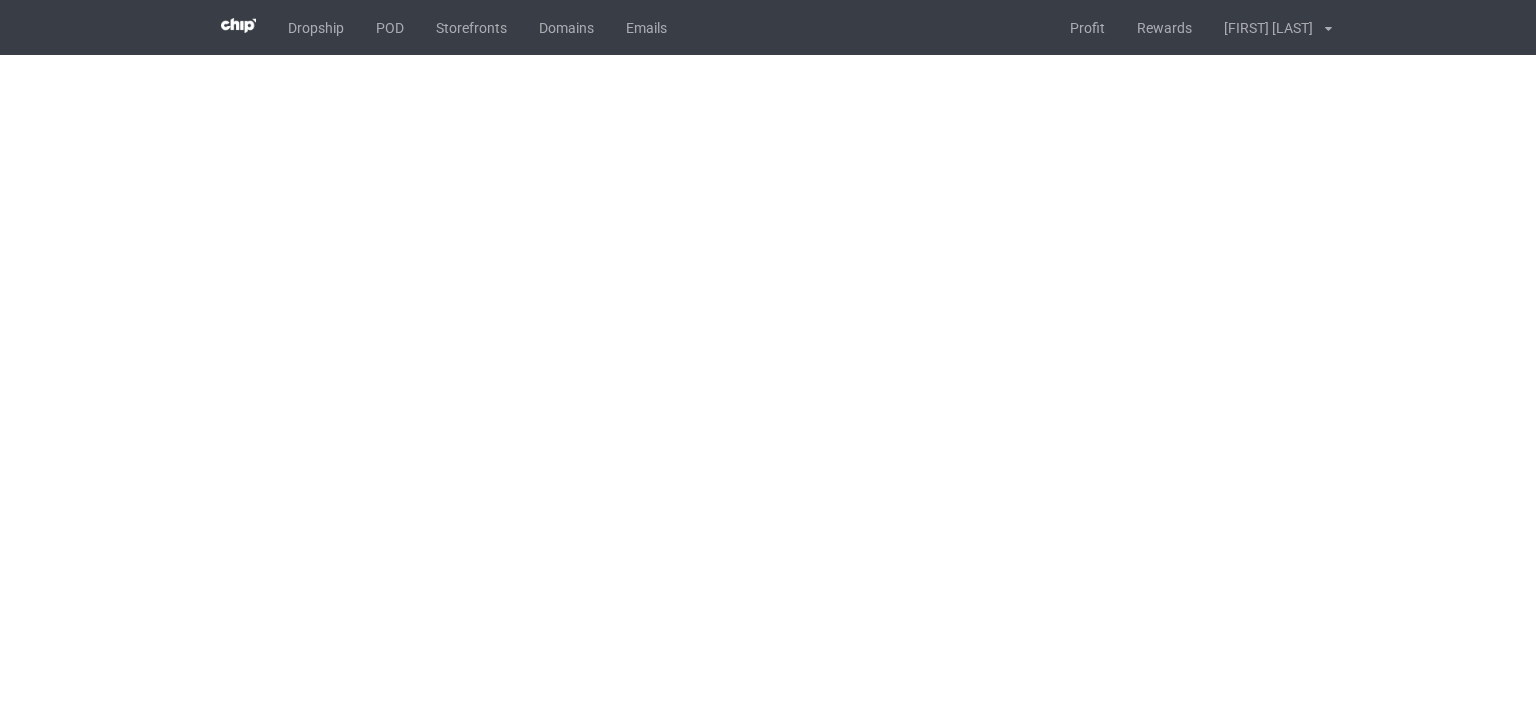 scroll, scrollTop: 0, scrollLeft: 0, axis: both 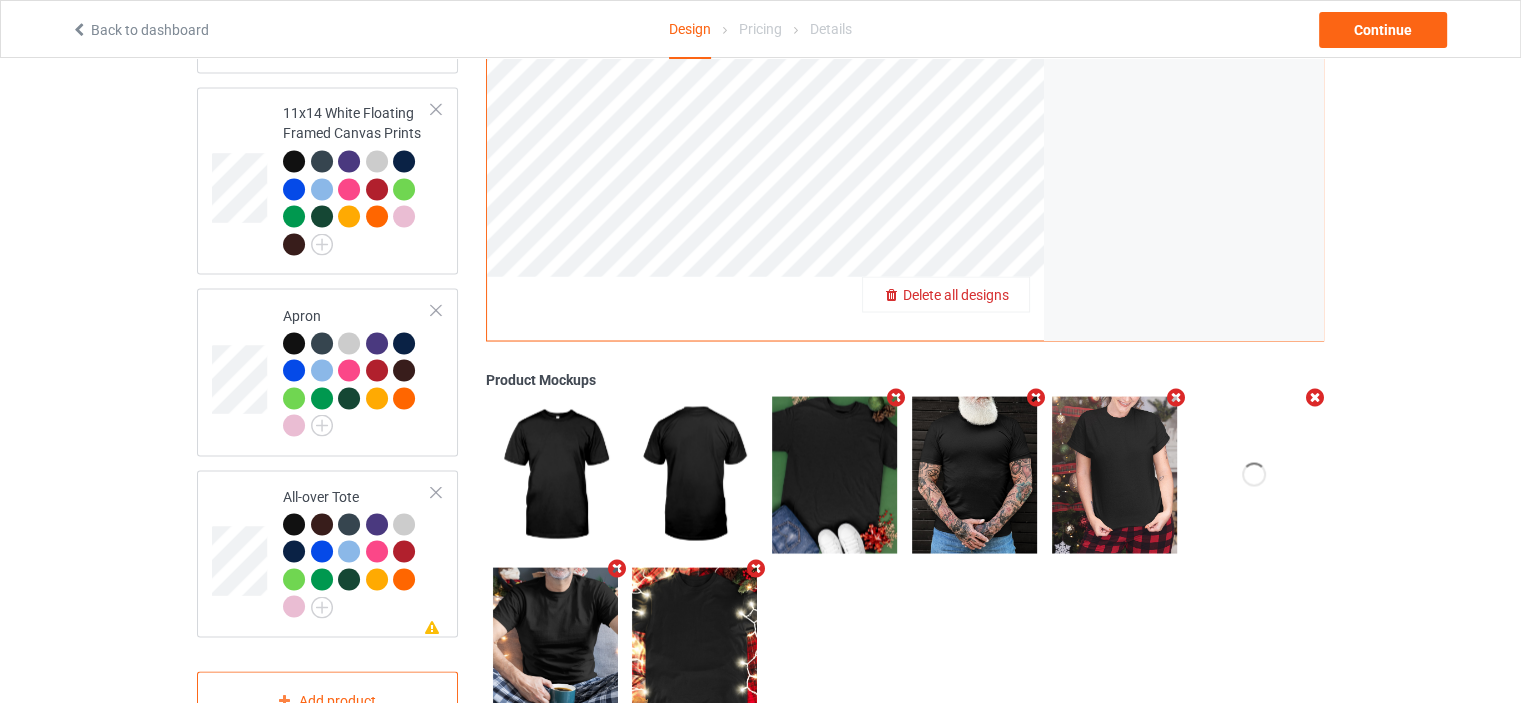 click on "Delete all designs" at bounding box center [956, 294] 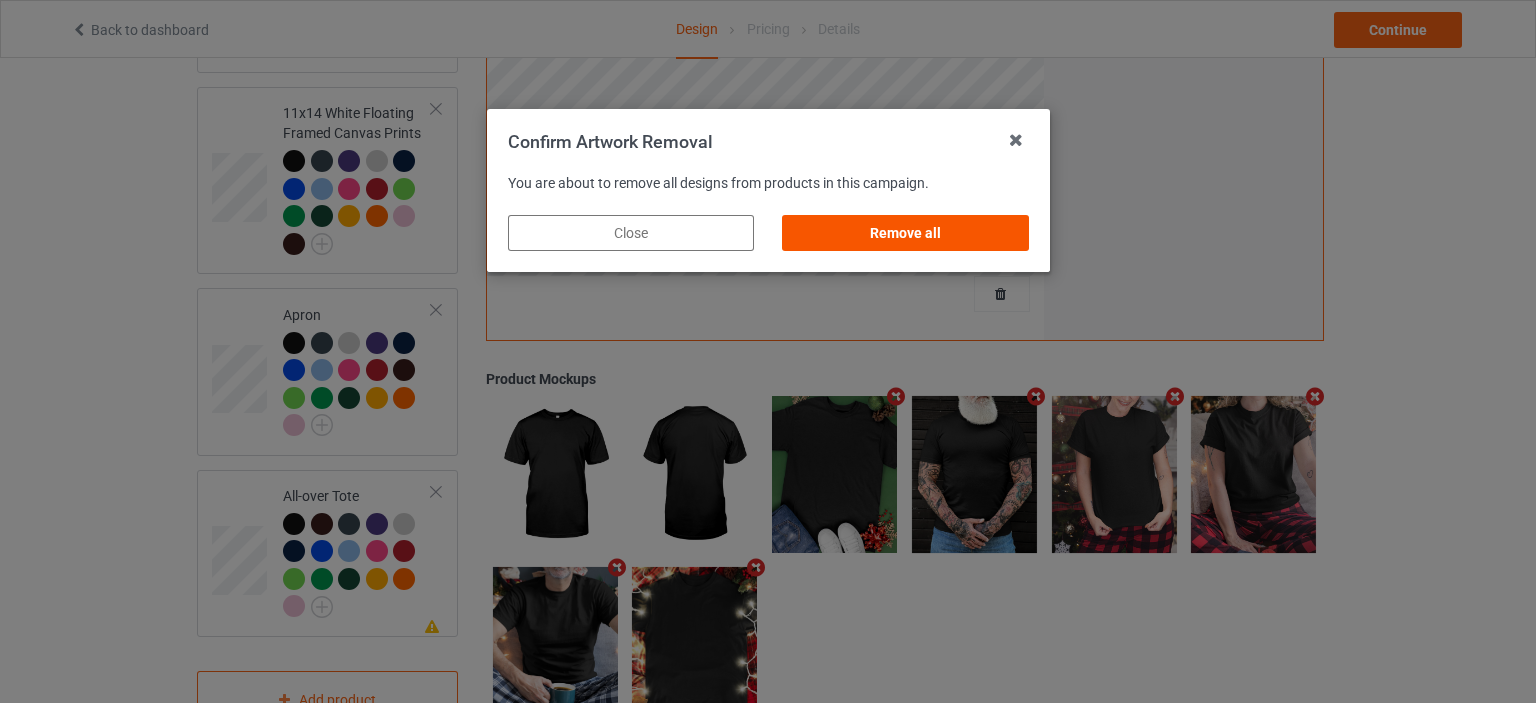 click on "Remove all" at bounding box center [905, 233] 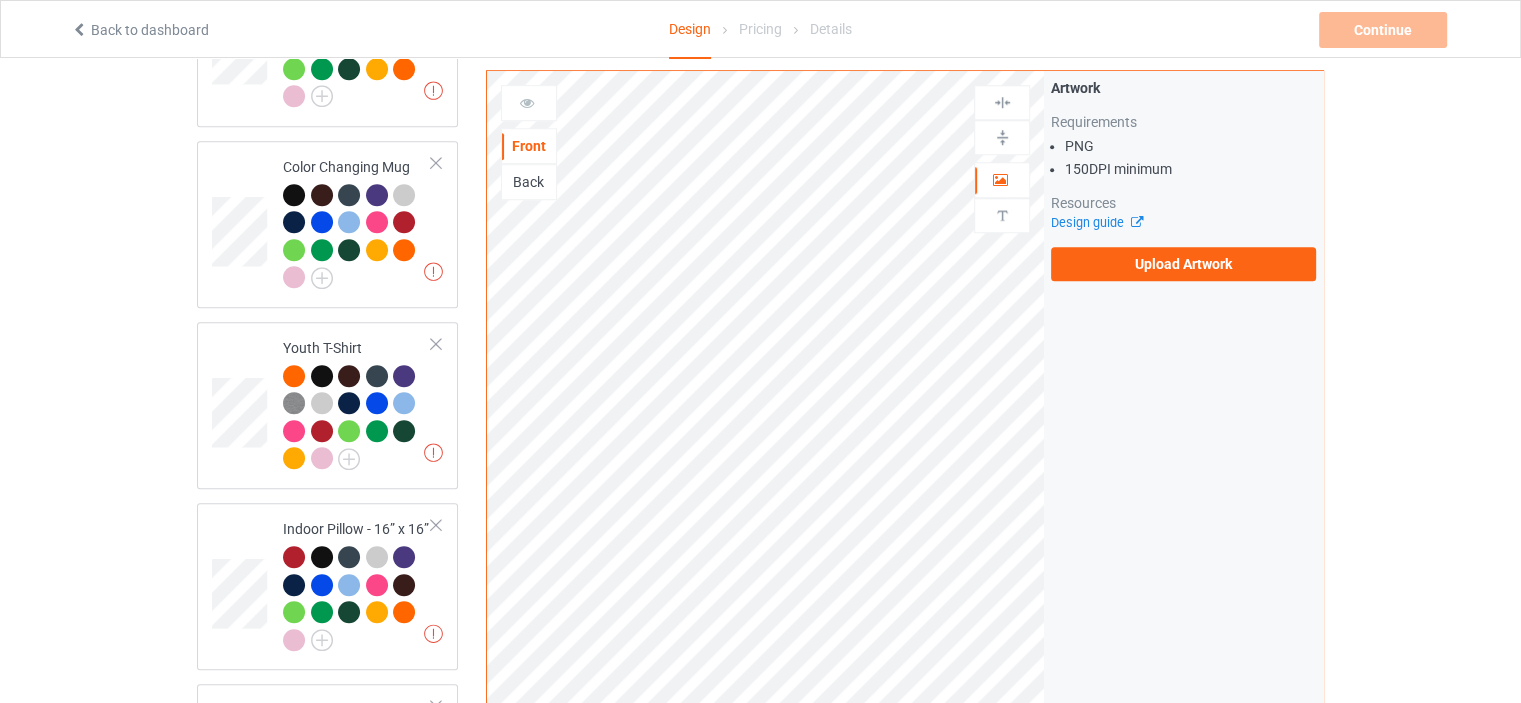 scroll, scrollTop: 1600, scrollLeft: 0, axis: vertical 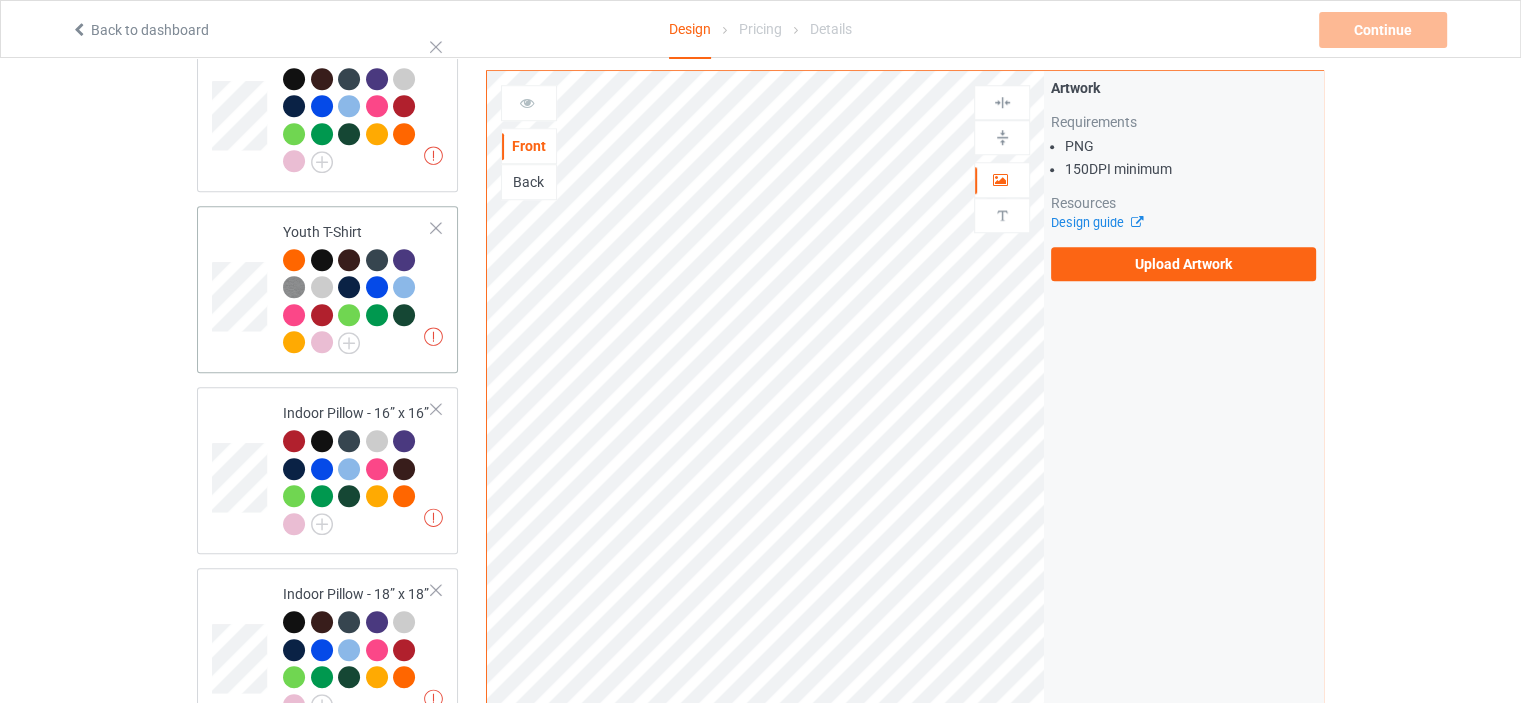 click on "Youth T-Shirt" at bounding box center [357, 287] 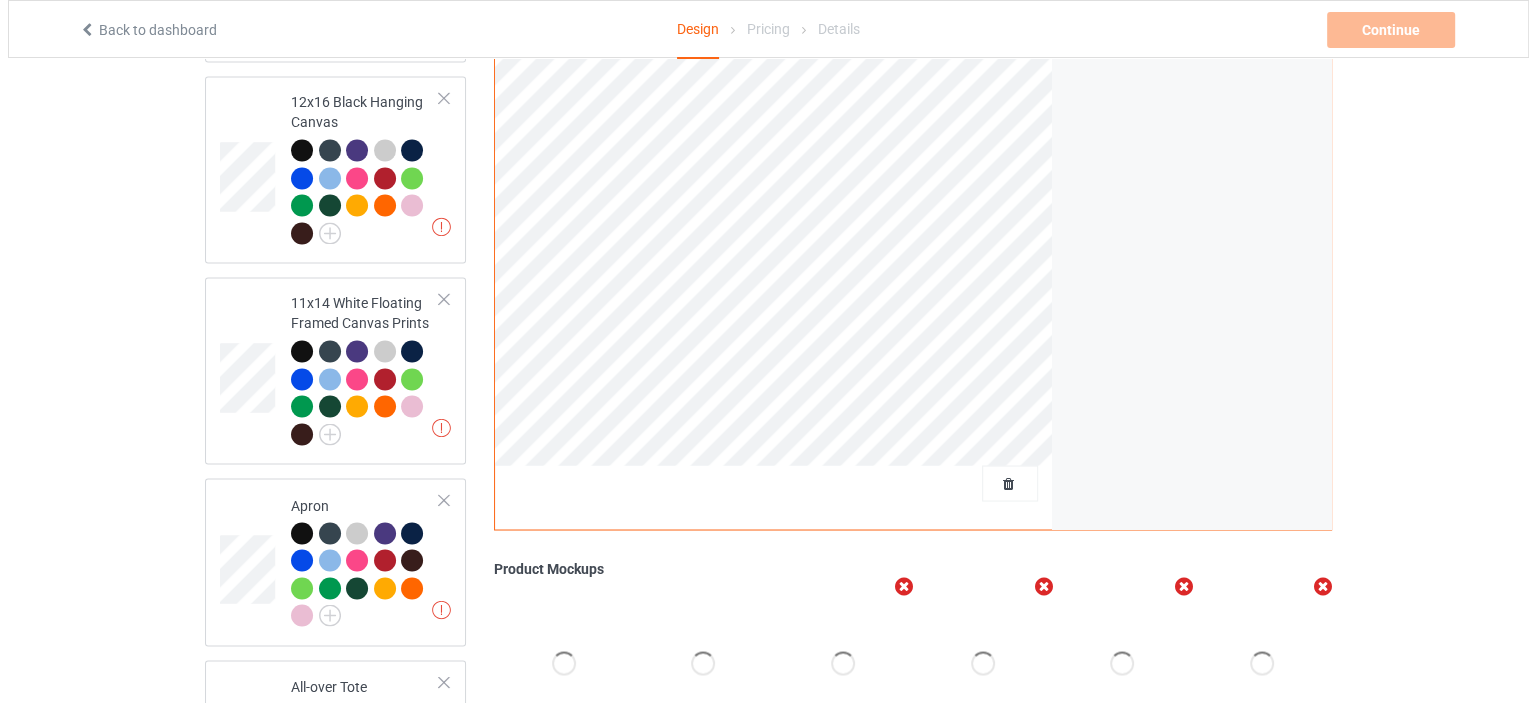 scroll, scrollTop: 3644, scrollLeft: 0, axis: vertical 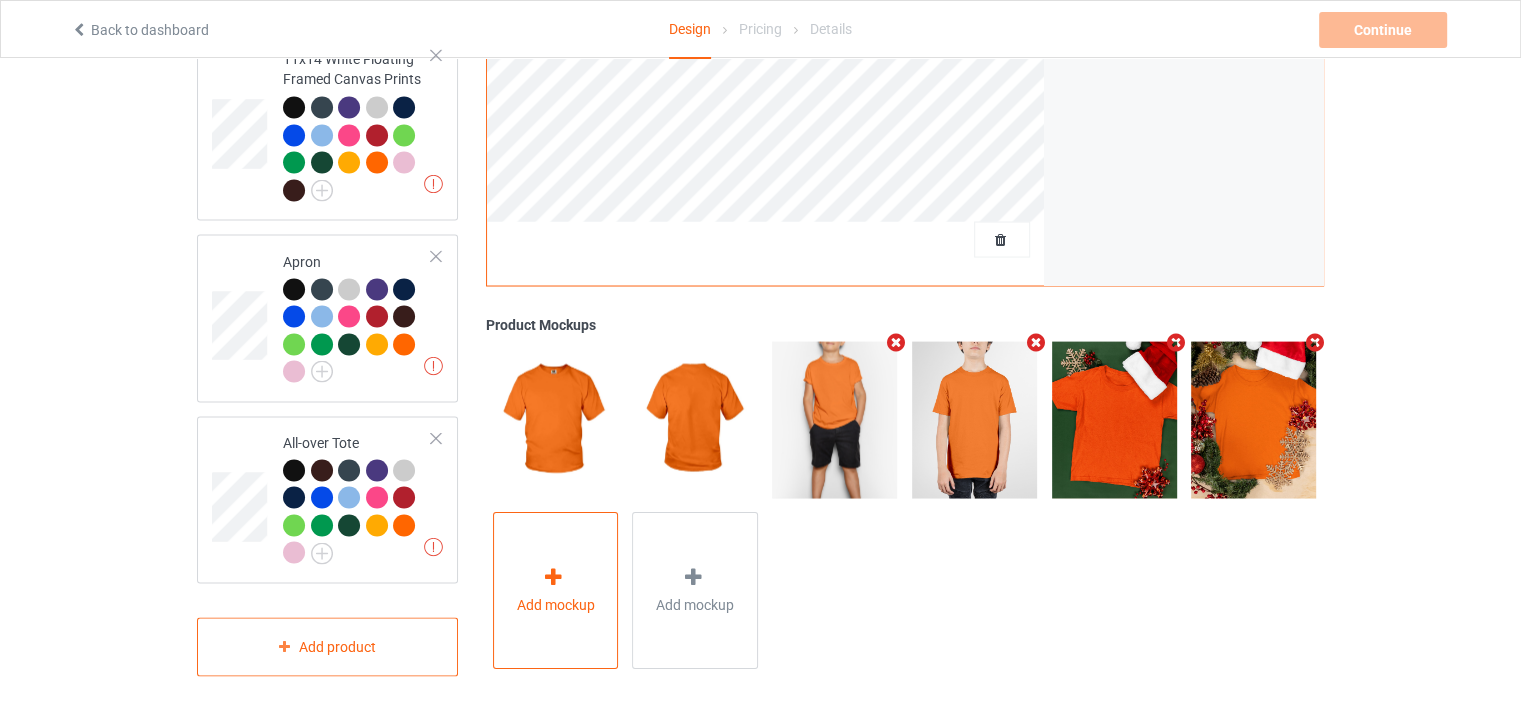 click on "Add mockup" at bounding box center [556, 604] 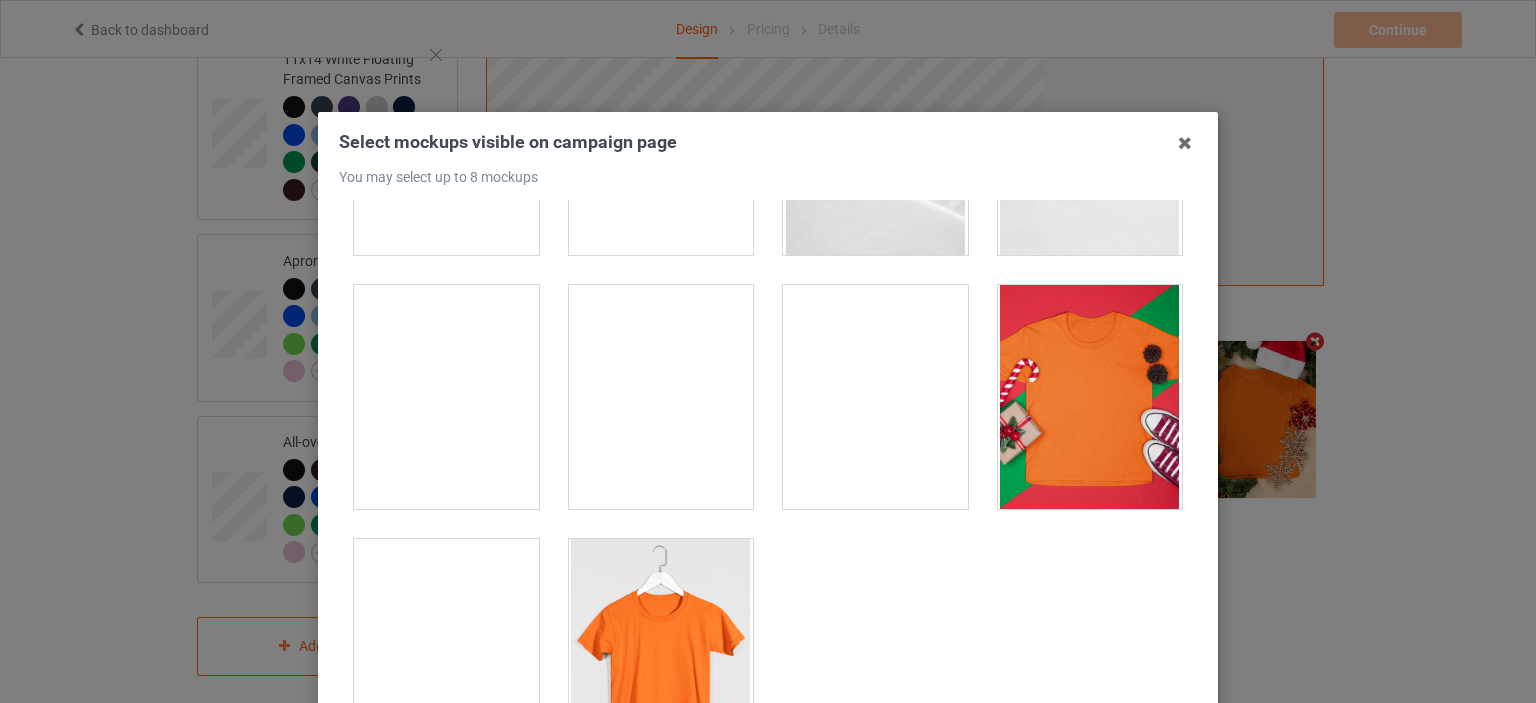 scroll, scrollTop: 1212, scrollLeft: 0, axis: vertical 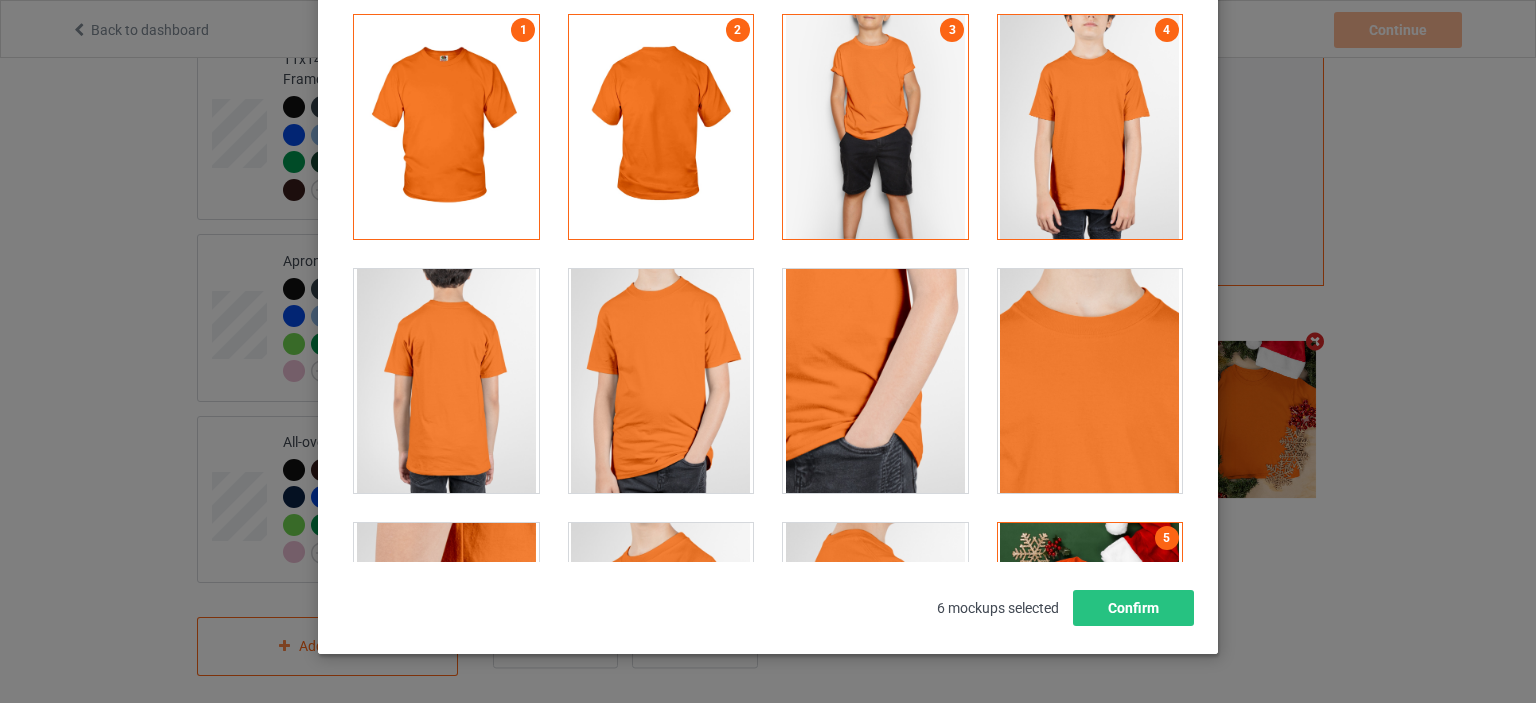 click at bounding box center [661, 381] 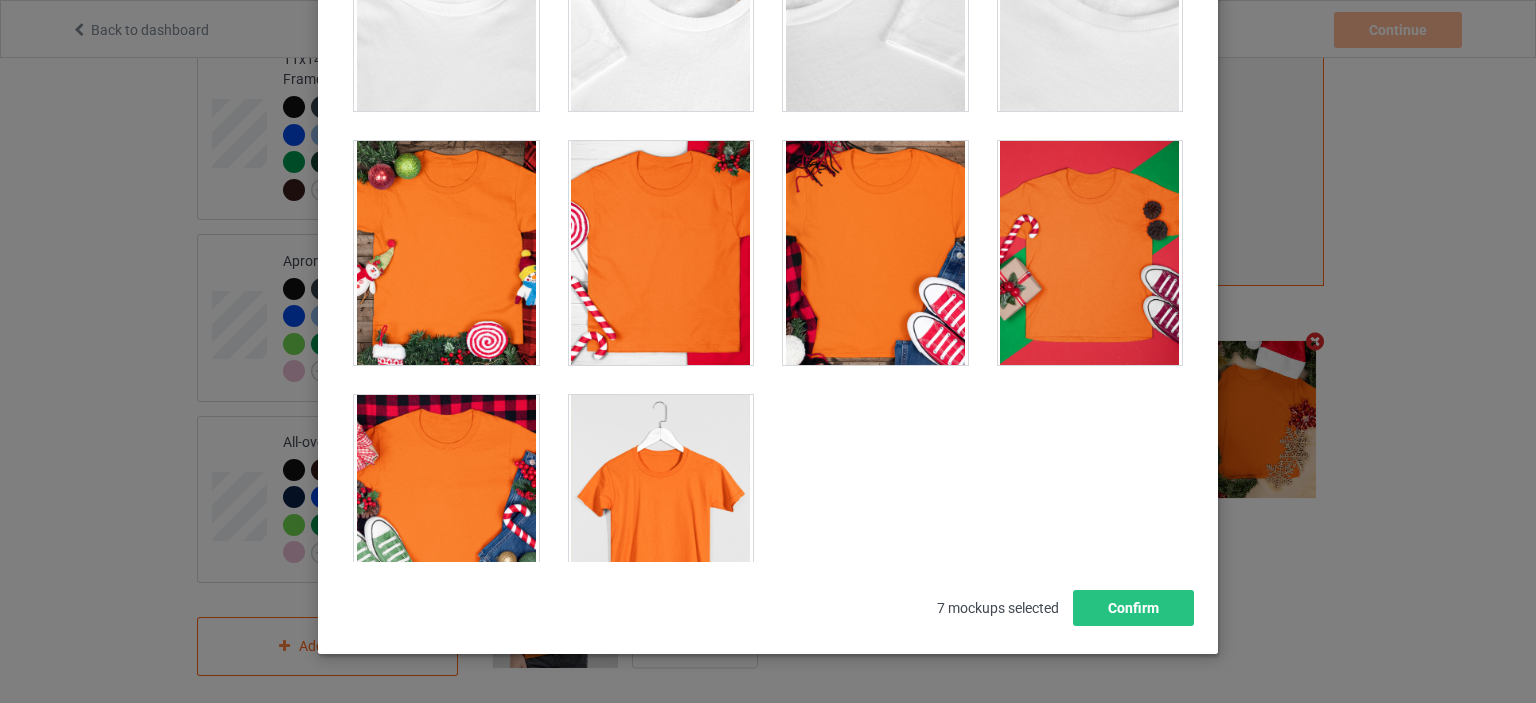 scroll, scrollTop: 1212, scrollLeft: 0, axis: vertical 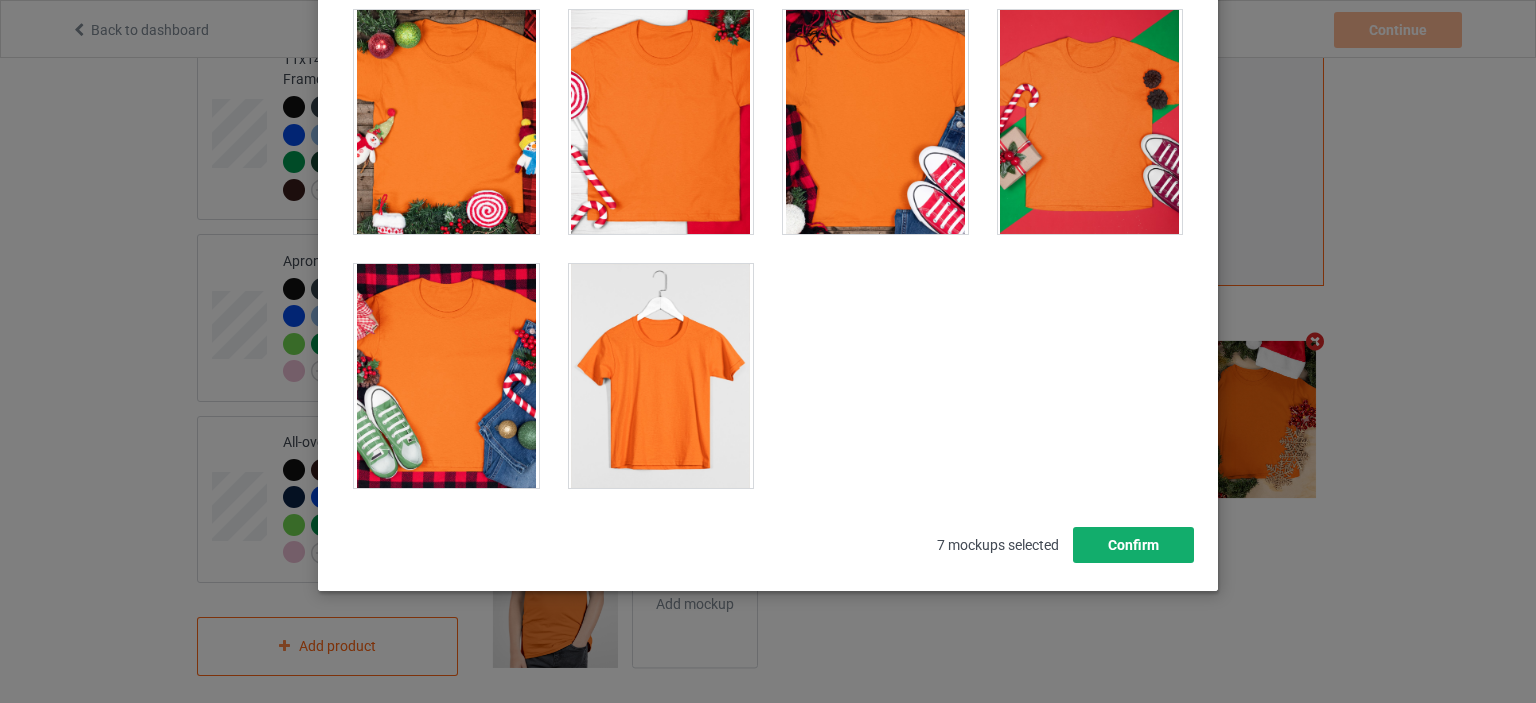 click on "Confirm" at bounding box center (1133, 545) 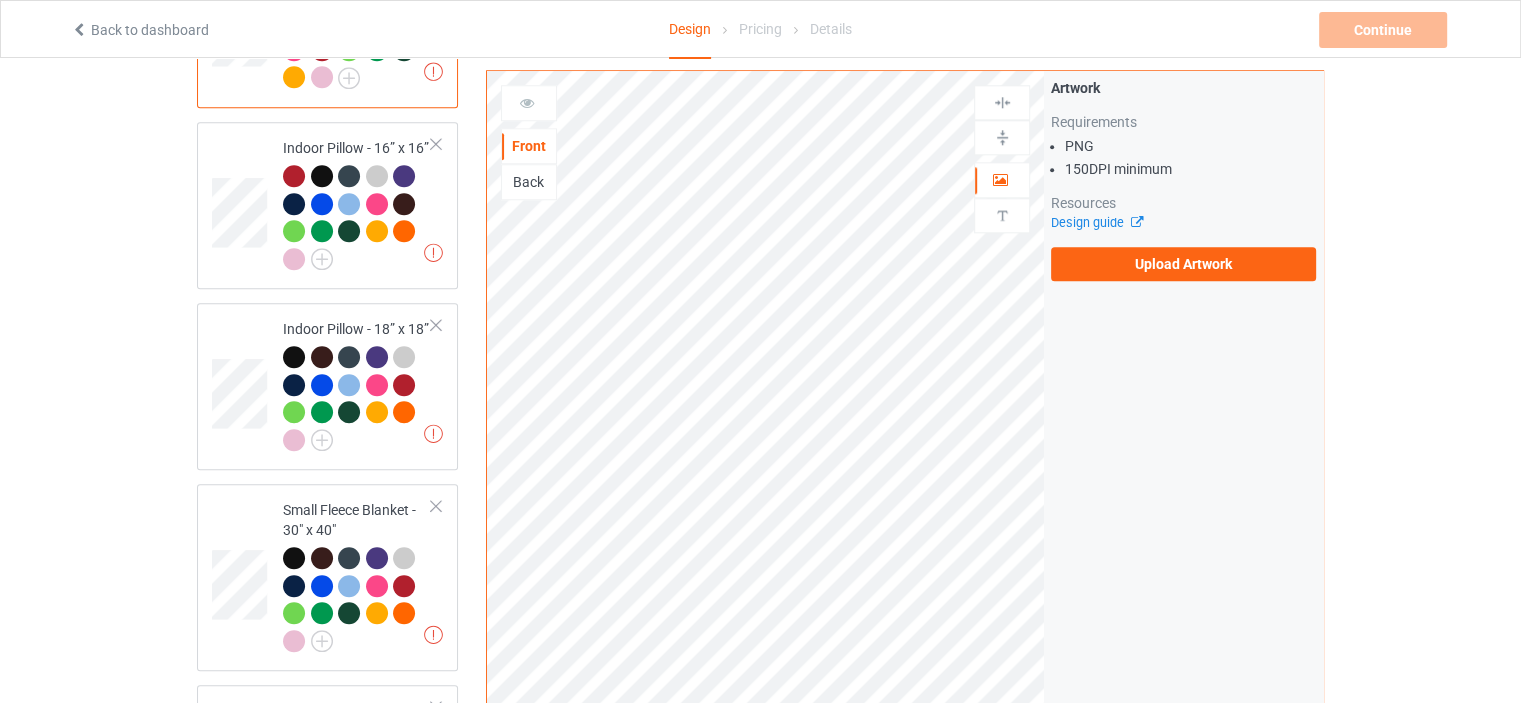 scroll, scrollTop: 0, scrollLeft: 0, axis: both 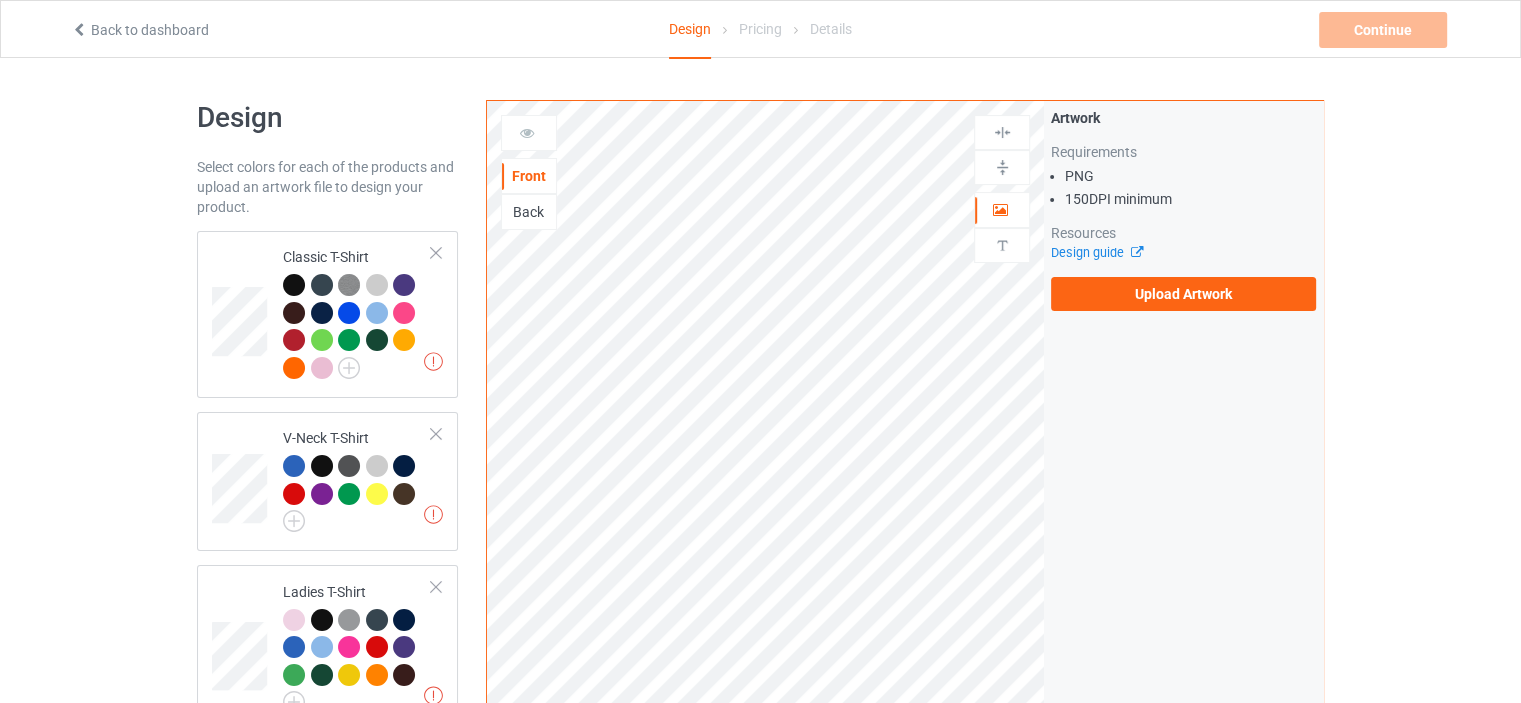click on "Back to dashboard" at bounding box center (140, 30) 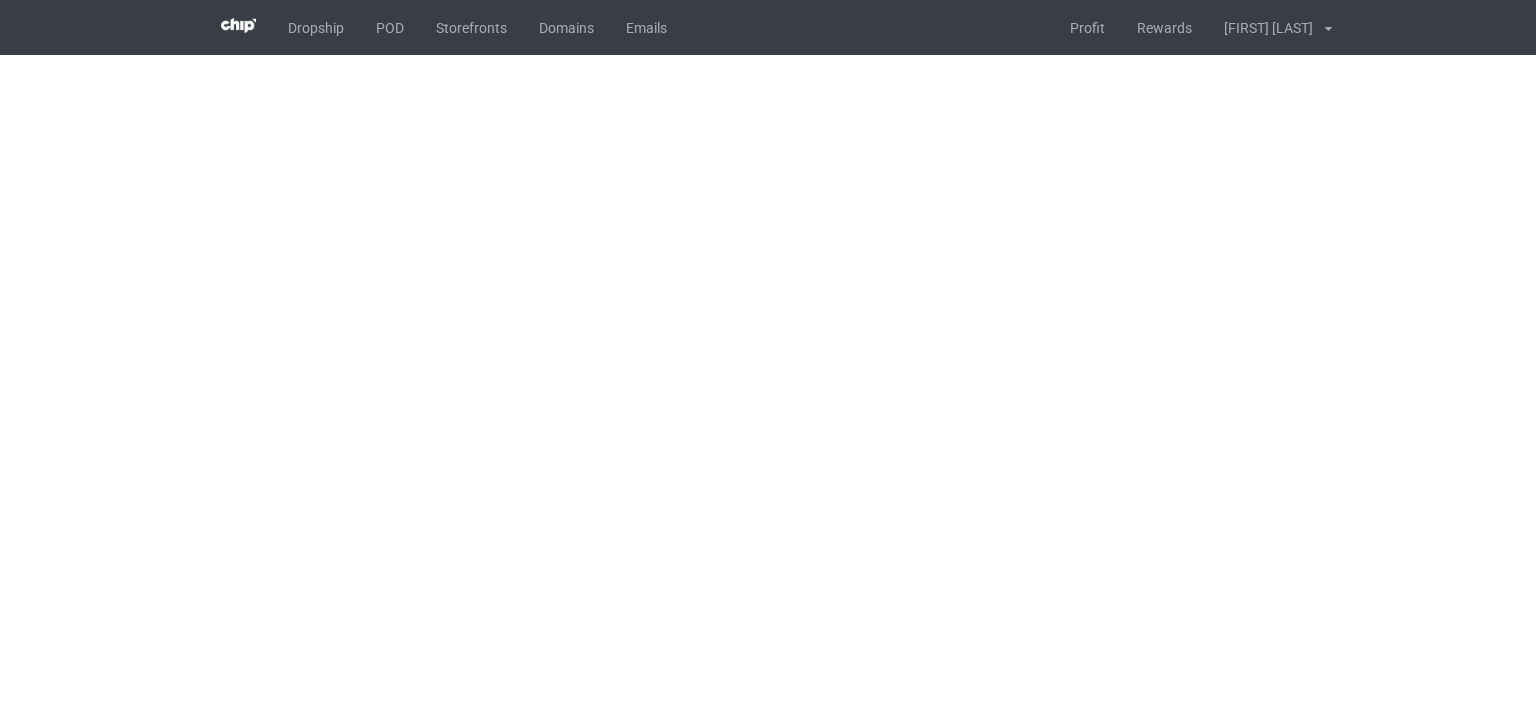 scroll, scrollTop: 0, scrollLeft: 0, axis: both 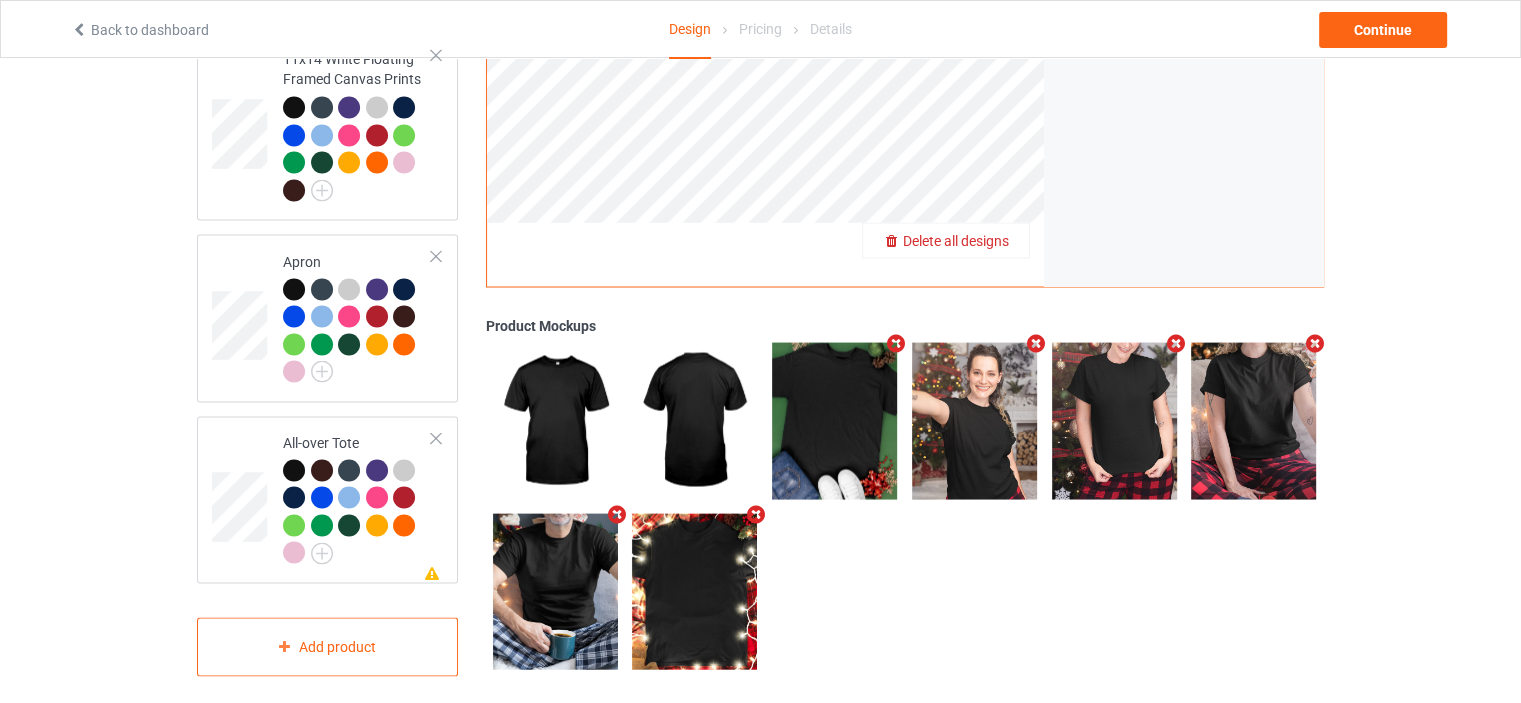 click on "Delete all designs" at bounding box center (956, 240) 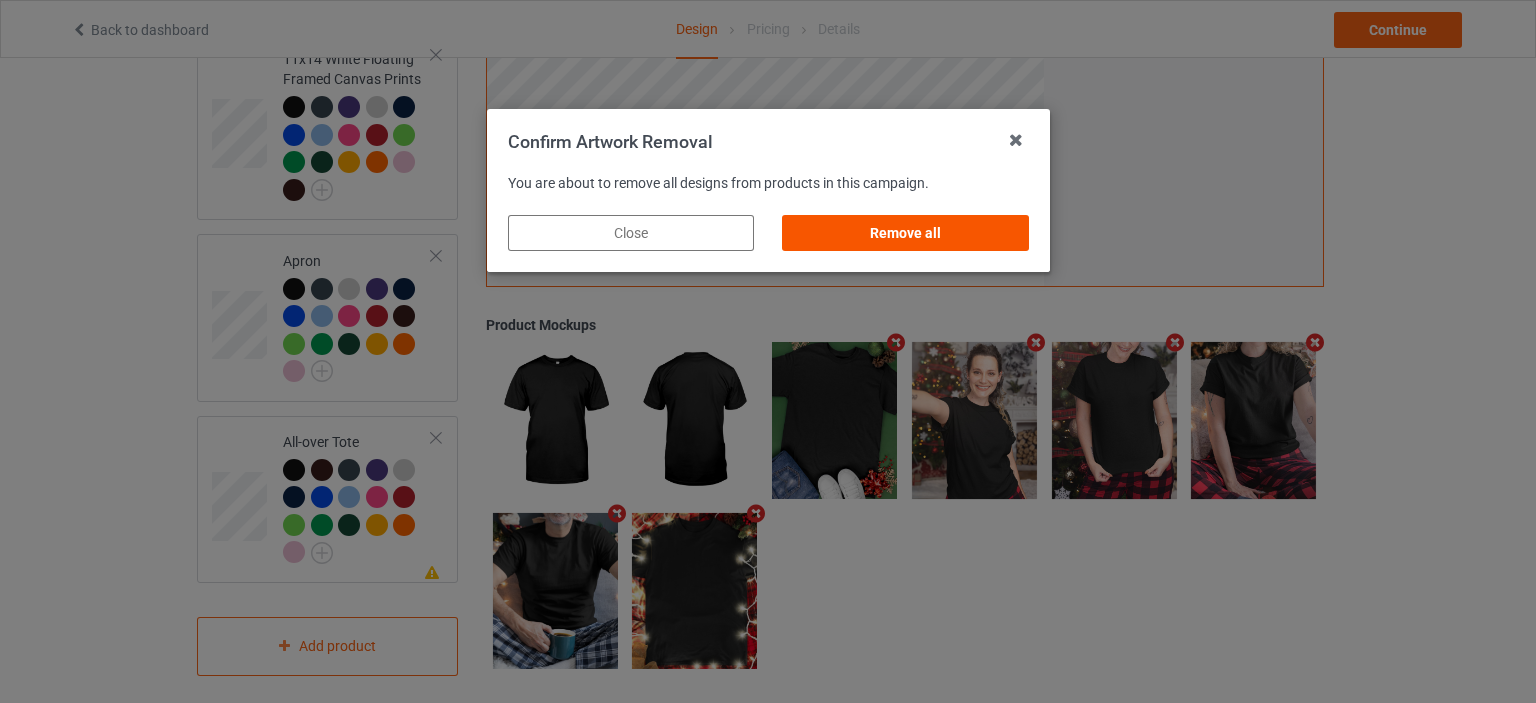 click on "Remove all" at bounding box center (905, 233) 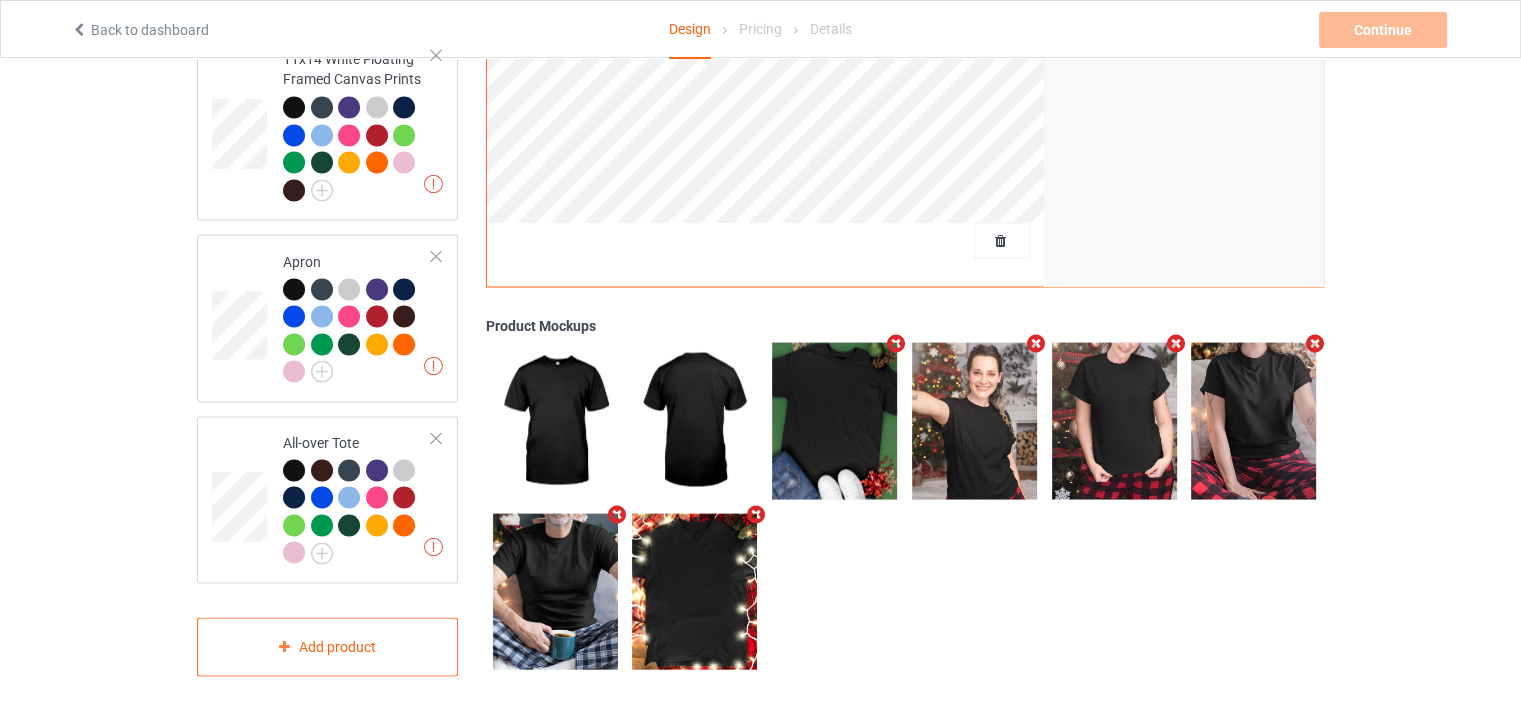 scroll, scrollTop: 0, scrollLeft: 0, axis: both 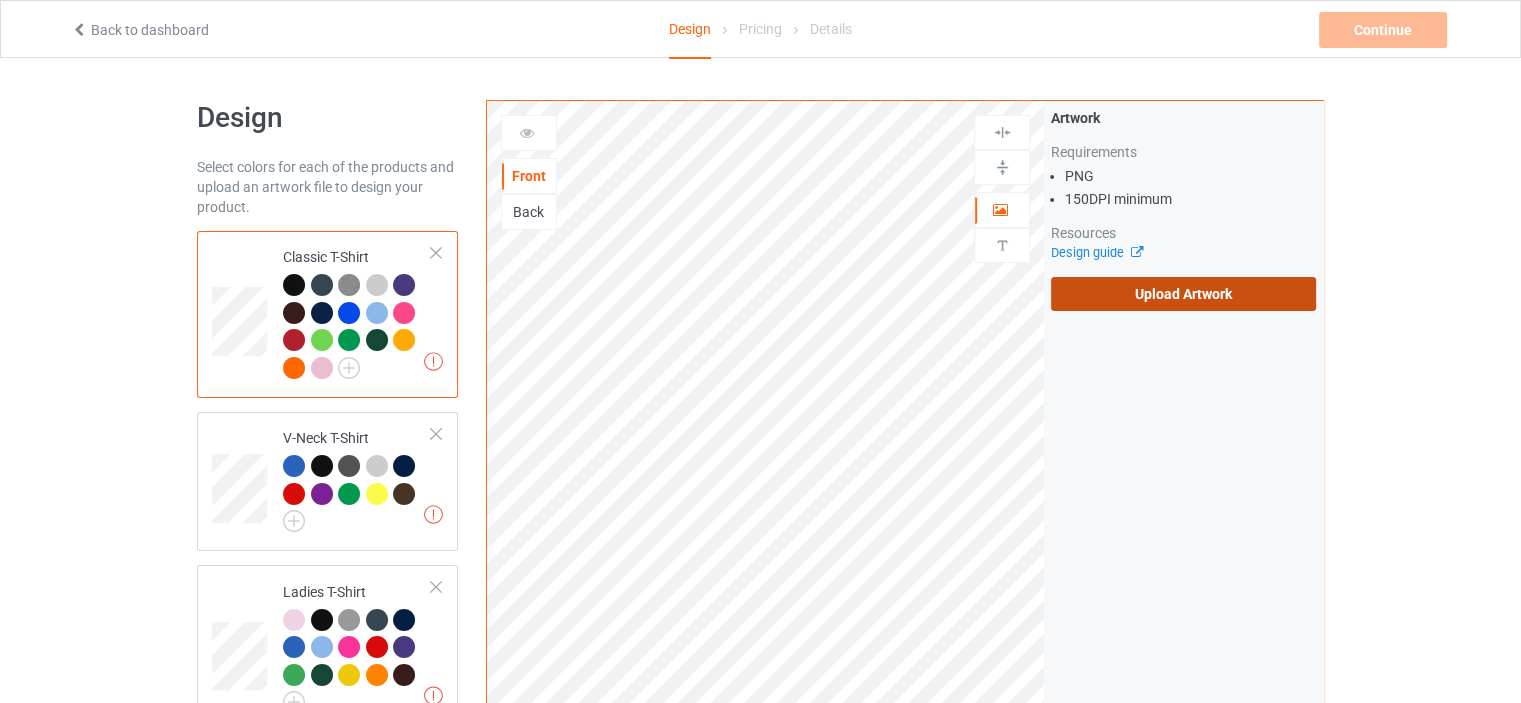 click on "Upload Artwork" at bounding box center [1183, 294] 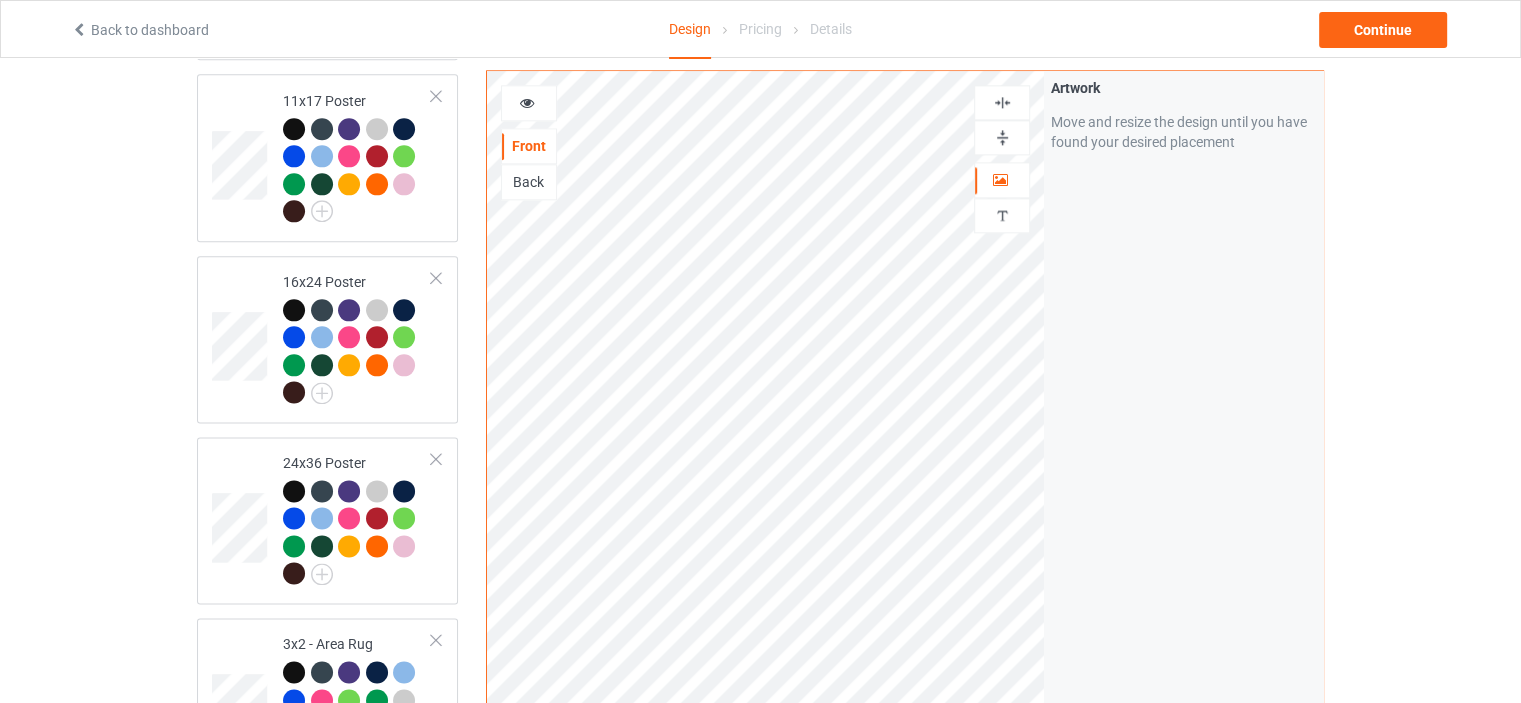 scroll, scrollTop: 3644, scrollLeft: 0, axis: vertical 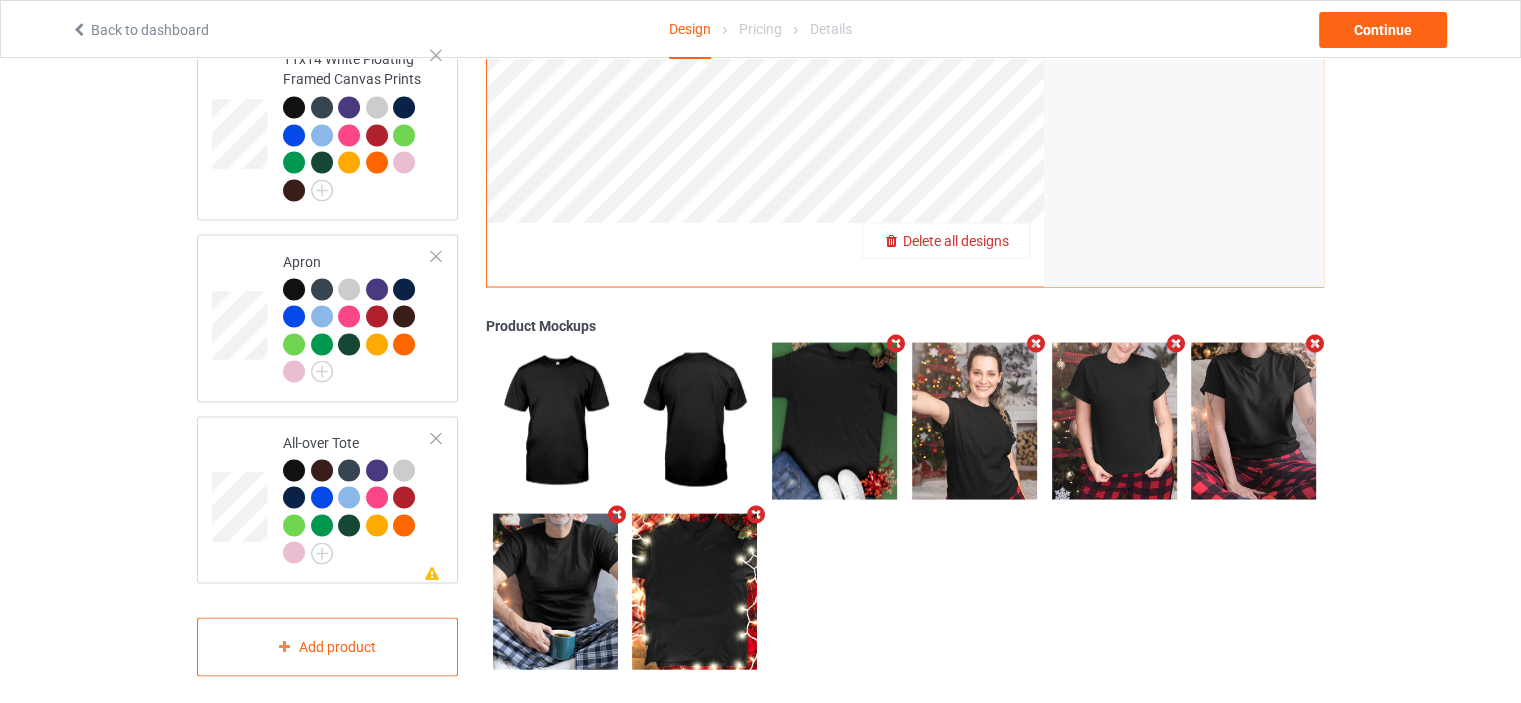 click on "Delete all designs" at bounding box center [956, 240] 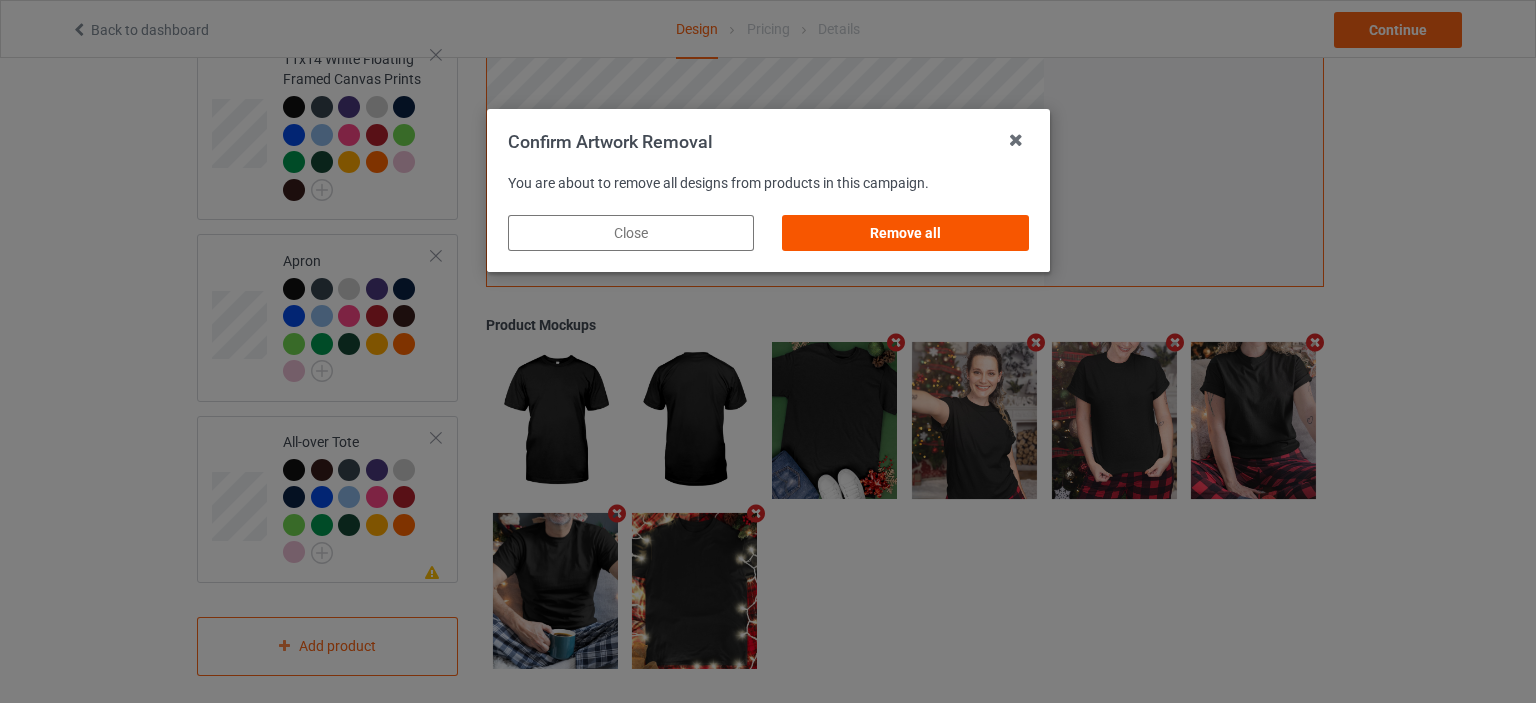 click on "Remove all" at bounding box center [905, 233] 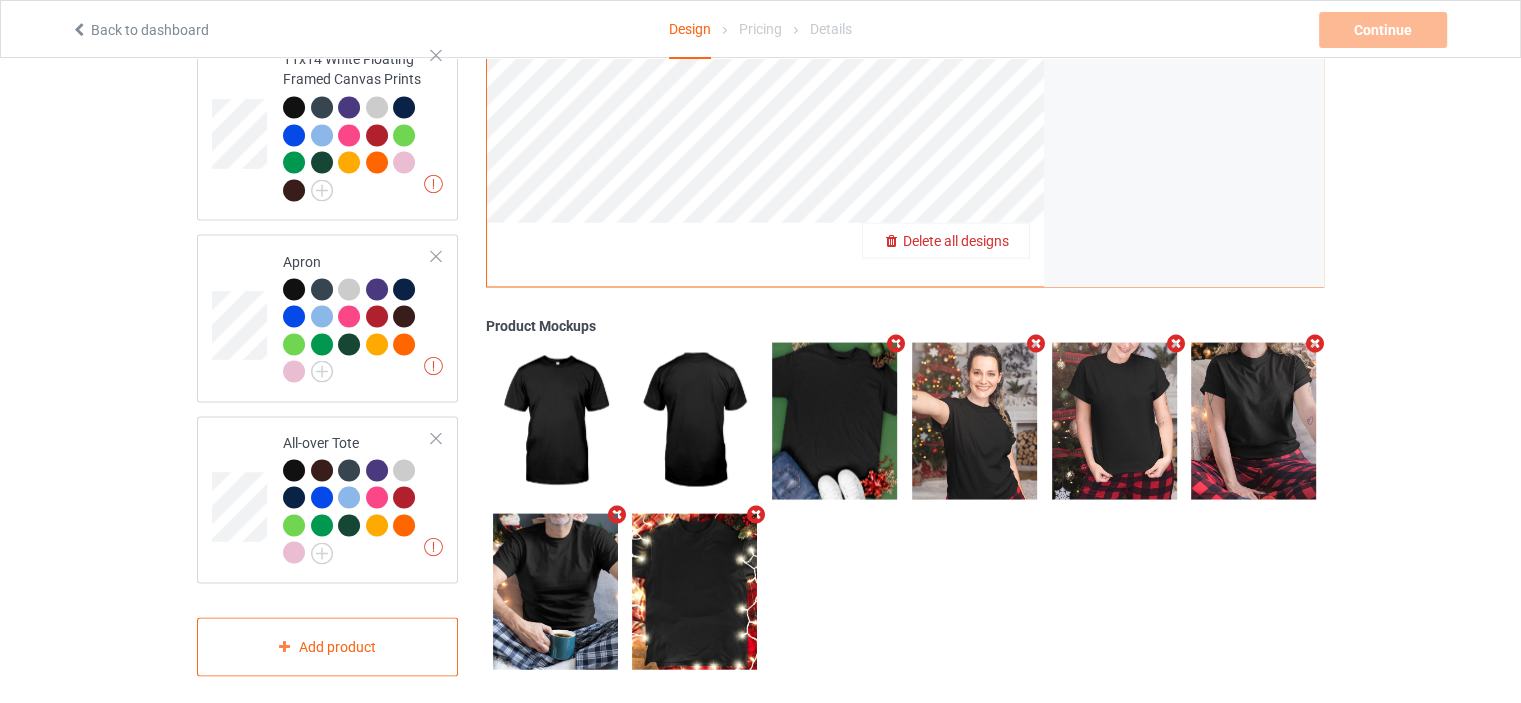click on "Delete all designs" at bounding box center [956, 240] 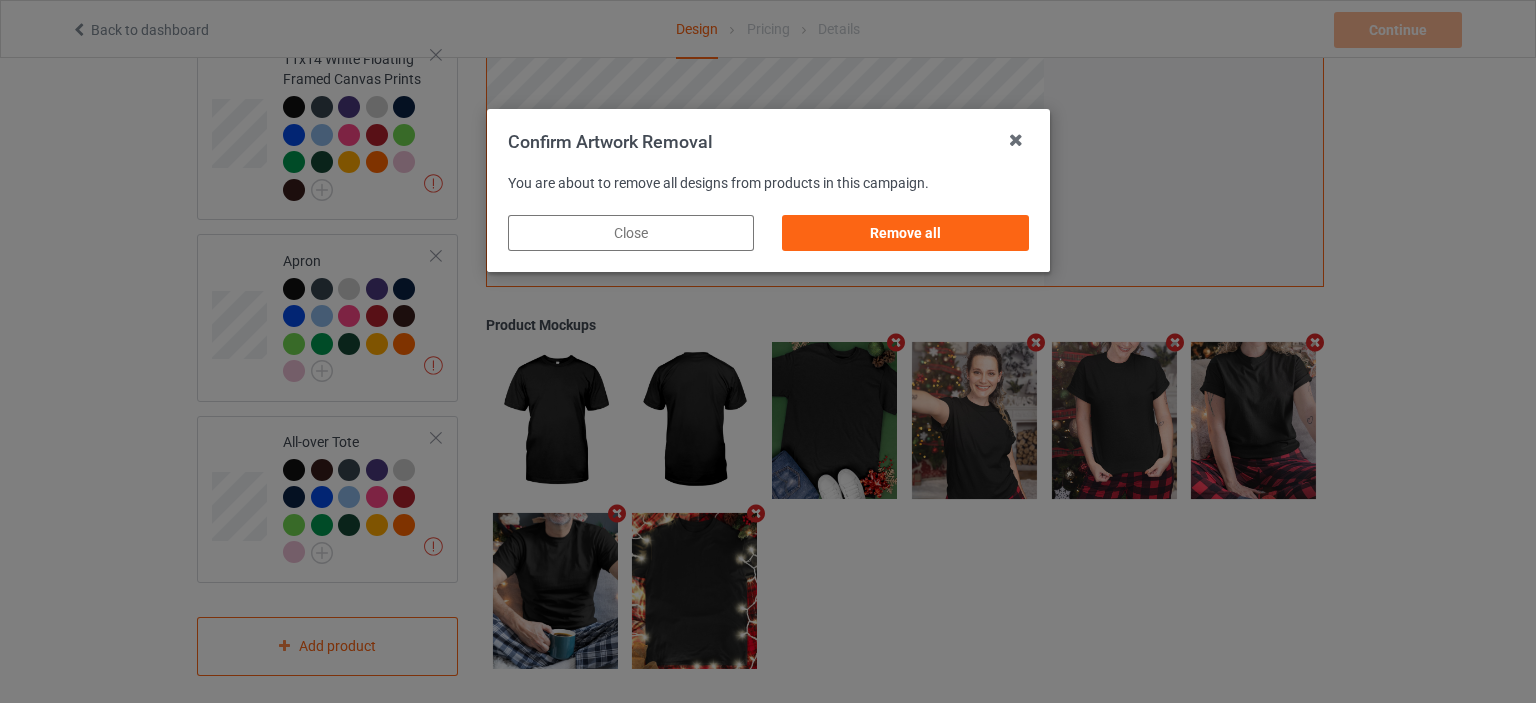 drag, startPoint x: 942, startPoint y: 230, endPoint x: 1134, endPoint y: 351, distance: 226.94713 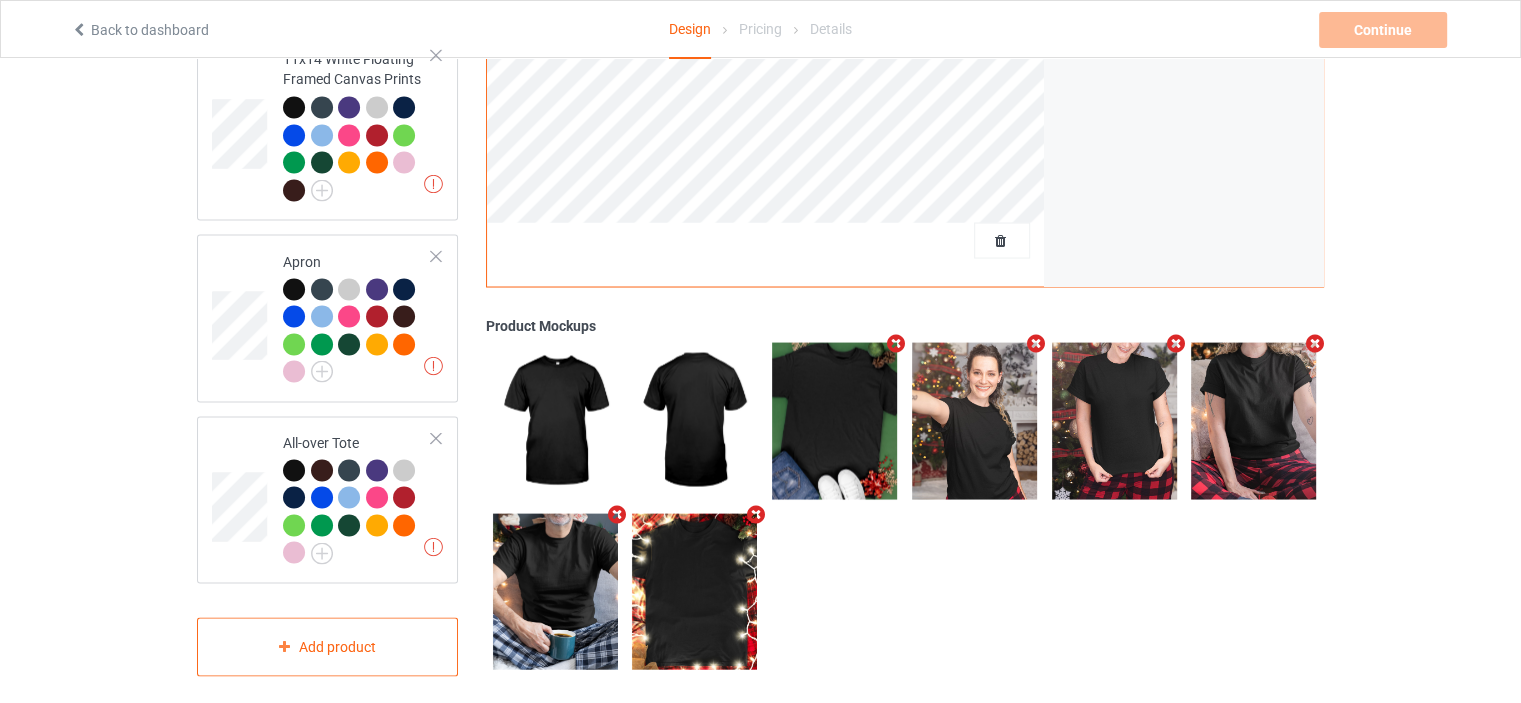 scroll, scrollTop: 1301, scrollLeft: 0, axis: vertical 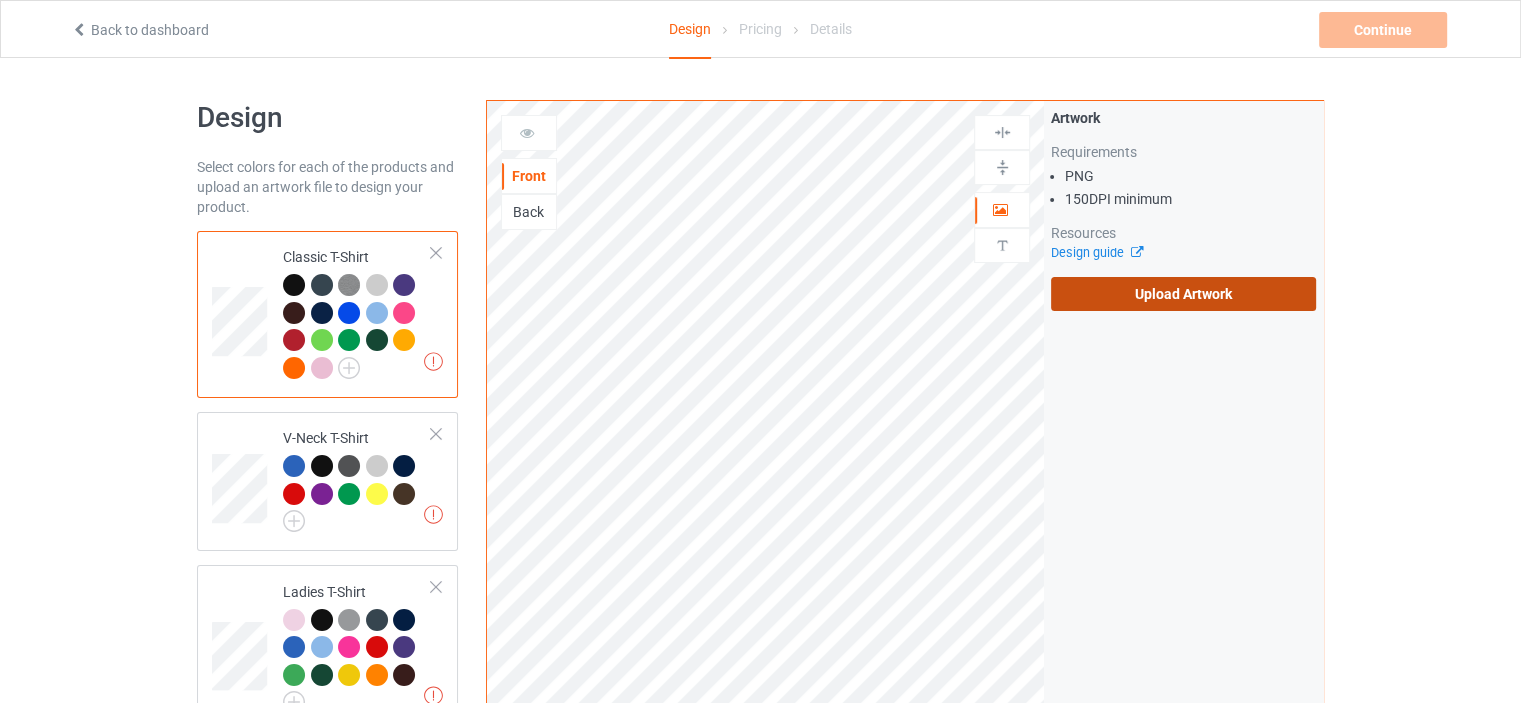 click on "Upload Artwork" at bounding box center [1183, 294] 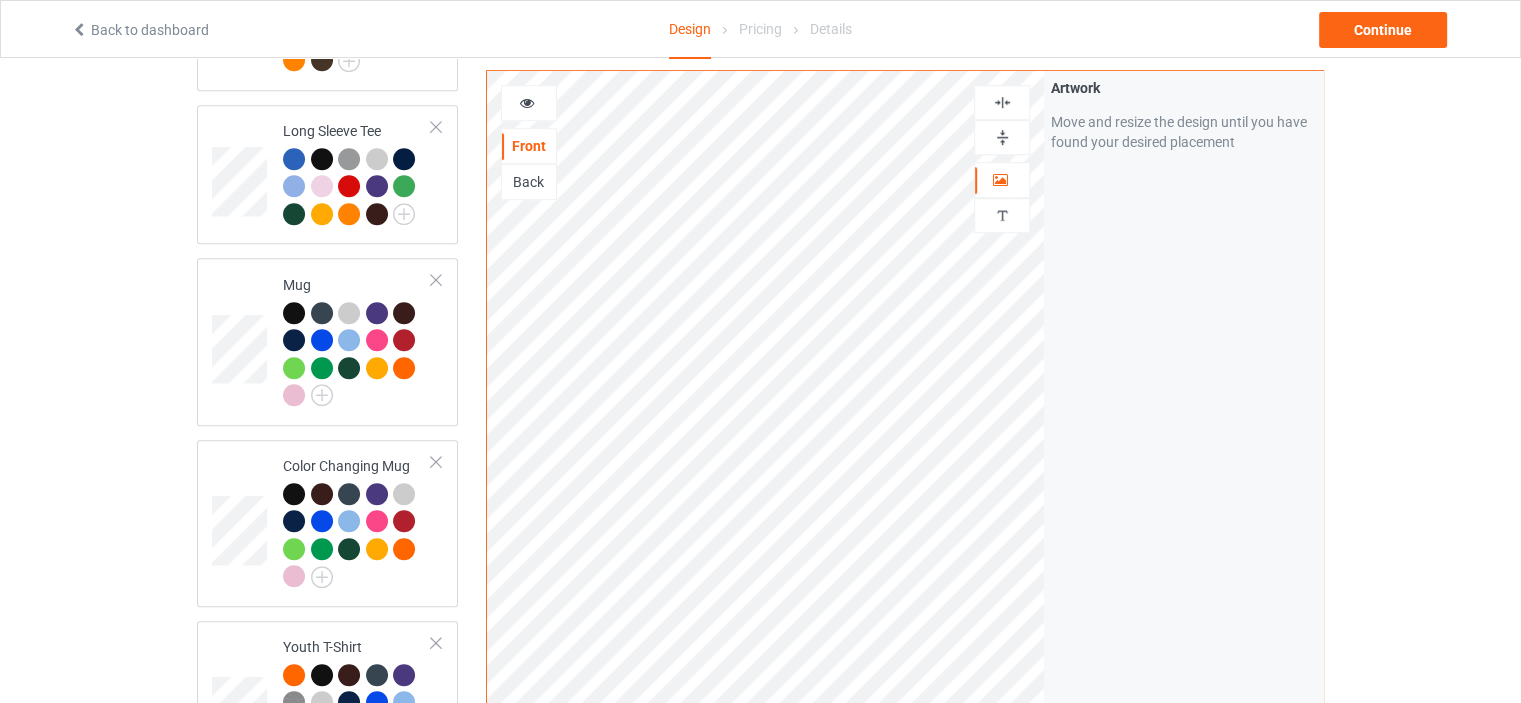 scroll, scrollTop: 1300, scrollLeft: 0, axis: vertical 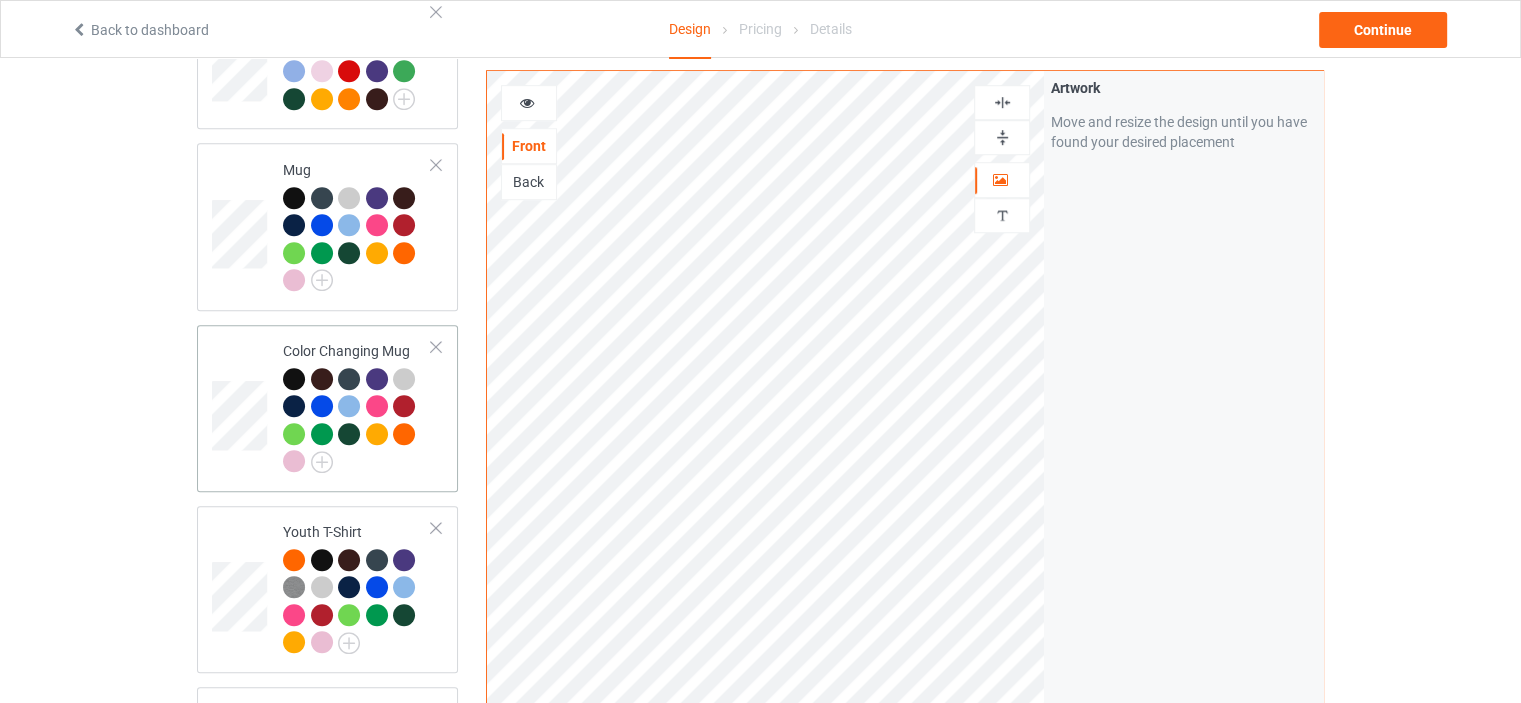 click on "Color Changing Mug" at bounding box center (357, 406) 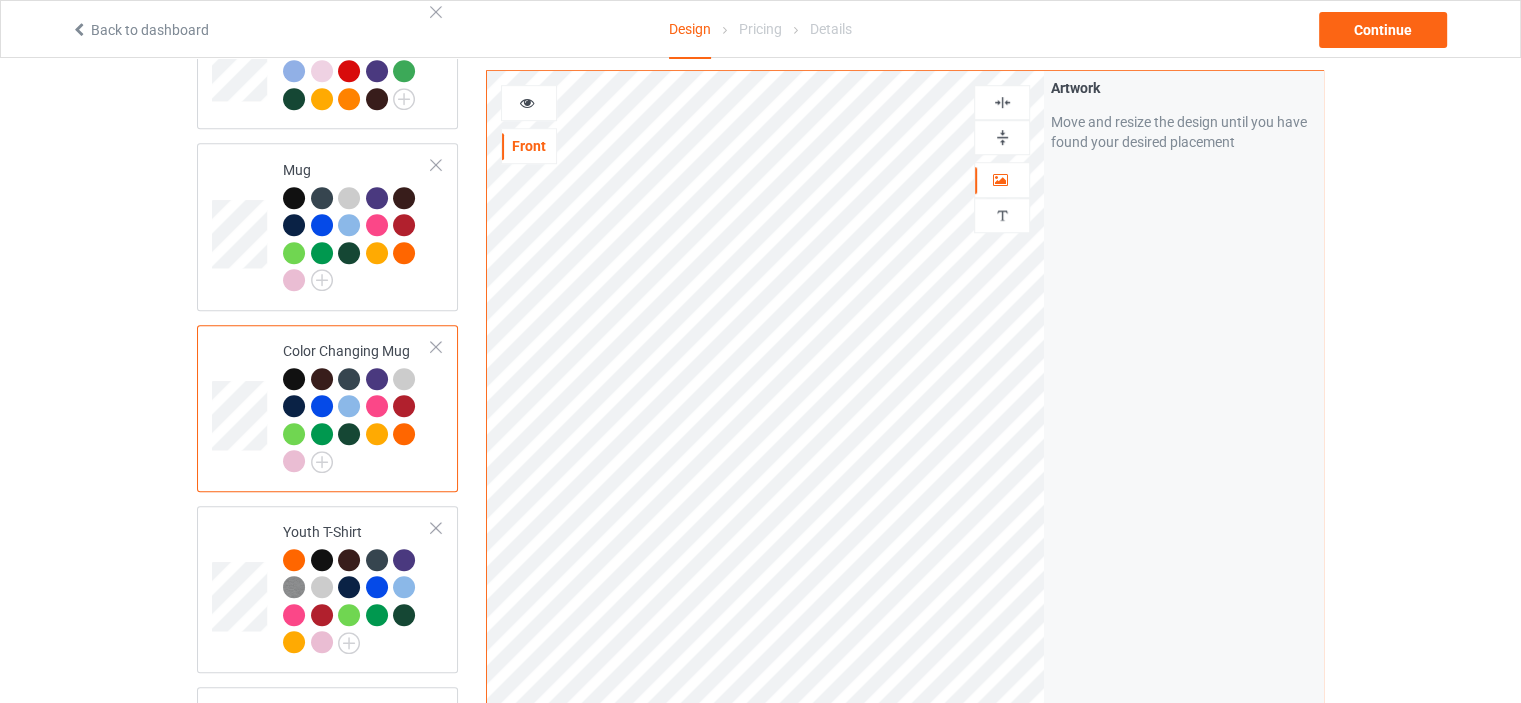 click at bounding box center (1002, 137) 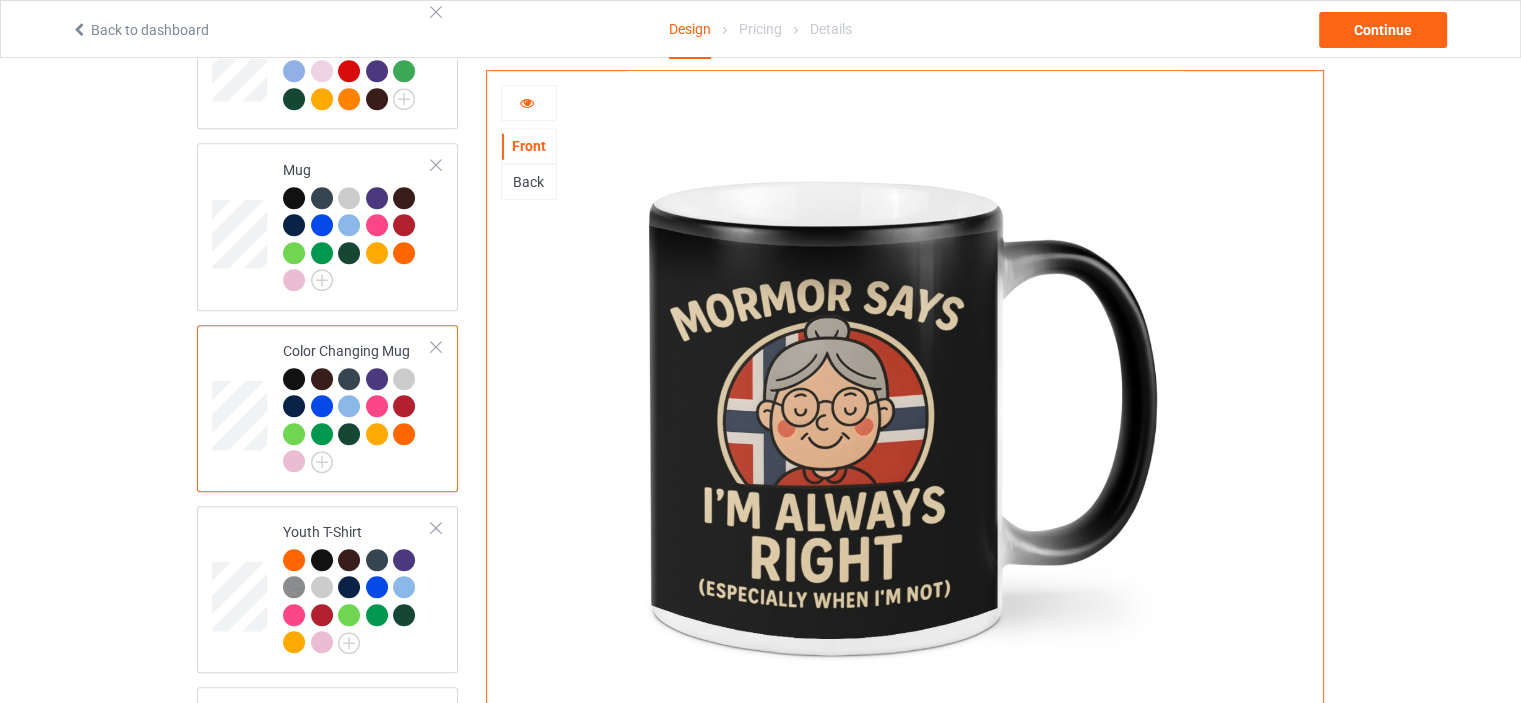 click at bounding box center (529, 103) 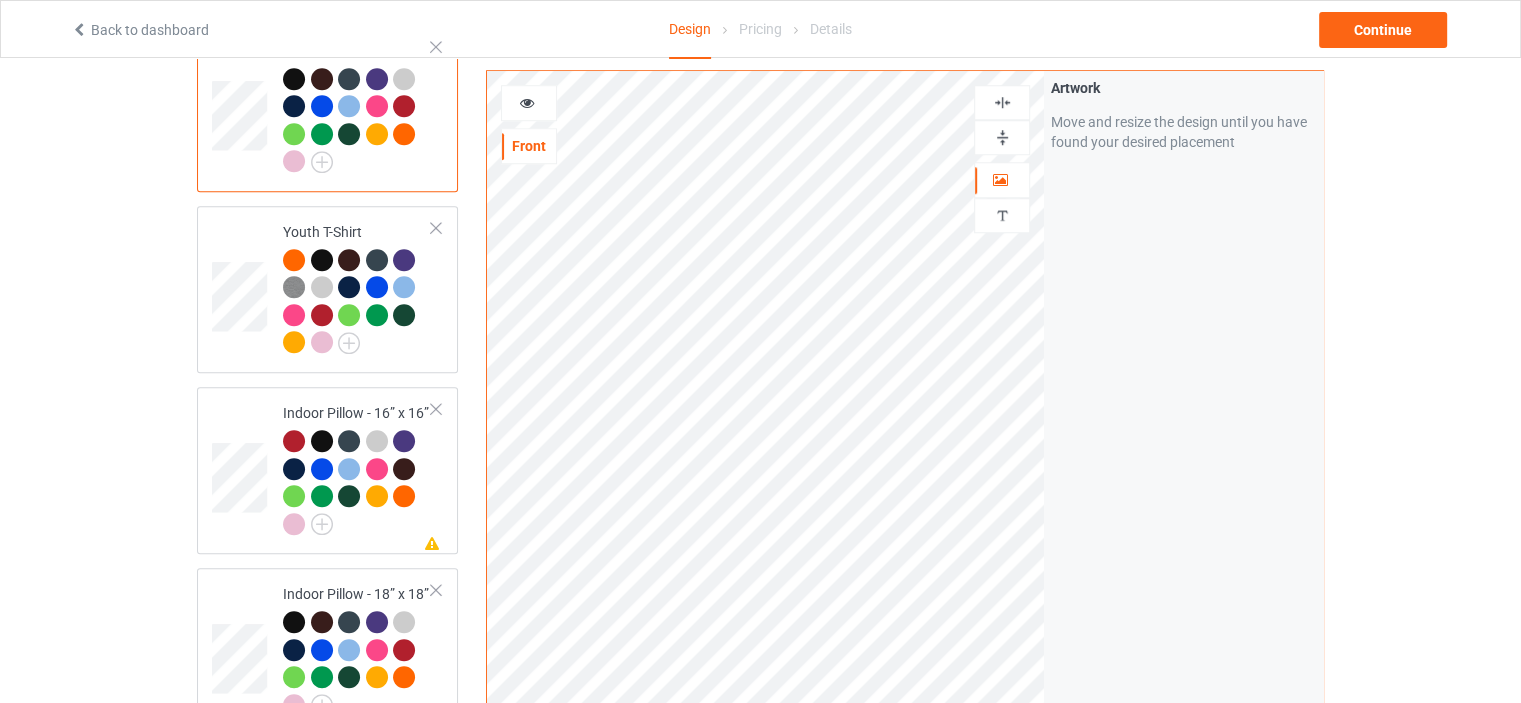 scroll, scrollTop: 1700, scrollLeft: 0, axis: vertical 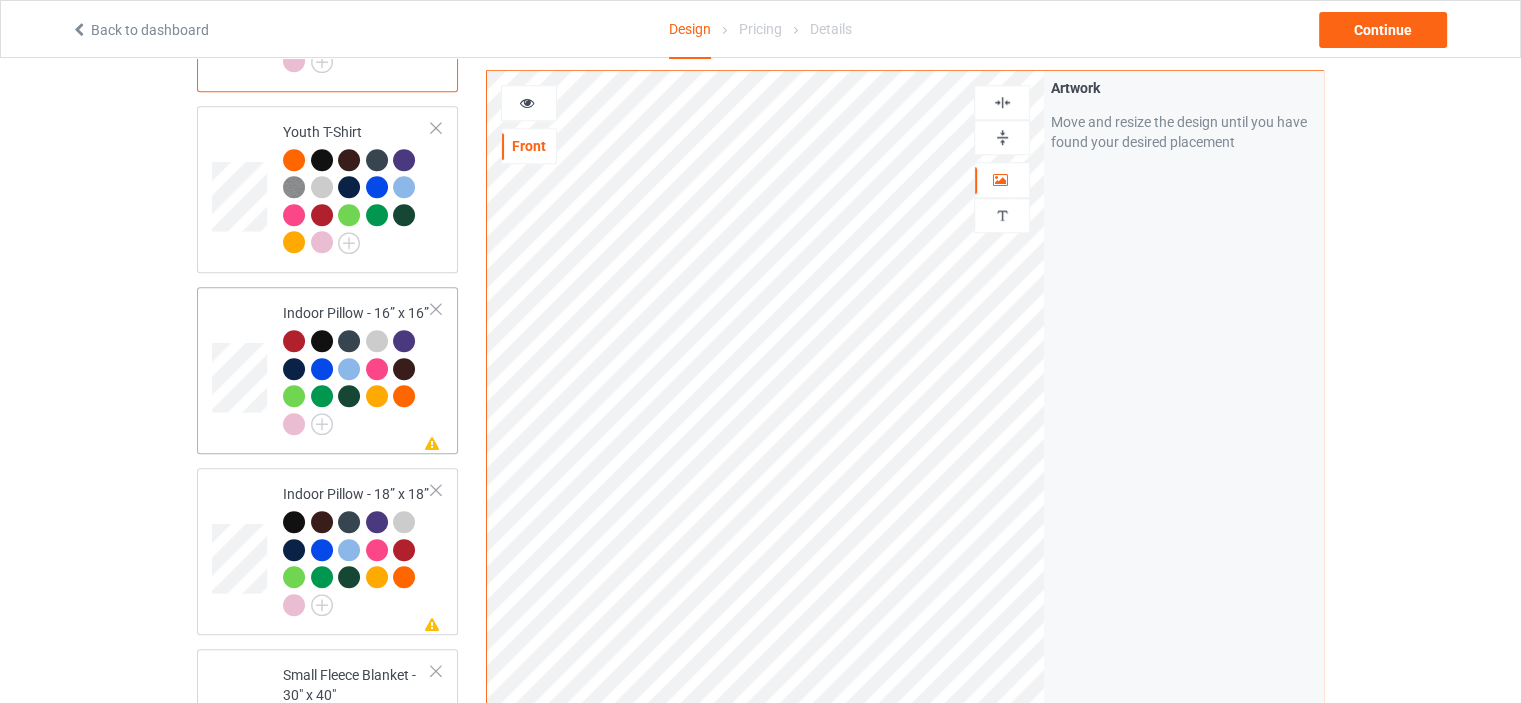 click on "Missing artwork on 1 side(s) Indoor Pillow - 16” x 16”" at bounding box center [357, 370] 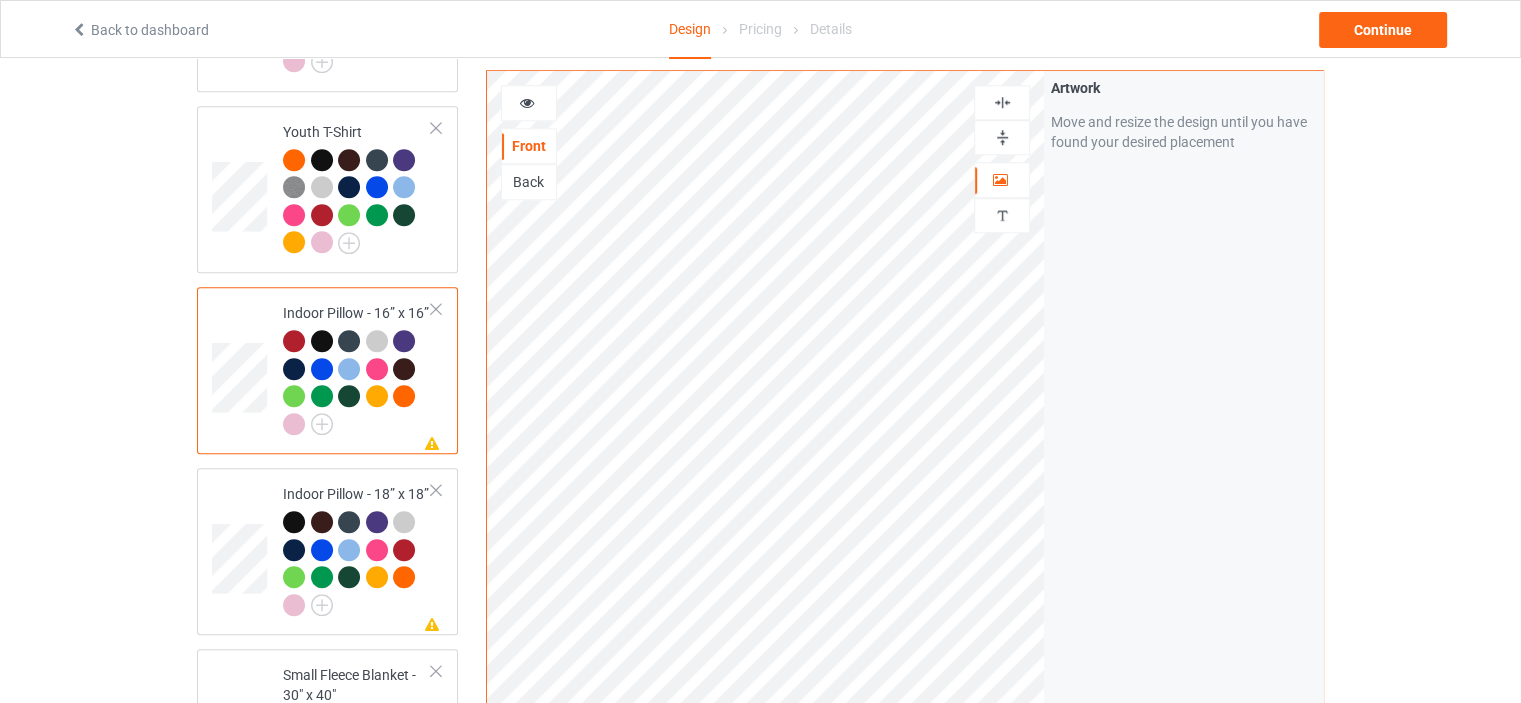 click at bounding box center (1002, 137) 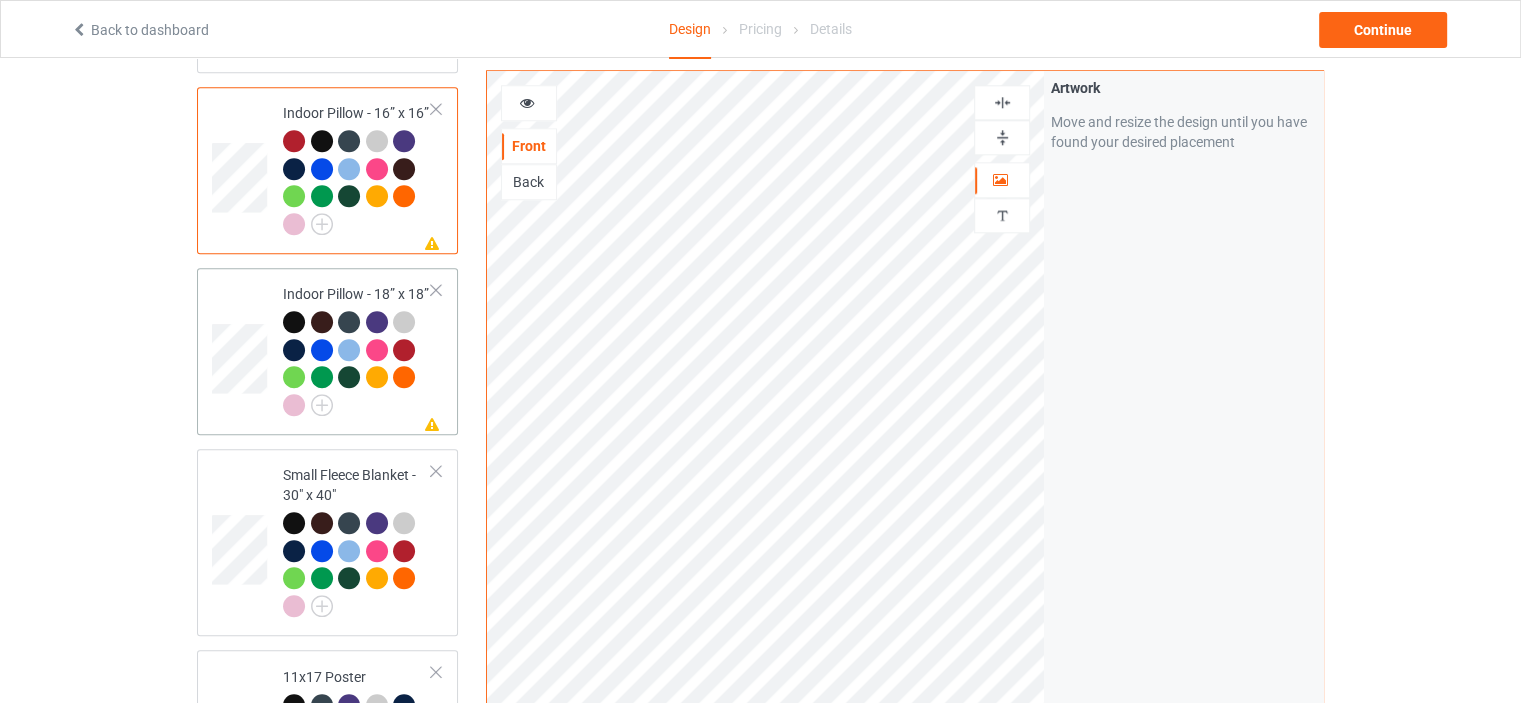 click on "Indoor Pillow - 18” x 18”" at bounding box center [357, 349] 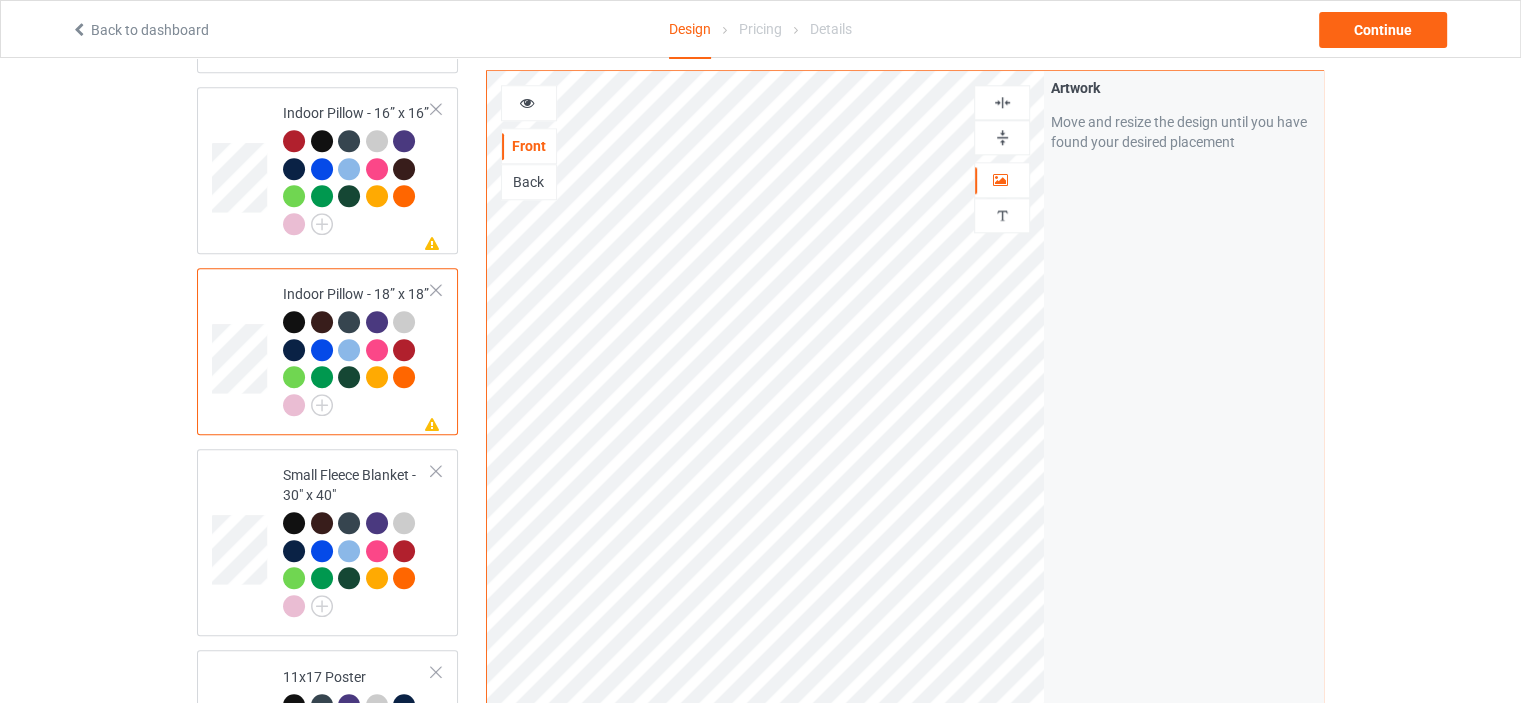 click at bounding box center [1002, 137] 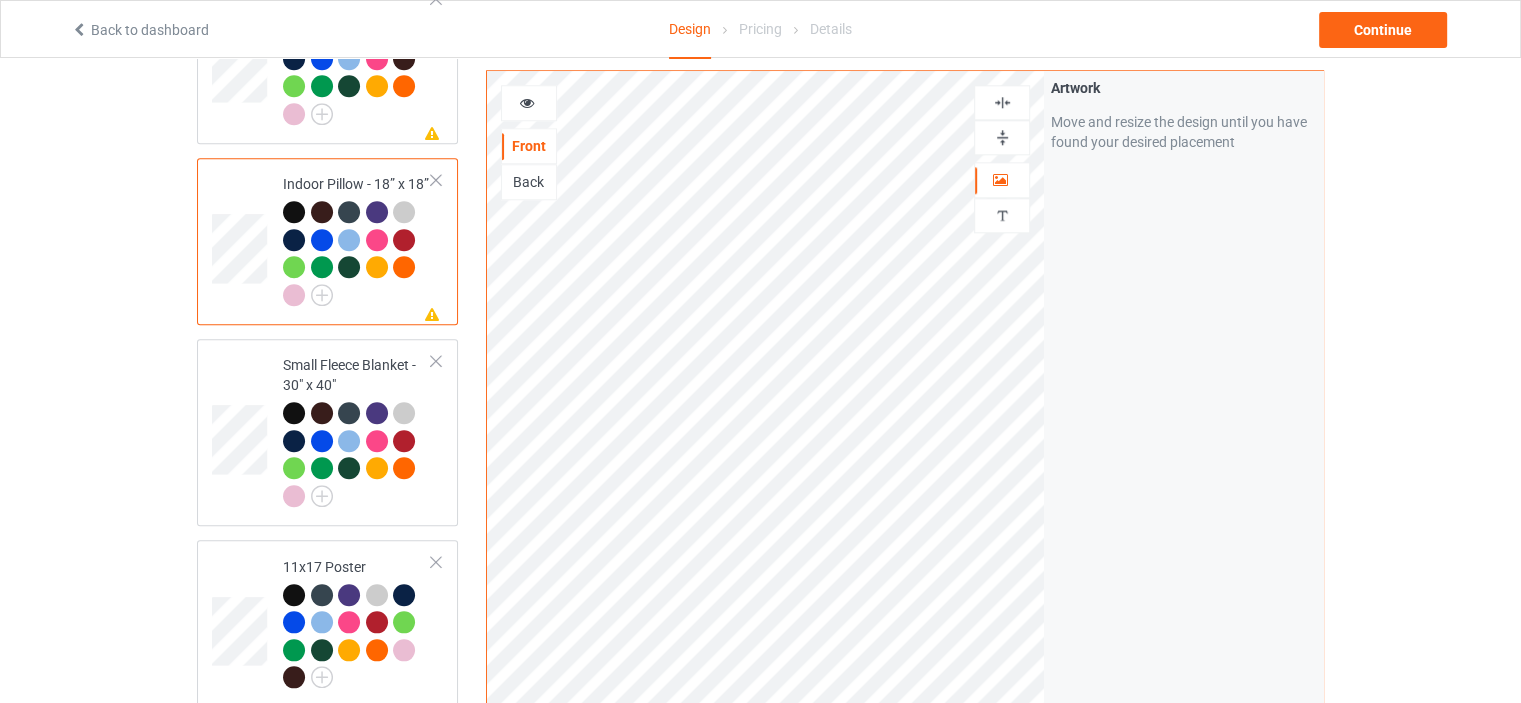 scroll, scrollTop: 2100, scrollLeft: 0, axis: vertical 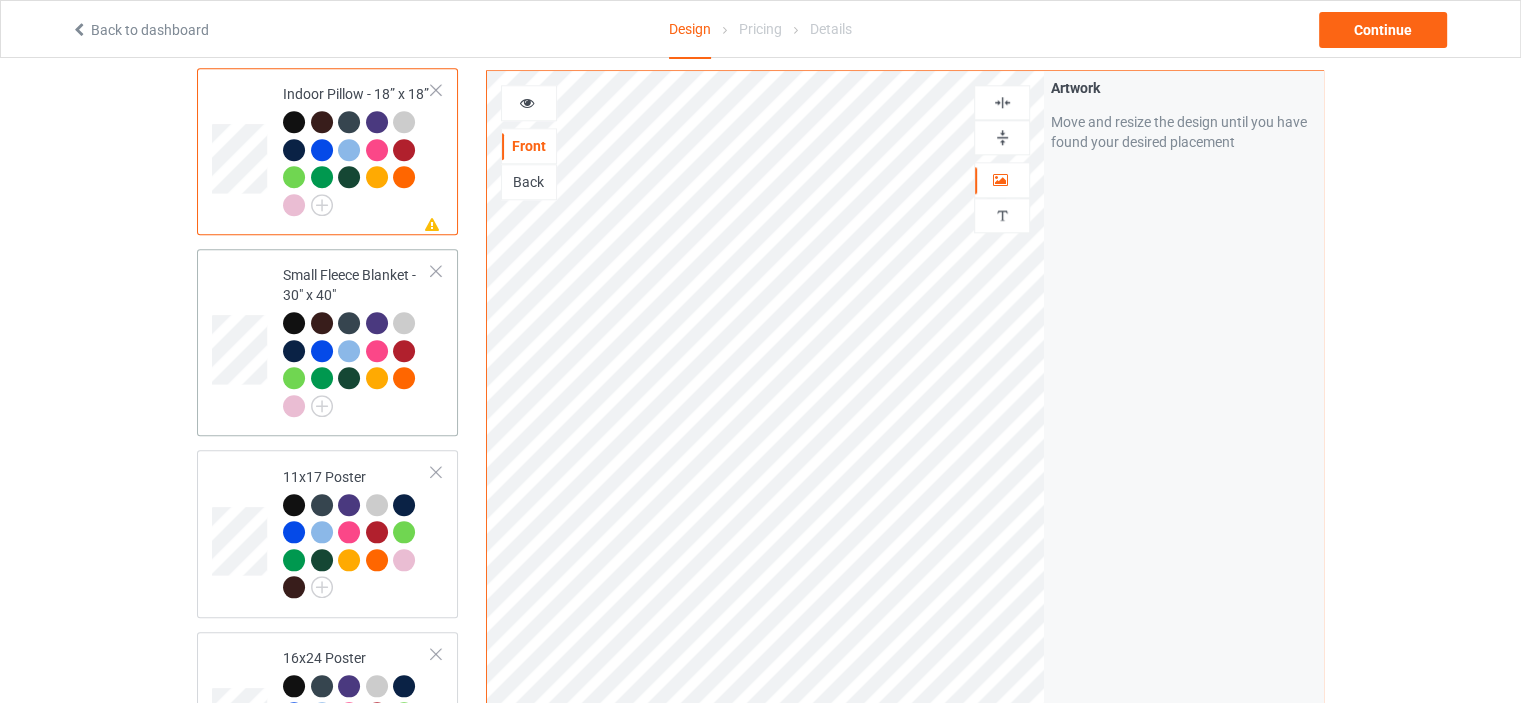 click on "Small Fleece Blanket - 30" x 40"" at bounding box center (357, 340) 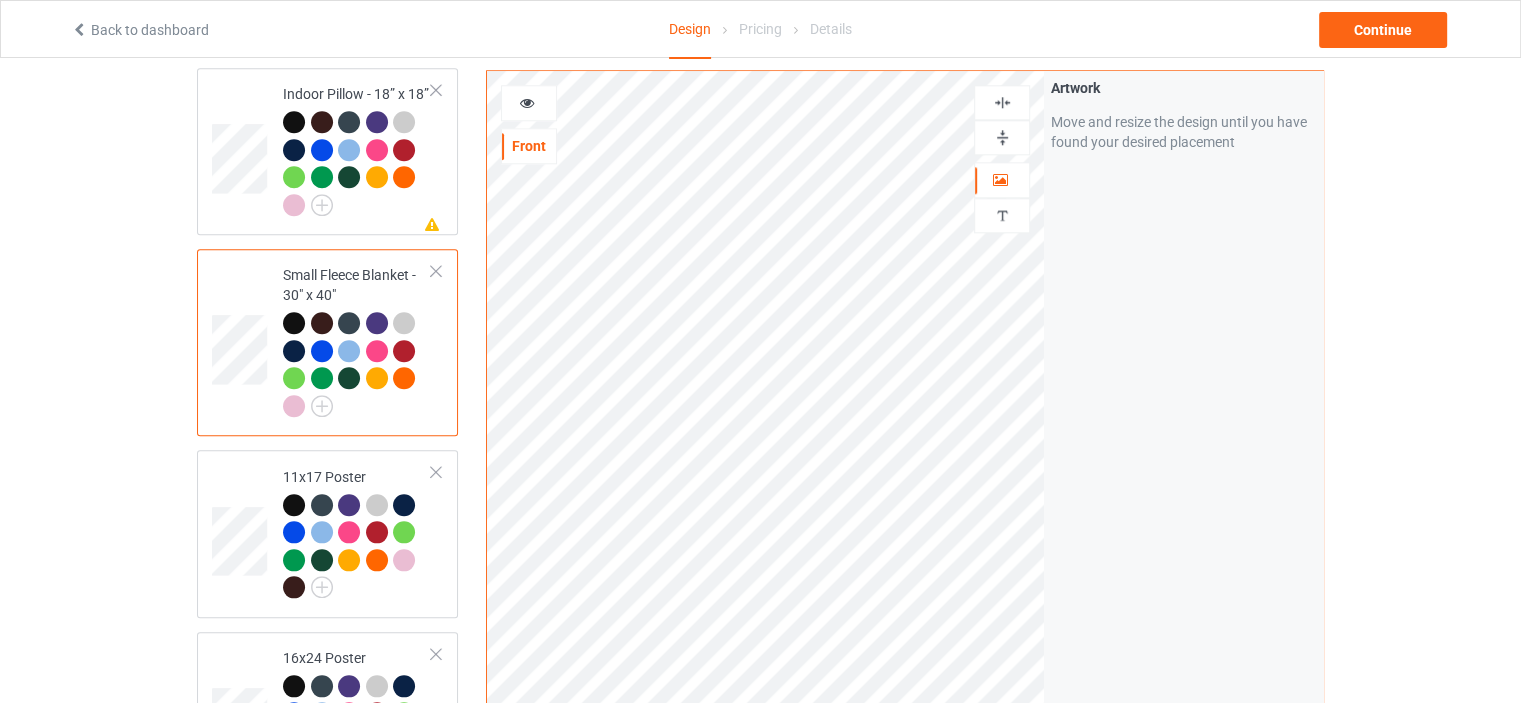 click at bounding box center [1002, 137] 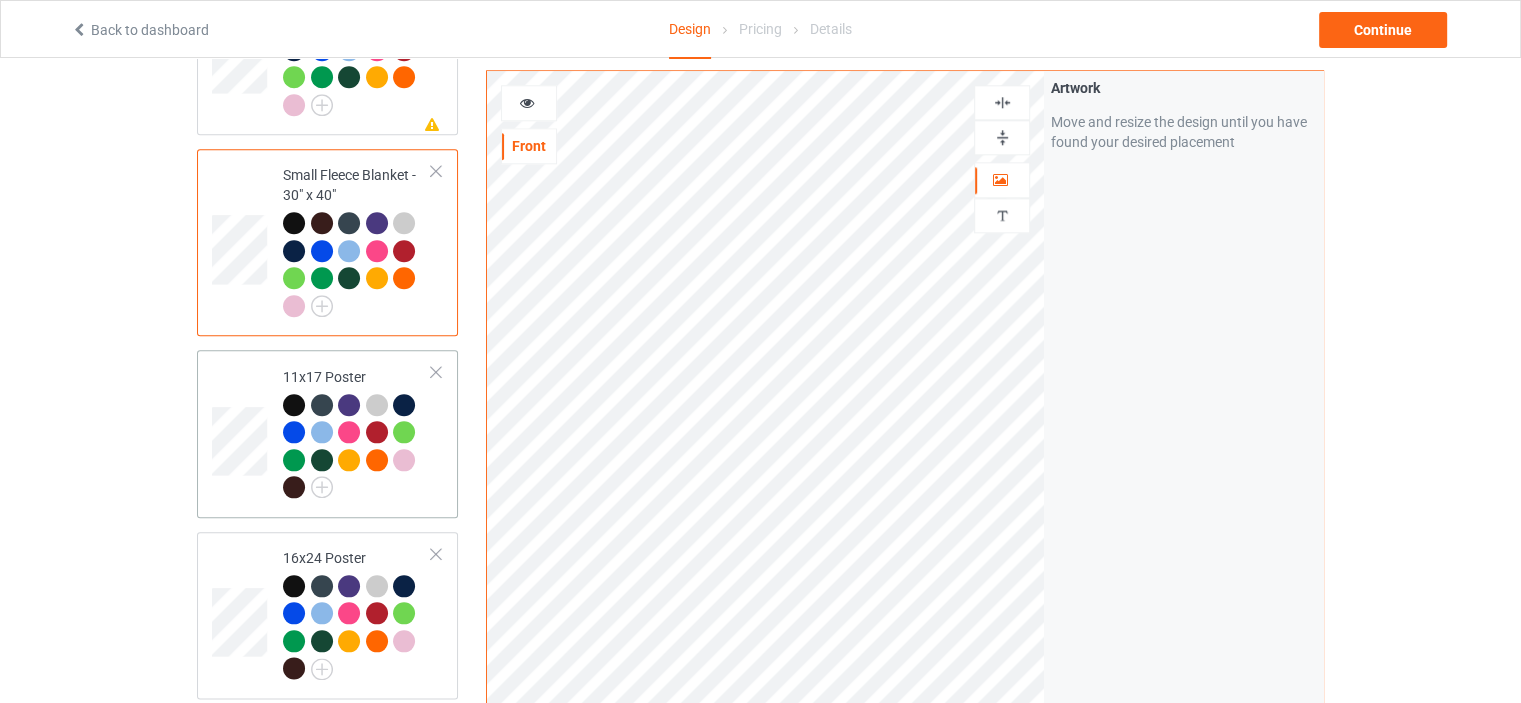 click on "11x17 Poster" at bounding box center (357, 432) 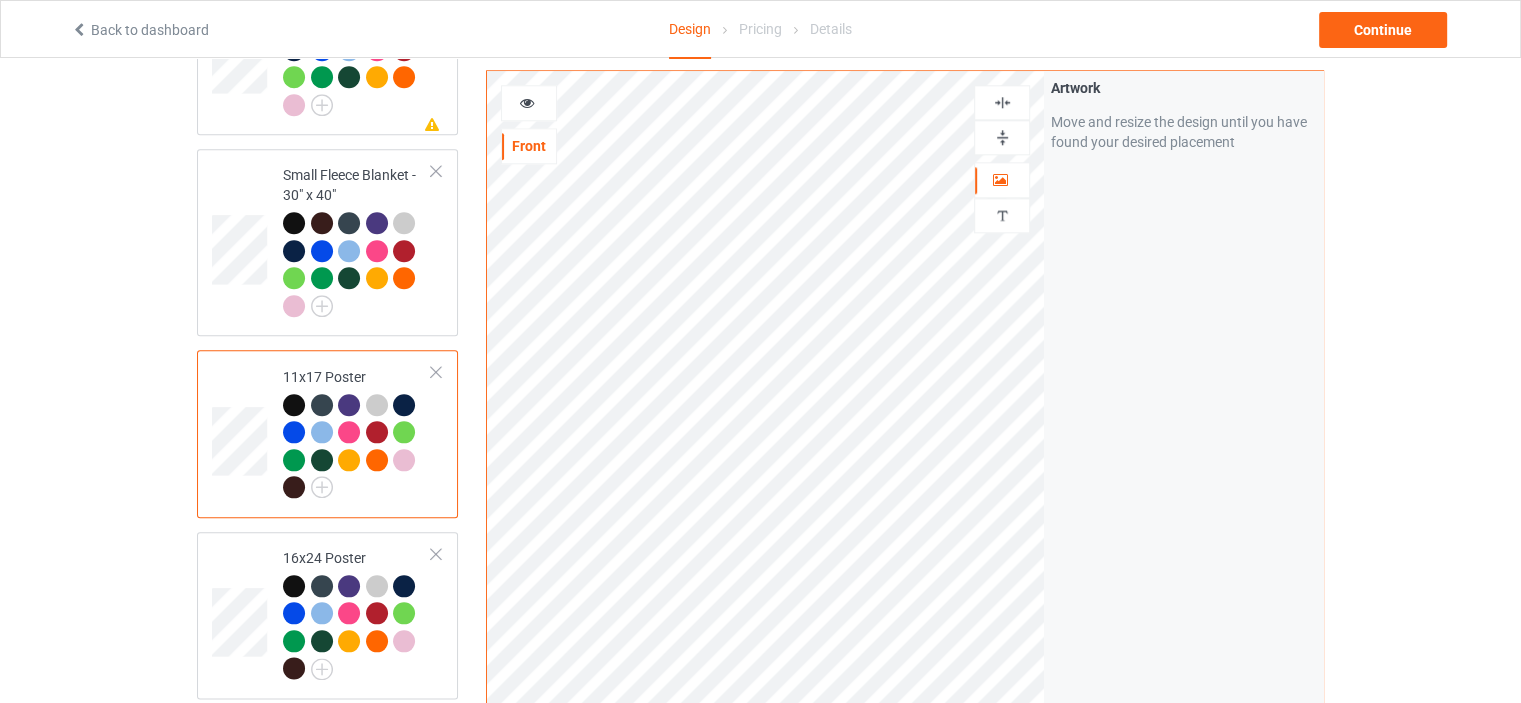 click at bounding box center [1002, 137] 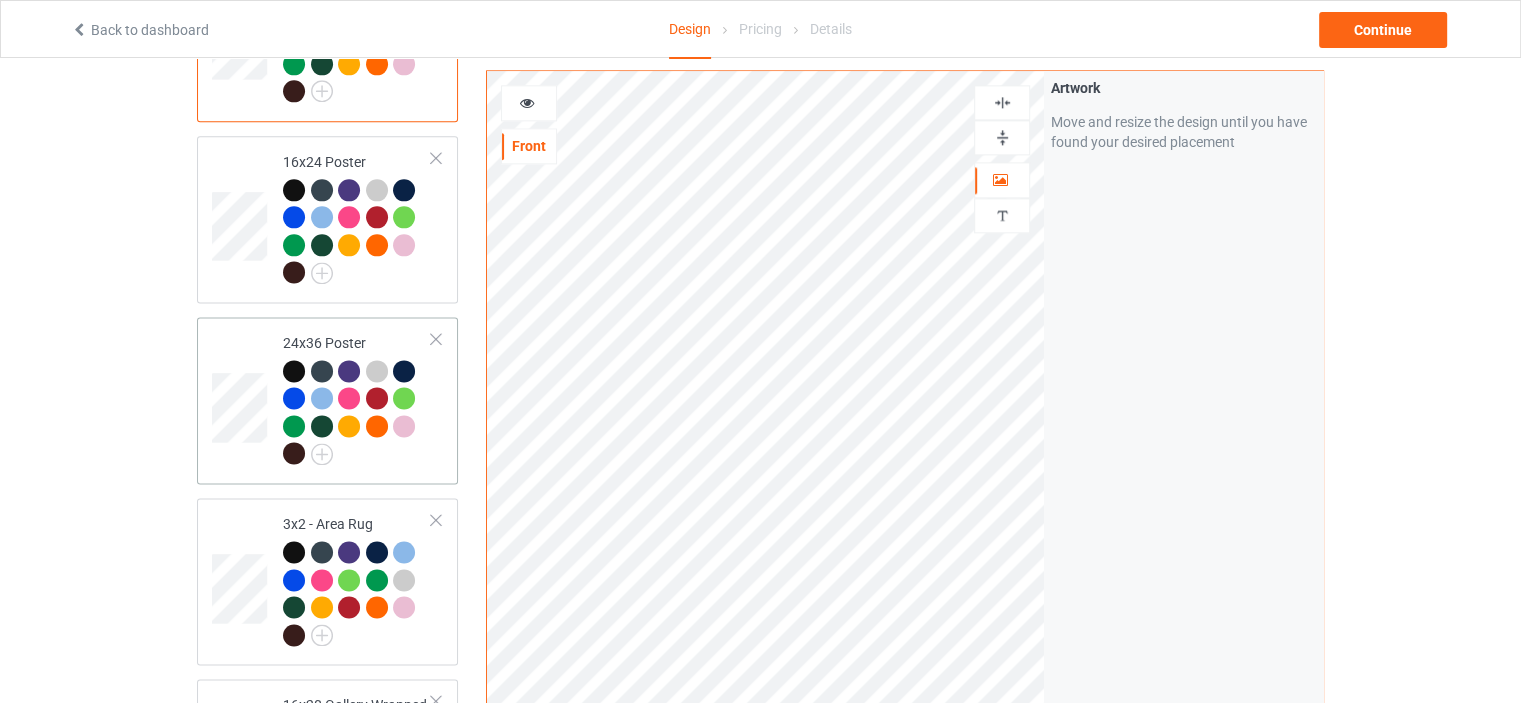 scroll, scrollTop: 2600, scrollLeft: 0, axis: vertical 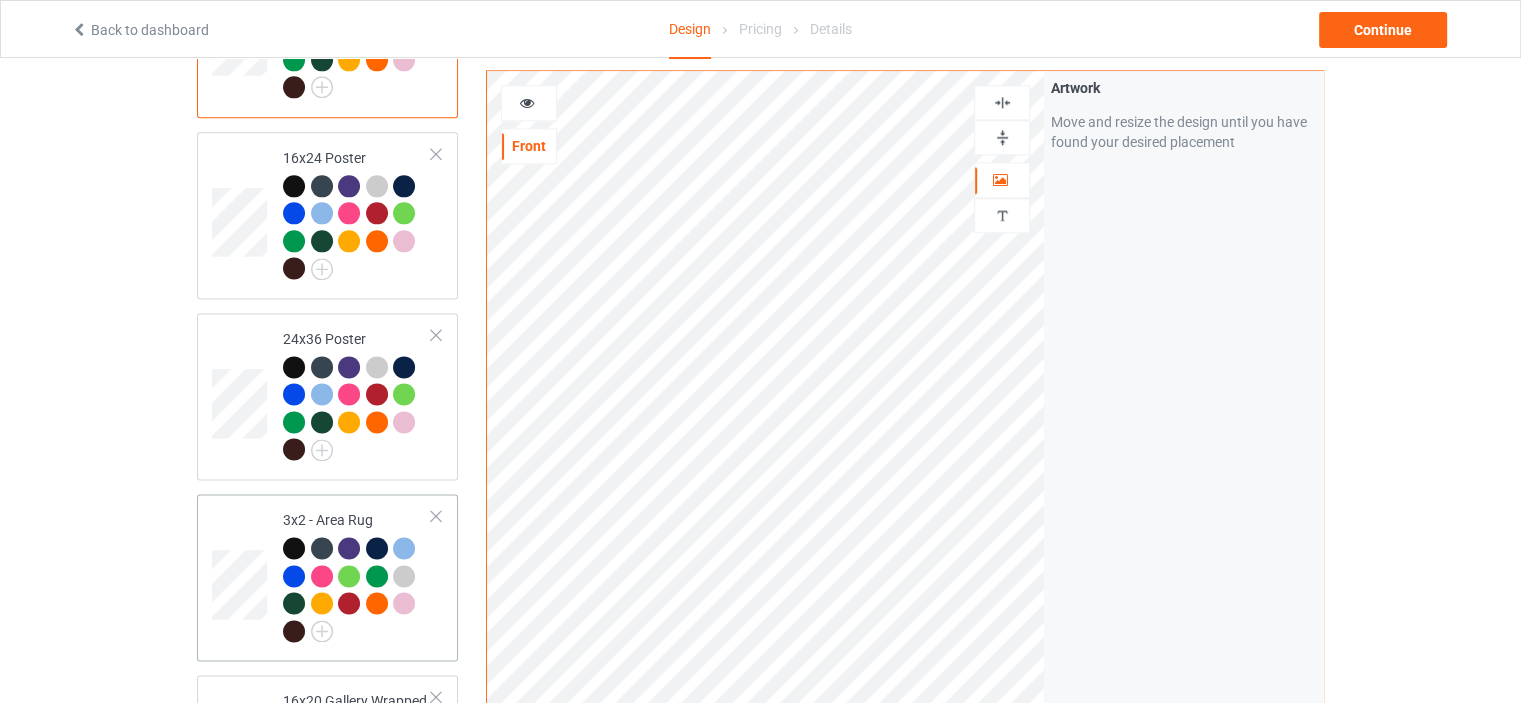 click on "3x2 - Area Rug" at bounding box center [357, 575] 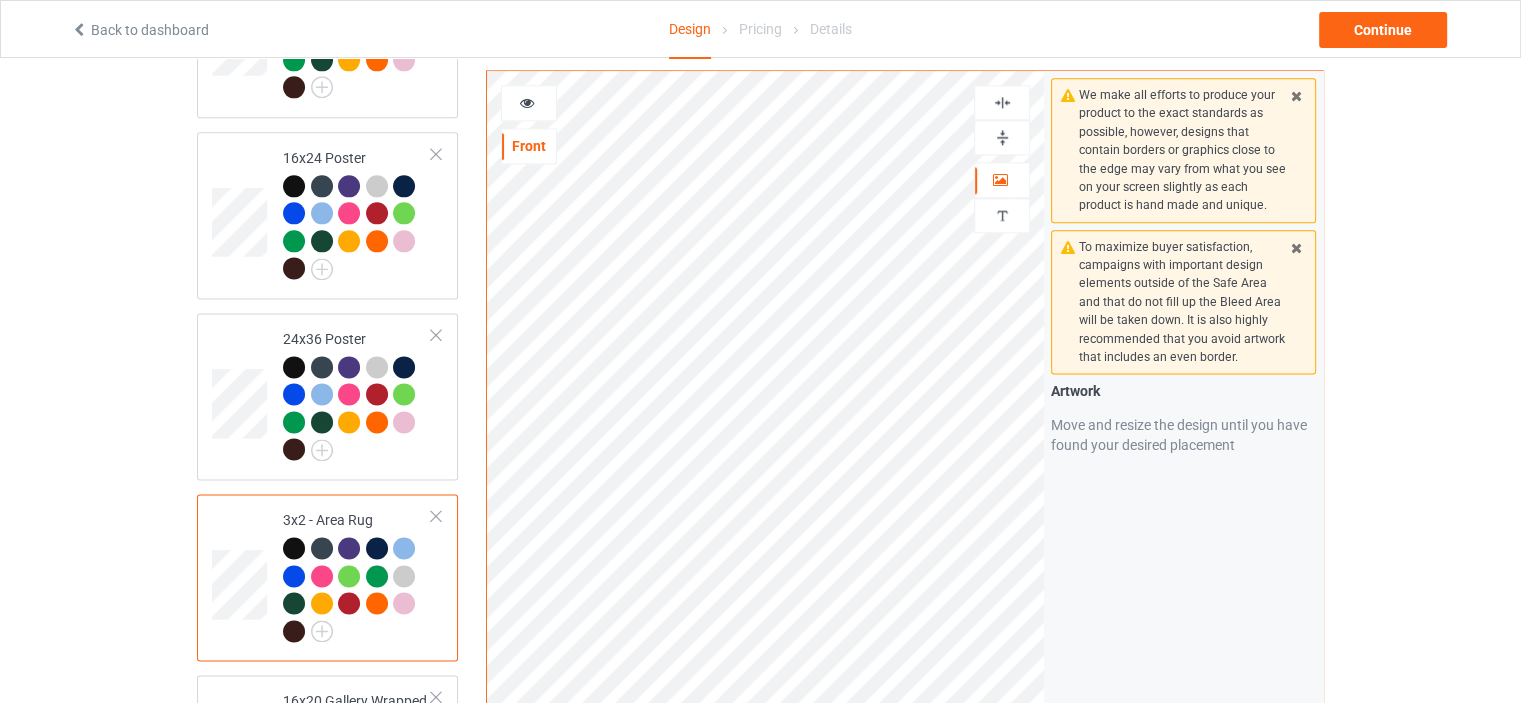 click at bounding box center [1002, 137] 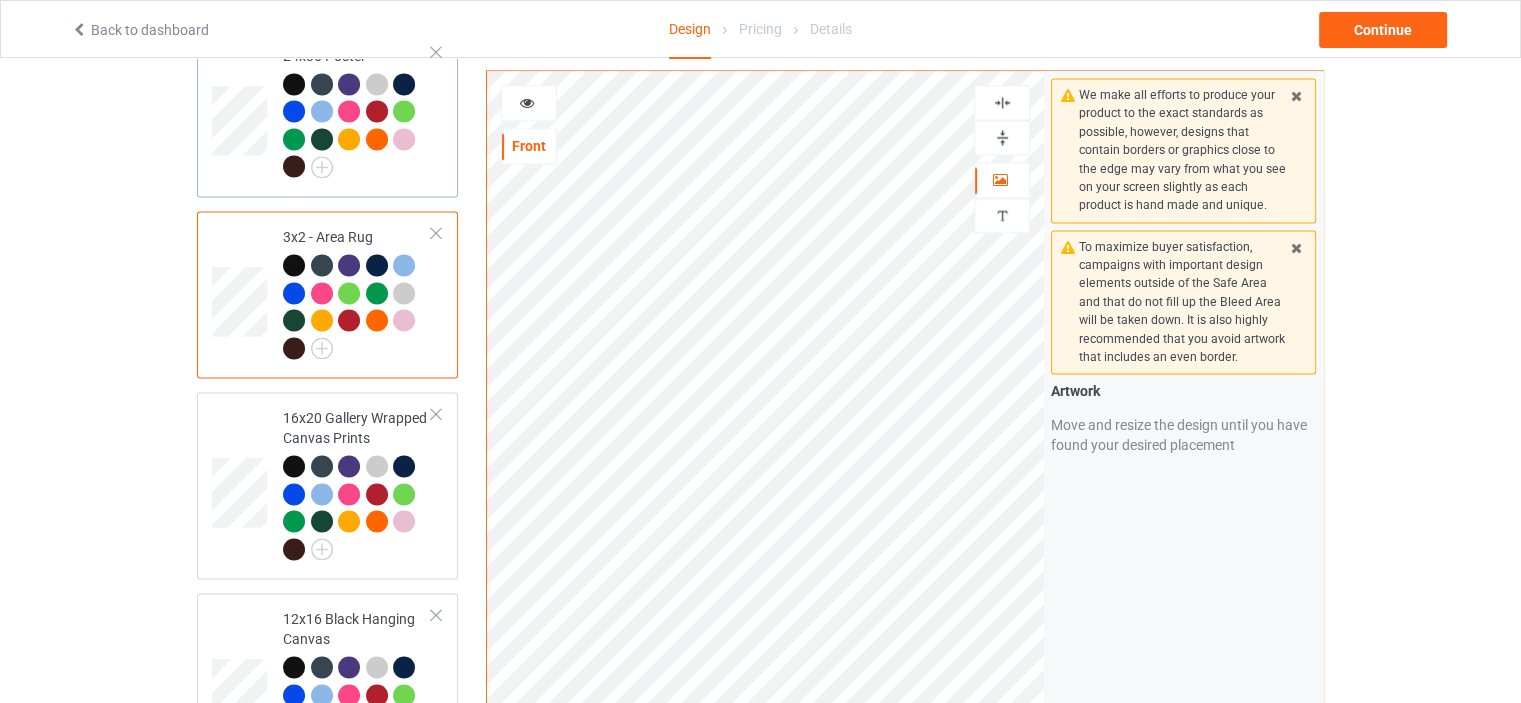 scroll, scrollTop: 2900, scrollLeft: 0, axis: vertical 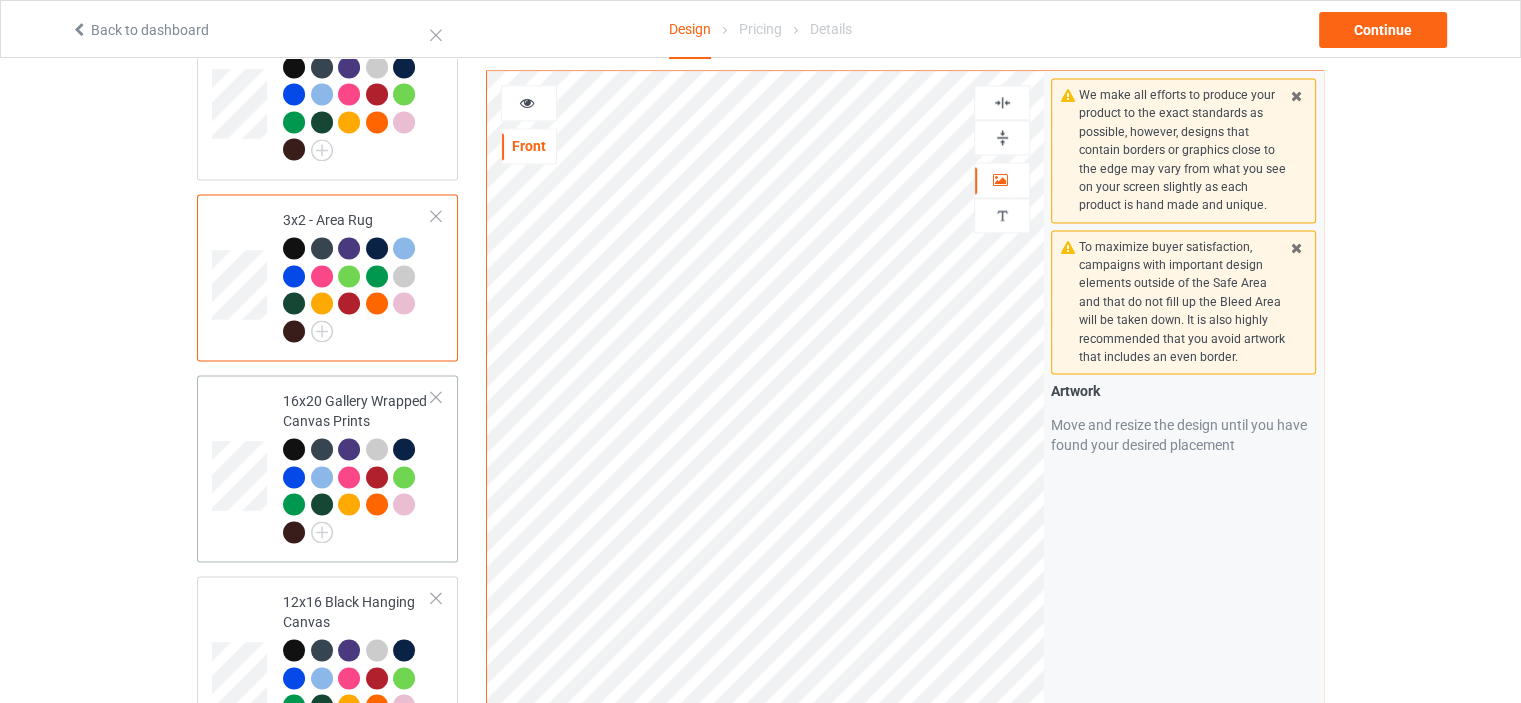 click on "16x20 Gallery Wrapped Canvas Prints" at bounding box center [357, 468] 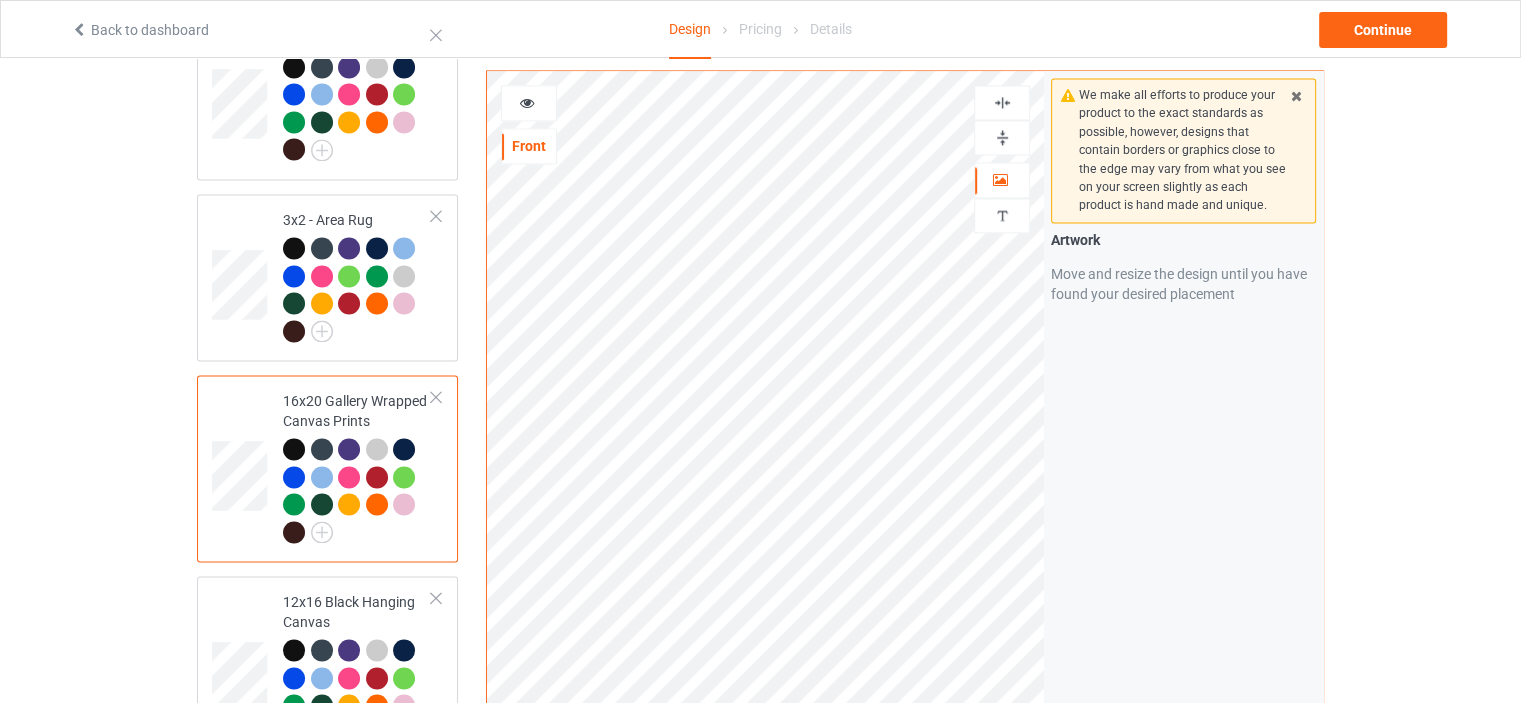 click at bounding box center (1002, 137) 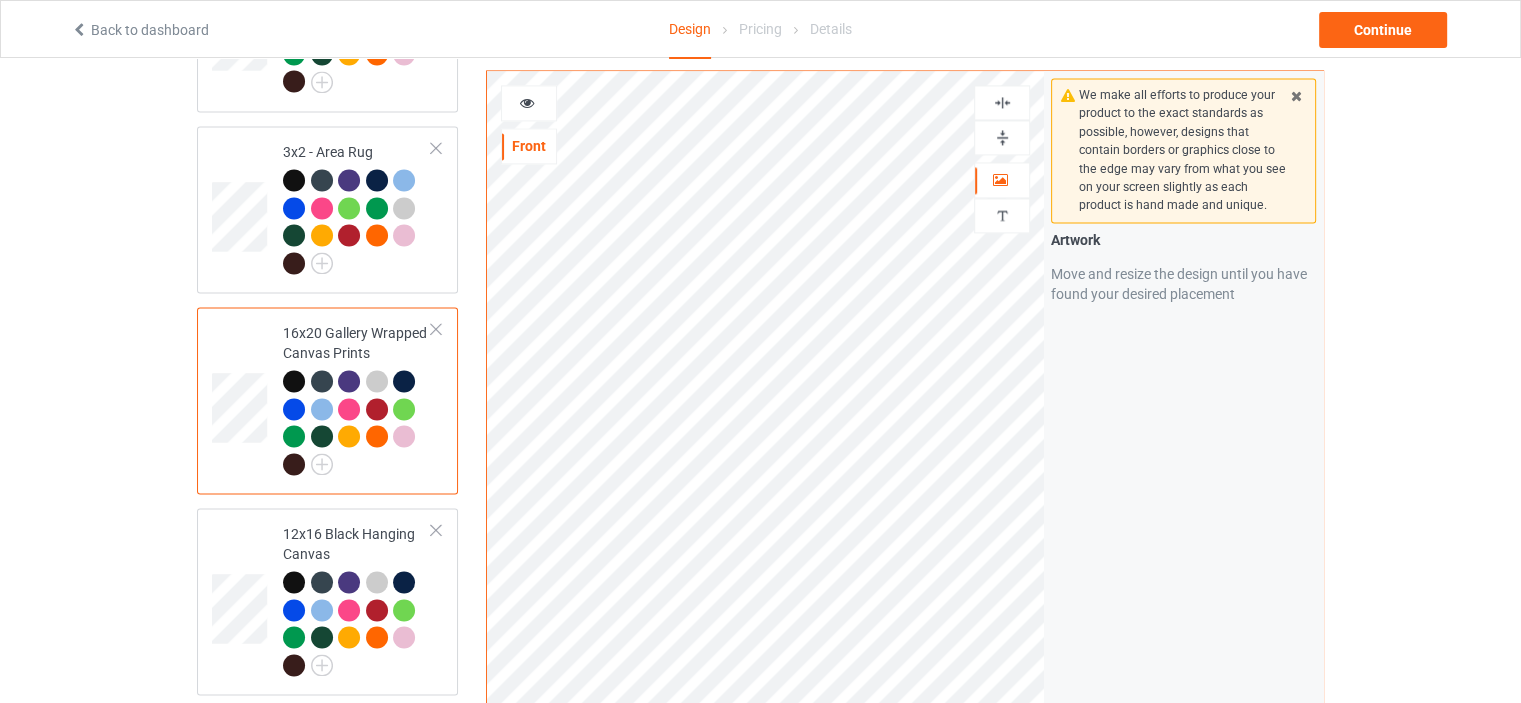 scroll, scrollTop: 3000, scrollLeft: 0, axis: vertical 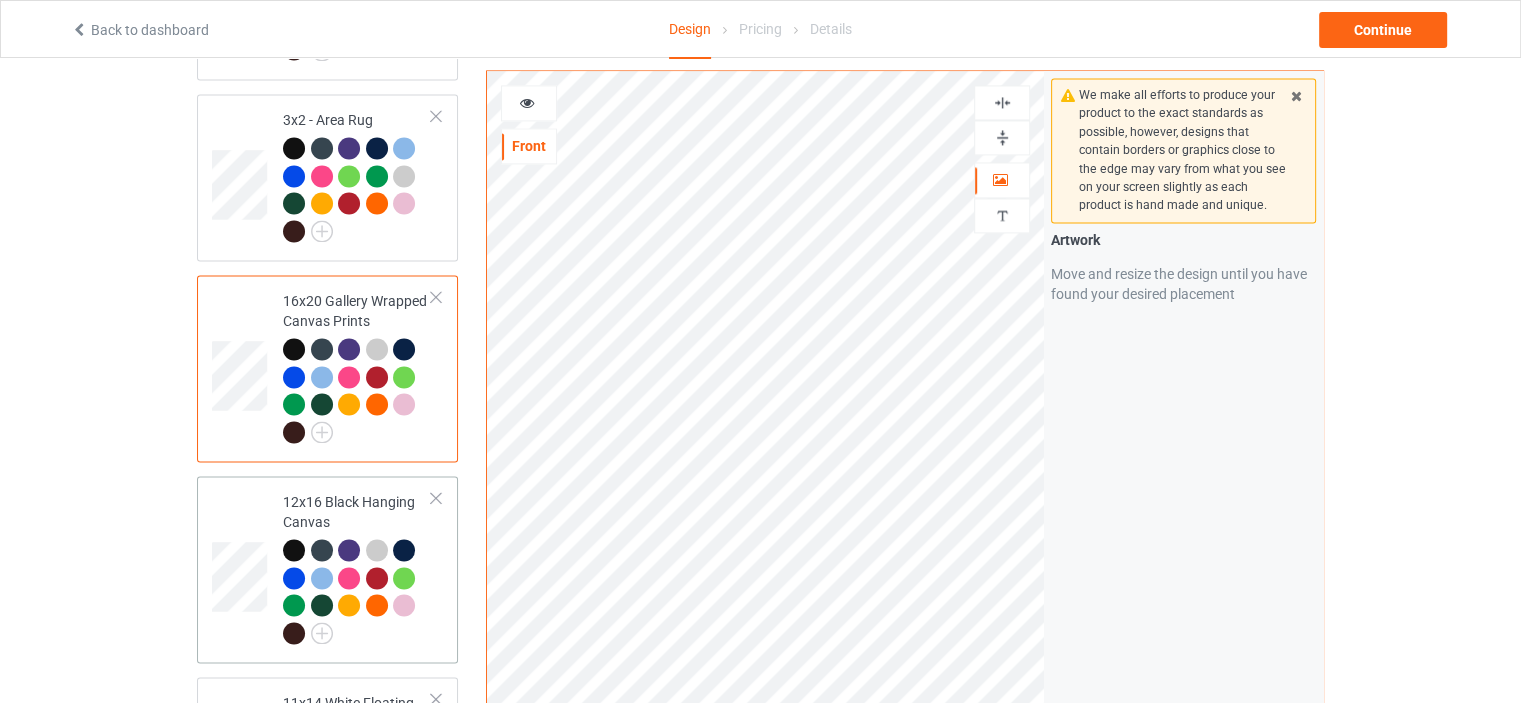 click on "12x16 Black Hanging Canvas" at bounding box center (357, 567) 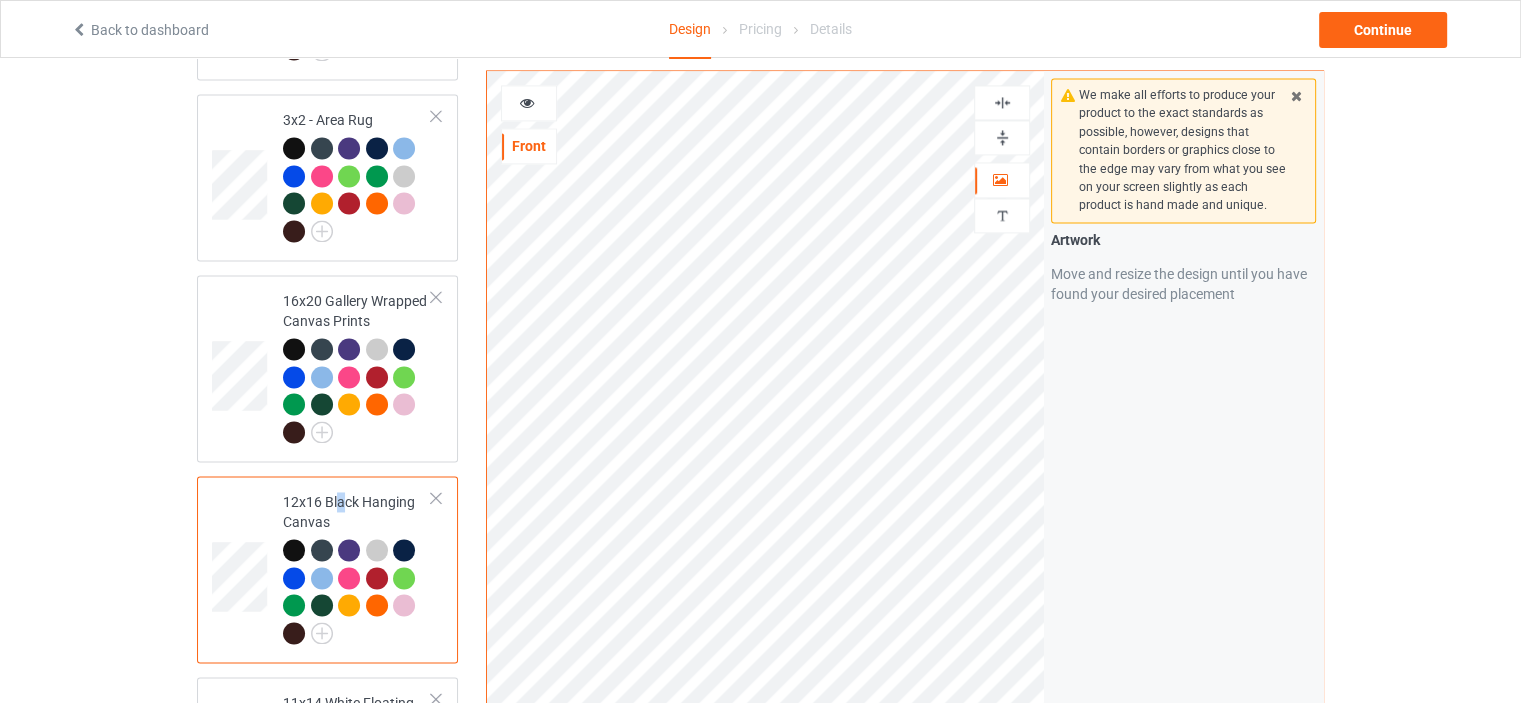 click at bounding box center (1002, 137) 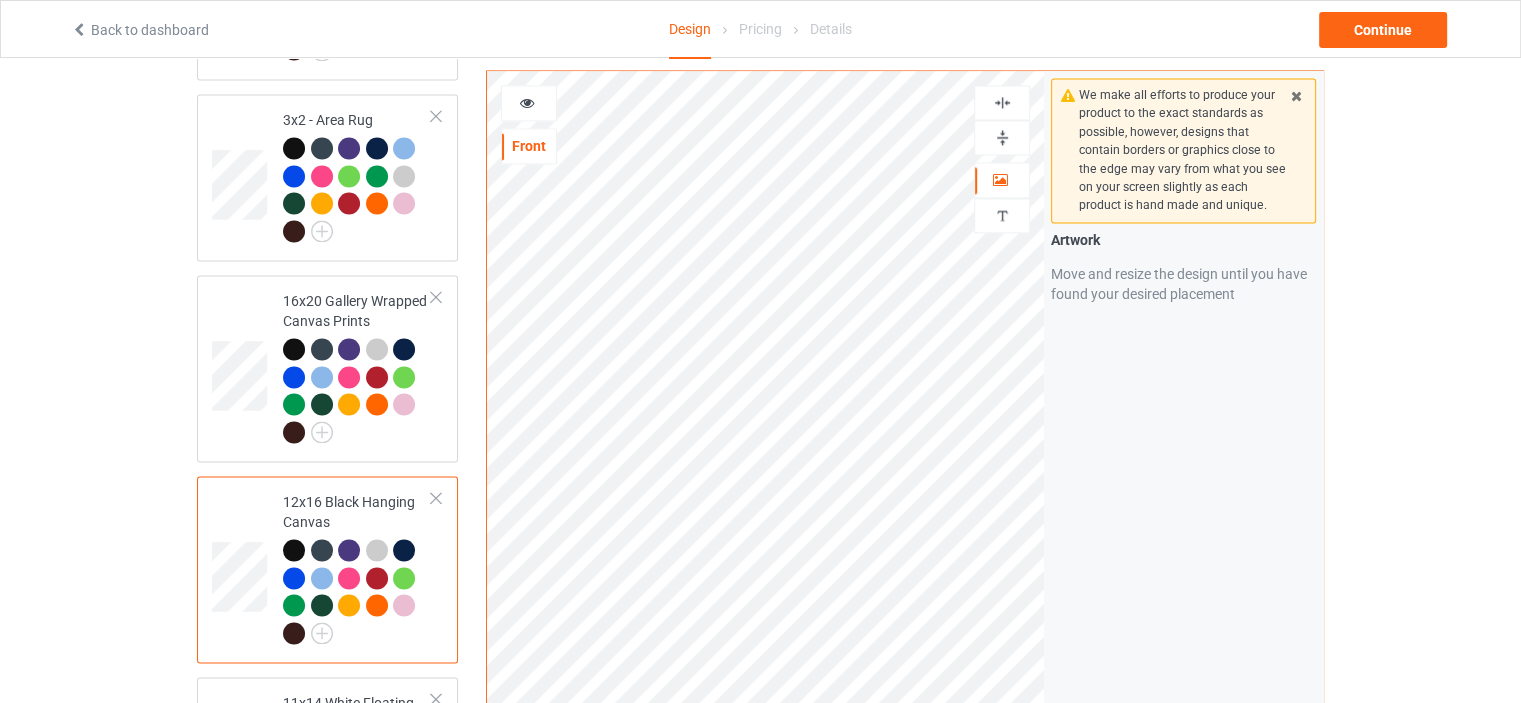 click at bounding box center [1002, 102] 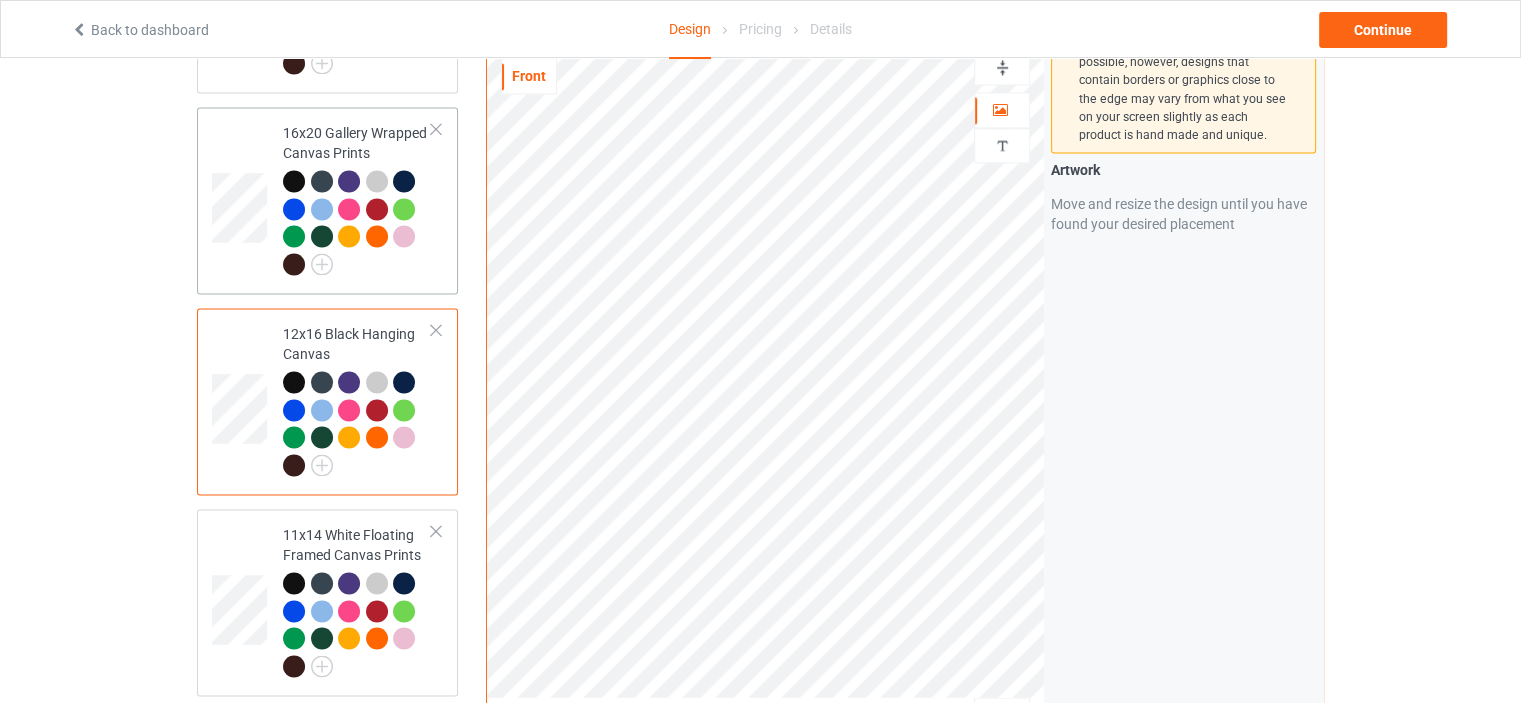 scroll, scrollTop: 3400, scrollLeft: 0, axis: vertical 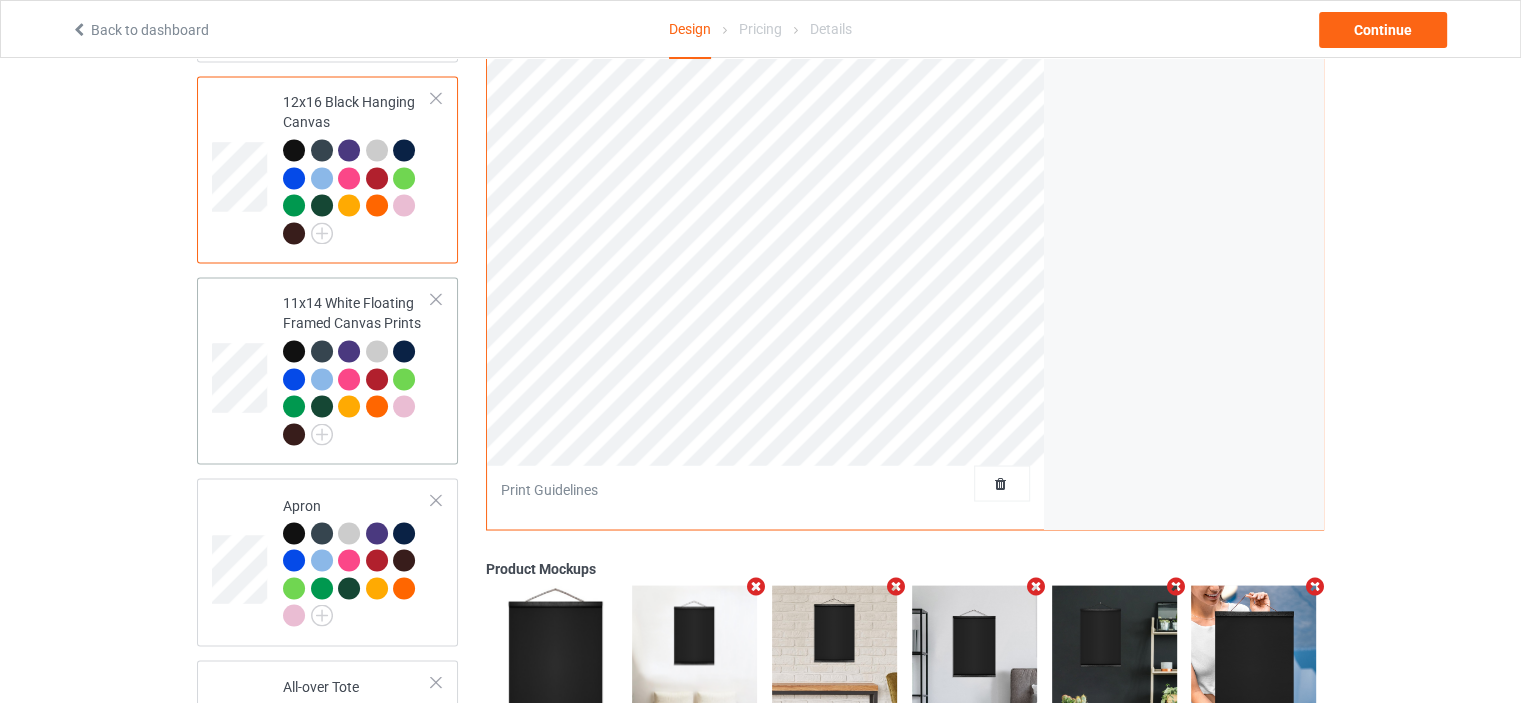click on "11x14 White Floating Framed Canvas Prints" at bounding box center (357, 368) 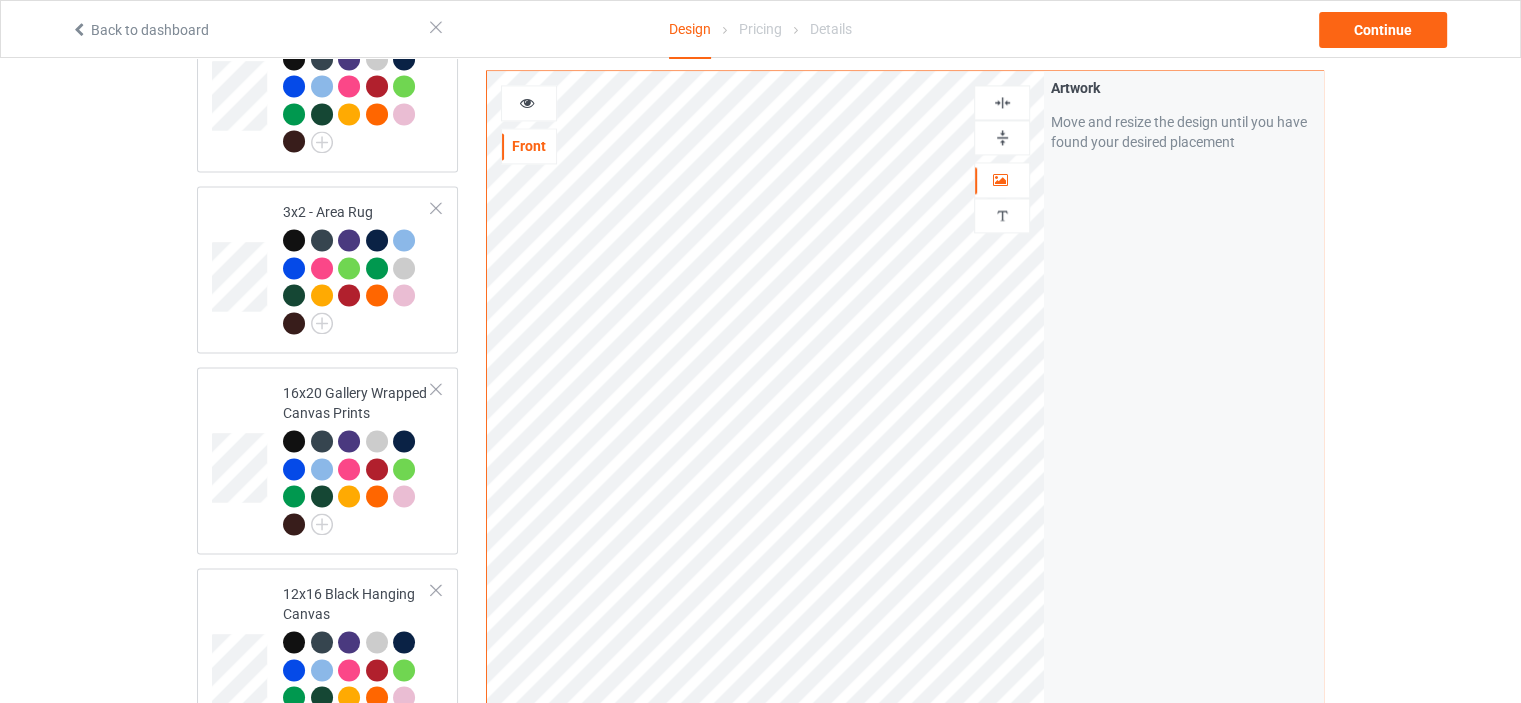 scroll, scrollTop: 2900, scrollLeft: 0, axis: vertical 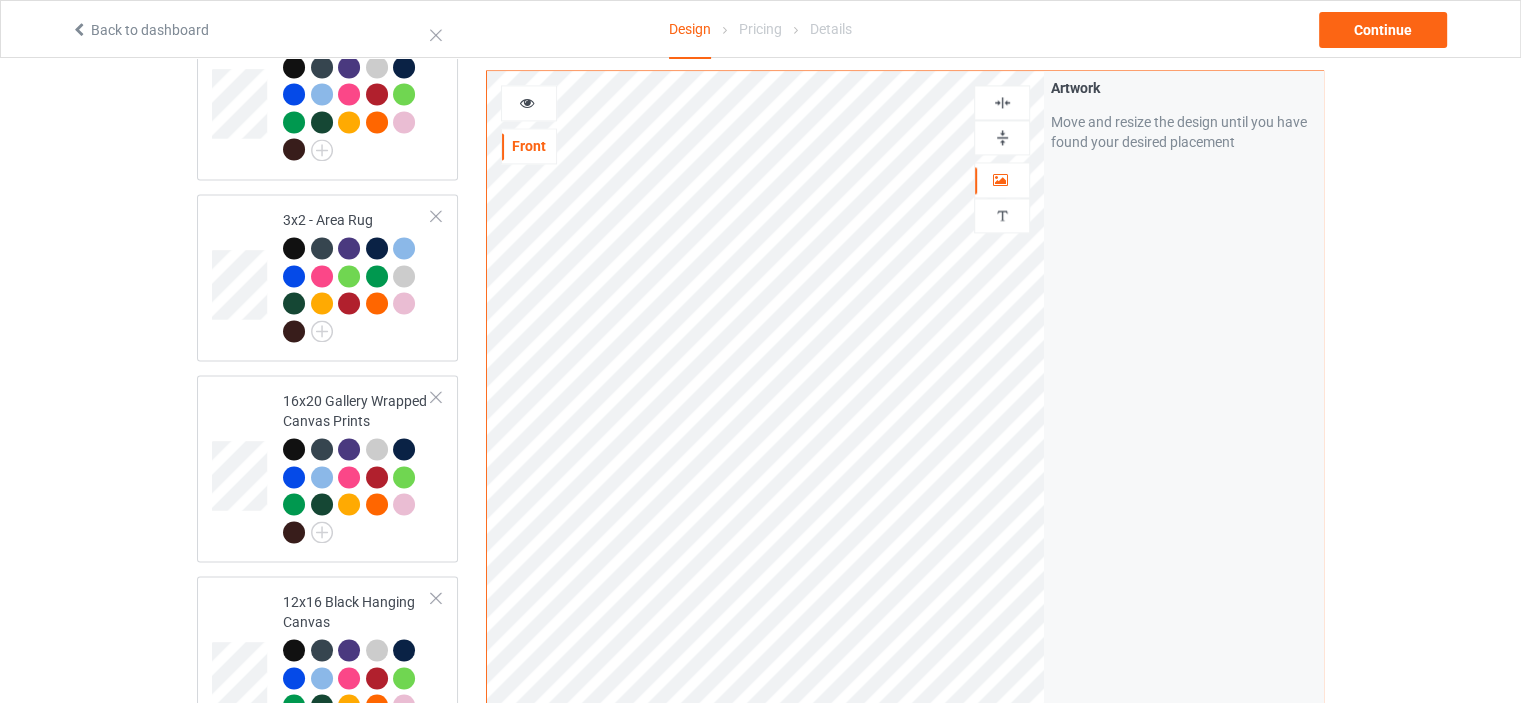 drag, startPoint x: 1002, startPoint y: 131, endPoint x: 1008, endPoint y: 114, distance: 18.027756 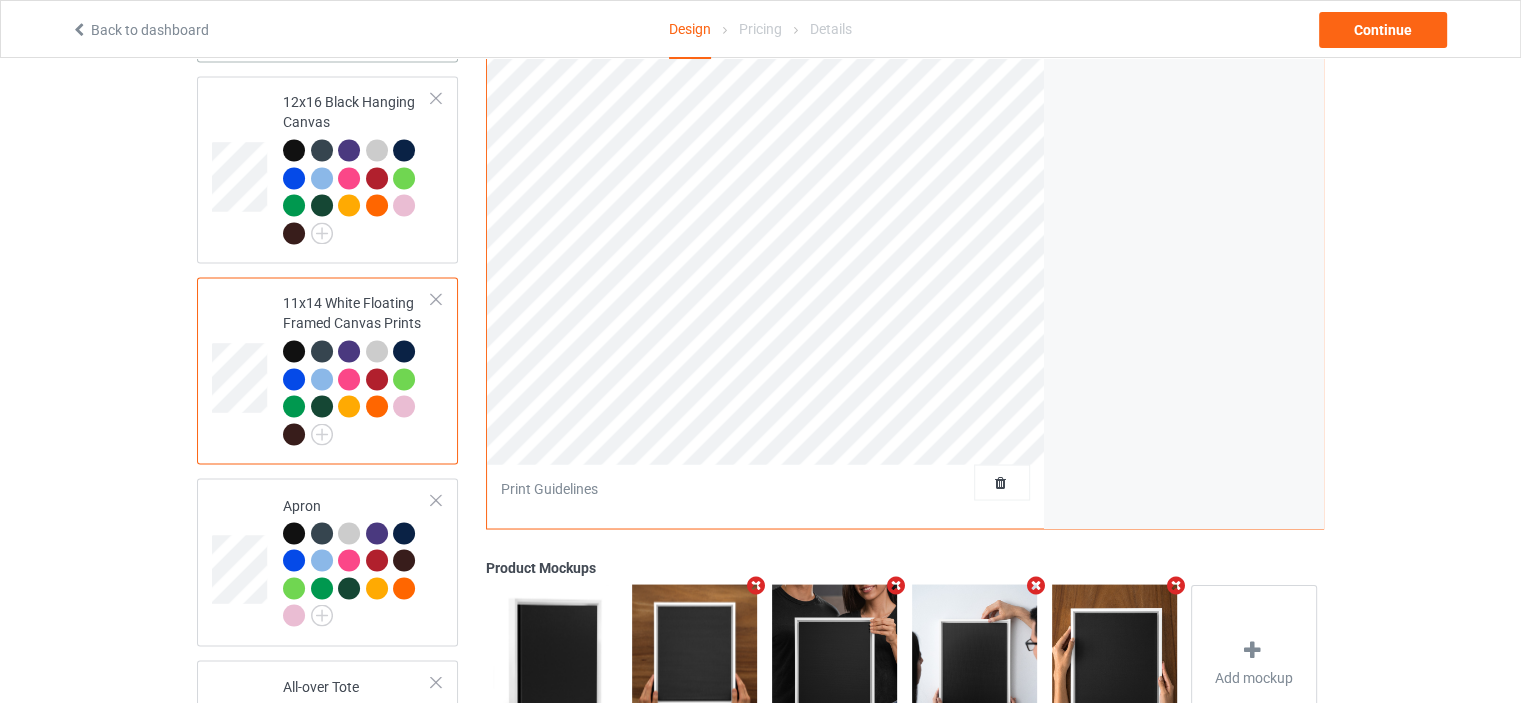 scroll, scrollTop: 3500, scrollLeft: 0, axis: vertical 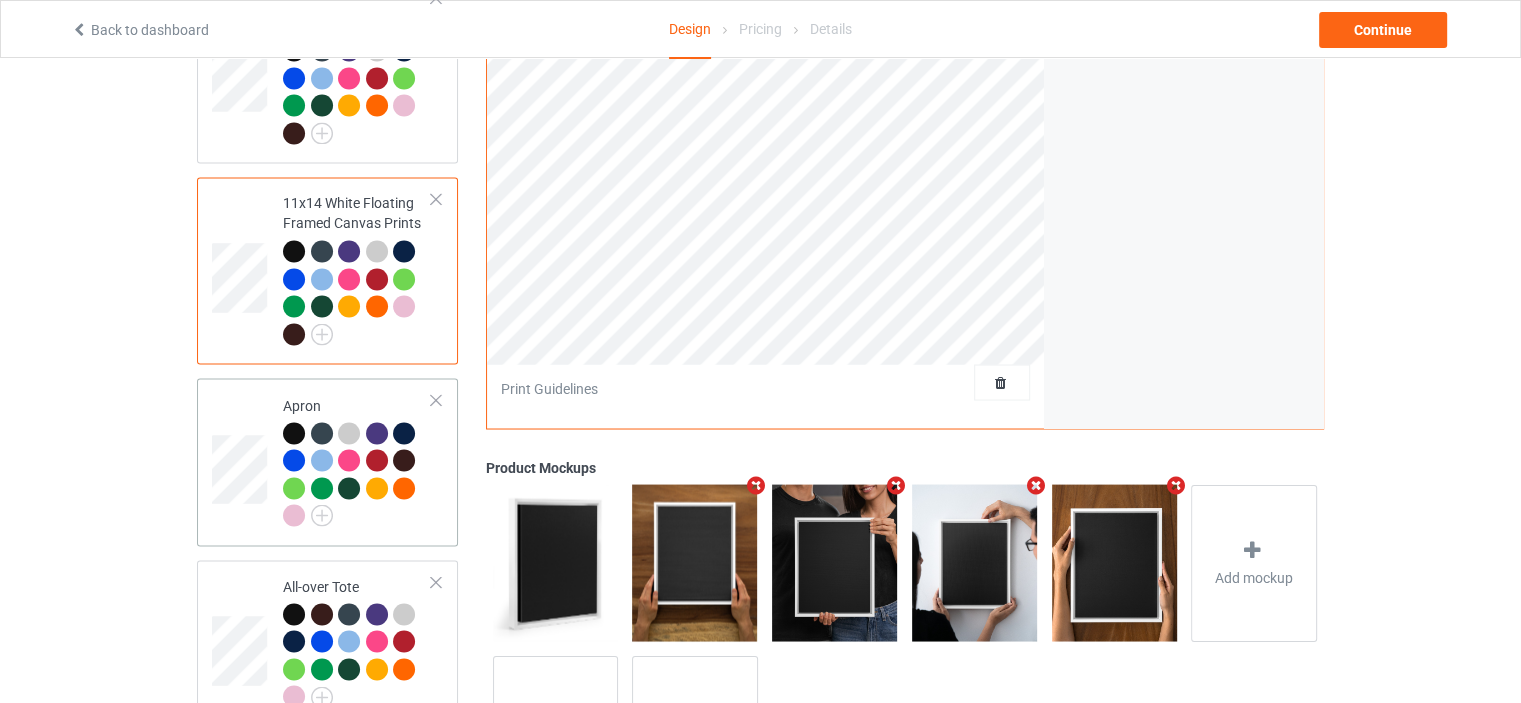 click on "Apron" at bounding box center (357, 460) 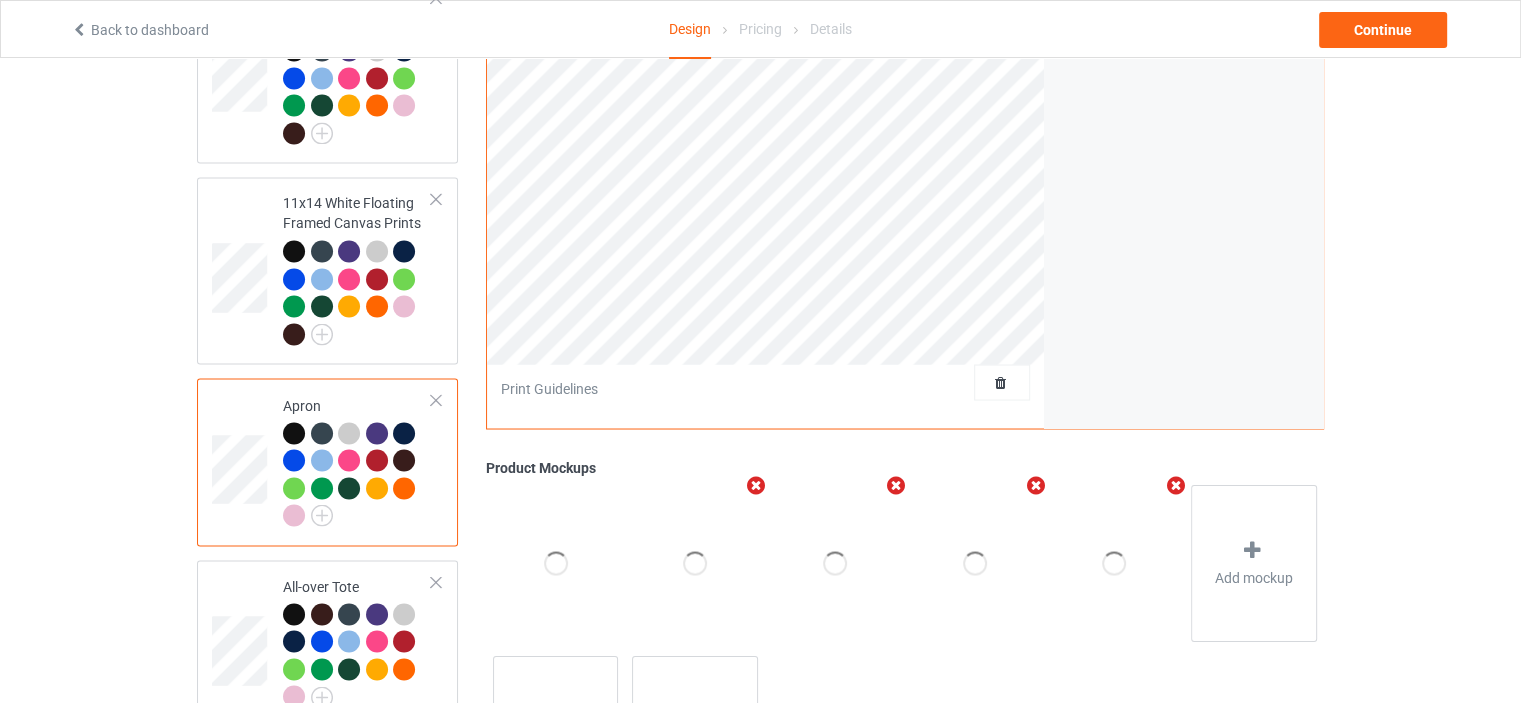 scroll, scrollTop: 3000, scrollLeft: 0, axis: vertical 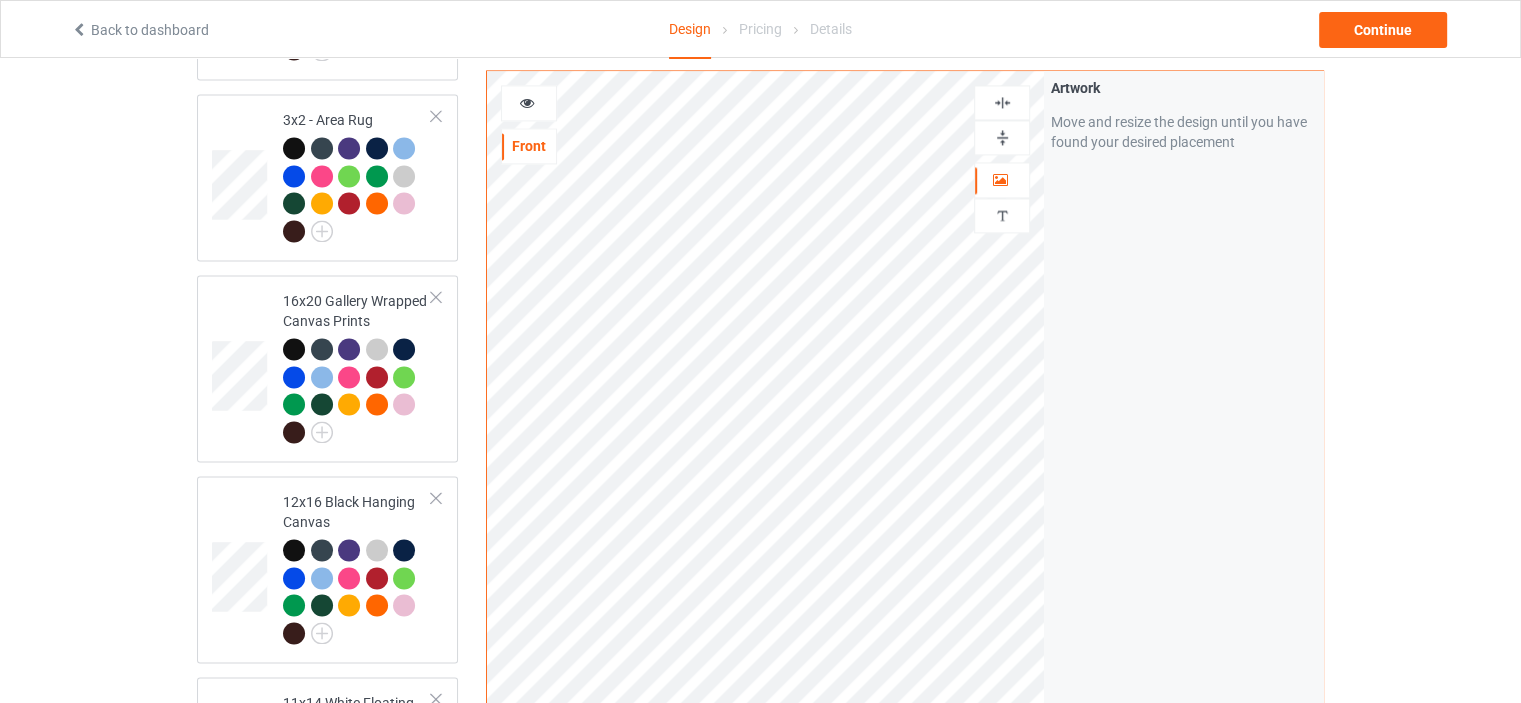 click at bounding box center [1002, 102] 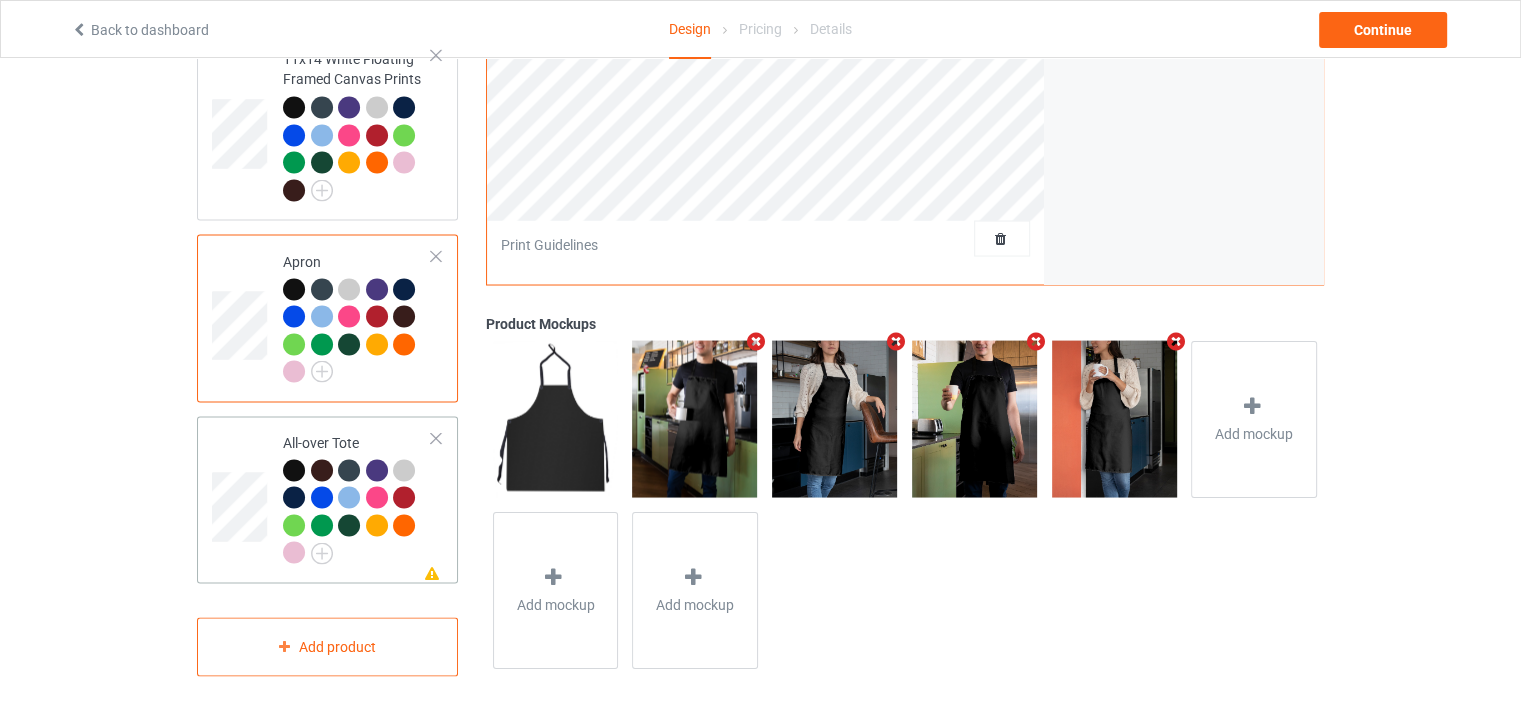 click on "All-over Tote" at bounding box center (357, 497) 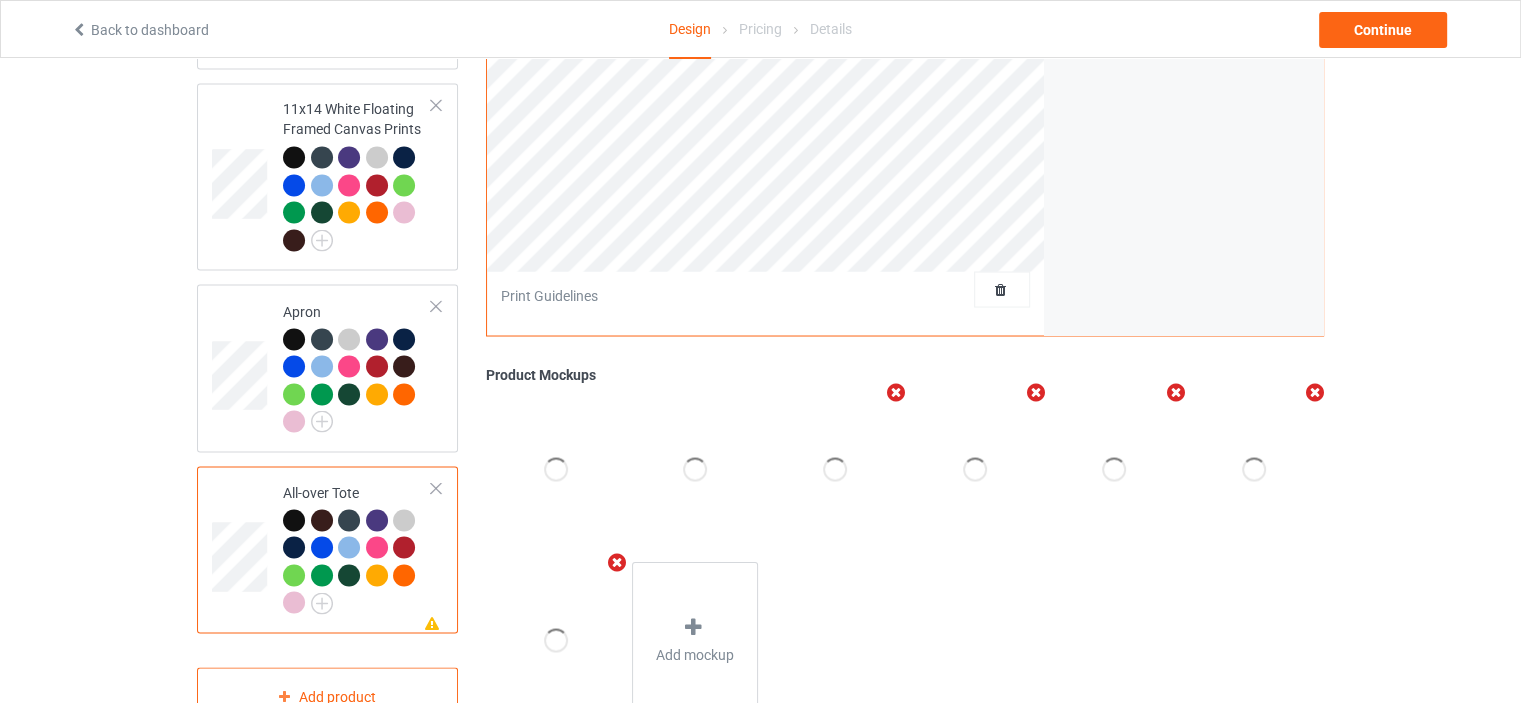 scroll, scrollTop: 3044, scrollLeft: 0, axis: vertical 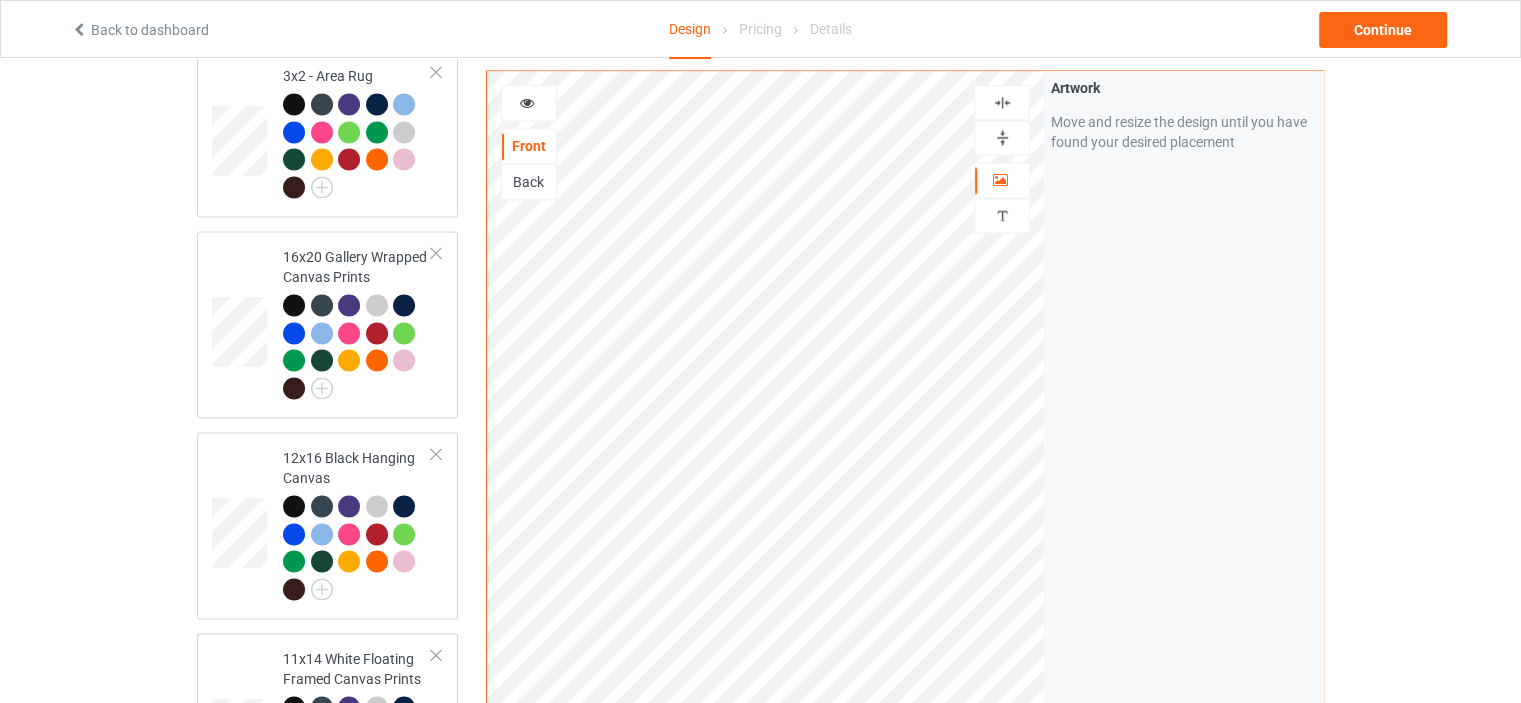 click at bounding box center [1002, 102] 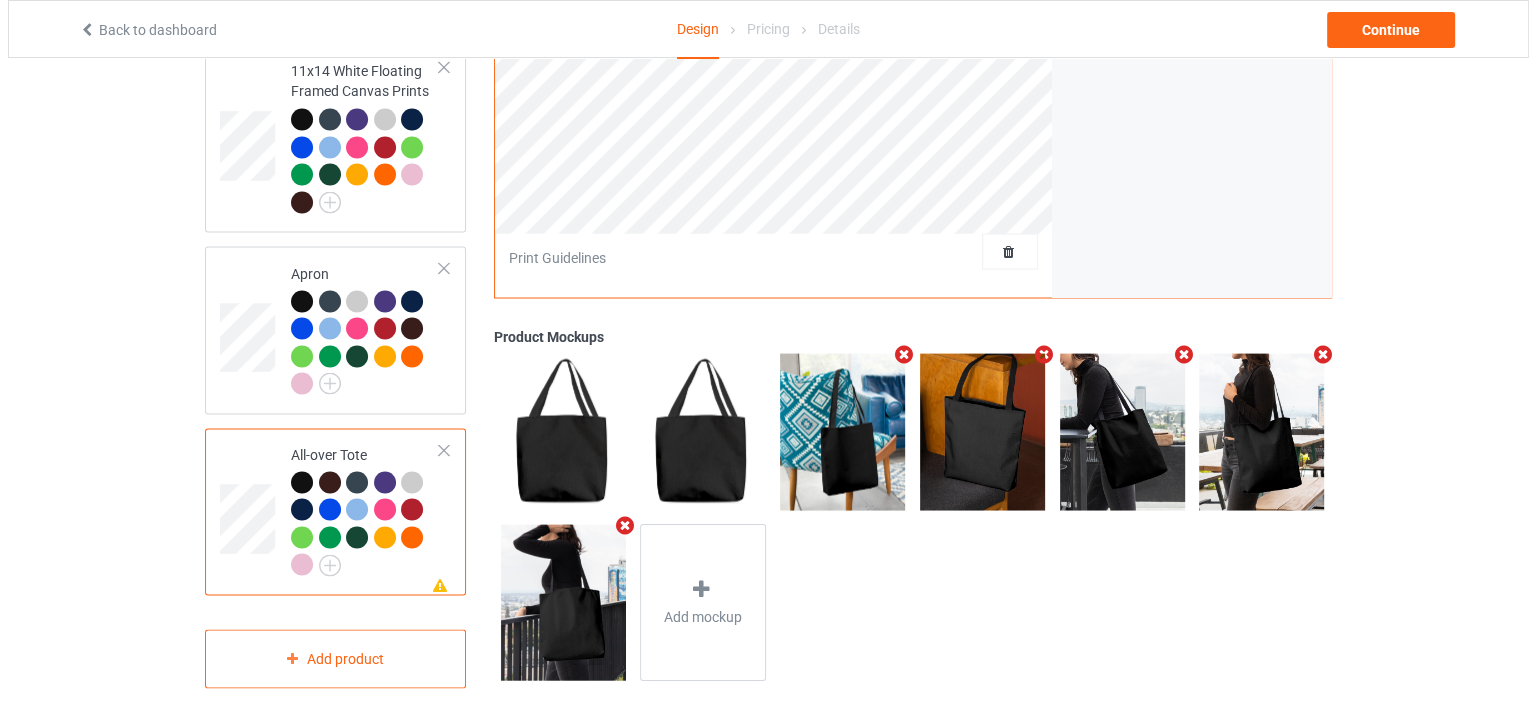 scroll, scrollTop: 3644, scrollLeft: 0, axis: vertical 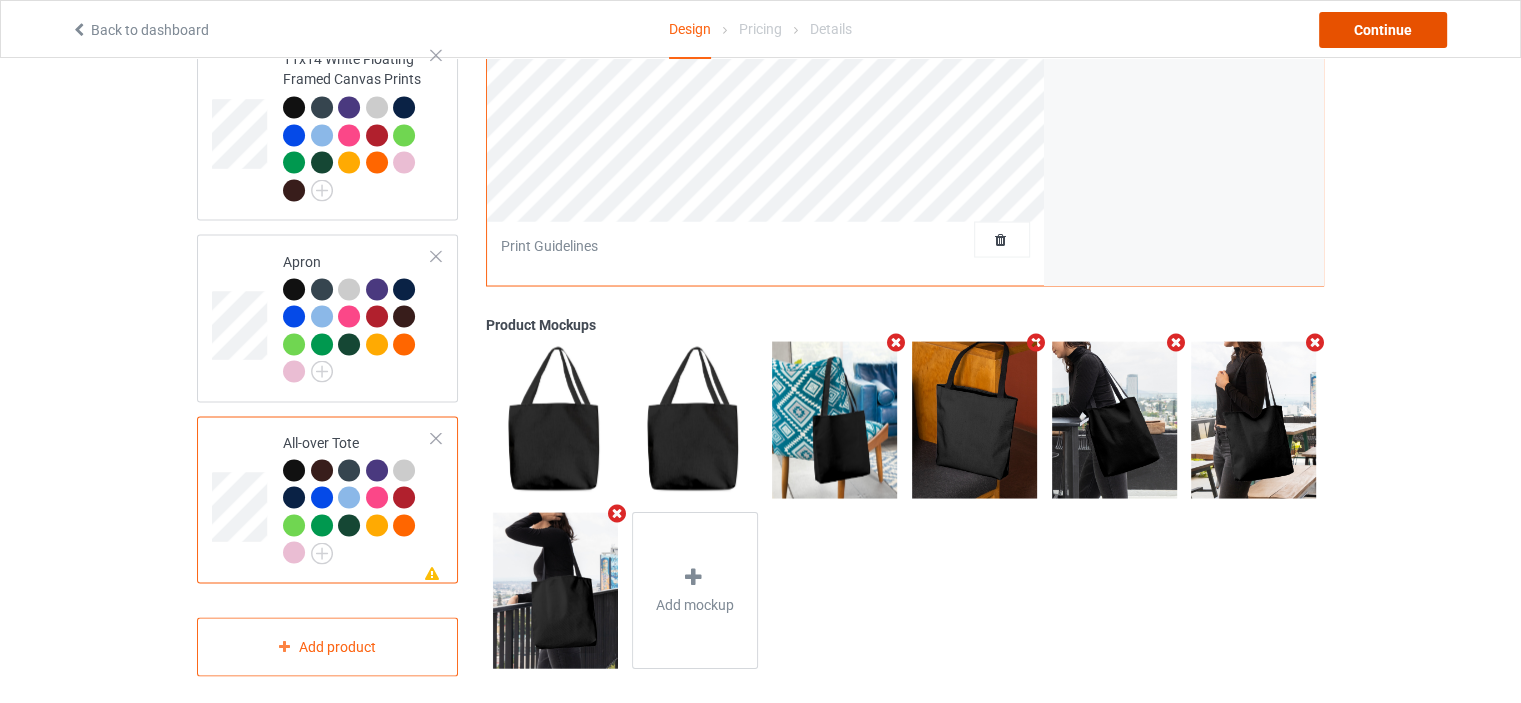 click on "Continue" at bounding box center [1383, 30] 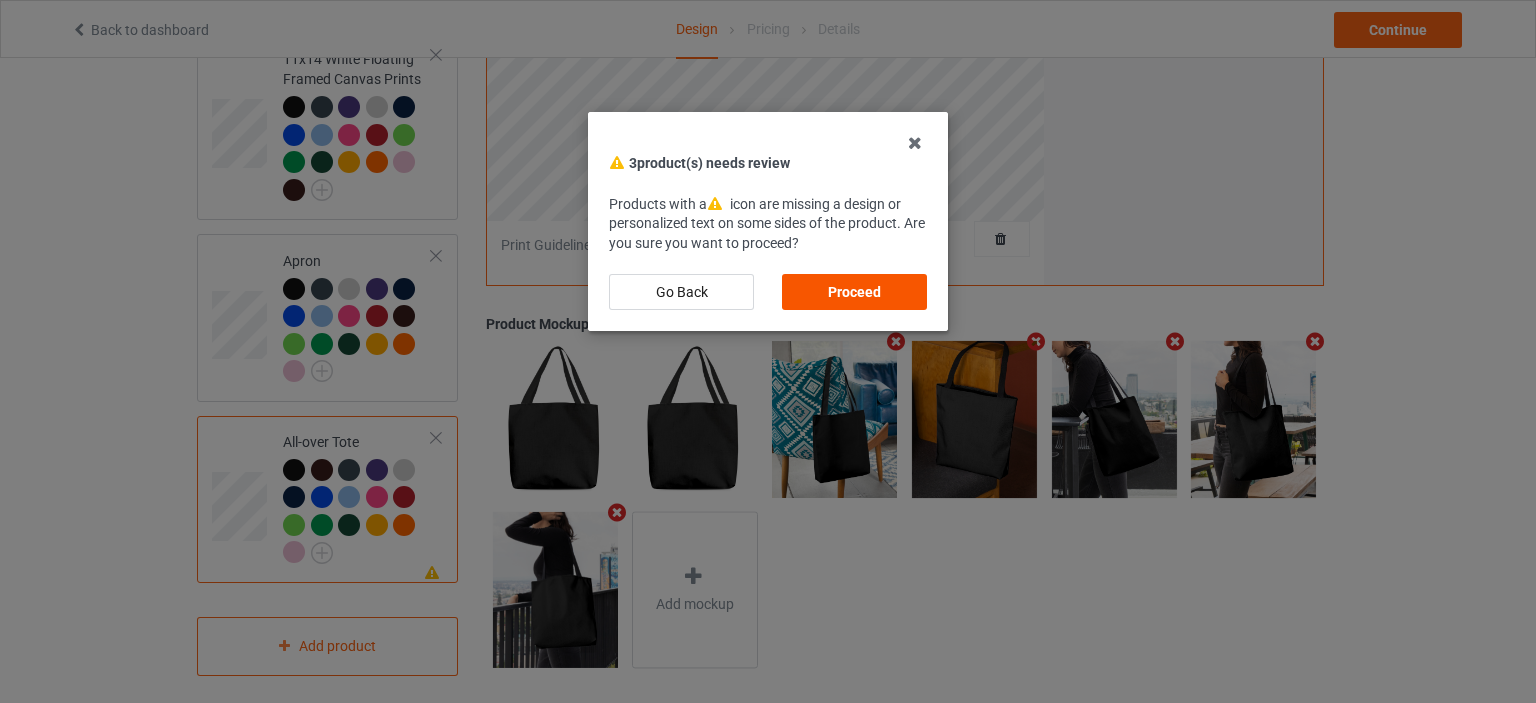 click on "Proceed" at bounding box center (854, 292) 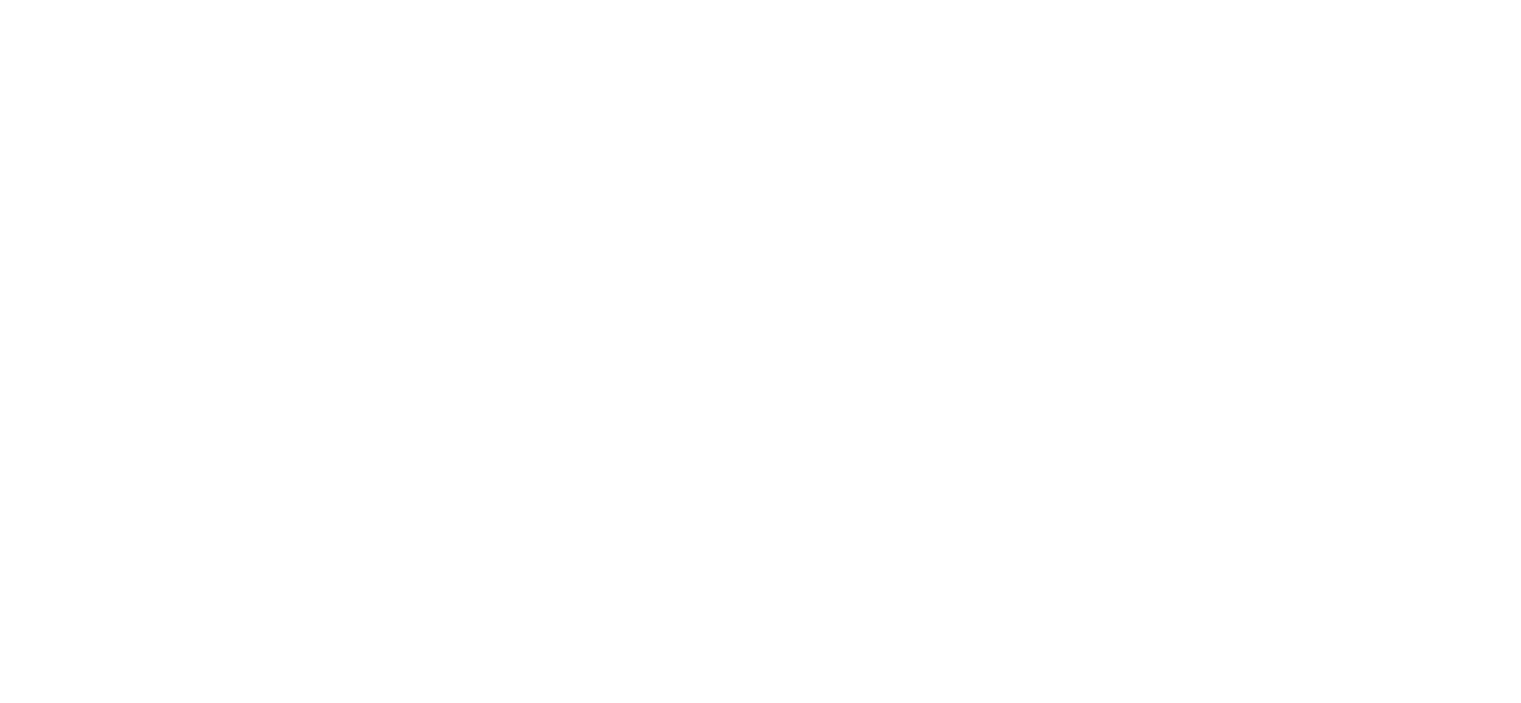 scroll, scrollTop: 0, scrollLeft: 0, axis: both 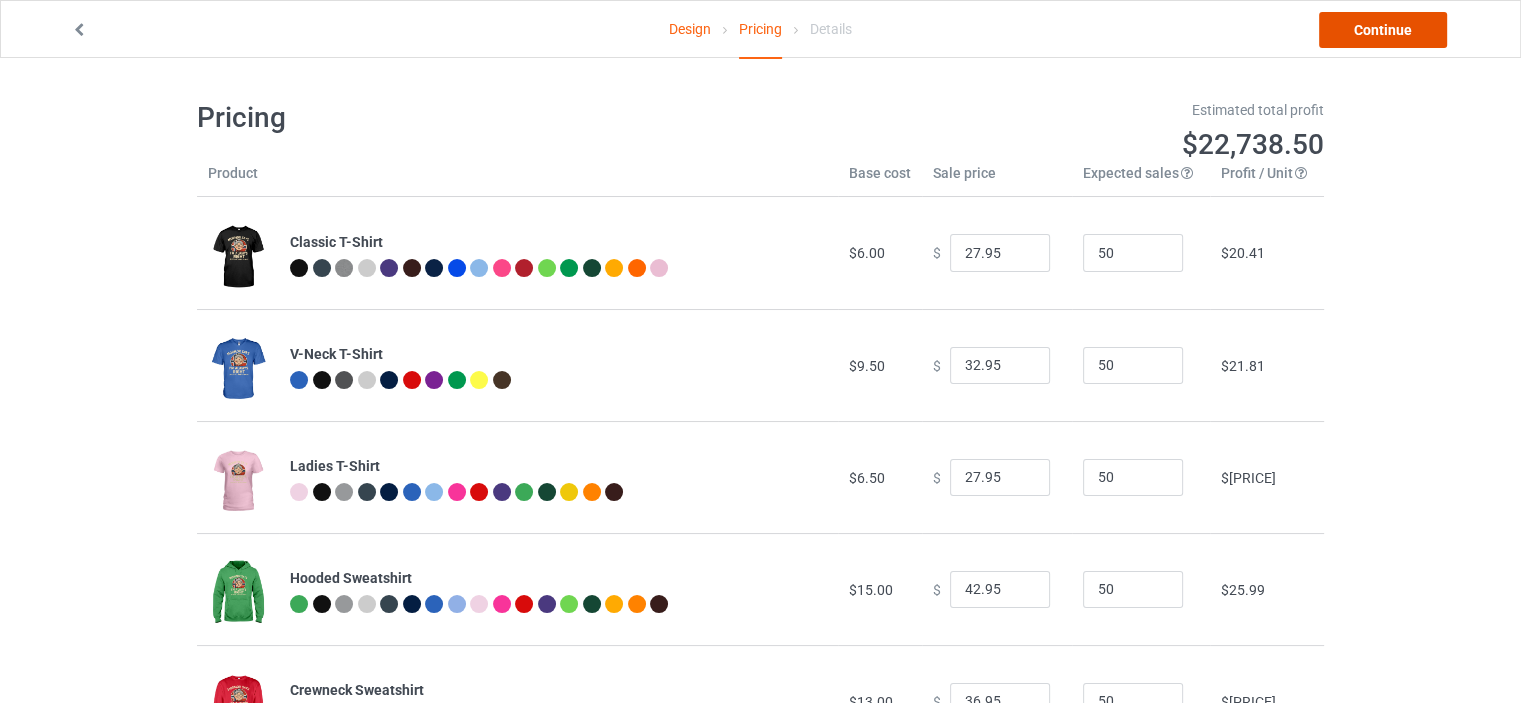 click on "Continue" at bounding box center [1383, 30] 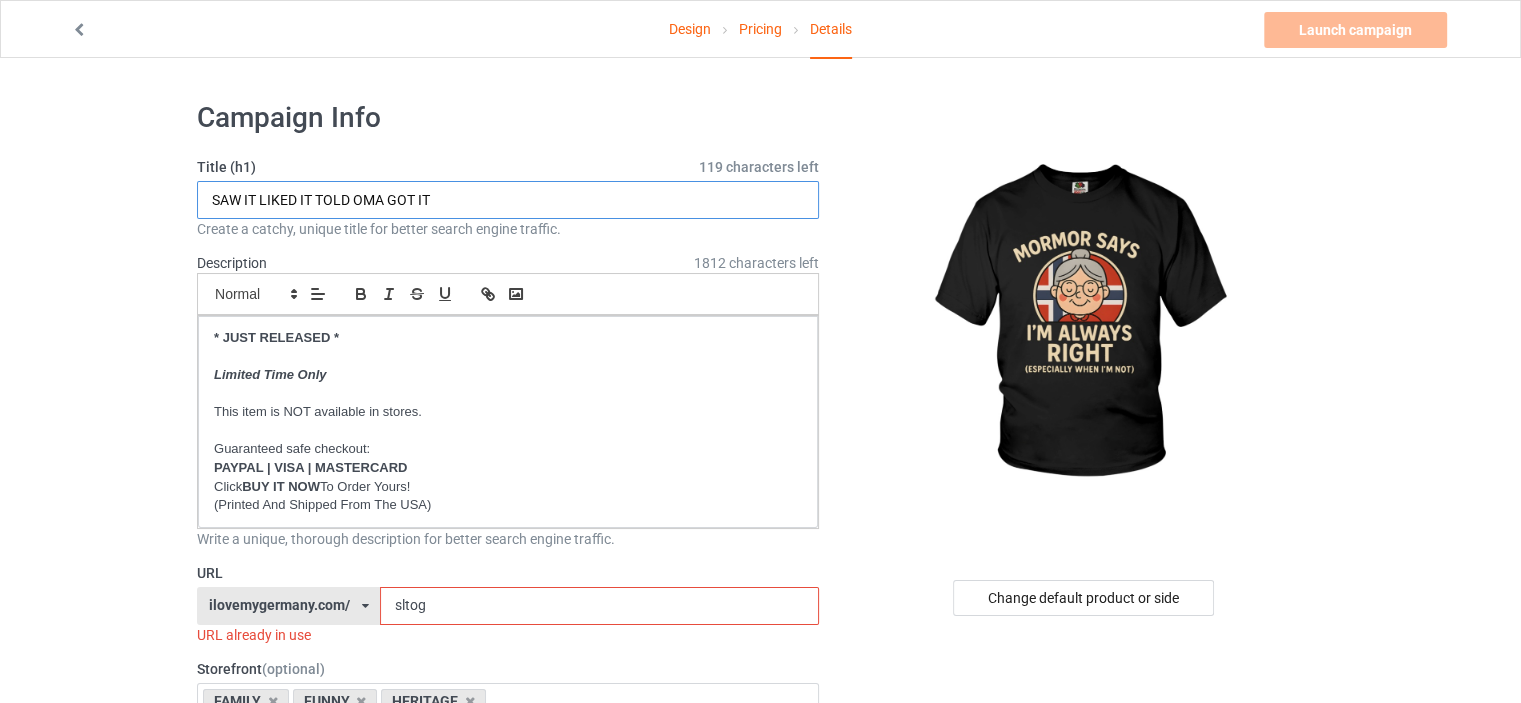 drag, startPoint x: 460, startPoint y: 198, endPoint x: 0, endPoint y: 189, distance: 460.08804 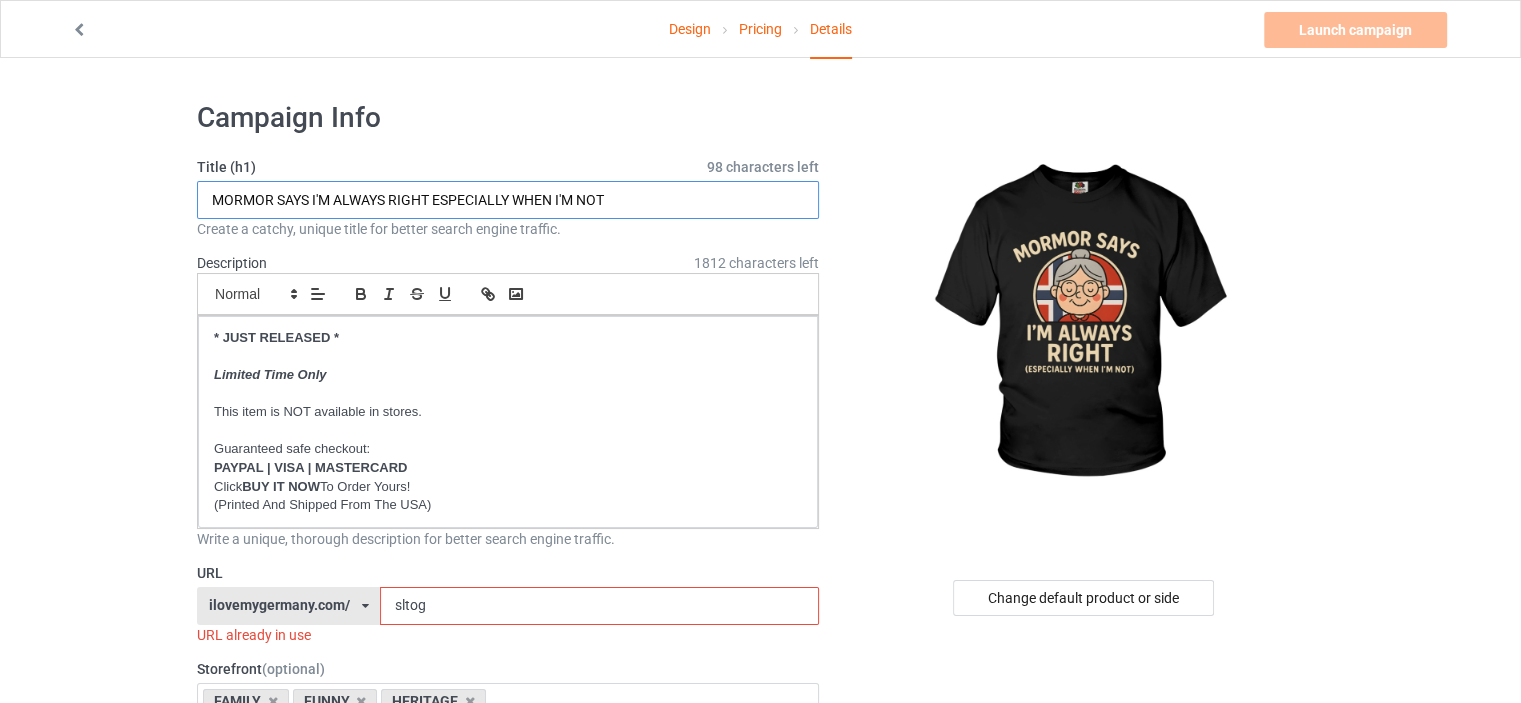 type on "MORMOR SAYS I'M ALWAYS RIGHT ESPECIALLY WHEN I'M NOT" 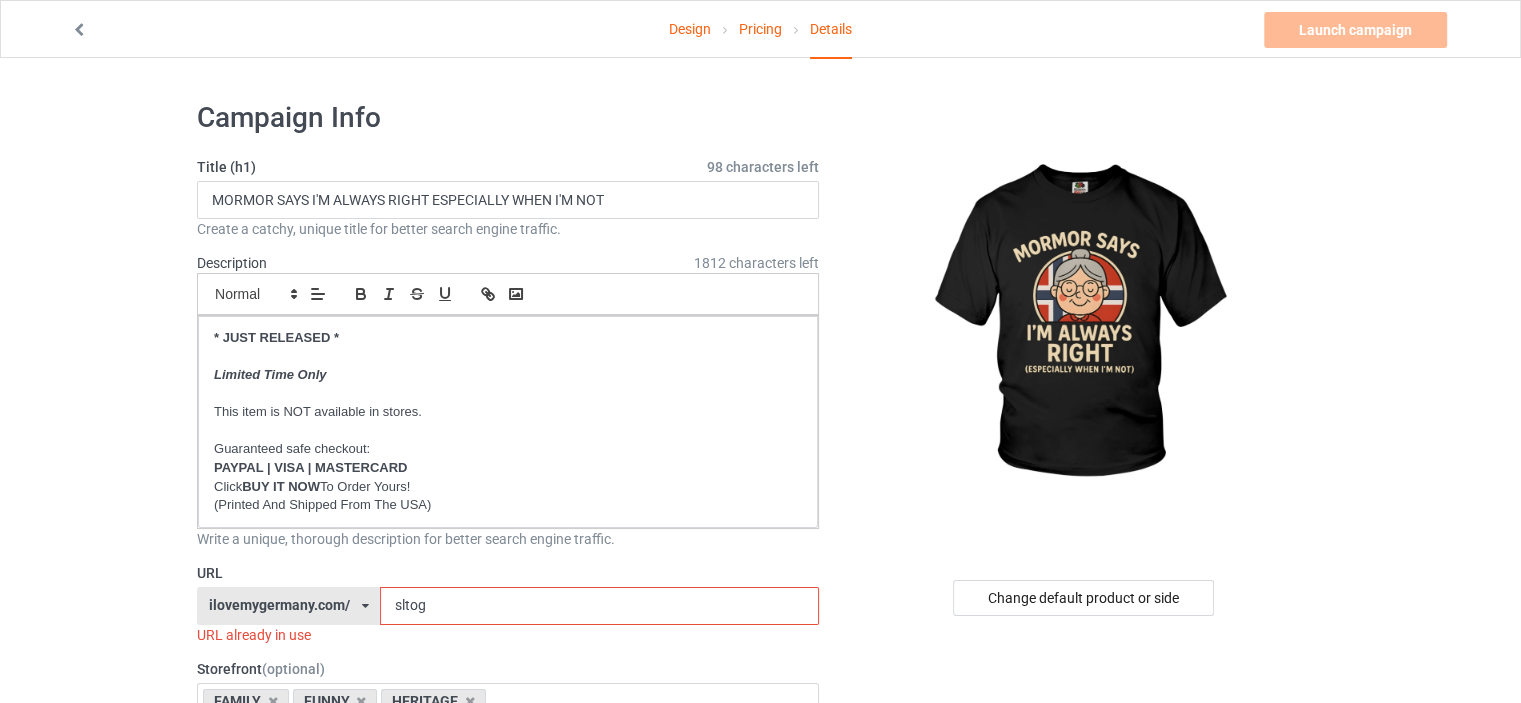 click on "ilovemygermany.com/" at bounding box center [279, 605] 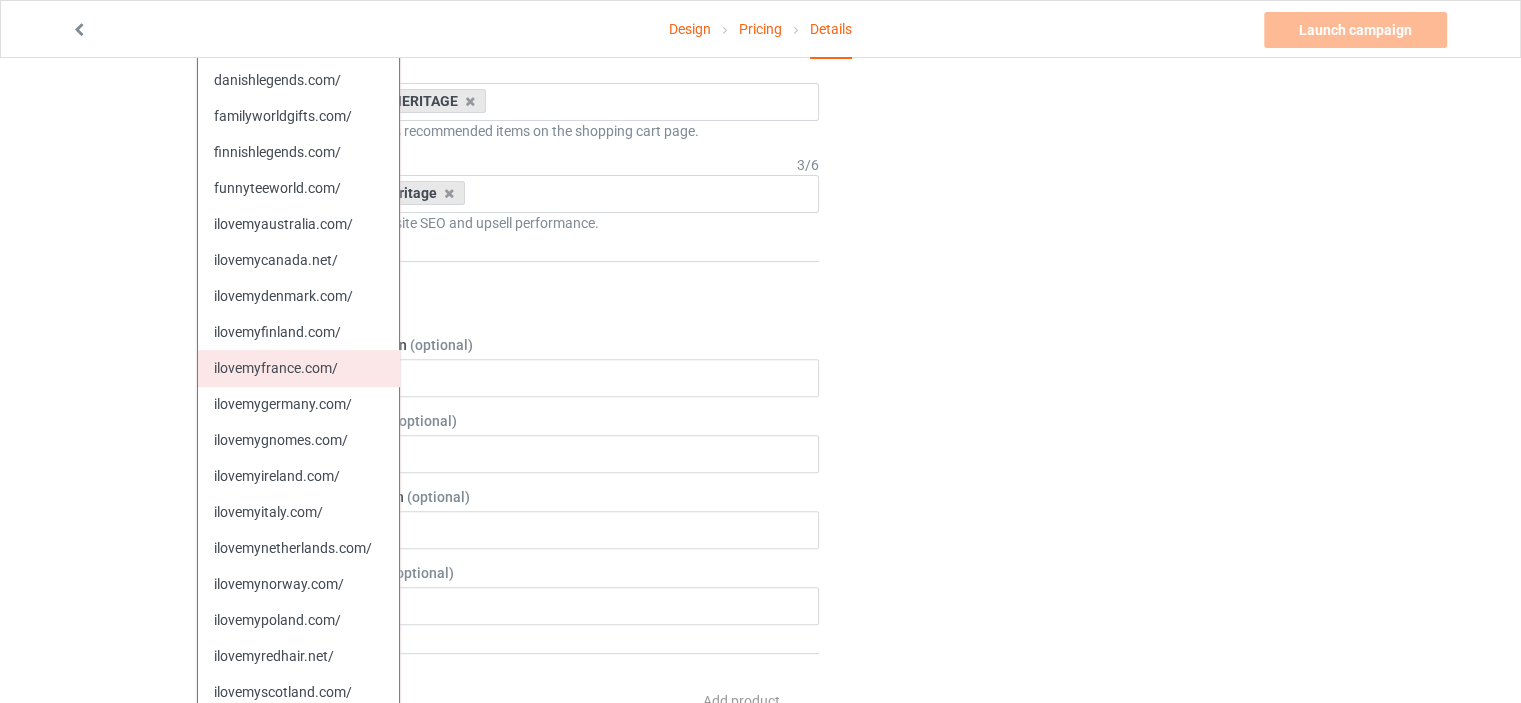 scroll, scrollTop: 500, scrollLeft: 0, axis: vertical 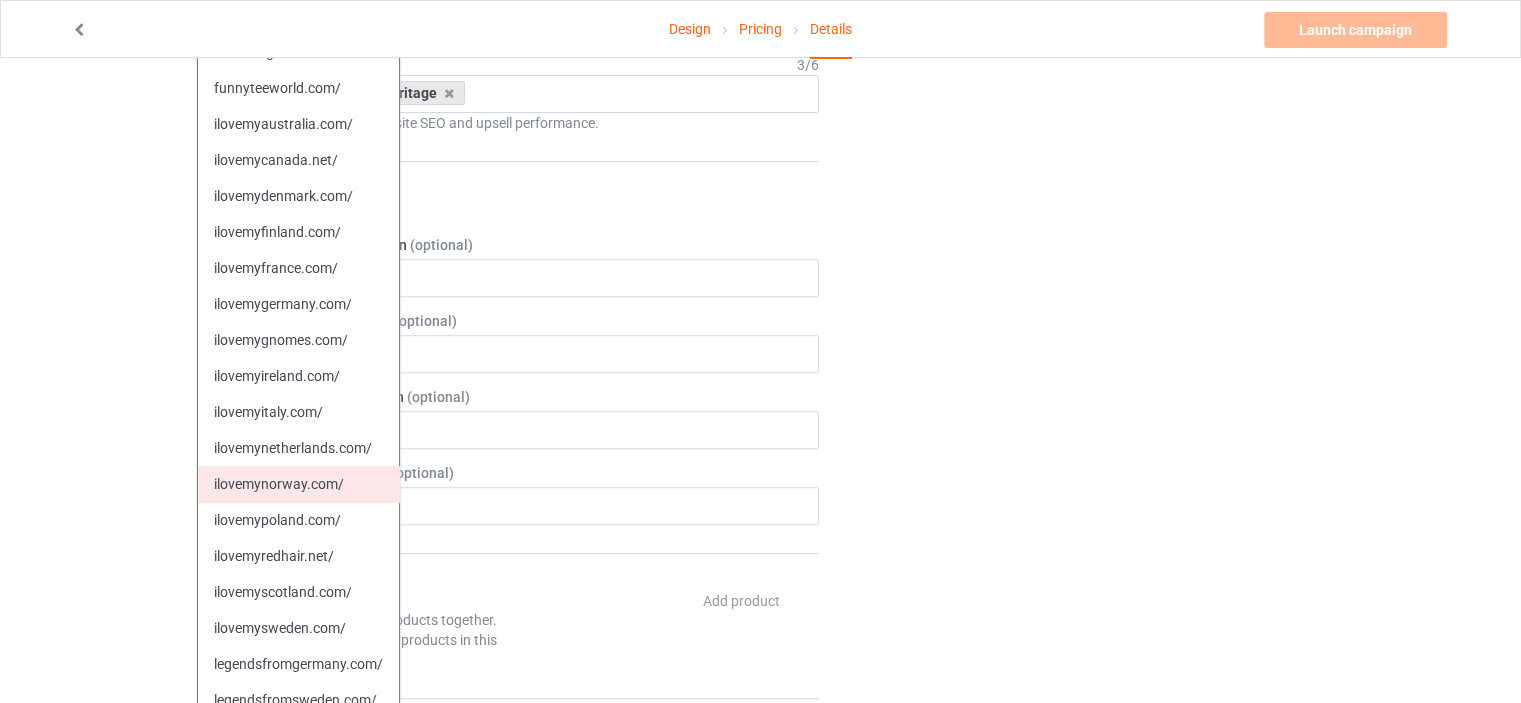 click on "ilovemynorway.com/" at bounding box center (298, 484) 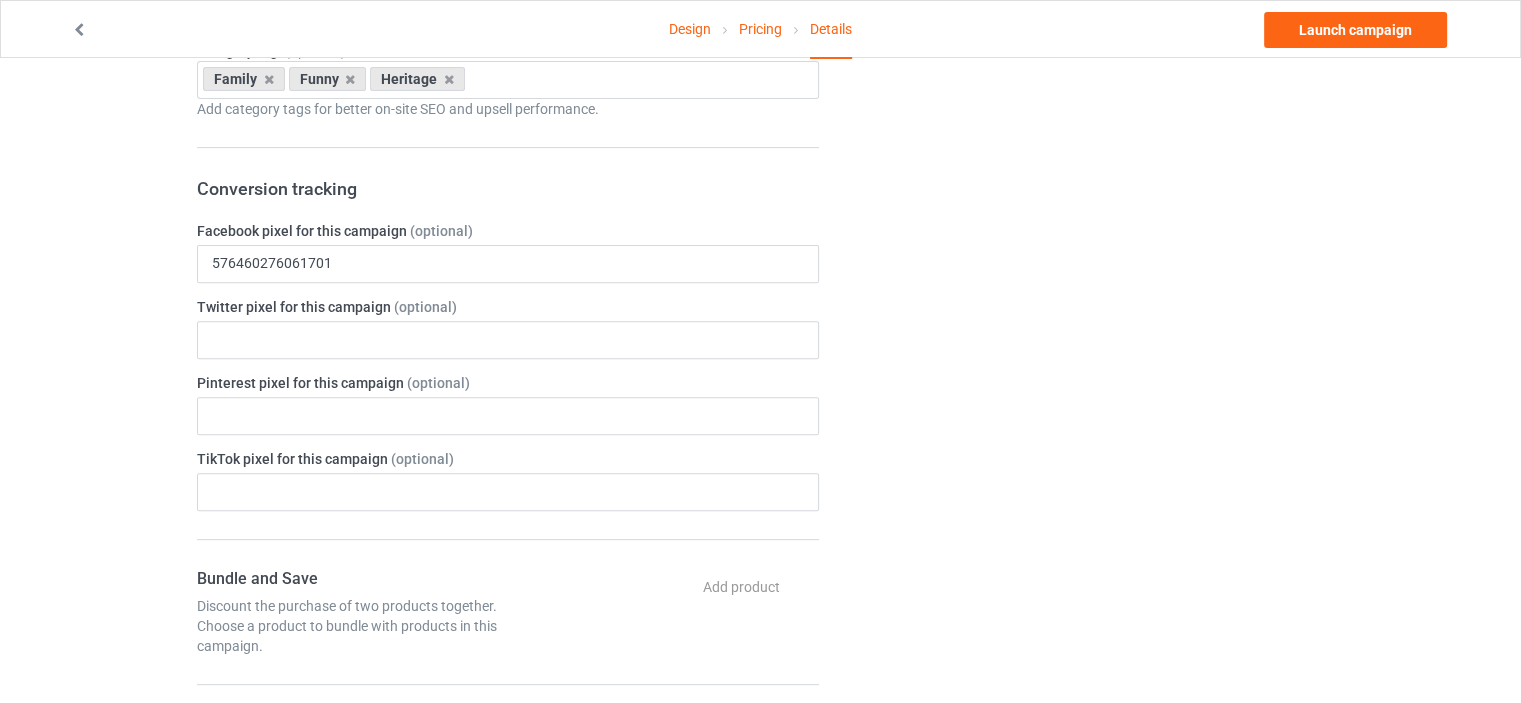 scroll, scrollTop: 200, scrollLeft: 0, axis: vertical 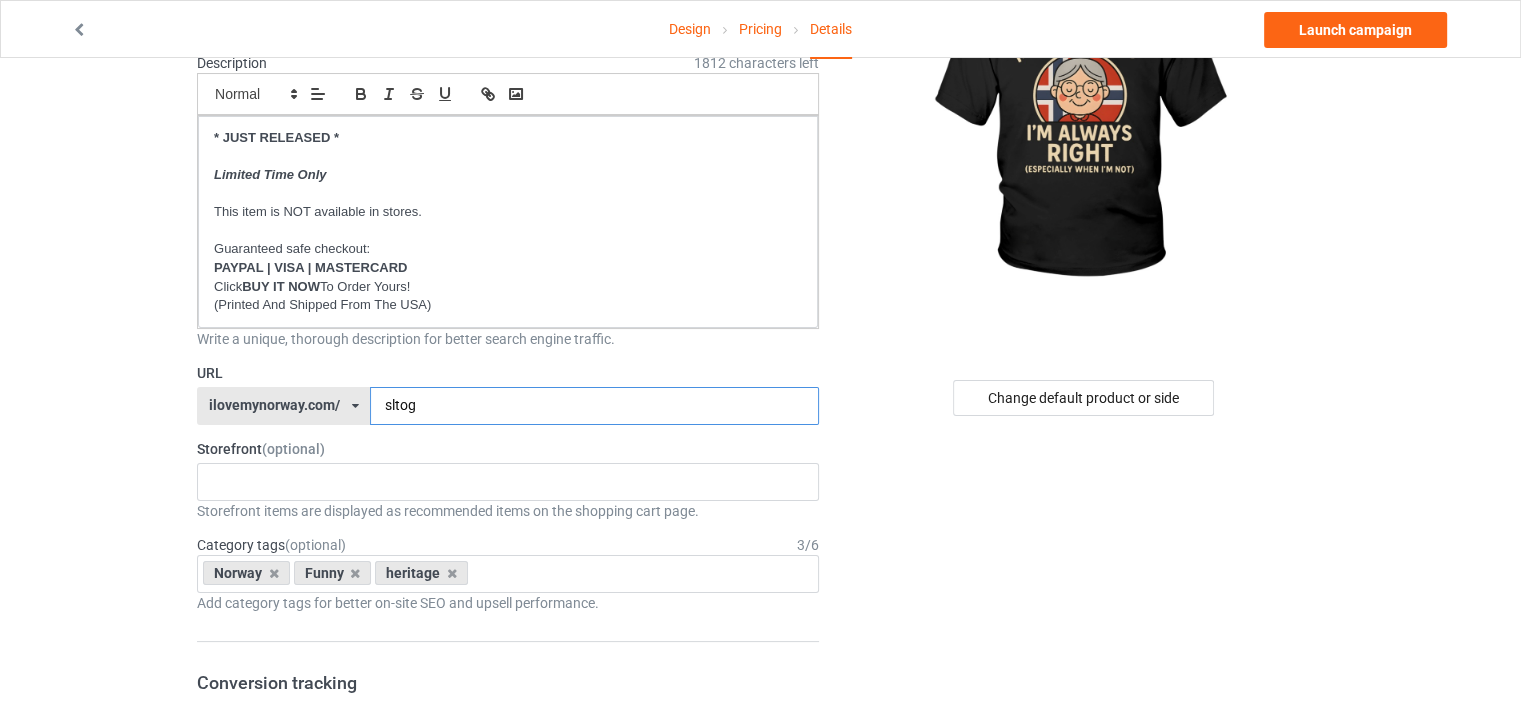 drag, startPoint x: 440, startPoint y: 415, endPoint x: 44, endPoint y: 347, distance: 401.79596 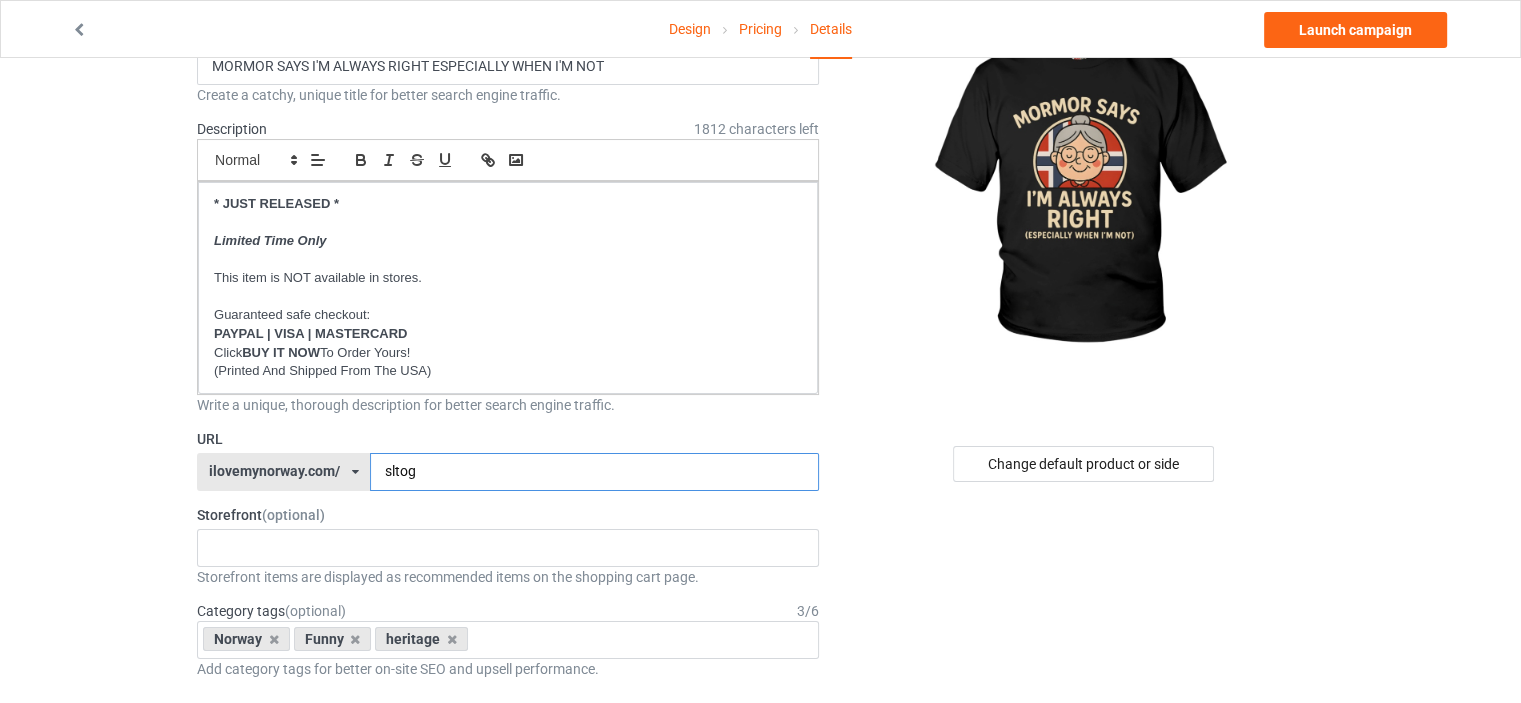 scroll, scrollTop: 100, scrollLeft: 0, axis: vertical 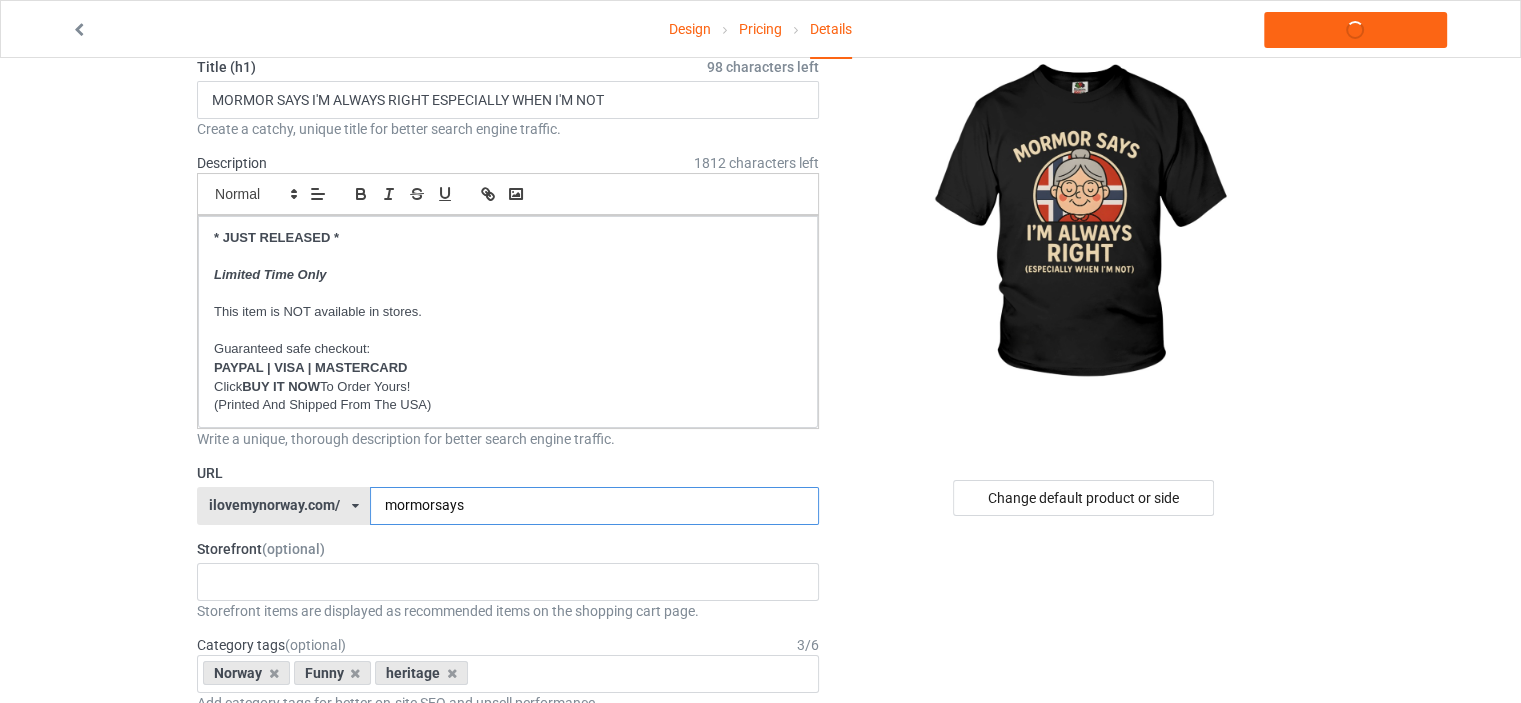 type on "mormorsays" 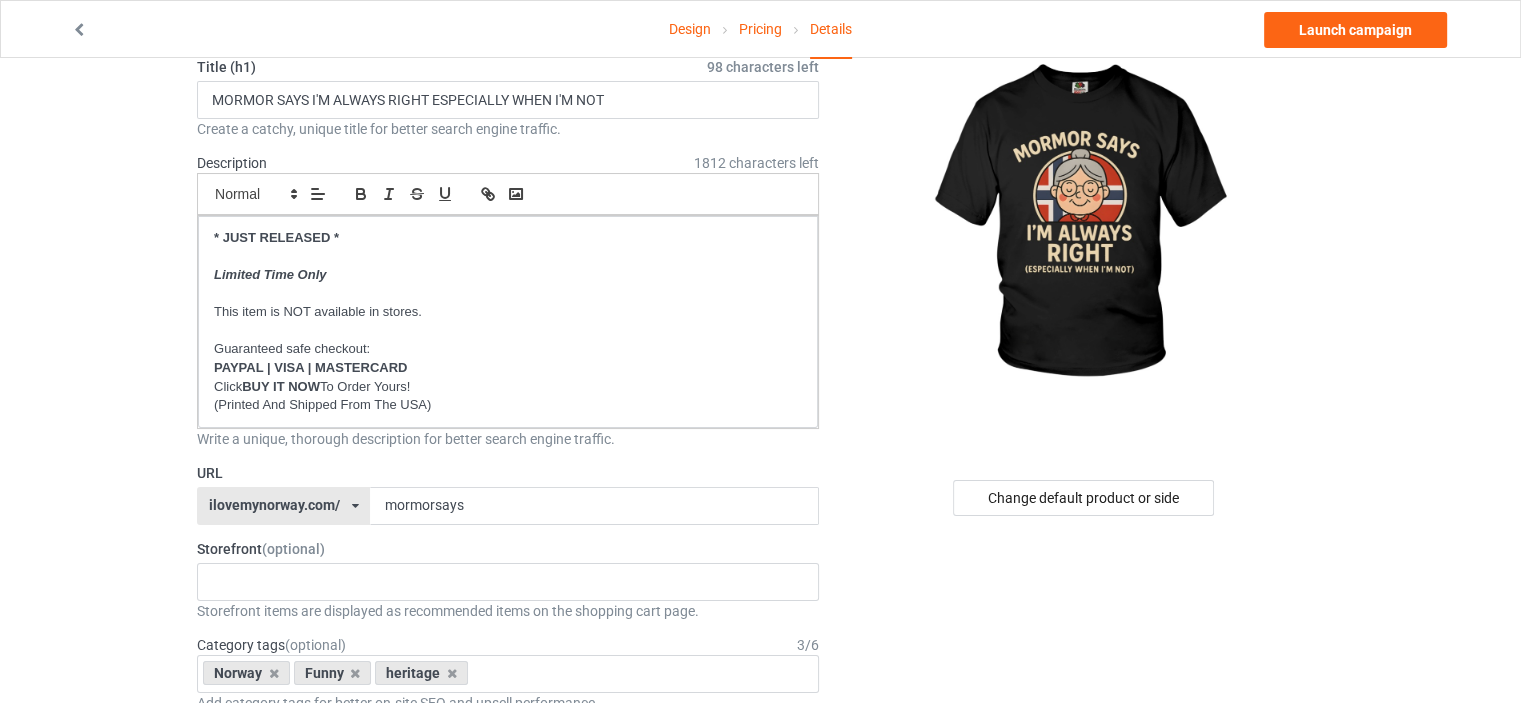 click on "Design Pricing Details Launch campaign Campaign Info Title (h1) 98   characters left MORMOR SAYS I'M ALWAYS RIGHT ESPECIALLY WHEN I'M NOT Create a catchy, unique title for better search engine traffic. Description 1812   characters left       Small Normal Large Big Huge                                                                                     * JUST RELEASED * Limited Time Only This item is NOT available in stores. Guaranteed safe checkout: PAYPAL | VISA | MASTERCARD Click  BUY IT NOW  To Order Yours! (Printed And Shipped From The USA) Write a unique, thorough description for better search engine traffic. URL ilovemynorway.com/ britishlook.net/ danishlegends.com/ familyworldgifts.com/ finnishlegends.com/ funnyteeworld.com/ ilovemyaustralia.com/ ilovemycanada.net/ ilovemydenmark.com/ ilovemyfinland.com/ ilovemyfrance.com/ ilovemygermany.com/ ilovemygnomes.com/ ilovemyireland.com/ ilovemyitaly.com/ ilovemynetherlands.com/ ilovemynorway.com/ ilovemypoland.com/ ilovemyredhair.net/ ilovemysweden.com/" at bounding box center [760, 1058] 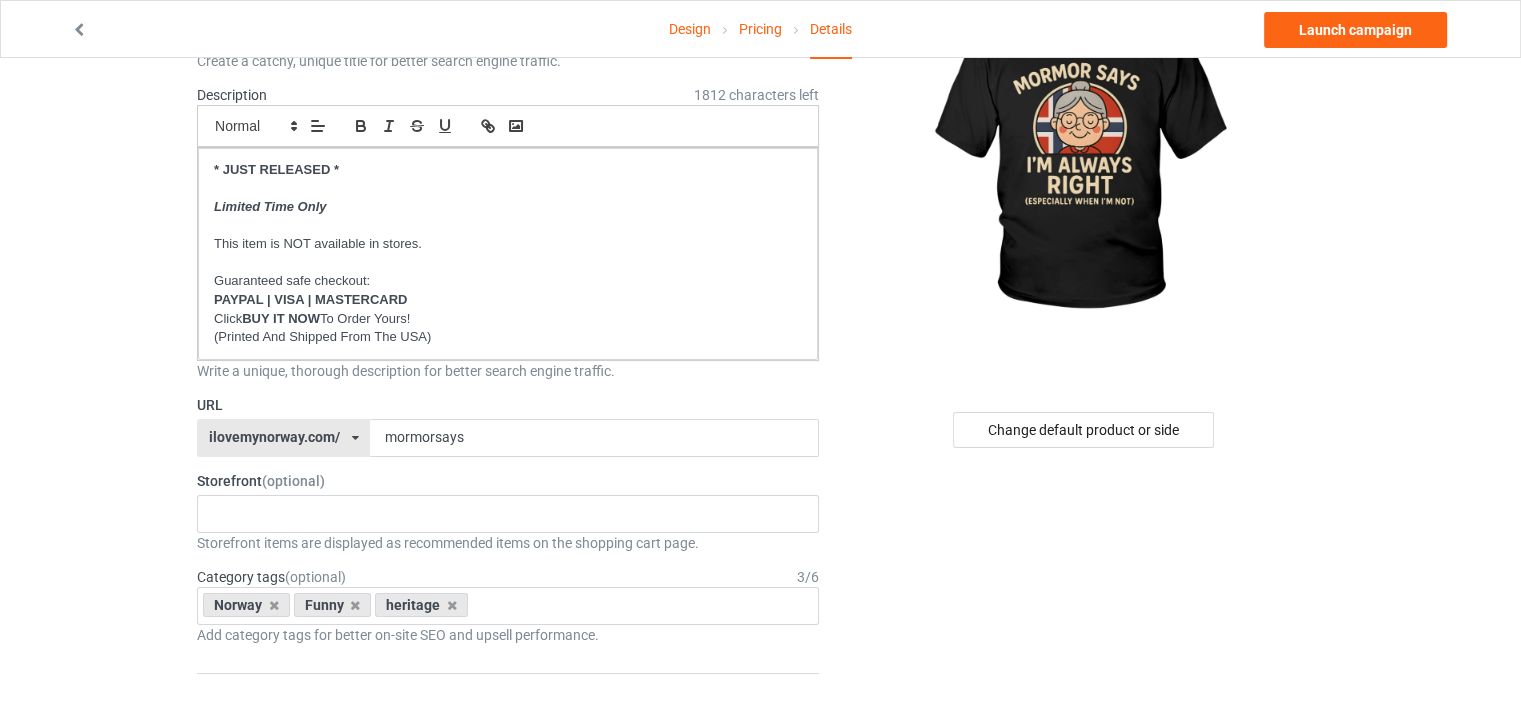 scroll, scrollTop: 200, scrollLeft: 0, axis: vertical 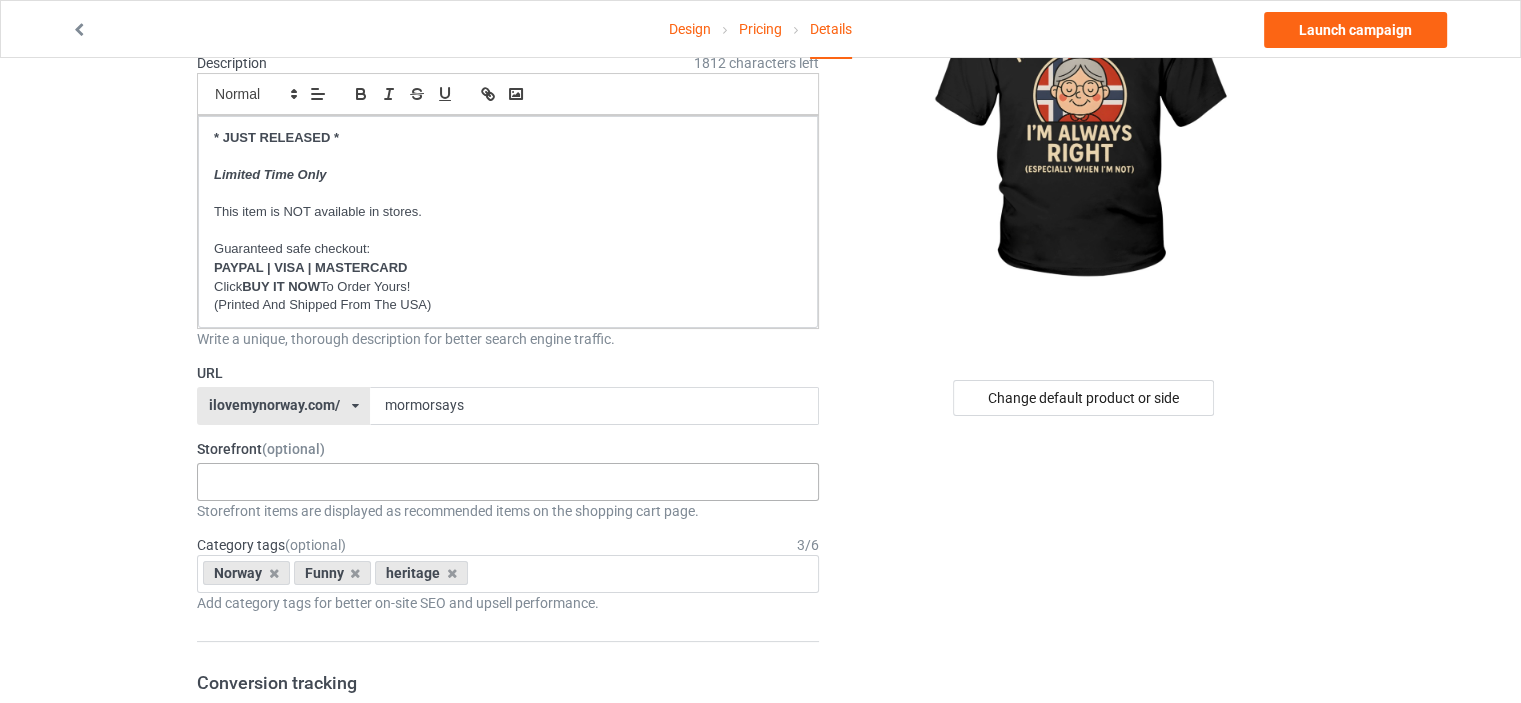 click on "HERITAGE FUNNY FAMILY GOD JUL 5d6bcb4e2529ac1019a14f22 5d6ac466a2bc470ae84ea502 5d6aaf2ee06c560ad6bab7bb 5d698b60a2bc470ae84e9d91" at bounding box center (508, 482) 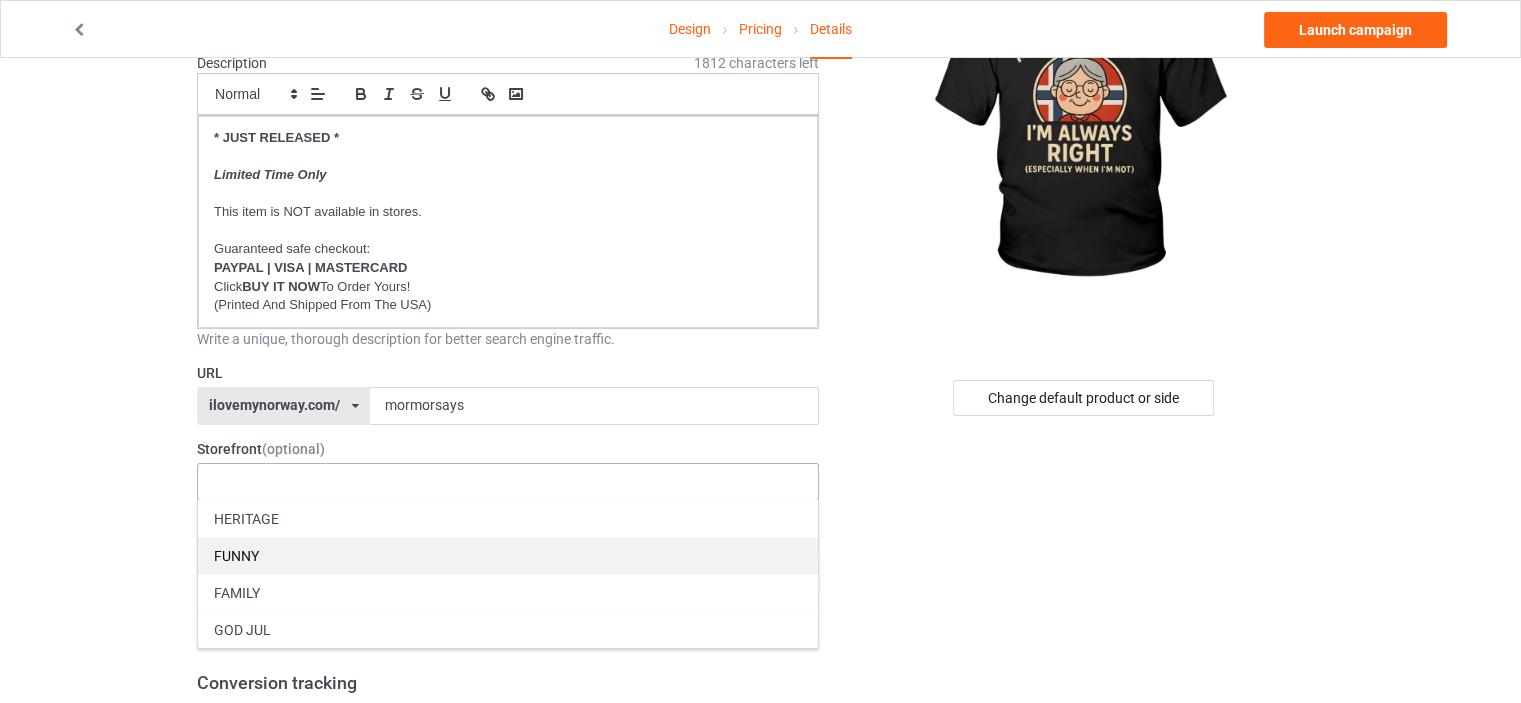 click on "FUNNY" at bounding box center (508, 555) 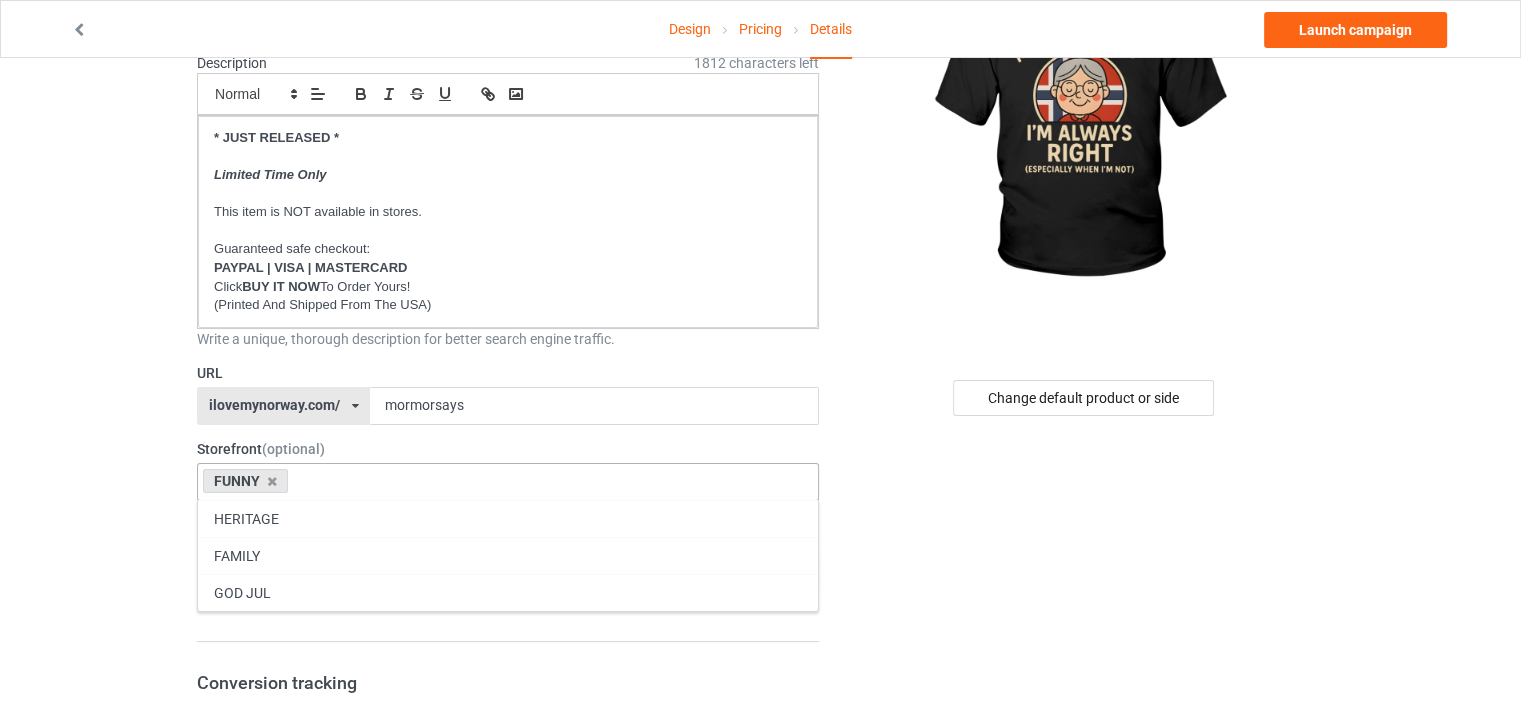 click on "FAMILY" at bounding box center [508, 555] 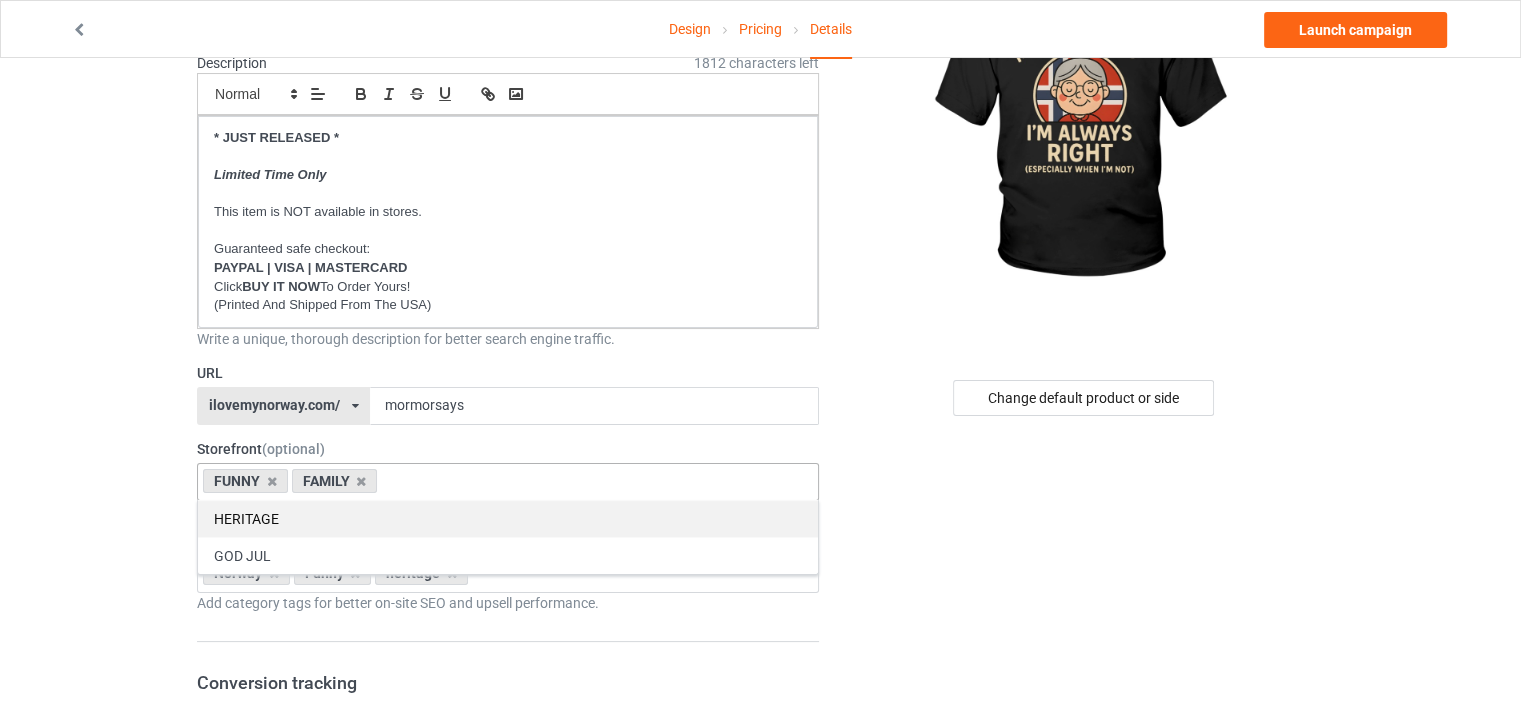 click on "HERITAGE" at bounding box center (508, 518) 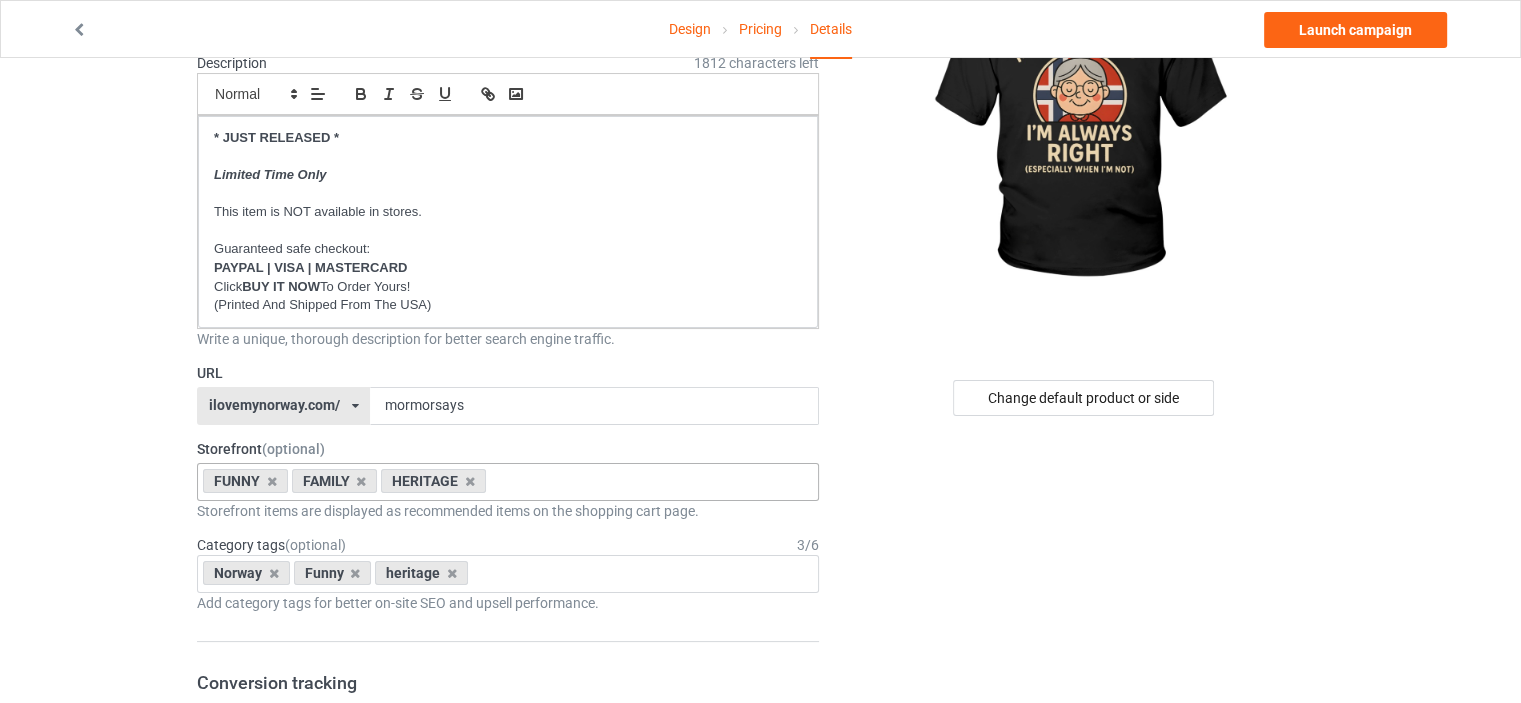 click on "Design Pricing Details Launch campaign Campaign Info Title (h1) 98   characters left MORMOR SAYS I'M ALWAYS RIGHT ESPECIALLY WHEN I'M NOT Create a catchy, unique title for better search engine traffic. Description 1812   characters left       Small Normal Large Big Huge                                                                                     * JUST RELEASED * Limited Time Only This item is NOT available in stores. Guaranteed safe checkout: PAYPAL | VISA | MASTERCARD Click  BUY IT NOW  To Order Yours! (Printed And Shipped From The USA) Write a unique, thorough description for better search engine traffic. URL ilovemynorway.com/ britishlook.net/ danishlegends.com/ familyworldgifts.com/ finnishlegends.com/ funnyteeworld.com/ ilovemyaustralia.com/ ilovemycanada.net/ ilovemydenmark.com/ ilovemyfinland.com/ ilovemyfrance.com/ ilovemygermany.com/ ilovemygnomes.com/ ilovemyireland.com/ ilovemyitaly.com/ ilovemynetherlands.com/ ilovemynorway.com/ ilovemypoland.com/ ilovemyredhair.net/ ilovemysweden.com/" at bounding box center [760, 958] 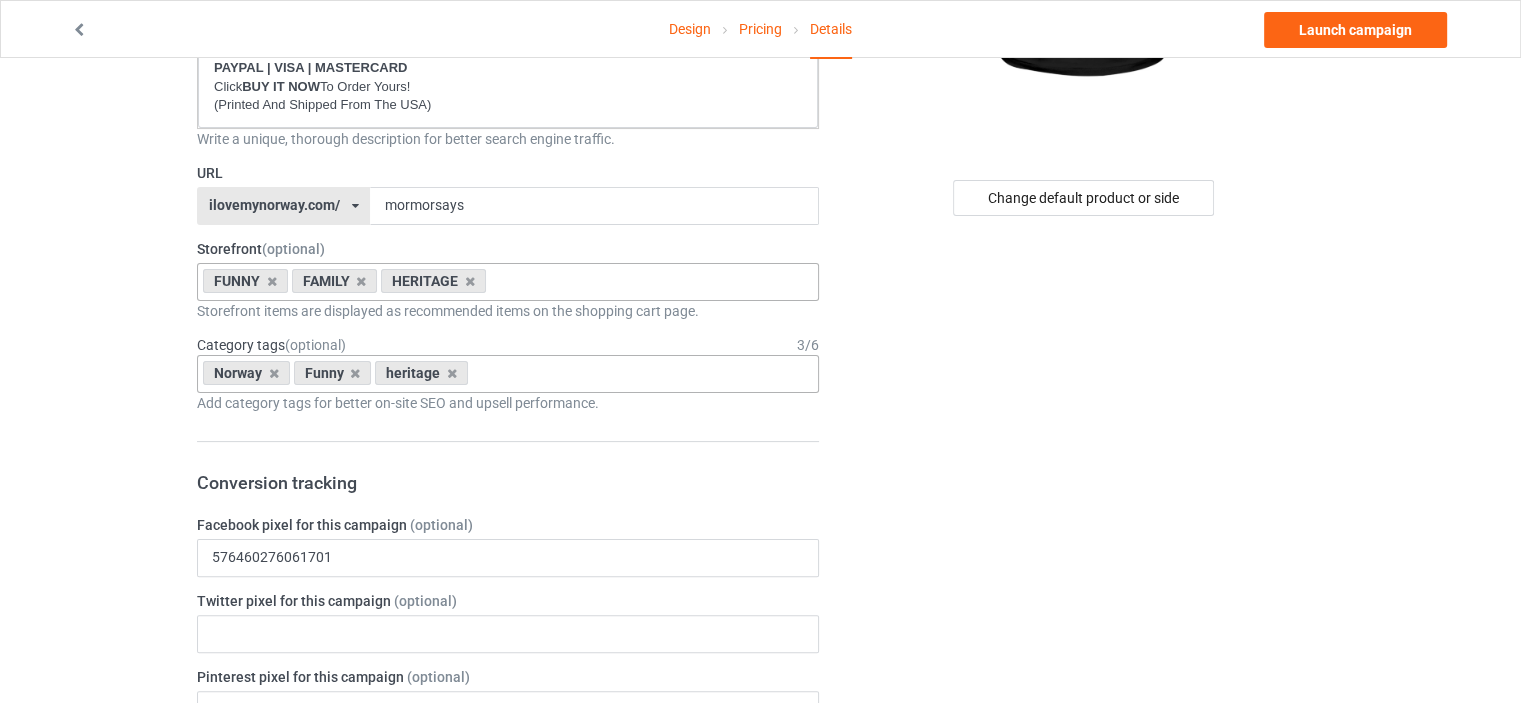 drag, startPoint x: 276, startPoint y: 368, endPoint x: 275, endPoint y: 383, distance: 15.033297 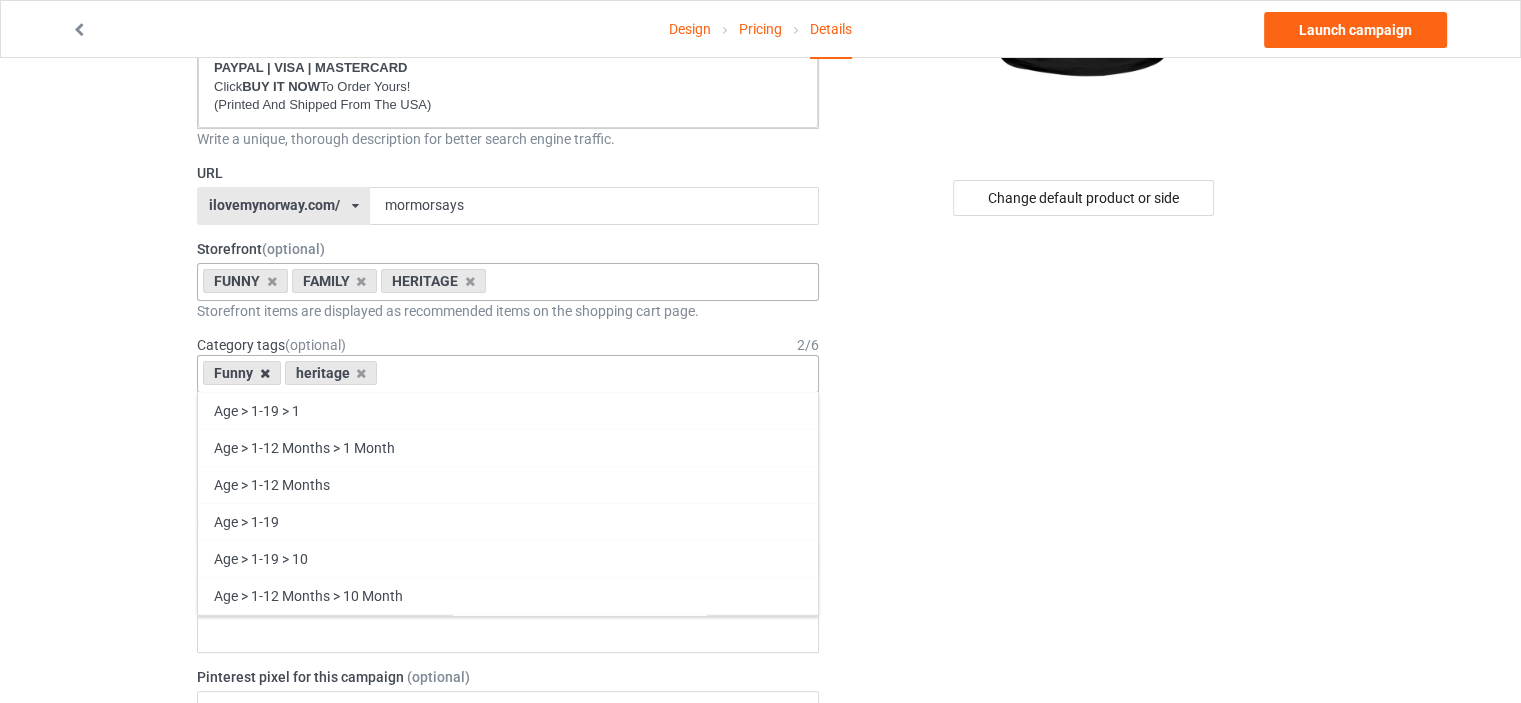 click at bounding box center [265, 373] 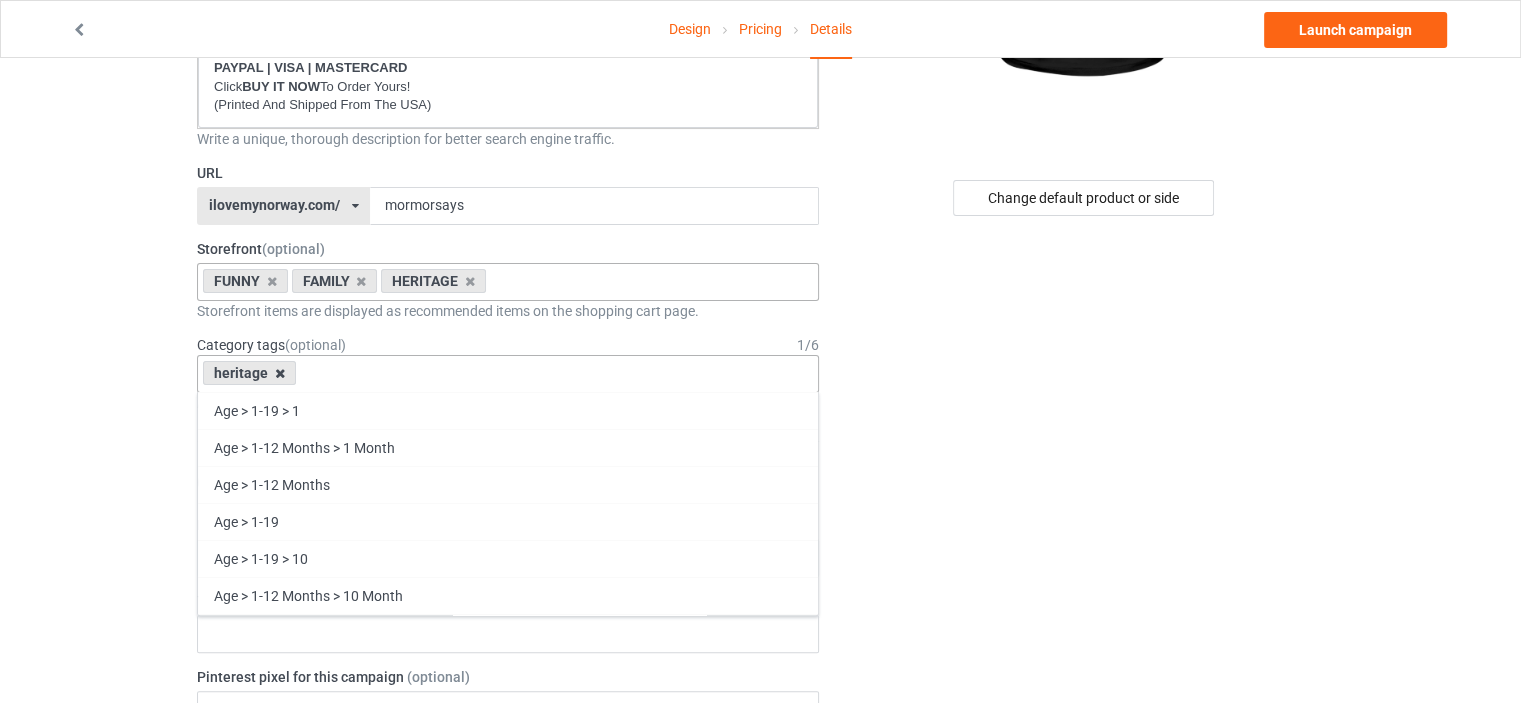 click at bounding box center (280, 373) 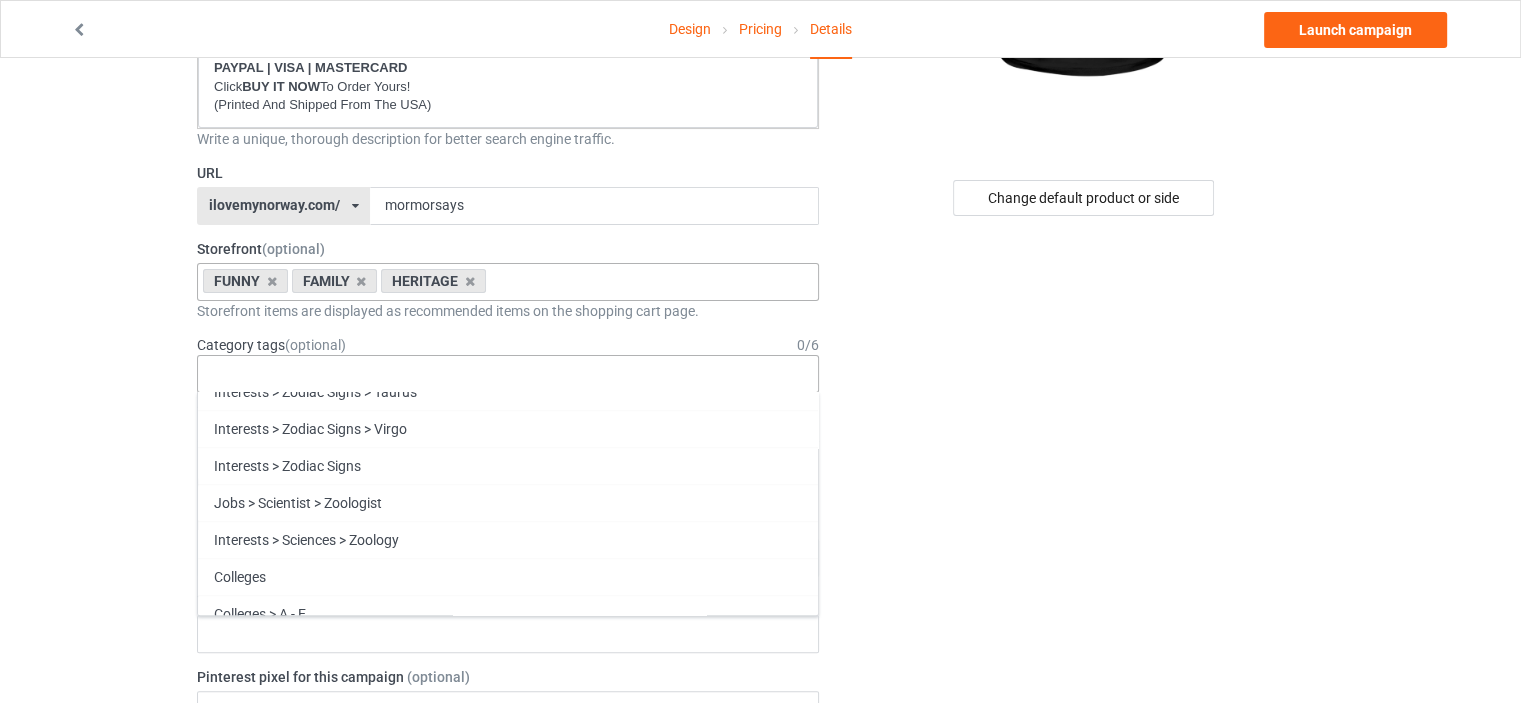 scroll, scrollTop: 85751, scrollLeft: 0, axis: vertical 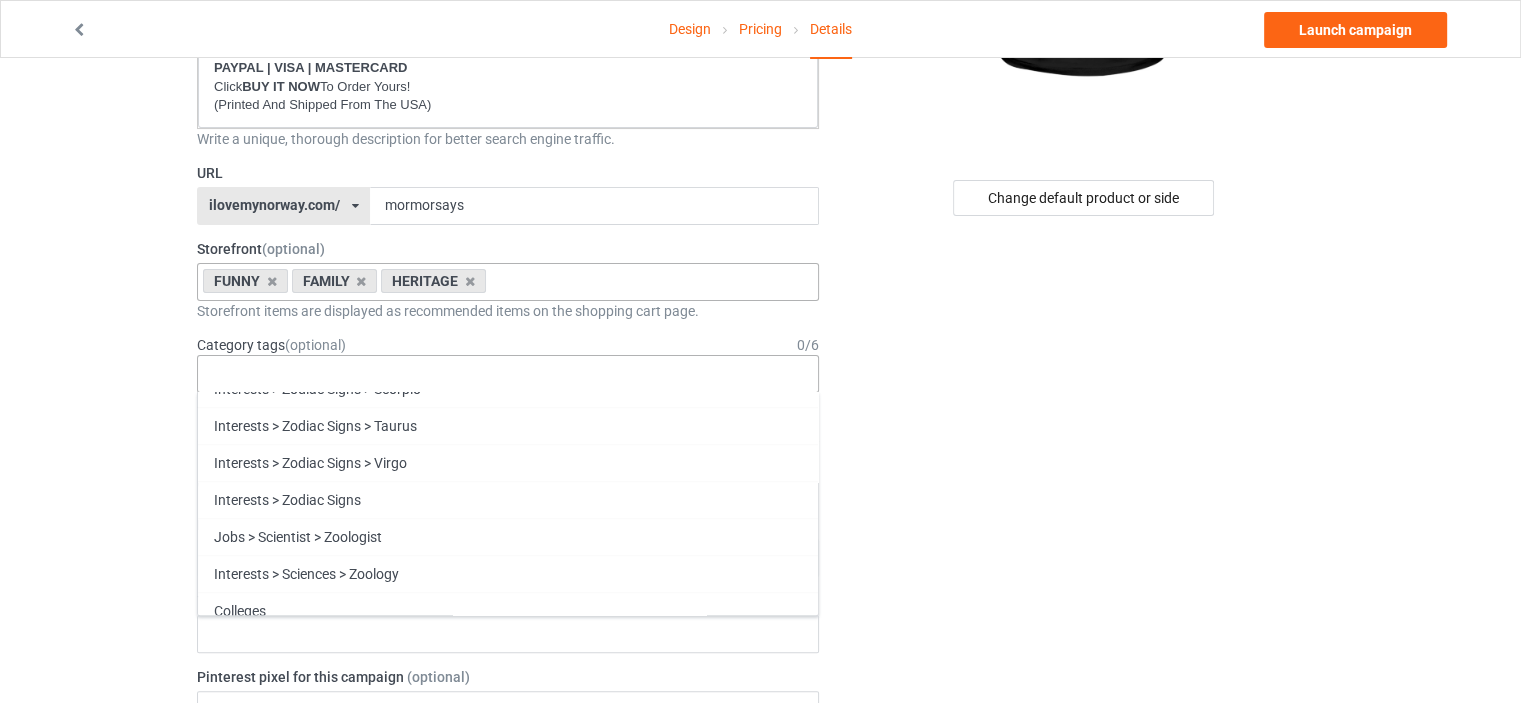 click on "Funny" at bounding box center (508, 943) 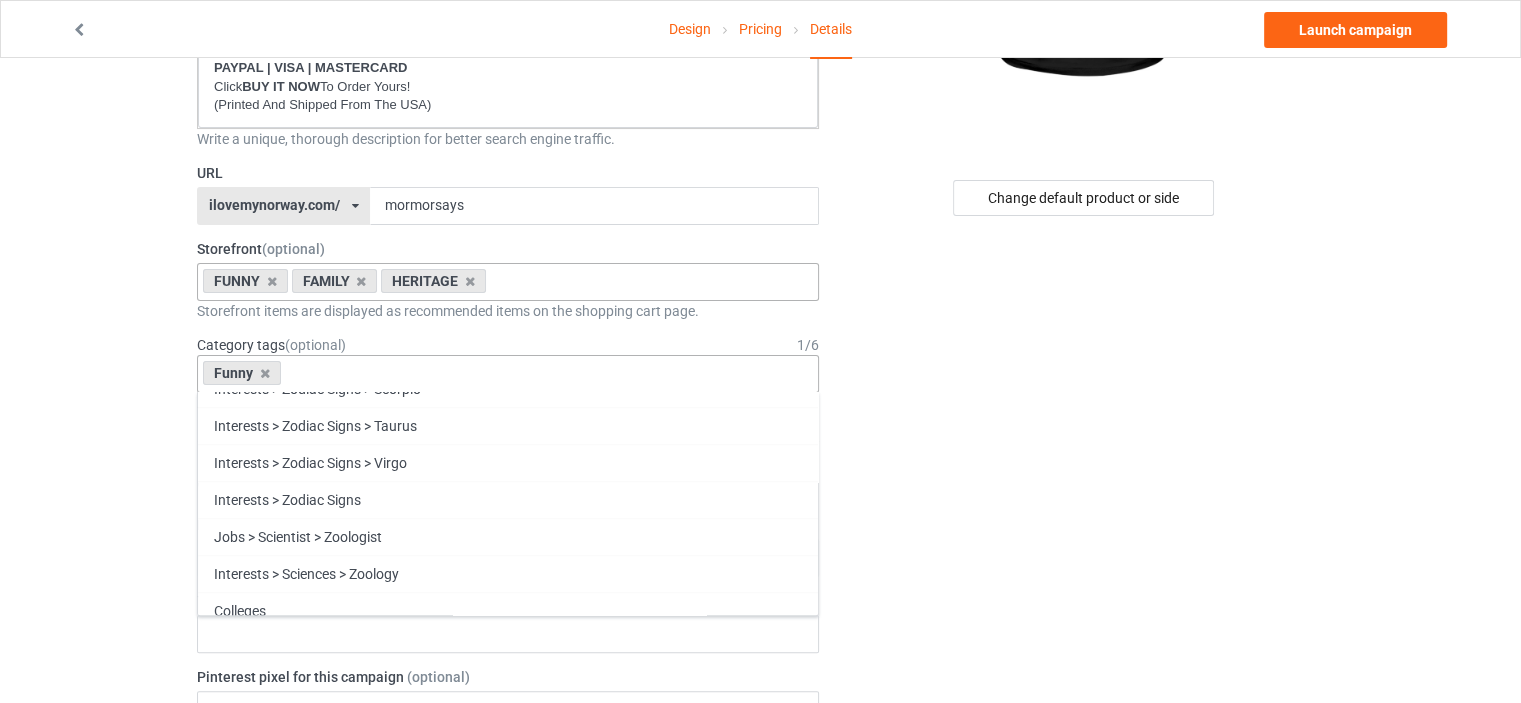 click on "Family" at bounding box center [508, 943] 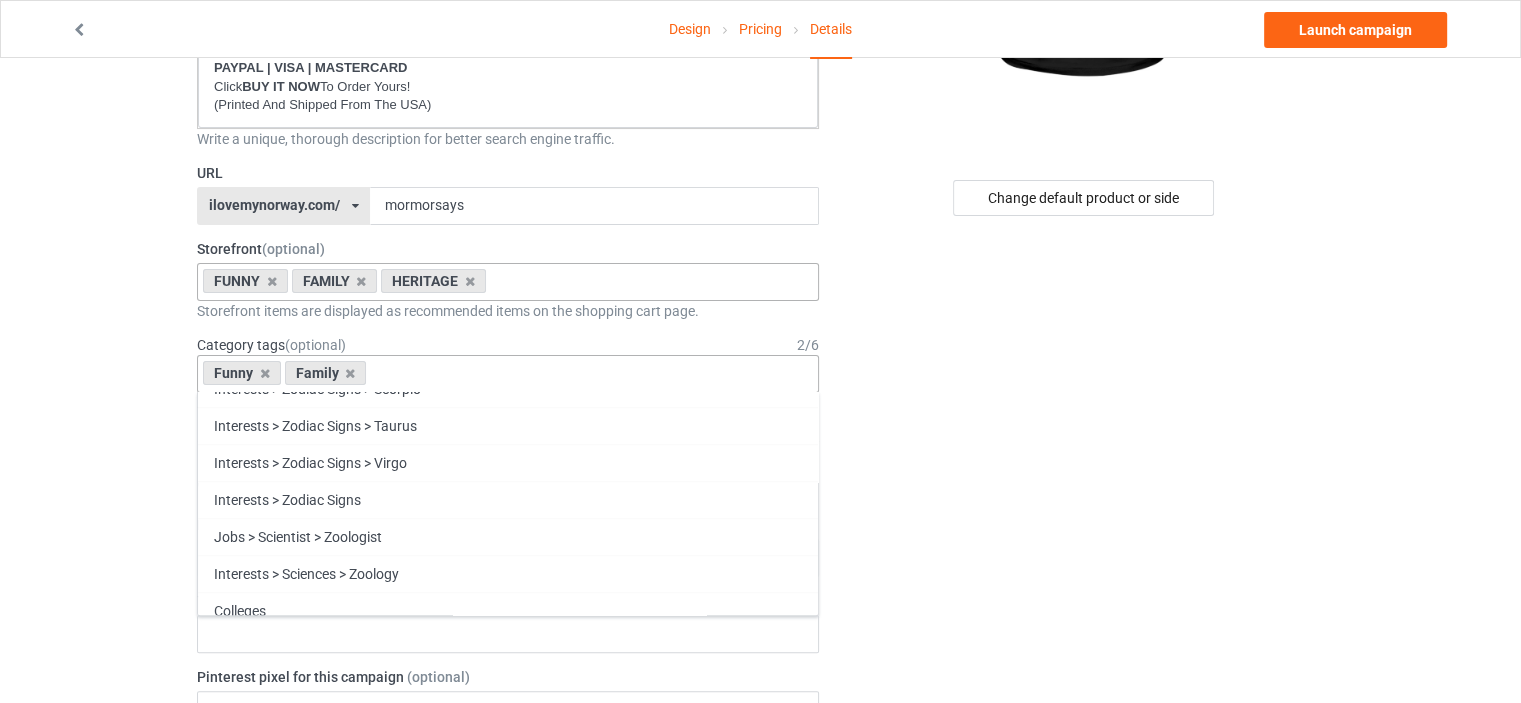 click on "Heritage" at bounding box center (508, 943) 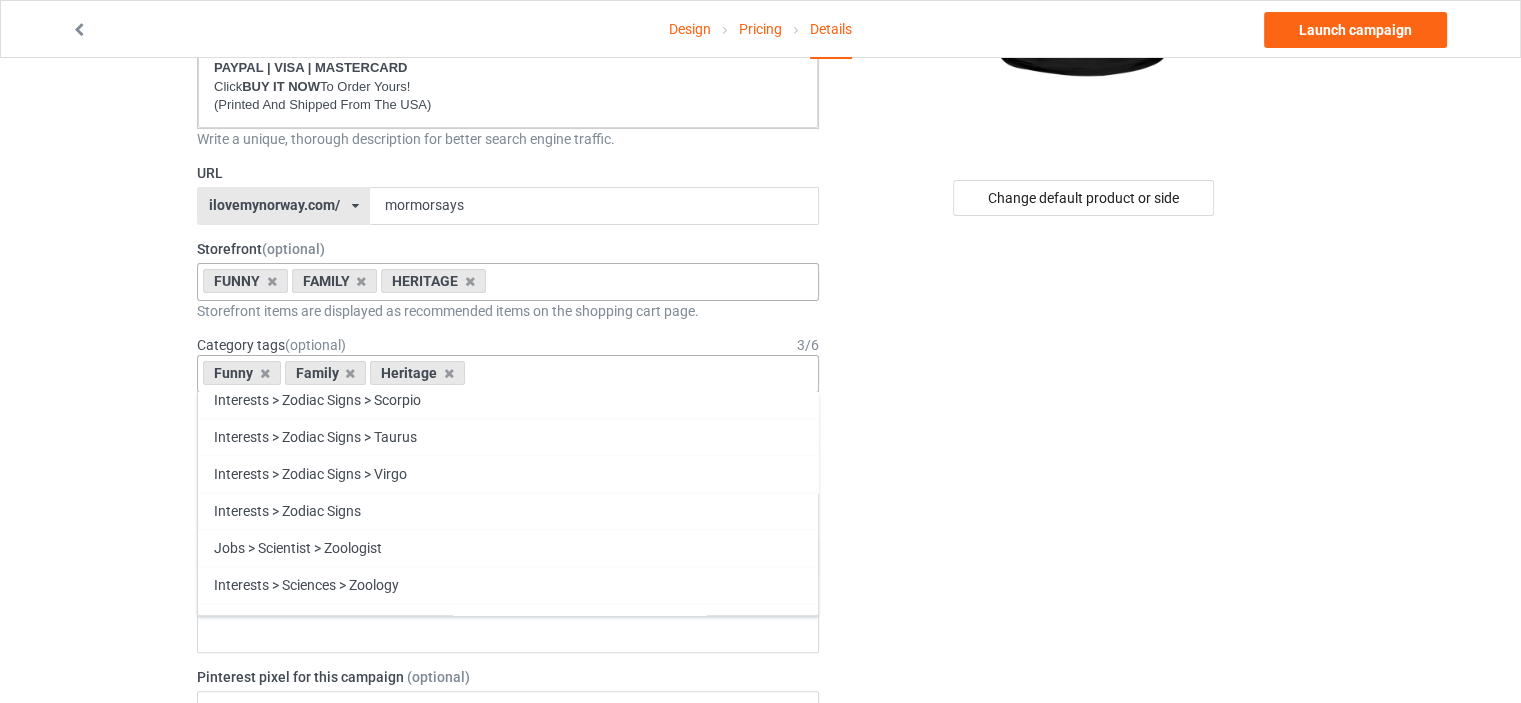 click on "Norway" at bounding box center (508, 917) 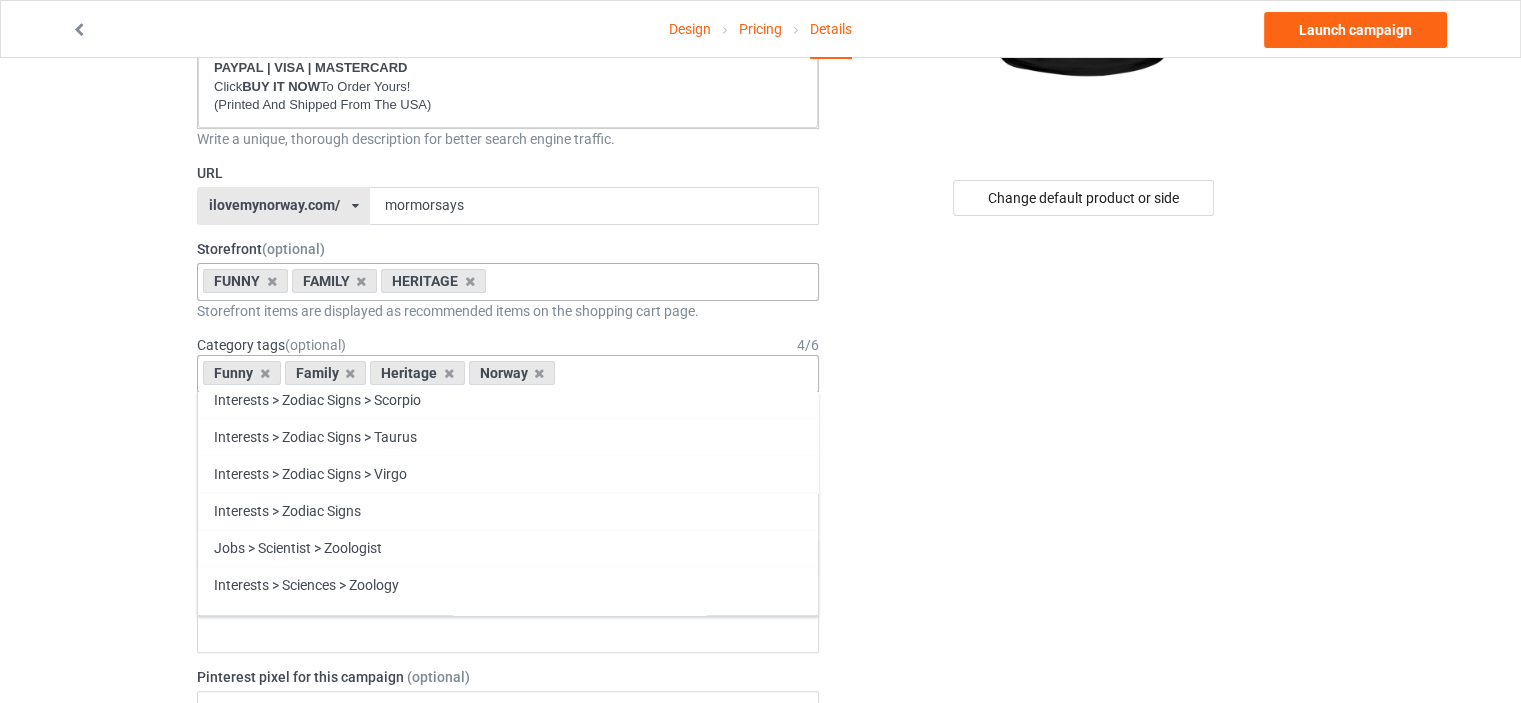 scroll, scrollTop: 85704, scrollLeft: 0, axis: vertical 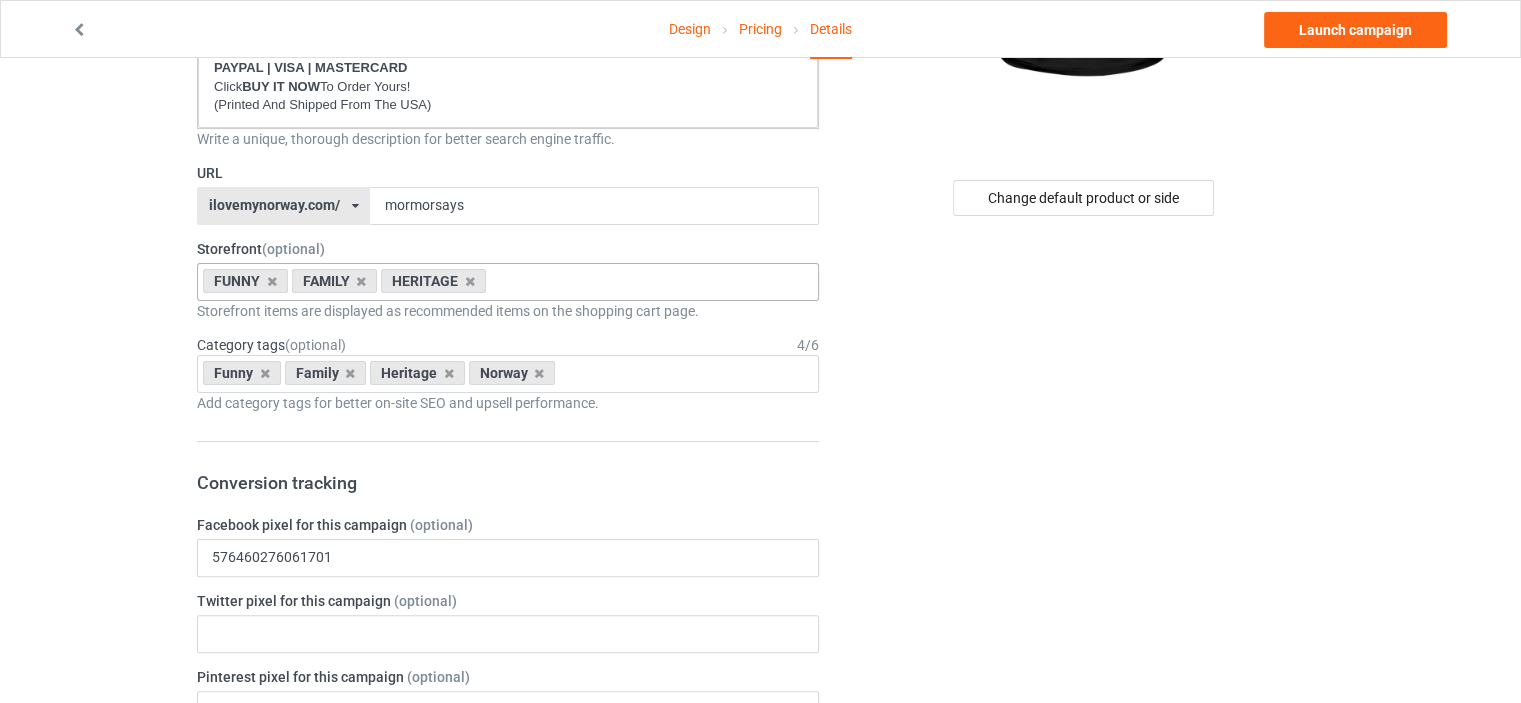 click on "Change default product or side" at bounding box center (1085, 758) 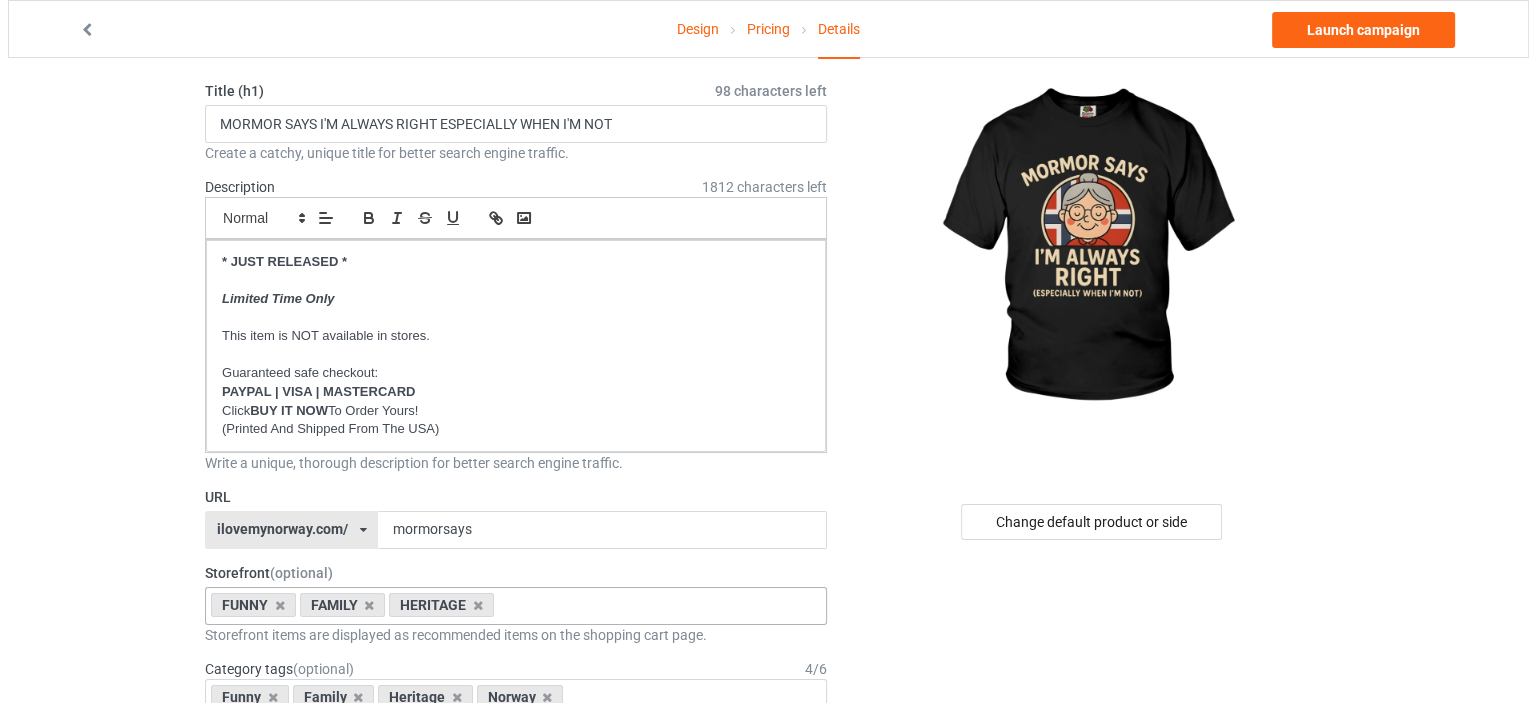 scroll, scrollTop: 0, scrollLeft: 0, axis: both 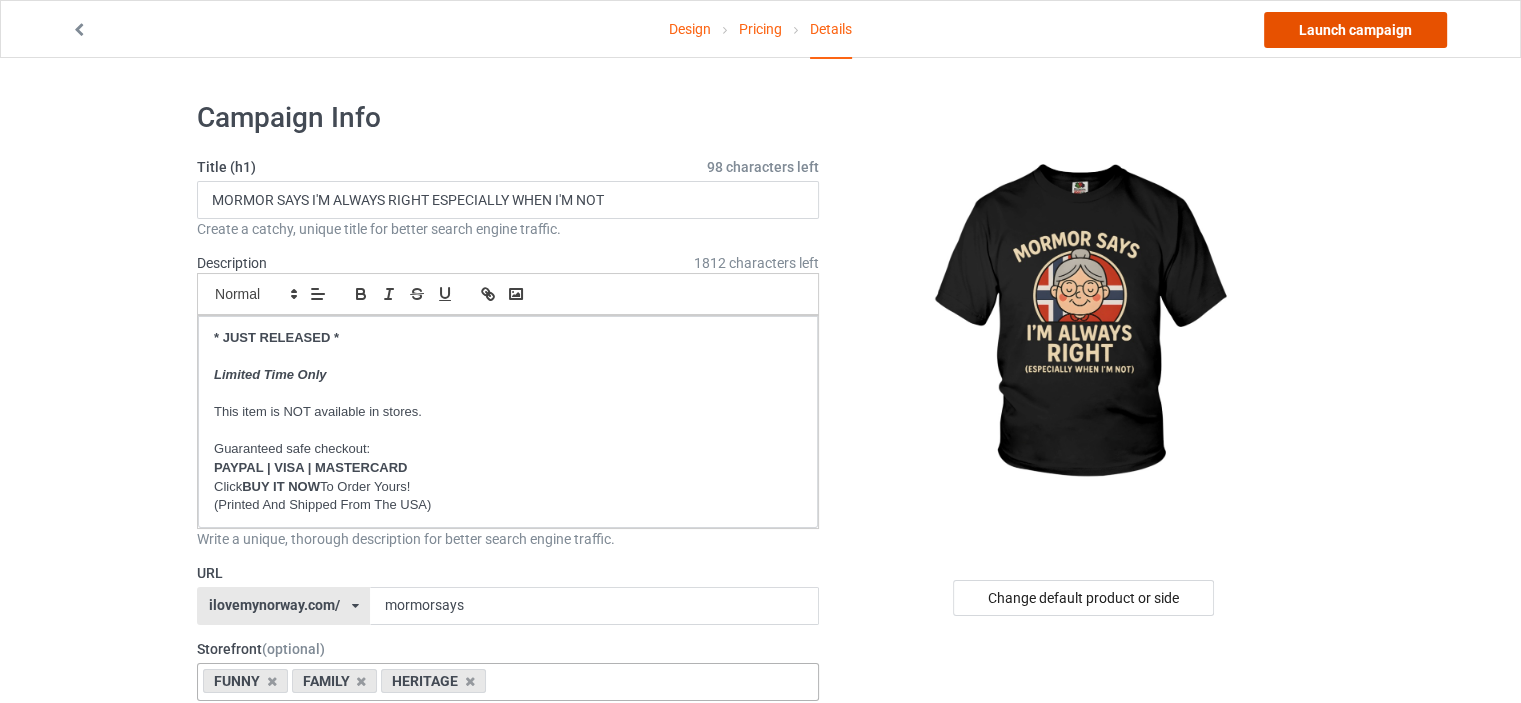 click on "Launch campaign" at bounding box center [1355, 30] 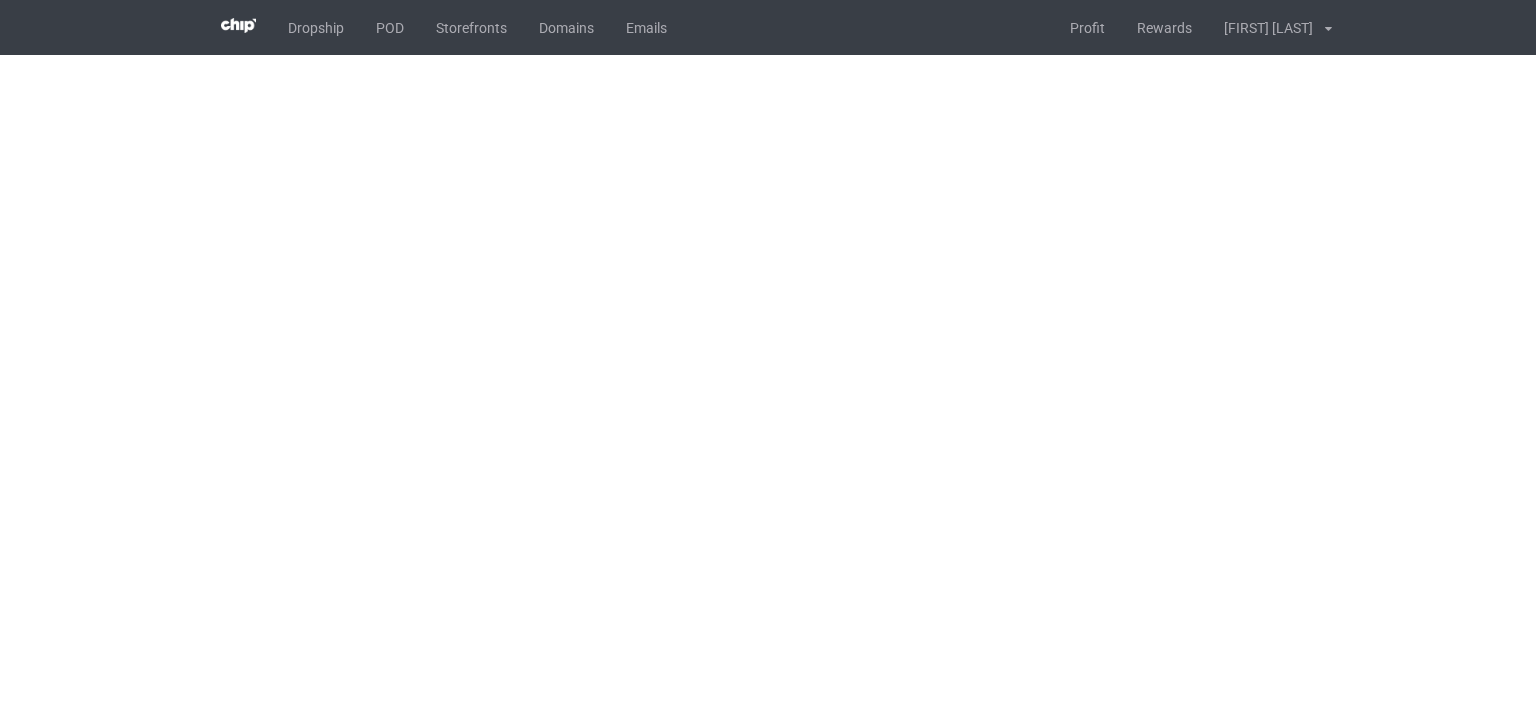 scroll, scrollTop: 0, scrollLeft: 0, axis: both 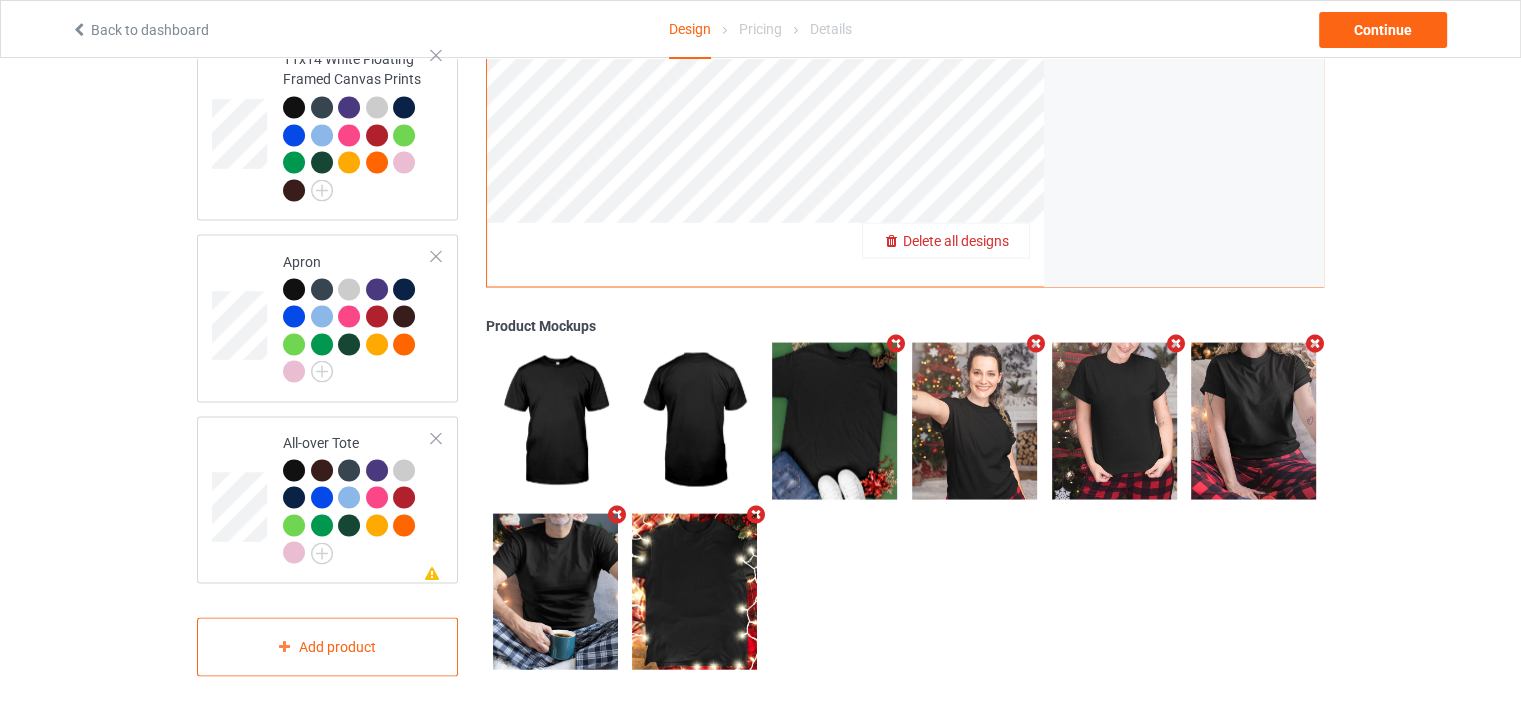 click on "Delete all designs" at bounding box center (956, 240) 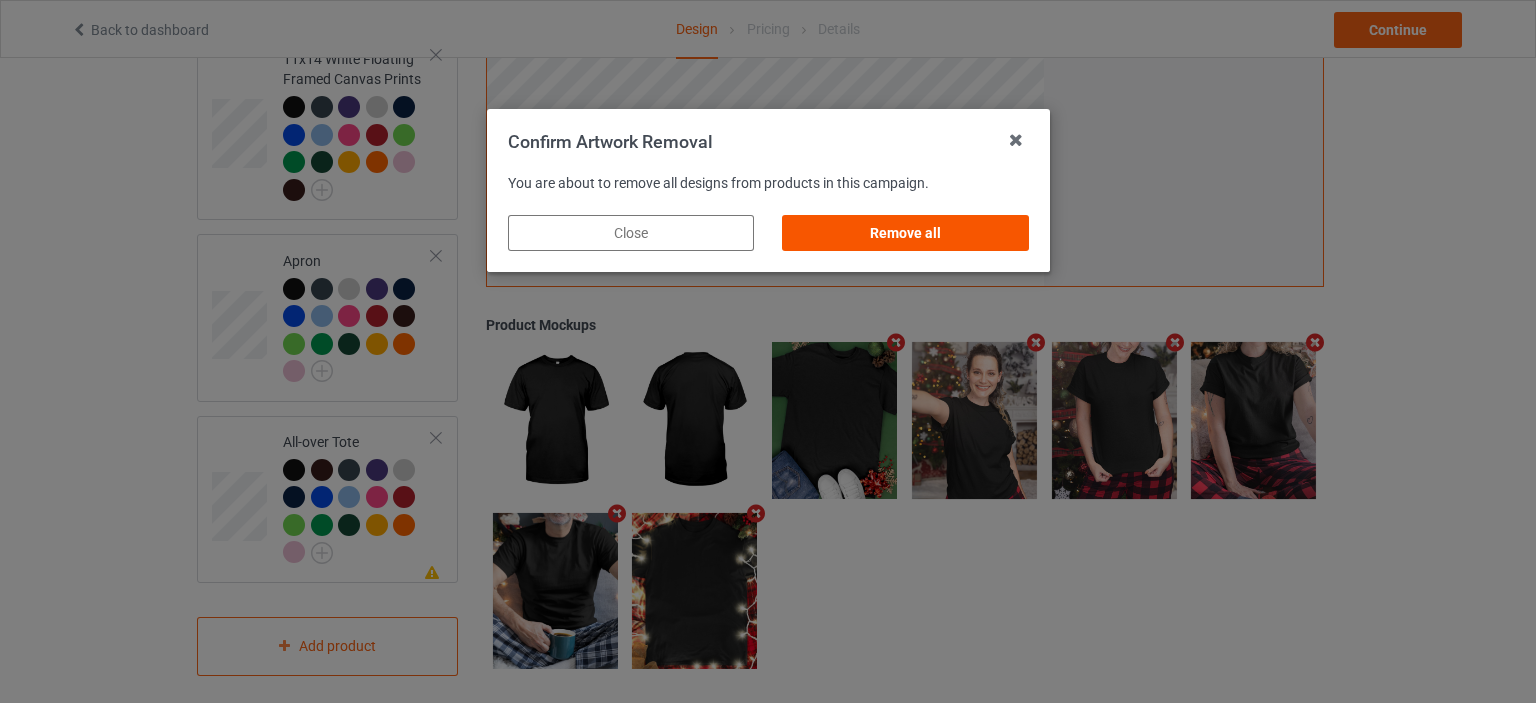 click on "Remove all" at bounding box center (905, 233) 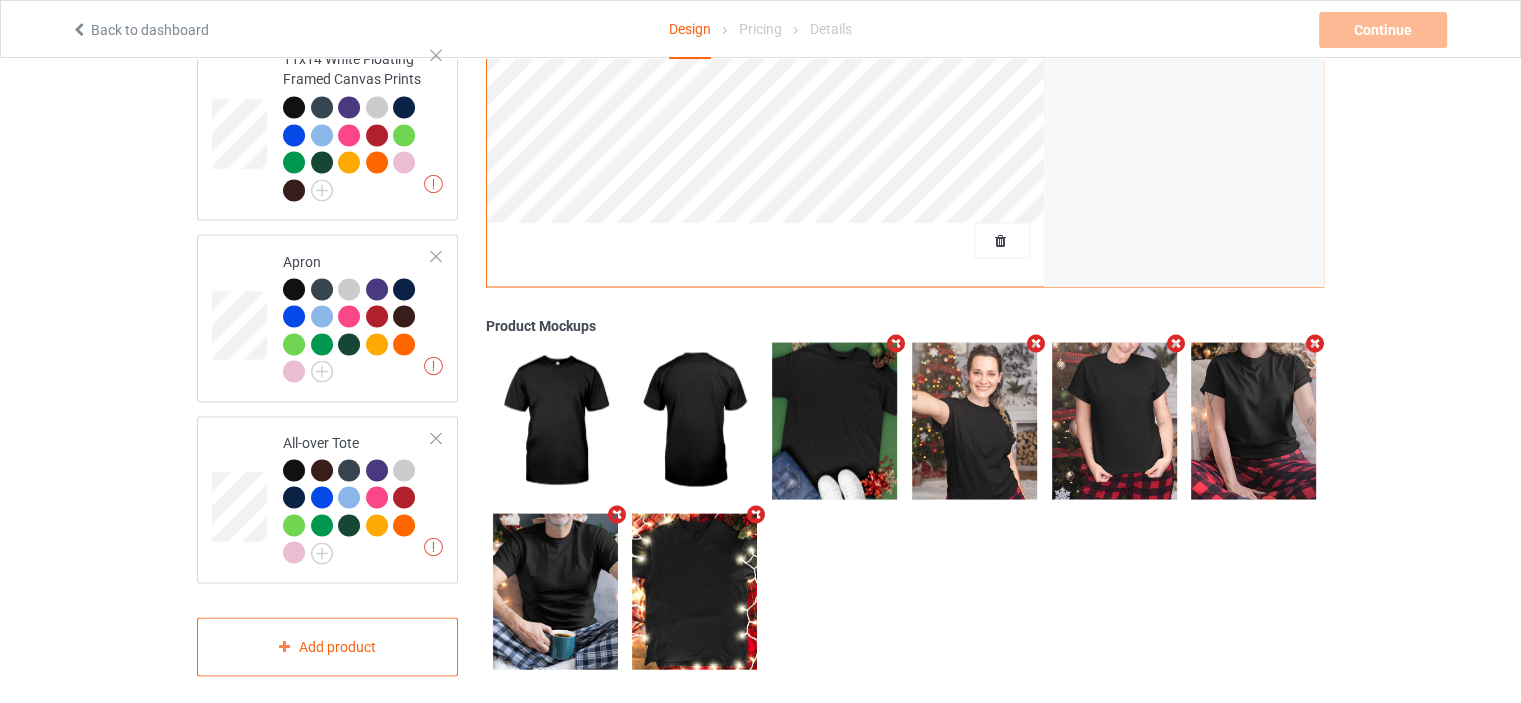 scroll, scrollTop: 460, scrollLeft: 0, axis: vertical 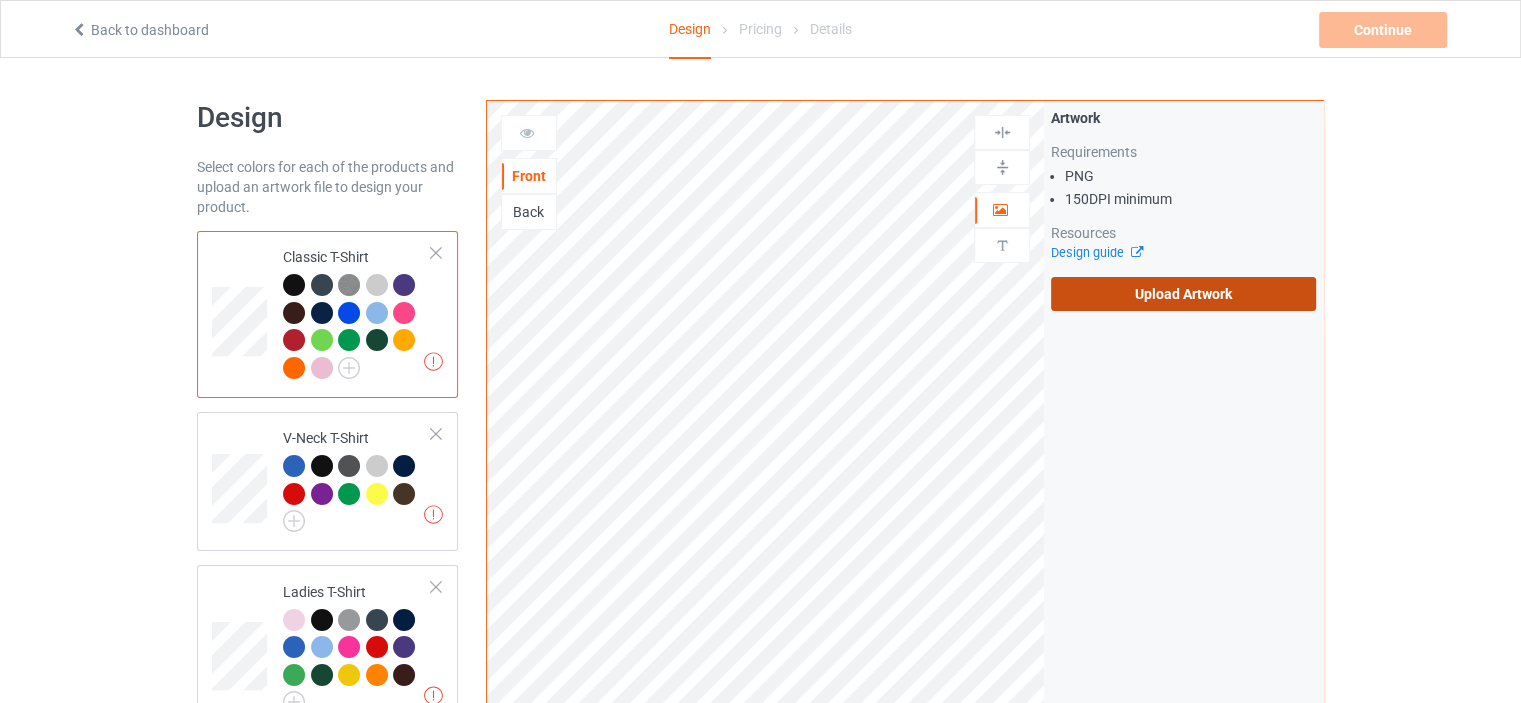 click on "Upload Artwork" at bounding box center (1183, 294) 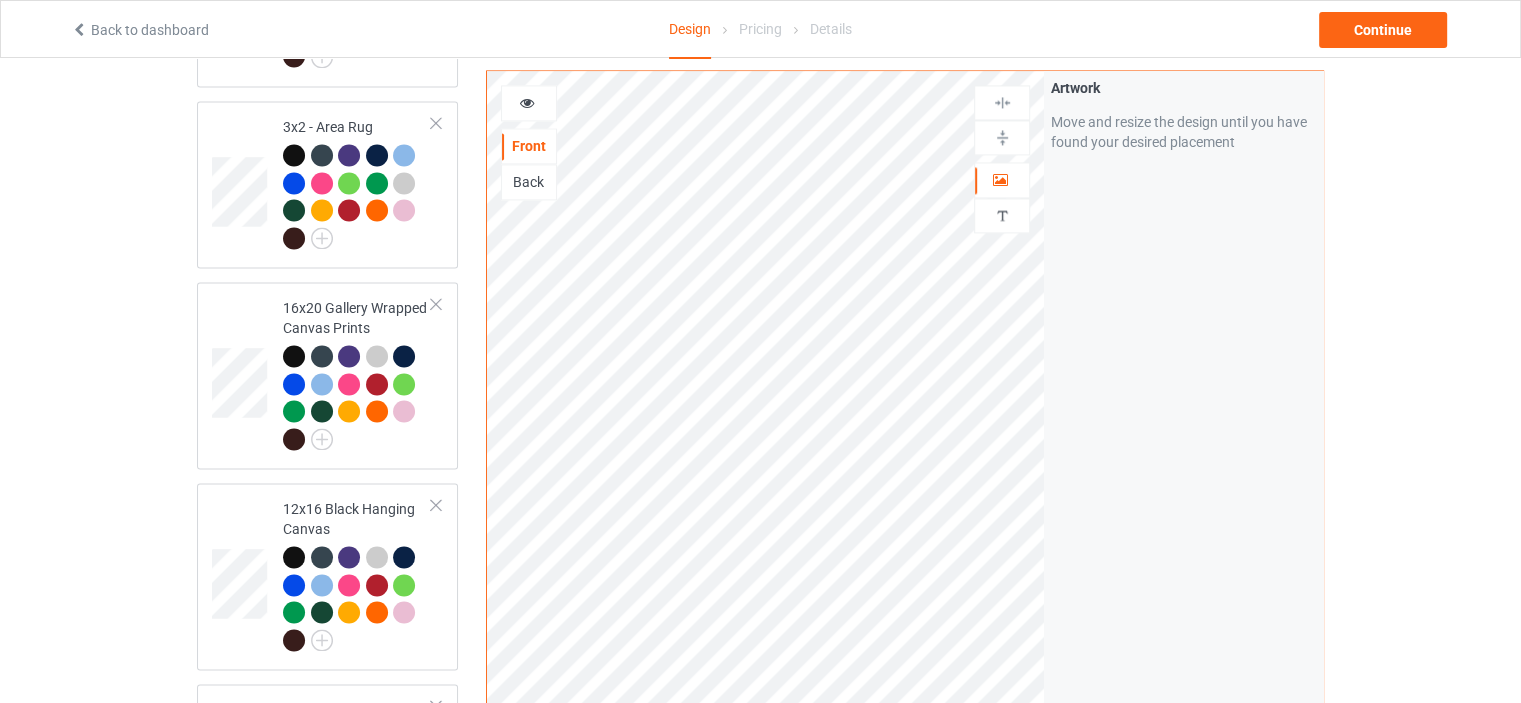 scroll, scrollTop: 3644, scrollLeft: 0, axis: vertical 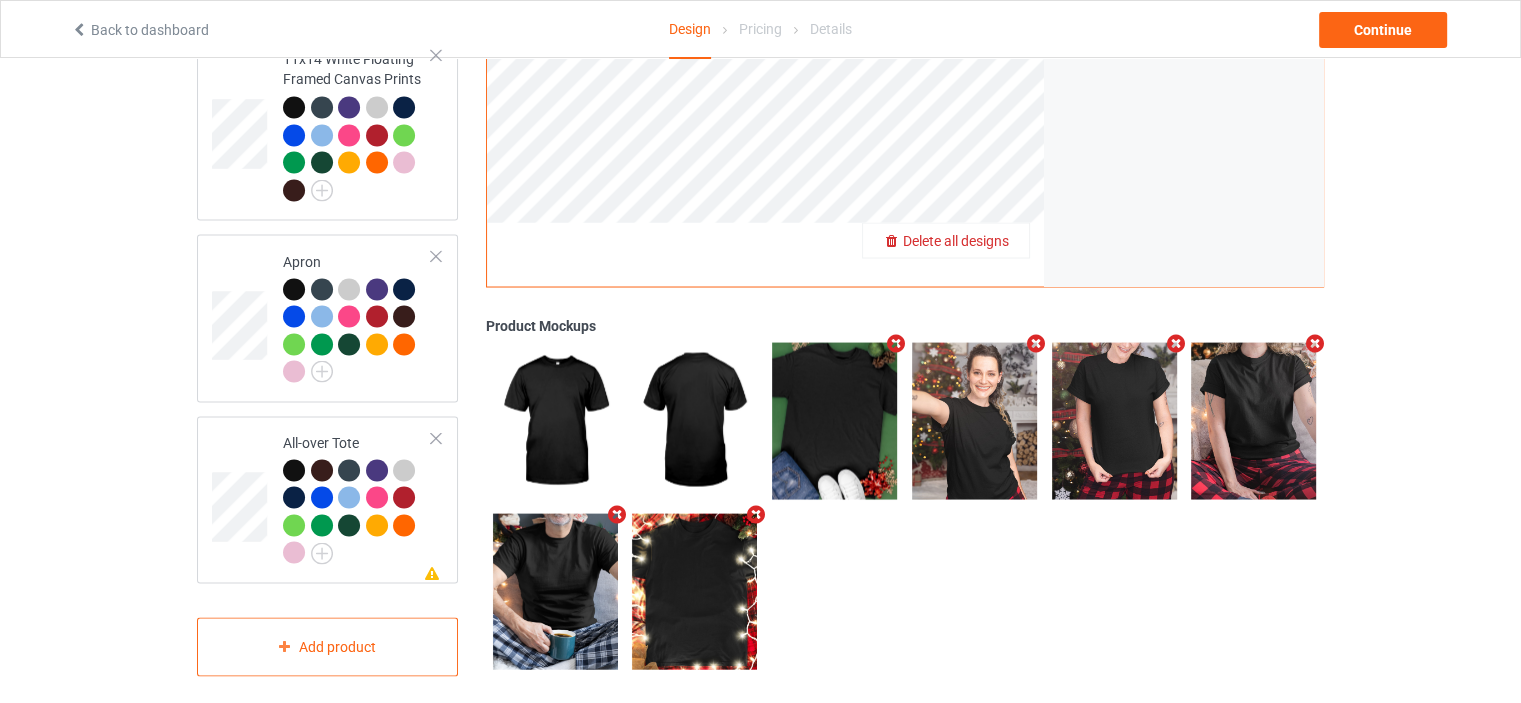 click on "Delete all designs" at bounding box center [956, 240] 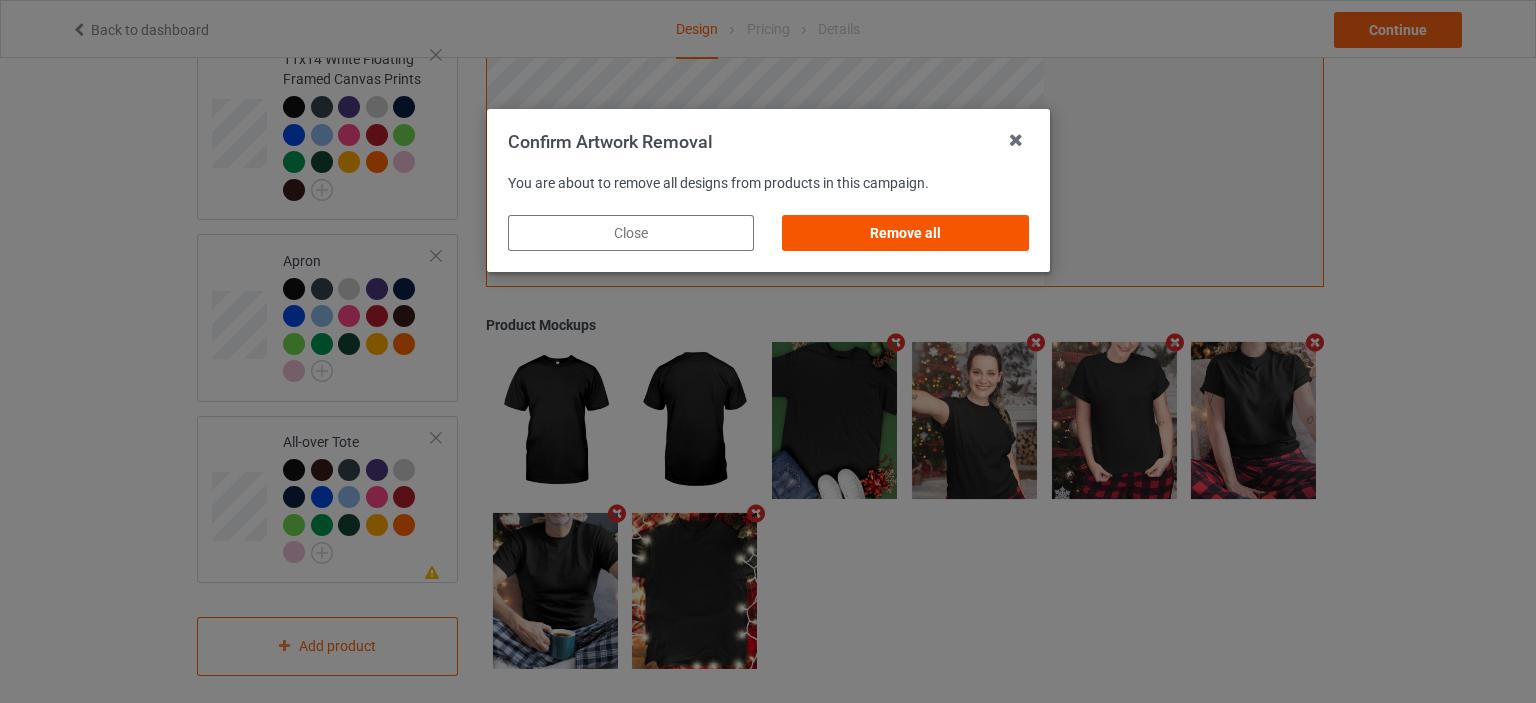 click on "Remove all" at bounding box center (905, 233) 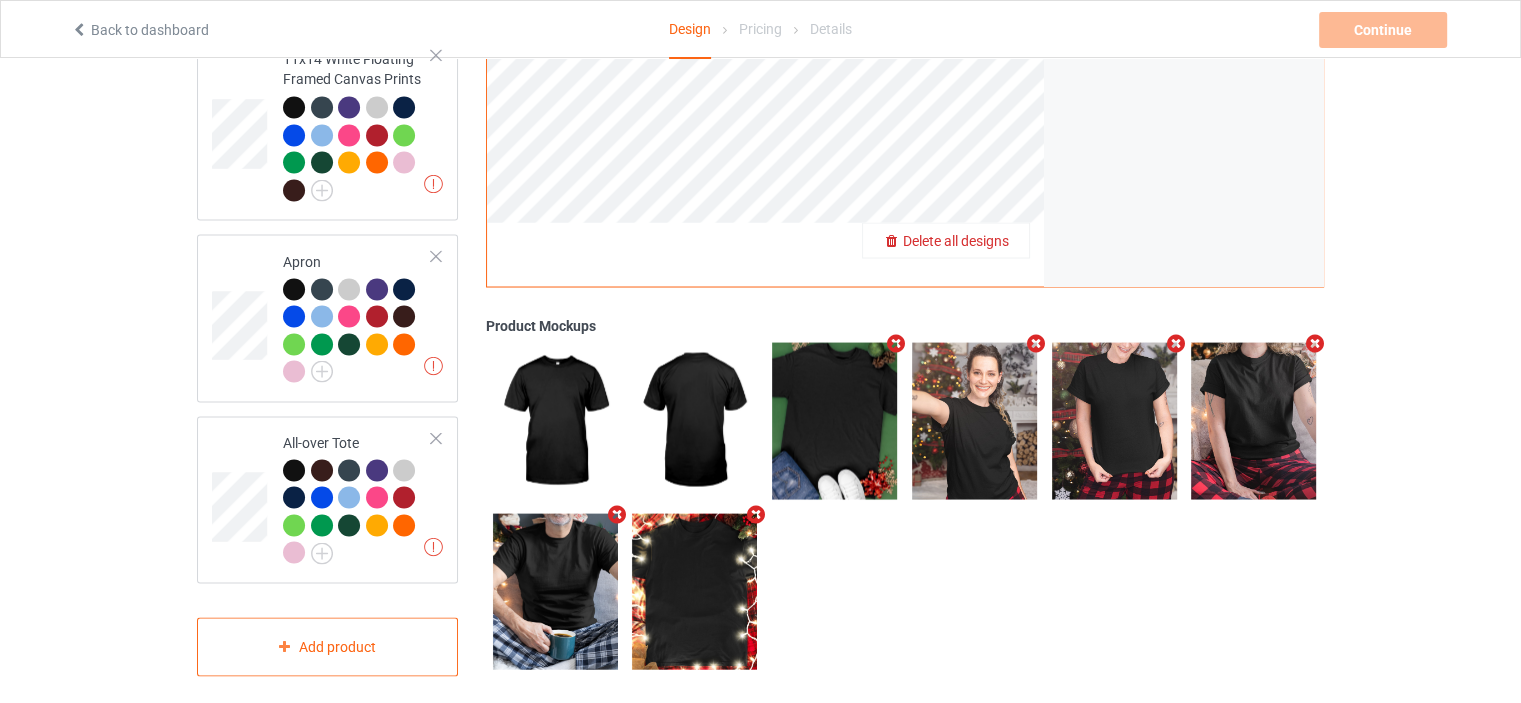 click on "Delete all designs" at bounding box center (956, 240) 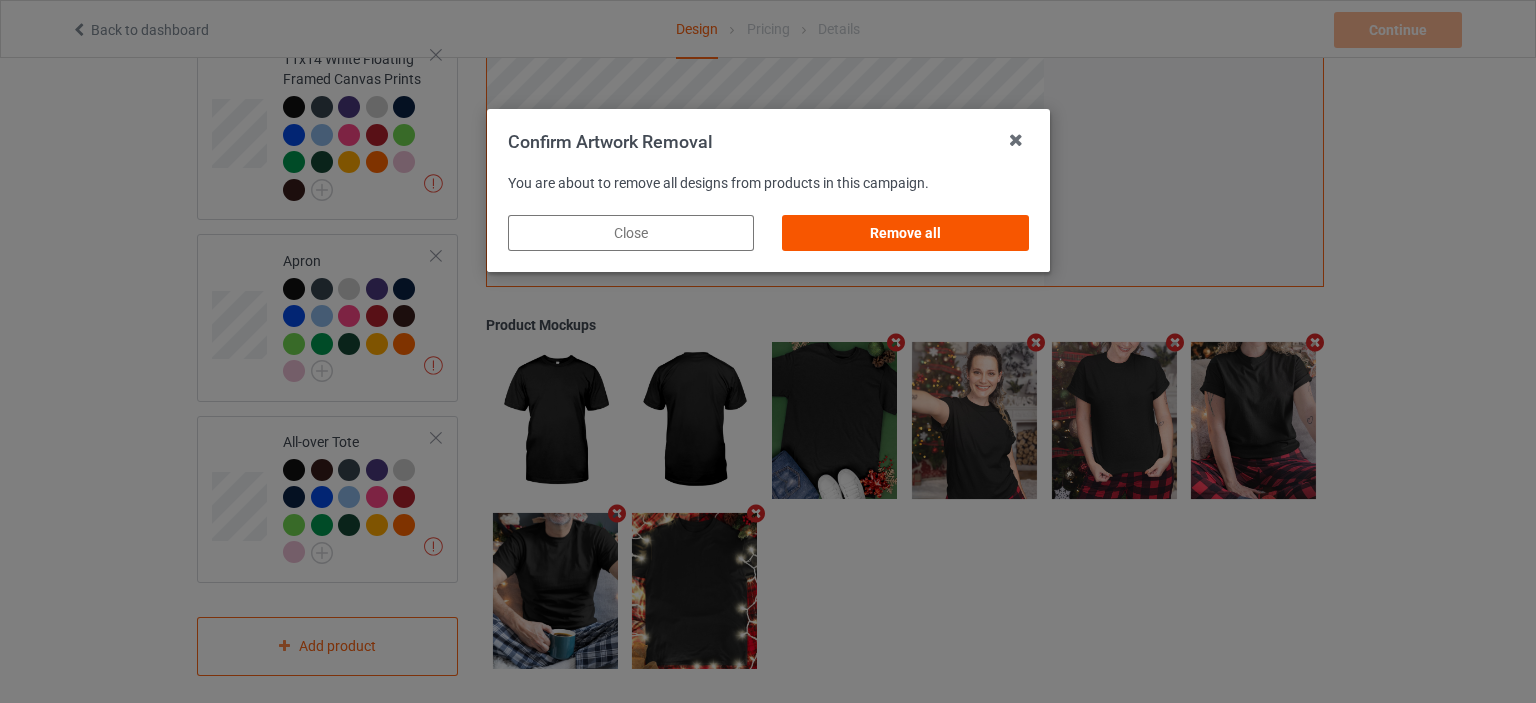click on "Remove all" at bounding box center (905, 233) 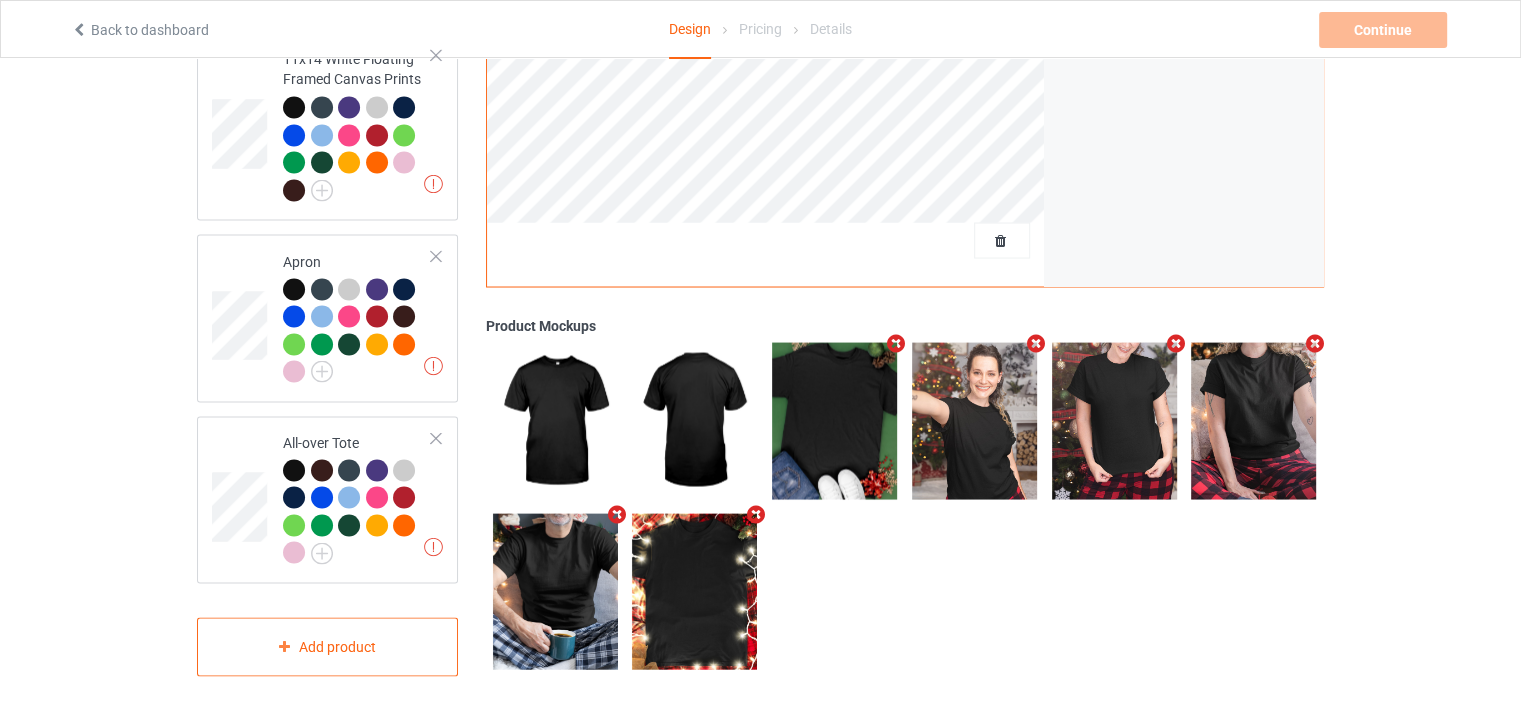 scroll, scrollTop: 0, scrollLeft: 0, axis: both 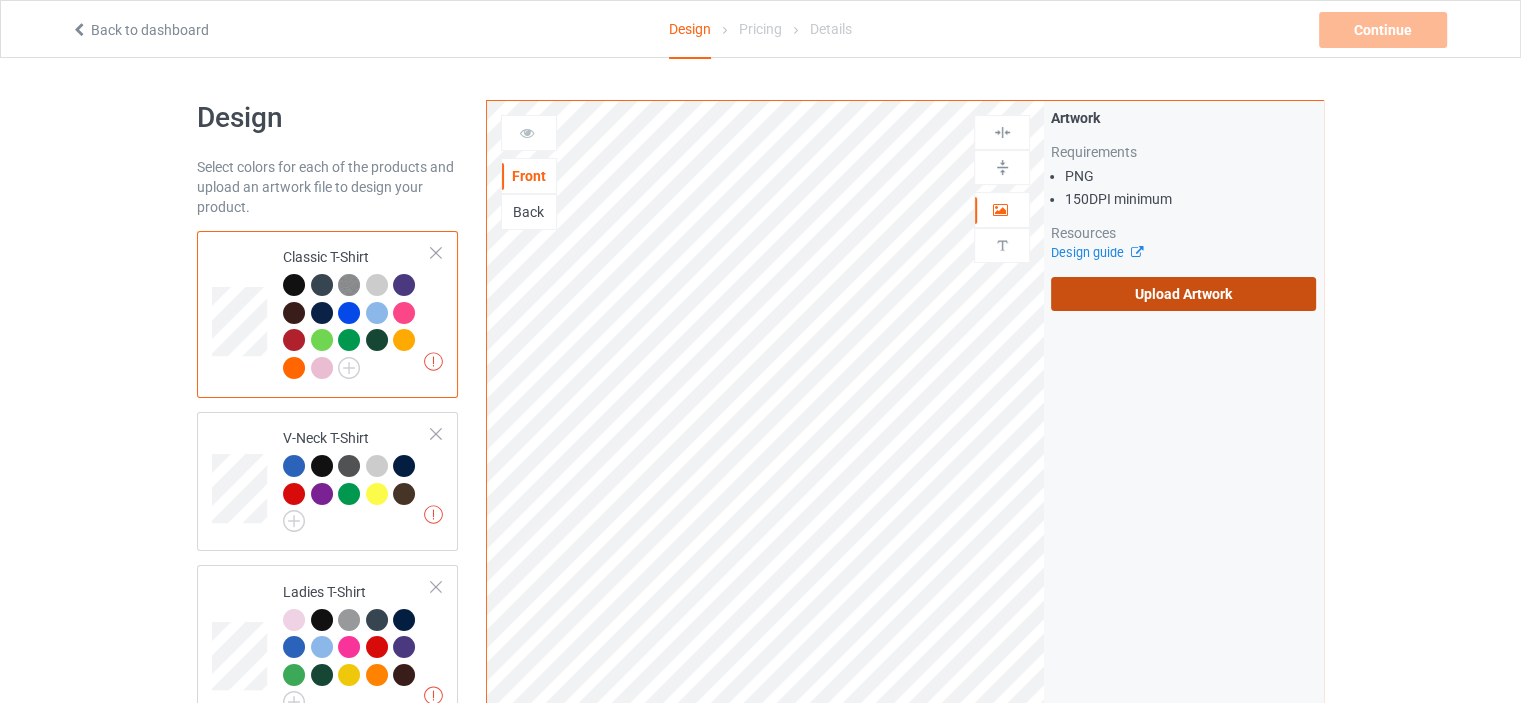 click on "Upload Artwork" at bounding box center [1183, 294] 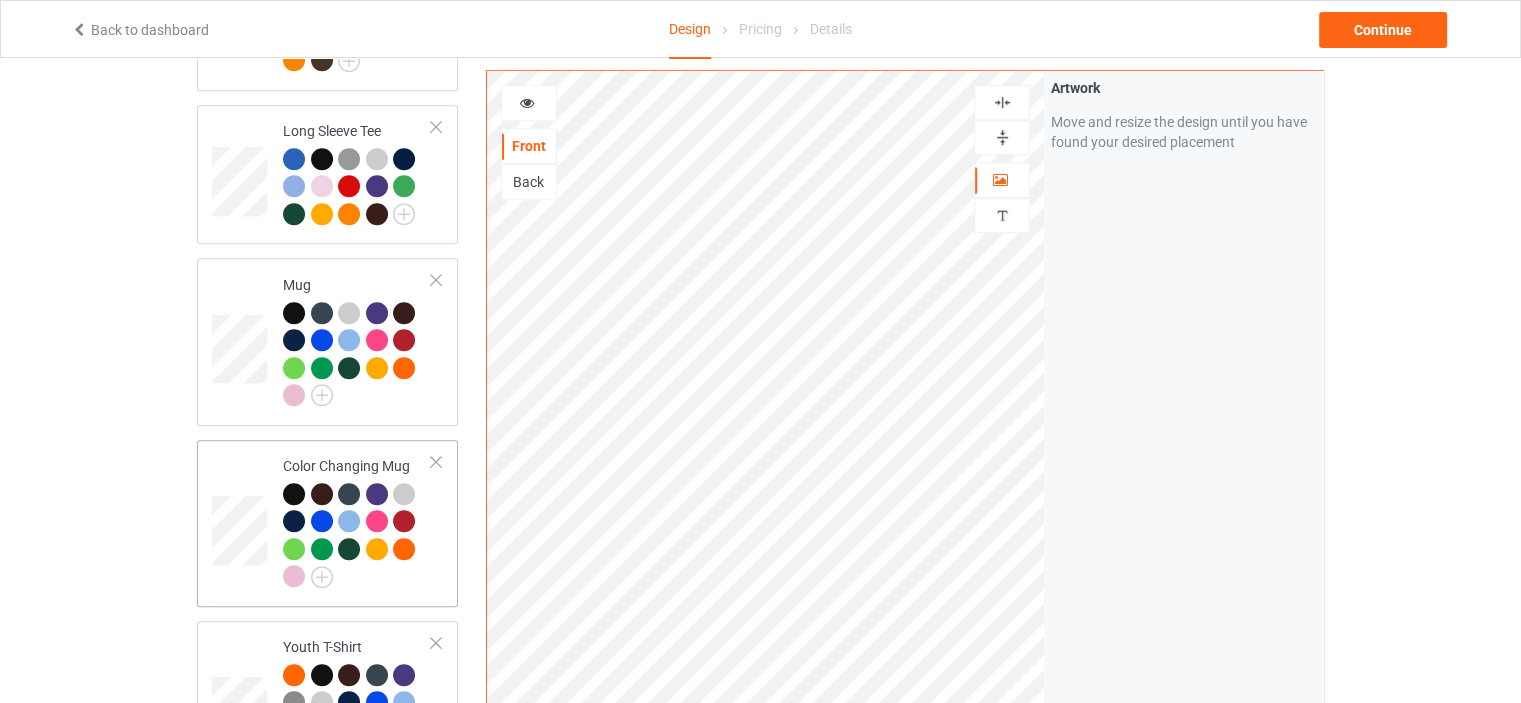 scroll, scrollTop: 1200, scrollLeft: 0, axis: vertical 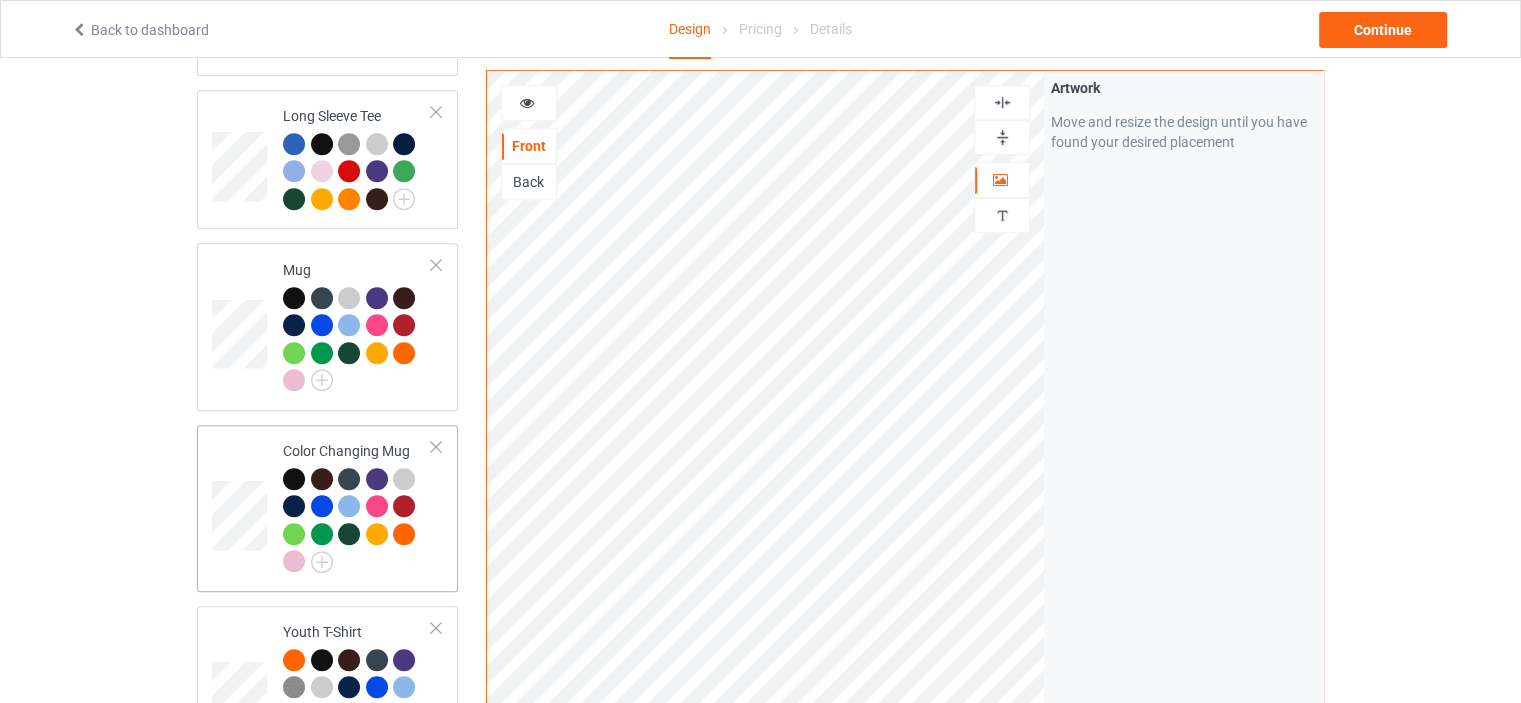click on "Color Changing Mug" at bounding box center [357, 506] 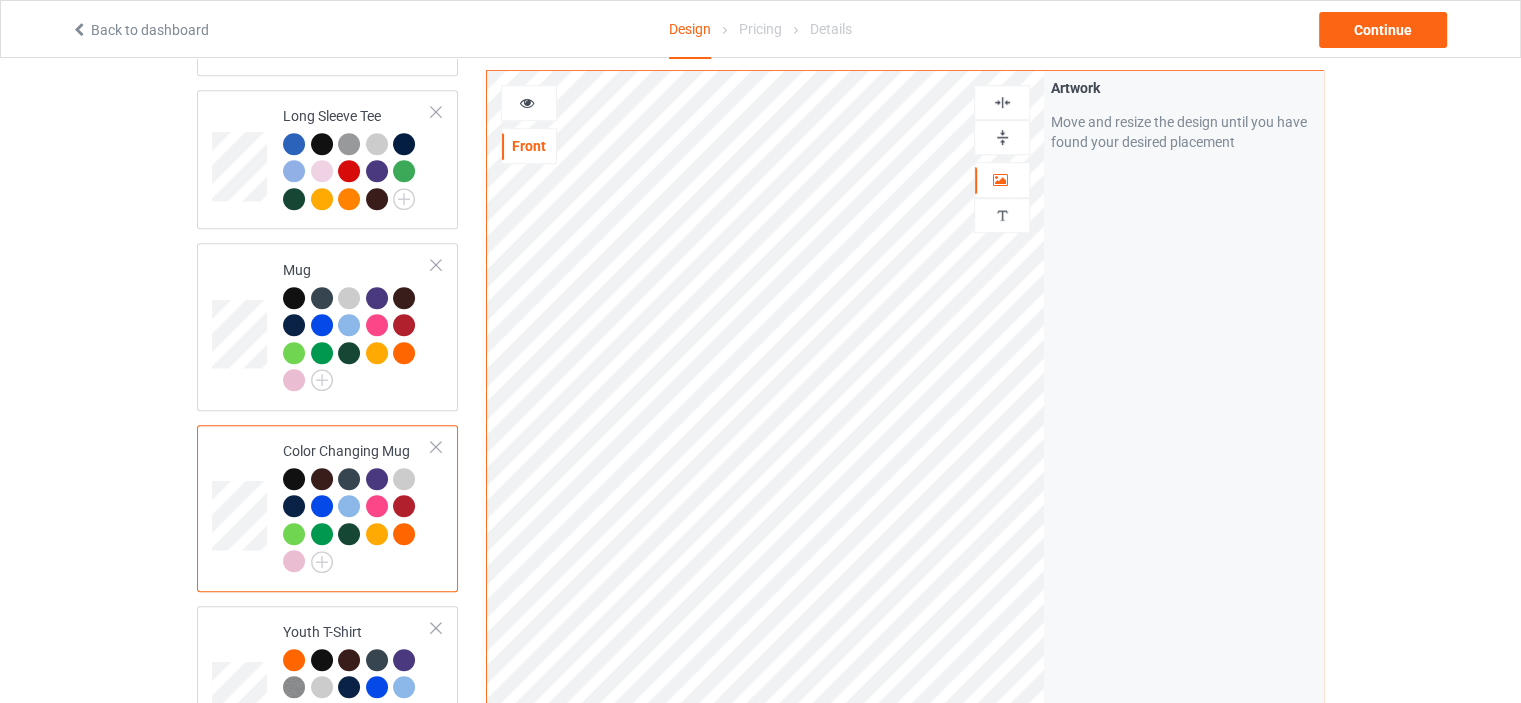 click at bounding box center (1002, 137) 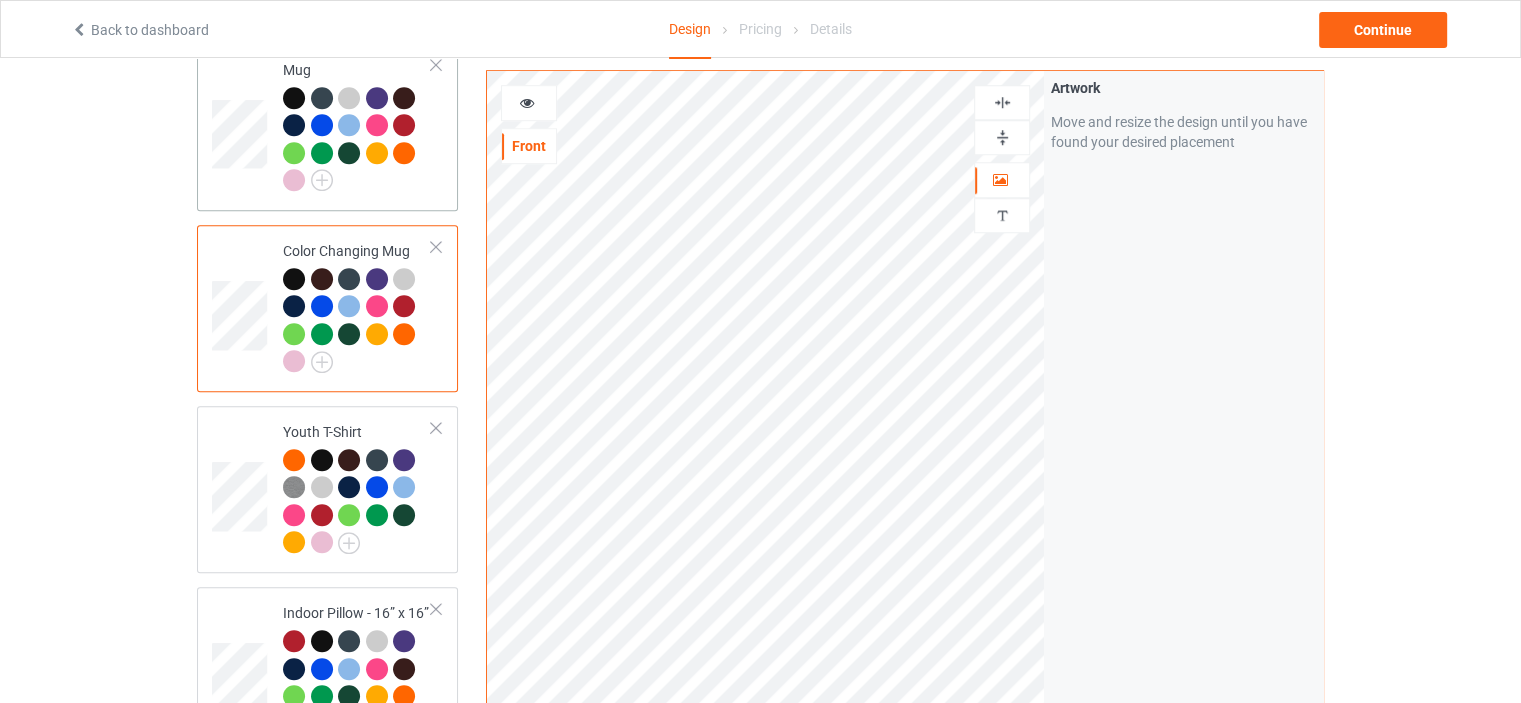 scroll, scrollTop: 1600, scrollLeft: 0, axis: vertical 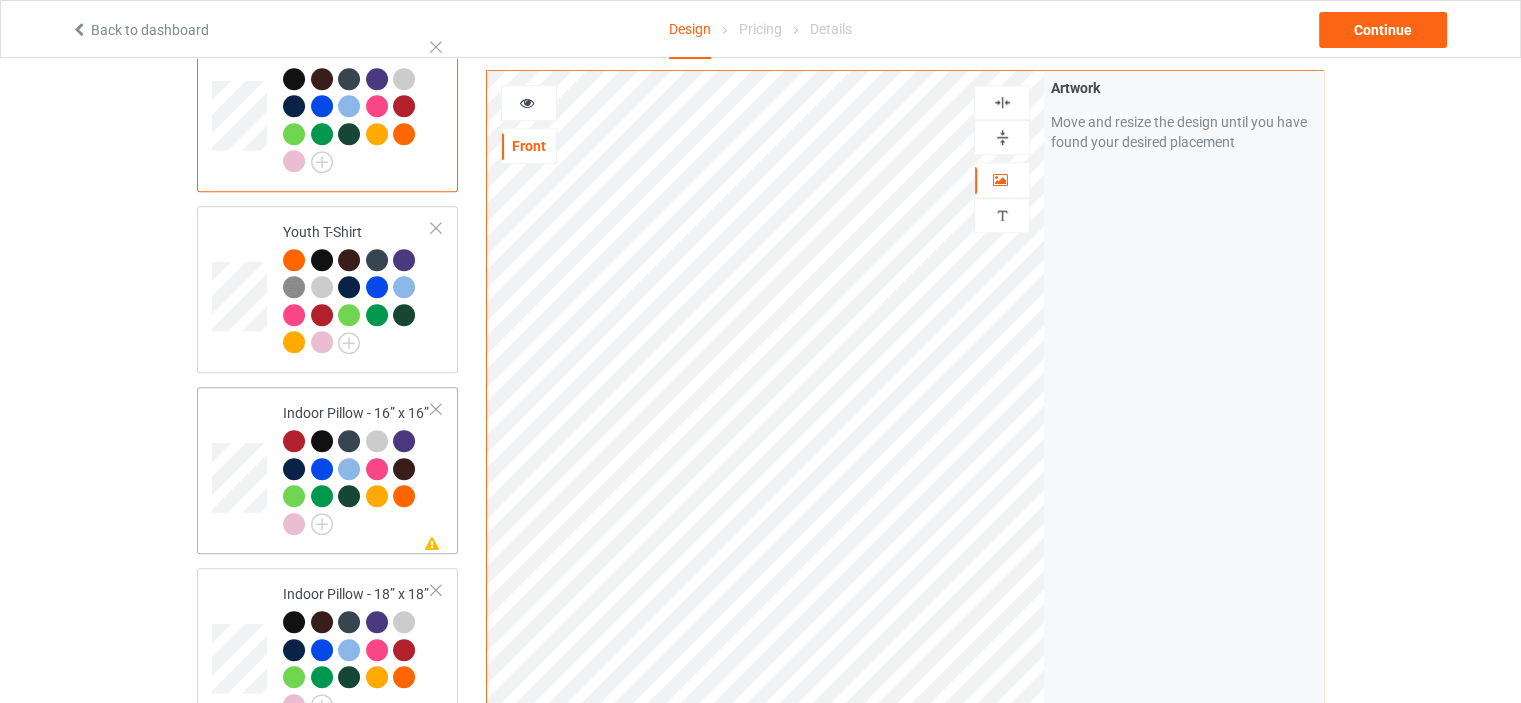 click on "Missing artwork on 1 side(s) Indoor Pillow - 16” x 16”" at bounding box center [357, 470] 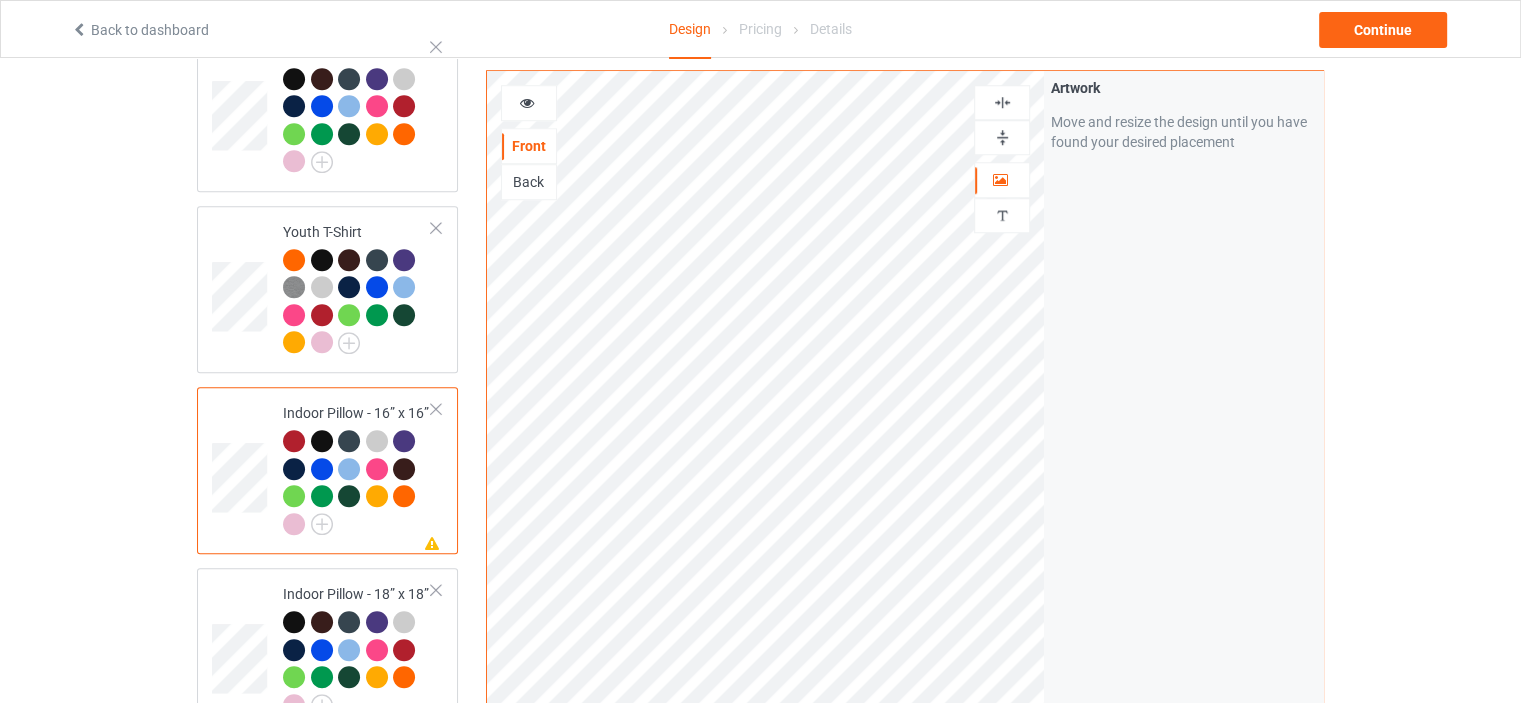 click at bounding box center [1002, 137] 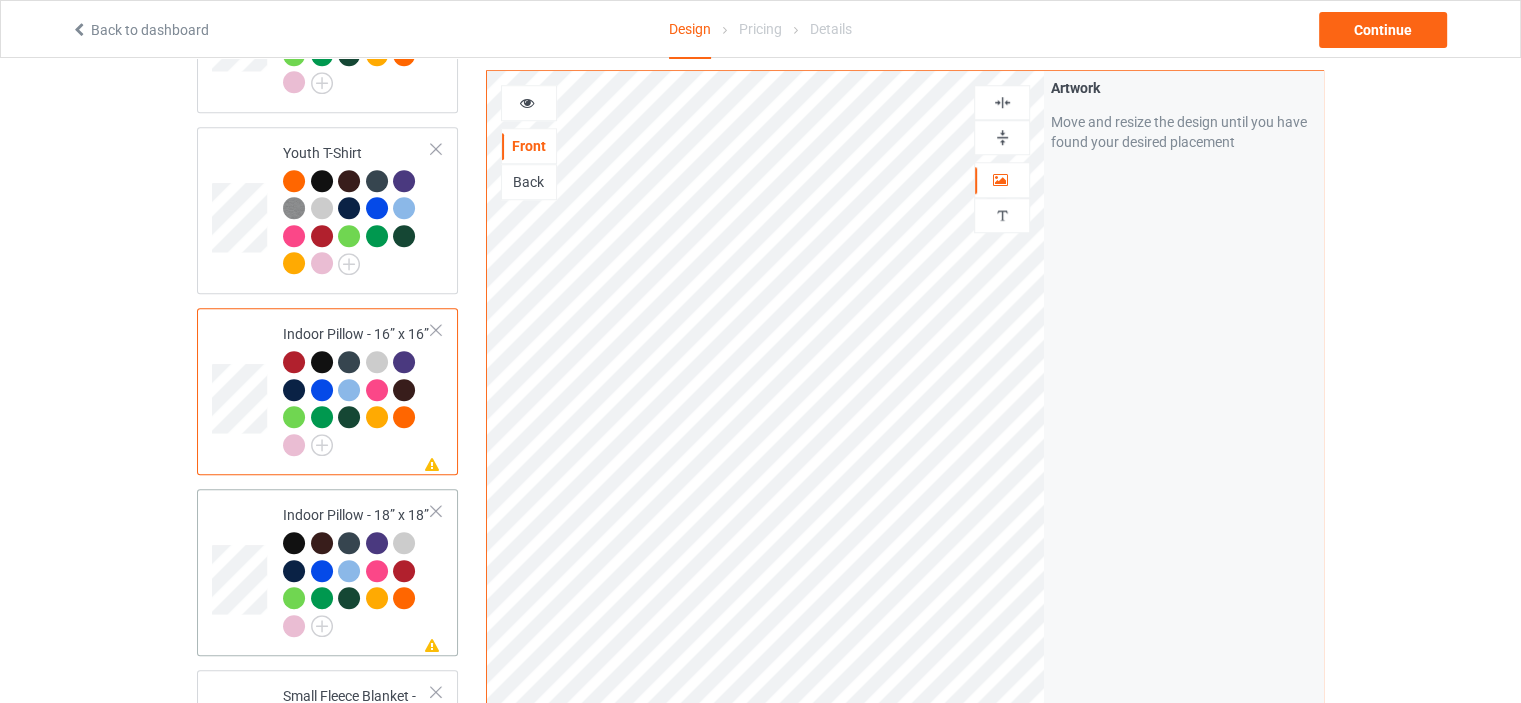 scroll, scrollTop: 1800, scrollLeft: 0, axis: vertical 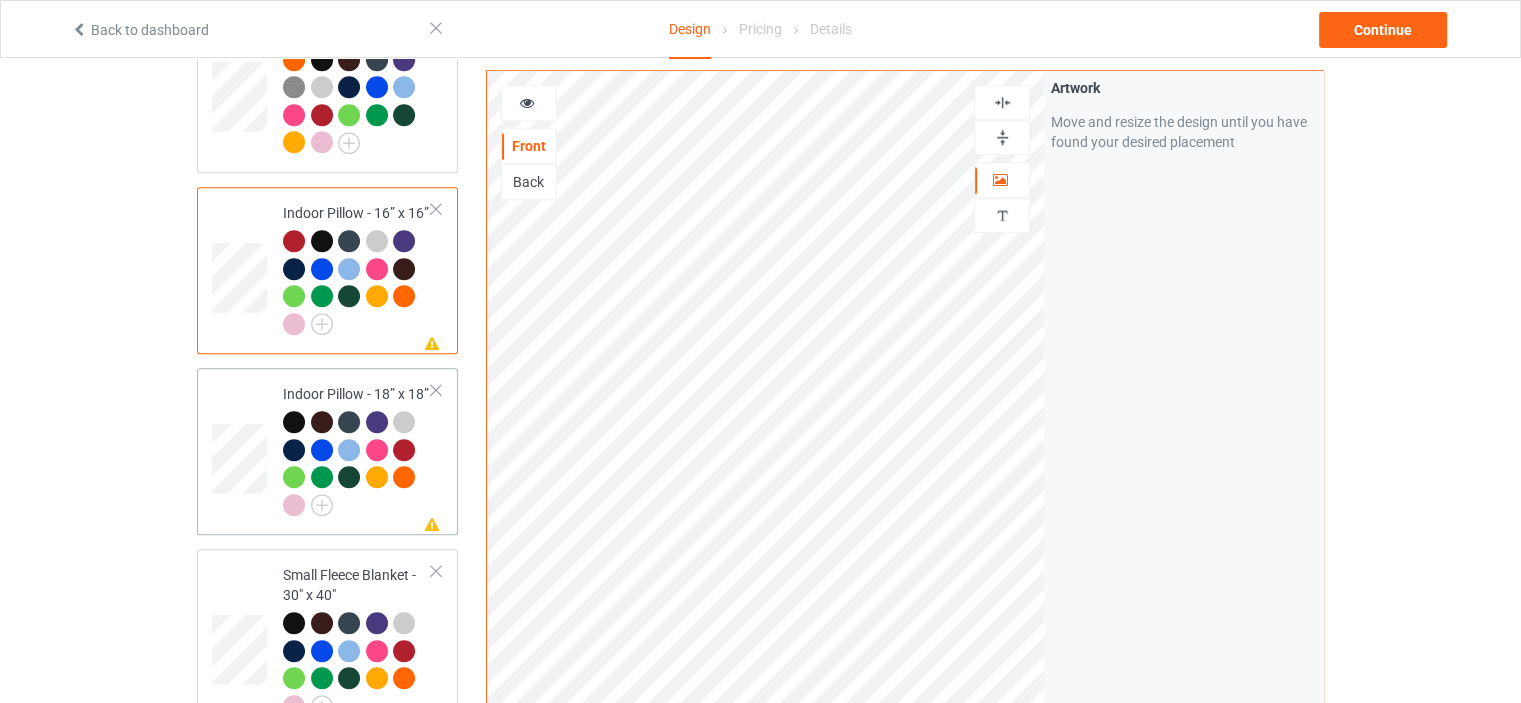 click on "Missing artwork on 1 side(s) Indoor Pillow - 18” x 18”" at bounding box center (357, 451) 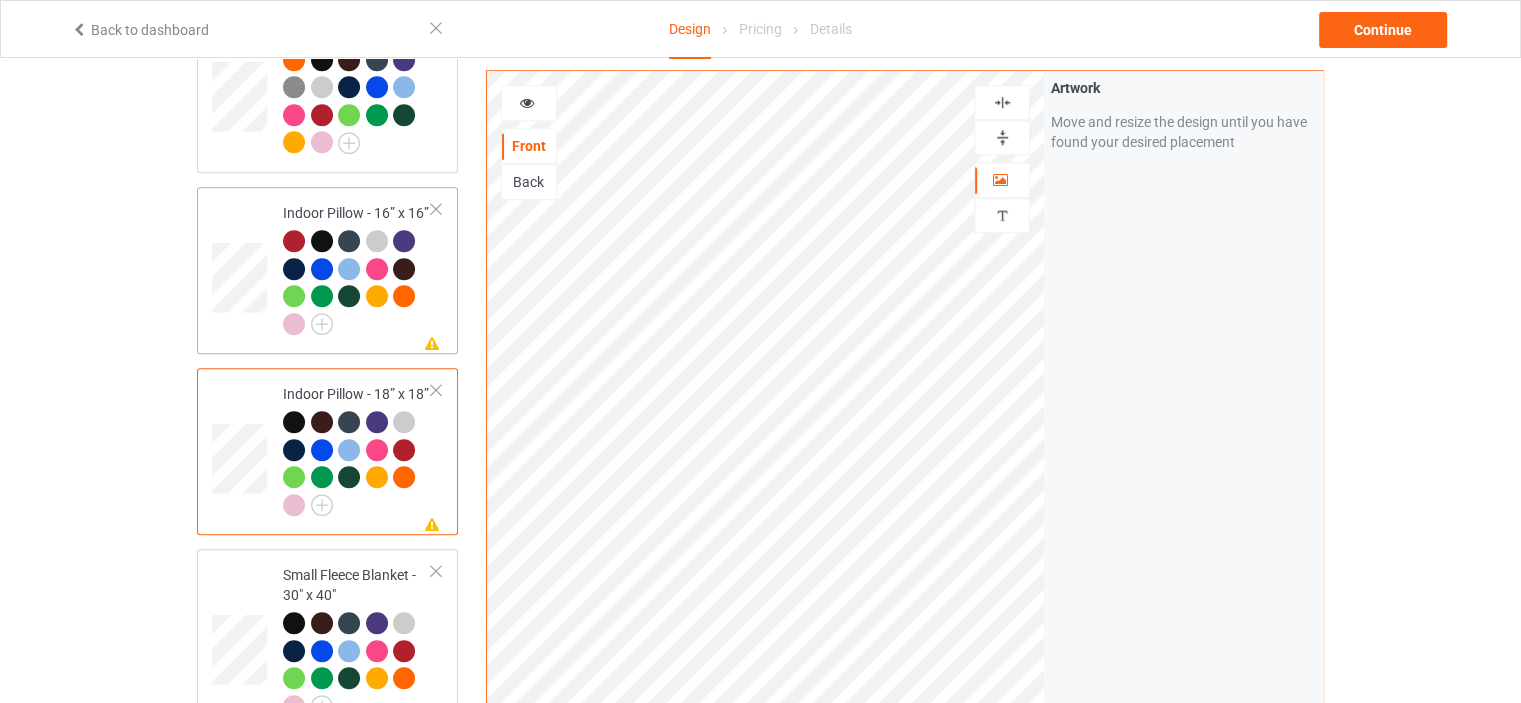 click on "Indoor Pillow - 16” x 16”" at bounding box center (357, 268) 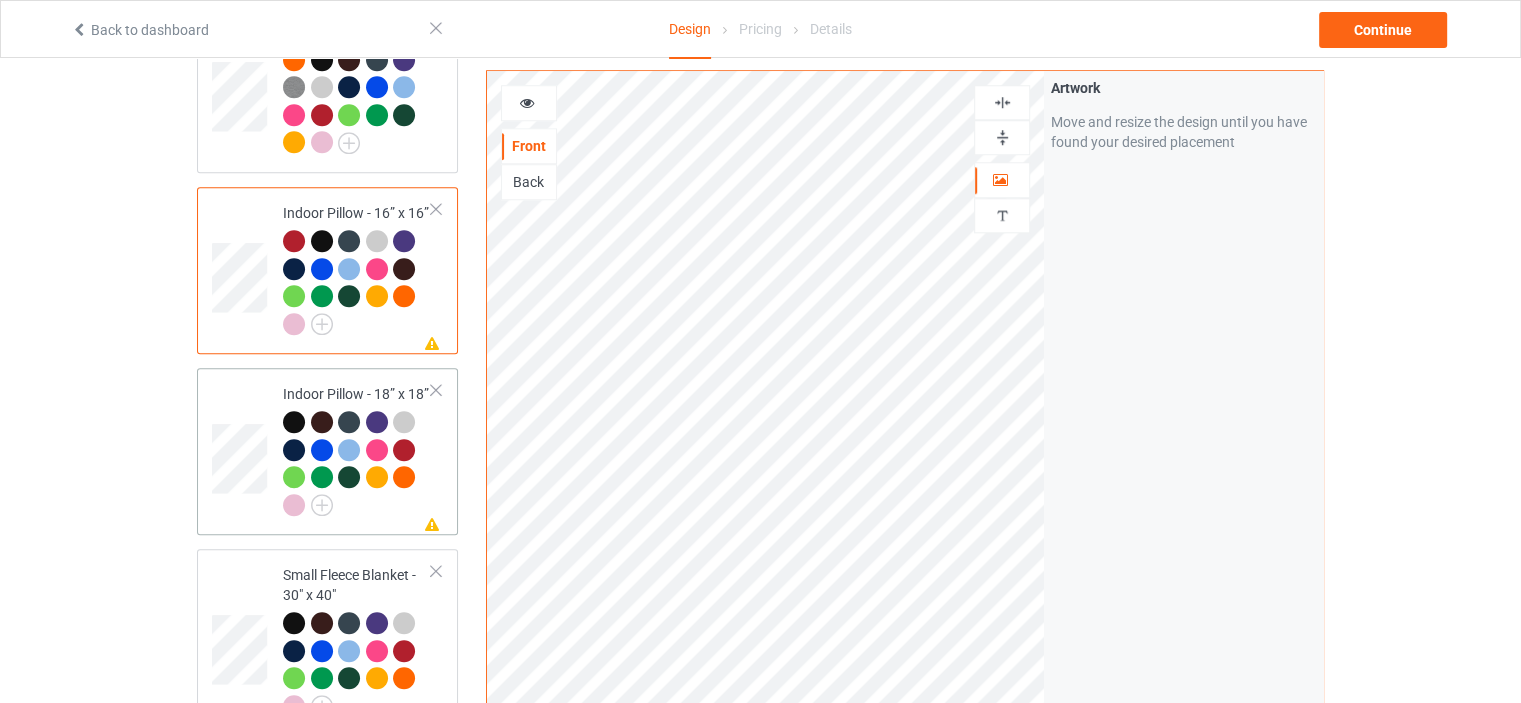 click on "Indoor Pillow - 18” x 18”" at bounding box center [357, 449] 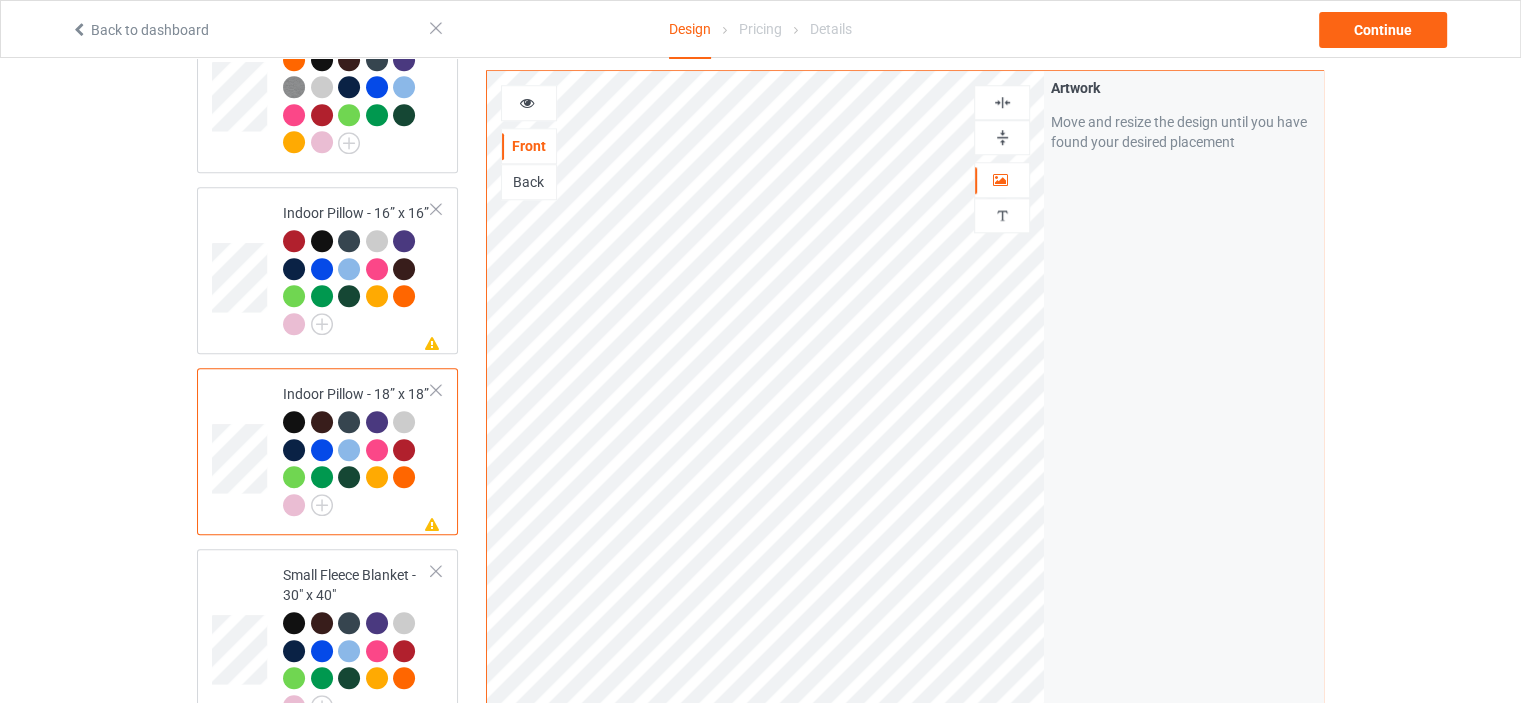 click at bounding box center (1002, 137) 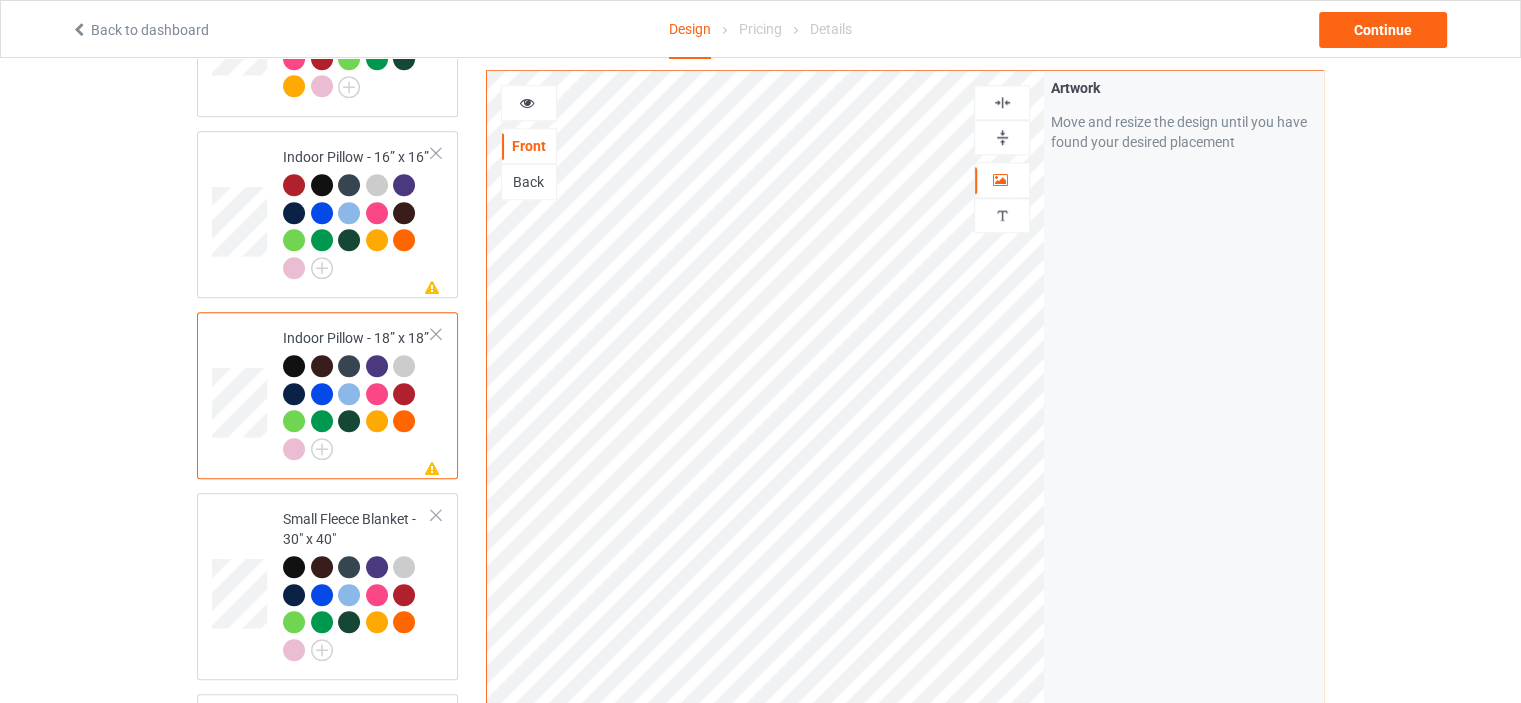 scroll, scrollTop: 1900, scrollLeft: 0, axis: vertical 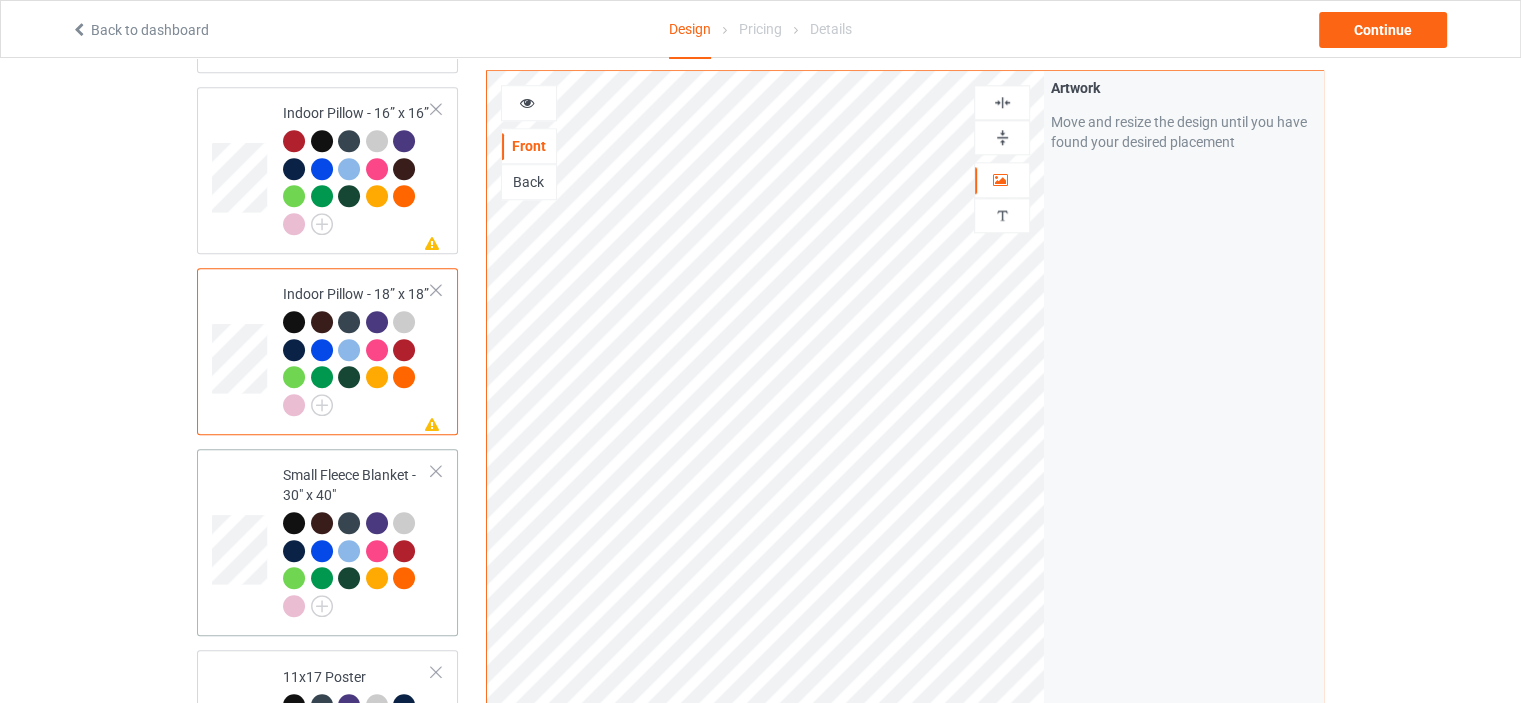 click on "Small Fleece Blanket - 30" x 40"" at bounding box center [357, 540] 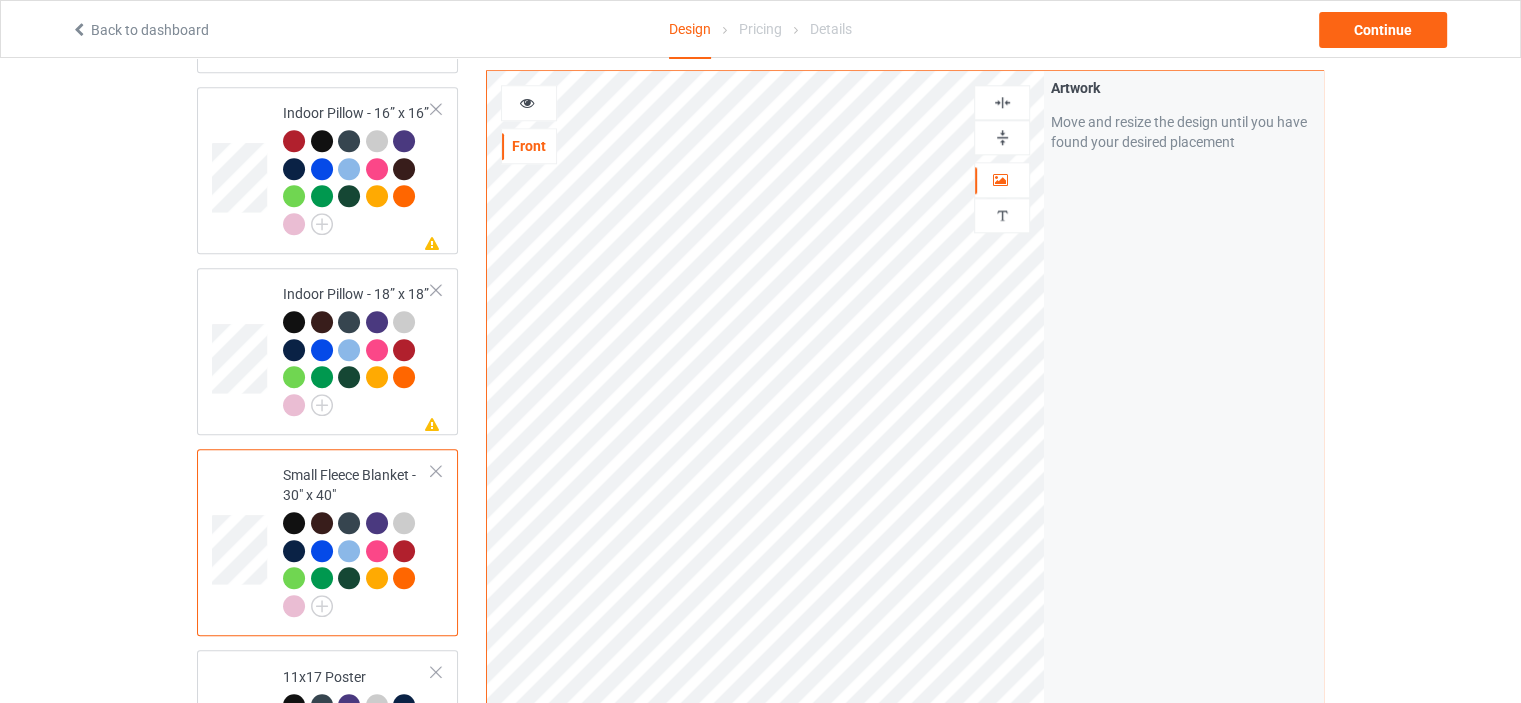 click at bounding box center (1002, 137) 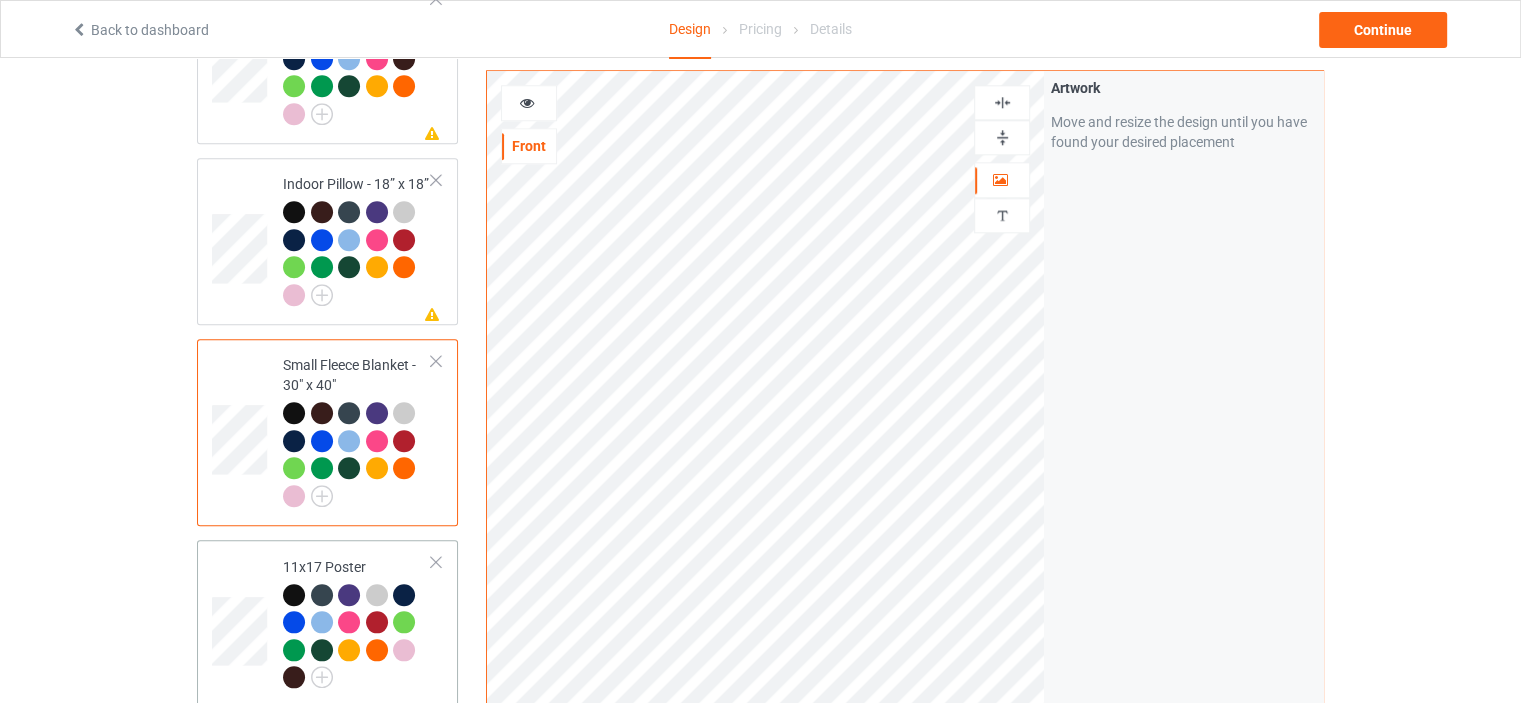 scroll, scrollTop: 2100, scrollLeft: 0, axis: vertical 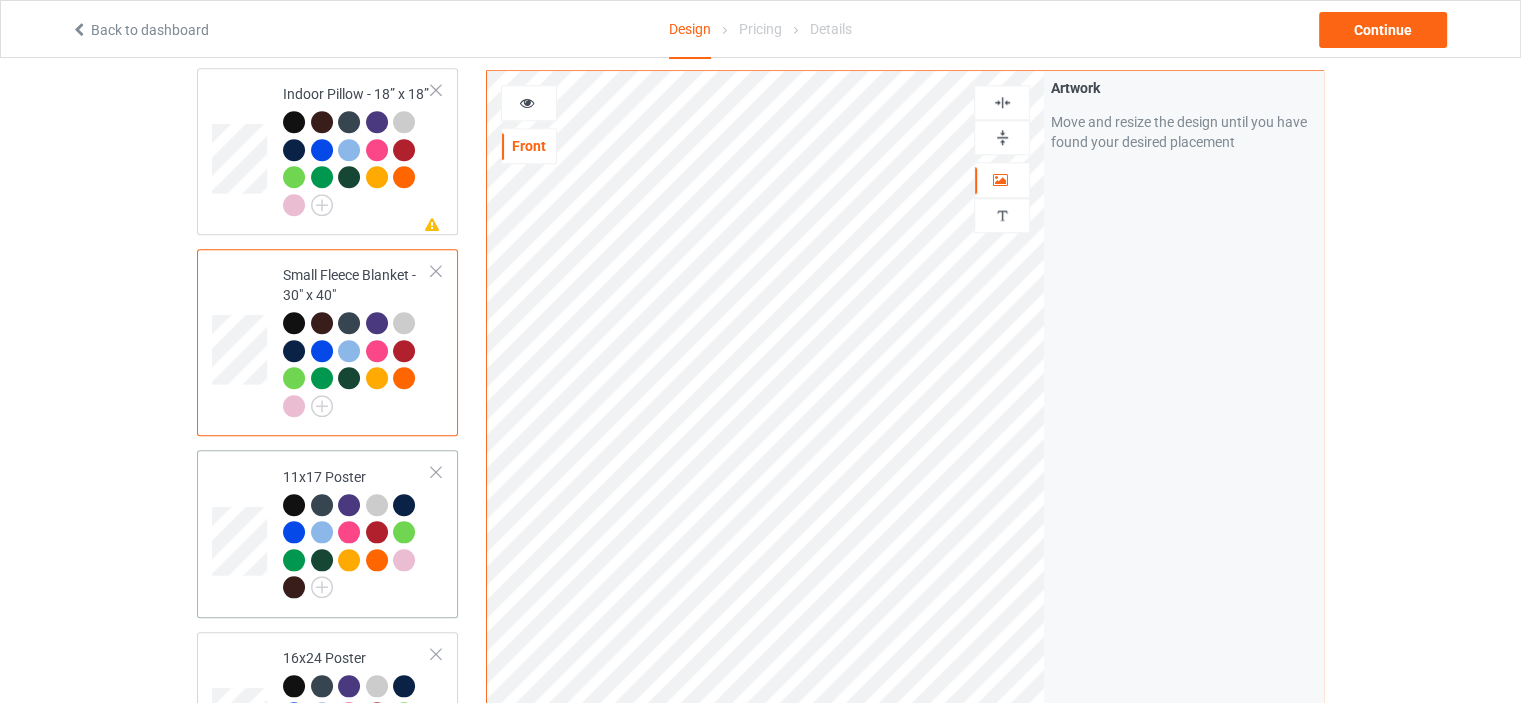 click on "11x17 Poster" at bounding box center (357, 533) 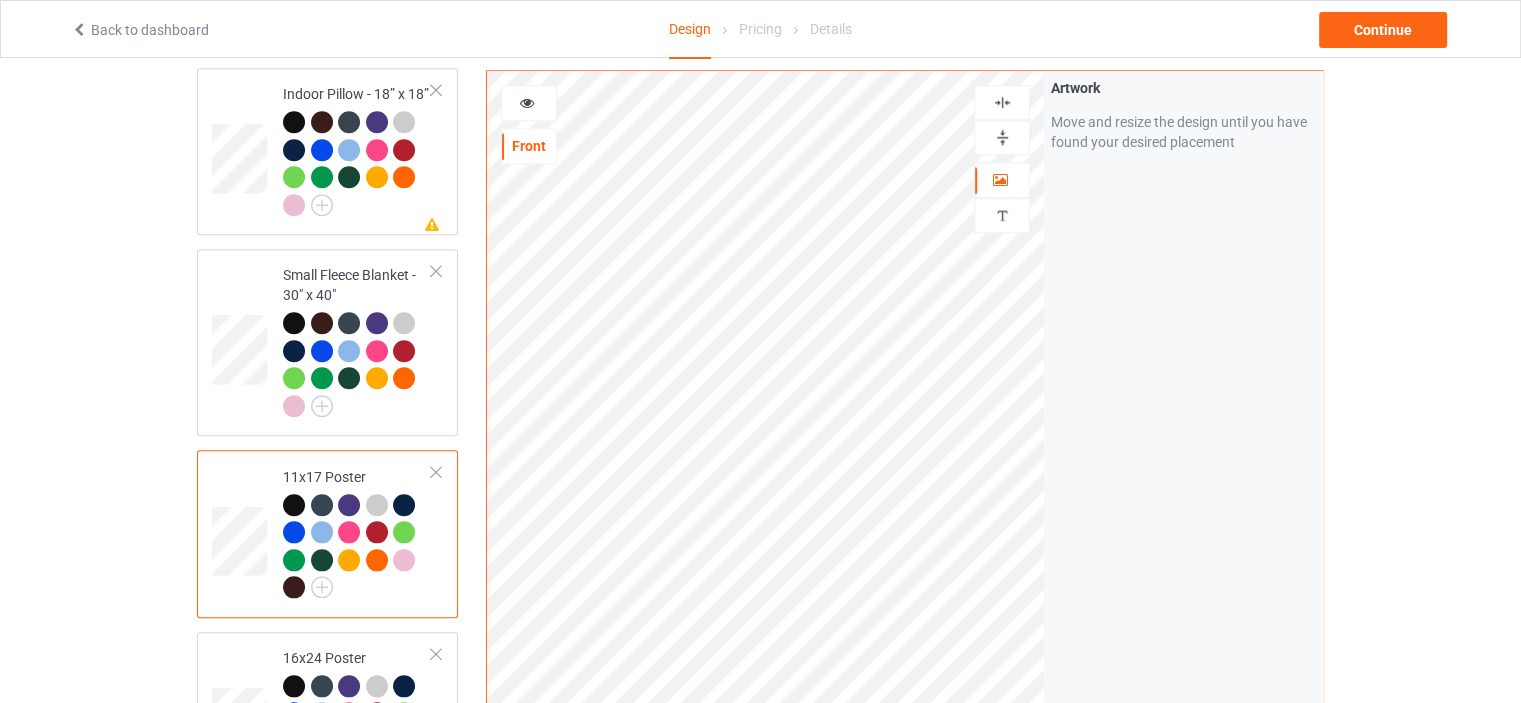 click at bounding box center (1002, 137) 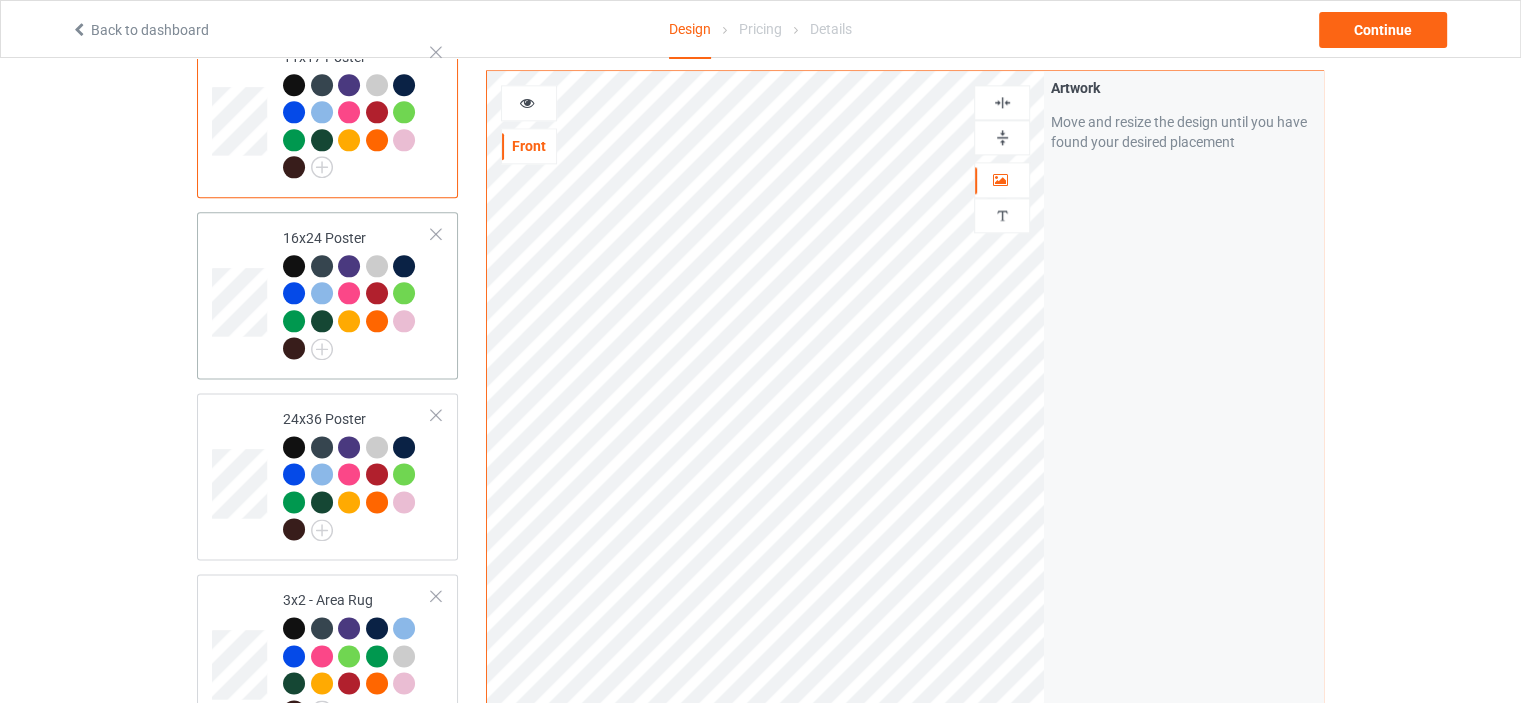 scroll, scrollTop: 2700, scrollLeft: 0, axis: vertical 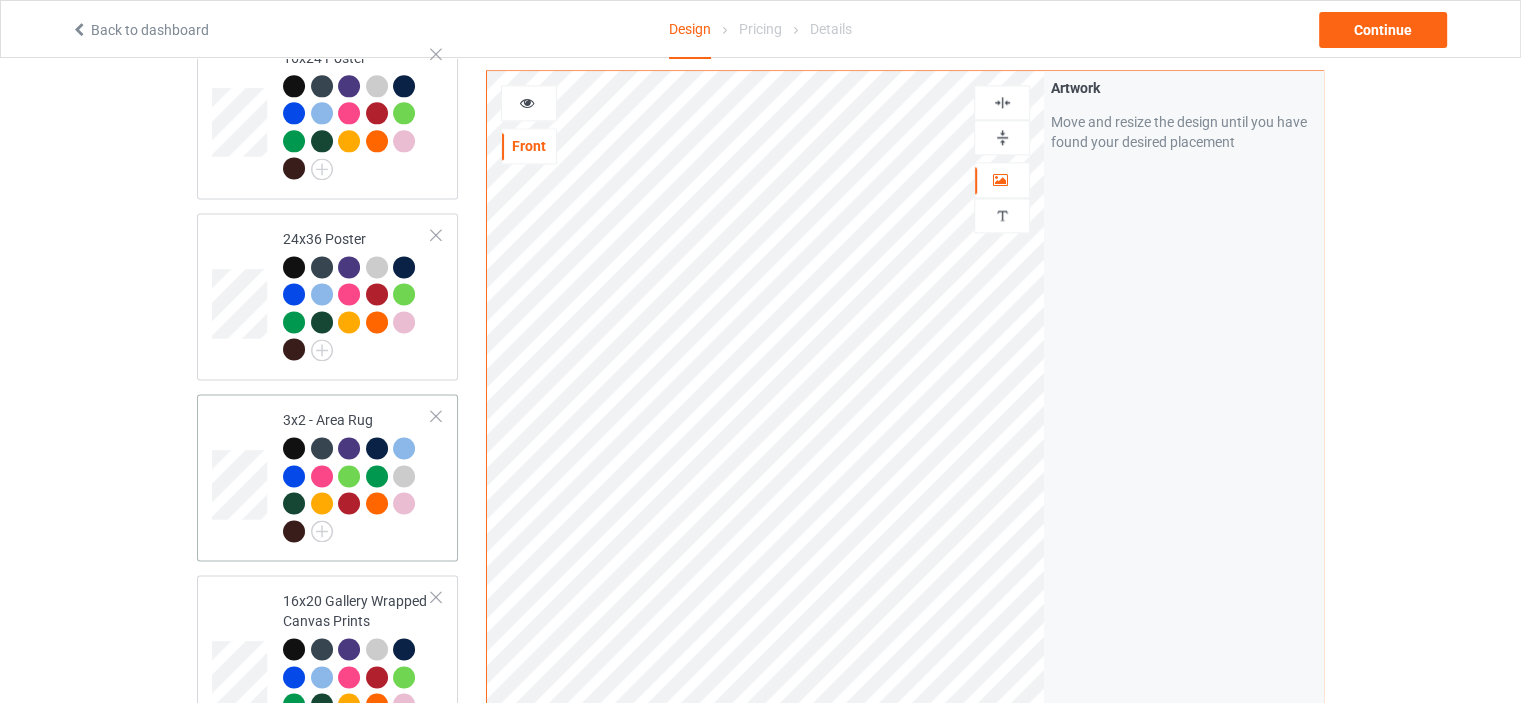click on "3x2 - Area Rug" at bounding box center [357, 475] 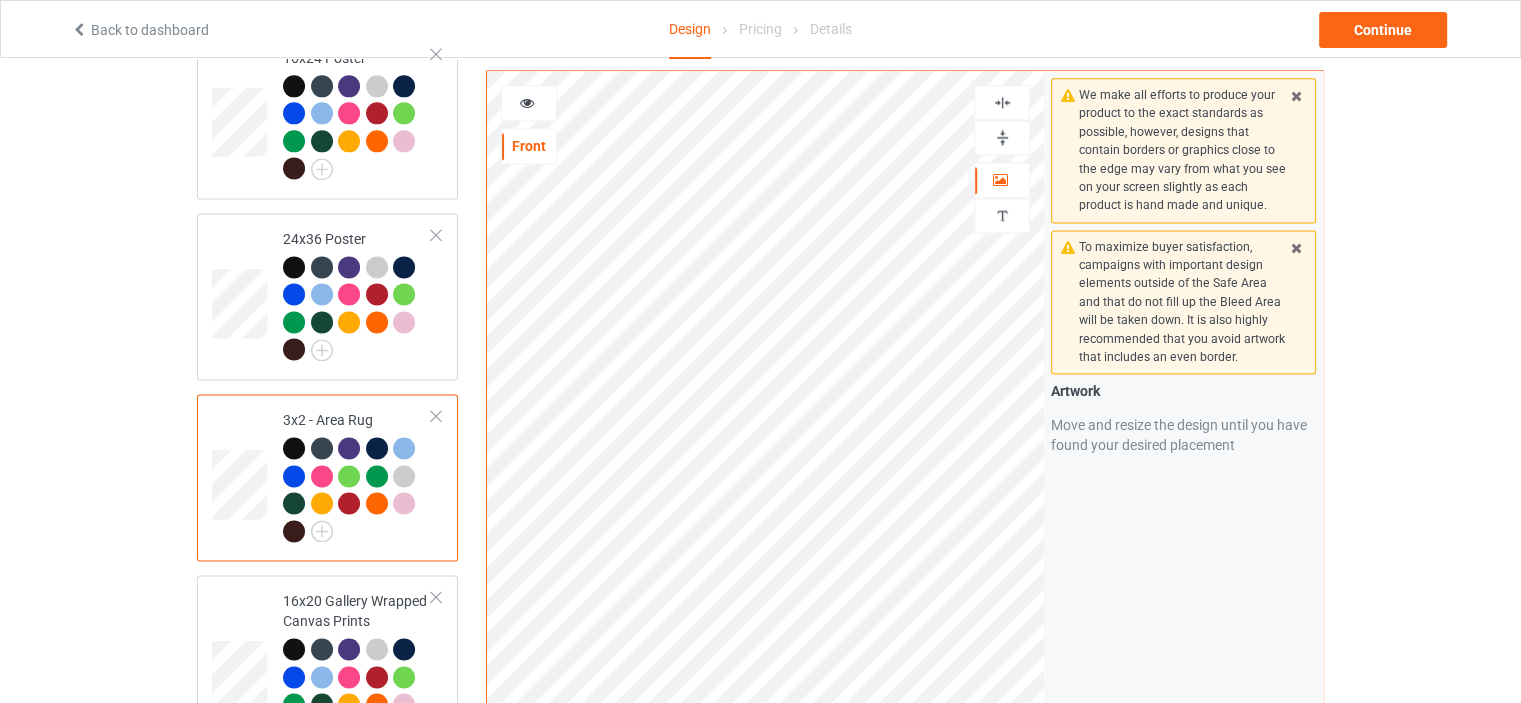 drag, startPoint x: 1005, startPoint y: 133, endPoint x: 1012, endPoint y: 118, distance: 16.552946 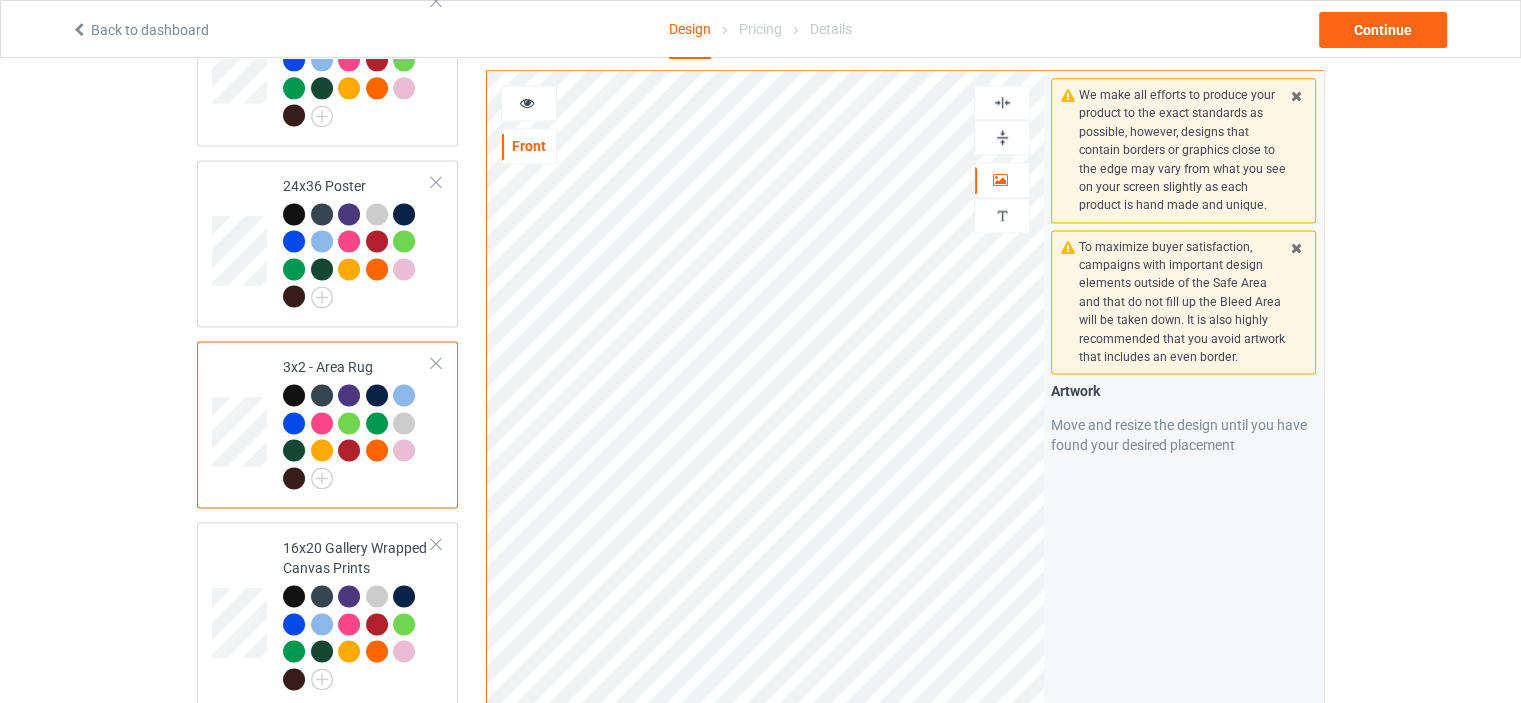 scroll, scrollTop: 2800, scrollLeft: 0, axis: vertical 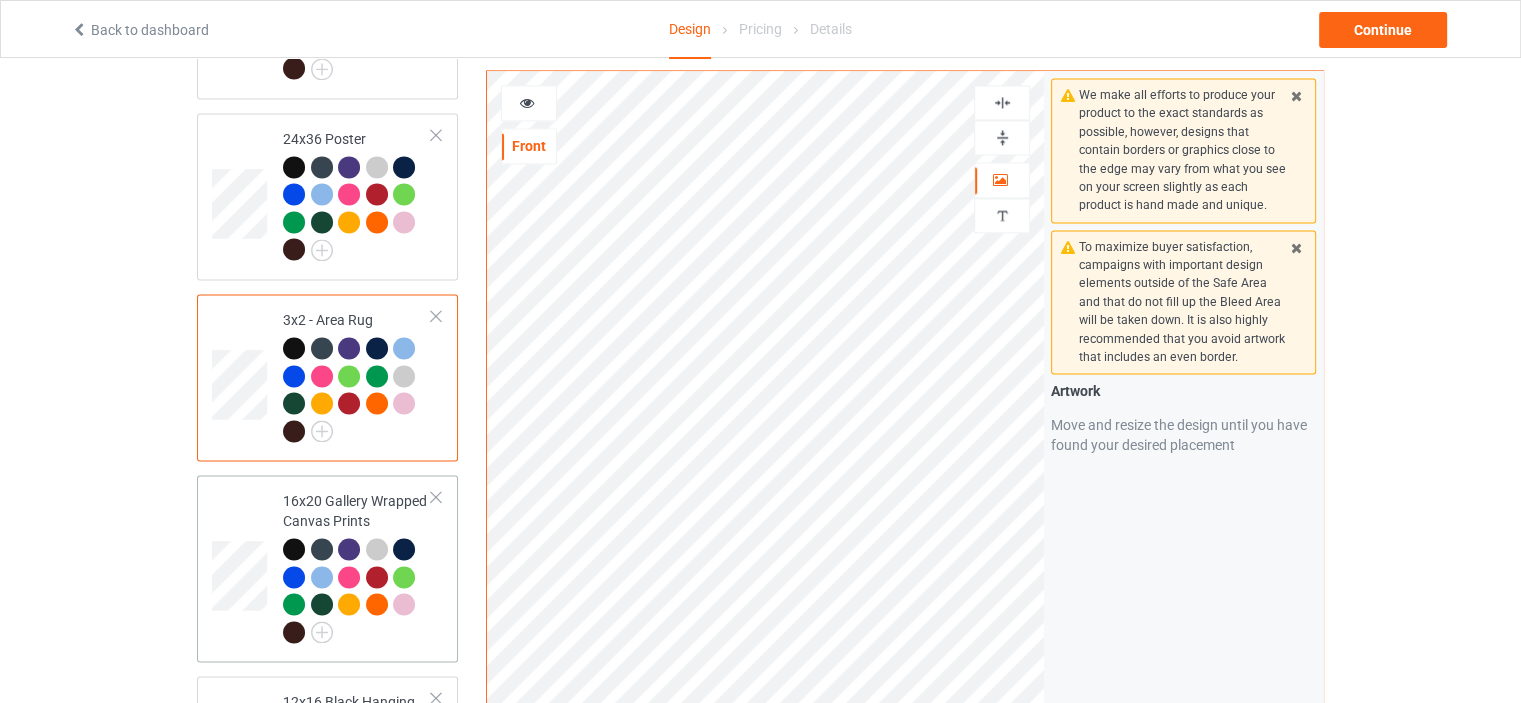 click on "16x20 Gallery Wrapped Canvas Prints" at bounding box center (357, 566) 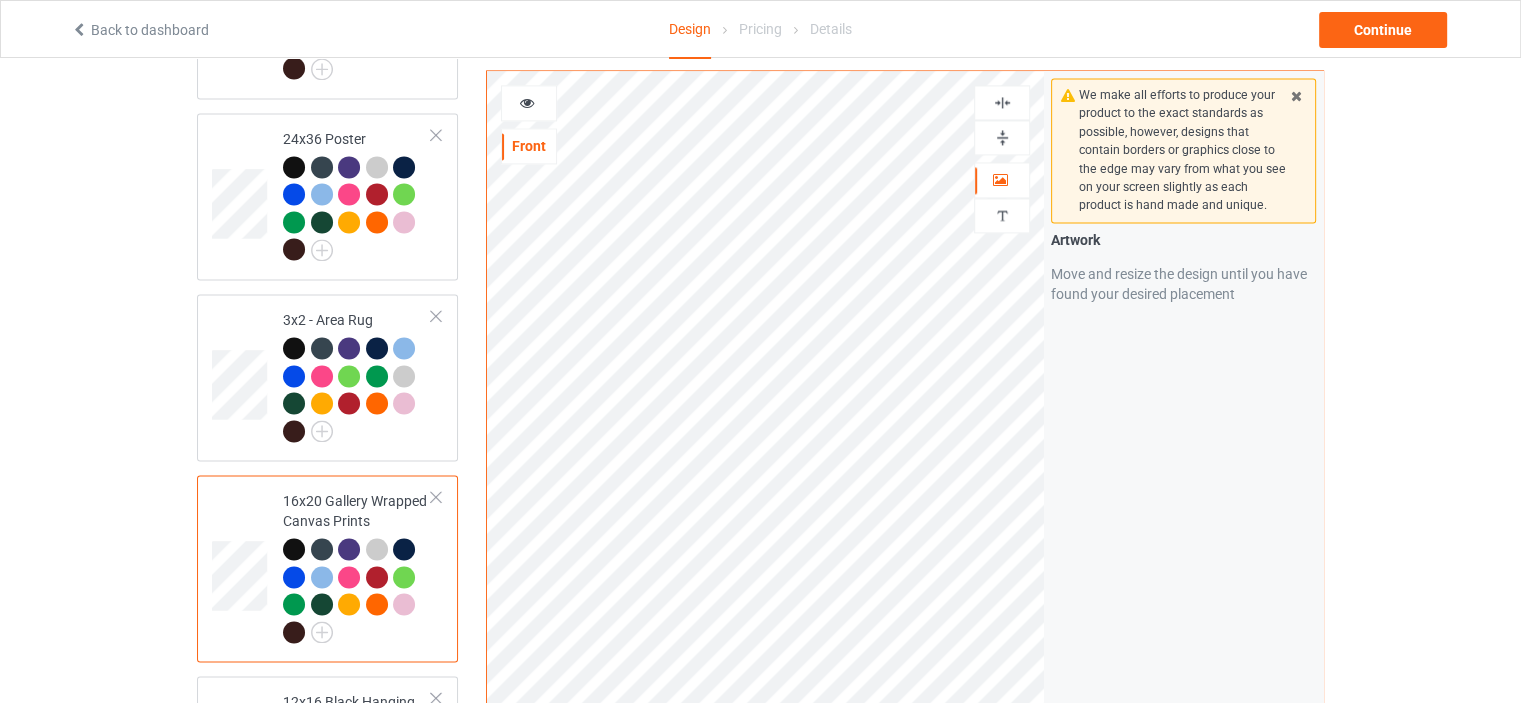 click at bounding box center (1002, 137) 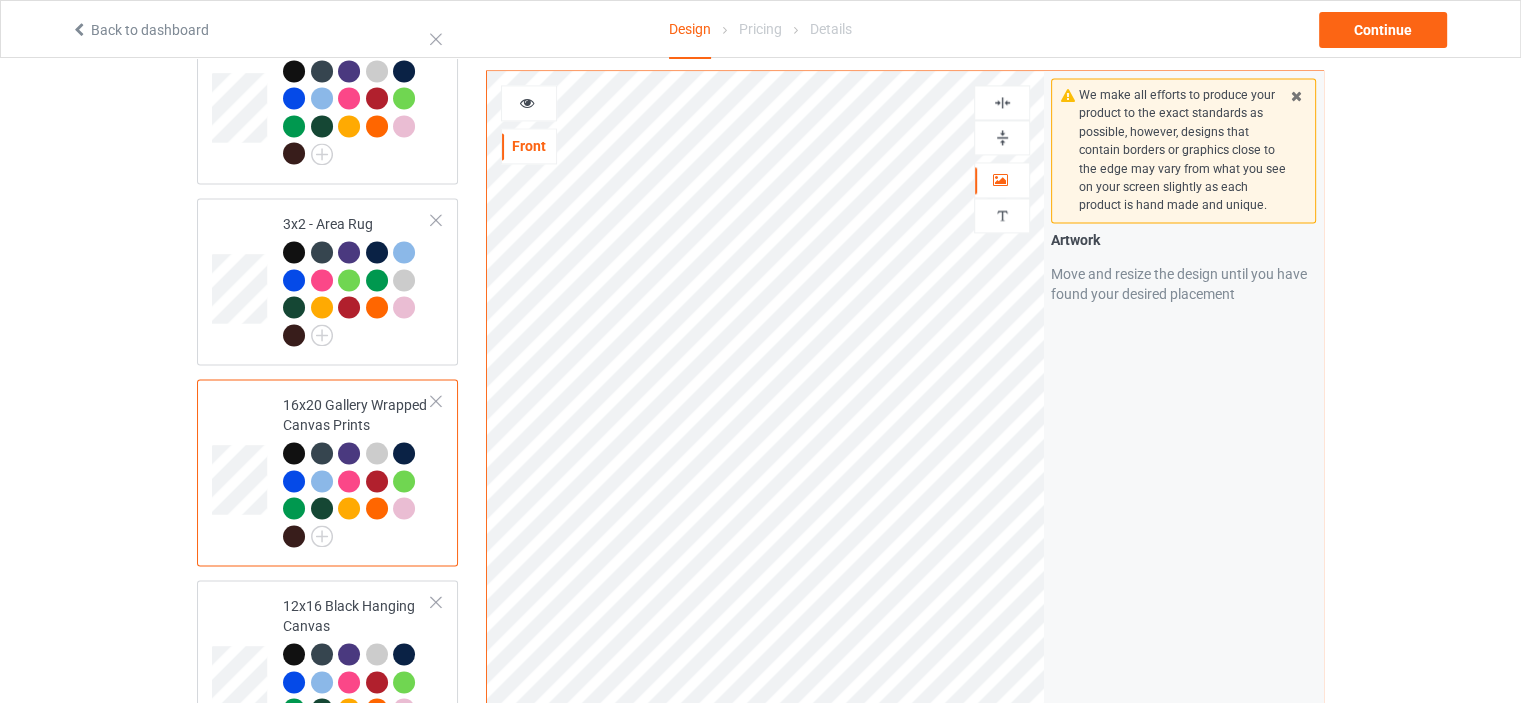 scroll, scrollTop: 3000, scrollLeft: 0, axis: vertical 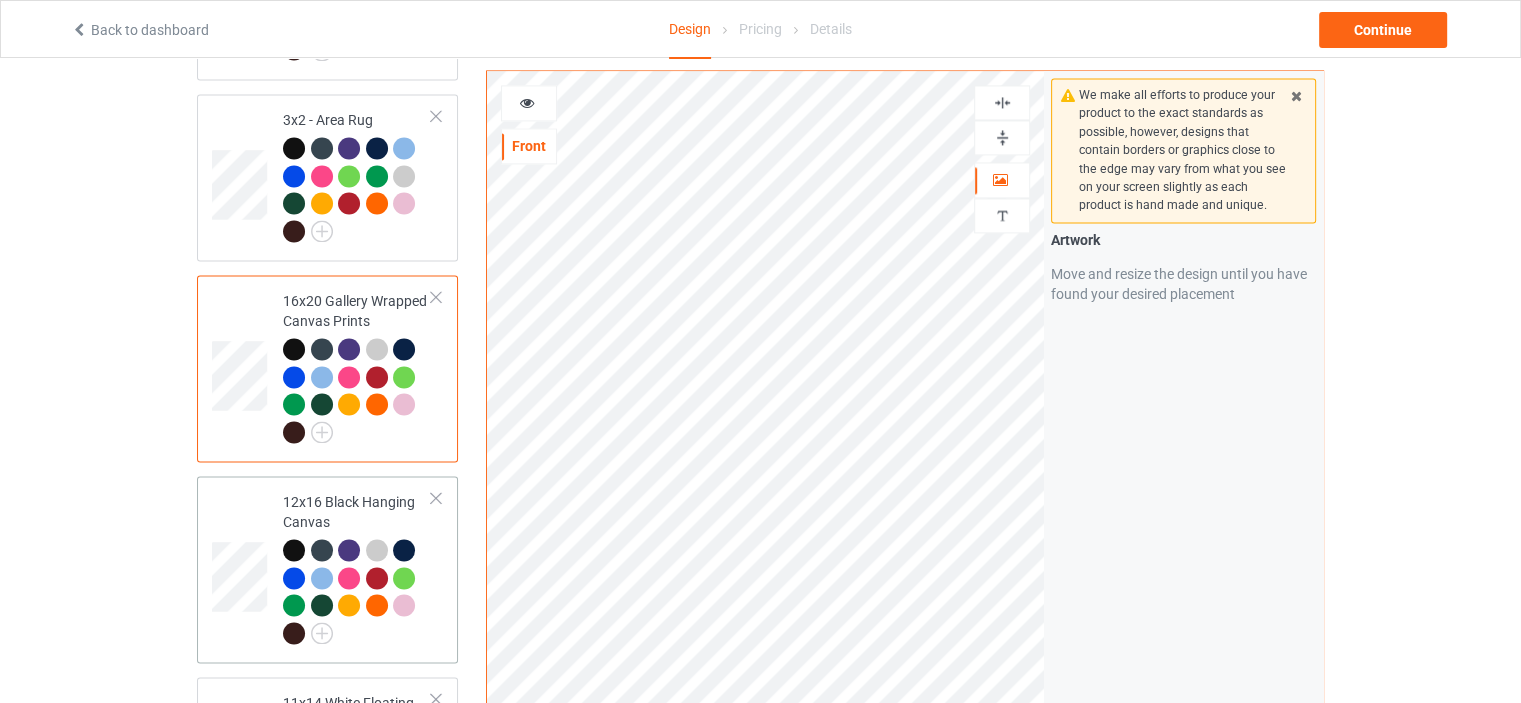 click on "12x16 Black Hanging Canvas" at bounding box center [357, 567] 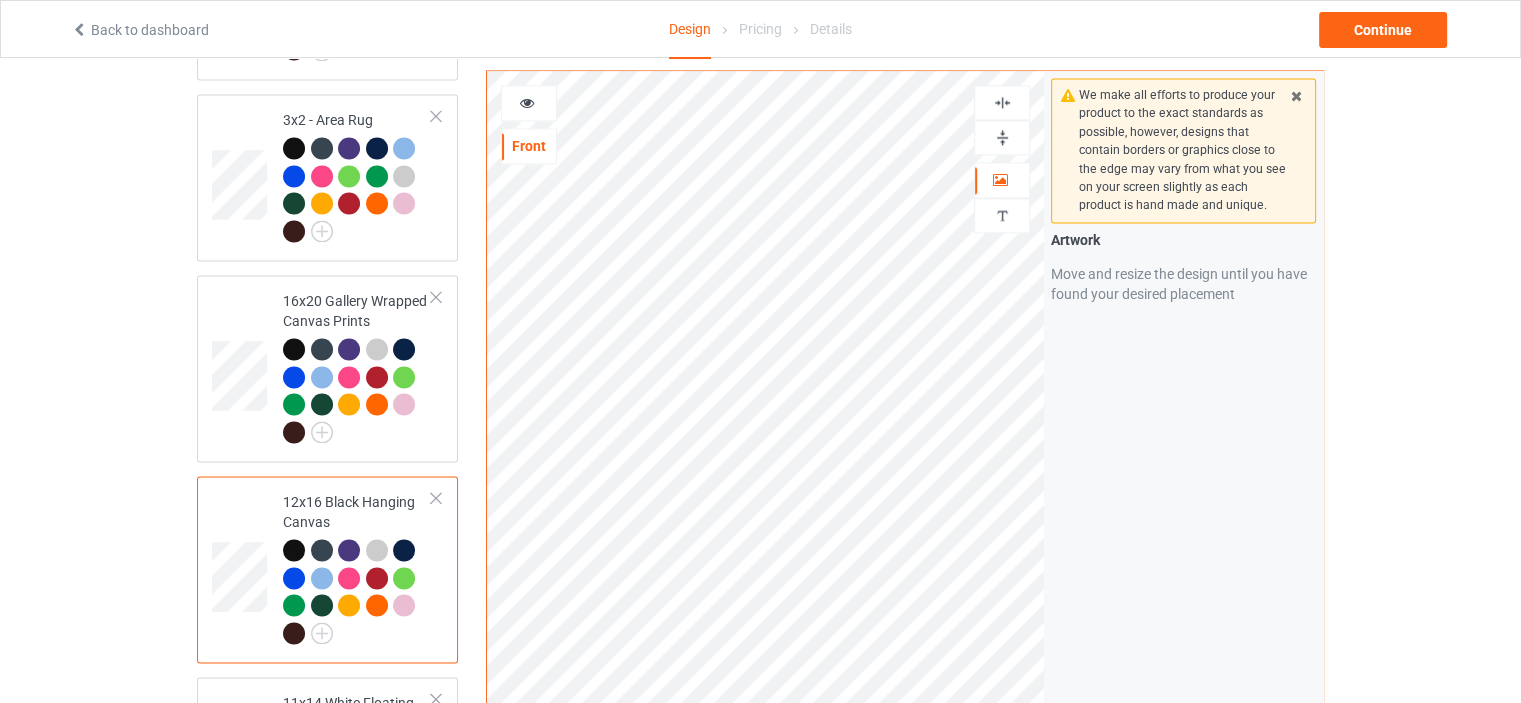 click at bounding box center [1002, 137] 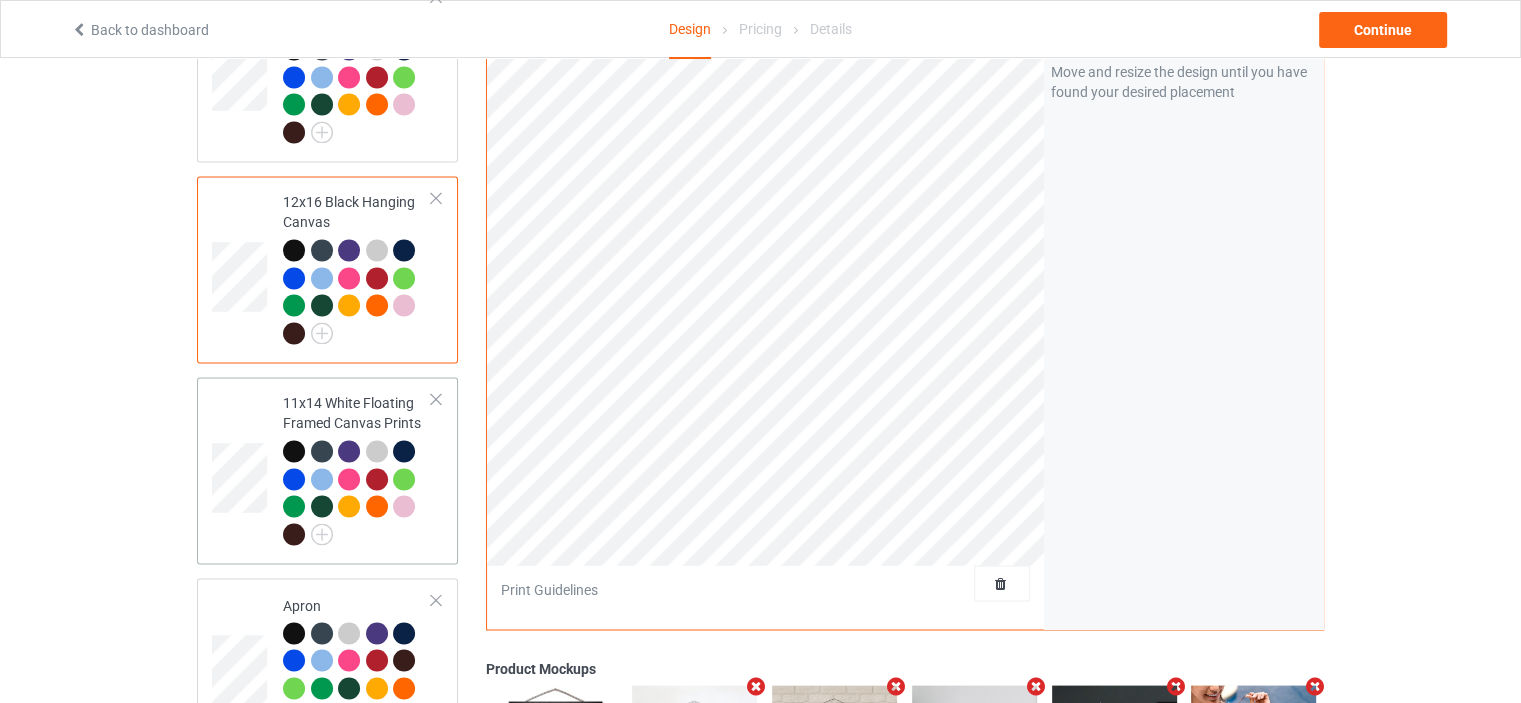 click on "11x14 White Floating Framed Canvas Prints" at bounding box center (357, 468) 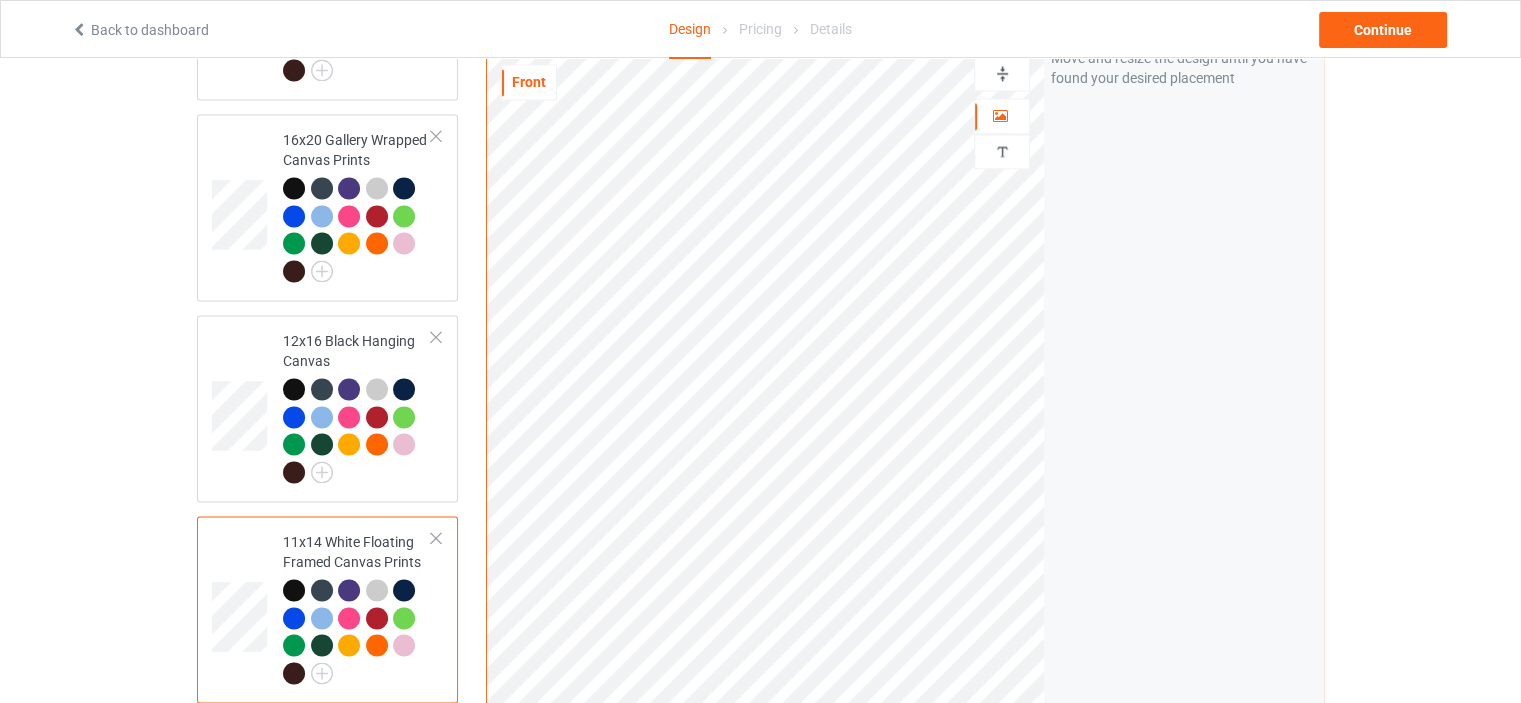scroll, scrollTop: 3000, scrollLeft: 0, axis: vertical 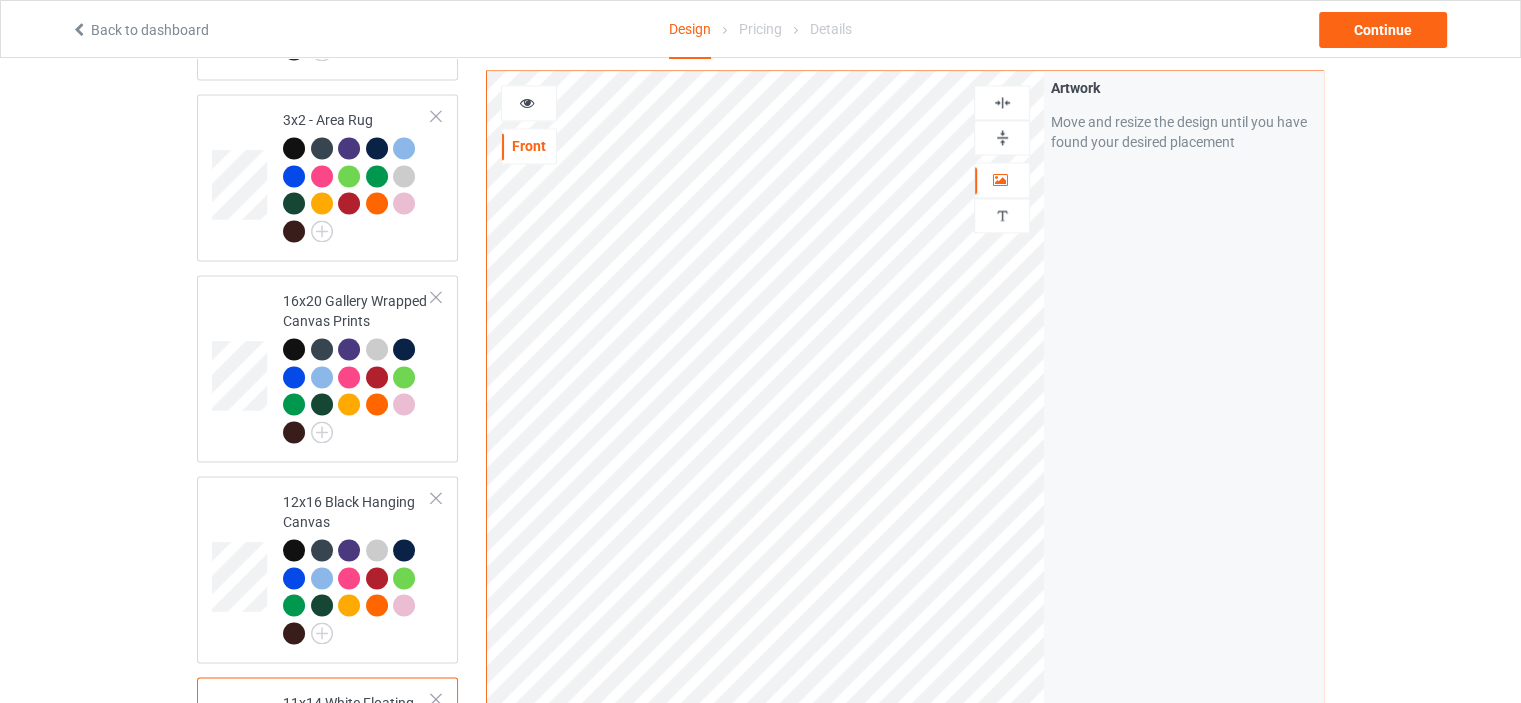 click at bounding box center [1002, 137] 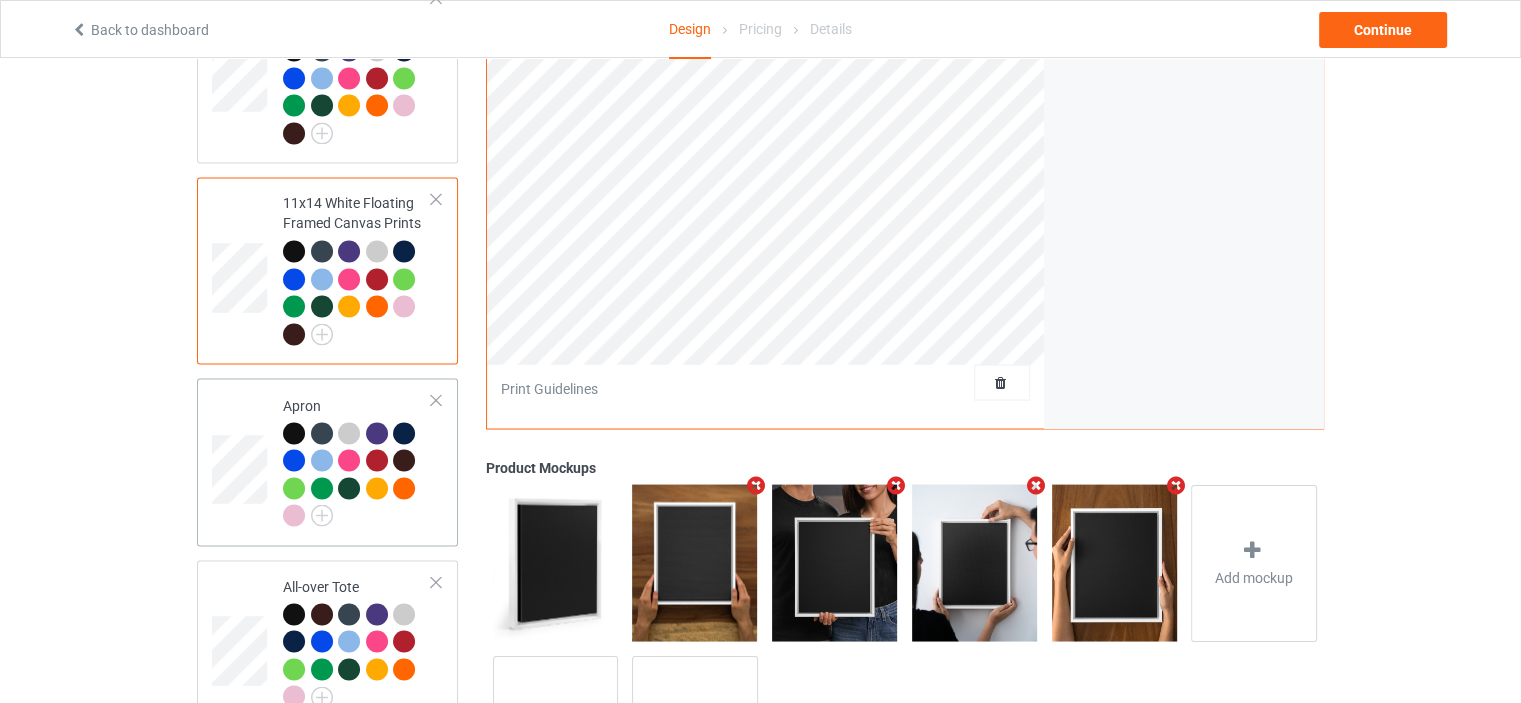 click on "Apron" at bounding box center [357, 461] 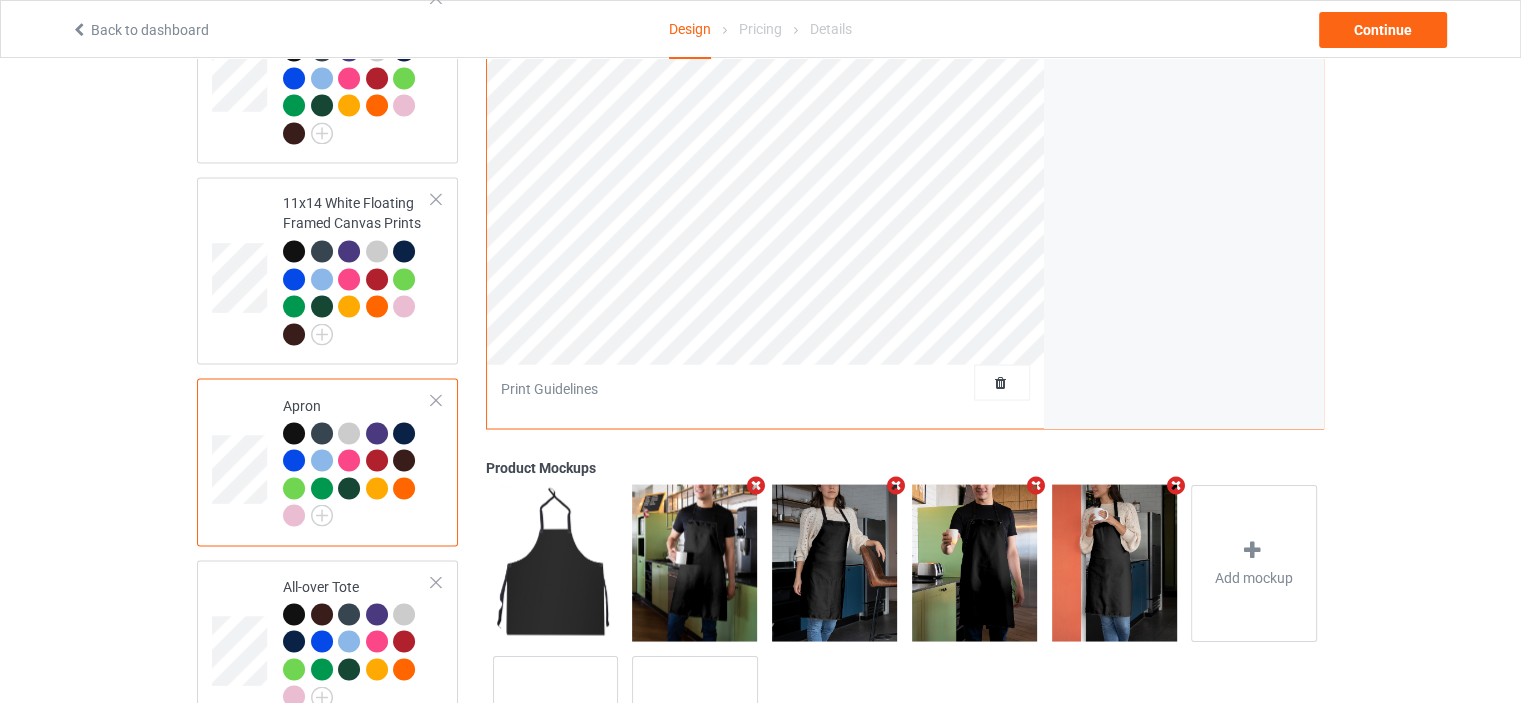 scroll, scrollTop: 3000, scrollLeft: 0, axis: vertical 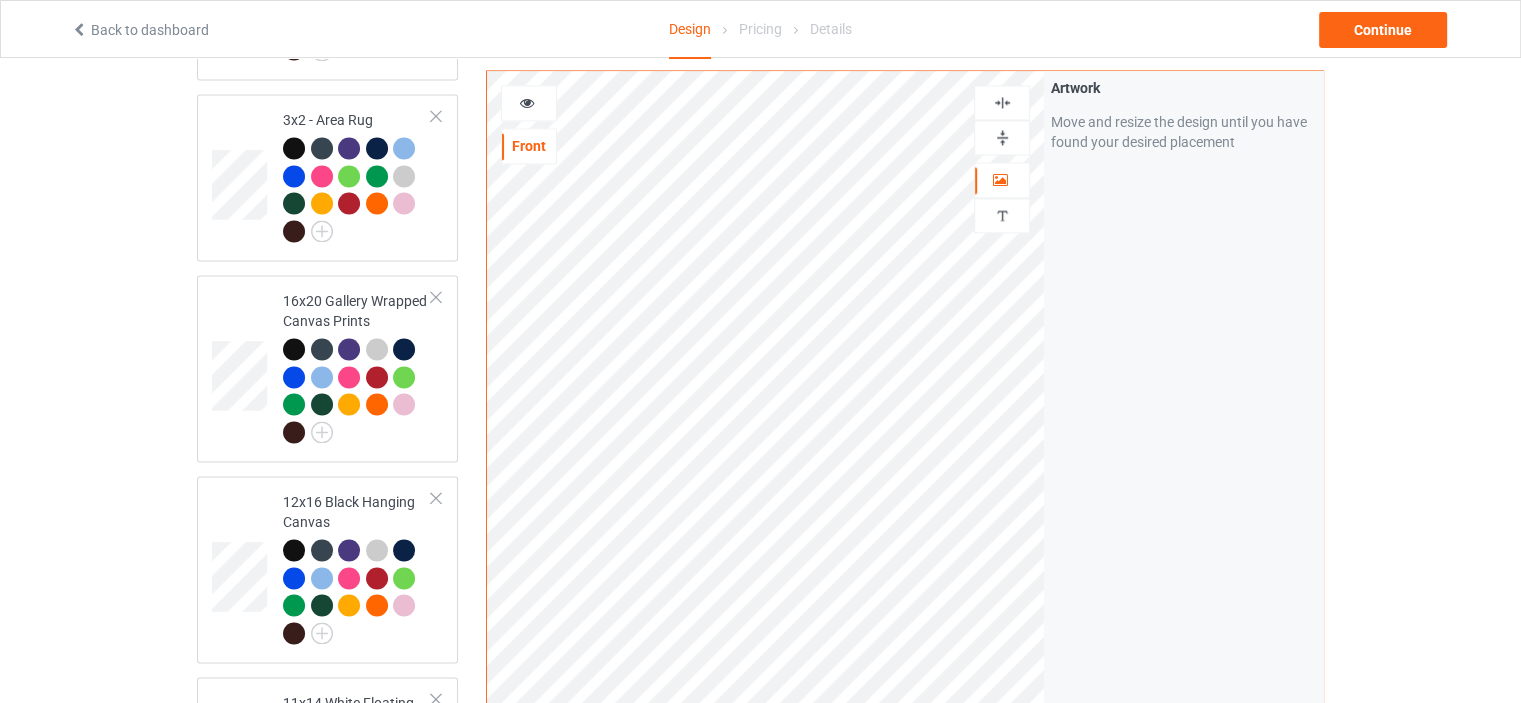 click at bounding box center [1002, 102] 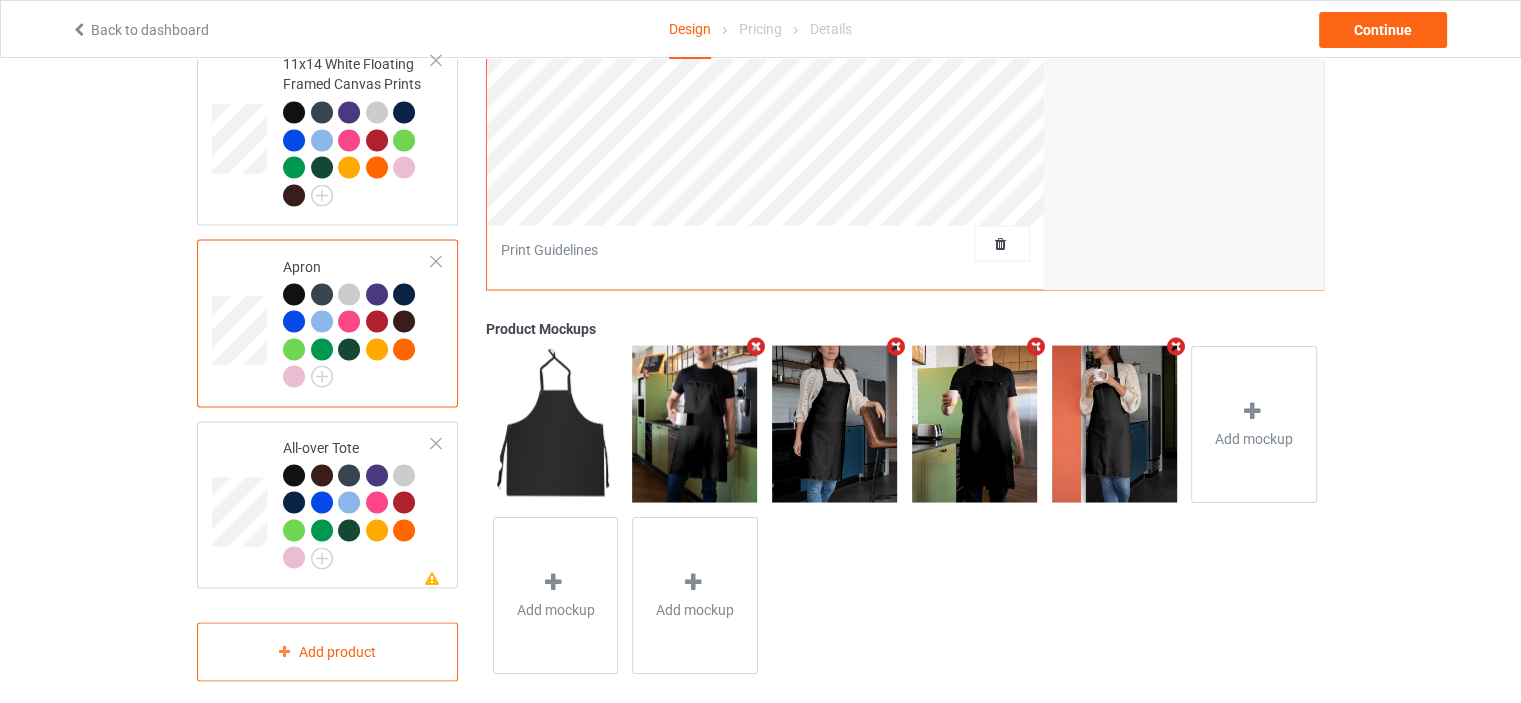 scroll, scrollTop: 3644, scrollLeft: 0, axis: vertical 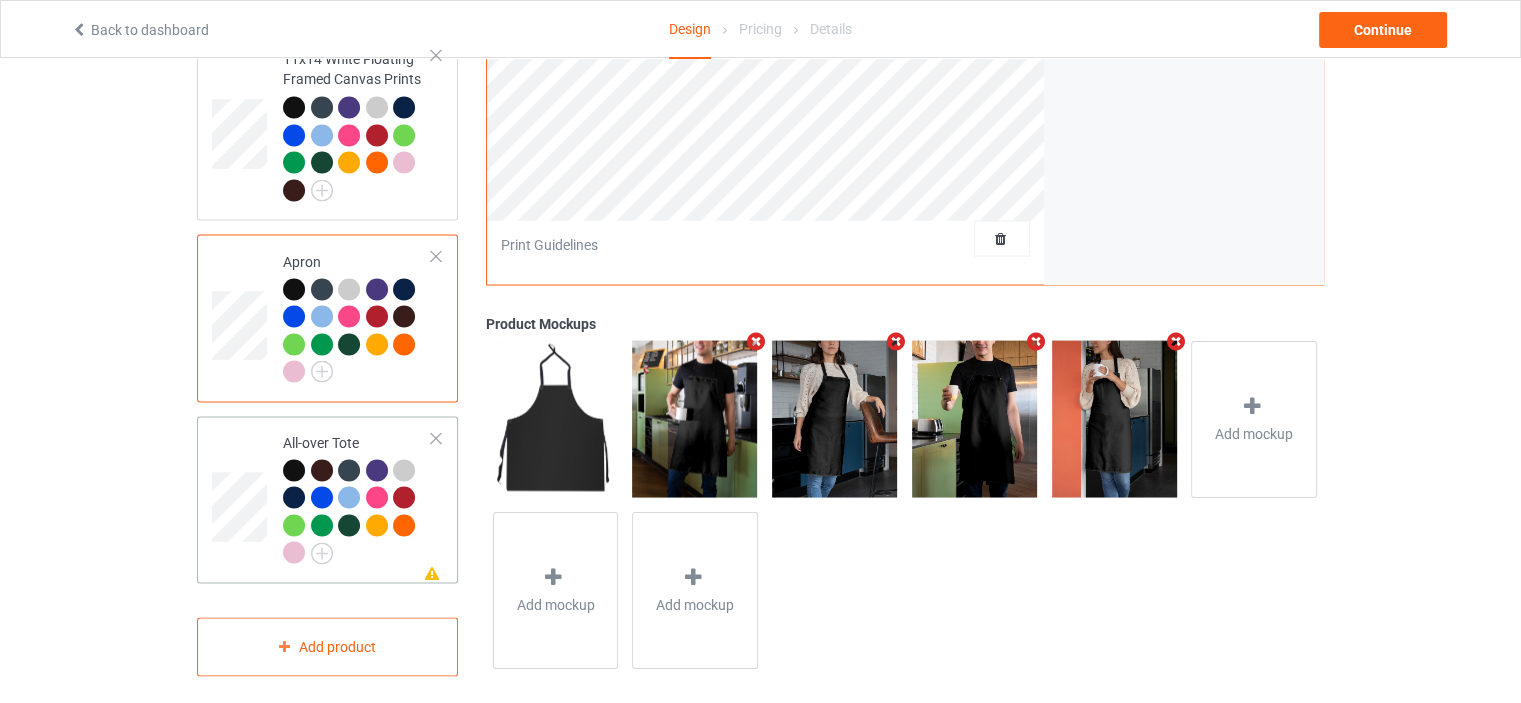click on "All-over Tote" at bounding box center [357, 497] 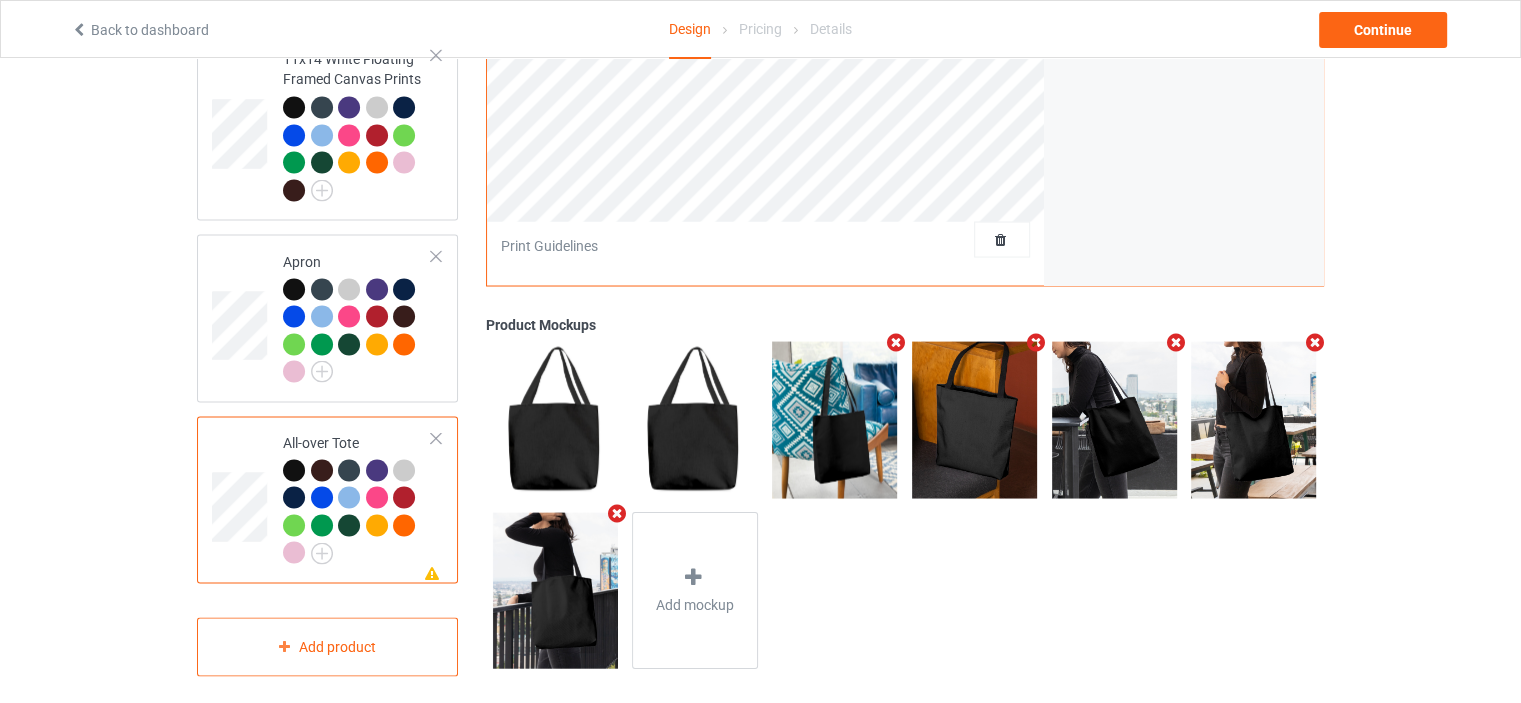 scroll, scrollTop: 2944, scrollLeft: 0, axis: vertical 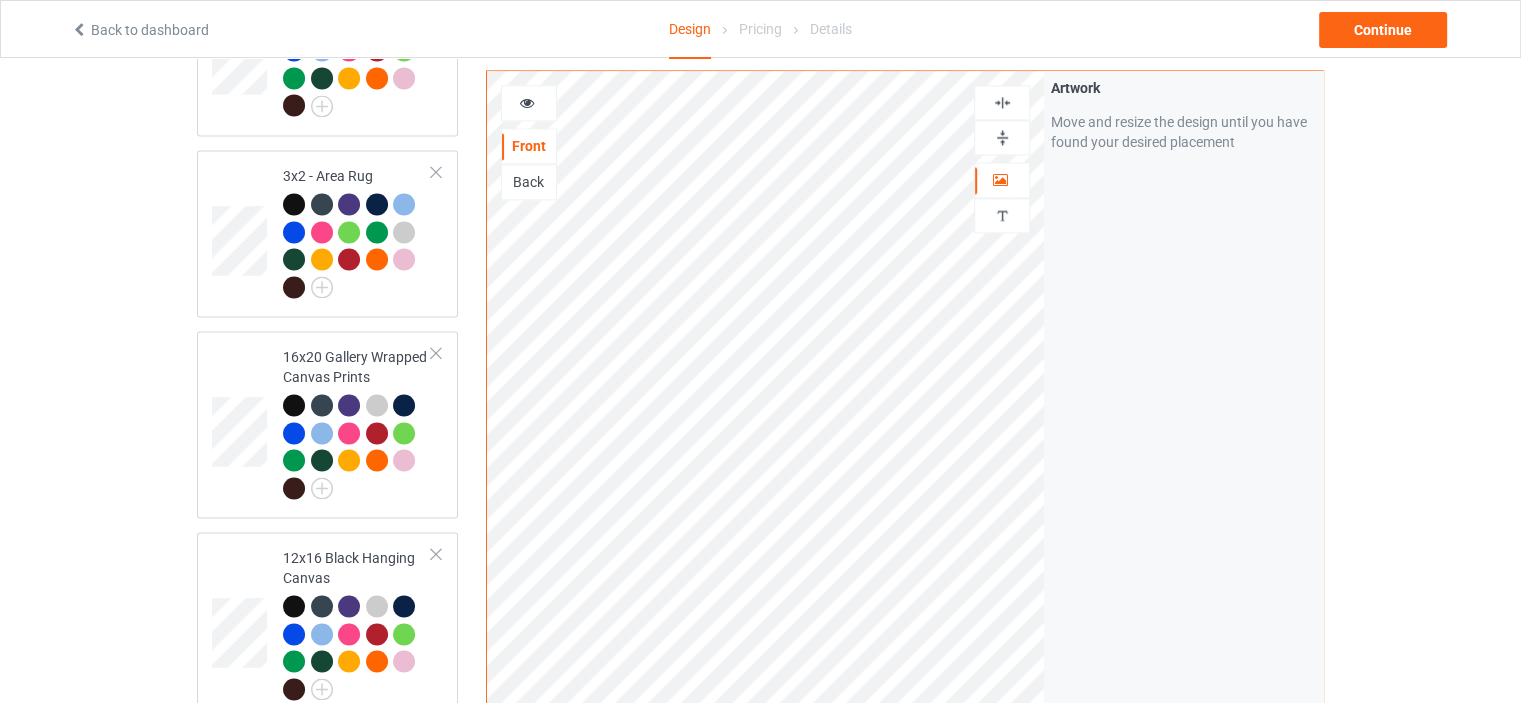 click at bounding box center [1002, 102] 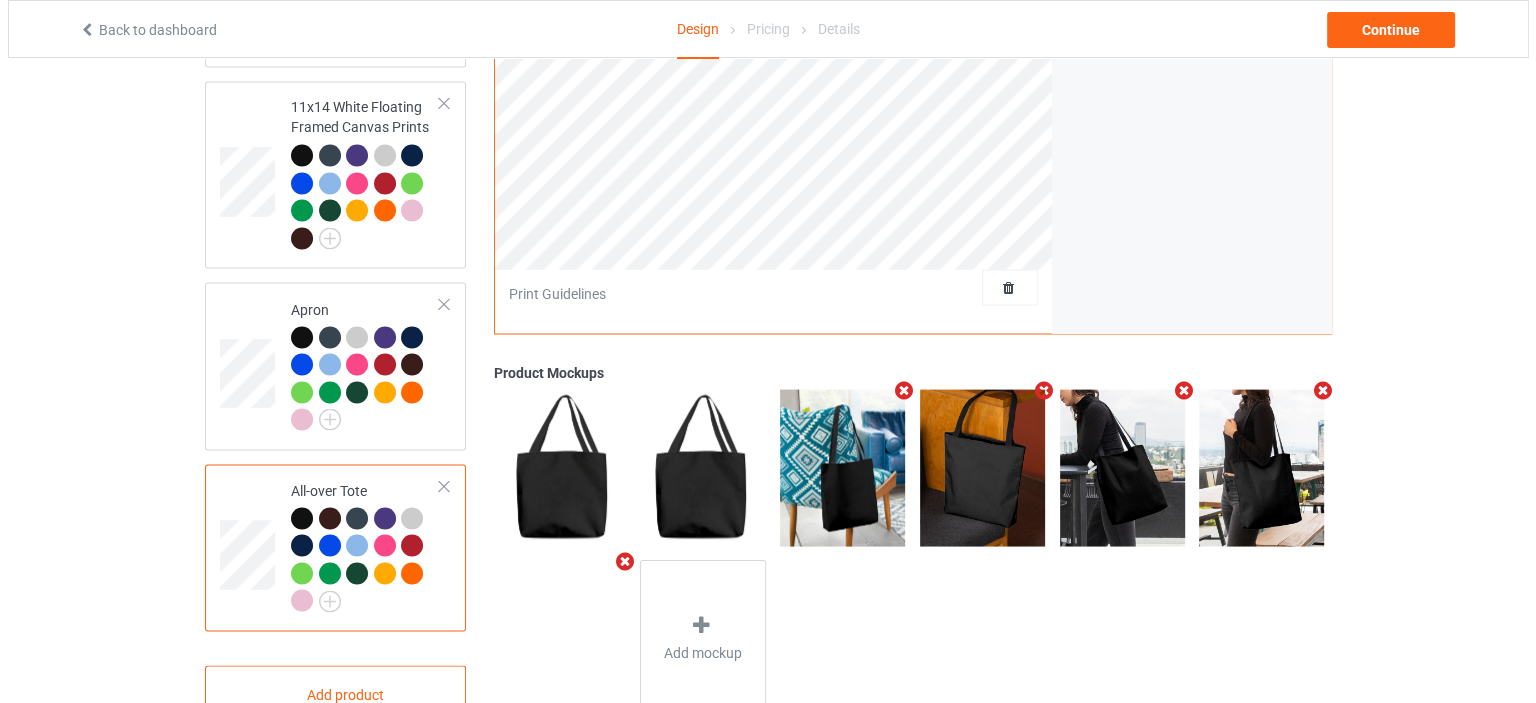 scroll, scrollTop: 3644, scrollLeft: 0, axis: vertical 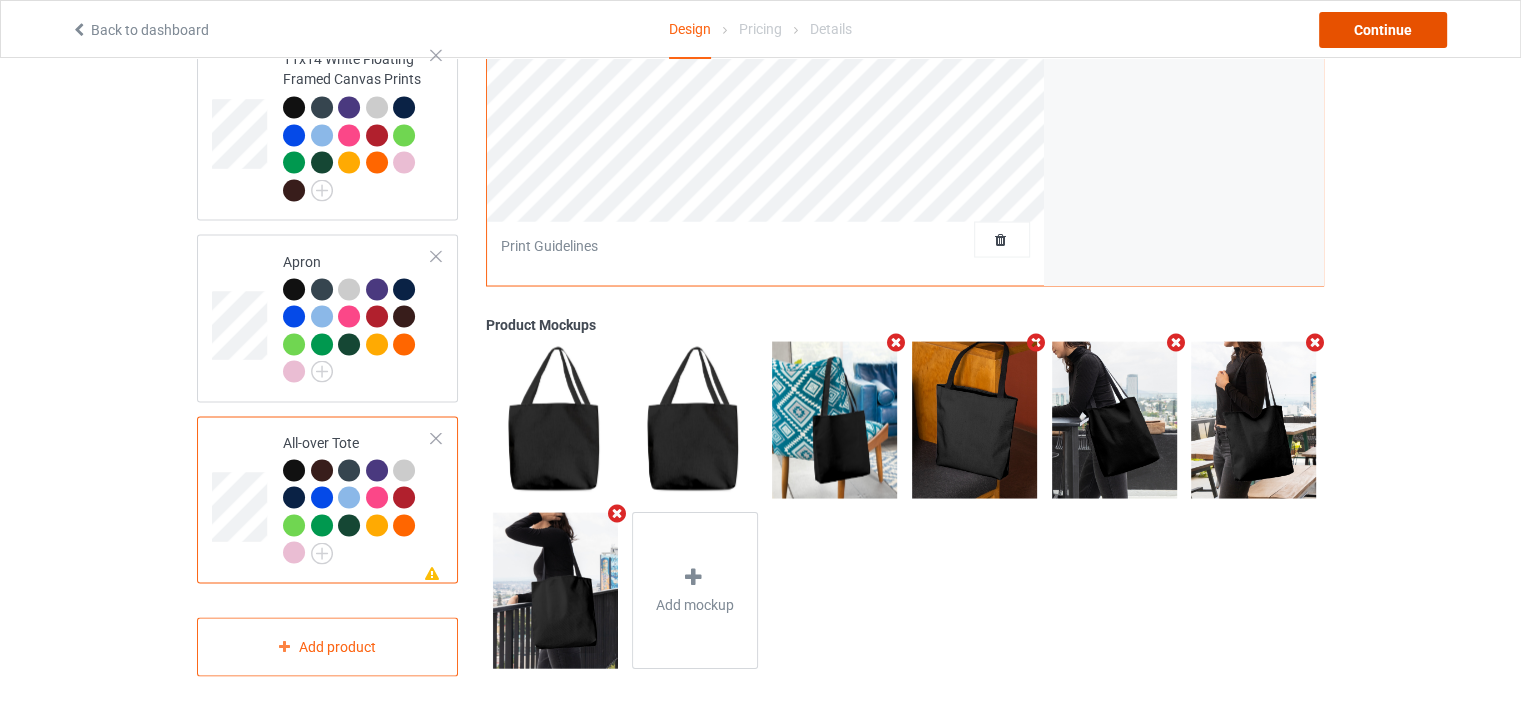 click on "Continue" at bounding box center [1383, 30] 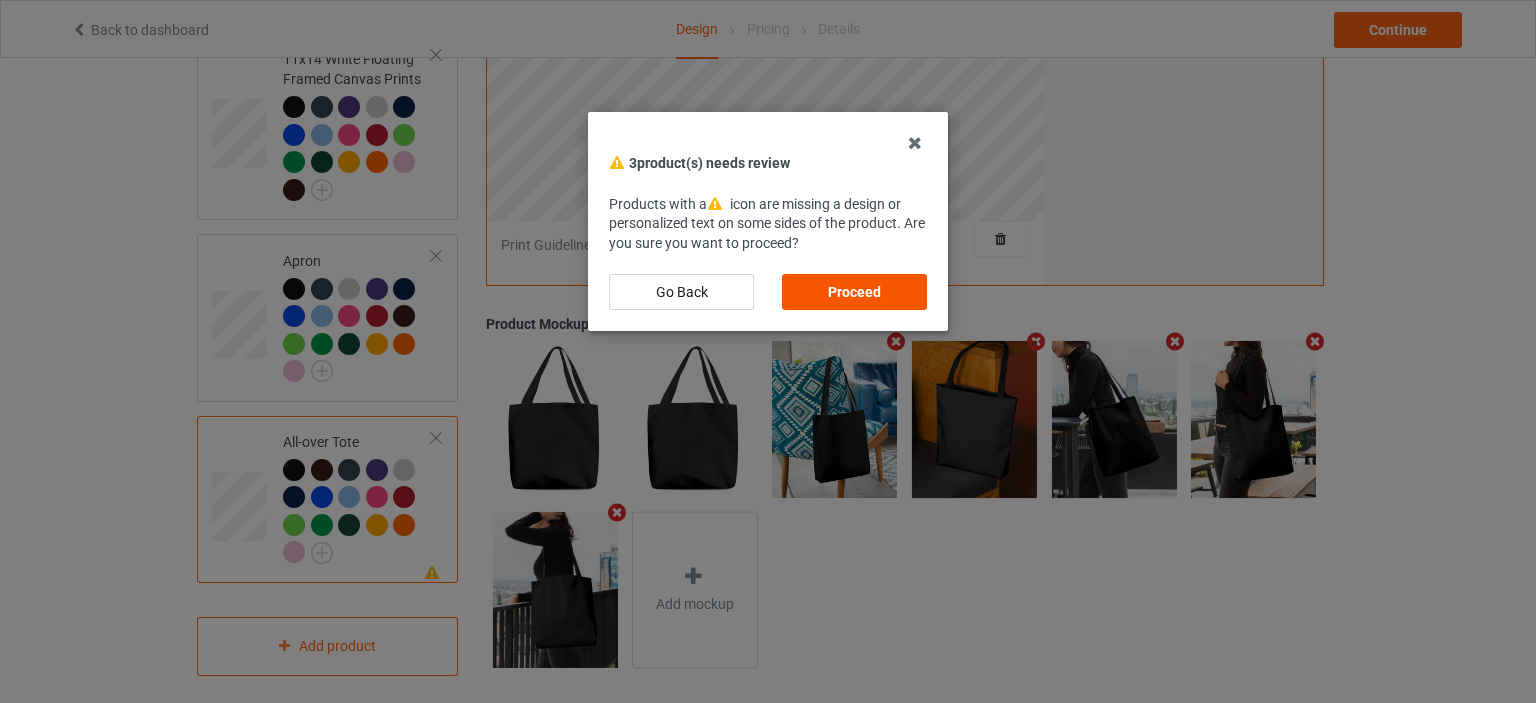 click on "Proceed" at bounding box center (854, 292) 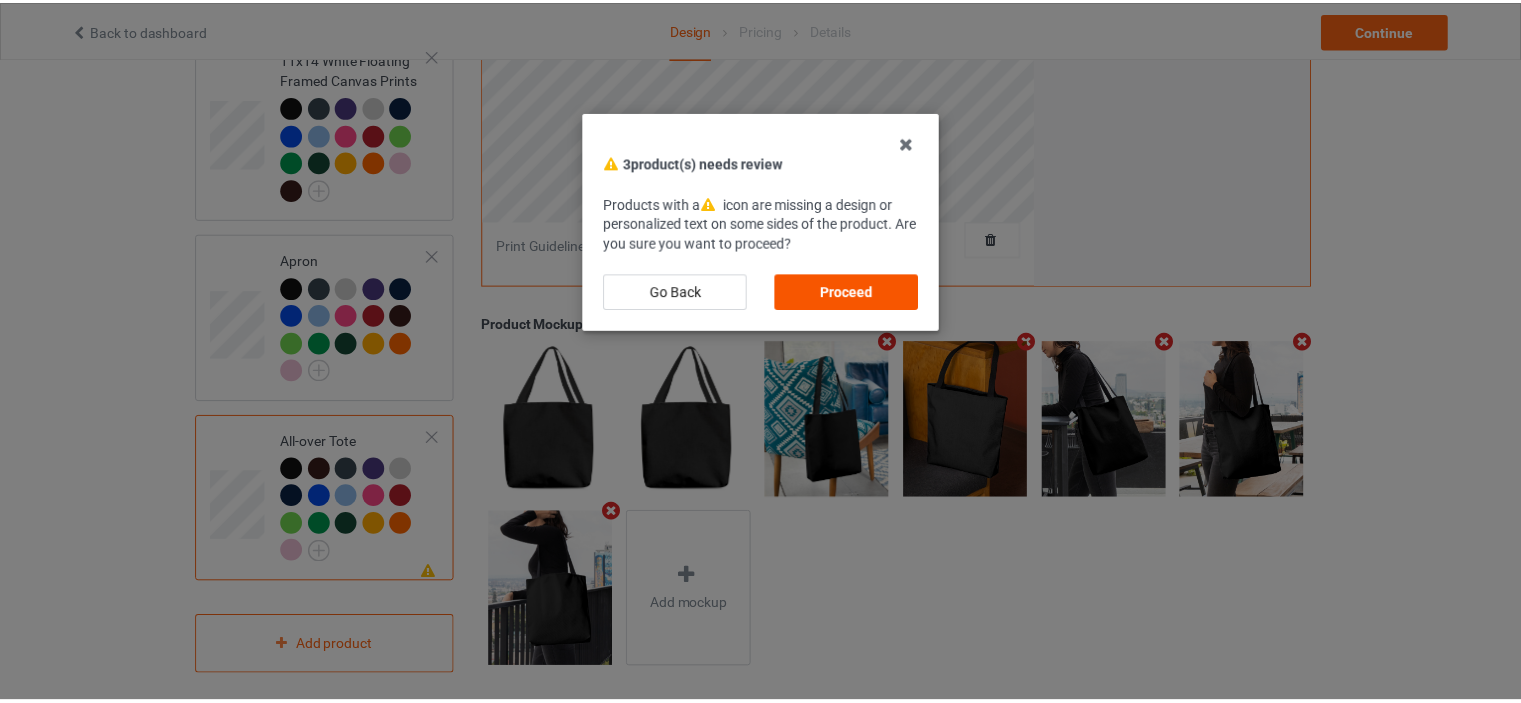 scroll, scrollTop: 0, scrollLeft: 0, axis: both 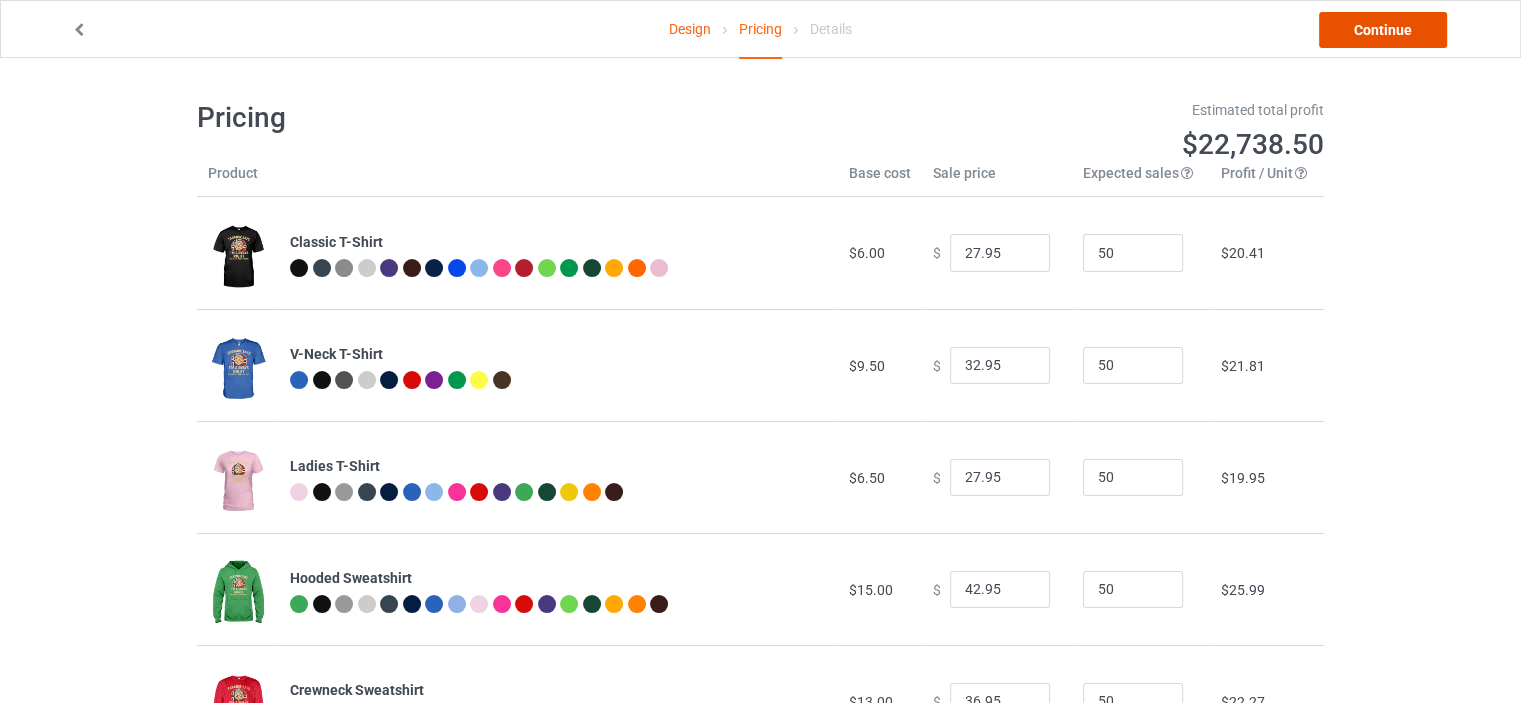 click on "Continue" at bounding box center [1383, 30] 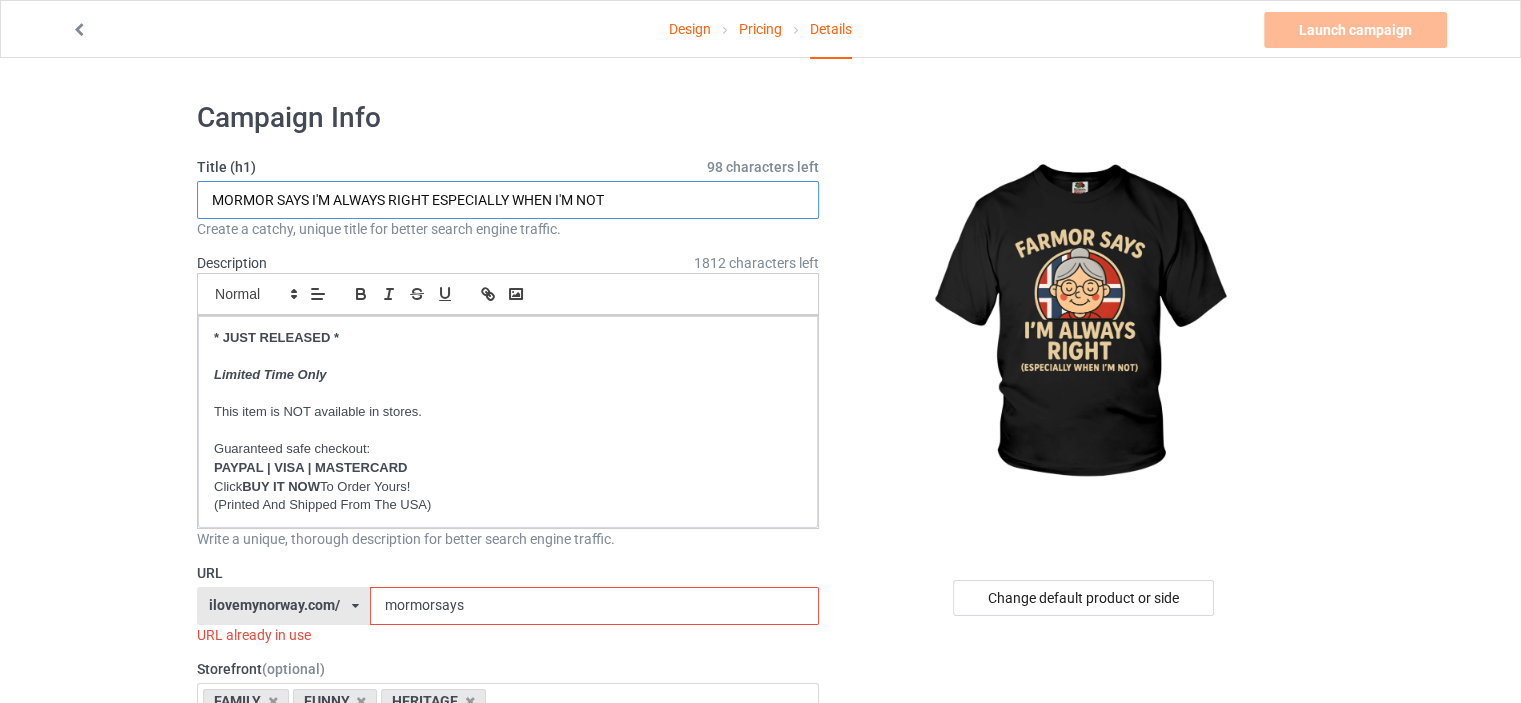 drag, startPoint x: 270, startPoint y: 199, endPoint x: 139, endPoint y: 196, distance: 131.03435 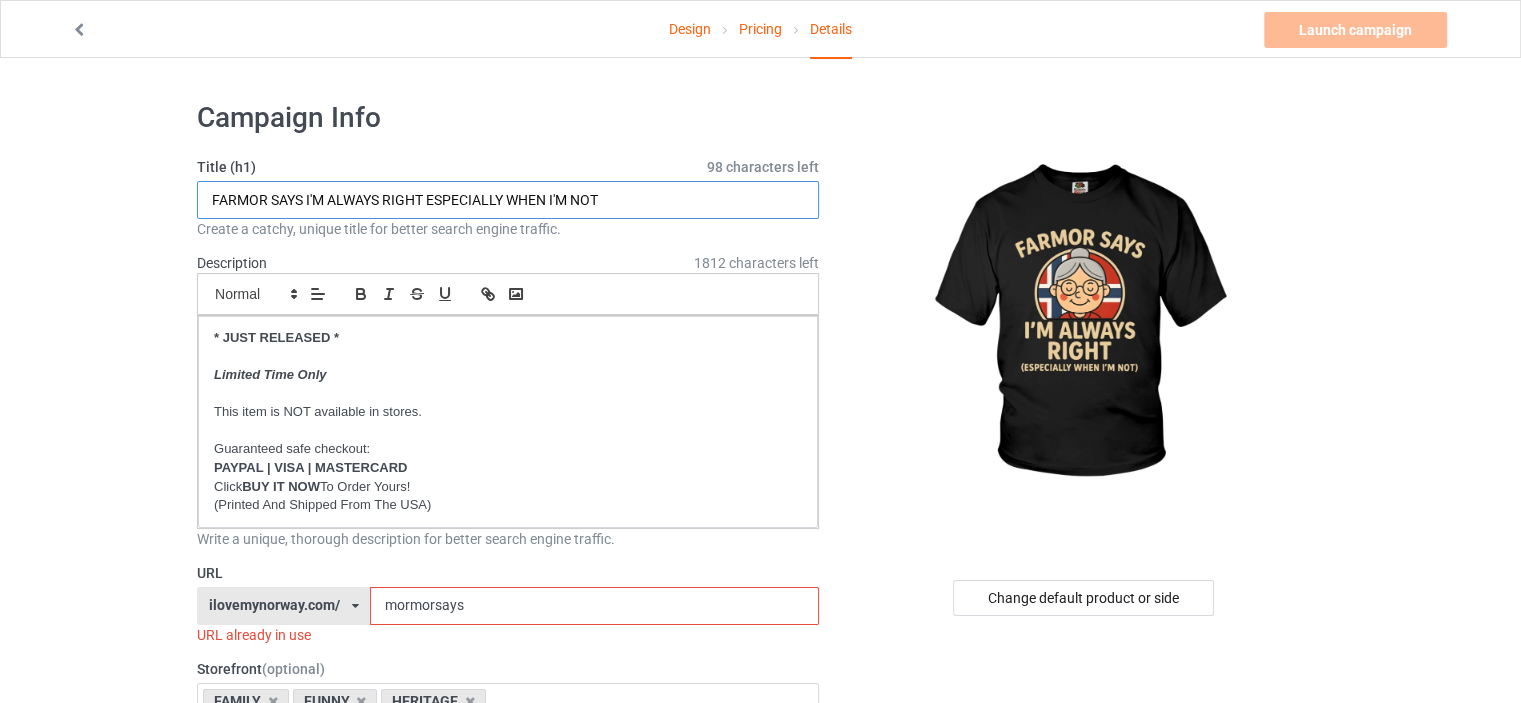 type on "FARMOR SAYS I'M ALWAYS RIGHT ESPECIALLY WHEN I'M NOT" 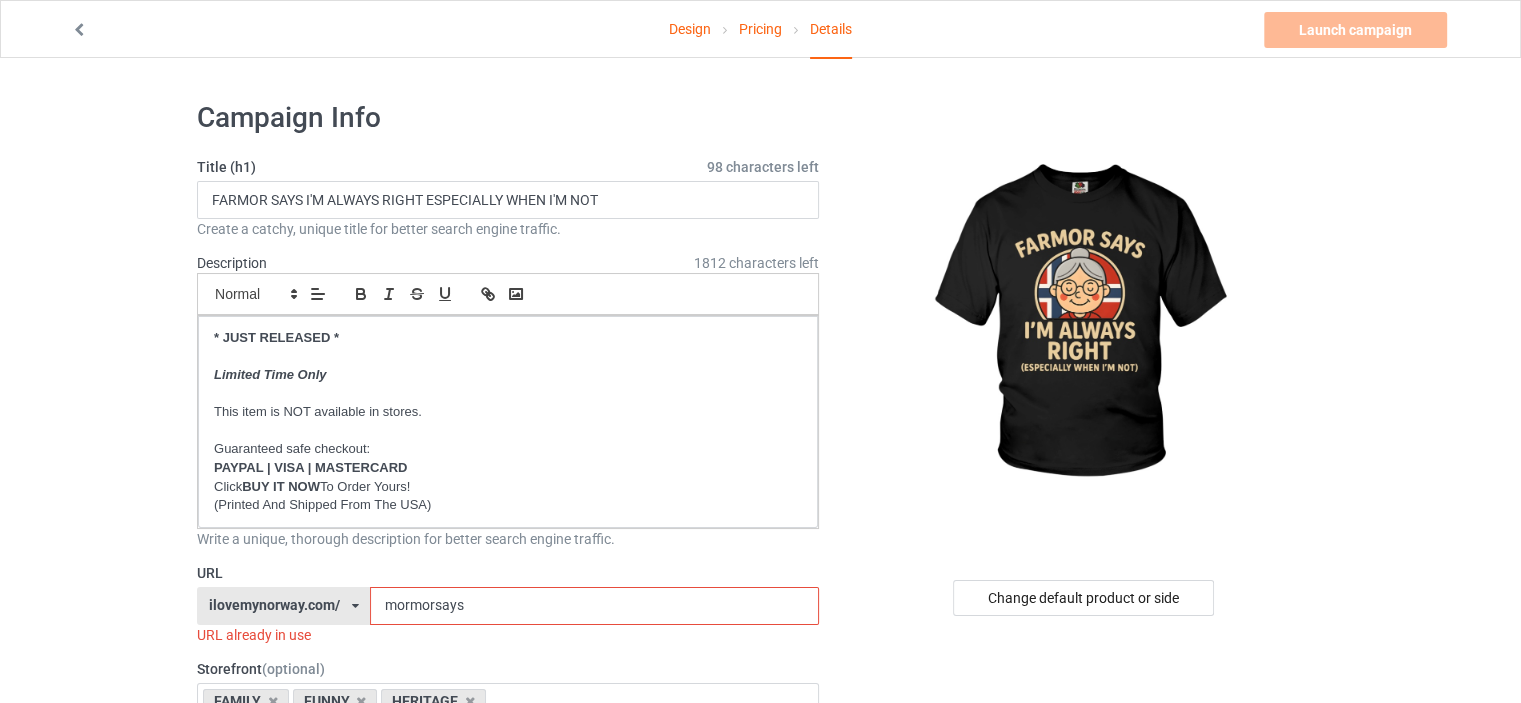 click on "Design Pricing Details Launch campaign Invalid campaign URL Campaign Info Title (h1) 98   characters left FARMOR SAYS I'M ALWAYS RIGHT ESPECIALLY WHEN I'M NOT Create a catchy, unique title for better search engine traffic. Description 1812   characters left       Small Normal Large Big Huge                                                                                     * JUST RELEASED * Limited Time Only This item is NOT available in stores. Guaranteed safe checkout: PAYPAL | VISA | MASTERCARD Click  BUY IT NOW  To Order Yours! (Printed And Shipped From The USA) Write a unique, thorough description for better search engine traffic. URL ilovemynorway.com/ britishlook.net/ danishlegends.com/ familyworldgifts.com/ finnishlegends.com/ funnyteeworld.com/ ilovemyaustralia.com/ ilovemycanada.net/ ilovemydenmark.com/ ilovemyfinland.com/ ilovemyfrance.com/ ilovemygermany.com/ ilovemygnomes.com/ ilovemyireland.com/ ilovemyitaly.com/ ilovemynetherlands.com/ ilovemynorway.com/ ilovemypoland.com/ ilovemysweden.com/" at bounding box center (760, 1168) 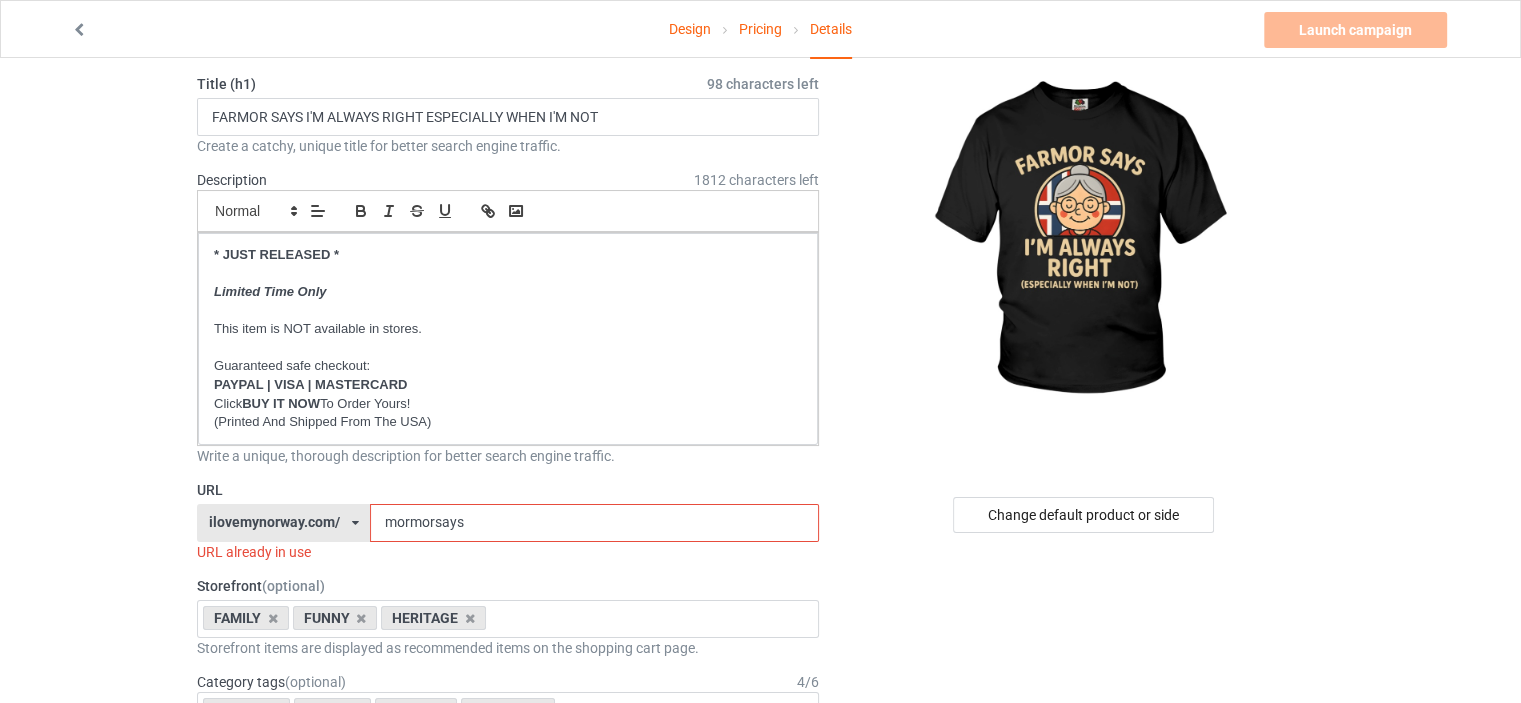 scroll, scrollTop: 200, scrollLeft: 0, axis: vertical 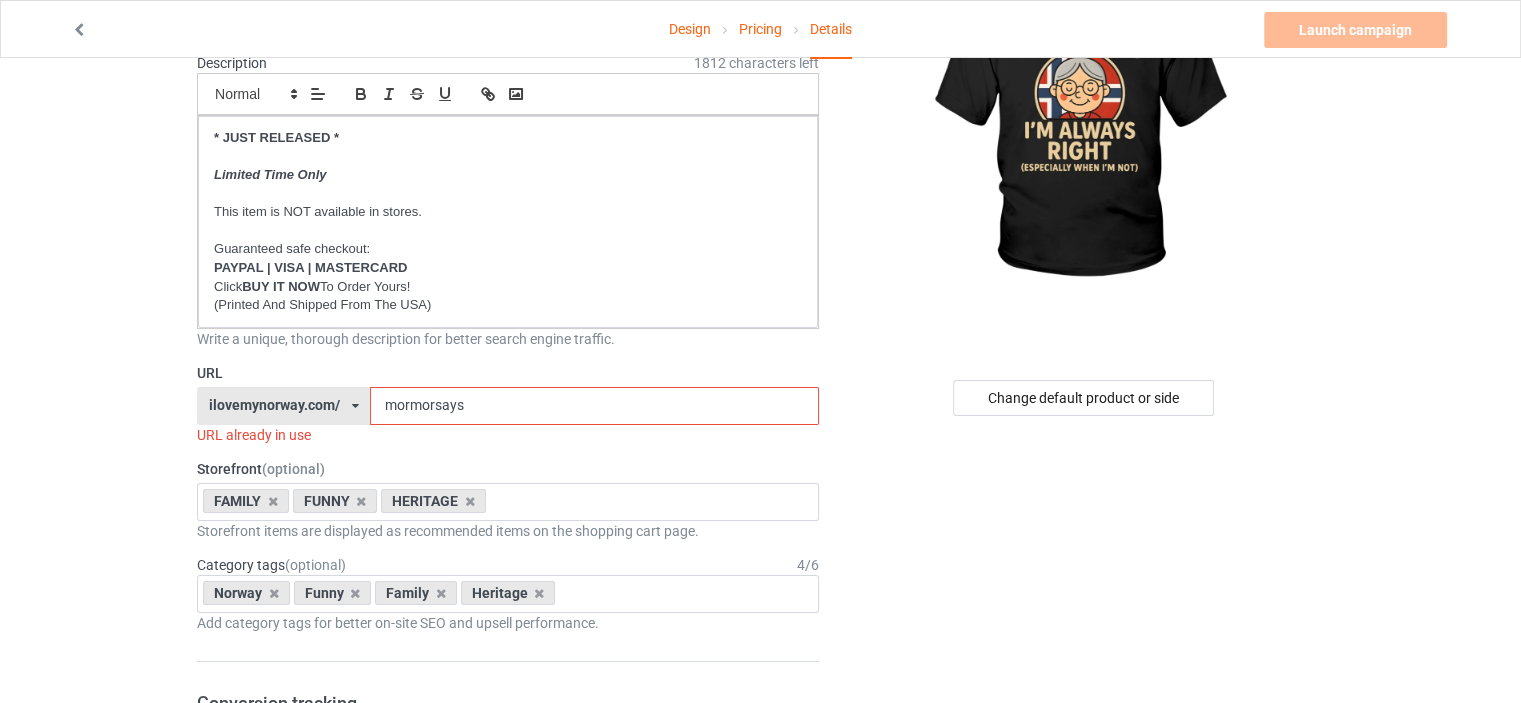 drag, startPoint x: 408, startPoint y: 404, endPoint x: 367, endPoint y: 403, distance: 41.01219 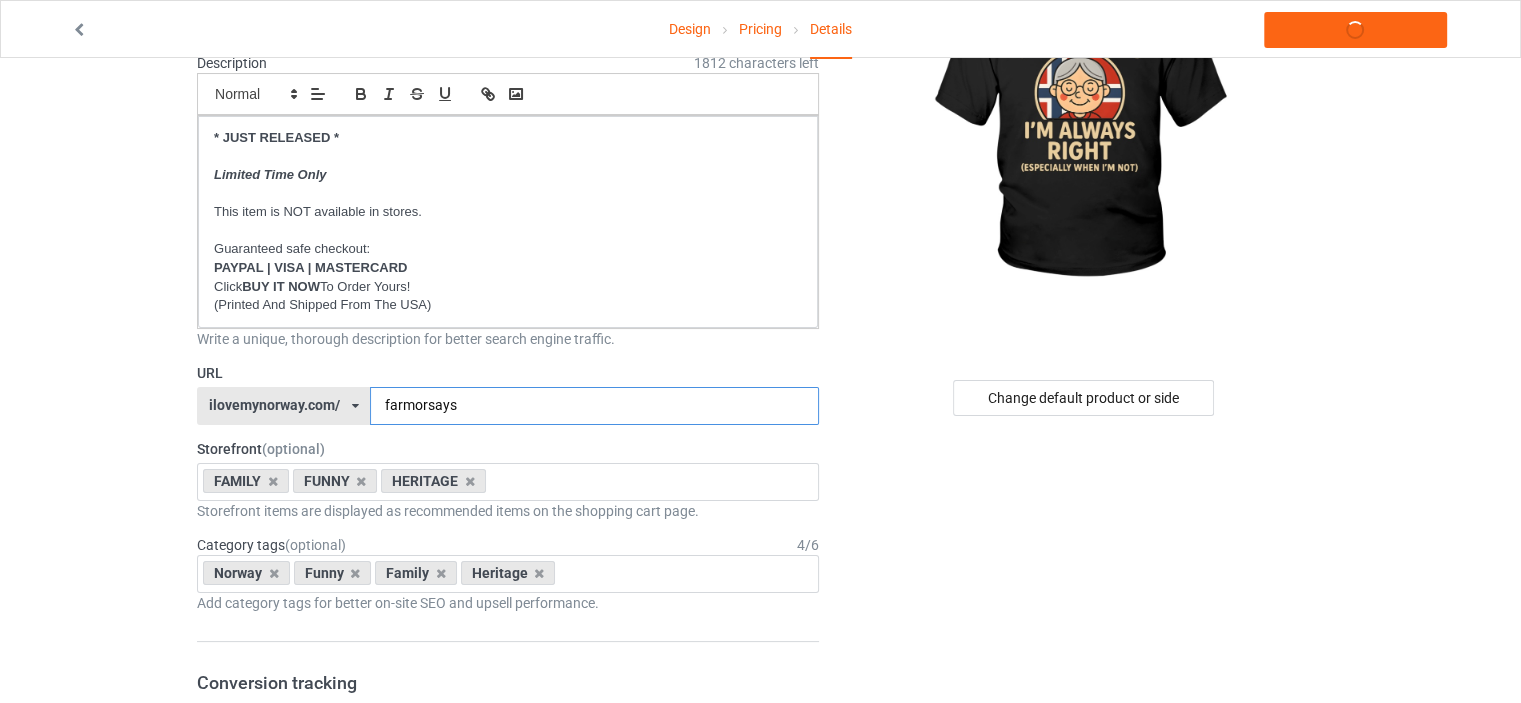 type on "farmorsays" 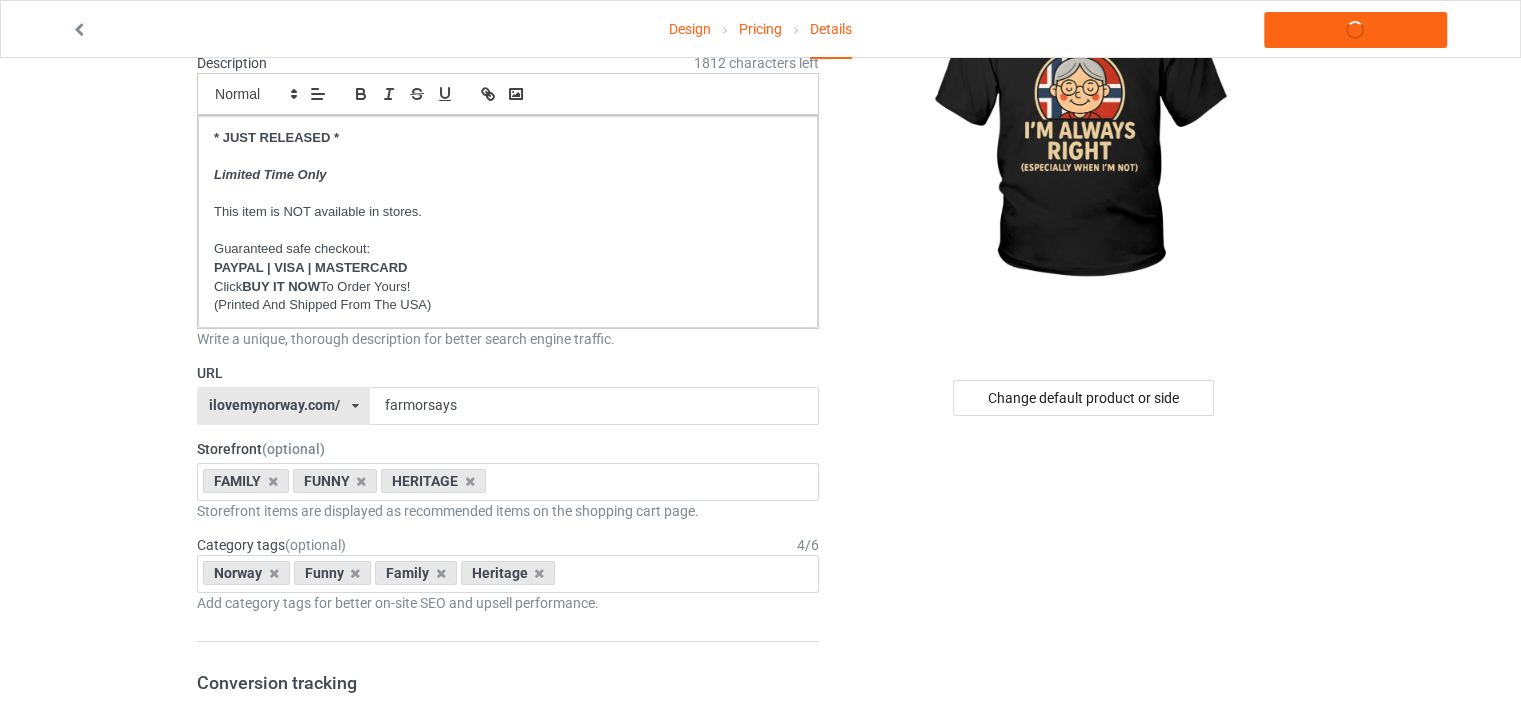 click on "Design Pricing Details Launch campaign Campaign Info Title (h1) 98   characters left FARMOR SAYS I'M ALWAYS RIGHT ESPECIALLY WHEN I'M NOT Create a catchy, unique title for better search engine traffic. Description 1812   characters left       Small Normal Large Big Huge                                                                                     * JUST RELEASED * Limited Time Only This item is NOT available in stores. Guaranteed safe checkout: PAYPAL | VISA | MASTERCARD Click  BUY IT NOW  To Order Yours! (Printed And Shipped From The USA) Write a unique, thorough description for better search engine traffic. URL ilovemynorway.com/ britishlook.net/ danishlegends.com/ familyworldgifts.com/ finnishlegends.com/ funnyteeworld.com/ ilovemyaustralia.com/ ilovemycanada.net/ ilovemydenmark.com/ ilovemyfinland.com/ ilovemyfrance.com/ ilovemygermany.com/ ilovemygnomes.com/ ilovemyireland.com/ ilovemyitaly.com/ ilovemynetherlands.com/ ilovemynorway.com/ ilovemypoland.com/ ilovemyredhair.net/ ilovemysweden.com/" at bounding box center (760, 958) 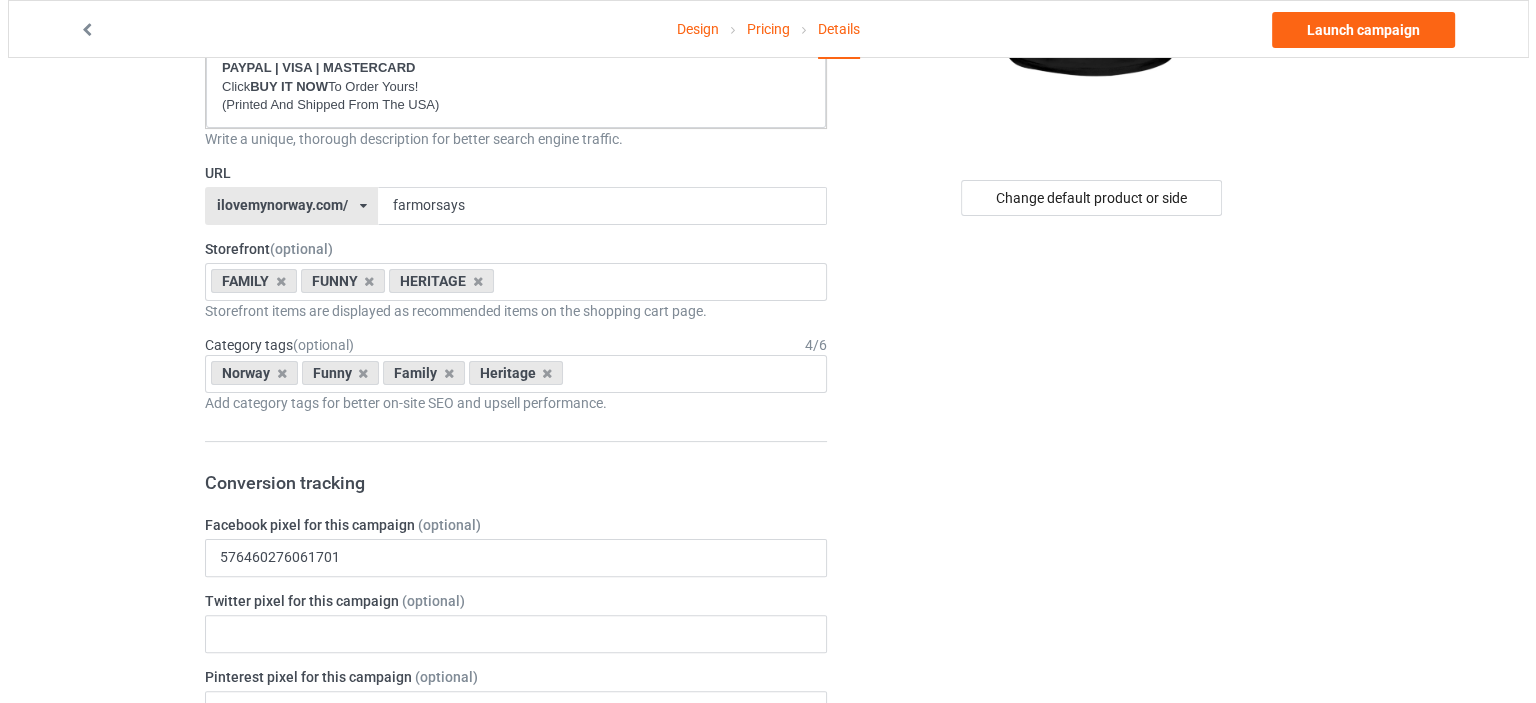 scroll, scrollTop: 0, scrollLeft: 0, axis: both 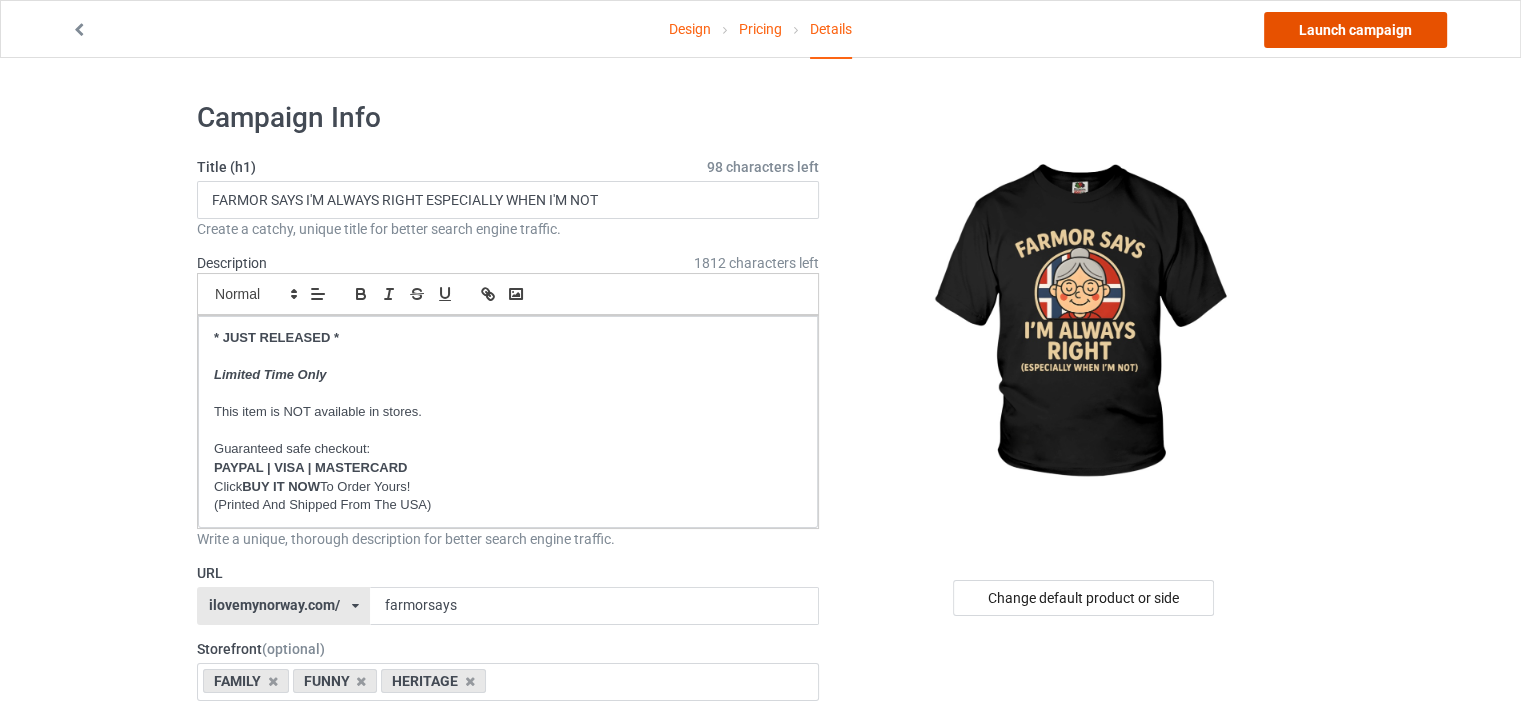 click on "Launch campaign" at bounding box center [1355, 30] 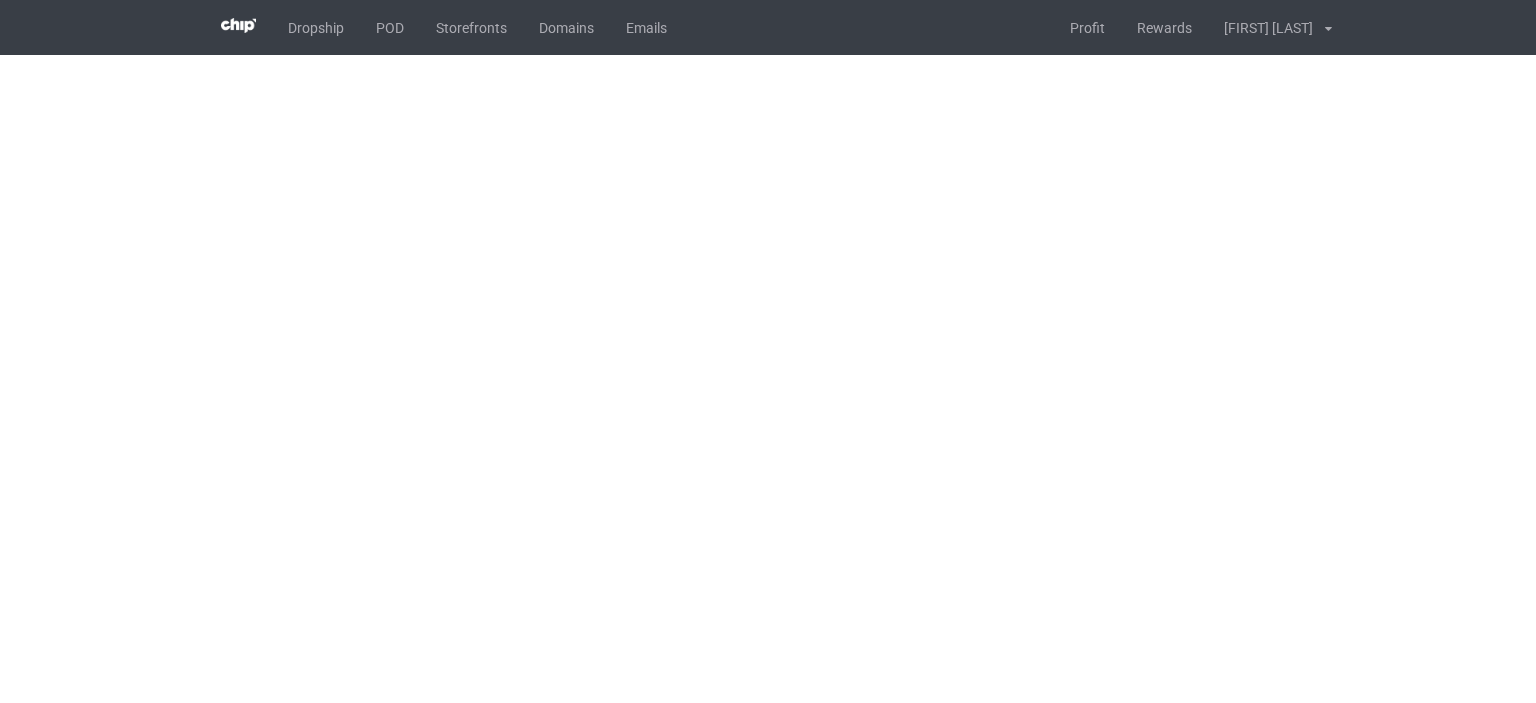 scroll, scrollTop: 0, scrollLeft: 0, axis: both 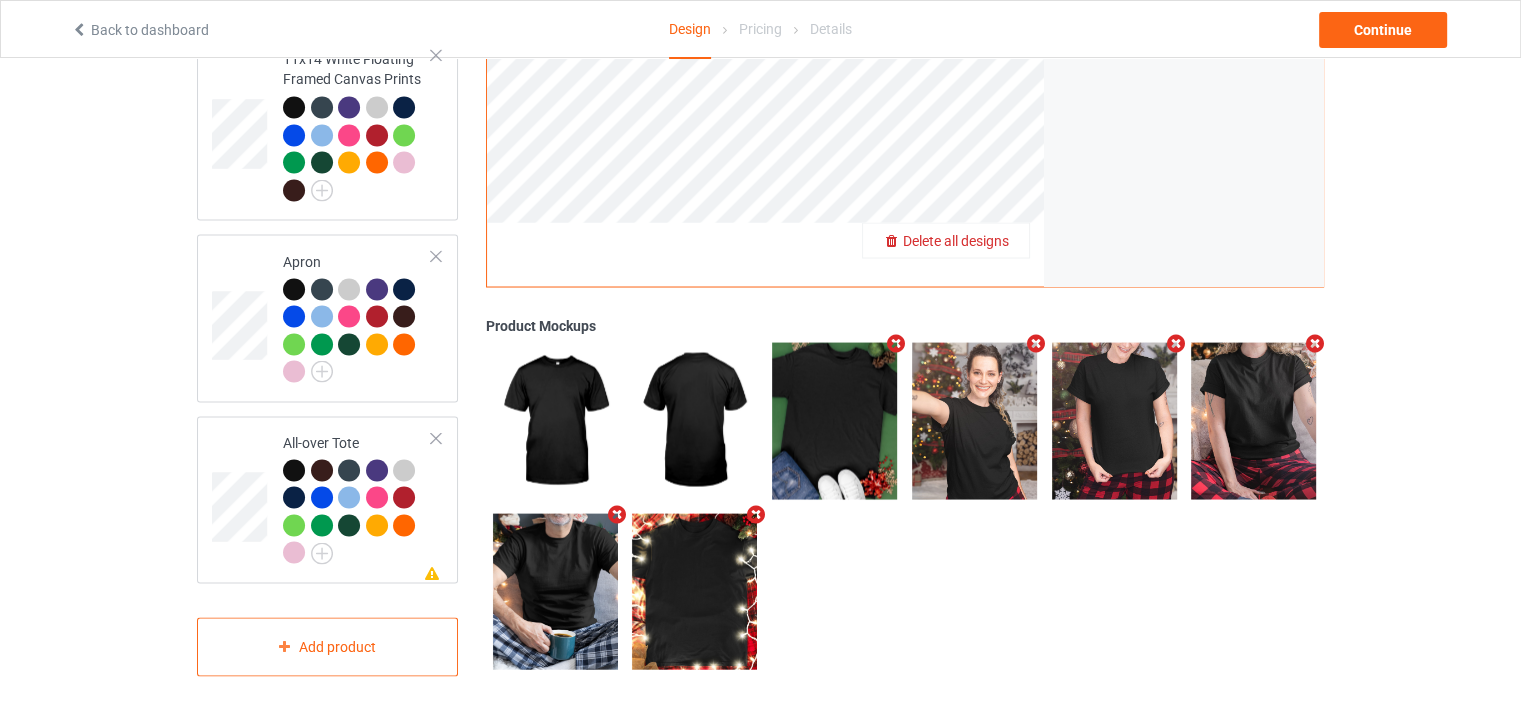 click on "Delete all designs" at bounding box center (956, 240) 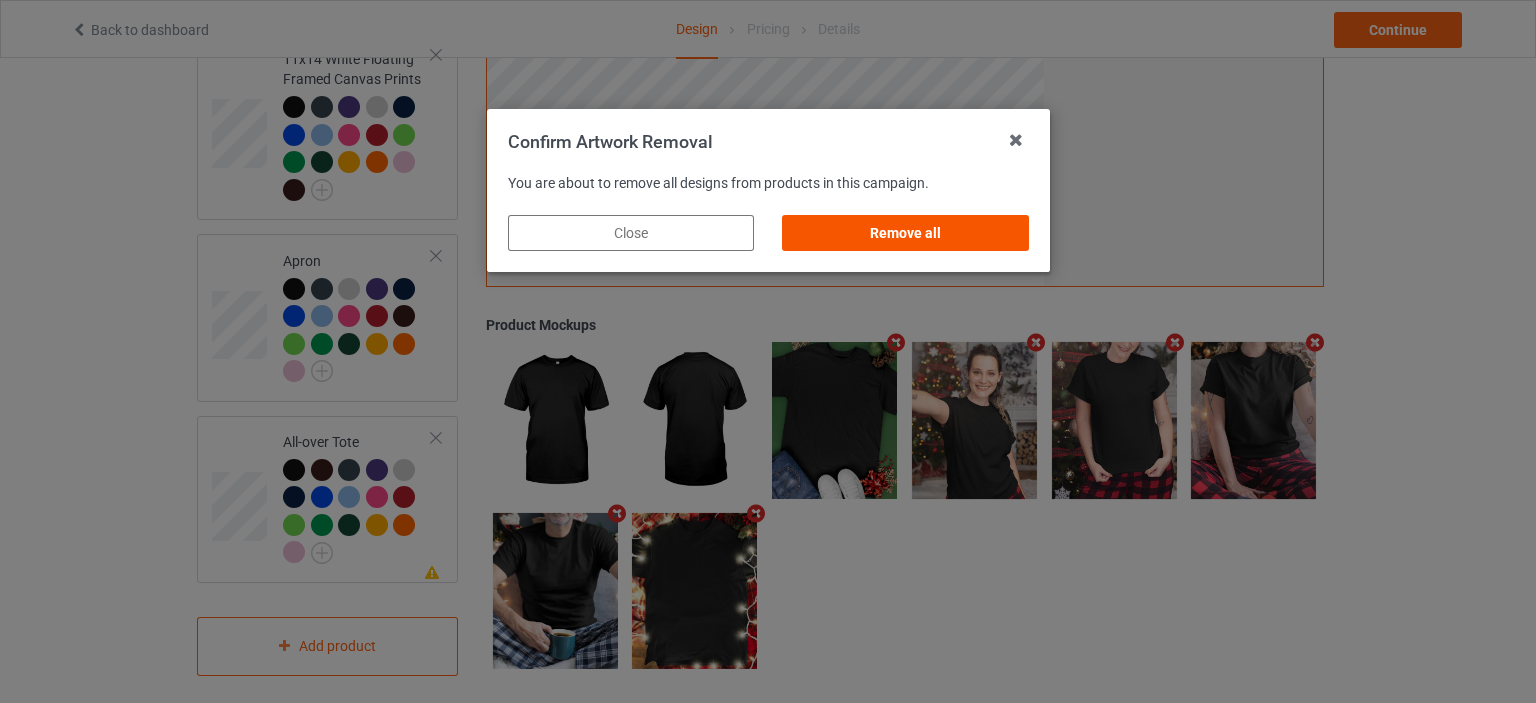click on "Remove all" at bounding box center [905, 233] 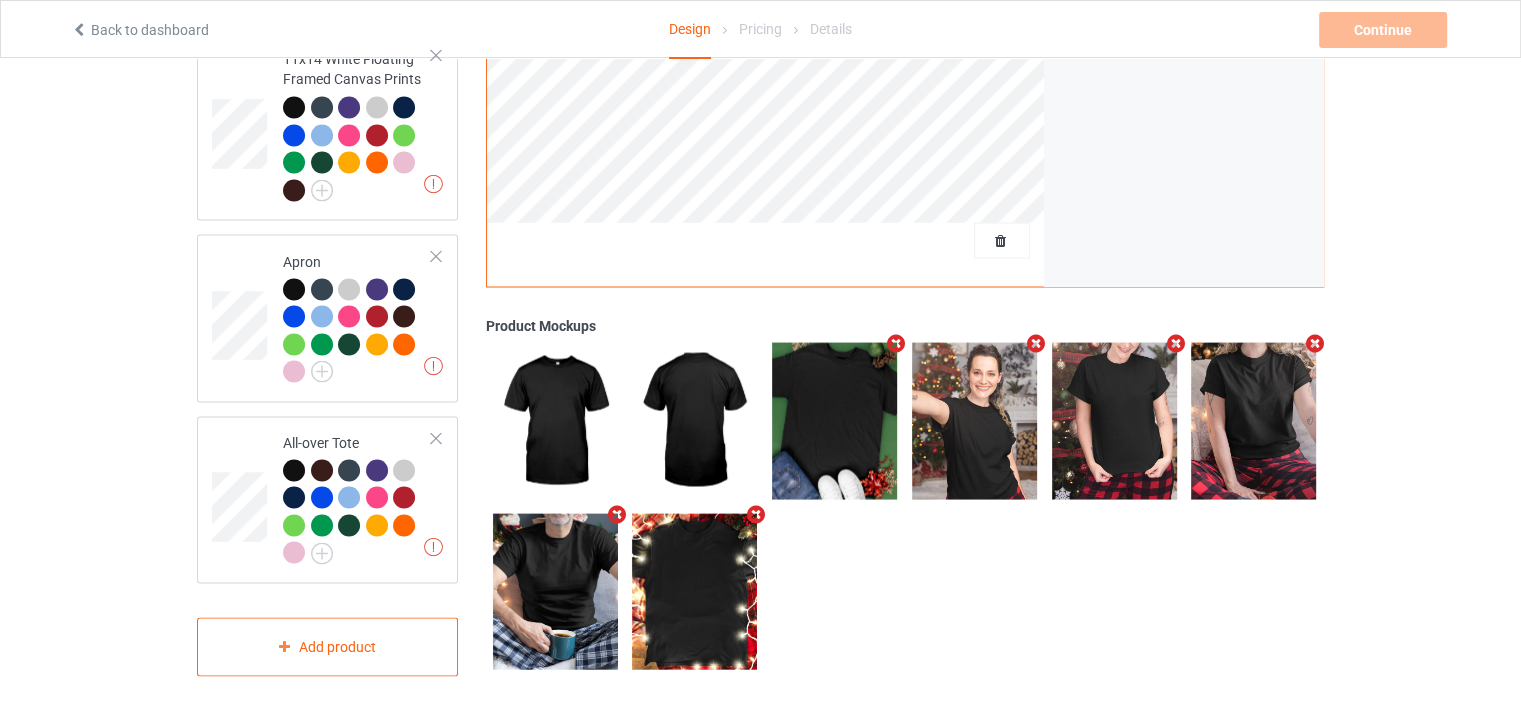 scroll, scrollTop: 0, scrollLeft: 0, axis: both 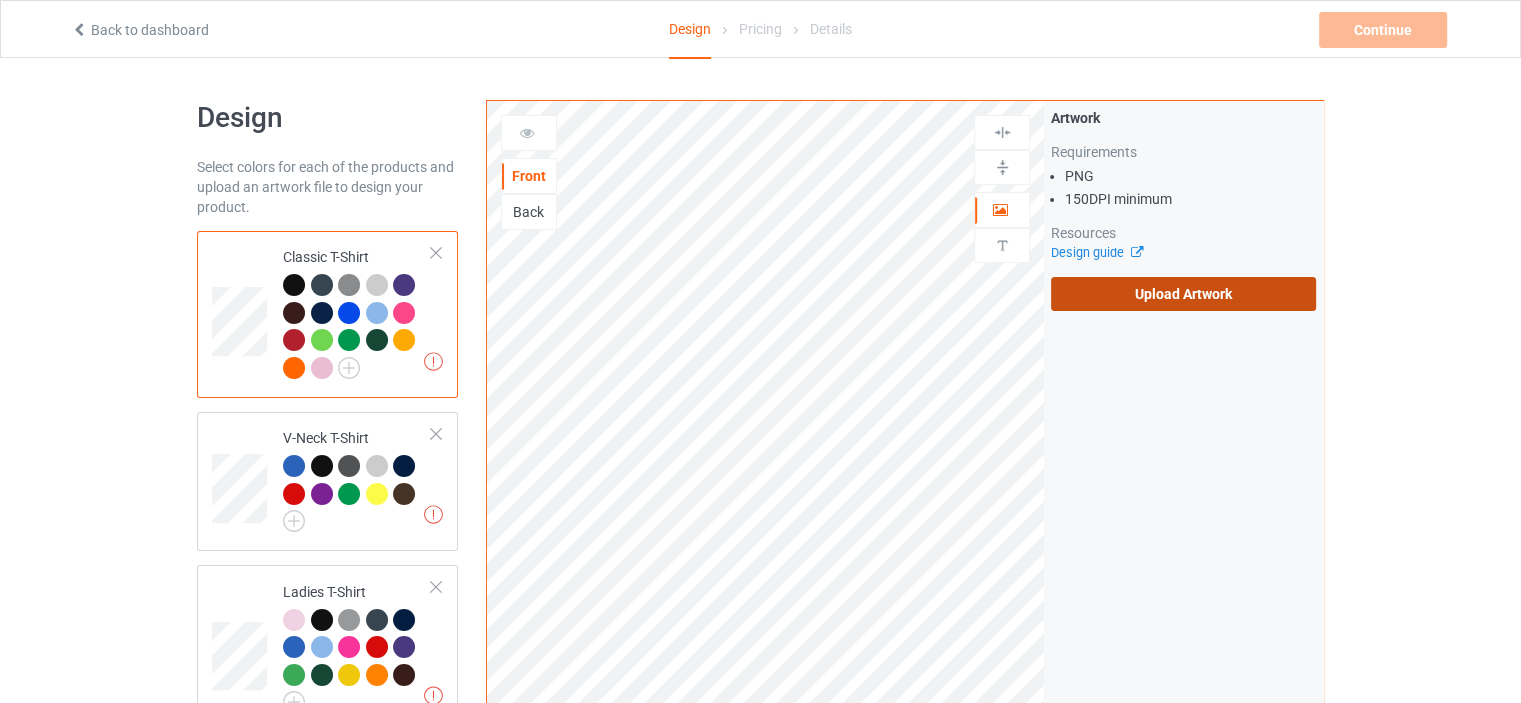click on "Upload Artwork" at bounding box center [1183, 294] 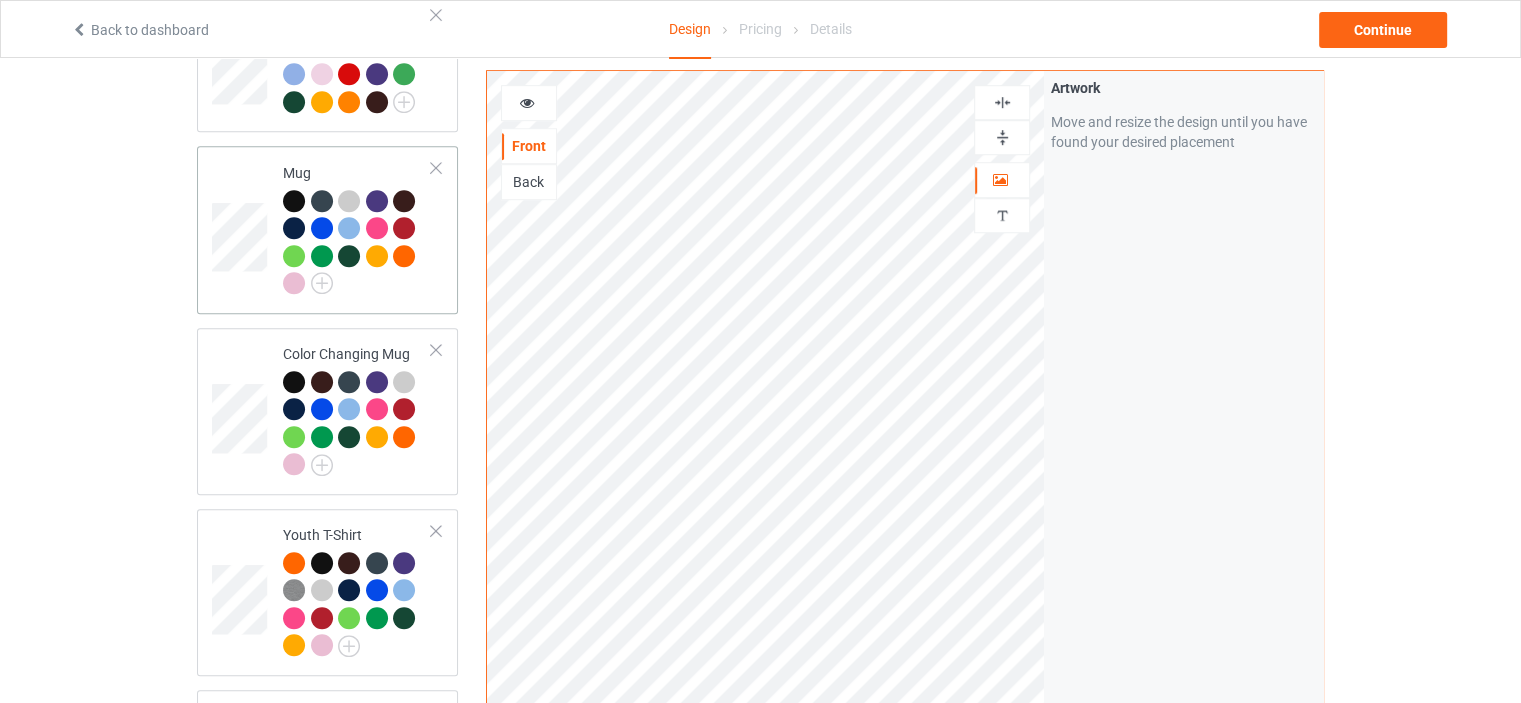 scroll, scrollTop: 1300, scrollLeft: 0, axis: vertical 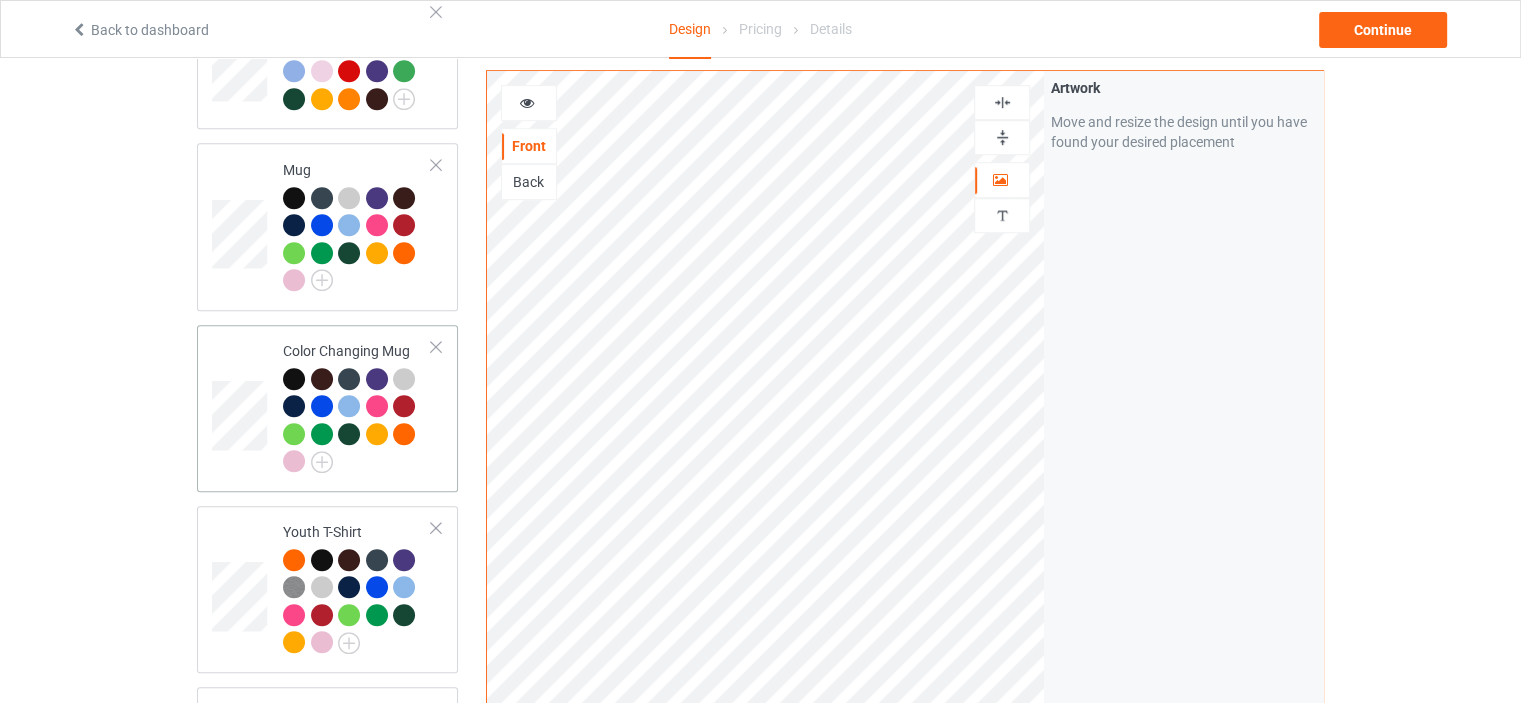 click on "Color Changing Mug" at bounding box center (357, 408) 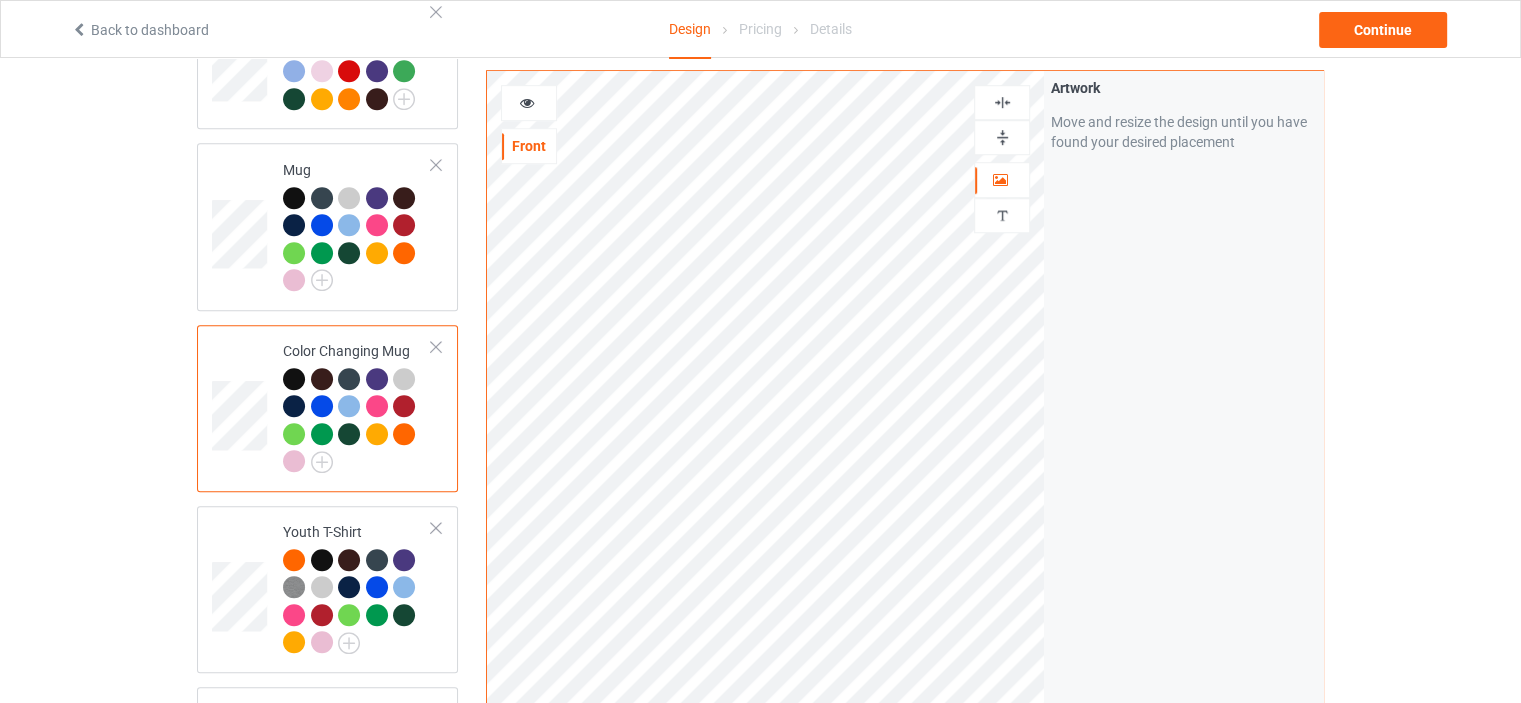 click at bounding box center [1002, 137] 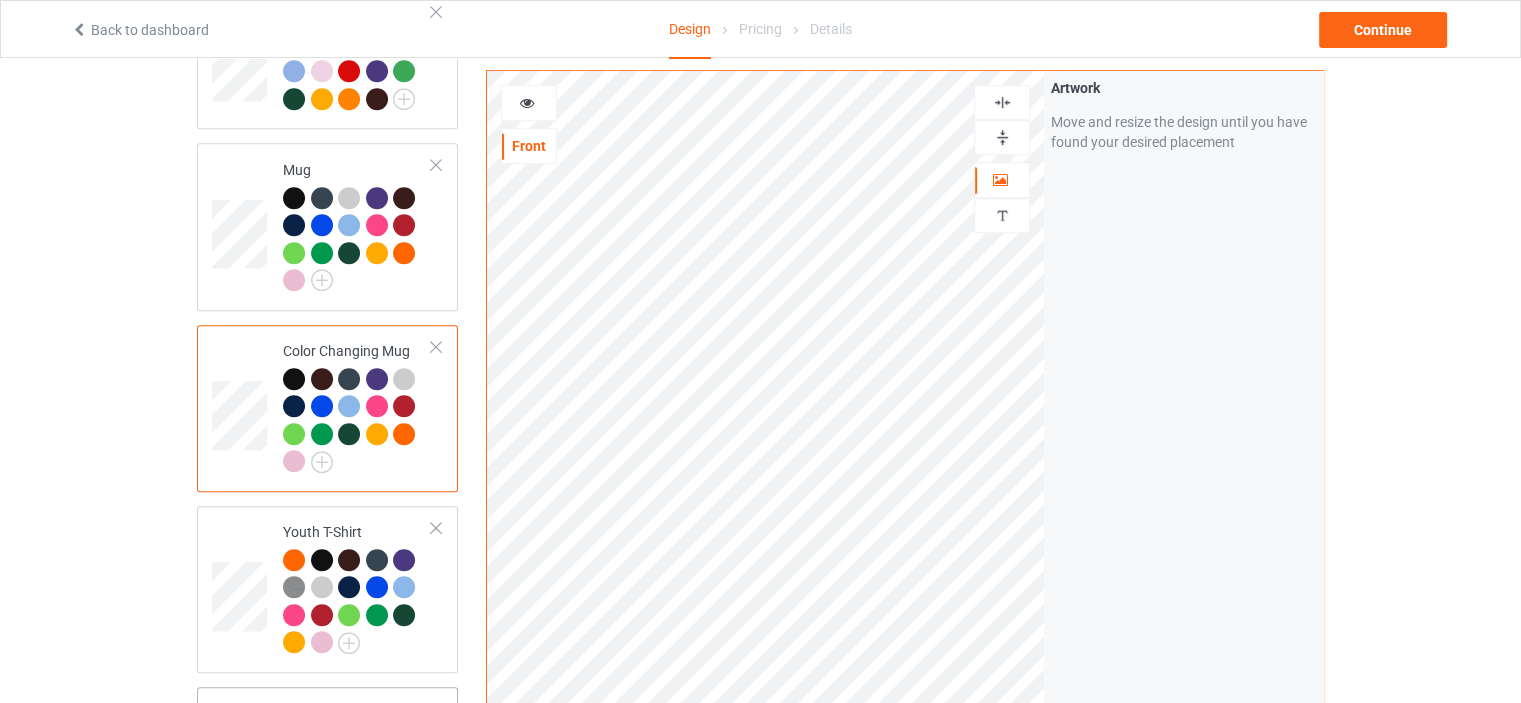 scroll, scrollTop: 1700, scrollLeft: 0, axis: vertical 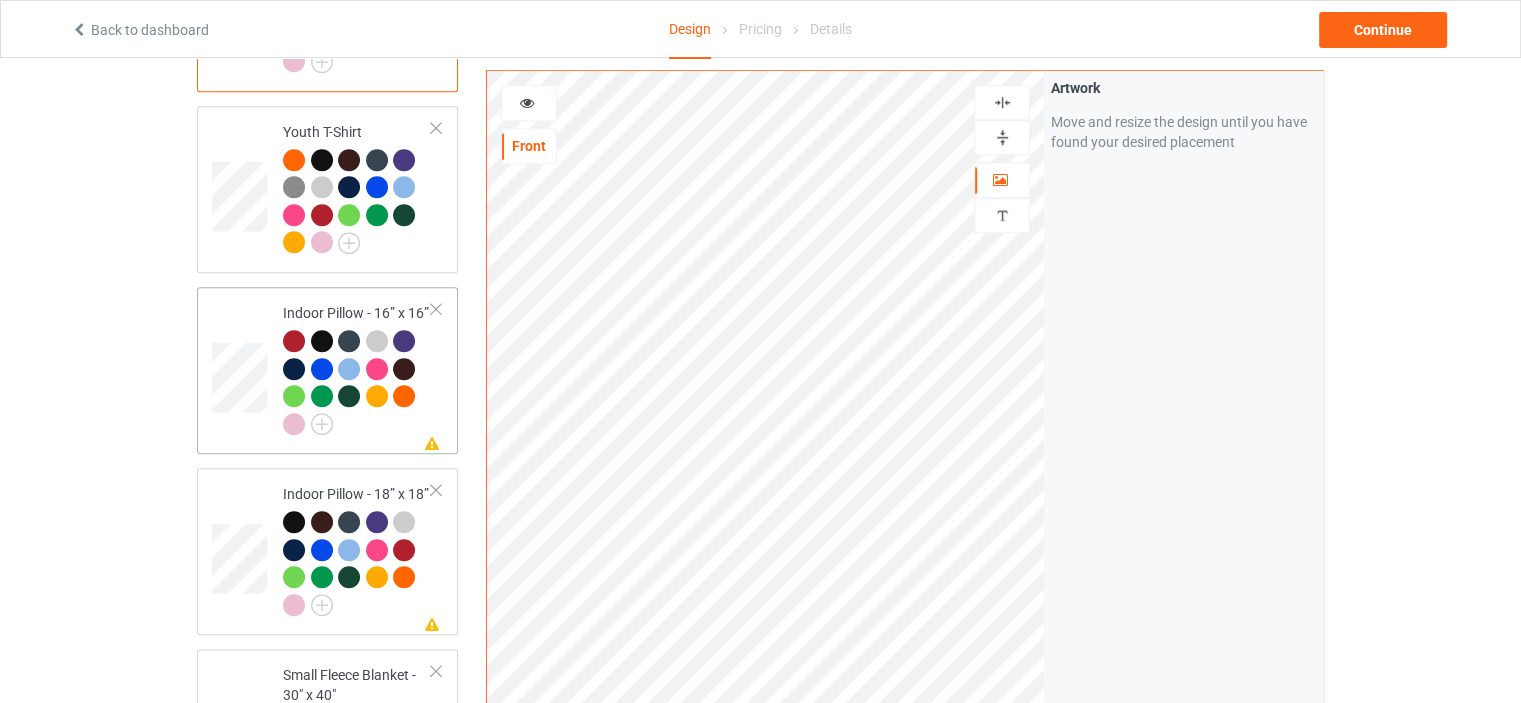 click on "Missing artwork on 1 side(s) Indoor Pillow - 16” x 16”" at bounding box center [357, 370] 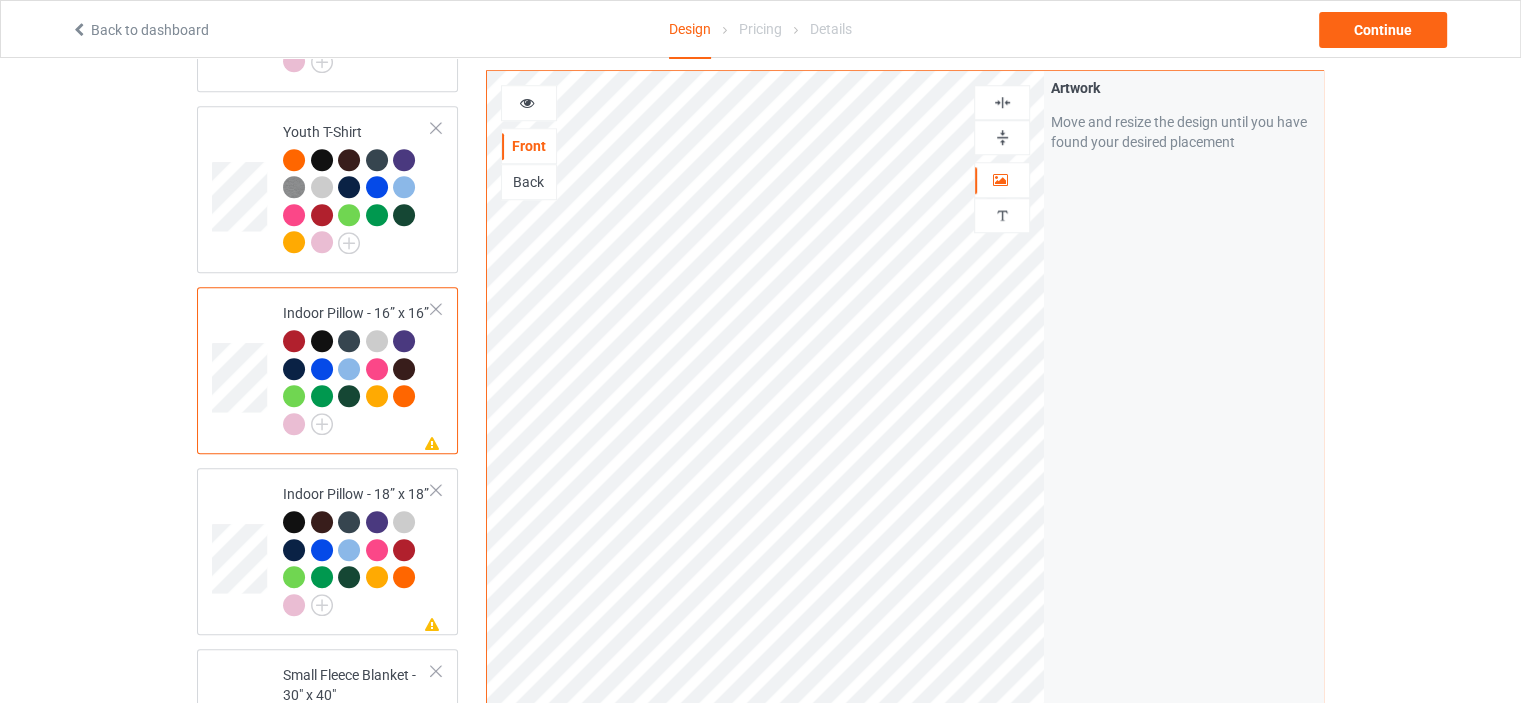 click at bounding box center [1002, 137] 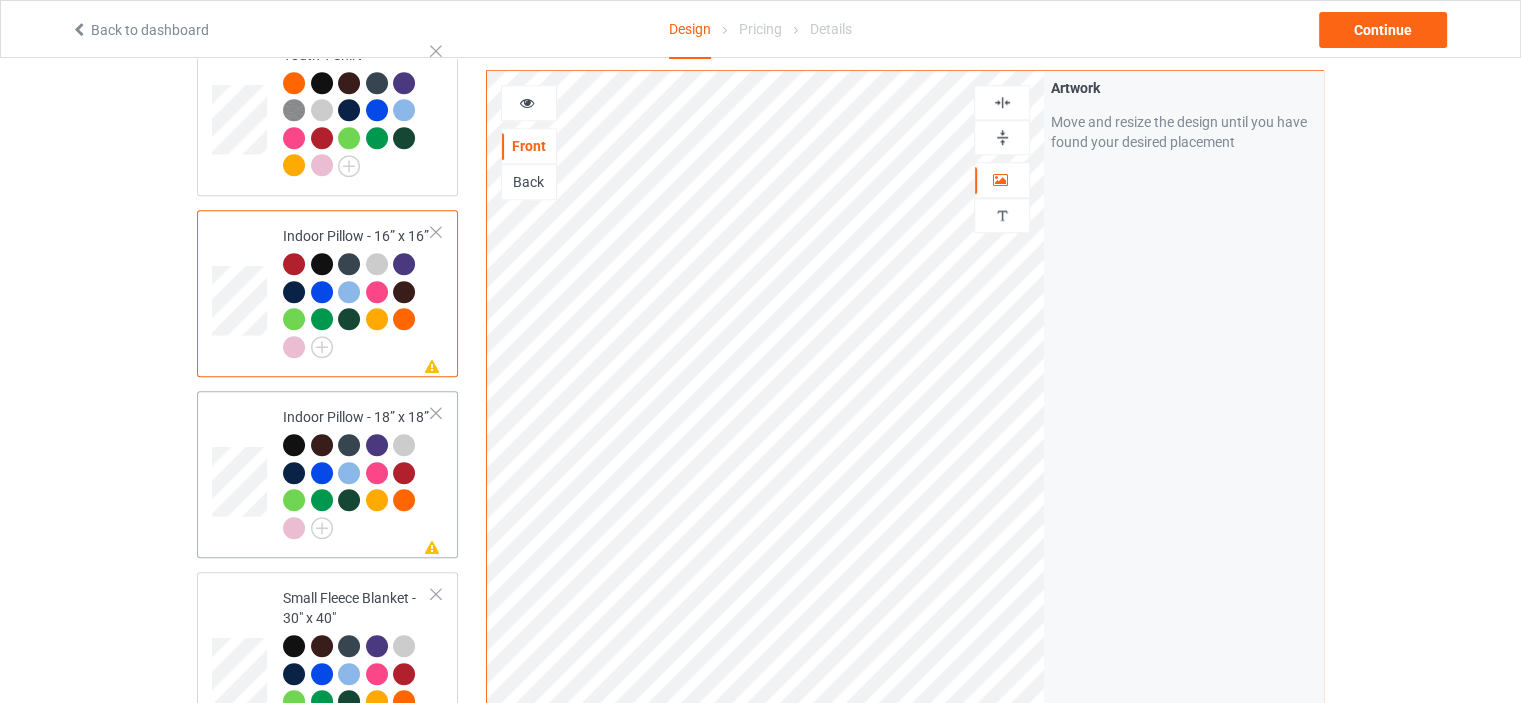 scroll, scrollTop: 1900, scrollLeft: 0, axis: vertical 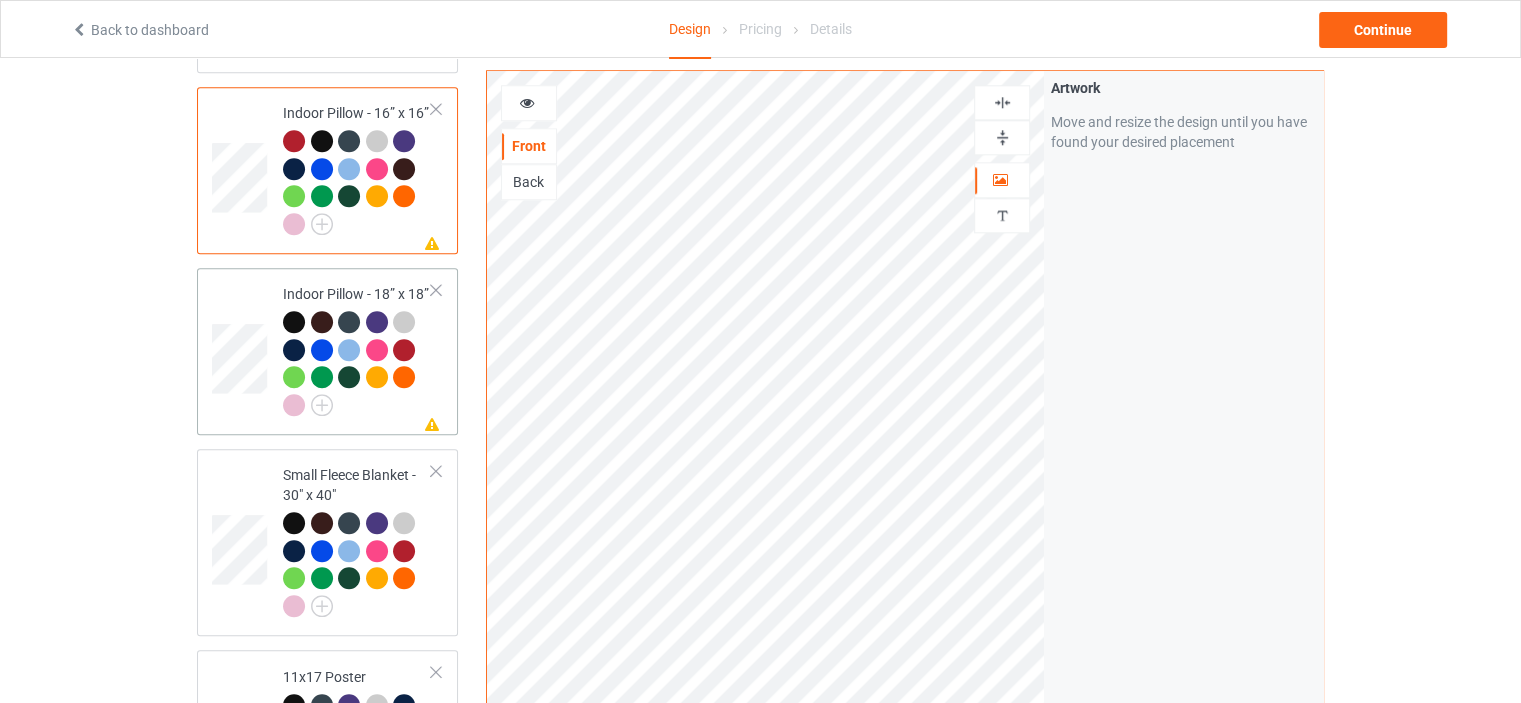 click on "Indoor Pillow - 18” x 18”" at bounding box center [357, 349] 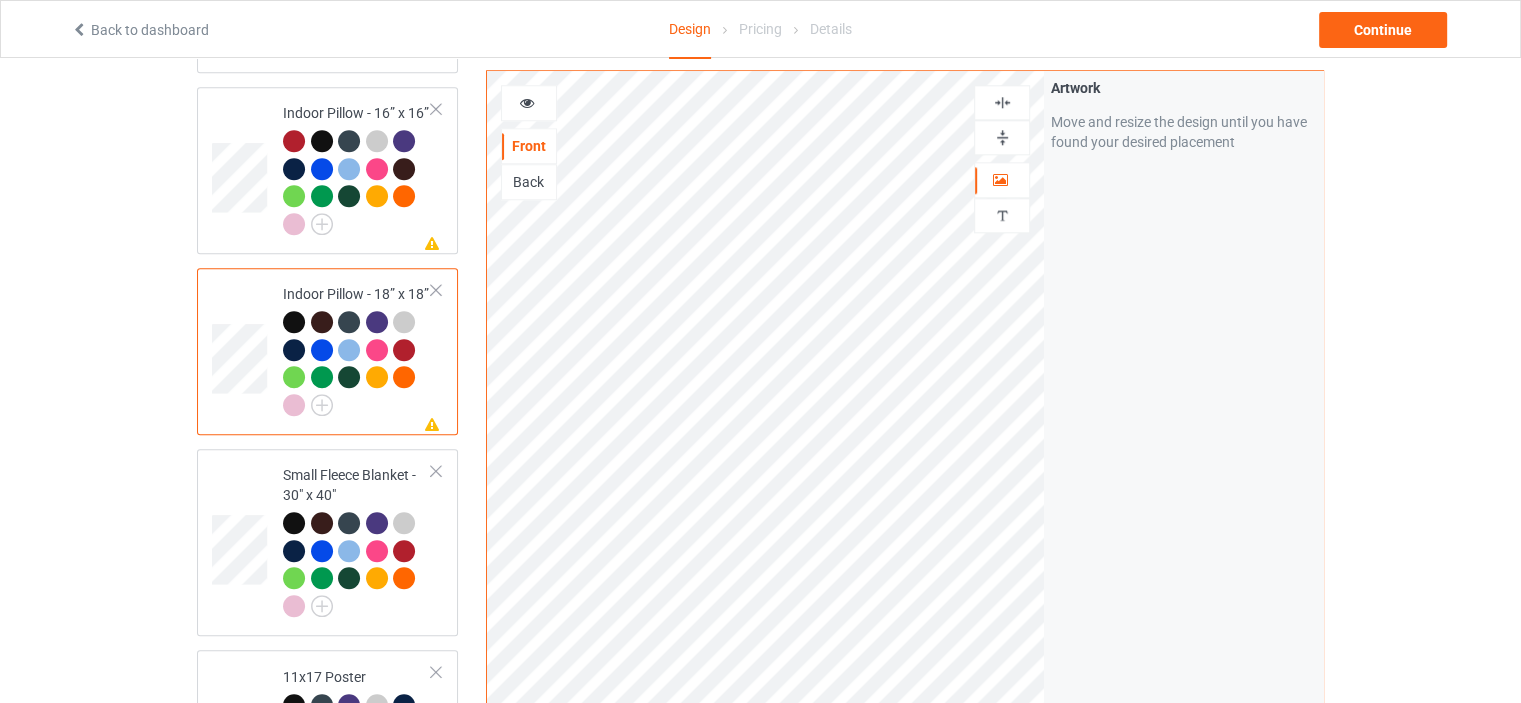 drag, startPoint x: 1006, startPoint y: 136, endPoint x: 1008, endPoint y: 97, distance: 39.051247 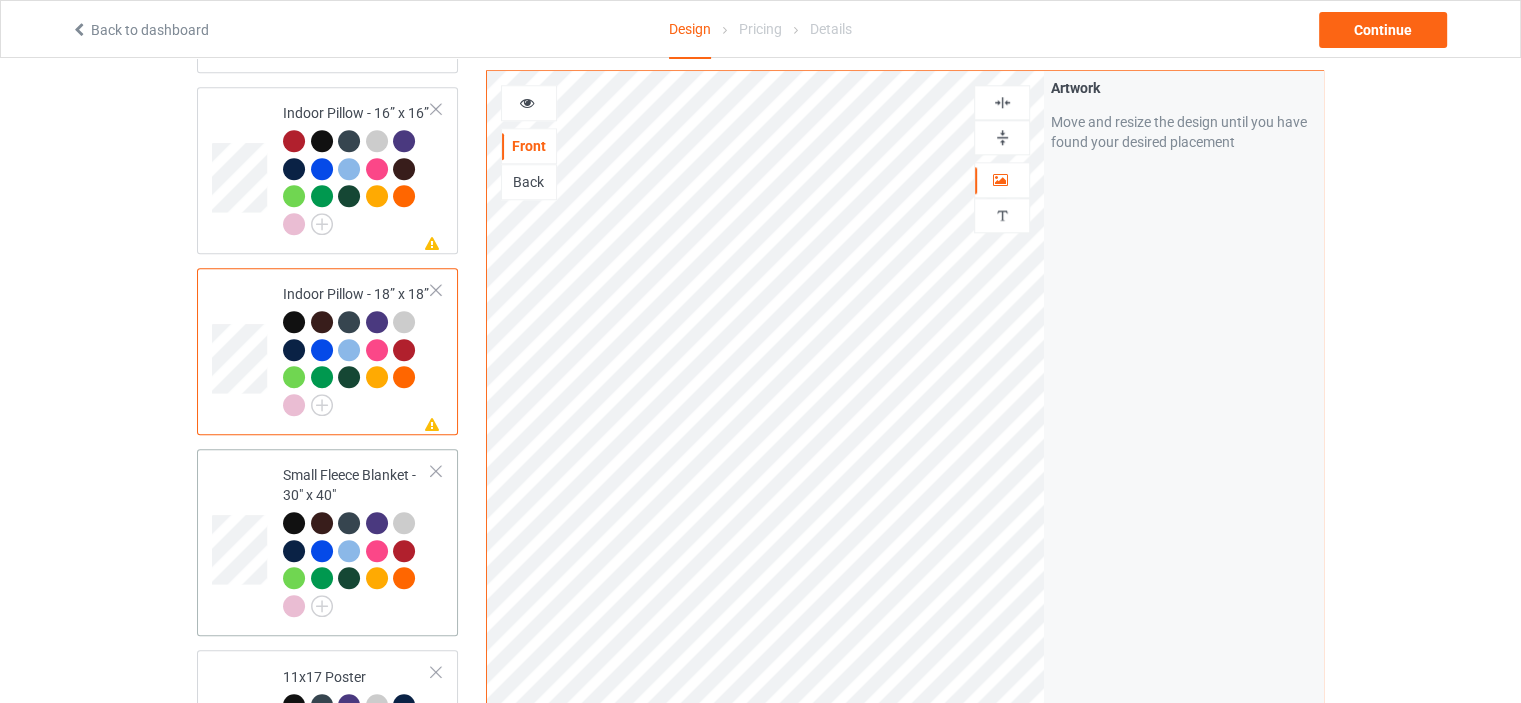 click on "Small Fleece Blanket - 30" x 40"" at bounding box center (357, 540) 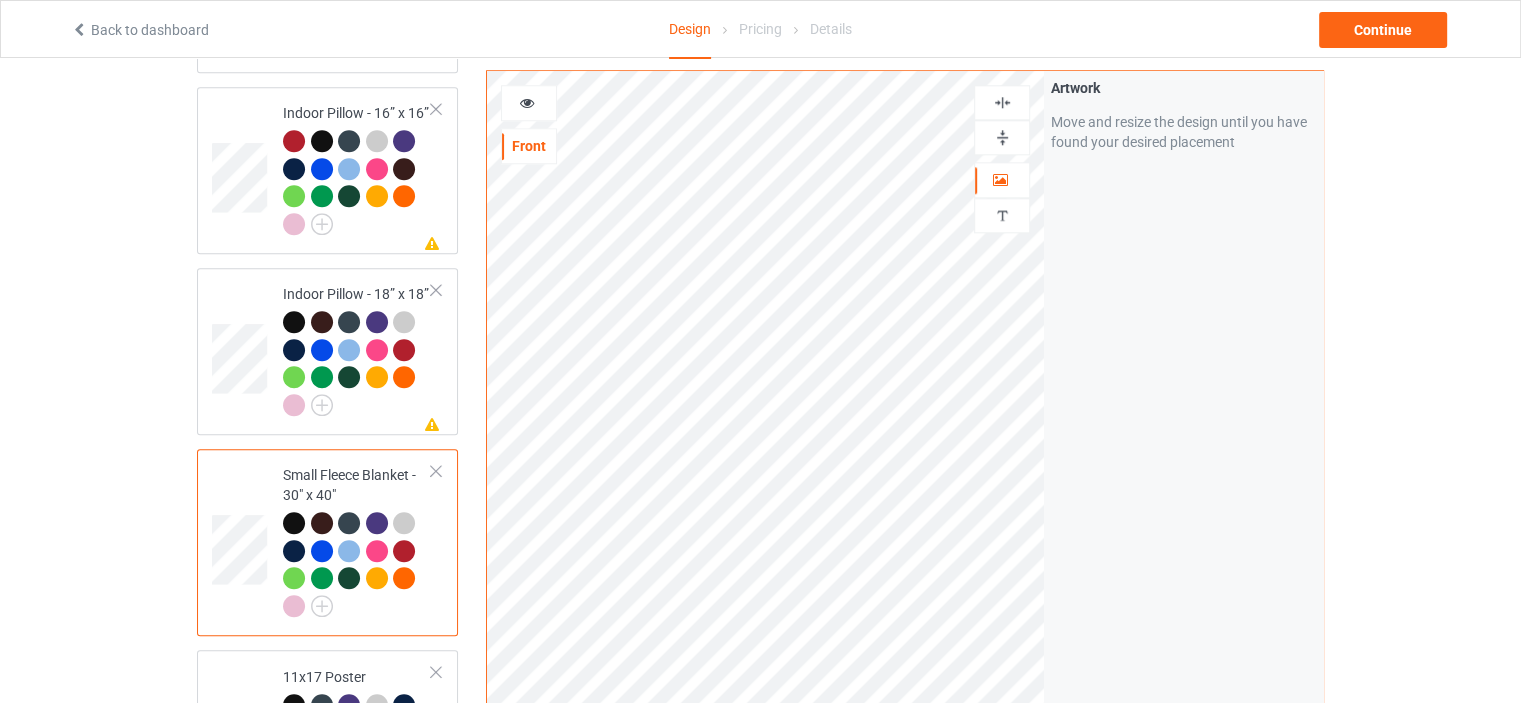 click at bounding box center (1002, 137) 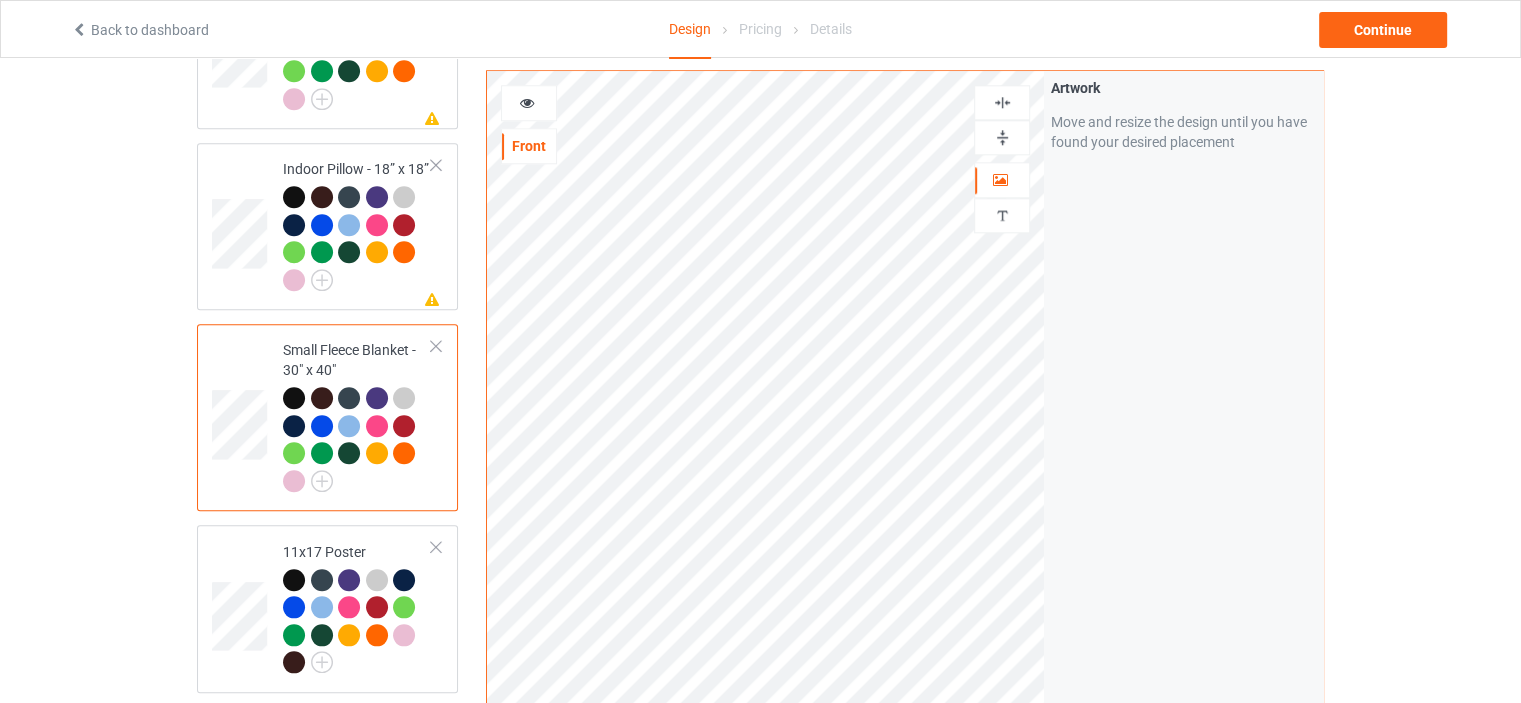 scroll, scrollTop: 2100, scrollLeft: 0, axis: vertical 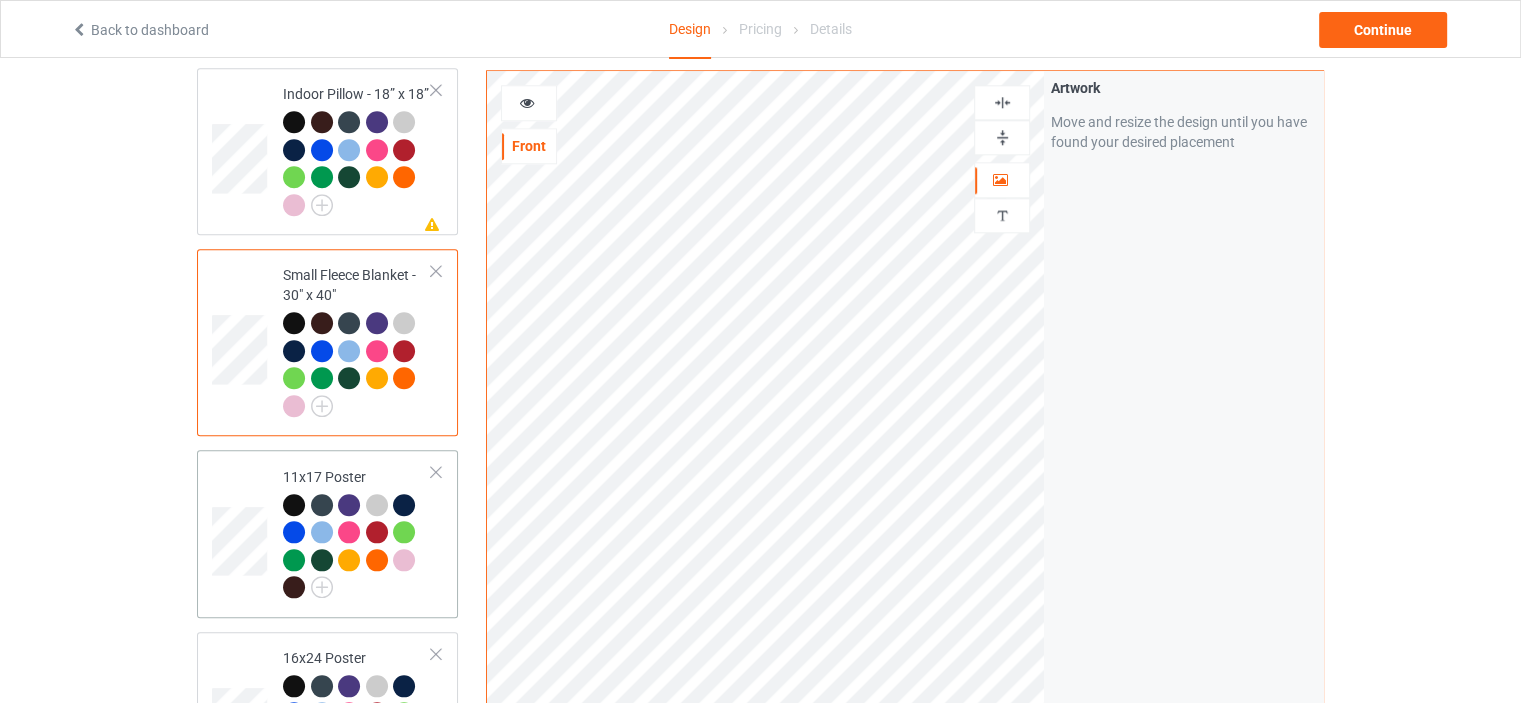click on "11x17 Poster" at bounding box center [357, 532] 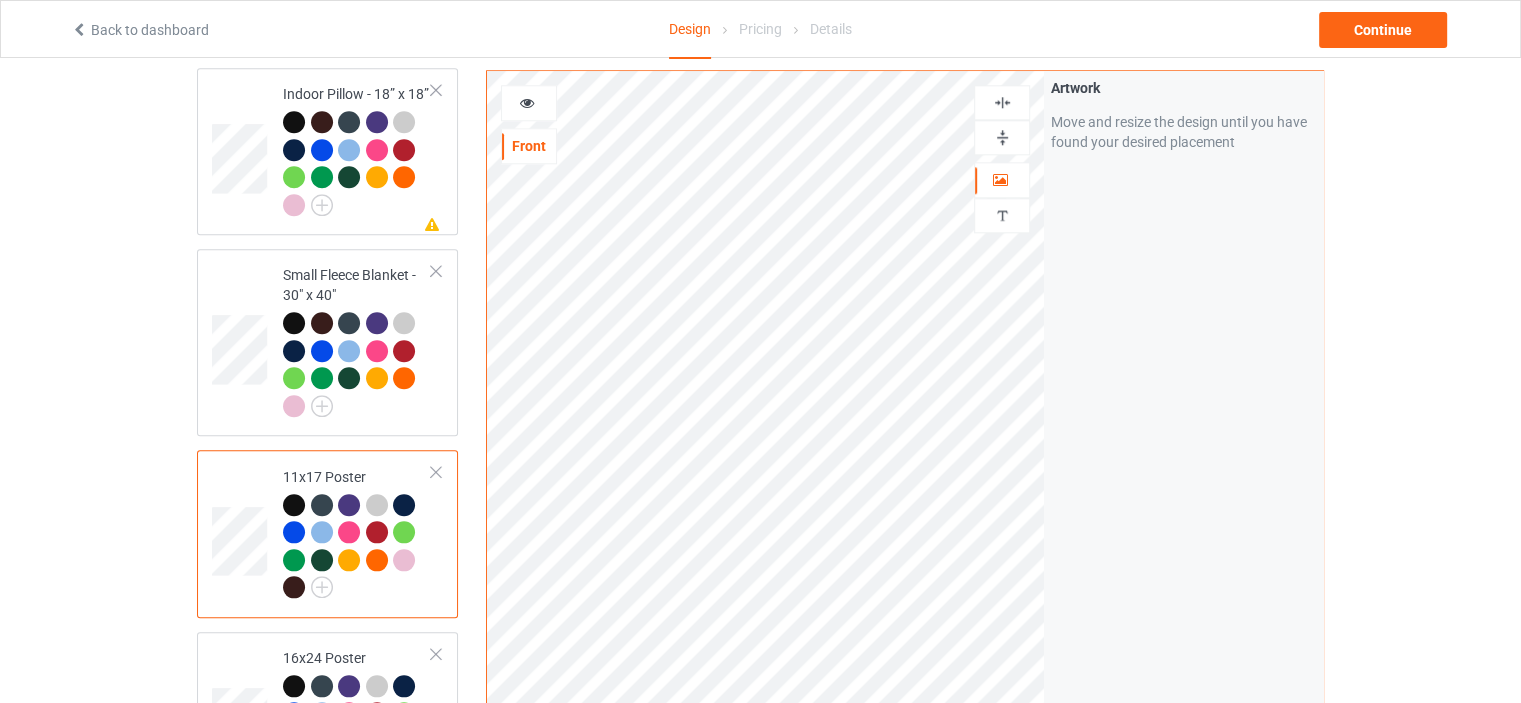 click at bounding box center (1002, 137) 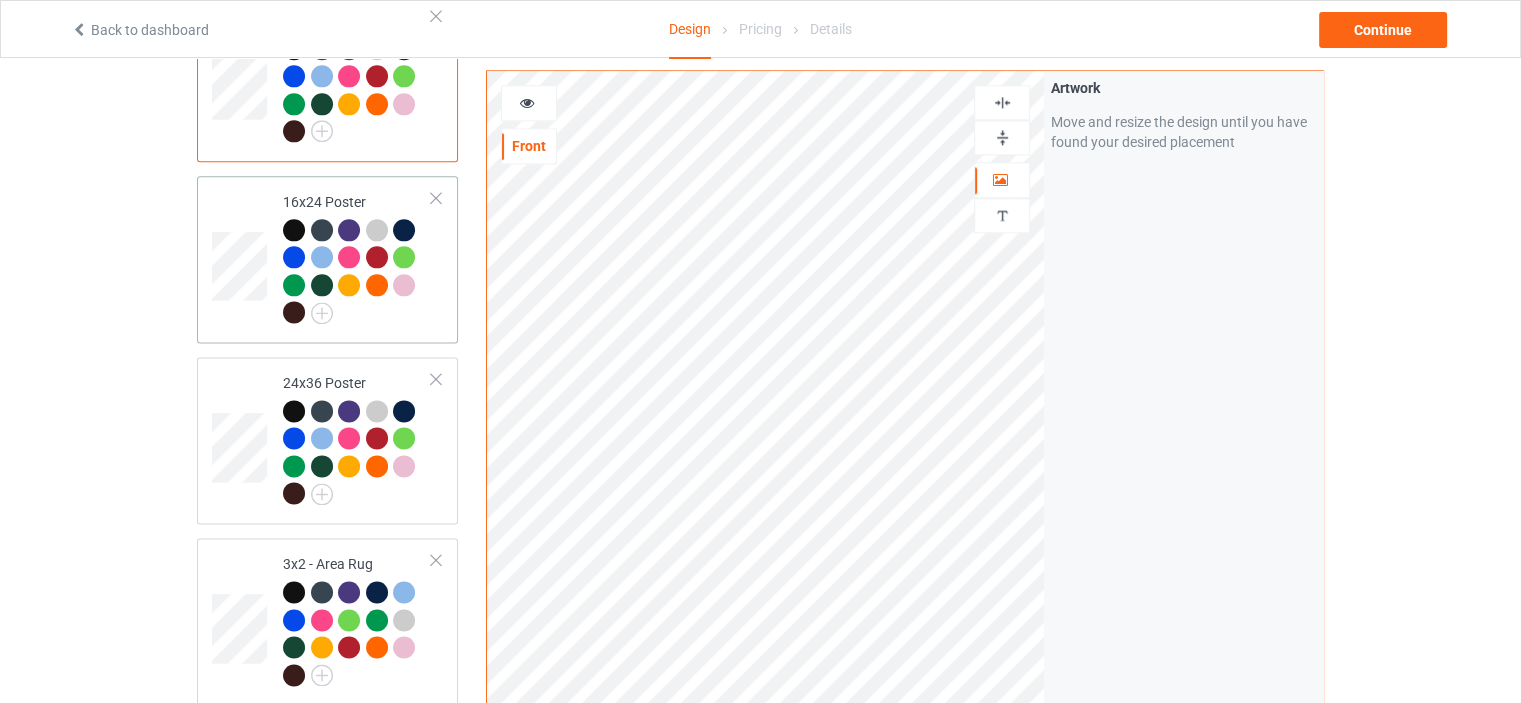 scroll, scrollTop: 2800, scrollLeft: 0, axis: vertical 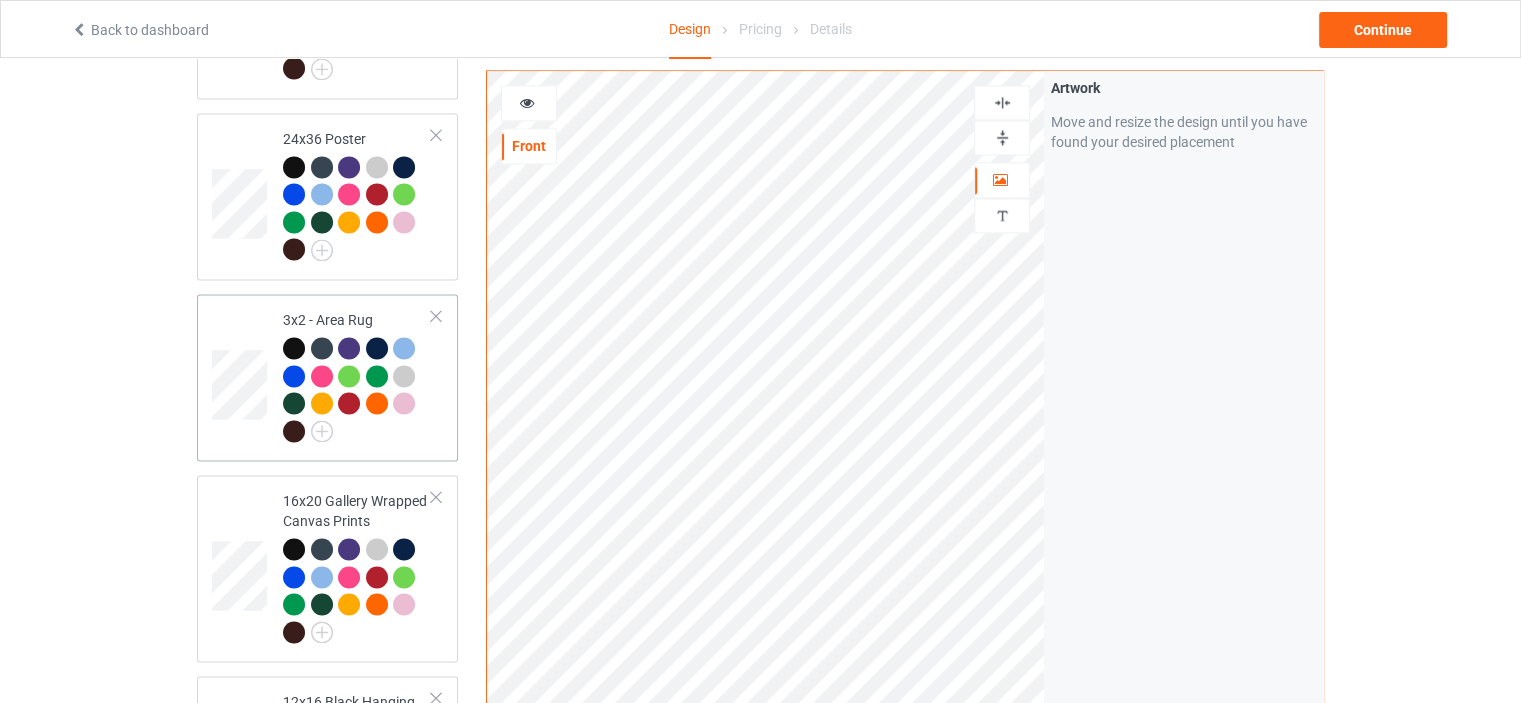 click on "3x2 - Area Rug" at bounding box center [327, 377] 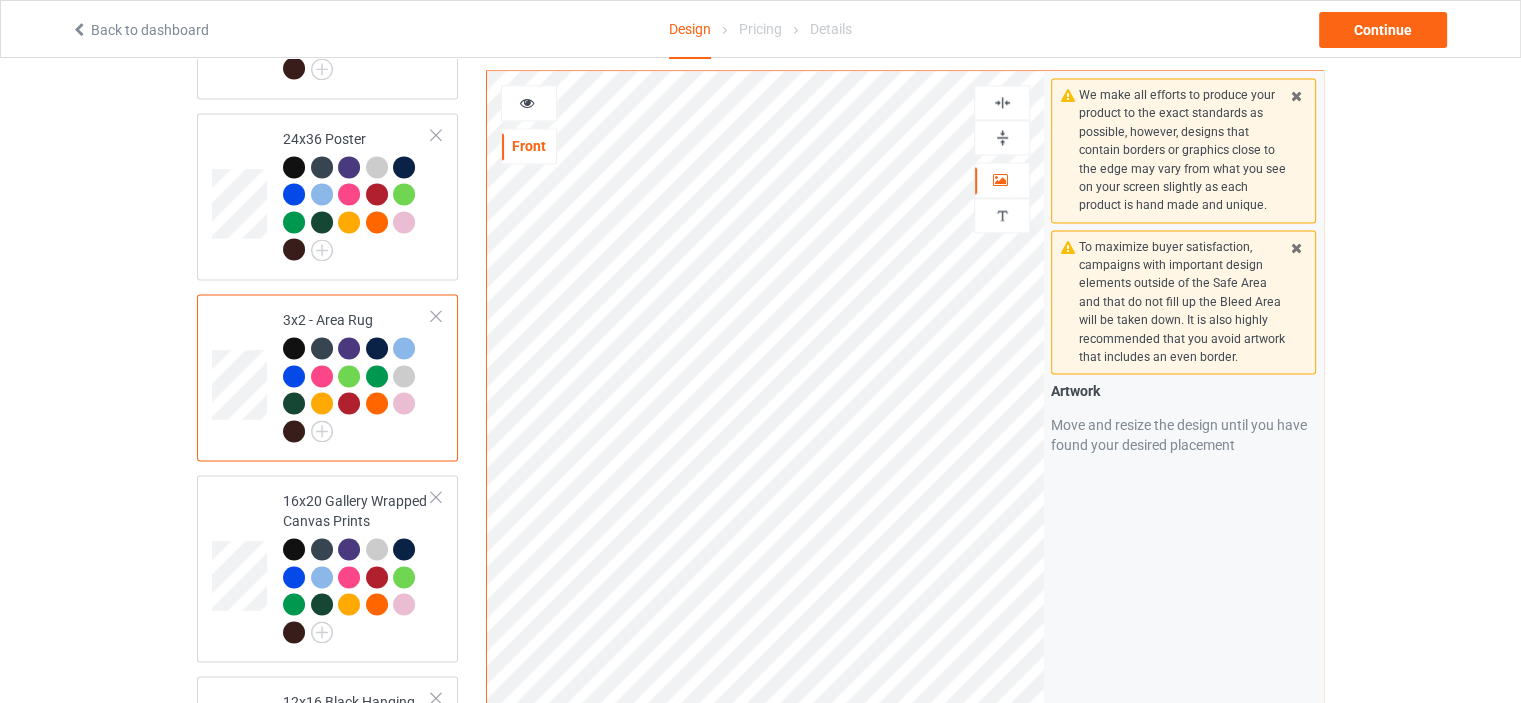 click at bounding box center (1002, 137) 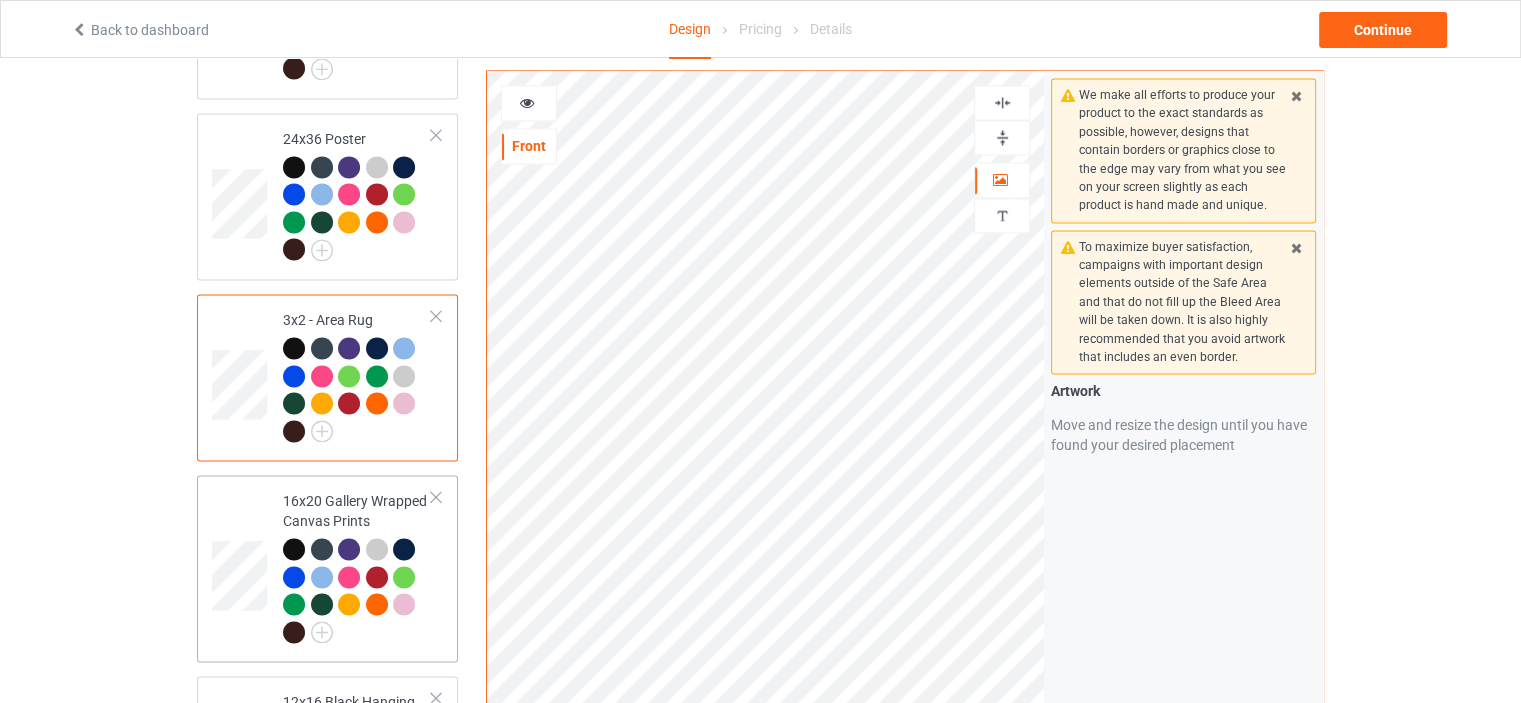 click on "16x20 Gallery Wrapped Canvas Prints" at bounding box center (357, 566) 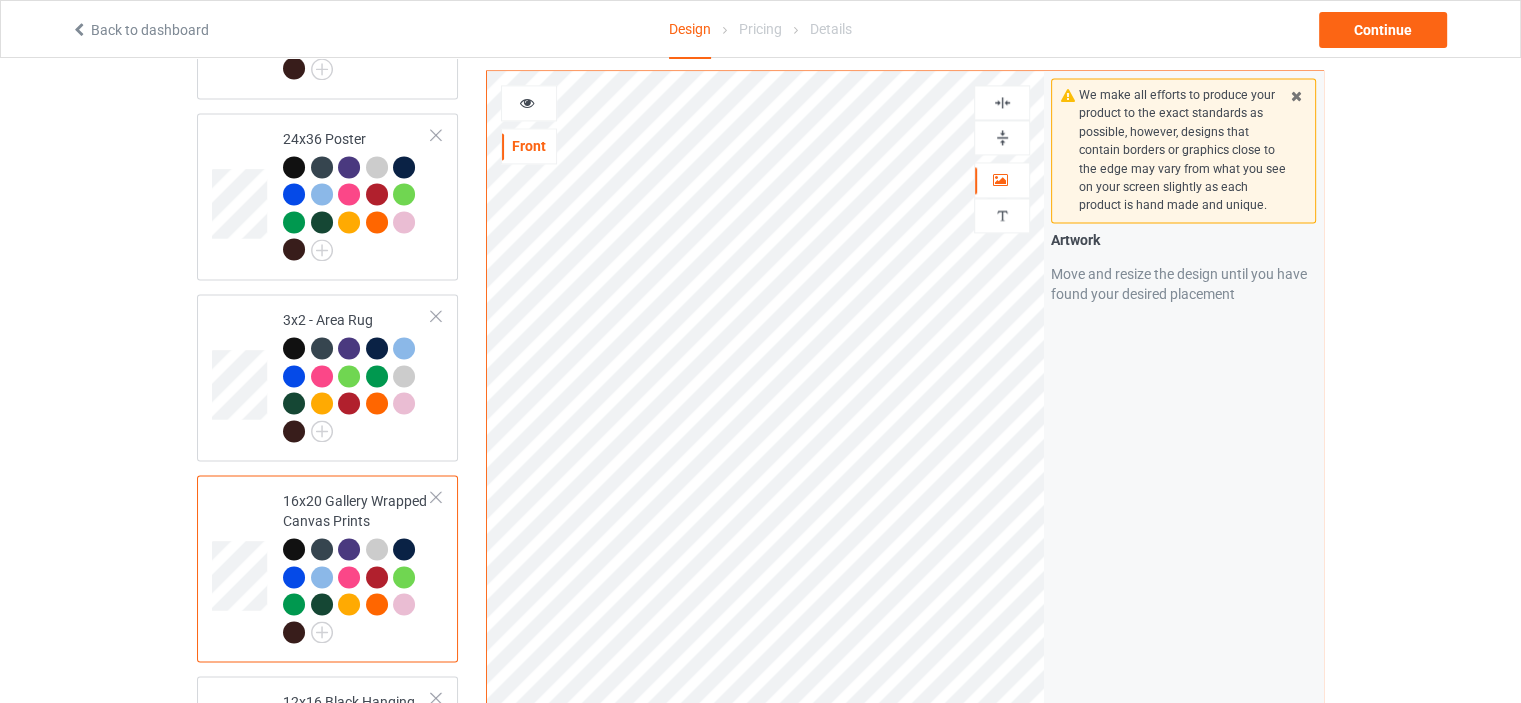 click at bounding box center [1002, 137] 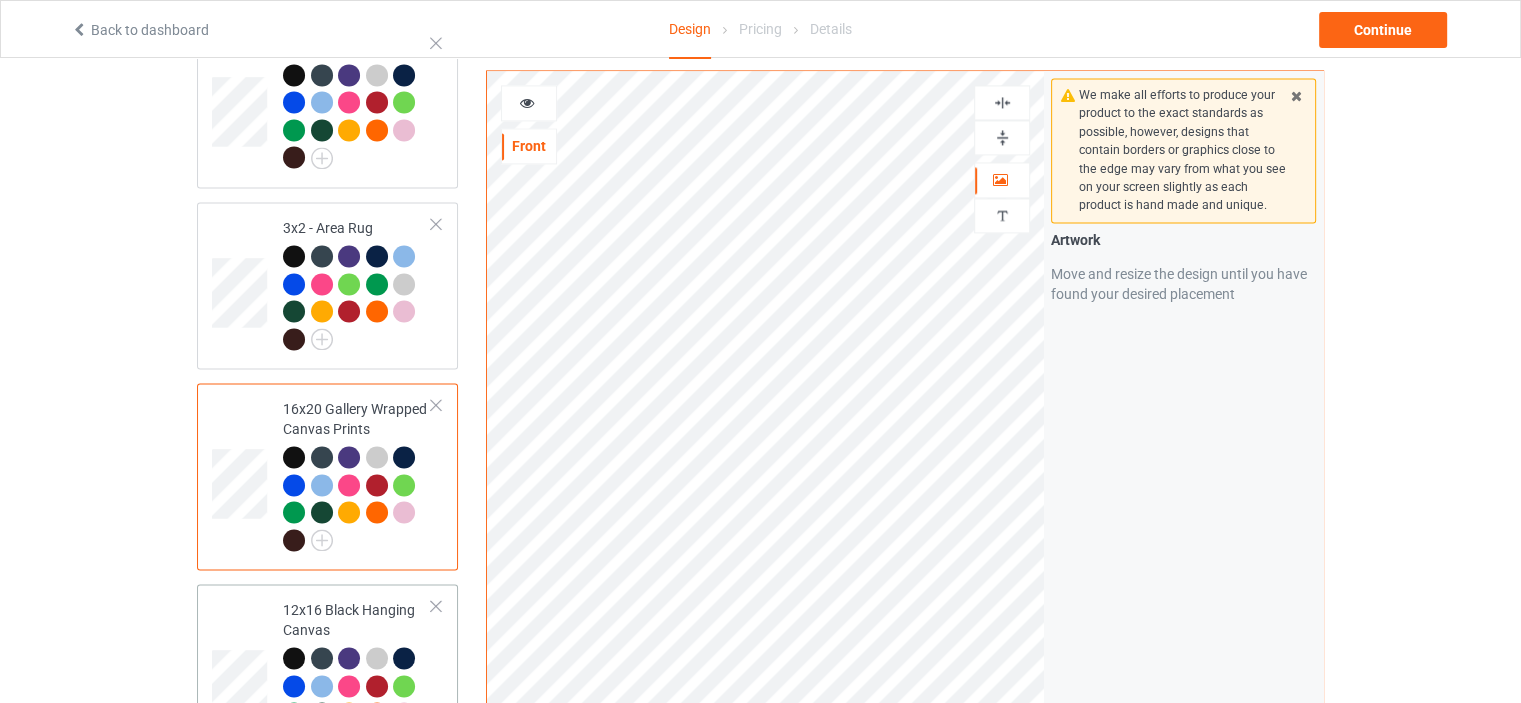 scroll, scrollTop: 3000, scrollLeft: 0, axis: vertical 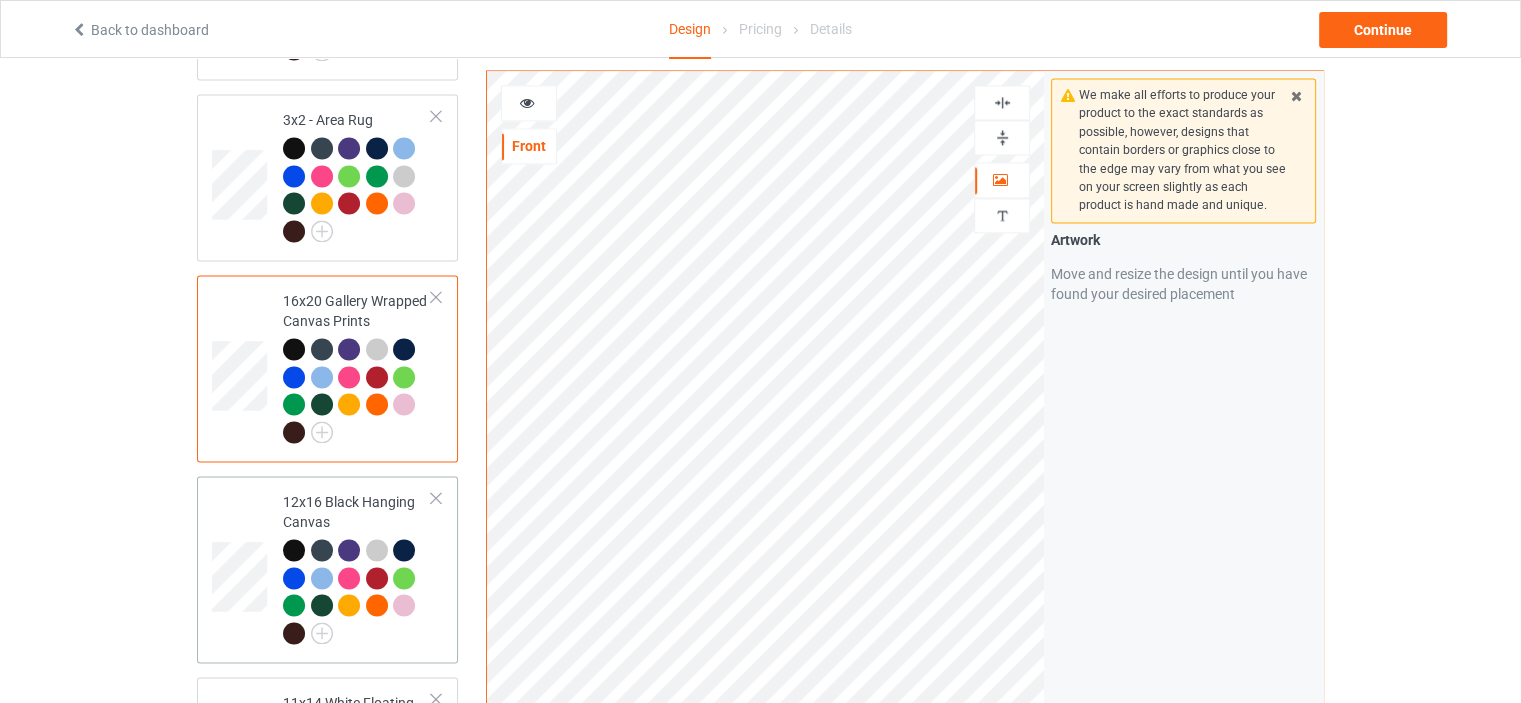 click on "12x16 Black Hanging Canvas" at bounding box center [357, 567] 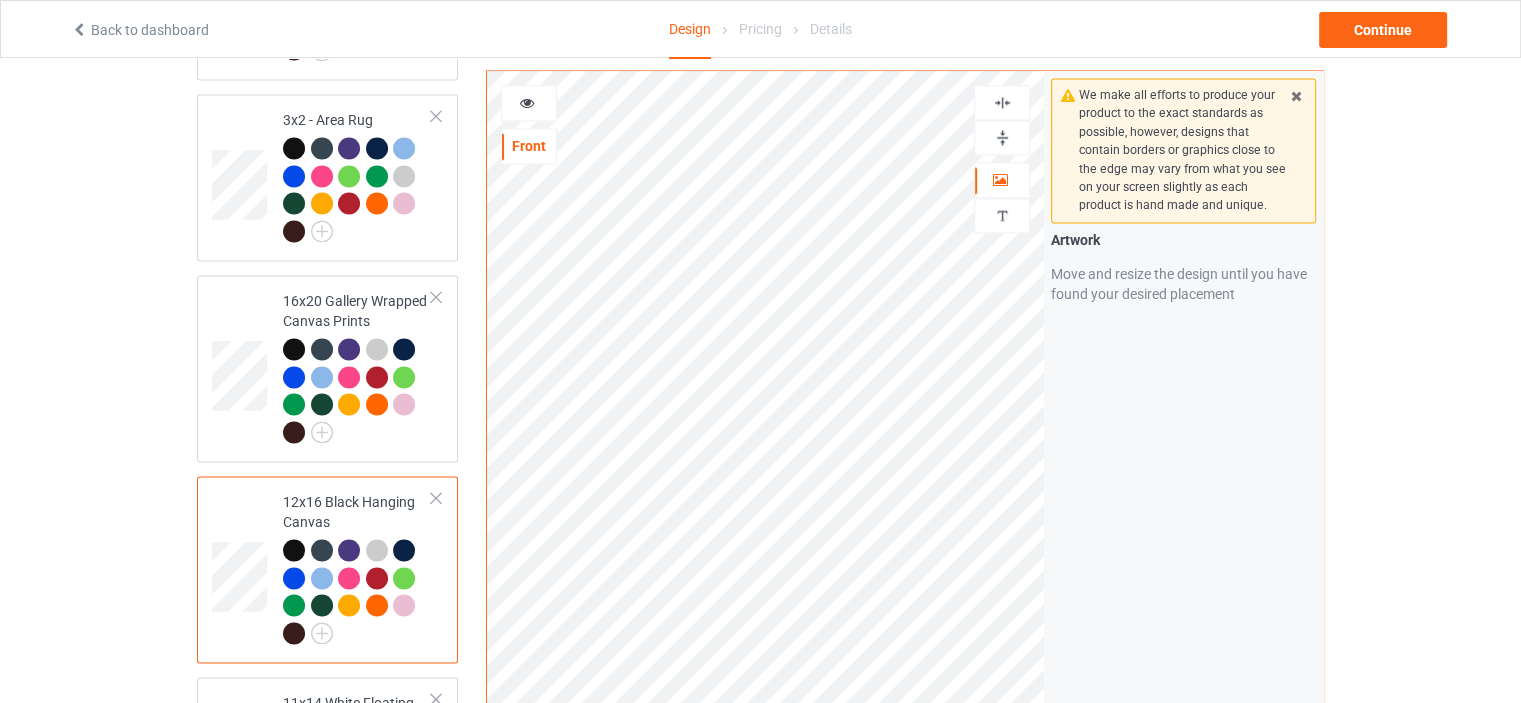 drag, startPoint x: 996, startPoint y: 131, endPoint x: 1012, endPoint y: 108, distance: 28.01785 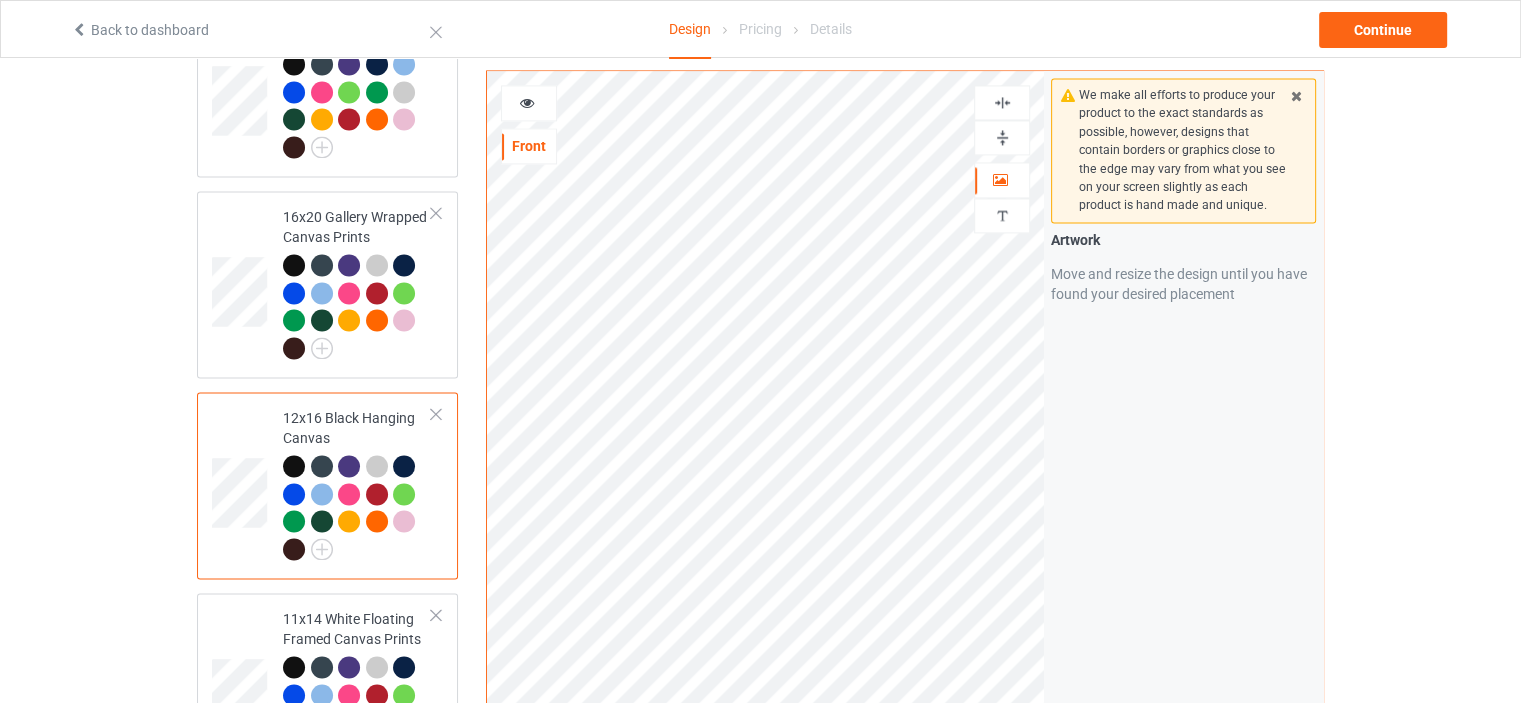 scroll, scrollTop: 3200, scrollLeft: 0, axis: vertical 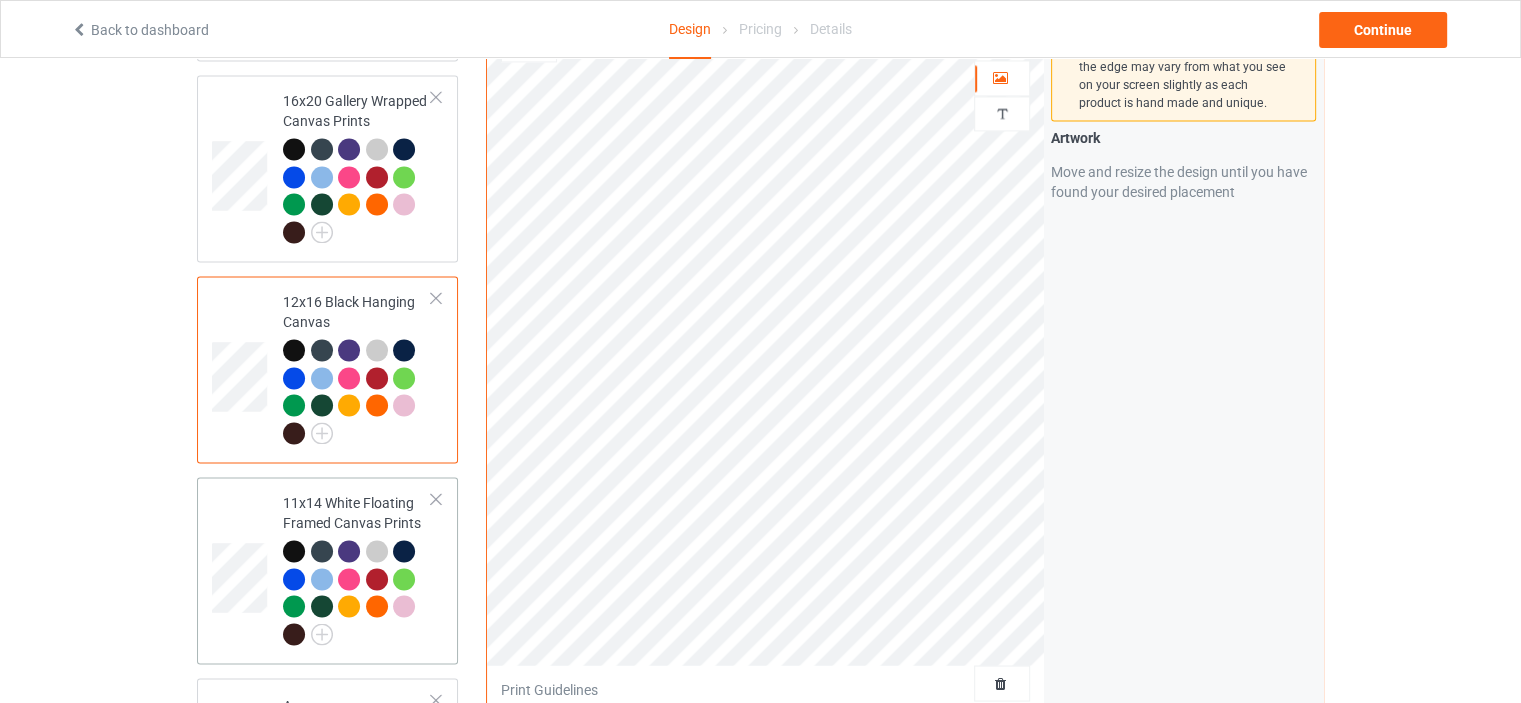 click on "11x14 White Floating Framed Canvas Prints" at bounding box center [357, 568] 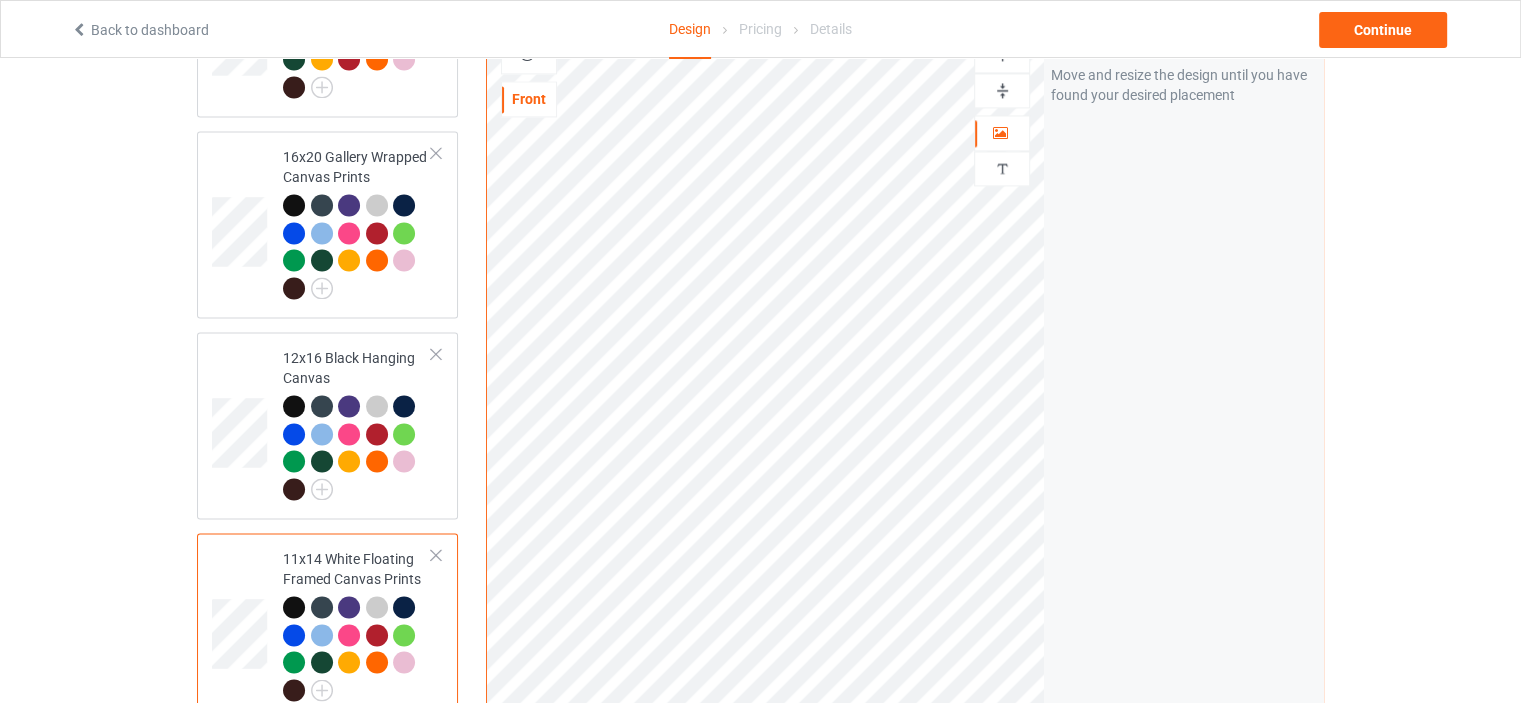 scroll, scrollTop: 3100, scrollLeft: 0, axis: vertical 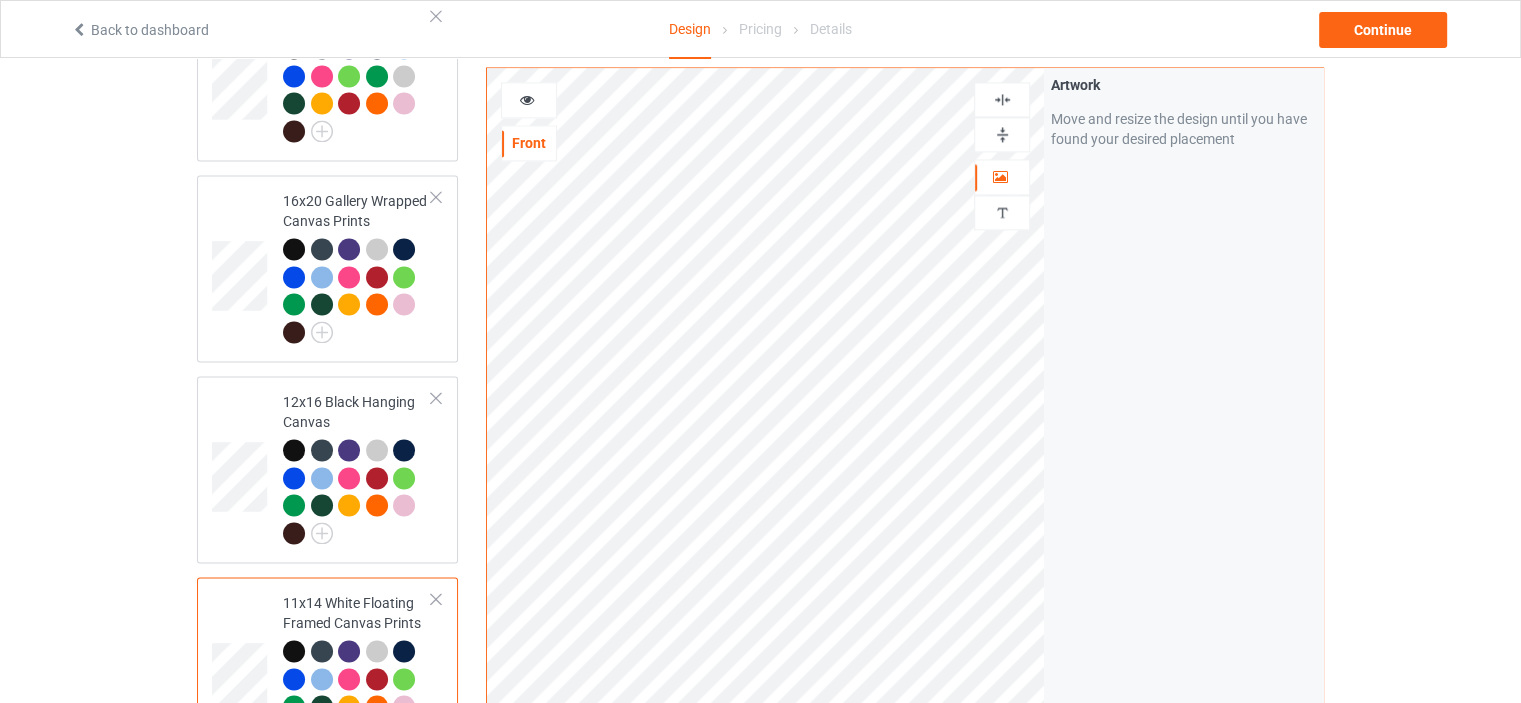 drag, startPoint x: 1004, startPoint y: 118, endPoint x: 1009, endPoint y: 71, distance: 47.26521 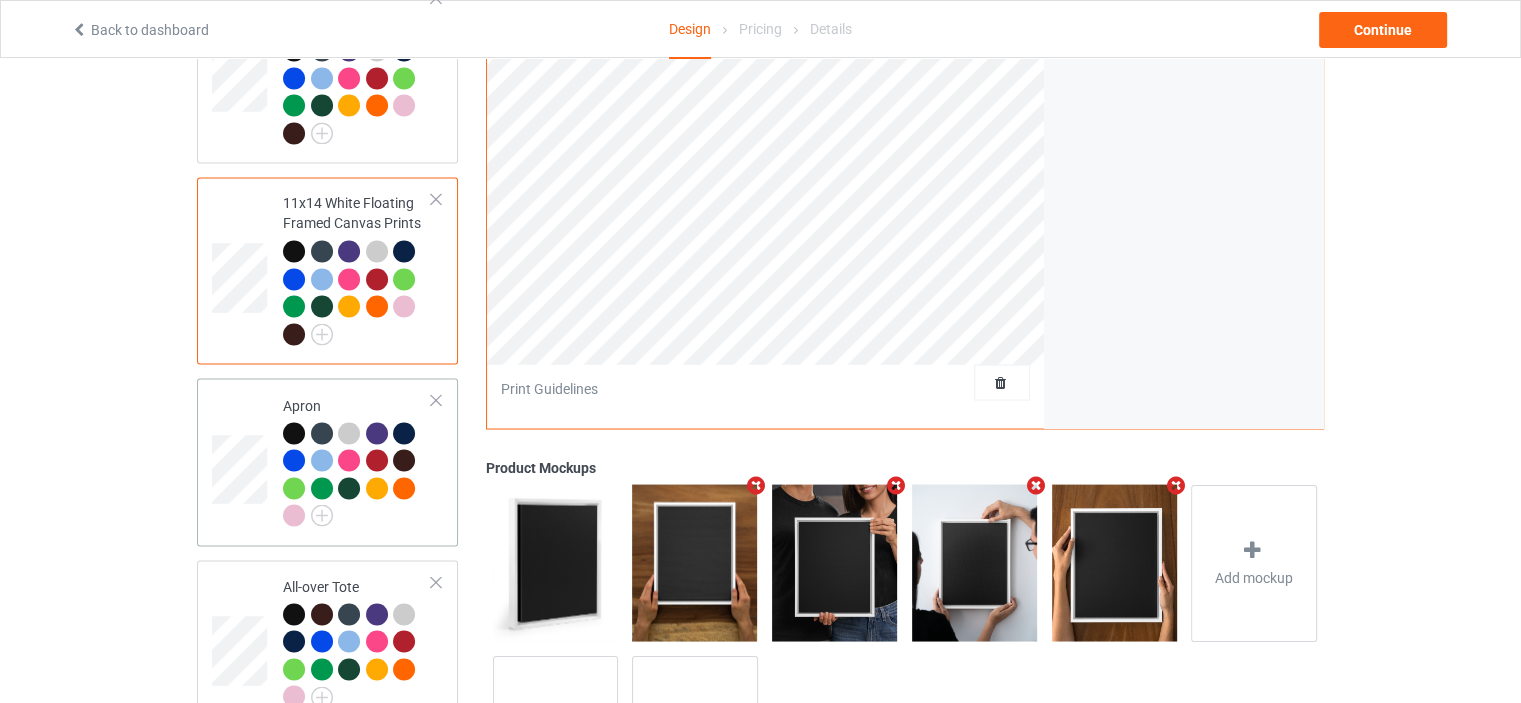 click on "Apron" at bounding box center [357, 460] 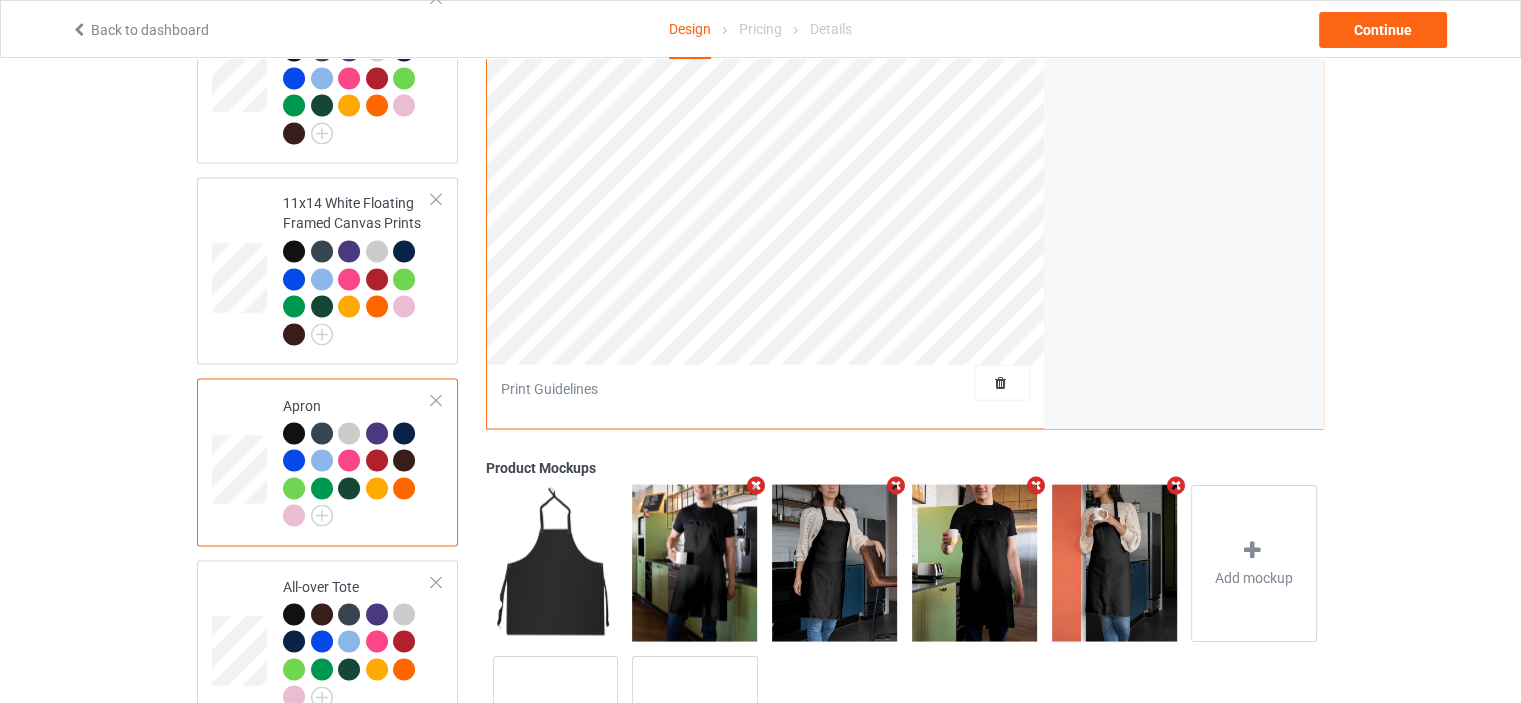 scroll, scrollTop: 3000, scrollLeft: 0, axis: vertical 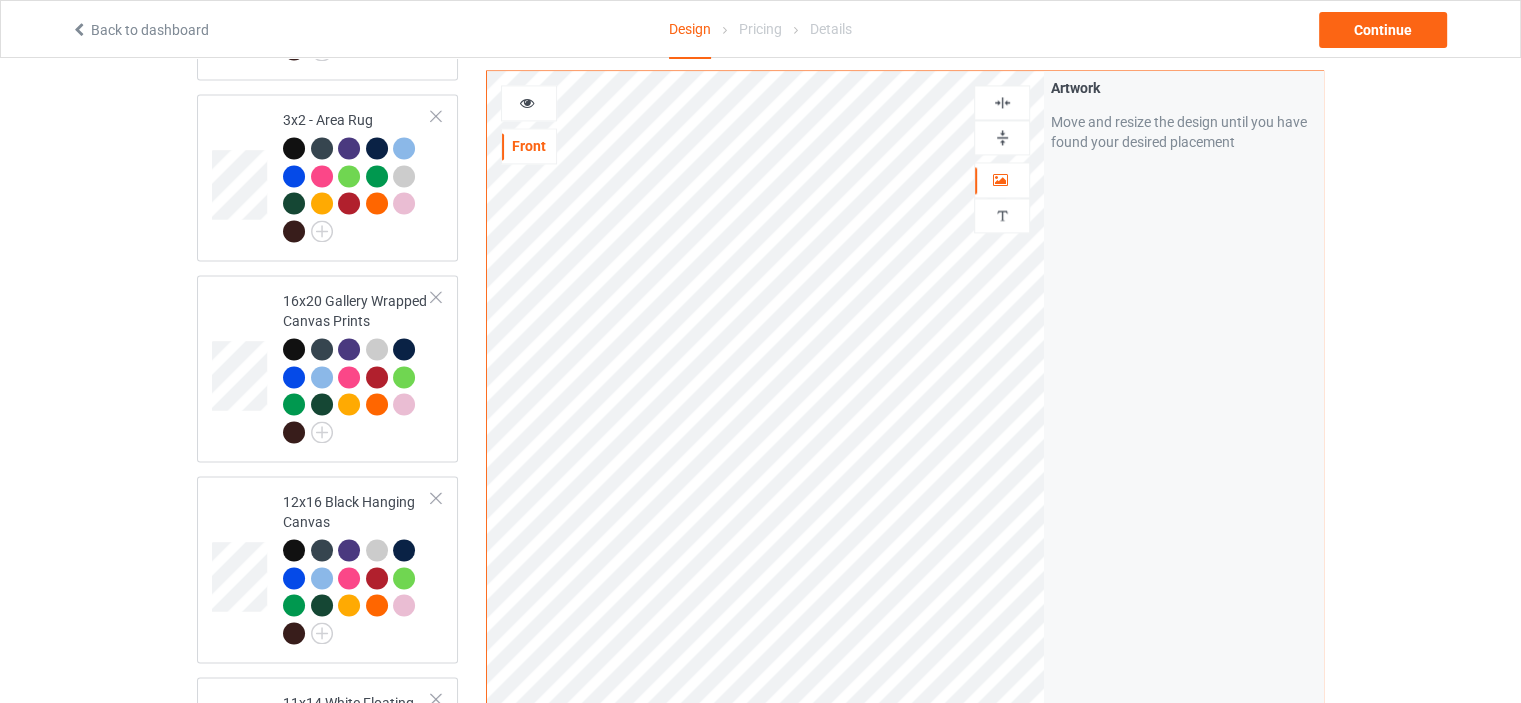 click at bounding box center [1002, 102] 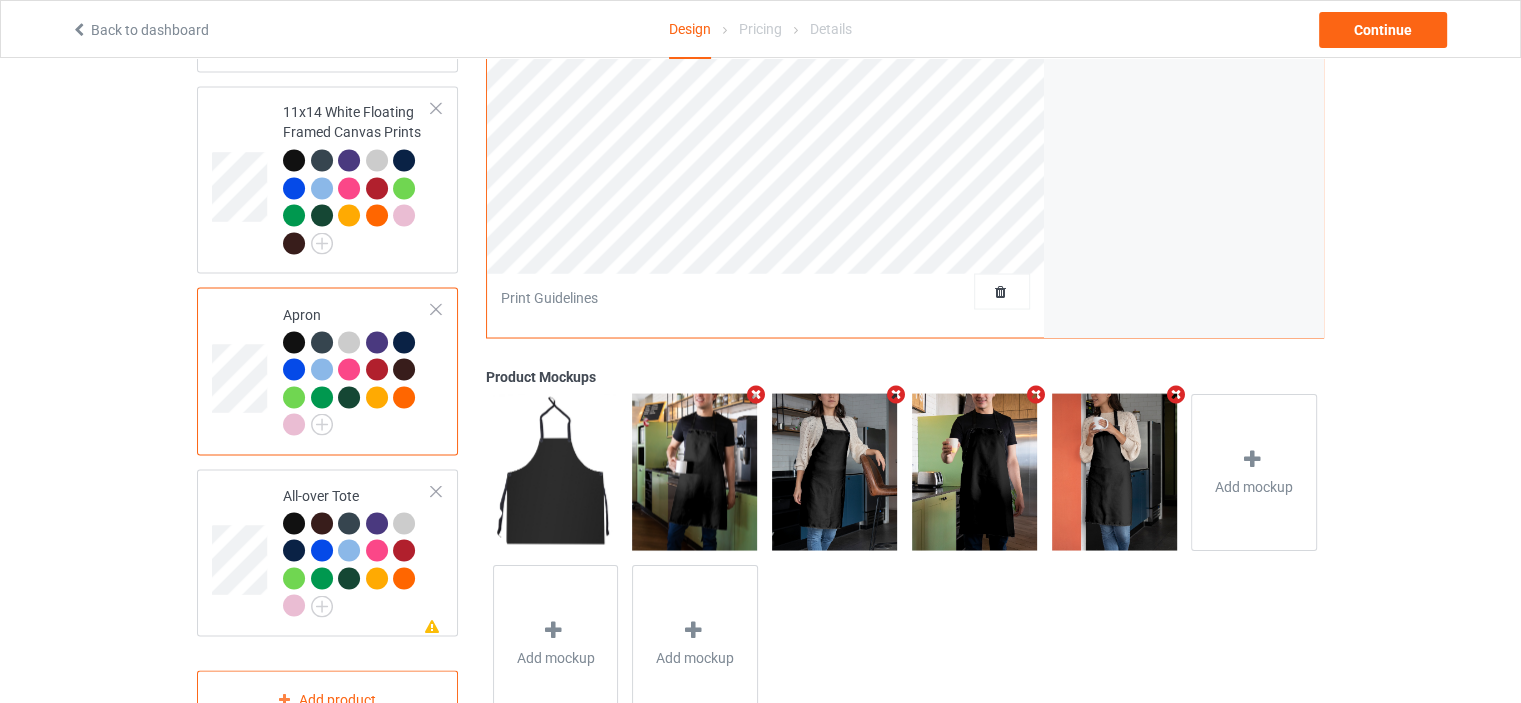 scroll, scrollTop: 3644, scrollLeft: 0, axis: vertical 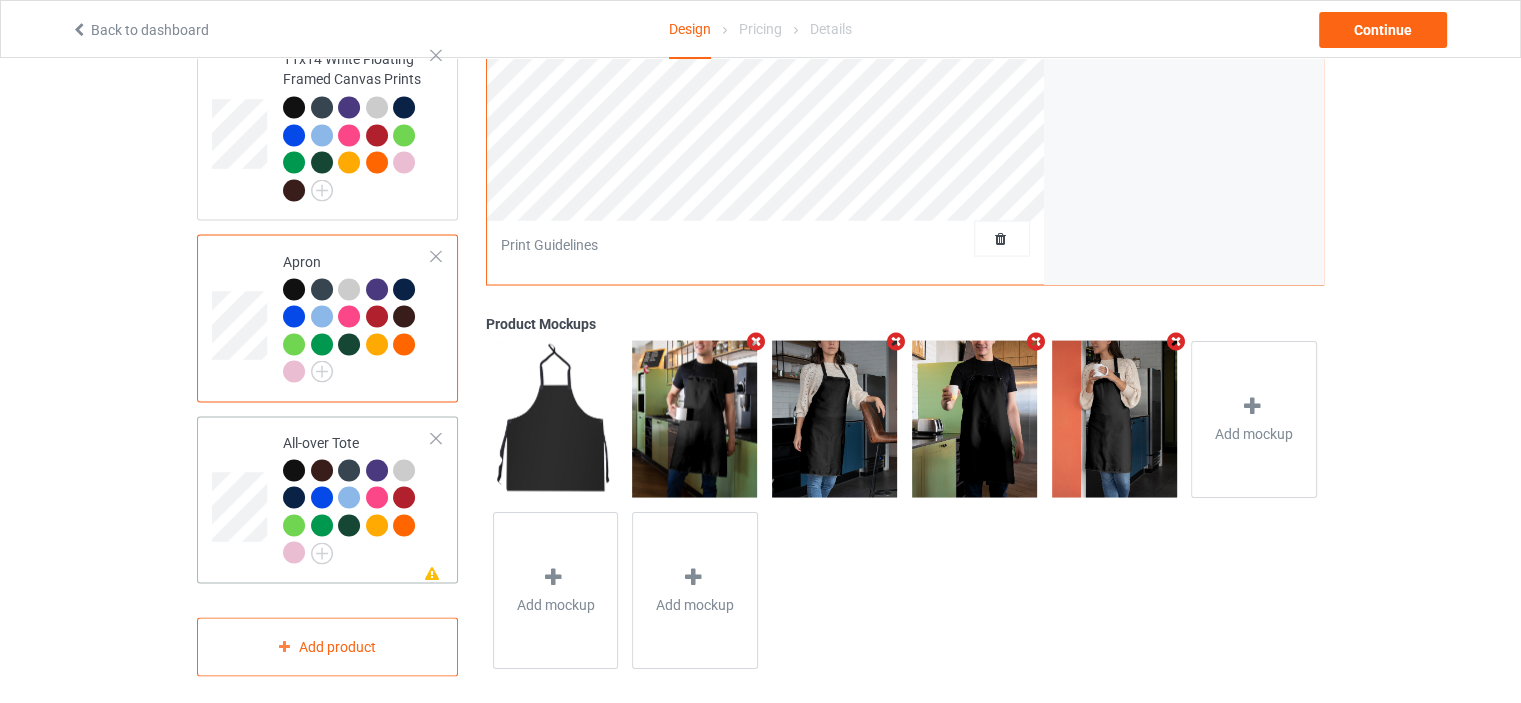 click on "Missing artwork on 1 side(s) All-over Tote" at bounding box center [357, 499] 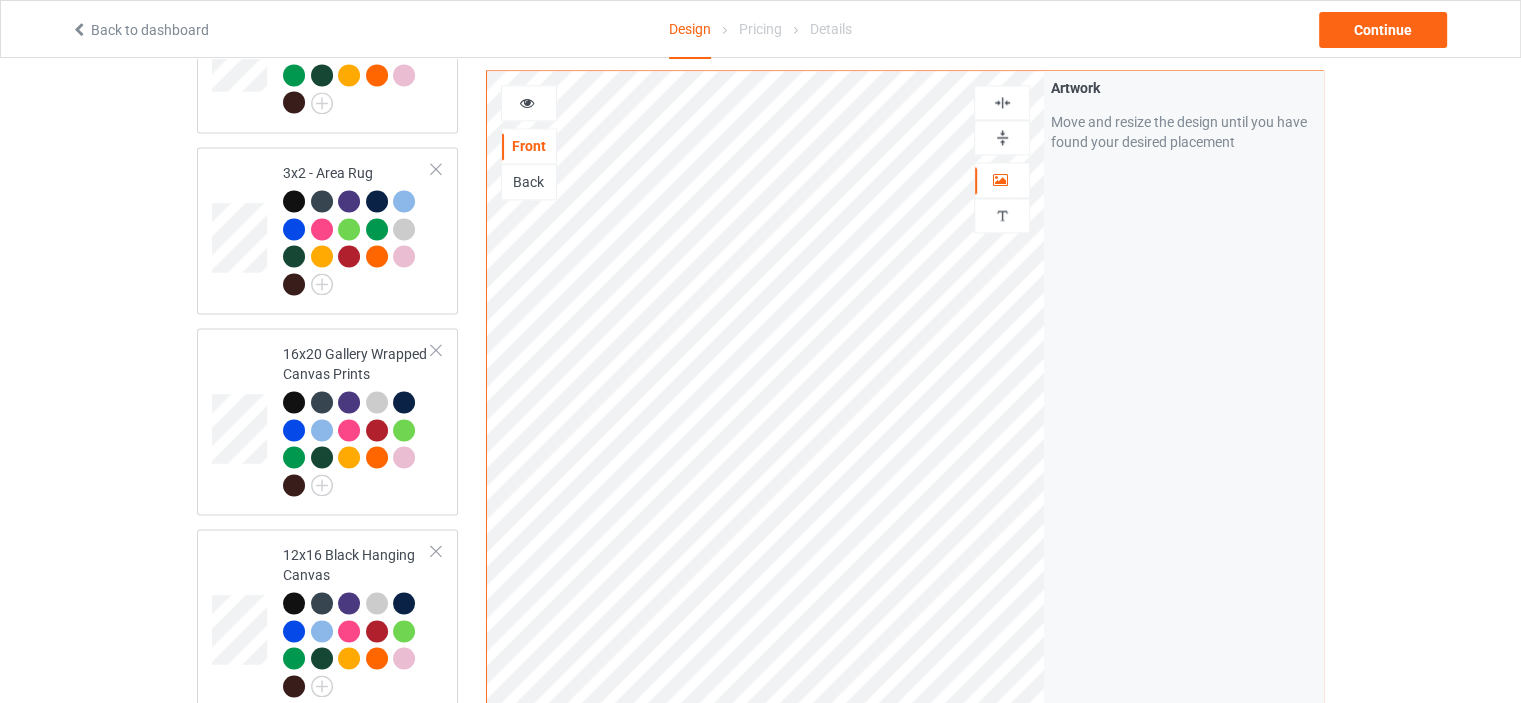 scroll, scrollTop: 2944, scrollLeft: 0, axis: vertical 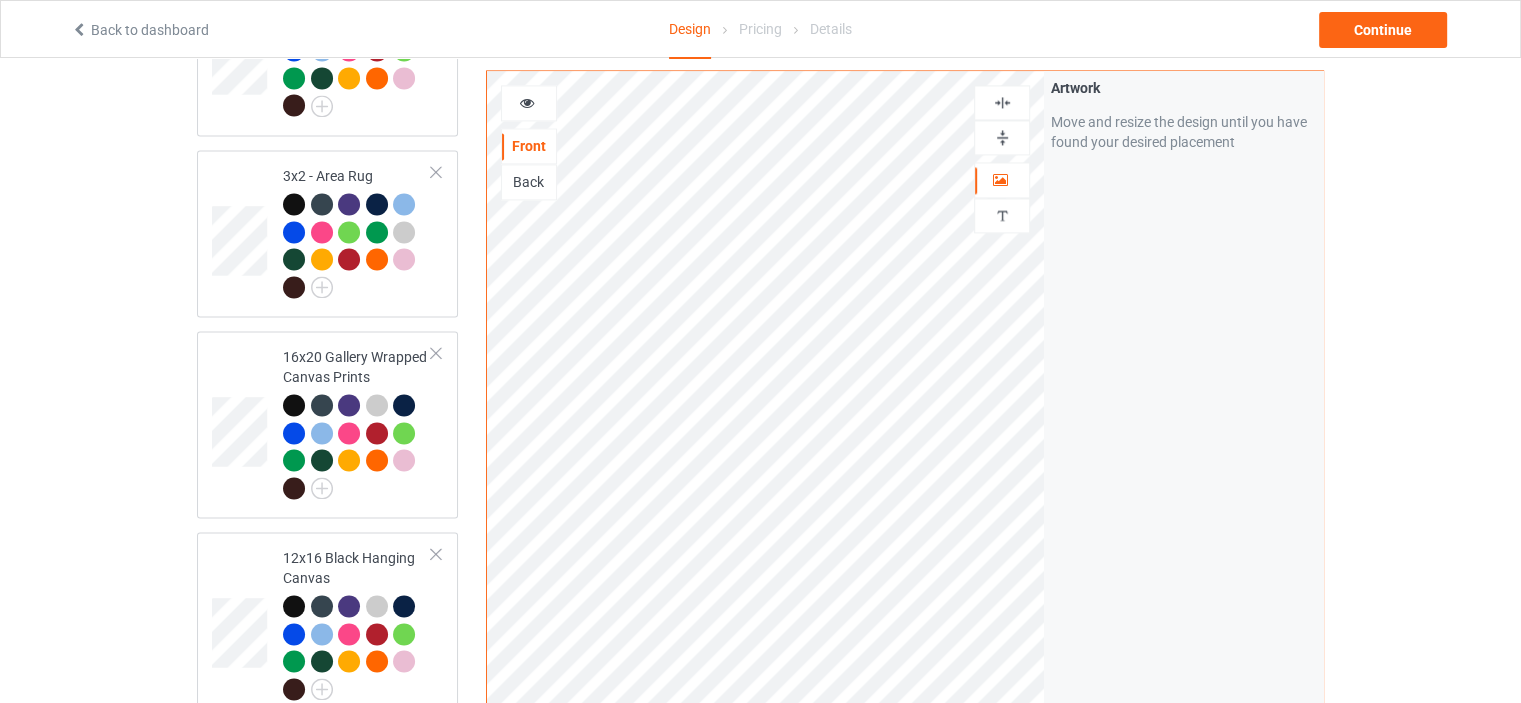 click at bounding box center [1002, 102] 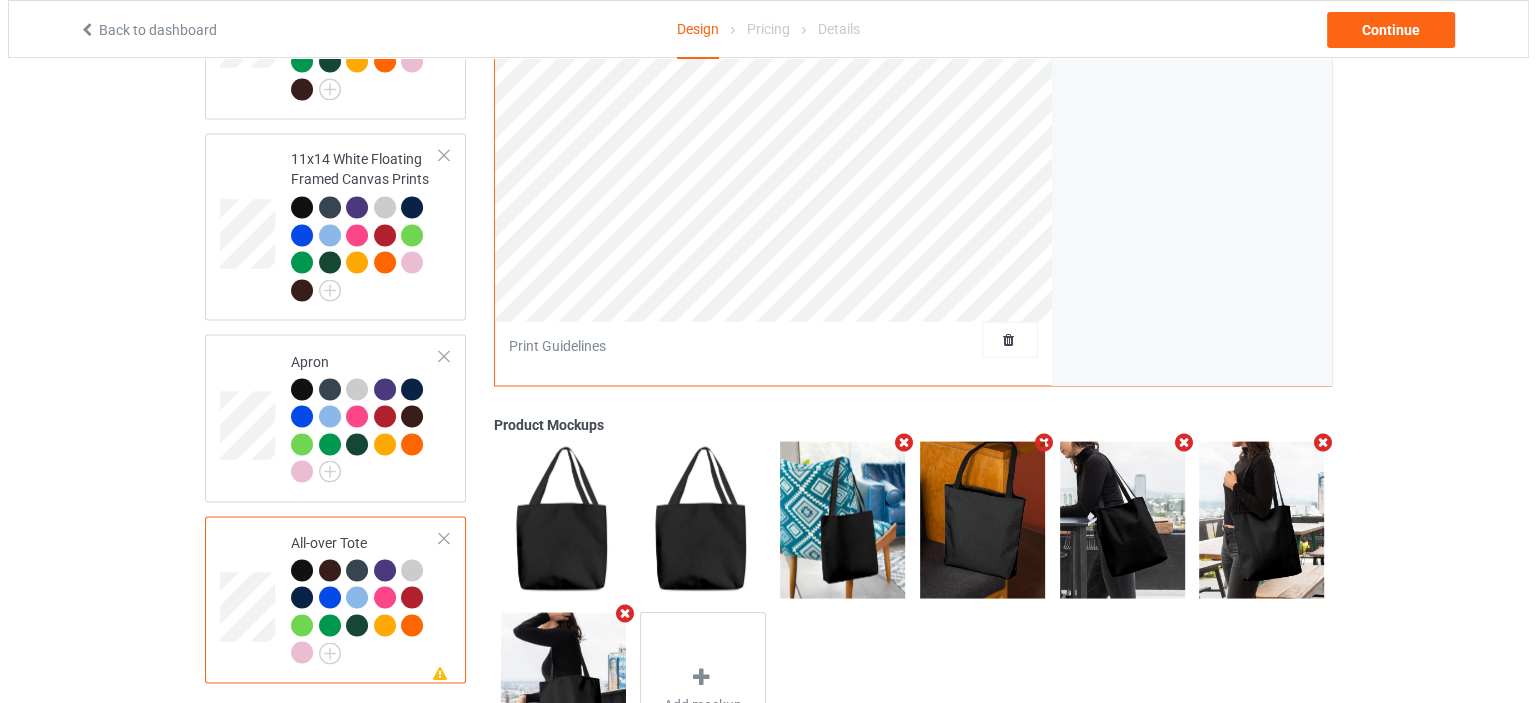 scroll, scrollTop: 3644, scrollLeft: 0, axis: vertical 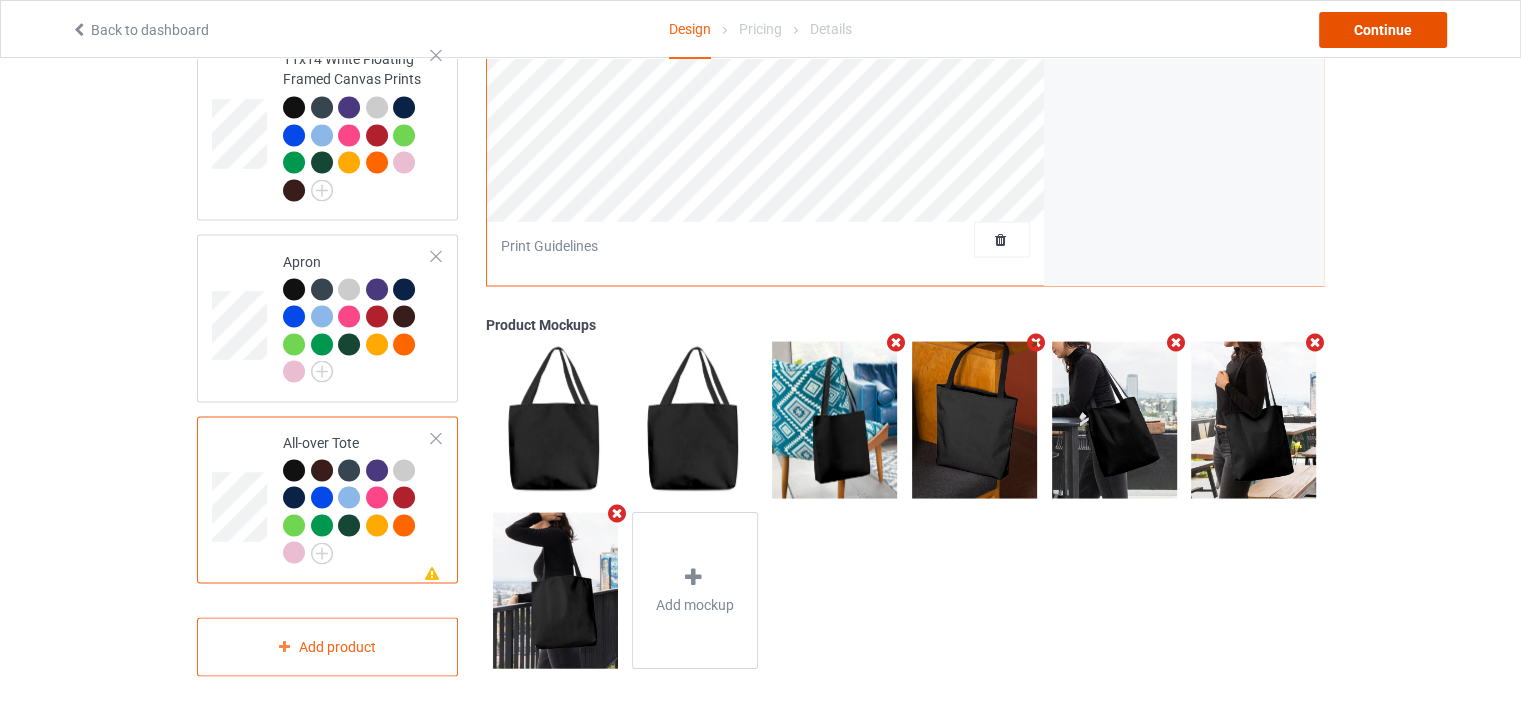 click on "Continue" at bounding box center [1383, 30] 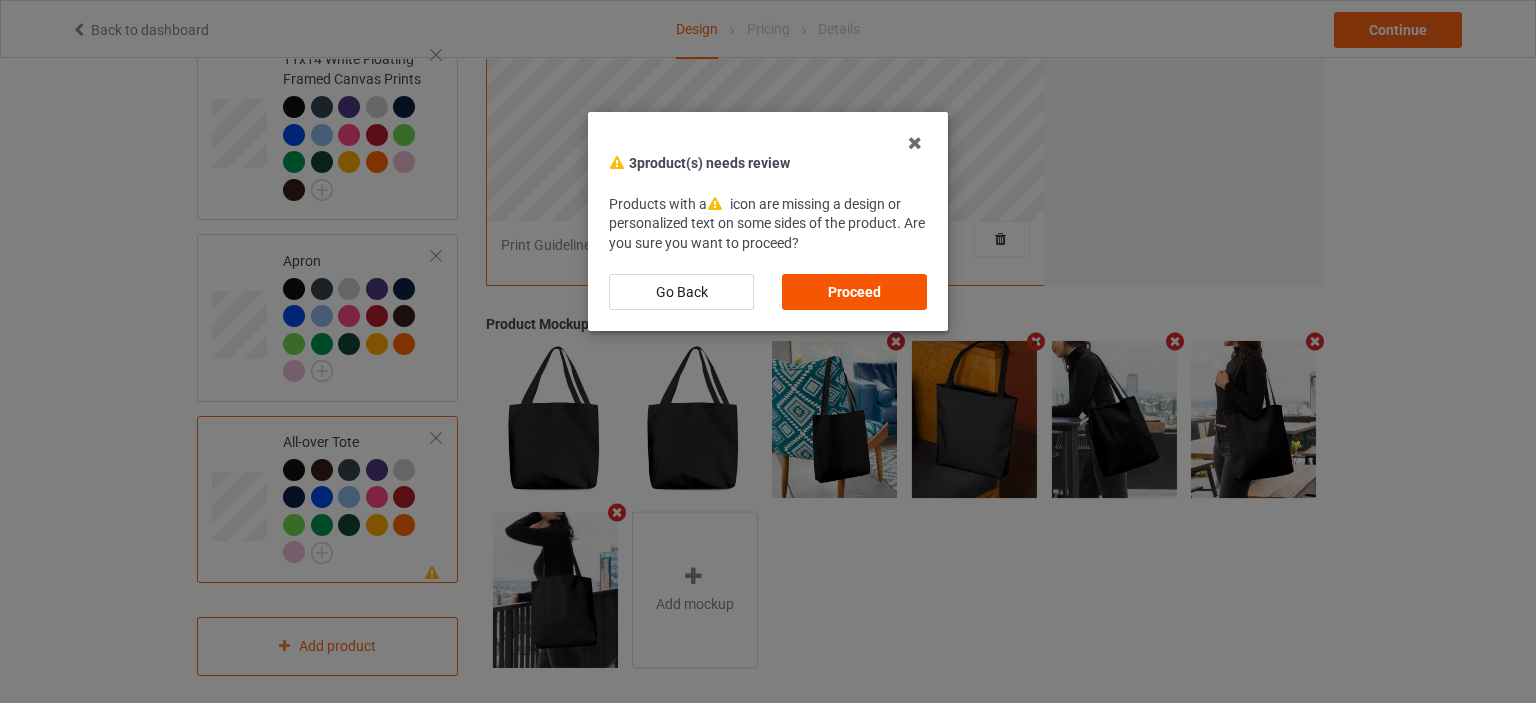 click on "Proceed" at bounding box center [854, 292] 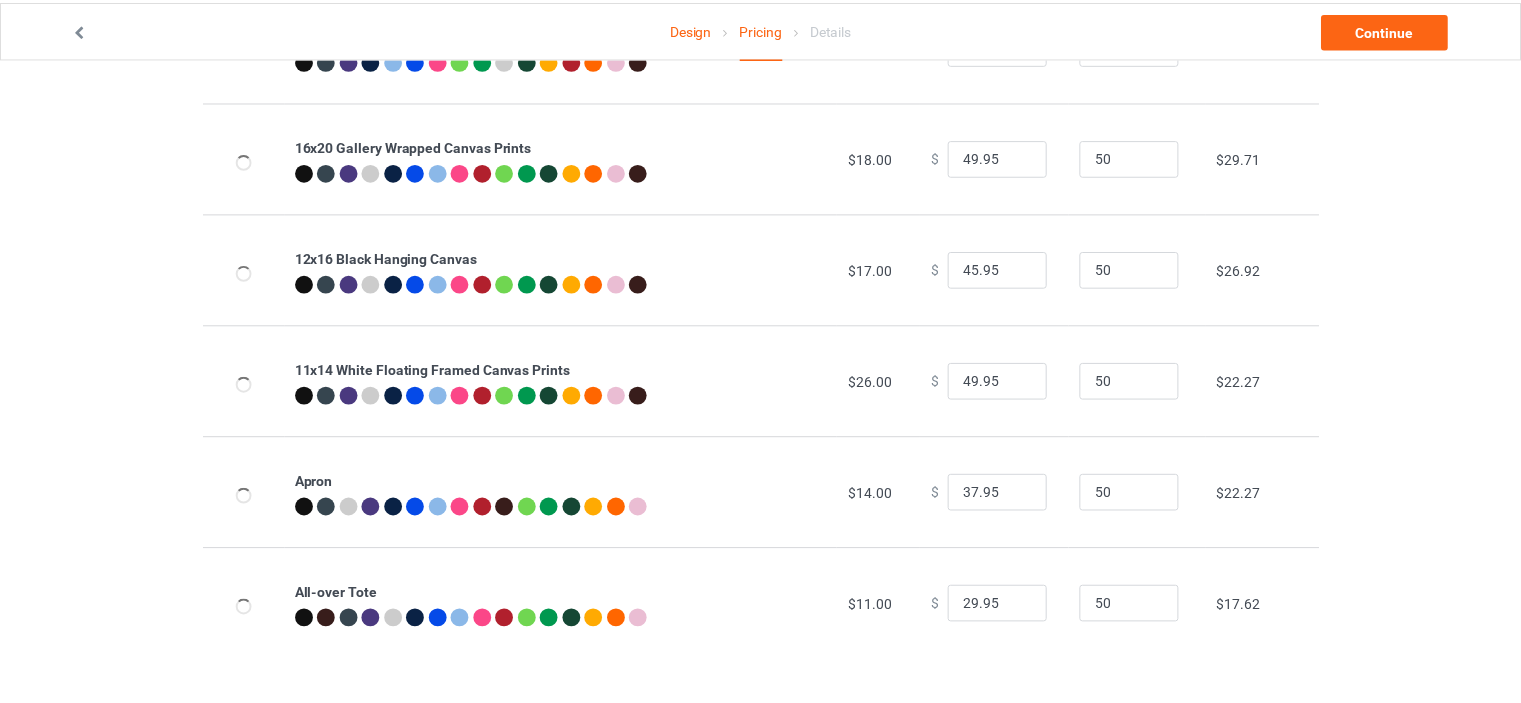 scroll, scrollTop: 0, scrollLeft: 0, axis: both 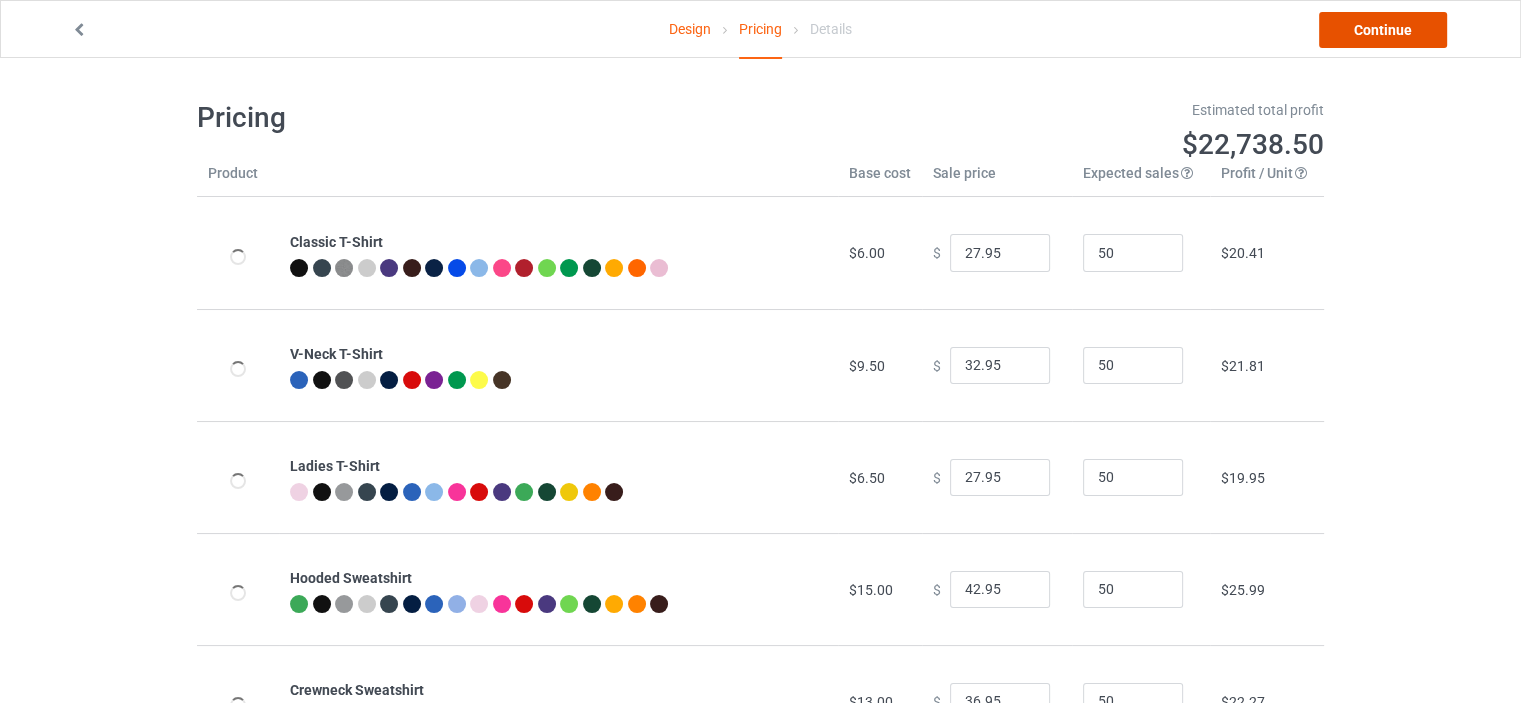 click on "Continue" at bounding box center (1383, 30) 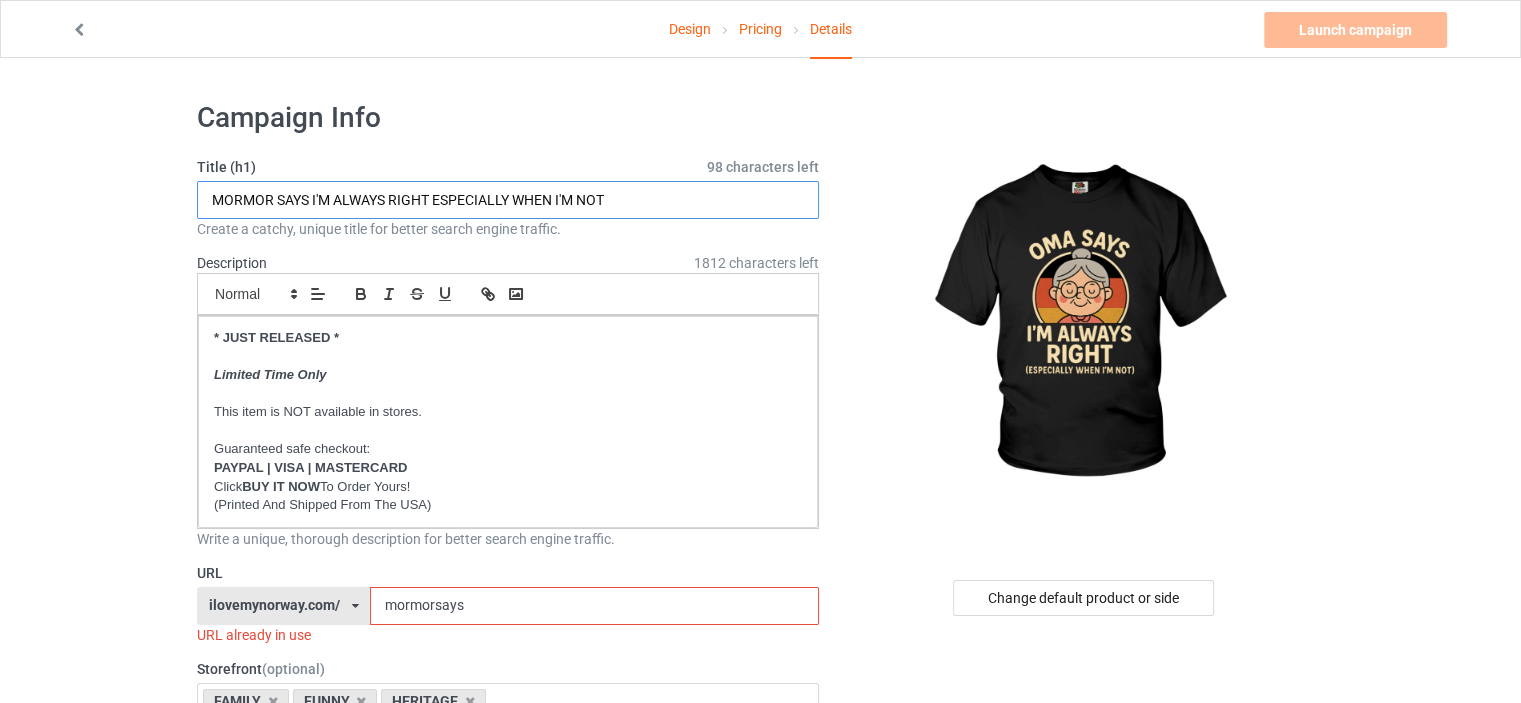drag, startPoint x: 271, startPoint y: 199, endPoint x: 112, endPoint y: 197, distance: 159.01257 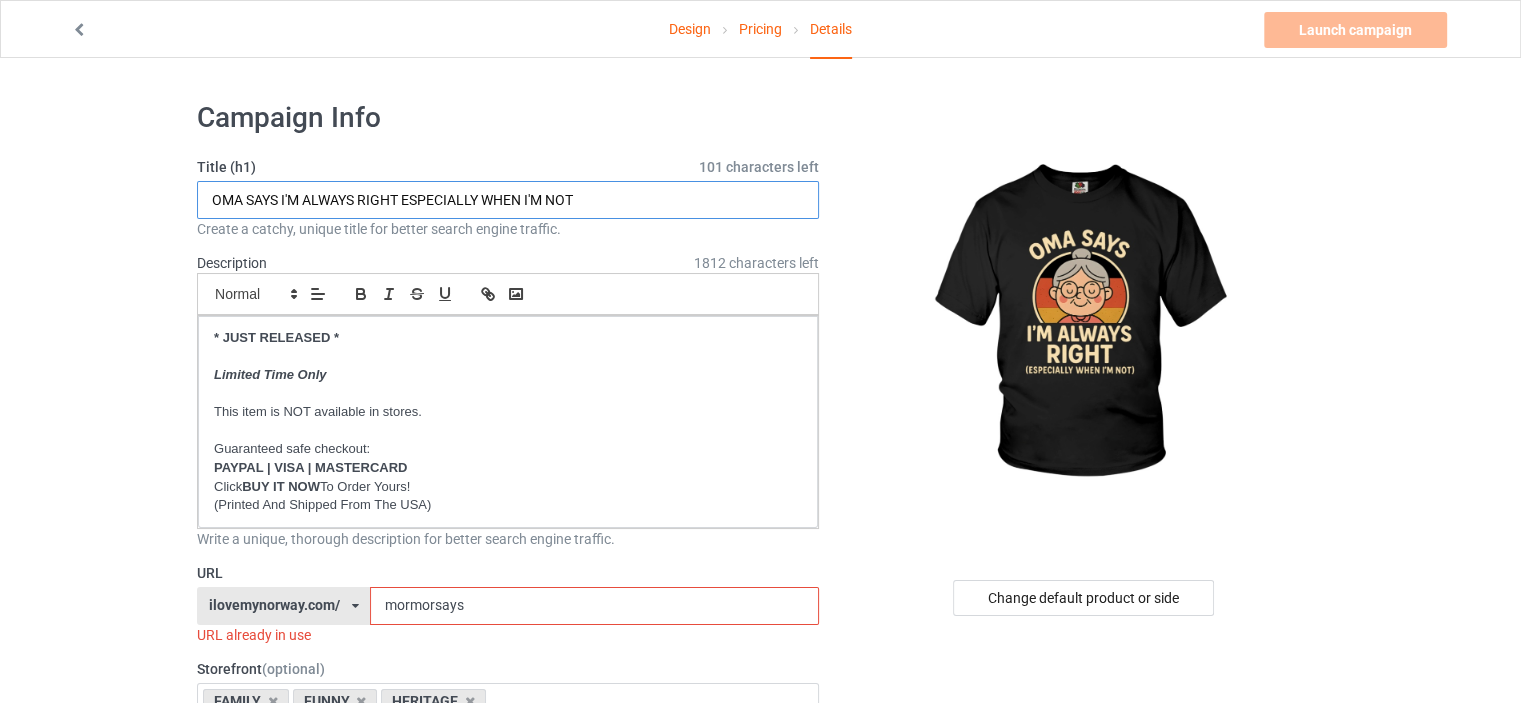 type on "OMA SAYS I'M ALWAYS RIGHT ESPECIALLY WHEN I'M NOT" 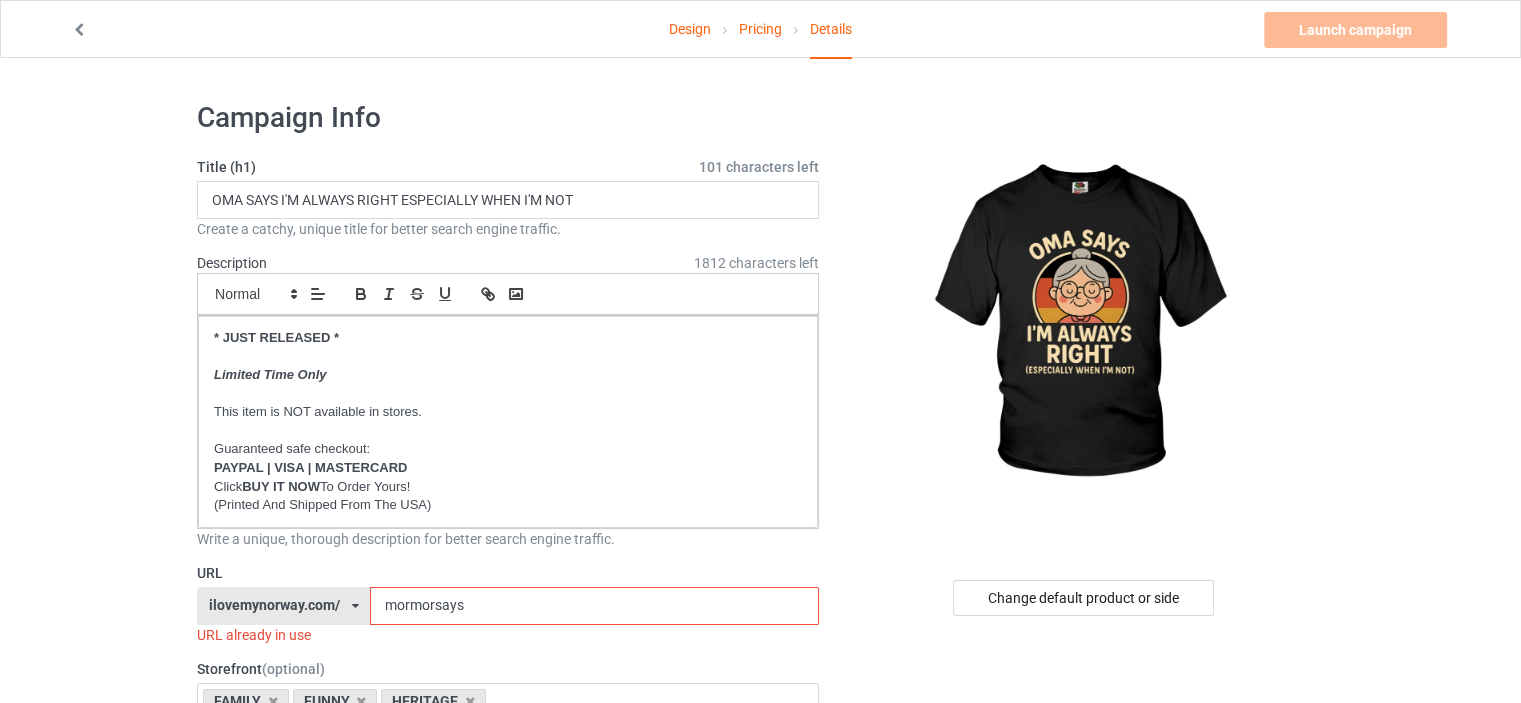 click on "Design Pricing Details Launch campaign Invalid campaign URL Campaign Info Title (h1) 101   characters left OMA SAYS I'M ALWAYS RIGHT ESPECIALLY WHEN I'M NOT Create a catchy, unique title for better search engine traffic. Description 1812   characters left       Small Normal Large Big Huge                                                                                     * JUST RELEASED * Limited Time Only This item is NOT available in stores. Guaranteed safe checkout: PAYPAL | VISA | MASTERCARD Click  BUY IT NOW  To Order Yours! (Printed And Shipped From The USA) Write a unique, thorough description for better search engine traffic. URL ilovemynorway.com/ britishlook.net/ danishlegends.com/ familyworldgifts.com/ finnishlegends.com/ funnyteeworld.com/ ilovemyaustralia.com/ ilovemycanada.net/ ilovemydenmark.com/ ilovemyfinland.com/ ilovemyfrance.com/ ilovemygermany.com/ ilovemygnomes.com/ ilovemyireland.com/ ilovemyitaly.com/ ilovemynetherlands.com/ ilovemynorway.com/ ilovemypoland.com/ ilovemyredhair.net/" at bounding box center [760, 1168] 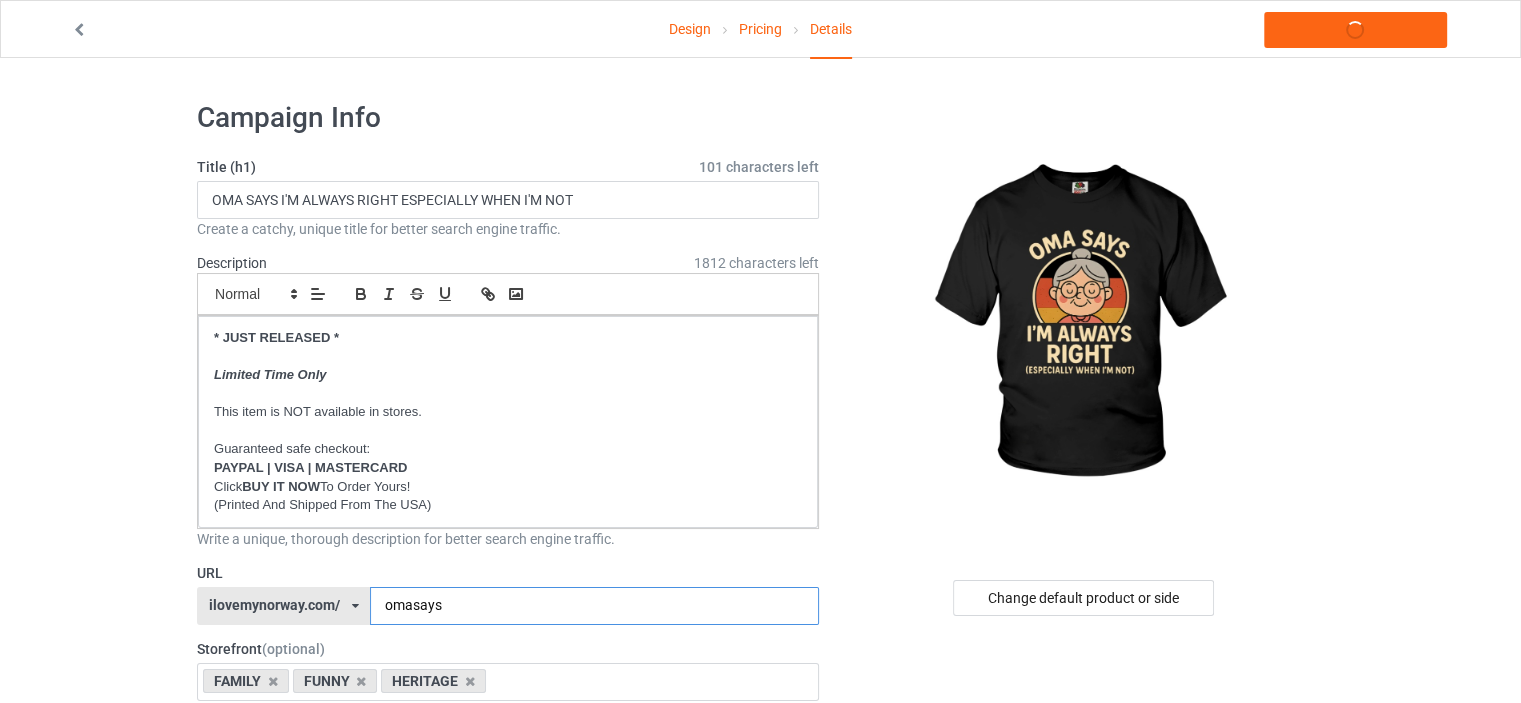 type on "omasays" 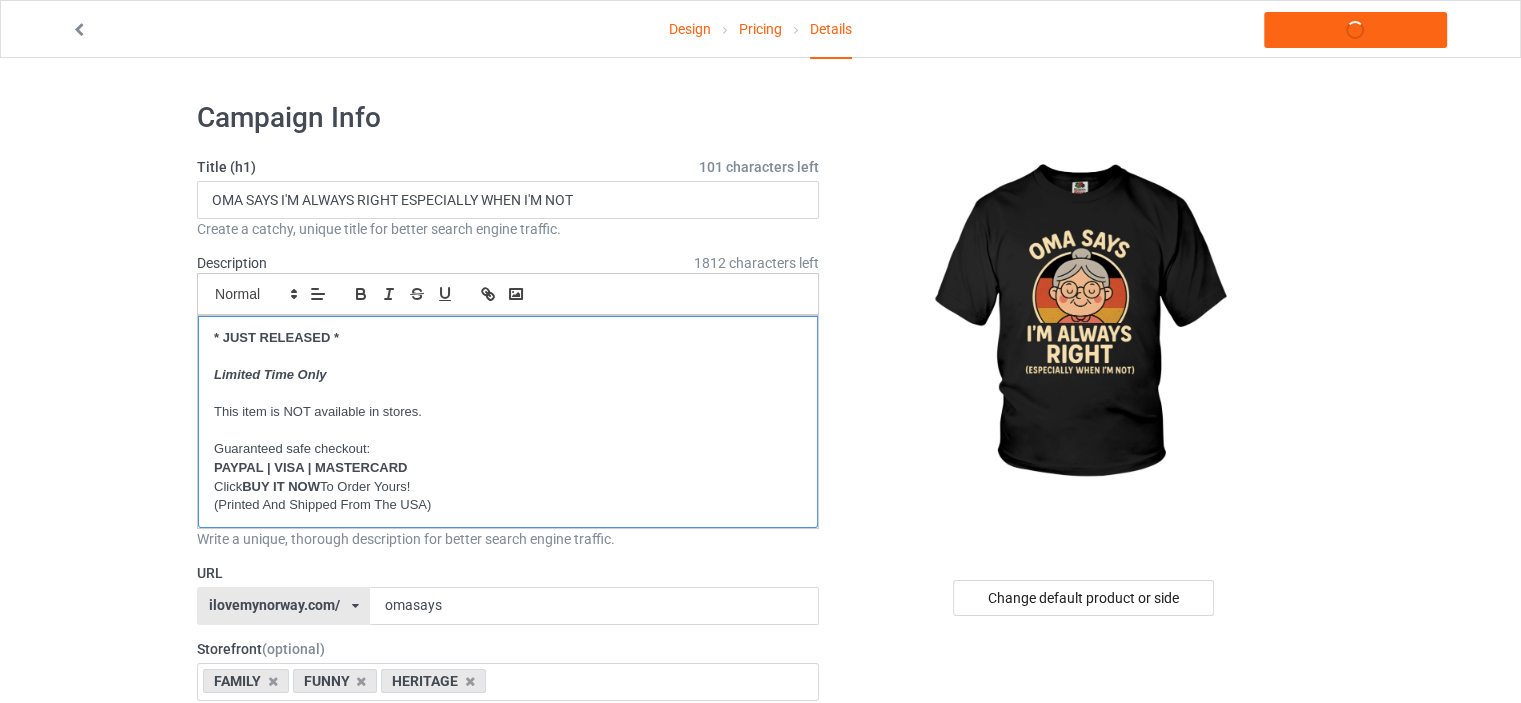 click on "* JUST RELEASED * Limited Time Only This item is NOT available in stores. Guaranteed safe checkout: PAYPAL | VISA | MASTERCARD Click  BUY IT NOW  To Order Yours! (Printed And Shipped From The USA)" at bounding box center [508, 422] 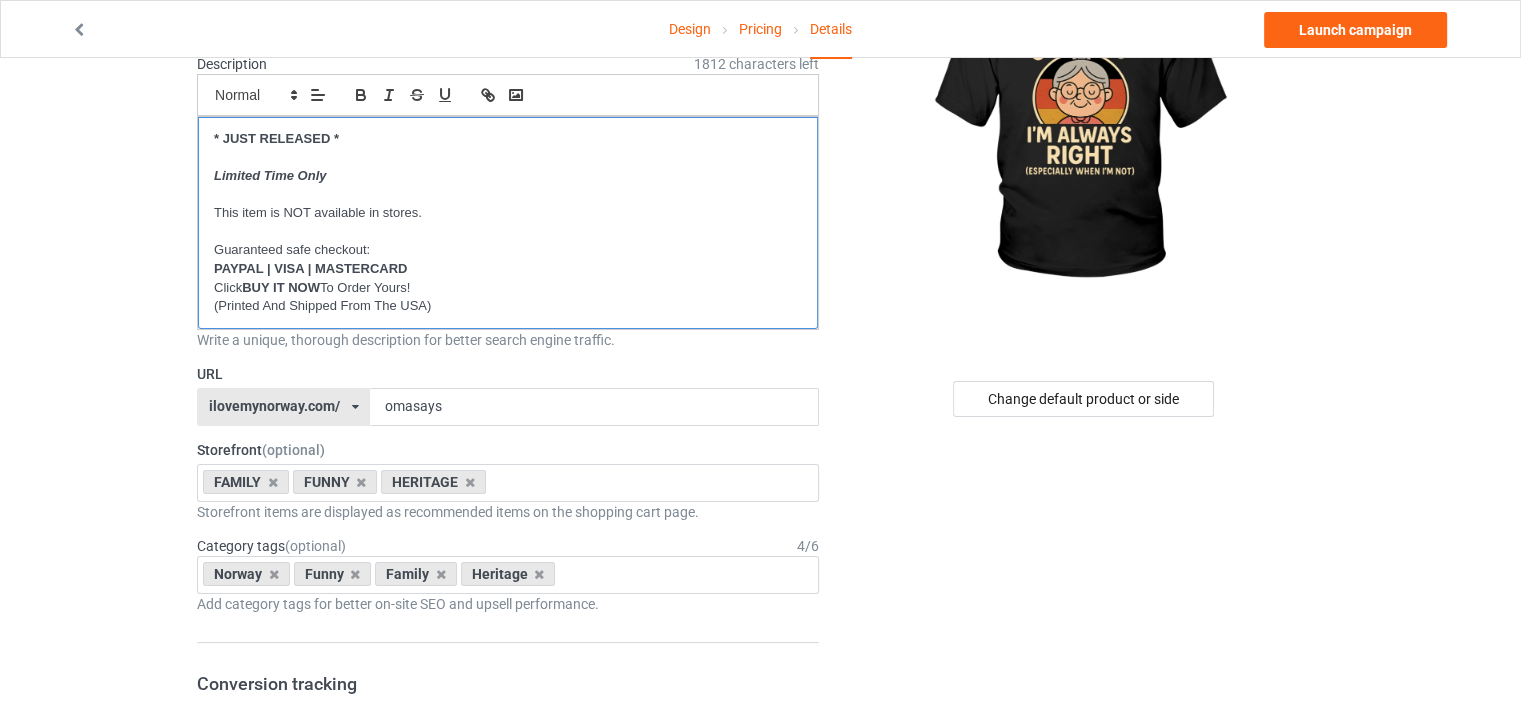 scroll, scrollTop: 200, scrollLeft: 0, axis: vertical 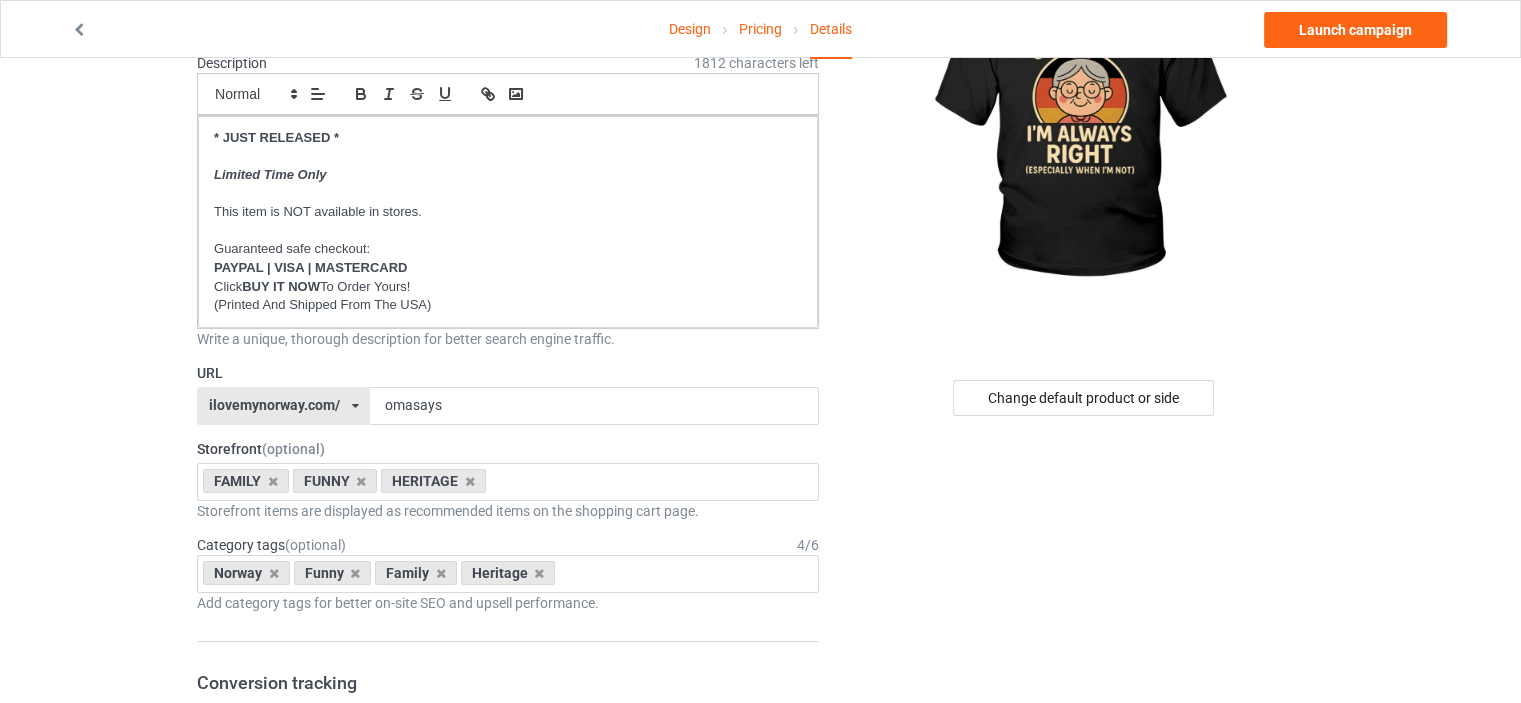 click on "ilovemynorway.com/ britishlook.net/ danishlegends.com/ familyworldgifts.com/ finnishlegends.com/ funnyteeworld.com/ ilovemyaustralia.com/ ilovemycanada.net/ ilovemydenmark.com/ ilovemyfinland.com/ ilovemyfrance.com/ ilovemygermany.com/ ilovemygnomes.com/ ilovemyireland.com/ ilovemyitaly.com/ ilovemynetherlands.com/ ilovemynorway.com/ ilovemypoland.com/ ilovemyredhair.net/ ilovemyscotland.com/ ilovemysweden.com/ legendsfromgermany.com/ legendsfromsweden.com/ norwegianlegends.com/ scottishlegends.com/ vikingproud.com/ teechip.com/ 5d174b1c4c18032f615b7165 61891b28b31ed9003aa46fda 607053eebeed071498c41bd0 61891b5bbc6a8d0024d08383 6016e04e8f0788156b3343ed 5d4be94f02e9b4124e55872e 5cc4488176d2e725e2ec8b0c 5d25c148f46df137c6fc1e09 5cbef3c56b0340094c45e46c 5e3c29c62de5d707d9fa562f 5c27f3ebaeea3910ebbfabc4 6435807e2c7b7900332800c1 5cc4424d7372d24b678b643d 5d496b227a698920358c3ef3 5c44878783cba350cbbd687b 5c27f29f505f8c10df7bc2db 5ed51345bb6d1e749e881d91 5c7c0744f48bec34ba82bc1f 5c4482657bbfd562159fc3a6" at bounding box center [283, 406] 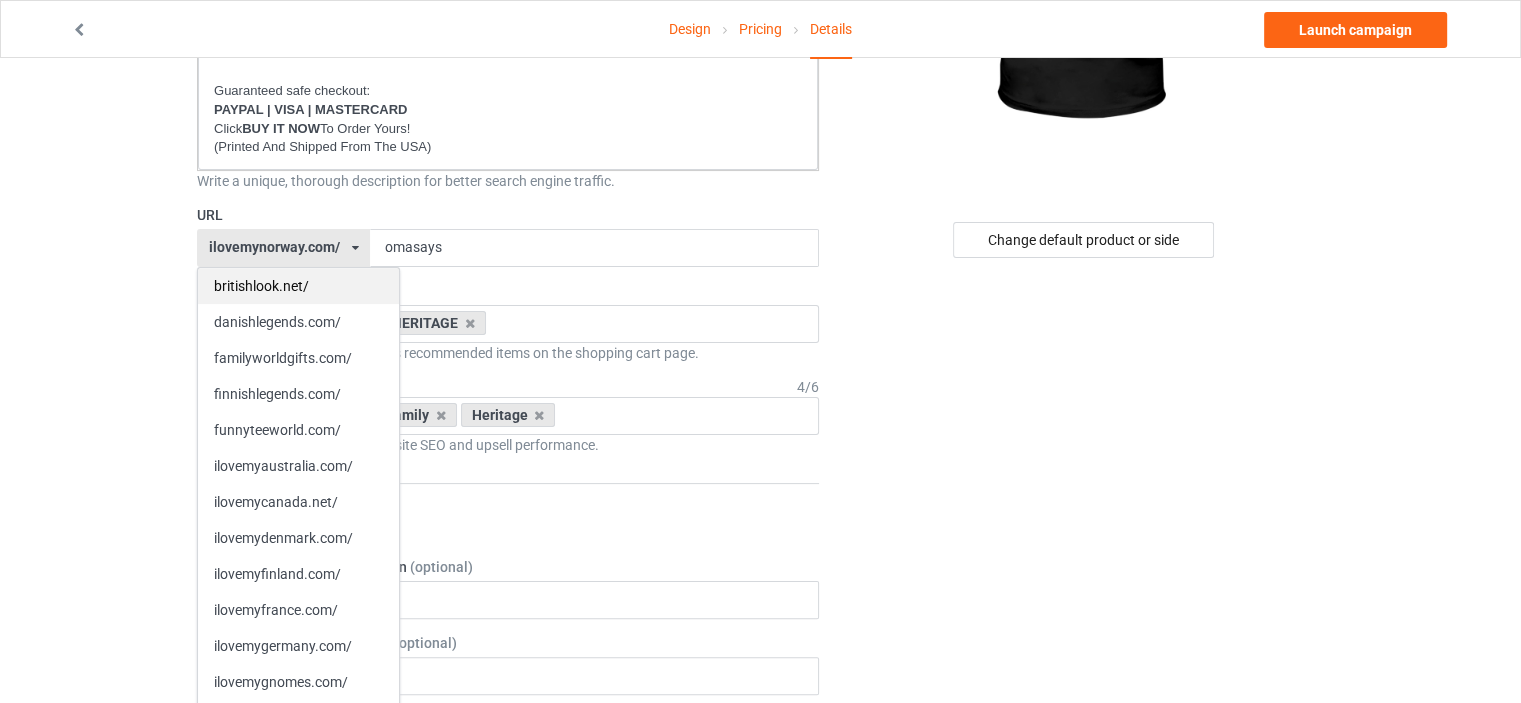 scroll, scrollTop: 400, scrollLeft: 0, axis: vertical 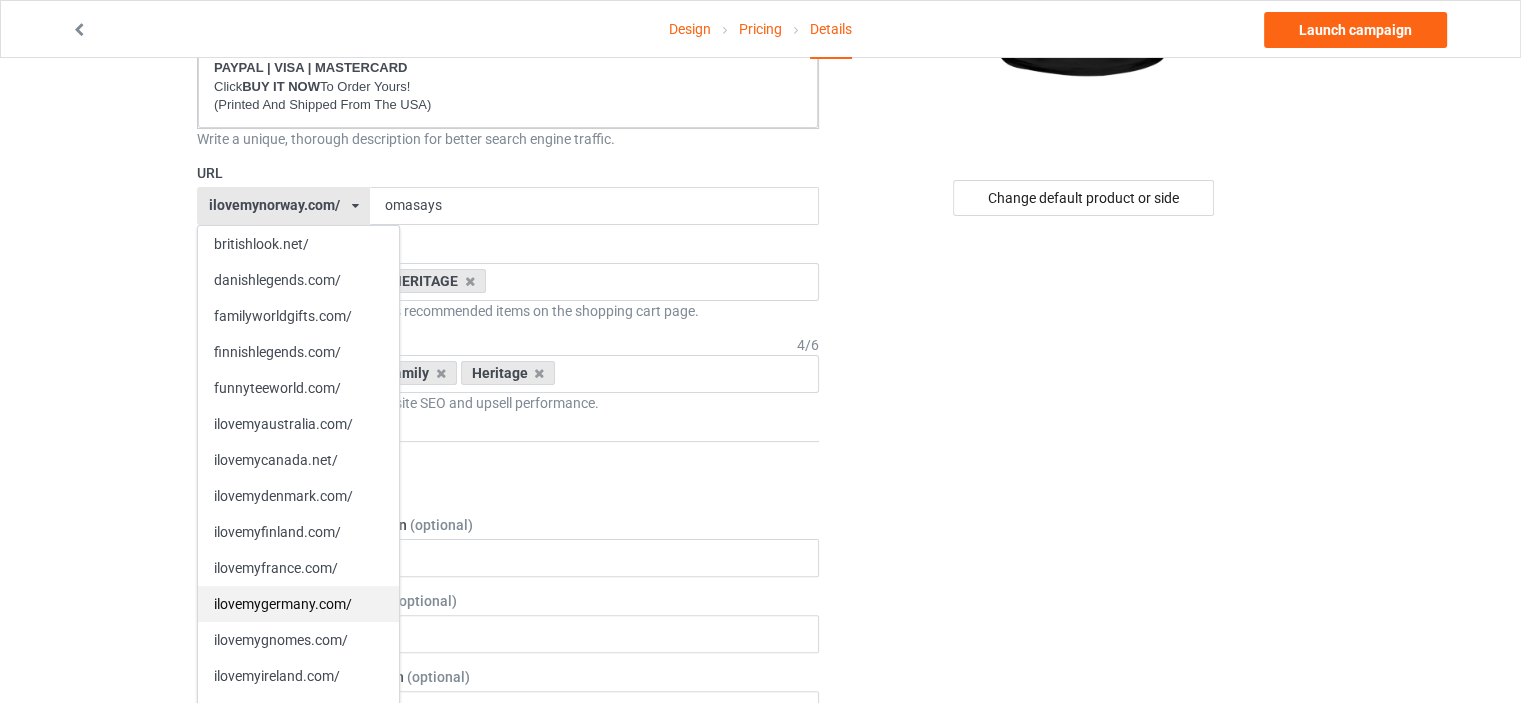 click on "ilovemygermany.com/" at bounding box center [298, 604] 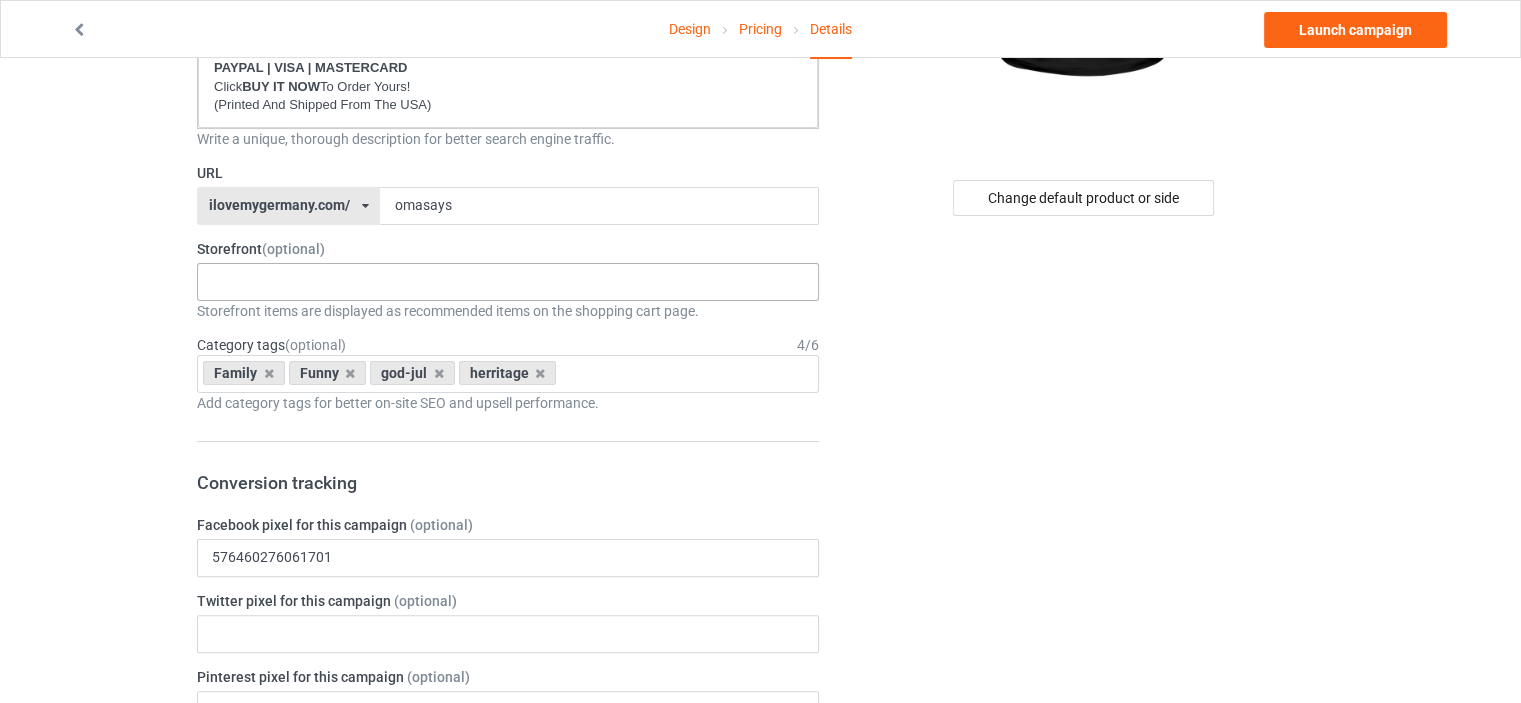 click on "HERITAGE FUNNY FAMILY CHRISTMAS 5d793c099ddb371f9f0c3c2e 5d7820cd2b9df008358ecea1 5d769ec32ee410469285180e 5d756b10fbe899469ef4d8a1" at bounding box center [508, 282] 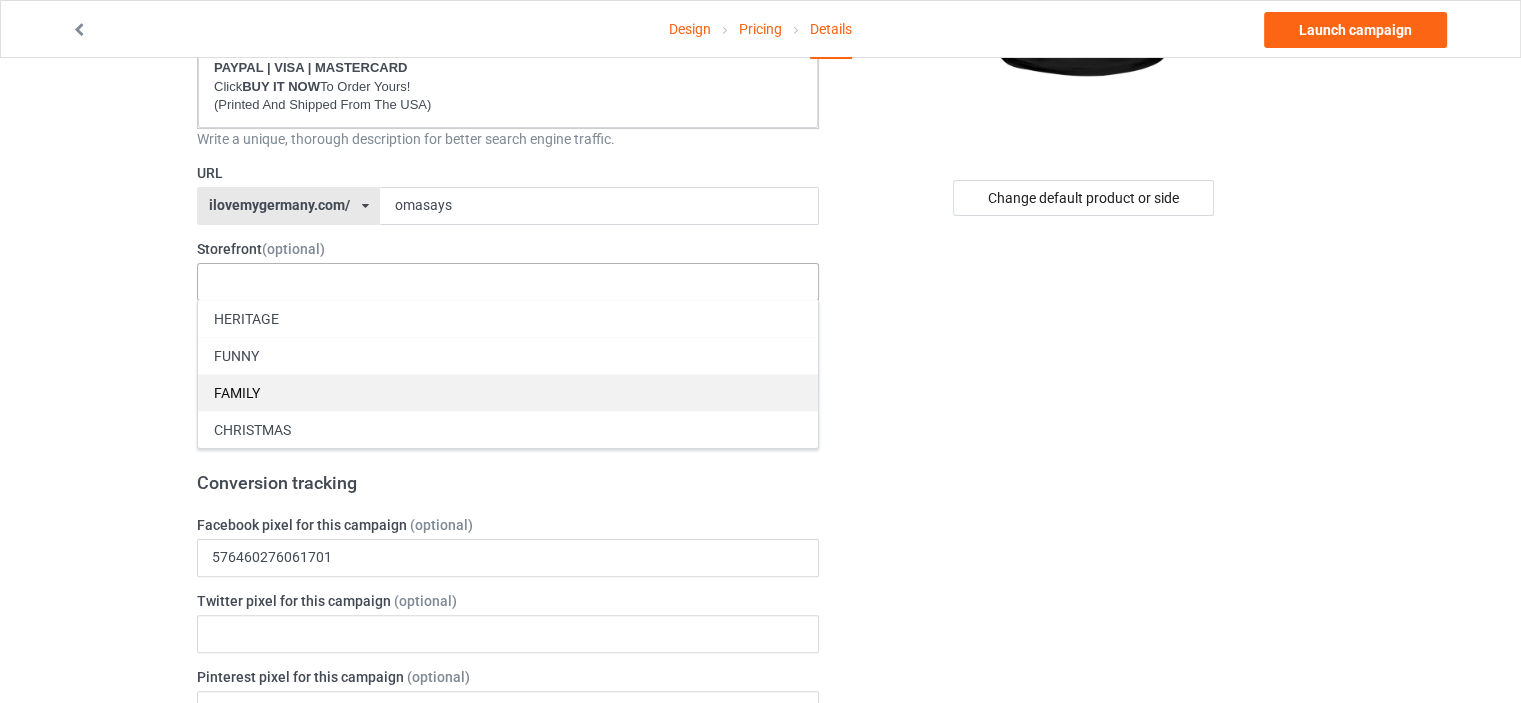 click on "FAMILY" at bounding box center (508, 392) 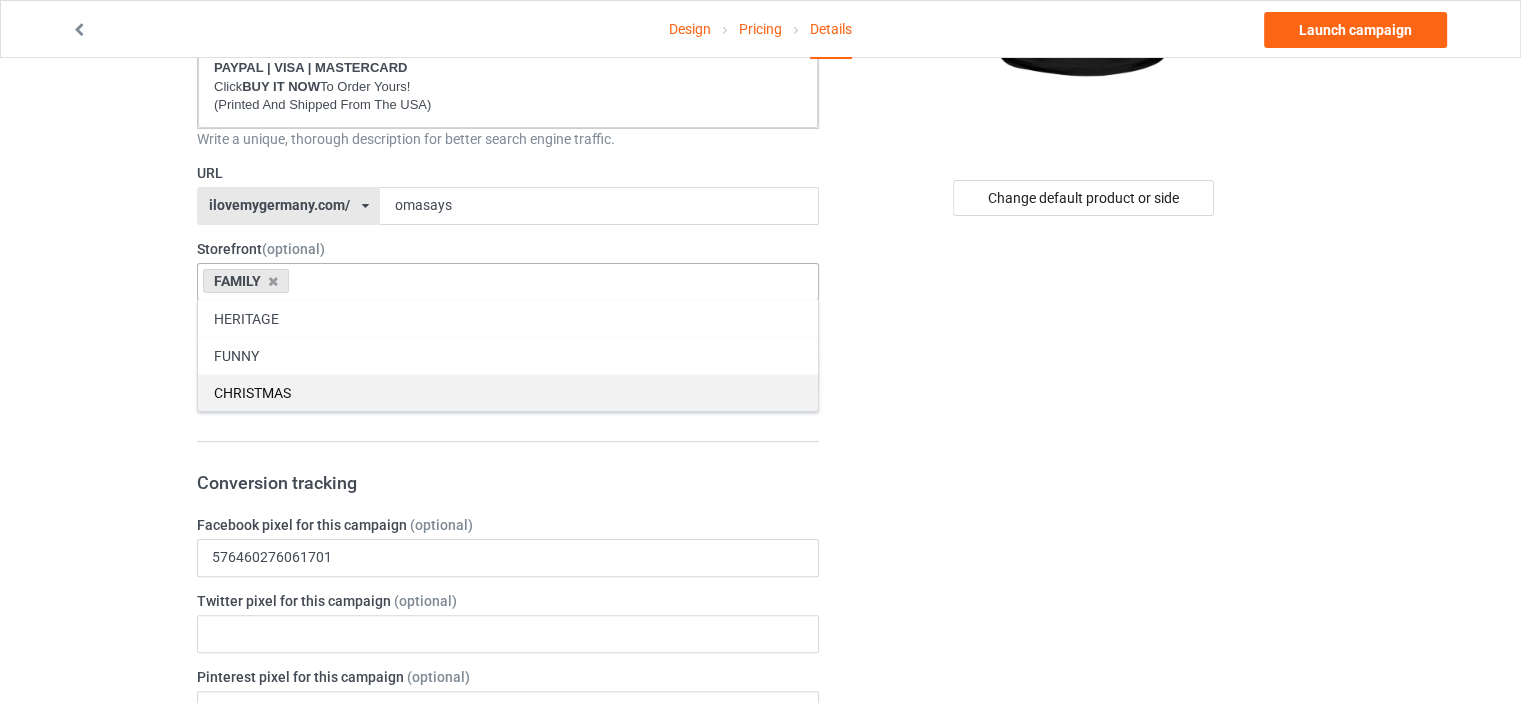 click on "FUNNY" at bounding box center (508, 355) 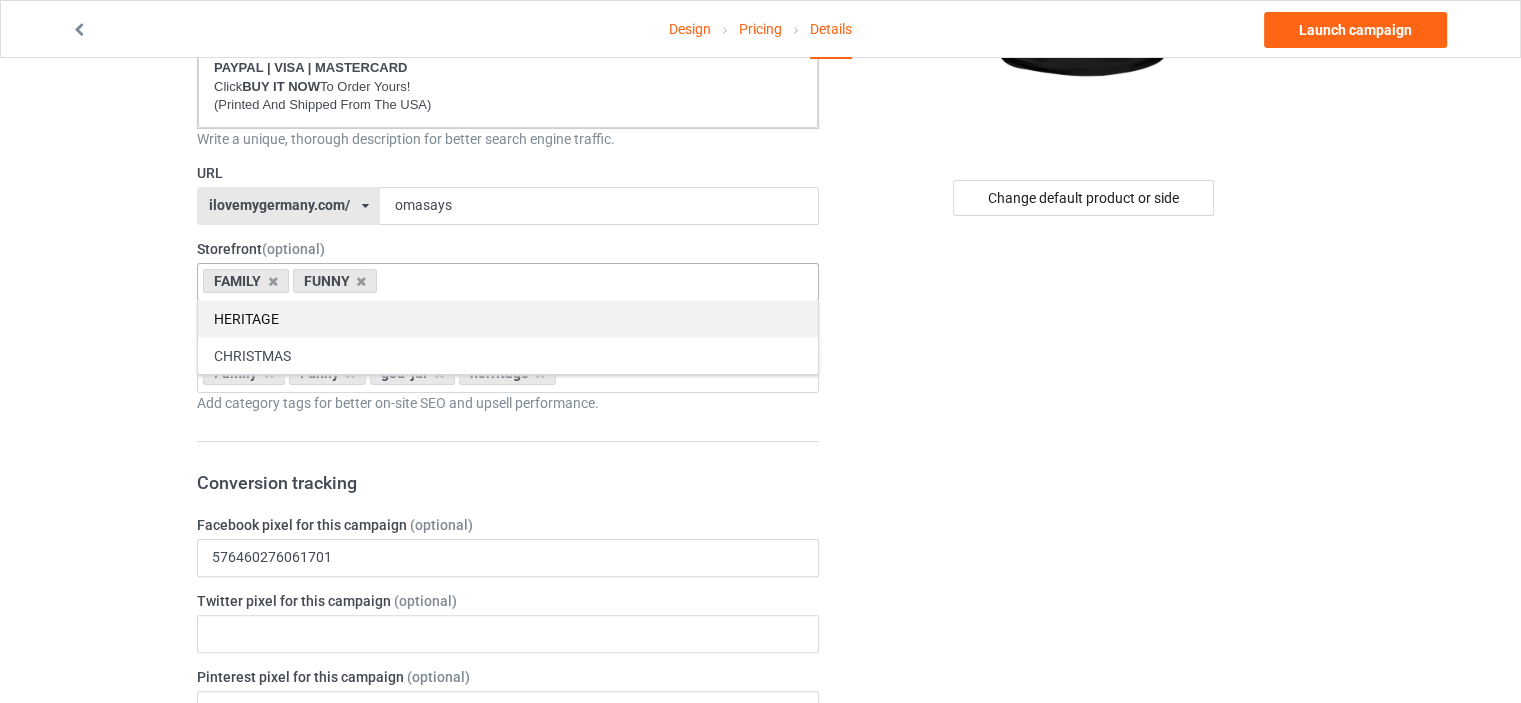 click on "HERITAGE" at bounding box center (508, 318) 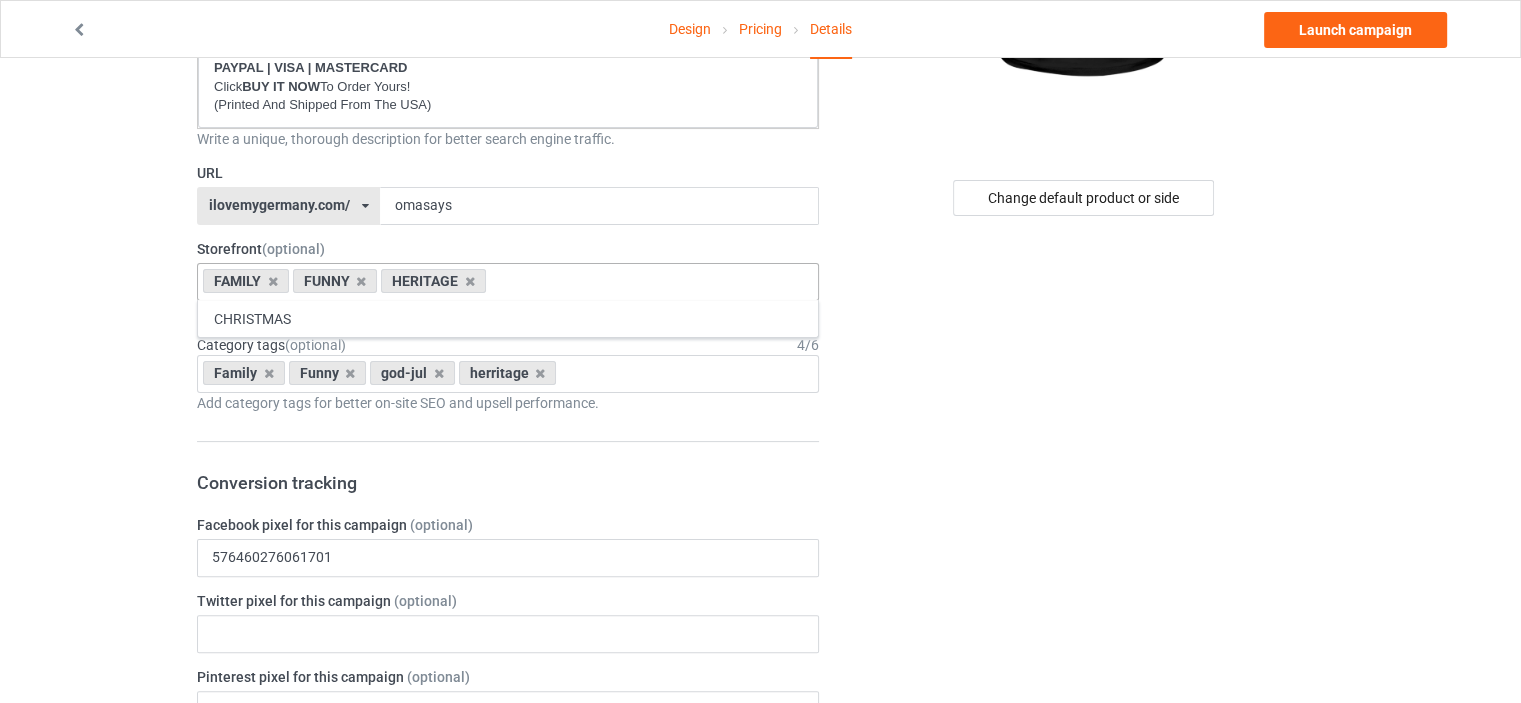 click on "Design Pricing Details Launch campaign Campaign Info Title (h1) 101   characters left OMA SAYS I'M ALWAYS RIGHT ESPECIALLY WHEN I'M NOT Create a catchy, unique title for better search engine traffic. Description 1812   characters left       Small Normal Large Big Huge                                                                                     * JUST RELEASED * Limited Time Only This item is NOT available in stores. Guaranteed safe checkout: PAYPAL | VISA | MASTERCARD Click  BUY IT NOW  To Order Yours! (Printed And Shipped From The USA) Write a unique, thorough description for better search engine traffic. URL ilovemygermany.com/ britishlook.net/ danishlegends.com/ familyworldgifts.com/ finnishlegends.com/ funnyteeworld.com/ ilovemyaustralia.com/ ilovemycanada.net/ ilovemydenmark.com/ ilovemyfinland.com/ ilovemyfrance.com/ ilovemygermany.com/ ilovemygnomes.com/ ilovemyireland.com/ ilovemyitaly.com/ ilovemynetherlands.com/ ilovemynorway.com/ ilovemypoland.com/ ilovemyredhair.net/ ilovemyscotland.com/" at bounding box center [760, 758] 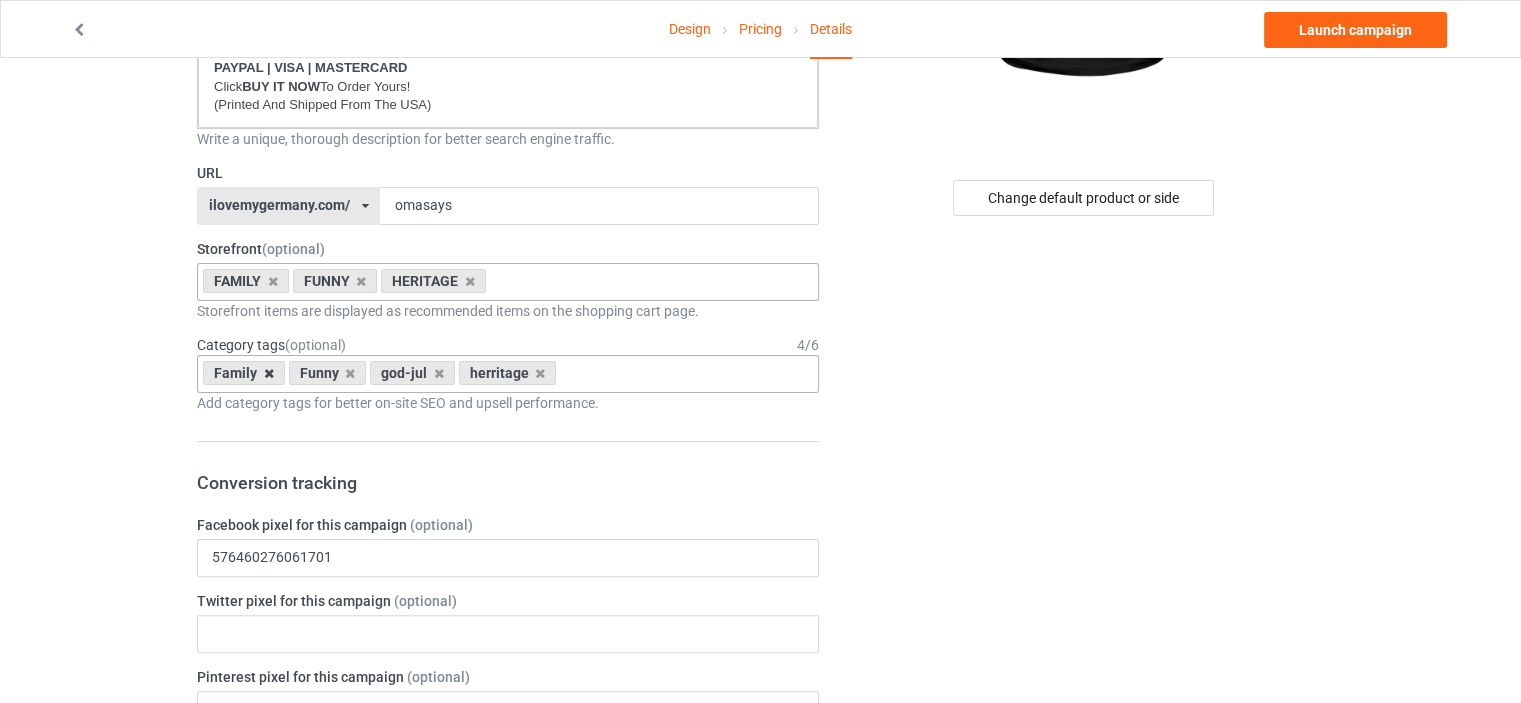 click at bounding box center [269, 373] 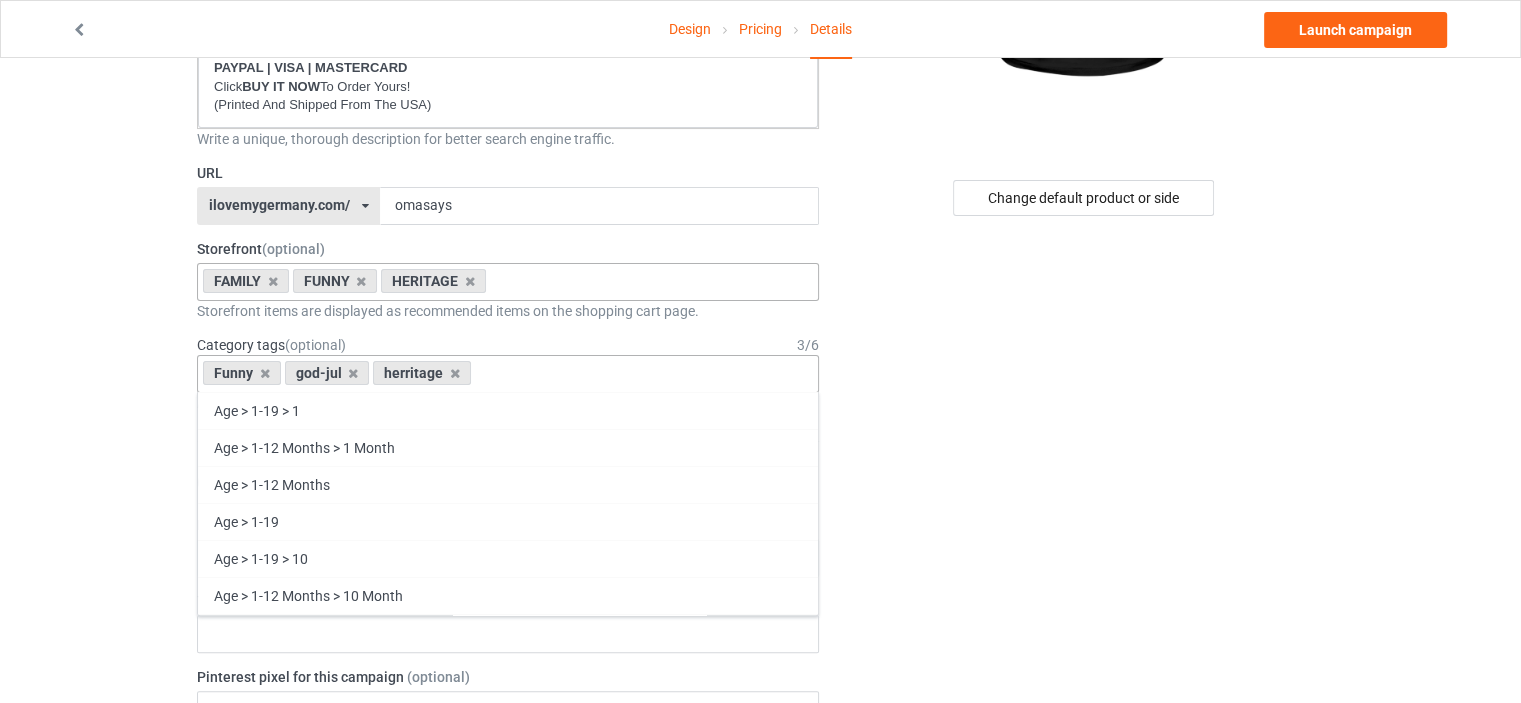 click at bounding box center [265, 373] 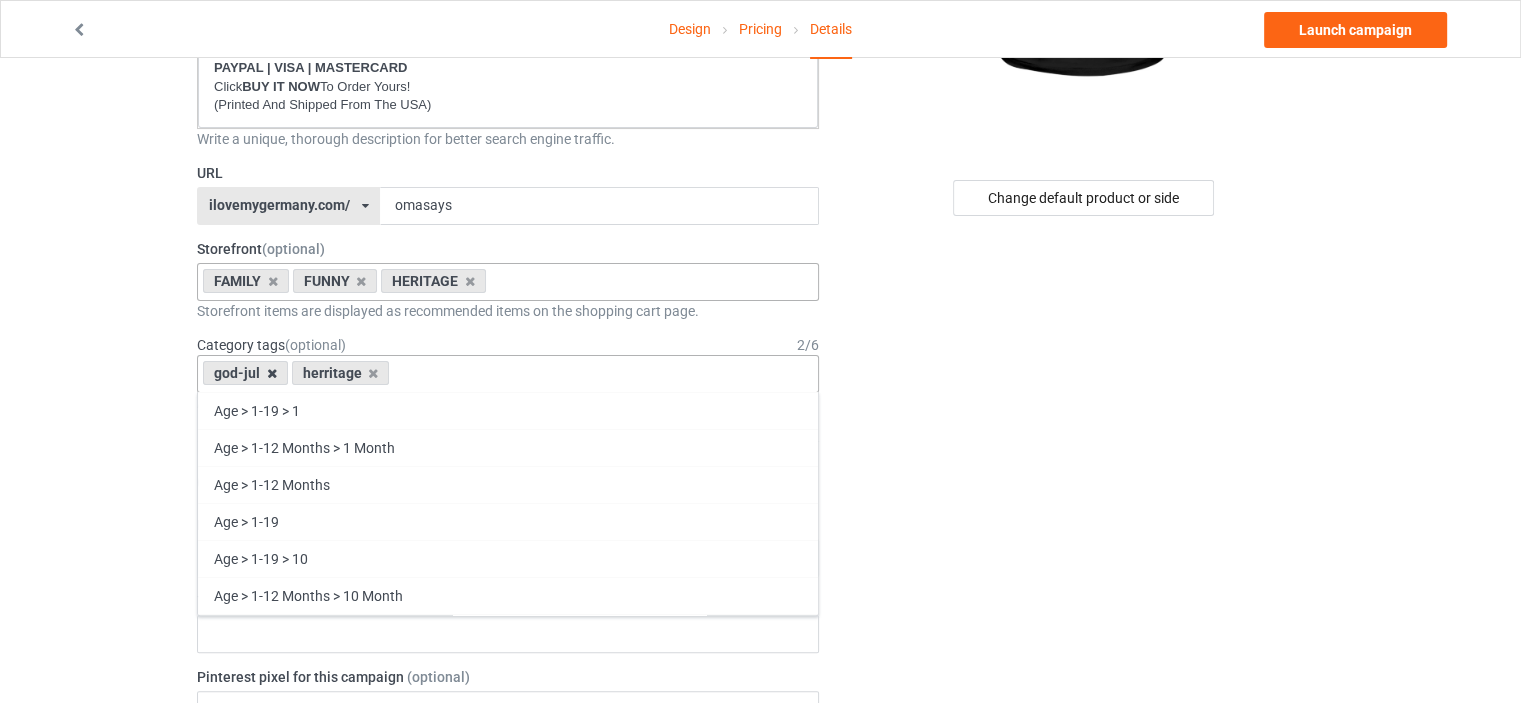 click at bounding box center (272, 373) 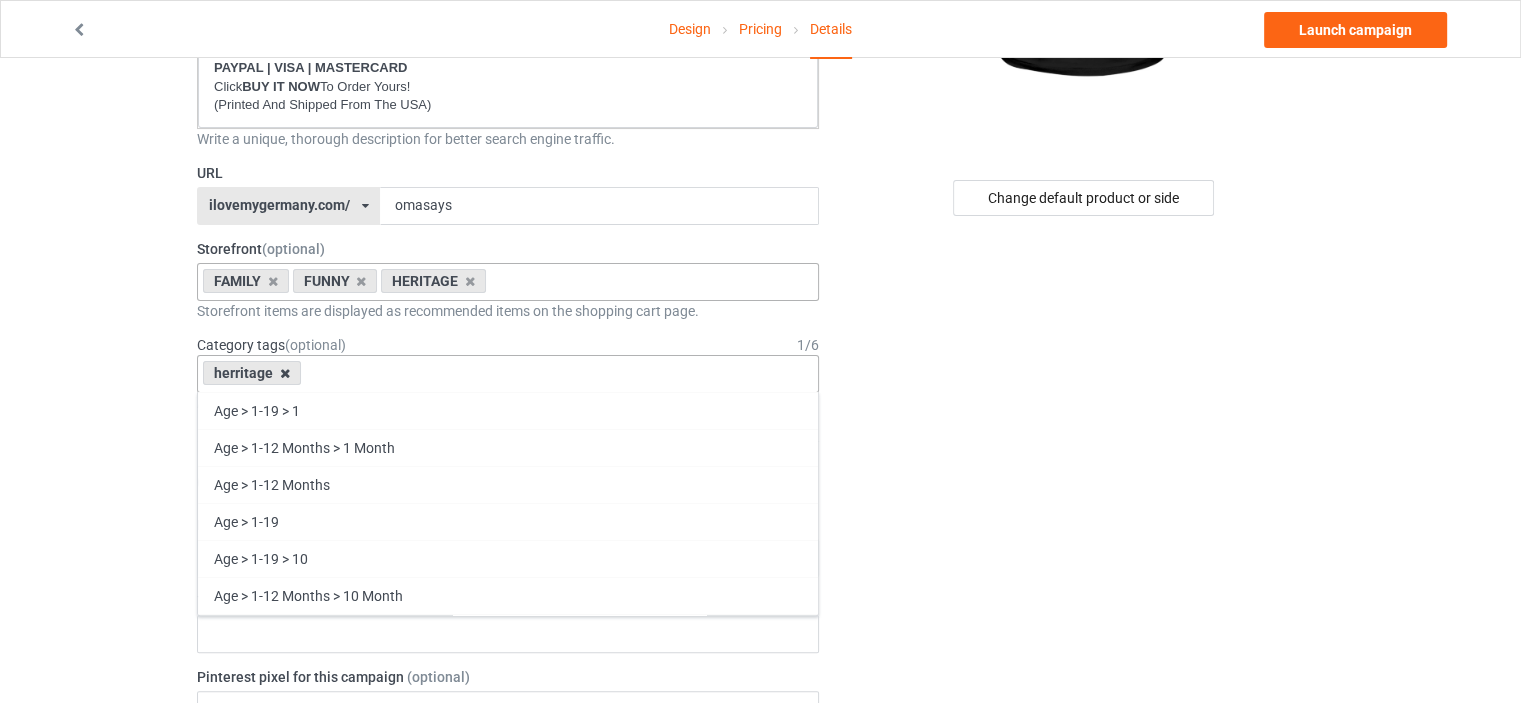 click at bounding box center (285, 373) 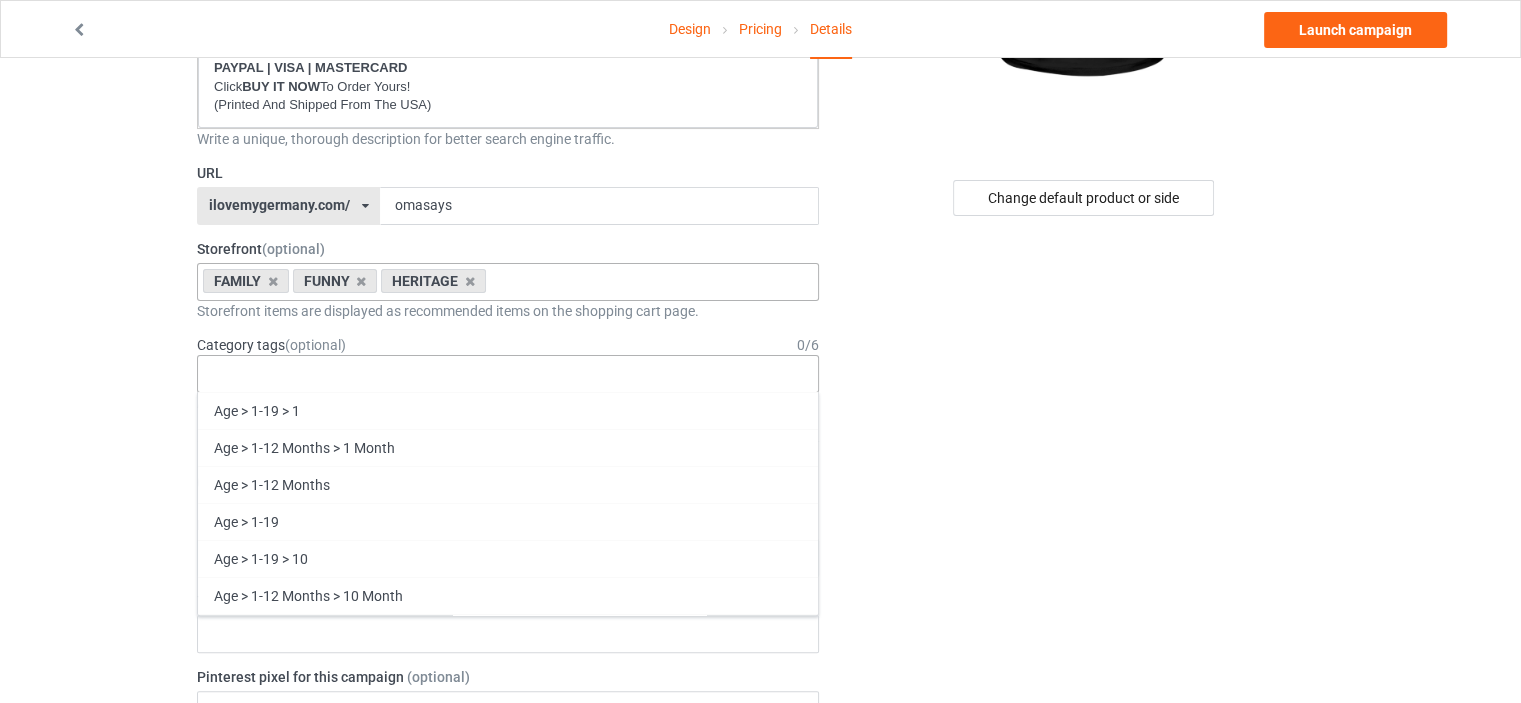 scroll, scrollTop: 85704, scrollLeft: 0, axis: vertical 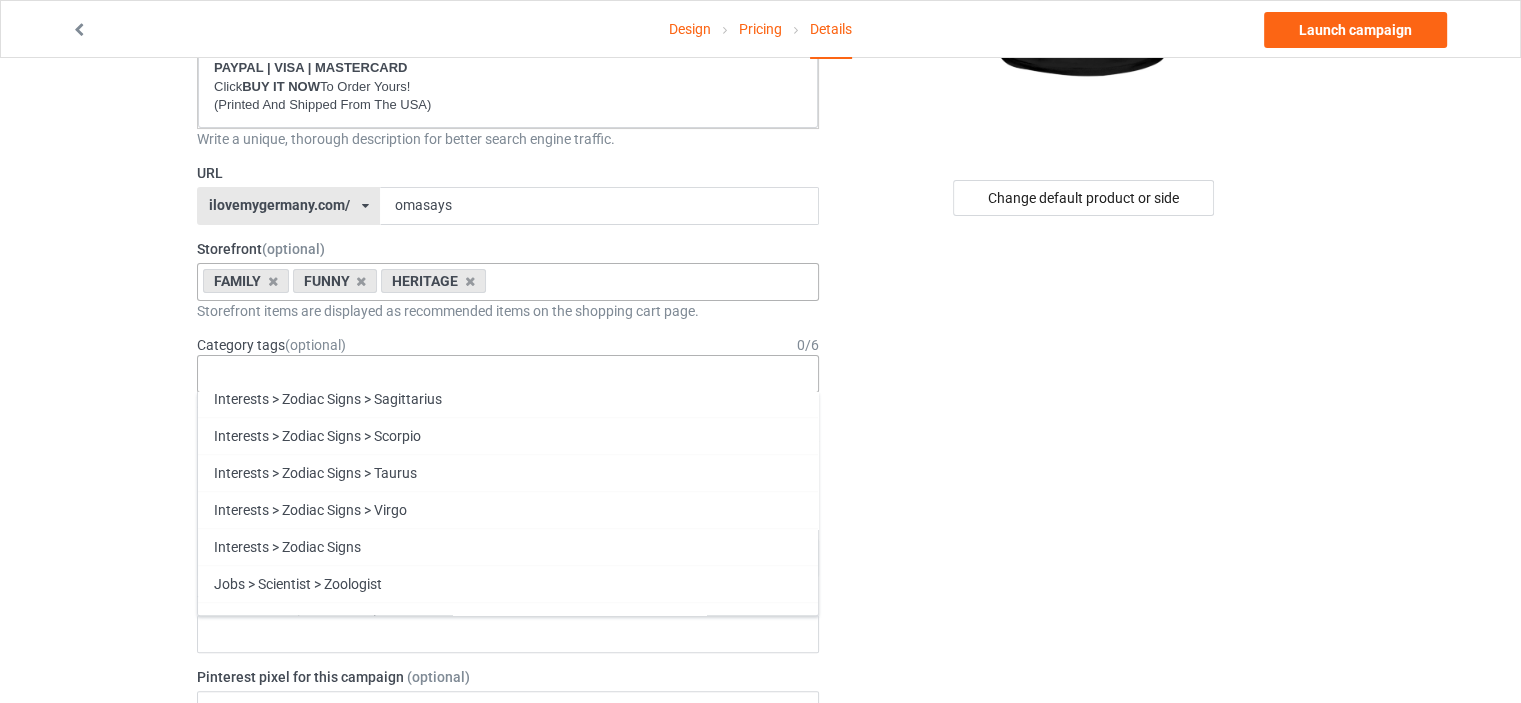 click on "Family" at bounding box center [508, 953] 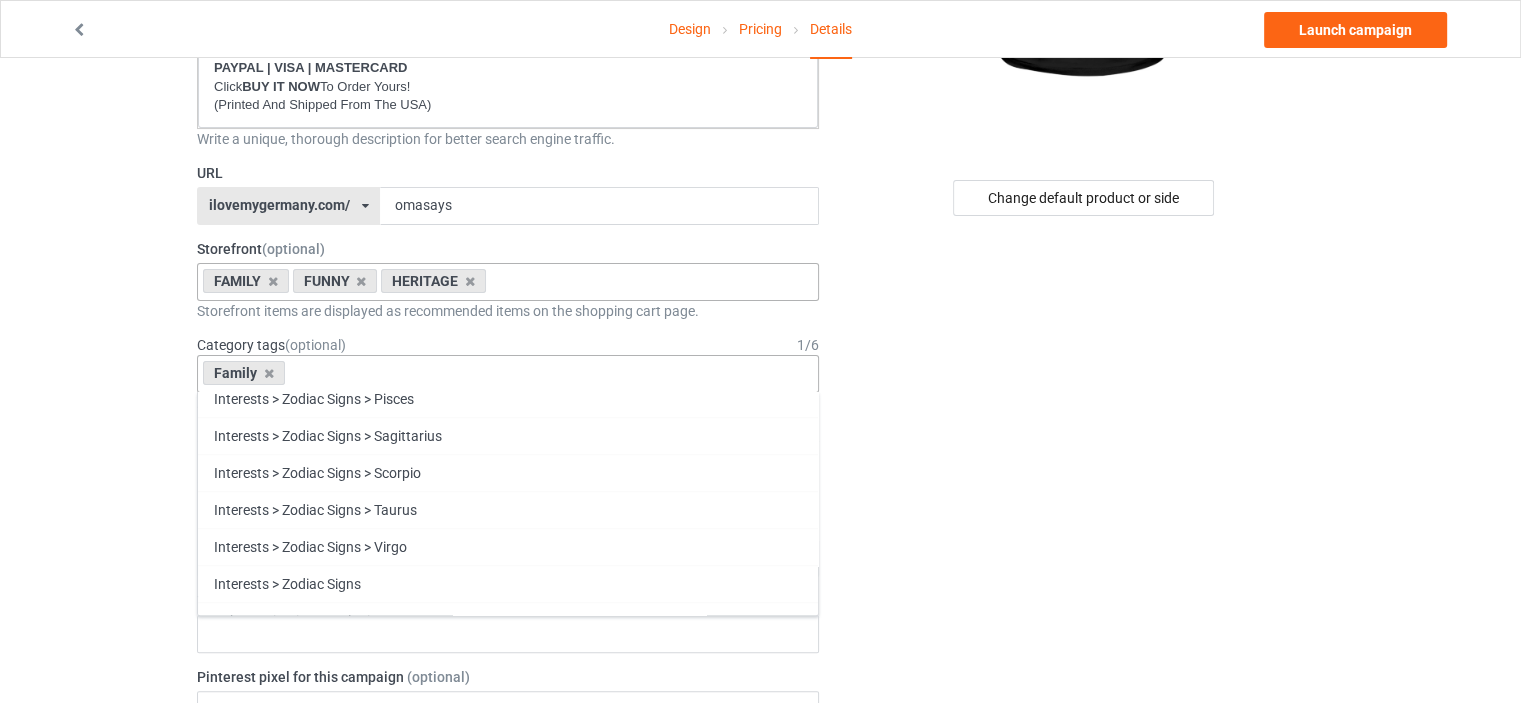 click on "Funny" at bounding box center (508, 990) 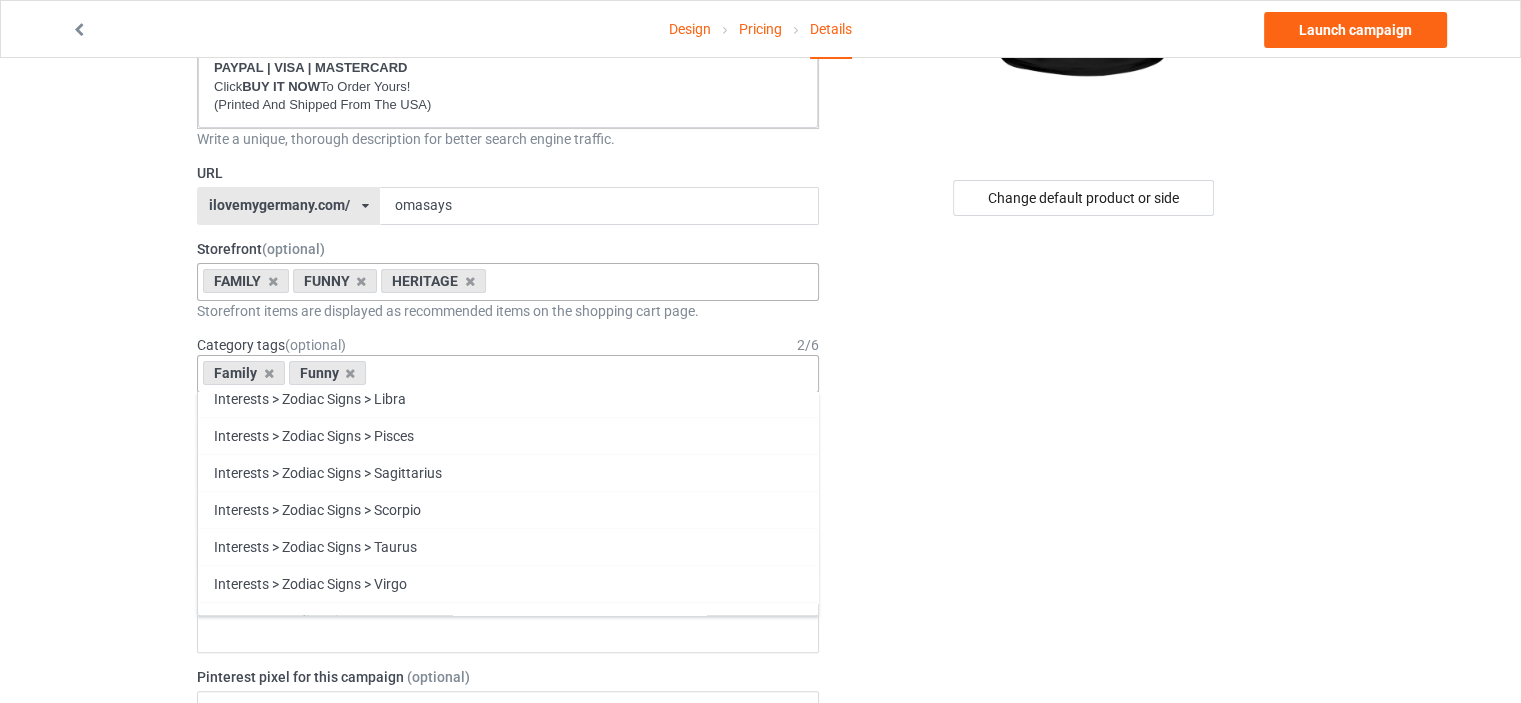 click on "Heritage" at bounding box center [508, 1027] 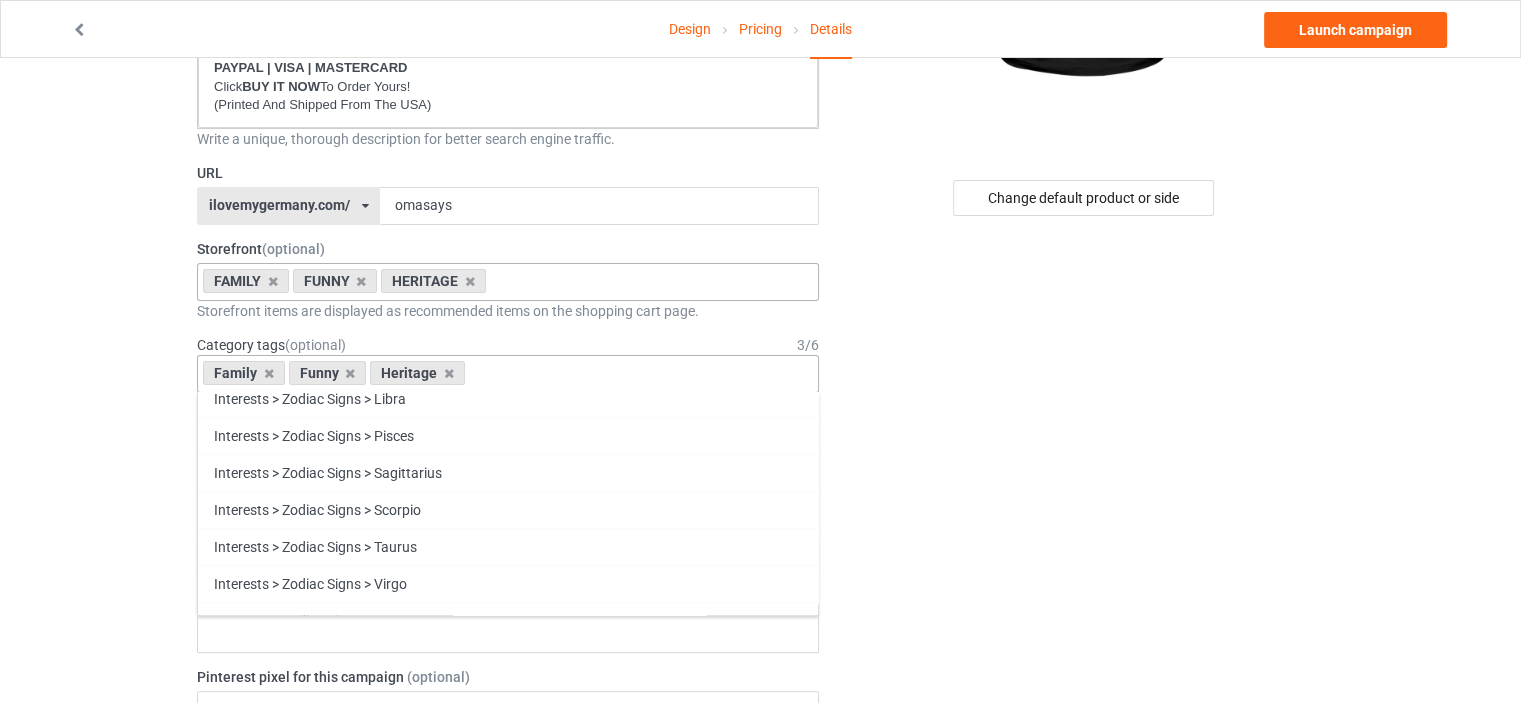 scroll, scrollTop: 85593, scrollLeft: 0, axis: vertical 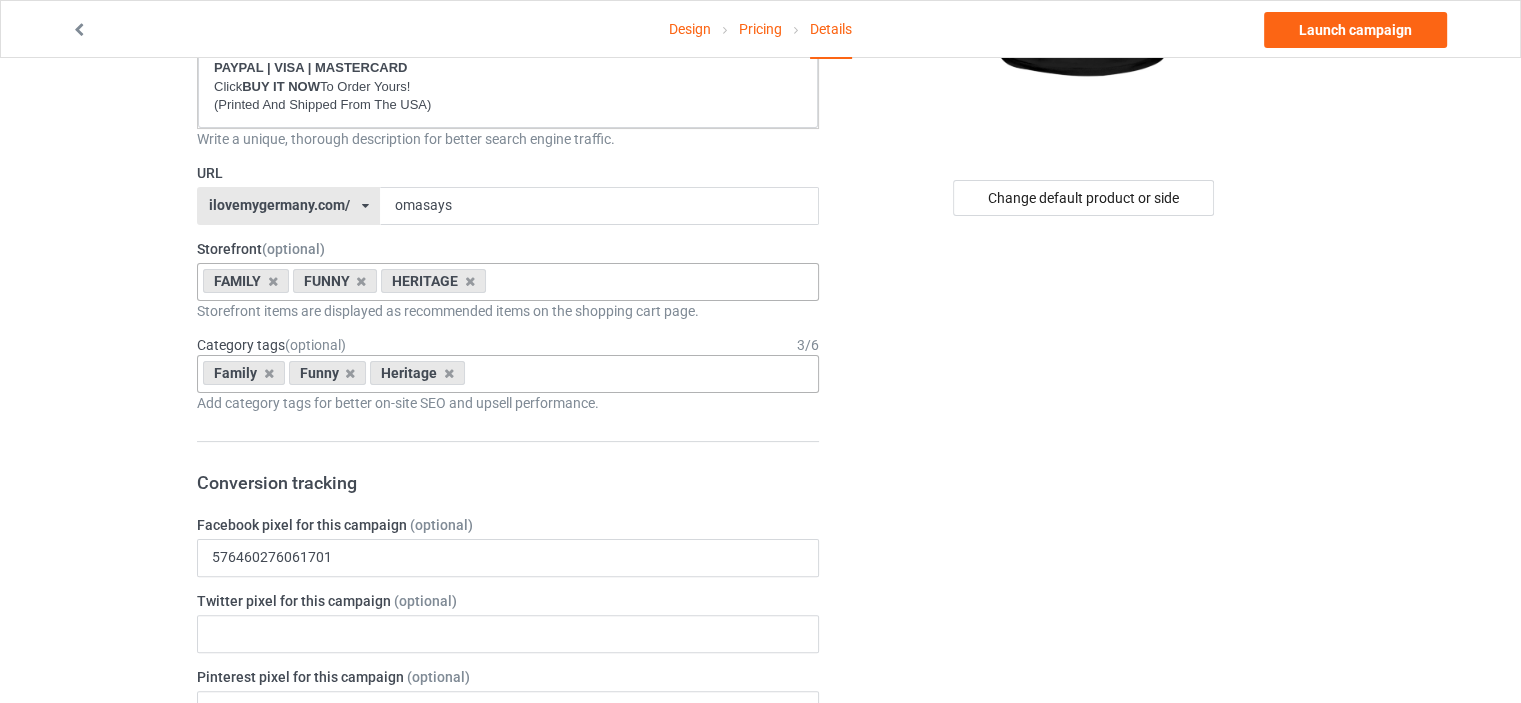 click on "Change default product or side" at bounding box center (1085, 758) 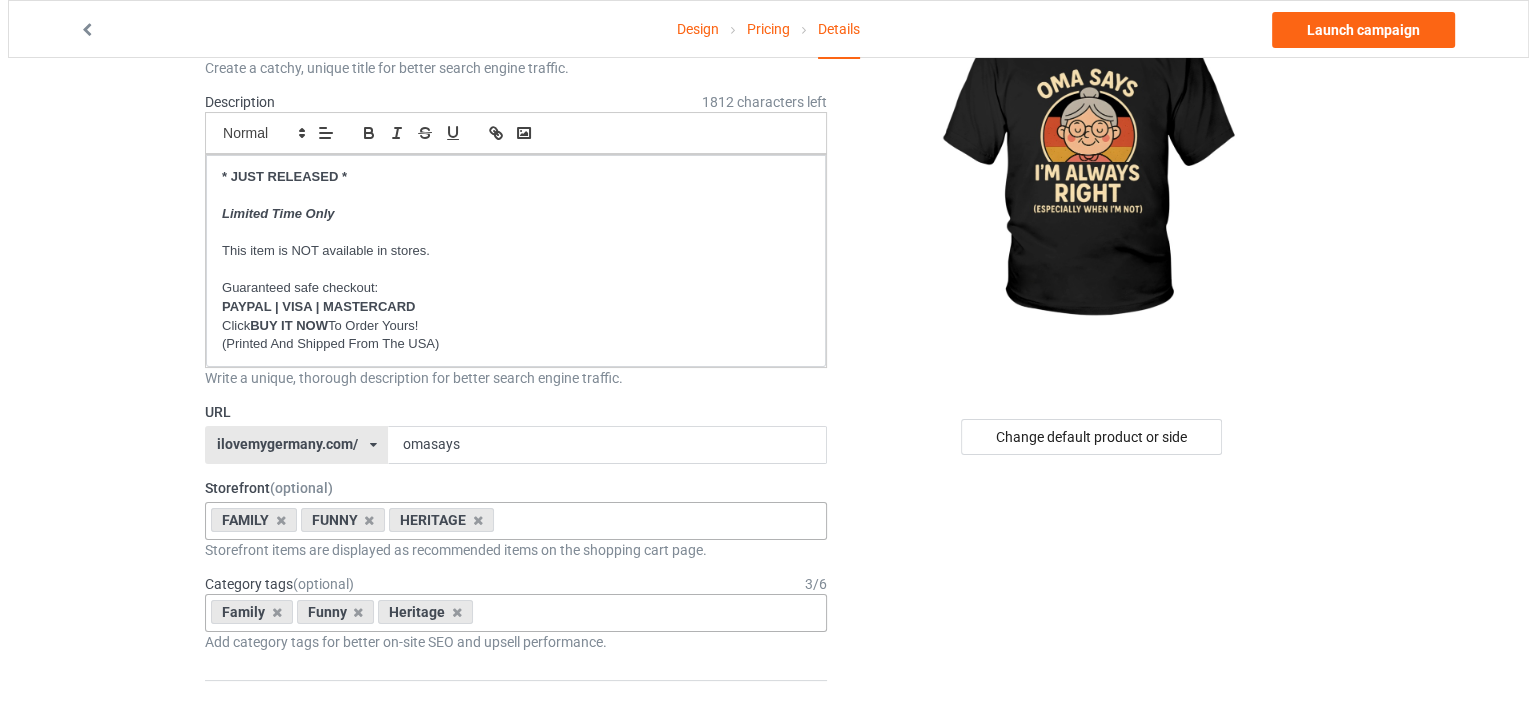 scroll, scrollTop: 0, scrollLeft: 0, axis: both 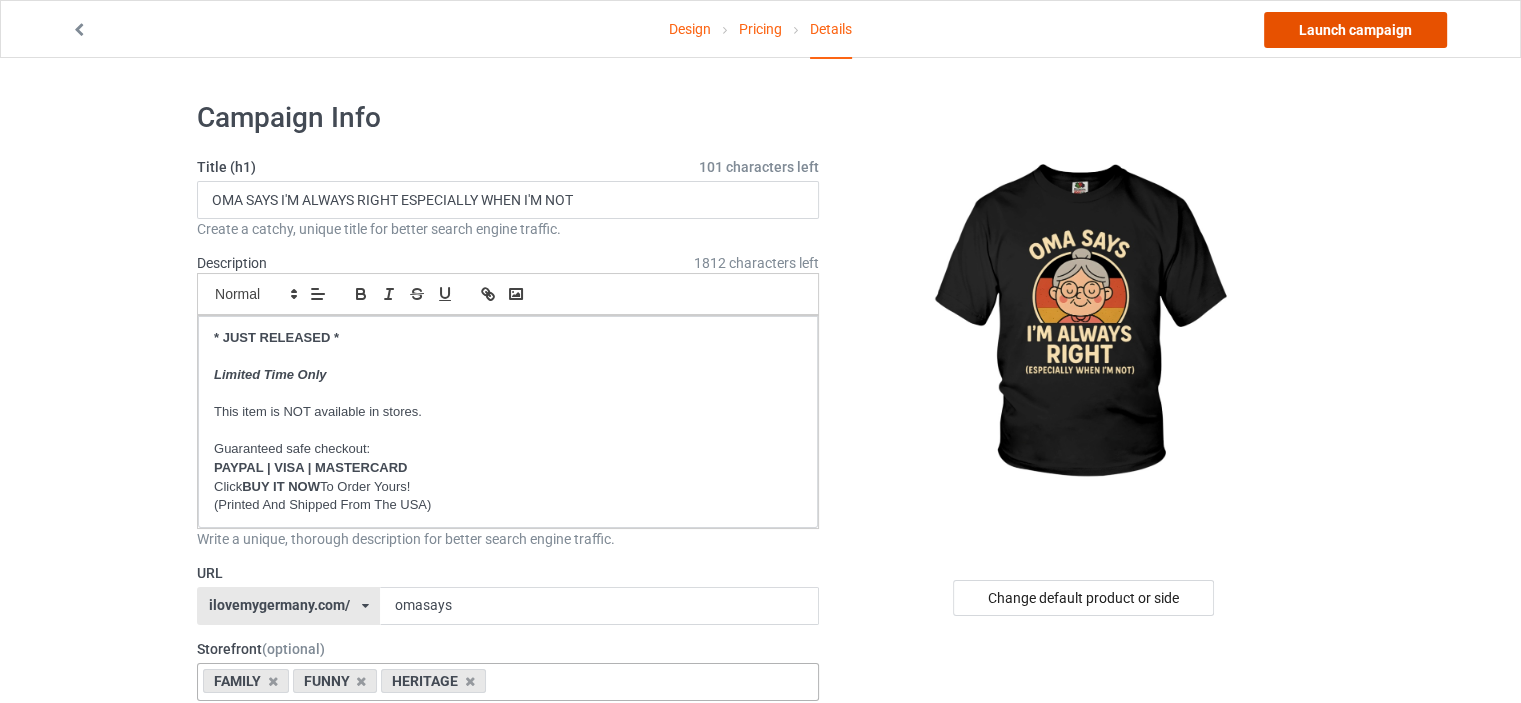 click on "Launch campaign" at bounding box center [1355, 30] 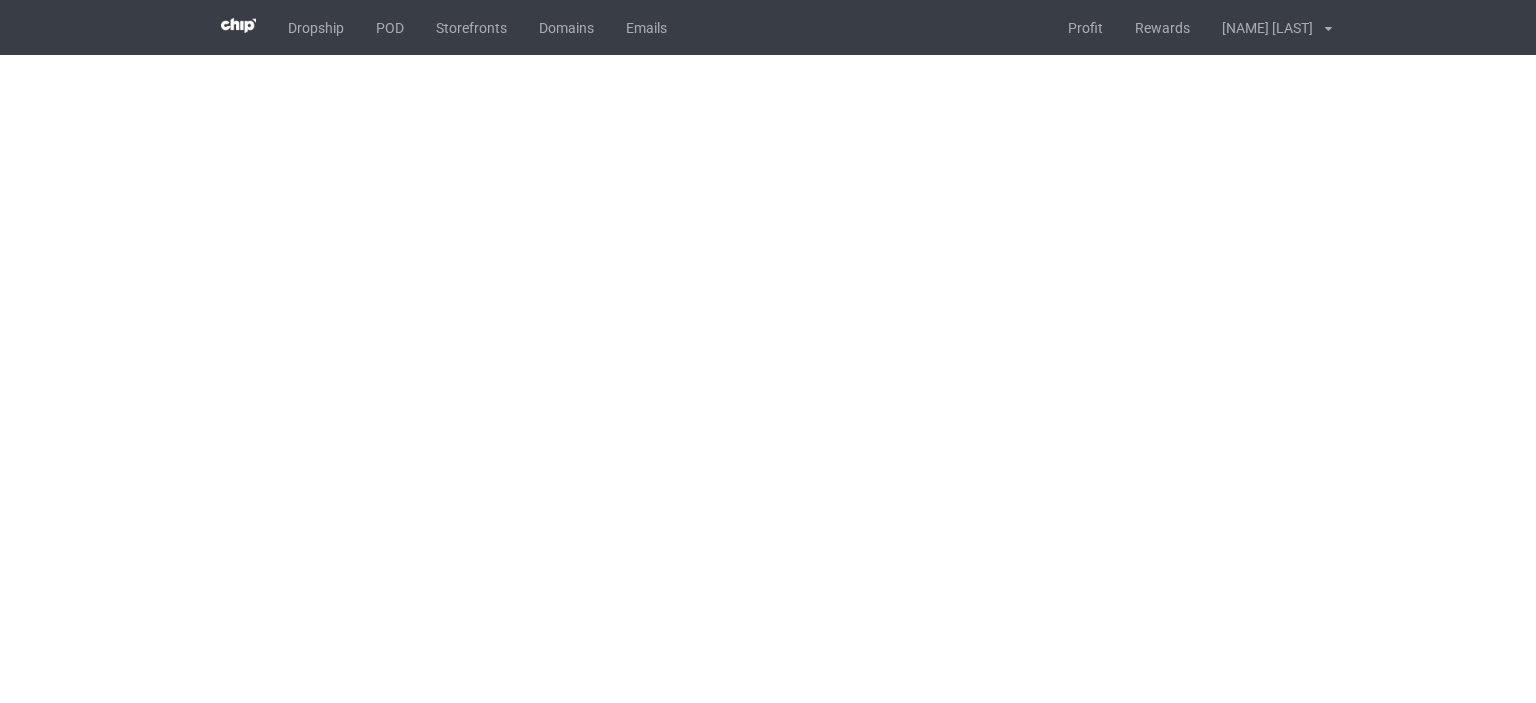 scroll, scrollTop: 0, scrollLeft: 0, axis: both 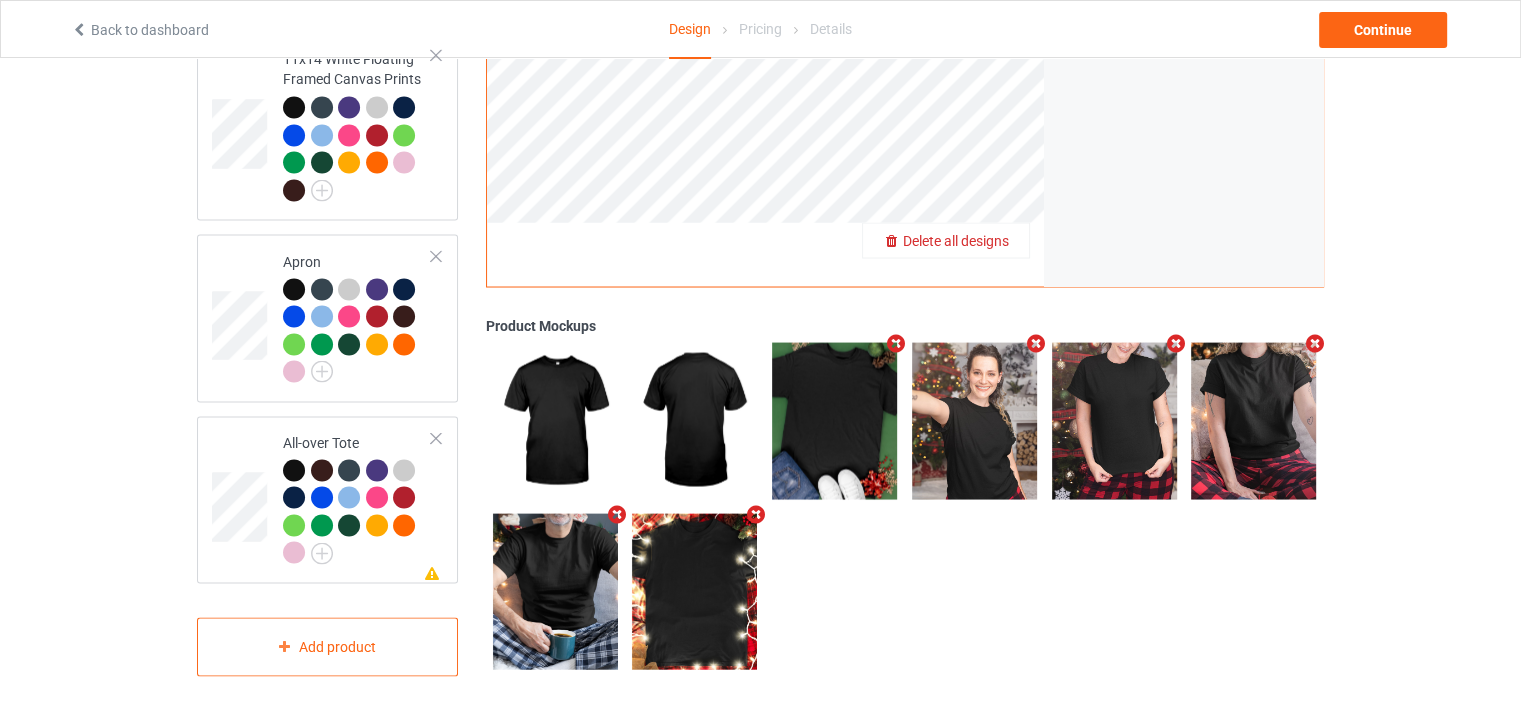 click on "Delete all designs" at bounding box center (956, 240) 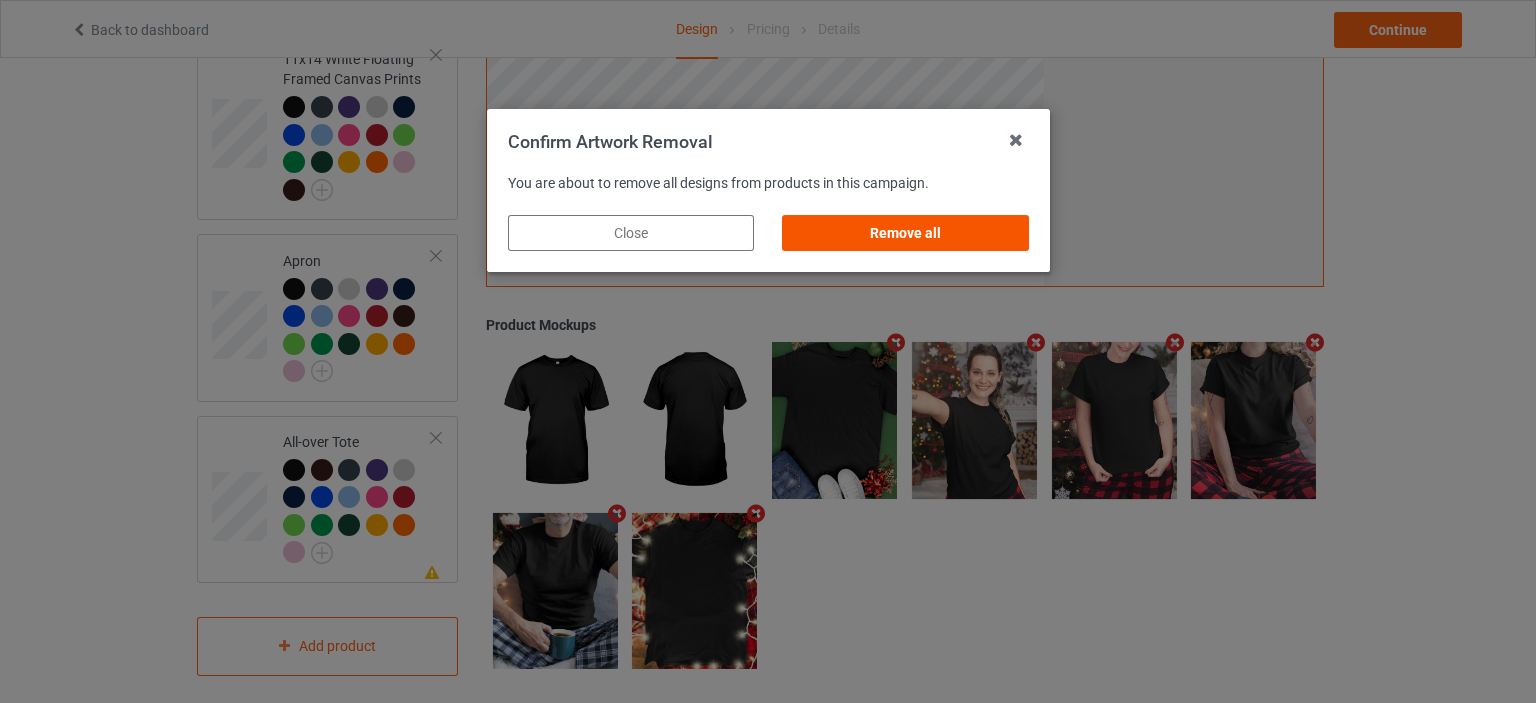 click on "Remove all" at bounding box center (905, 233) 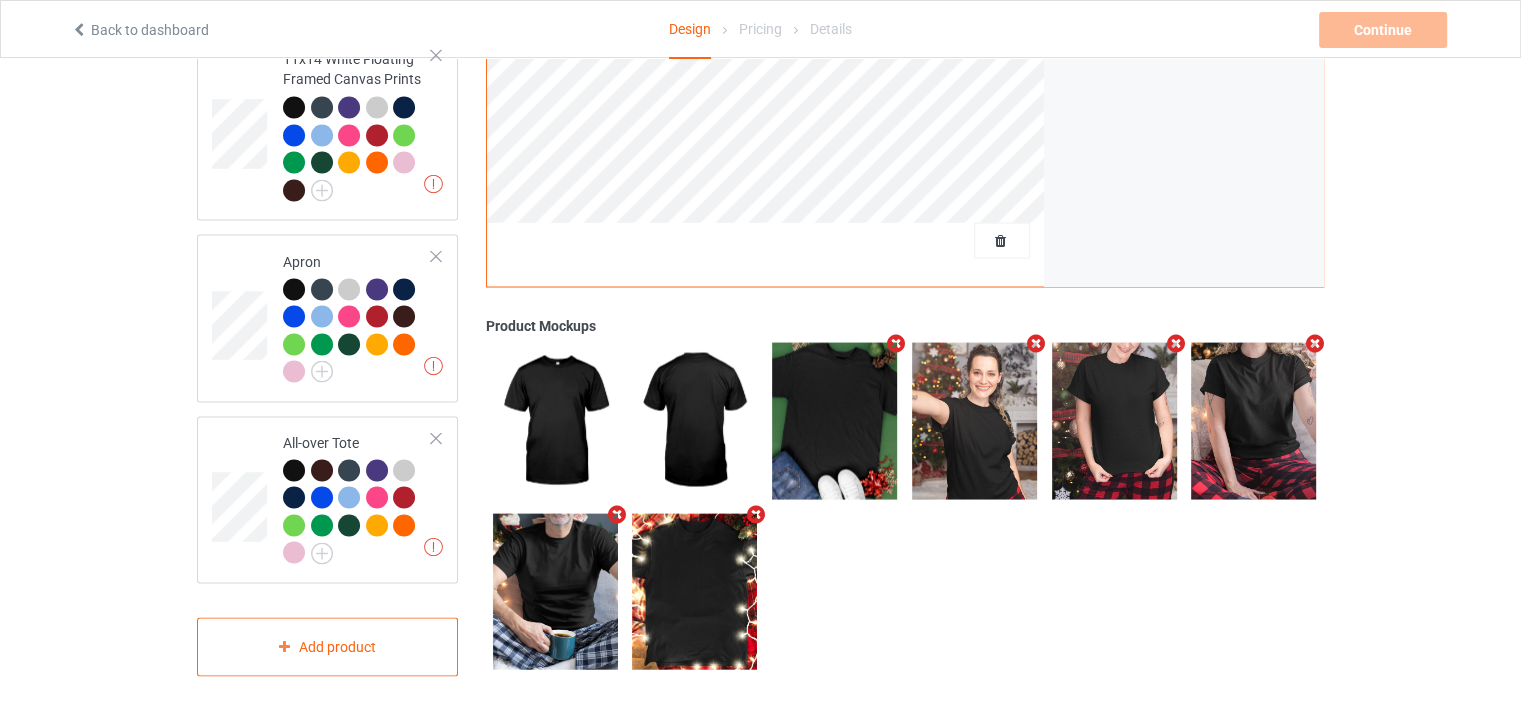 scroll, scrollTop: 0, scrollLeft: 0, axis: both 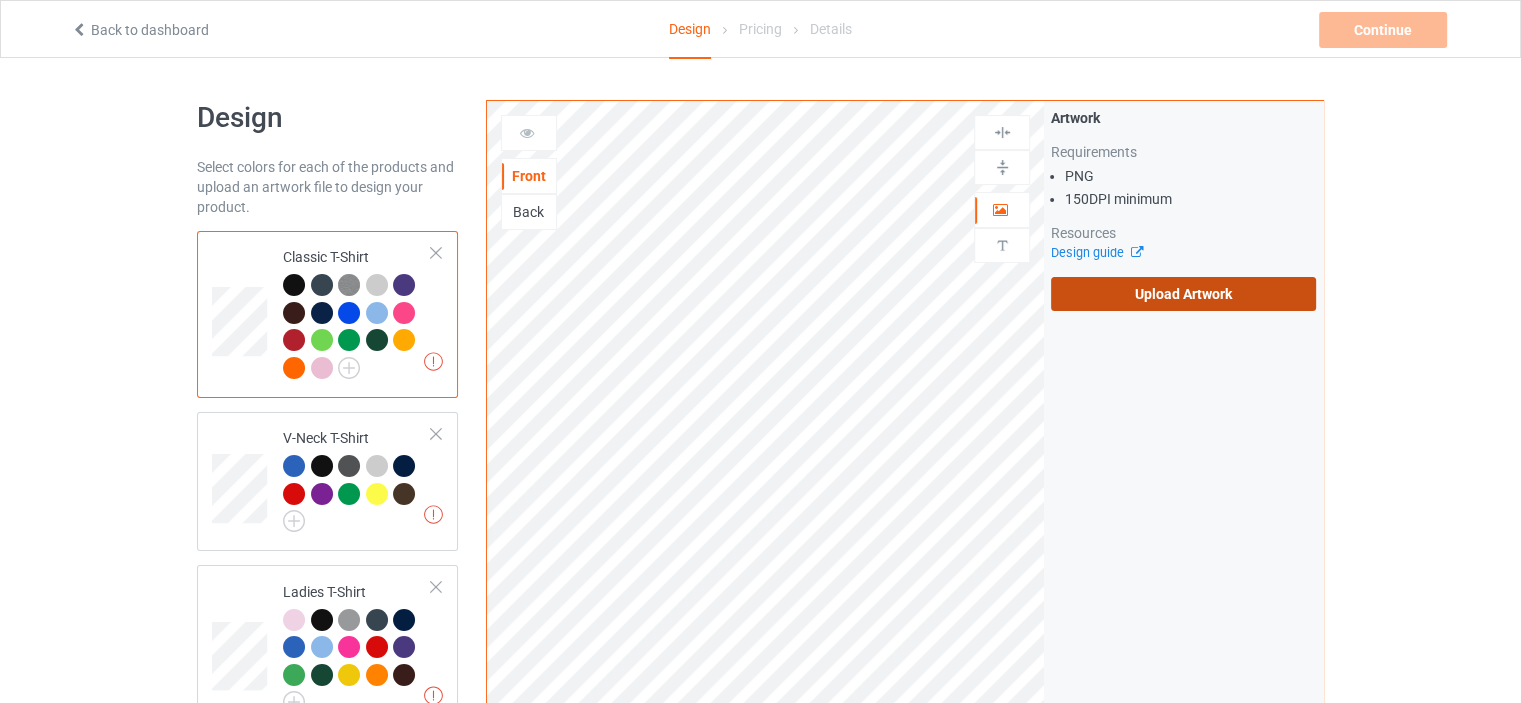 click on "Upload Artwork" at bounding box center (1183, 294) 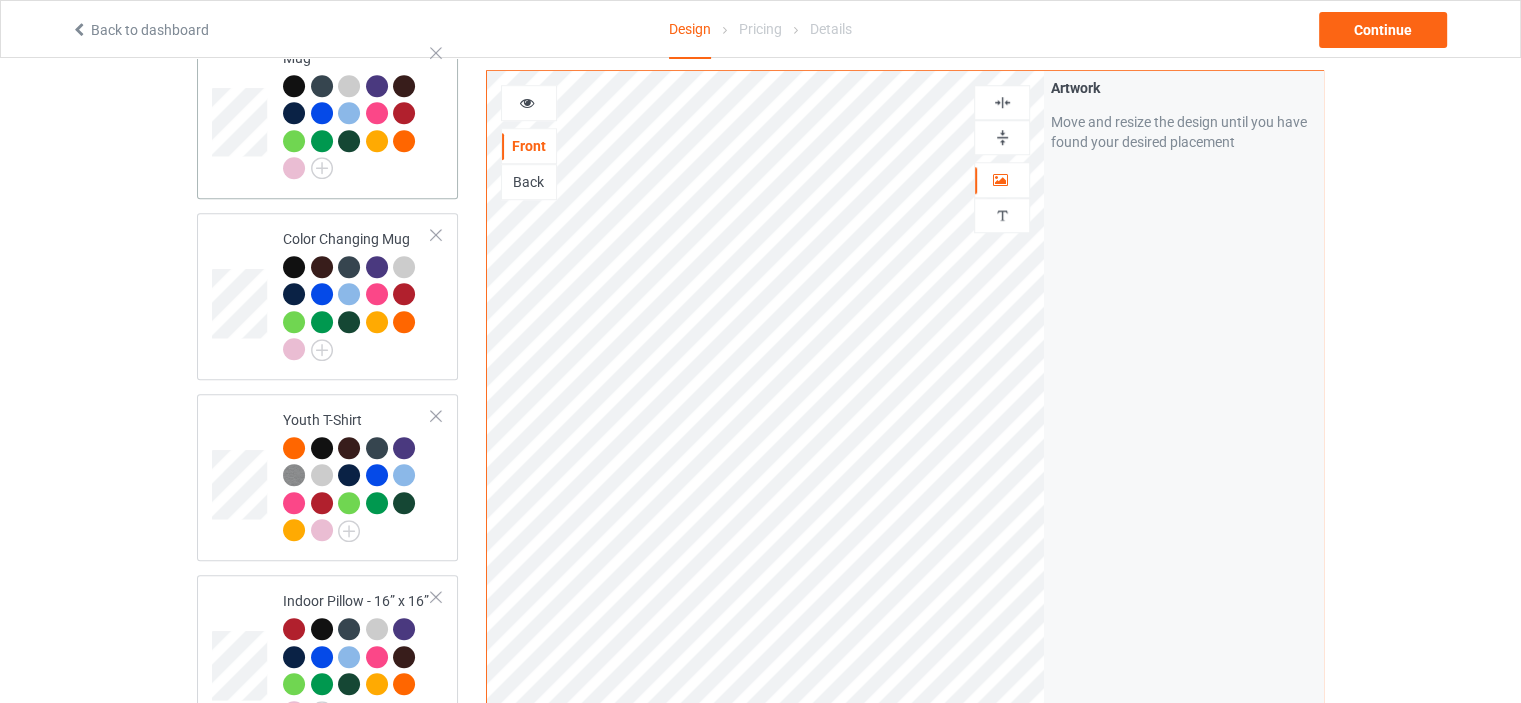 scroll, scrollTop: 1300, scrollLeft: 0, axis: vertical 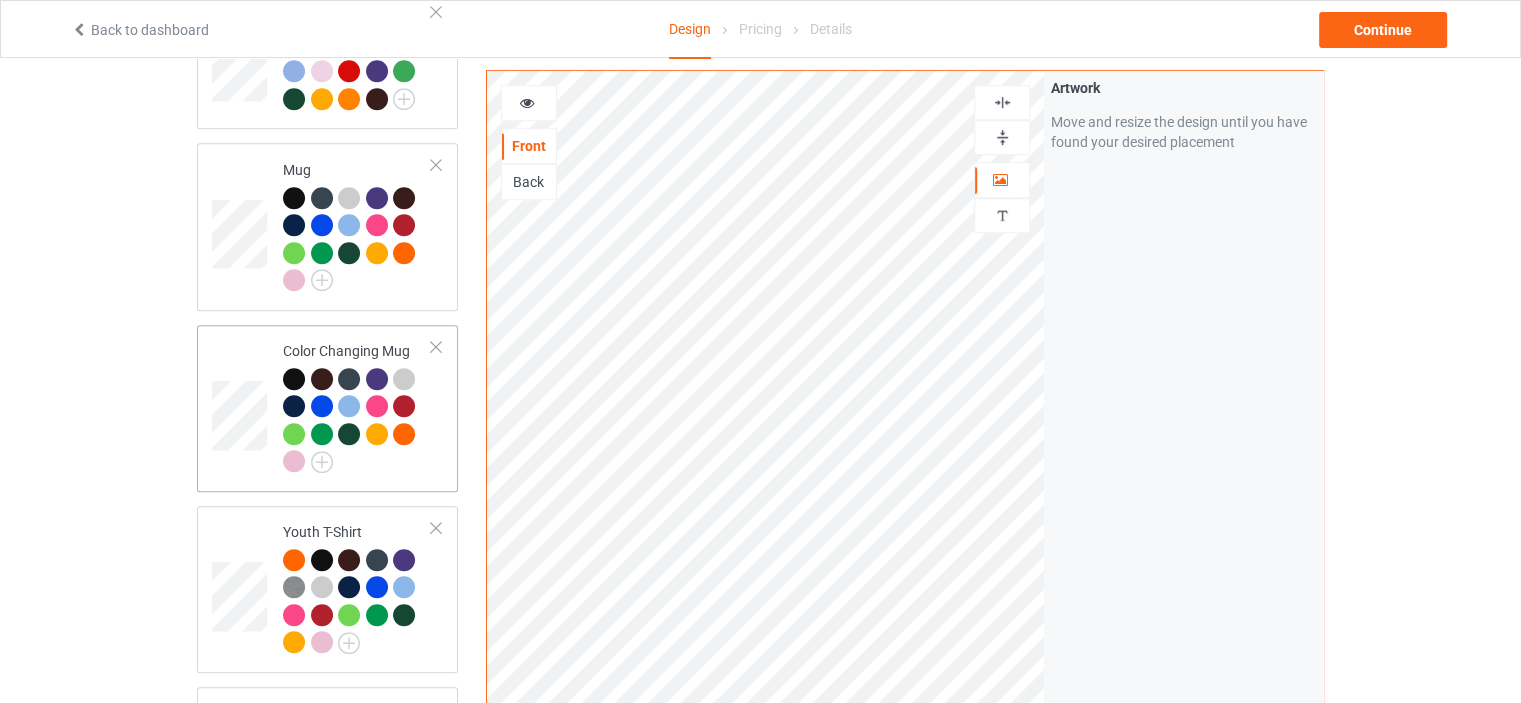 click on "Color Changing Mug" at bounding box center (357, 406) 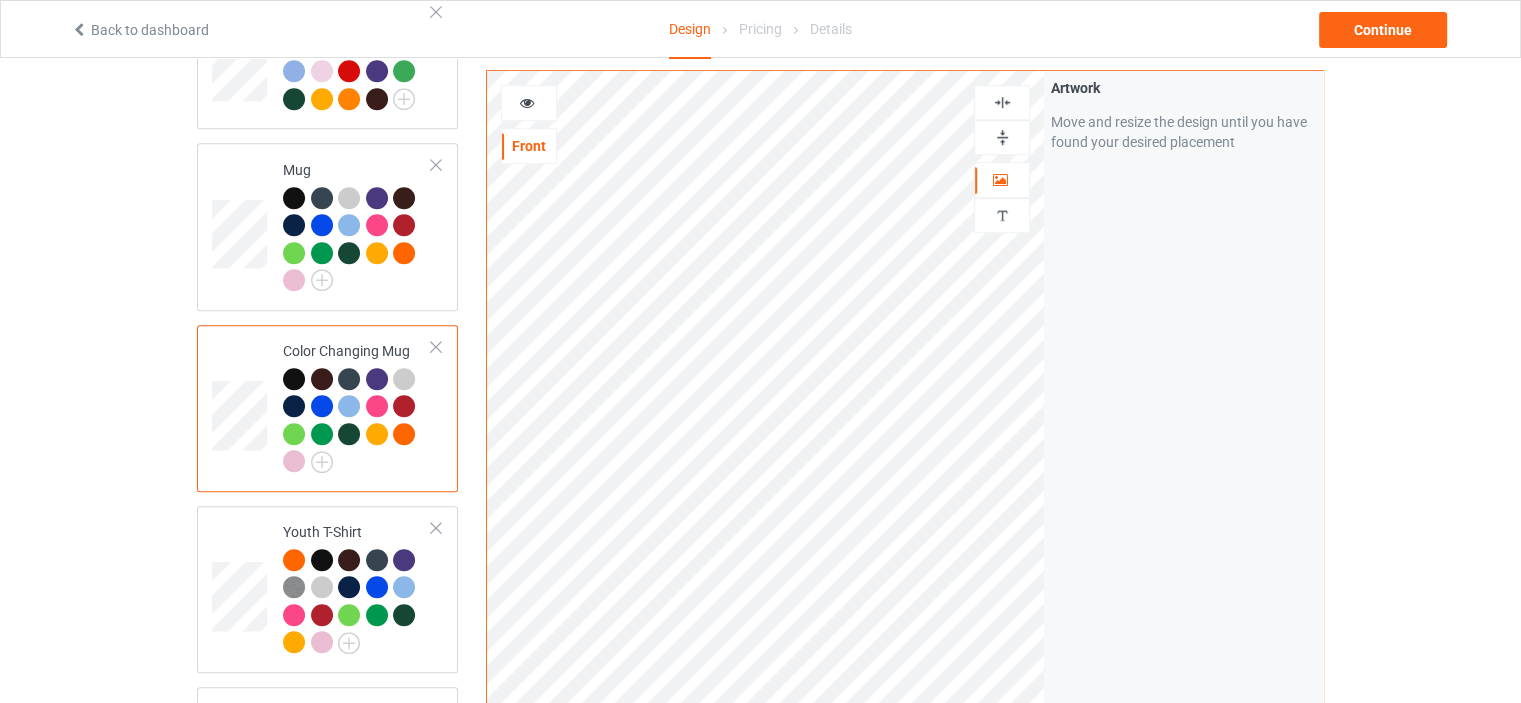 click at bounding box center [1002, 137] 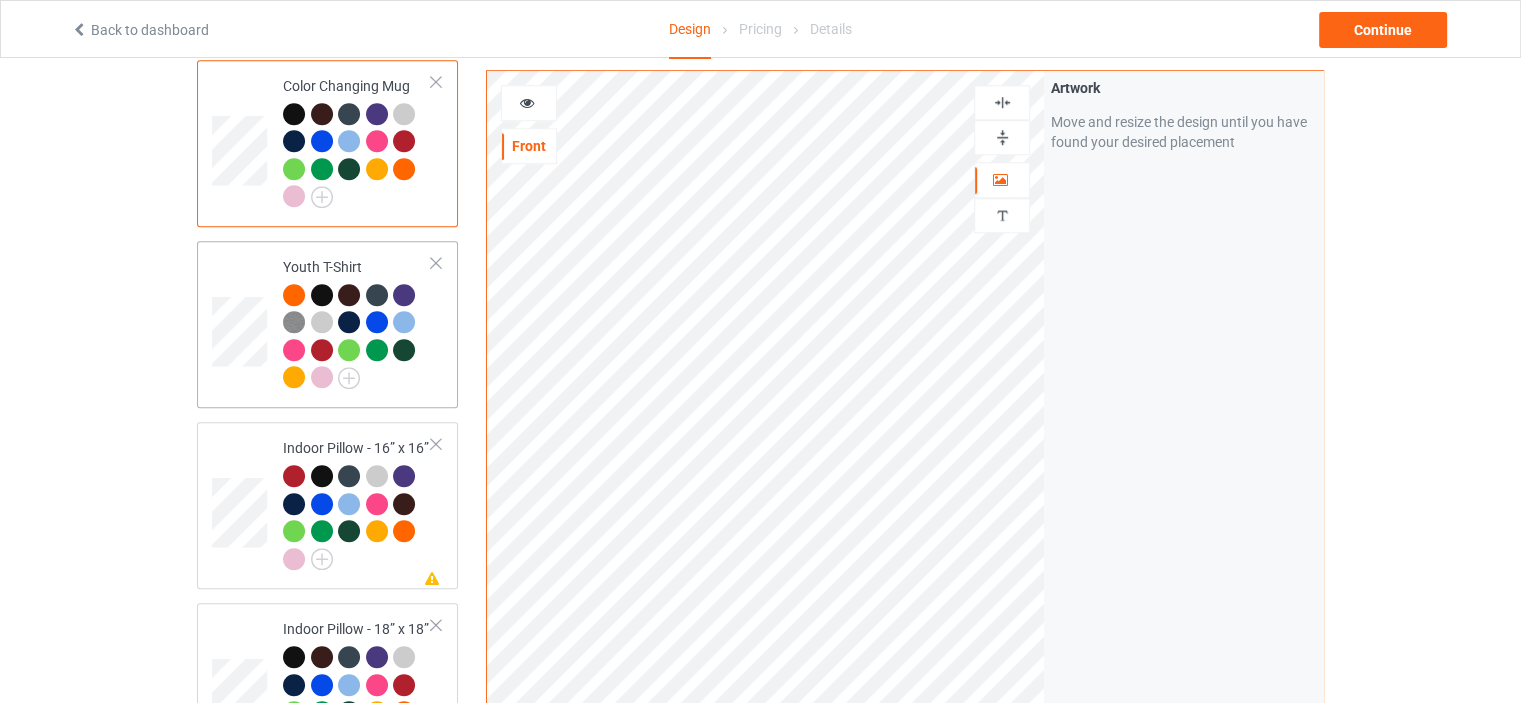 scroll, scrollTop: 1600, scrollLeft: 0, axis: vertical 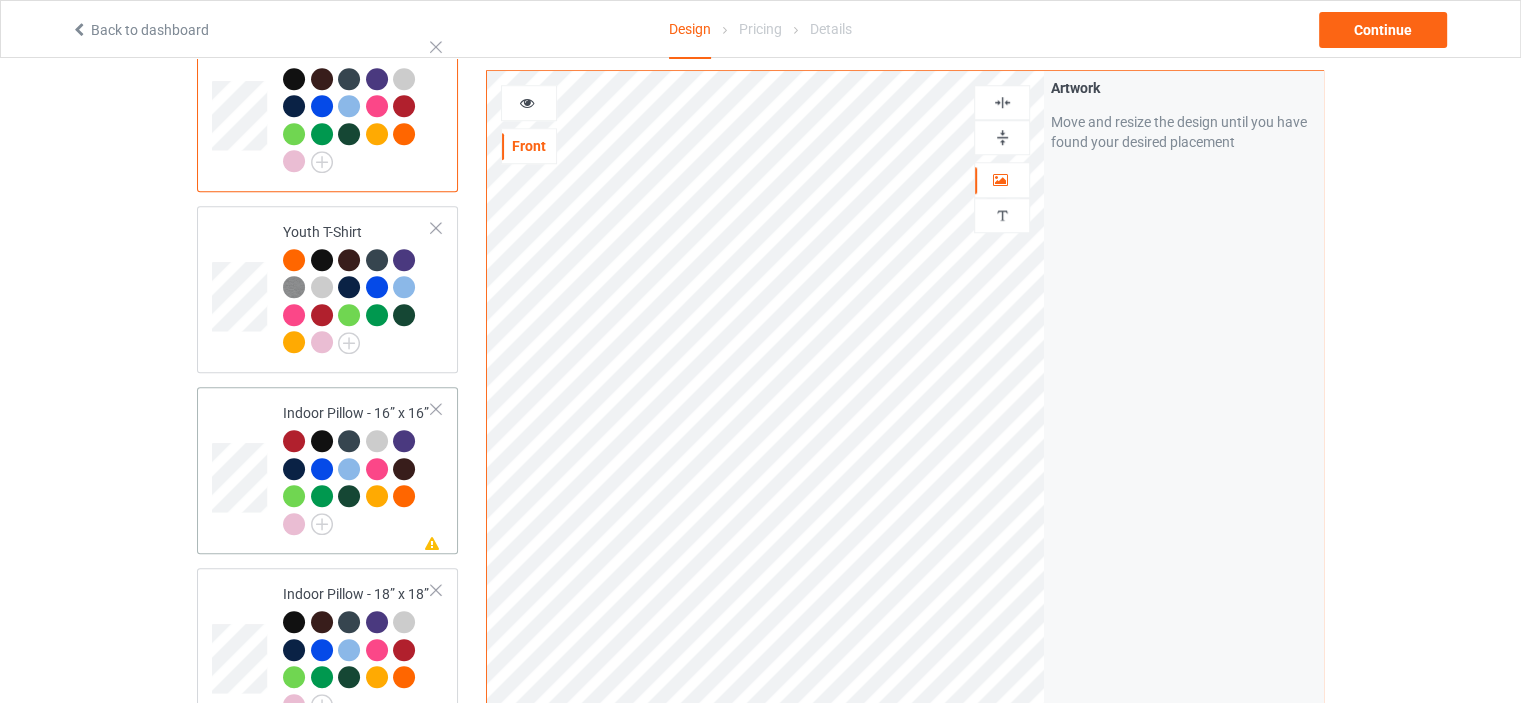 click on "Indoor Pillow - 16” x 16”" at bounding box center (357, 468) 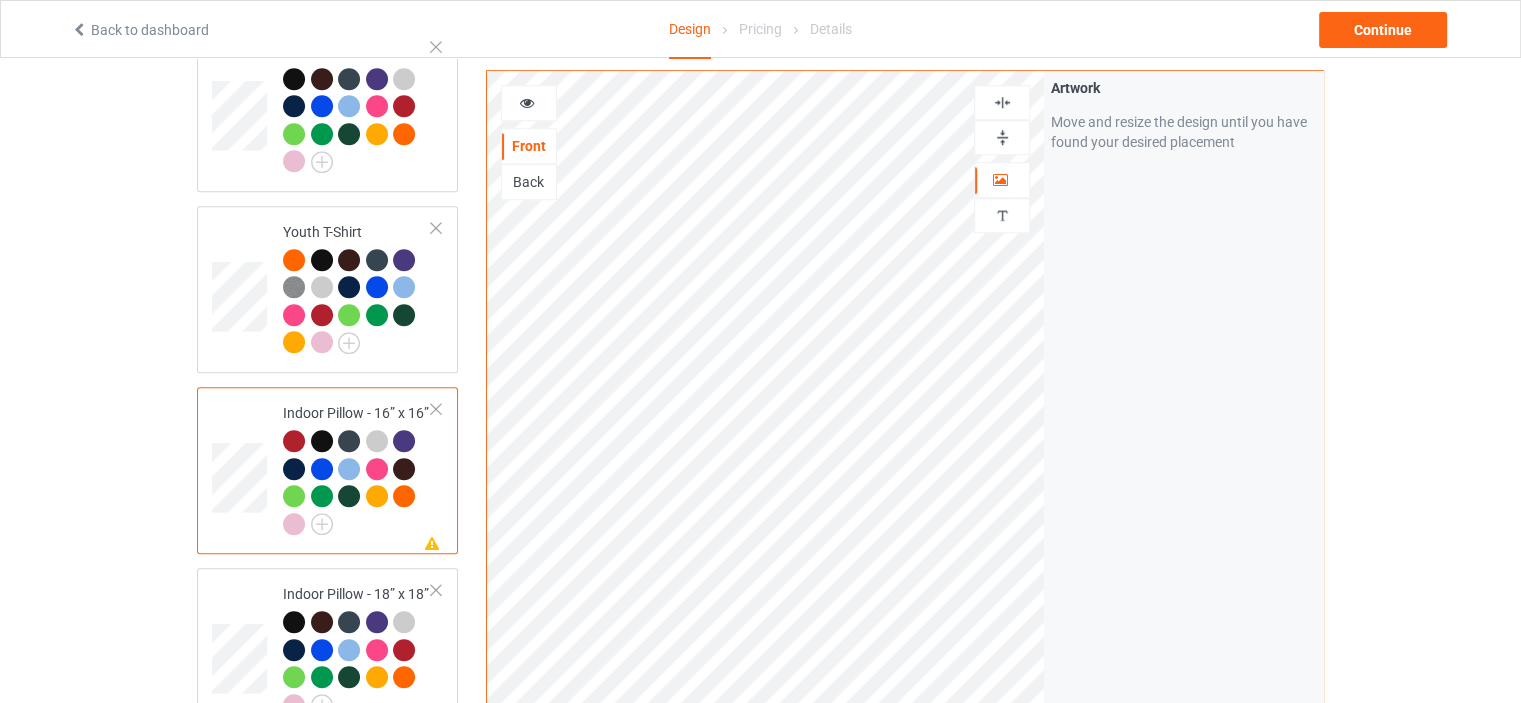 drag, startPoint x: 1008, startPoint y: 127, endPoint x: 1007, endPoint y: 88, distance: 39.012817 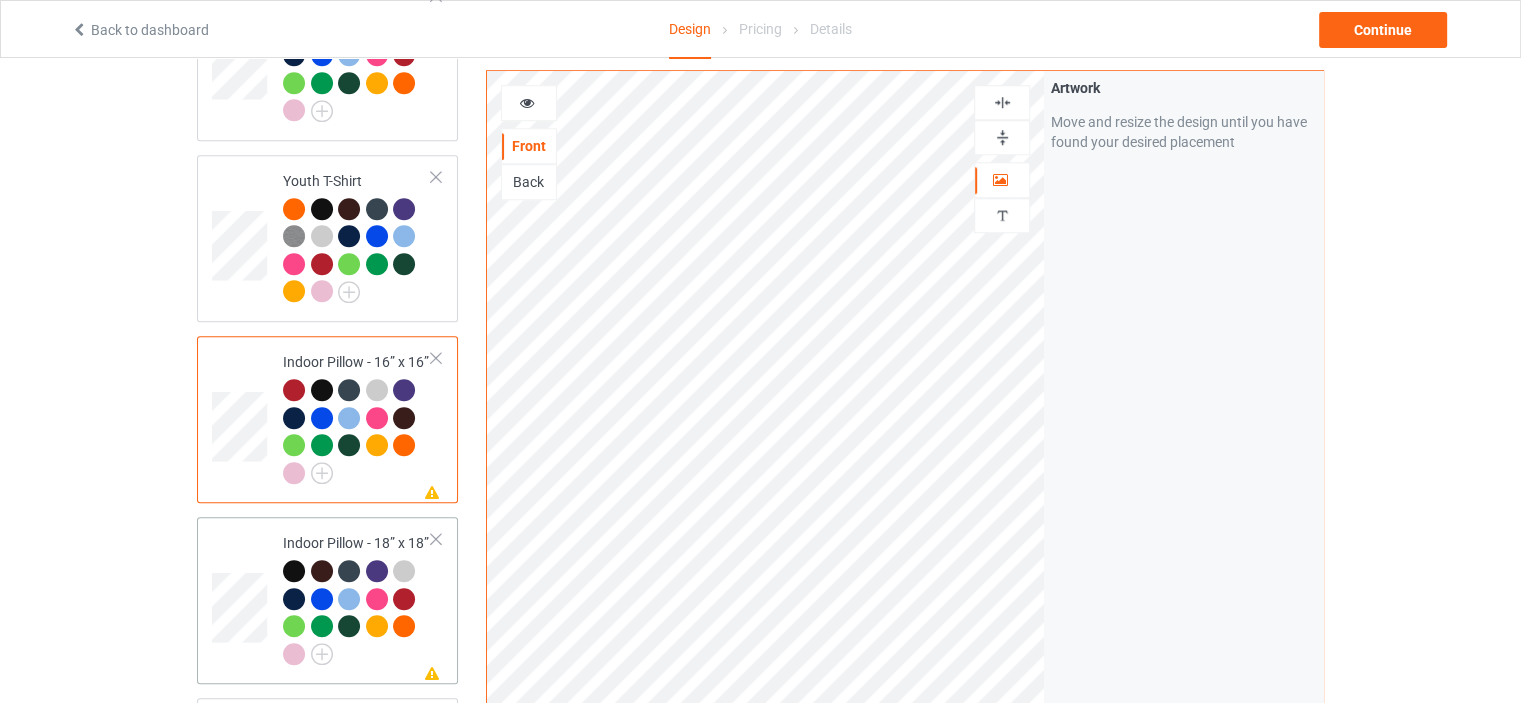 scroll, scrollTop: 1700, scrollLeft: 0, axis: vertical 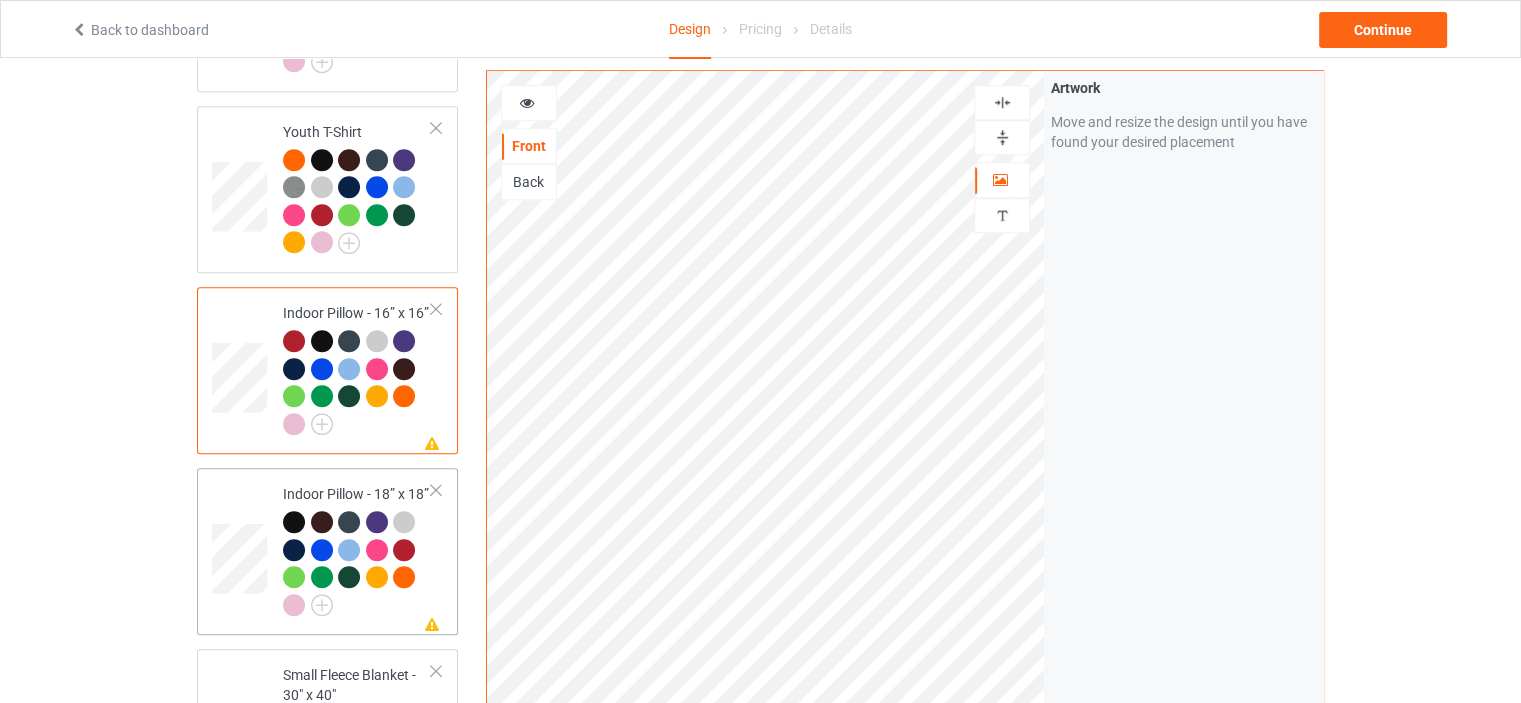 click on "Missing artwork on 1 side(s) Indoor Pillow - 18” x 18”" at bounding box center [357, 551] 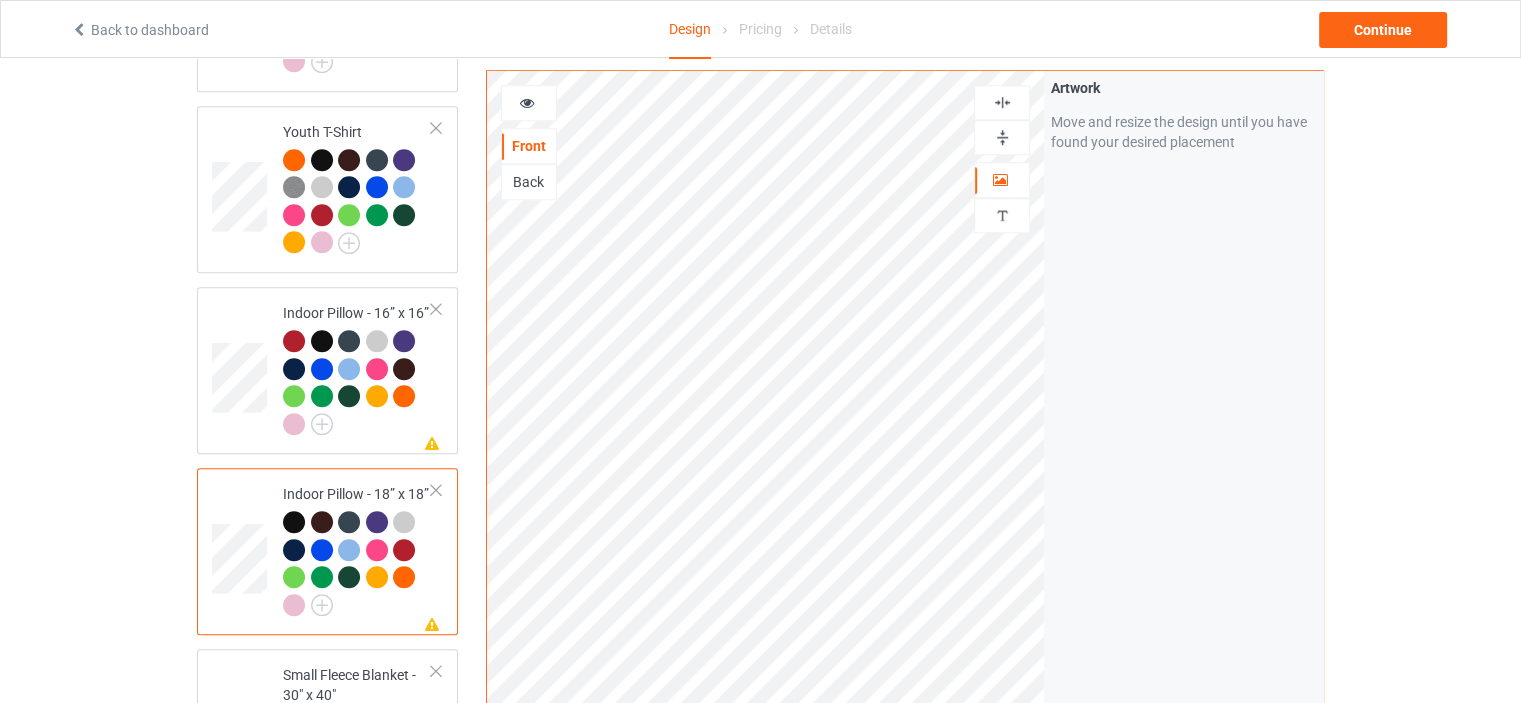 click at bounding box center [1002, 137] 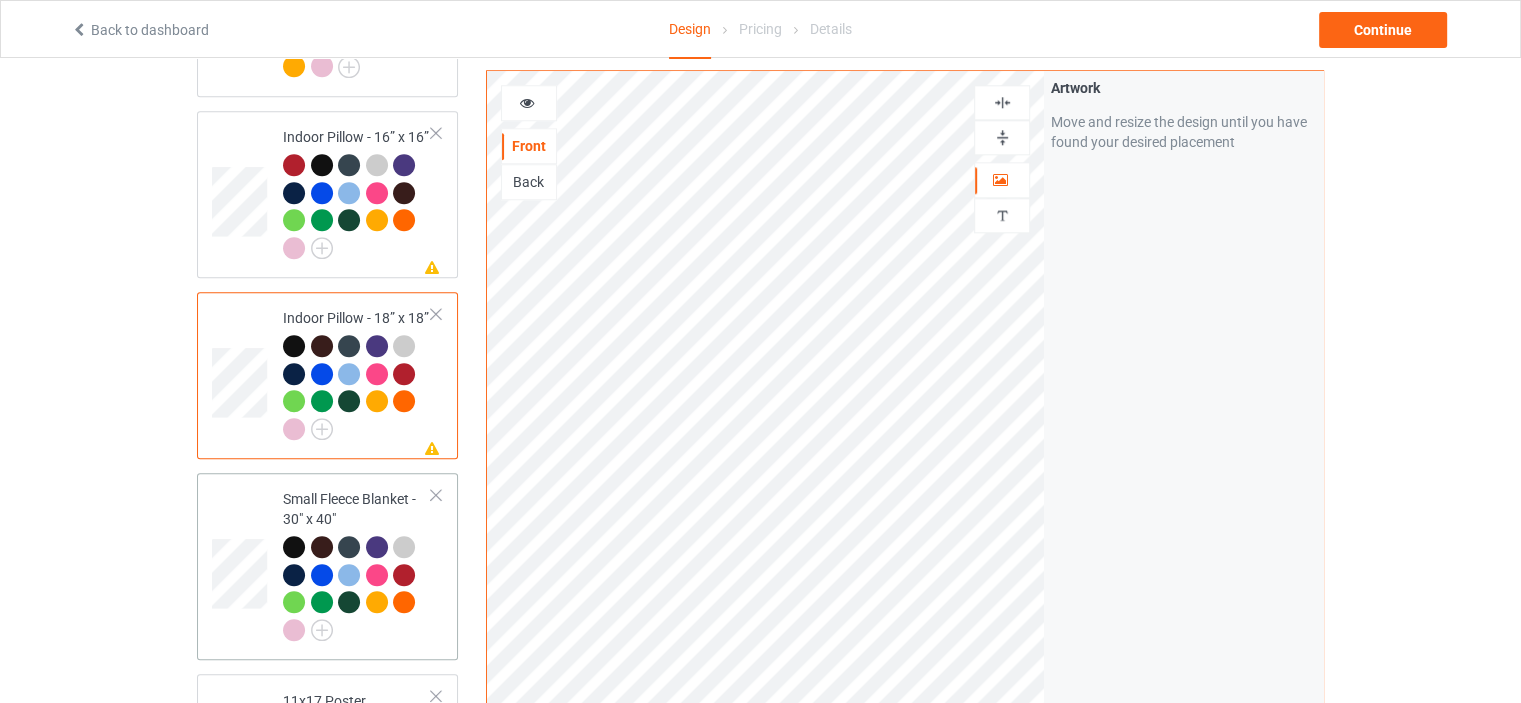 scroll, scrollTop: 2000, scrollLeft: 0, axis: vertical 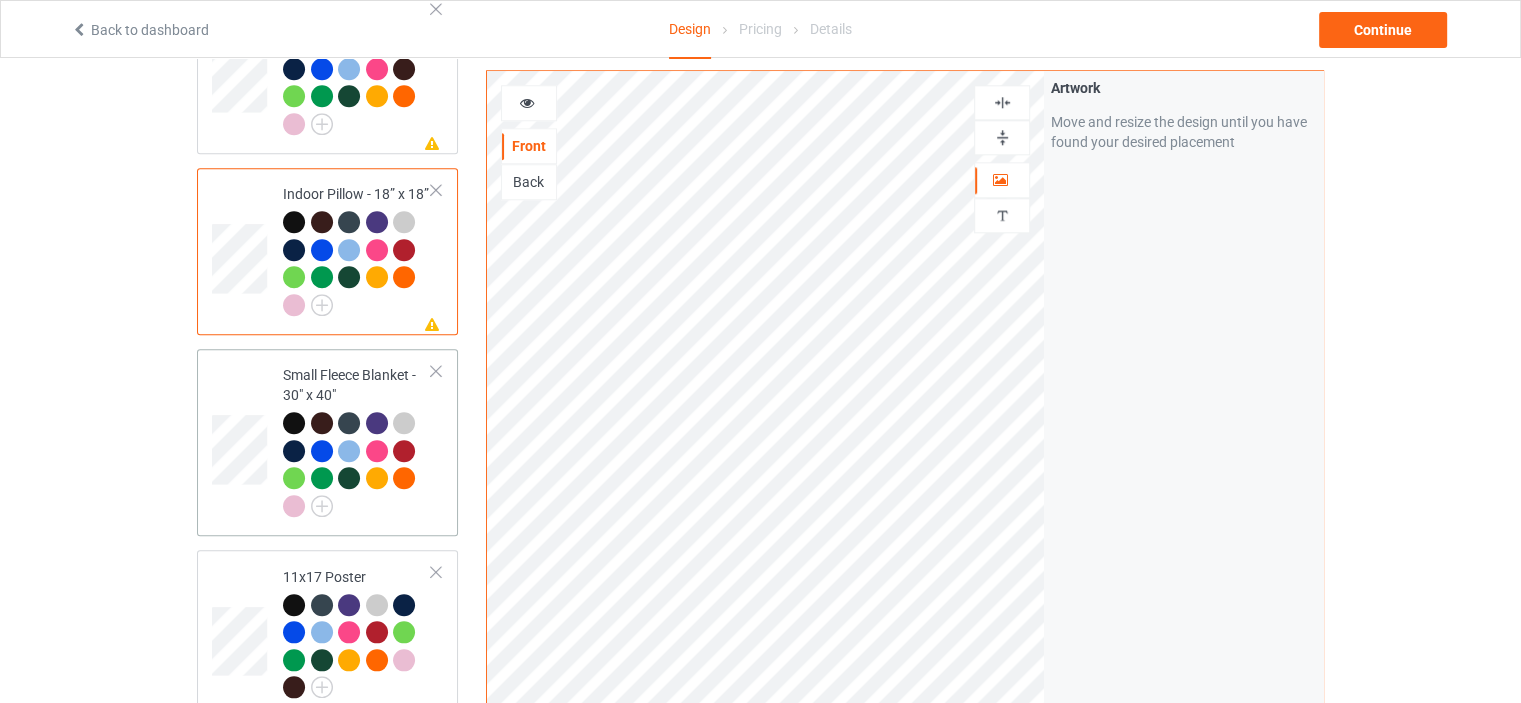 click on "Small Fleece Blanket - 30" x 40"" at bounding box center (357, 440) 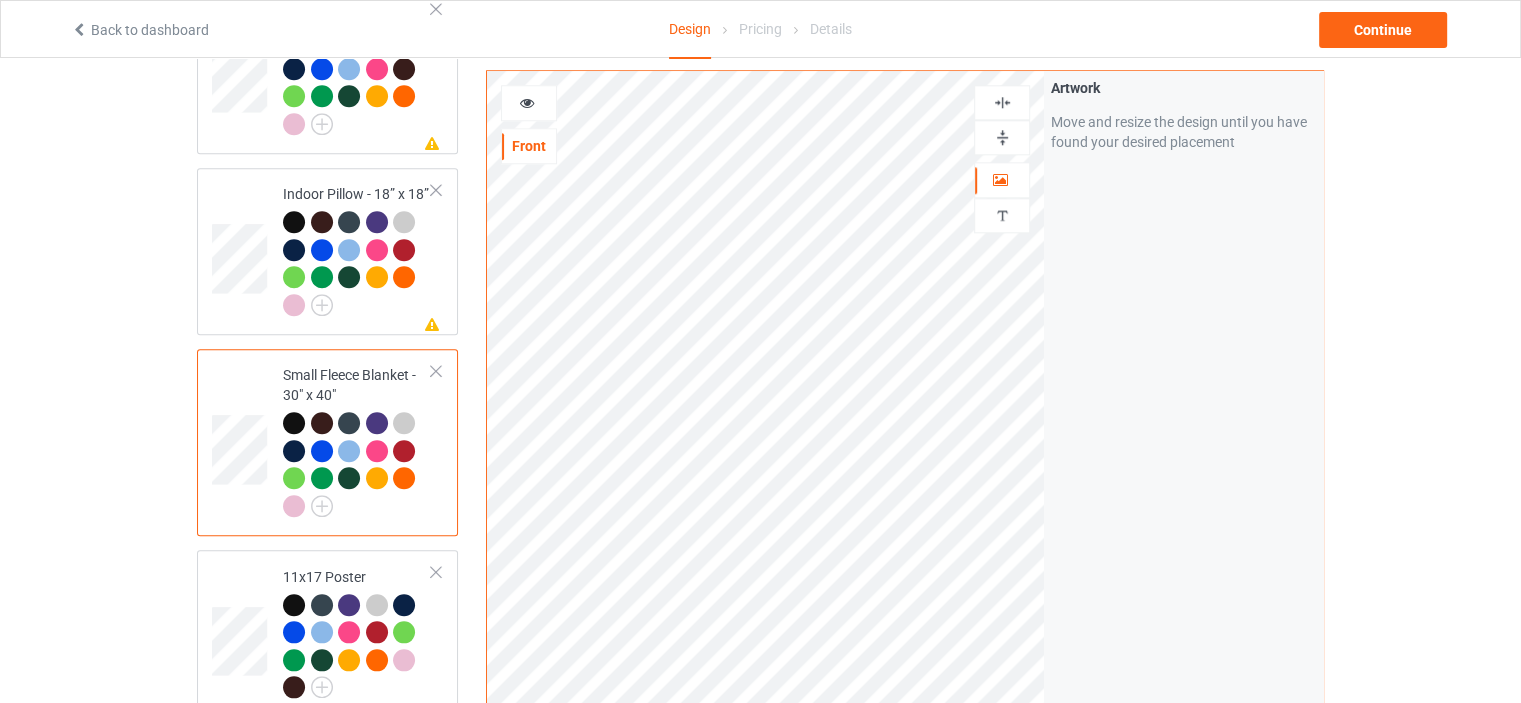 click at bounding box center (1002, 137) 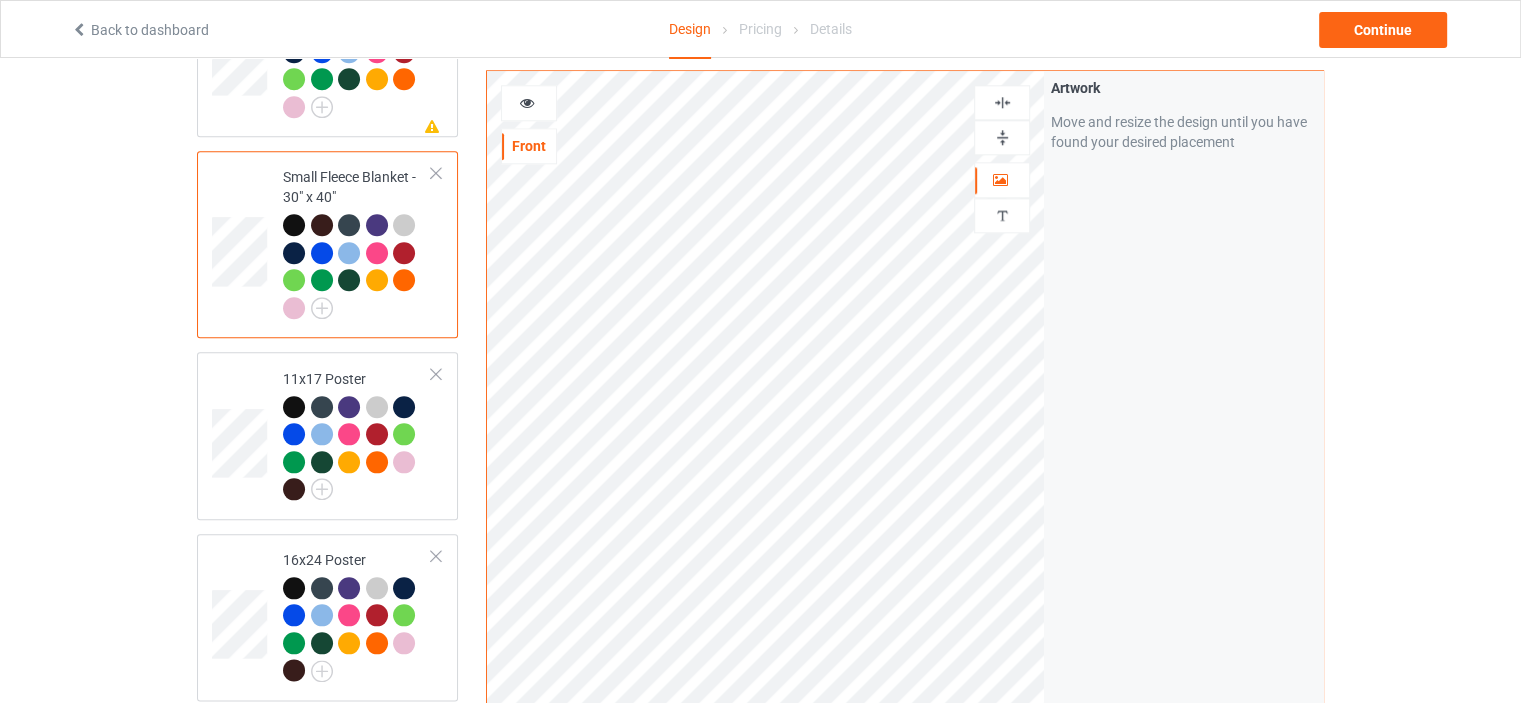 scroll, scrollTop: 2200, scrollLeft: 0, axis: vertical 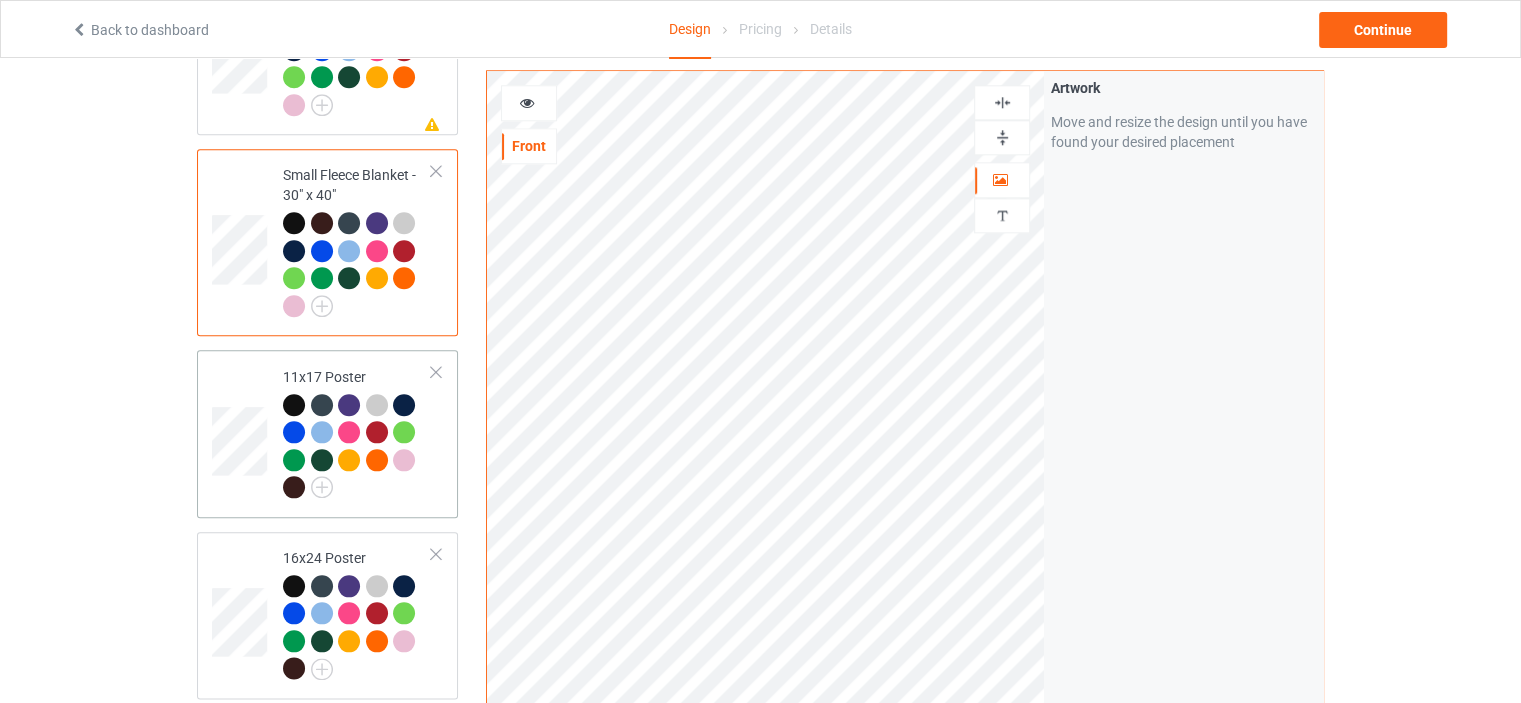 click on "11x17 Poster" at bounding box center (357, 432) 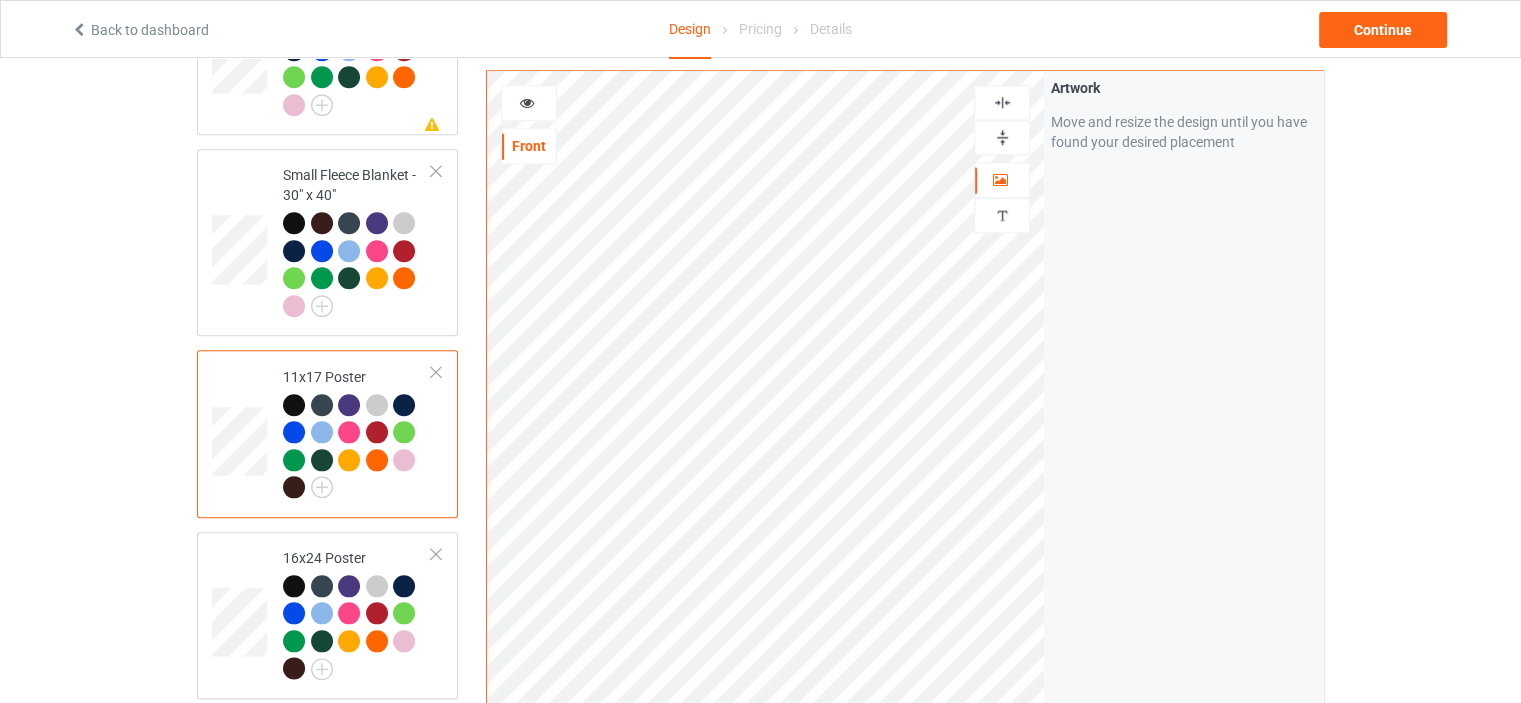 click at bounding box center [1002, 137] 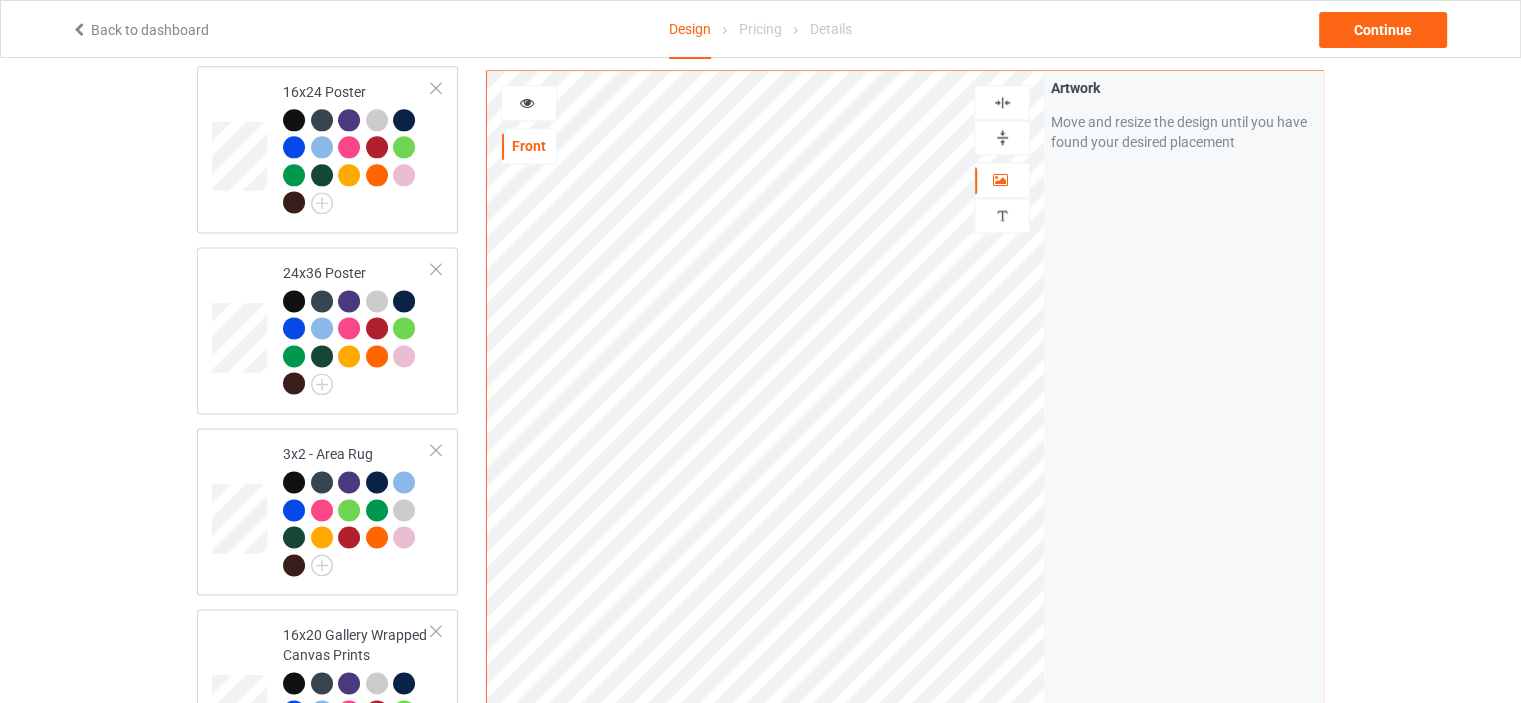 scroll, scrollTop: 2700, scrollLeft: 0, axis: vertical 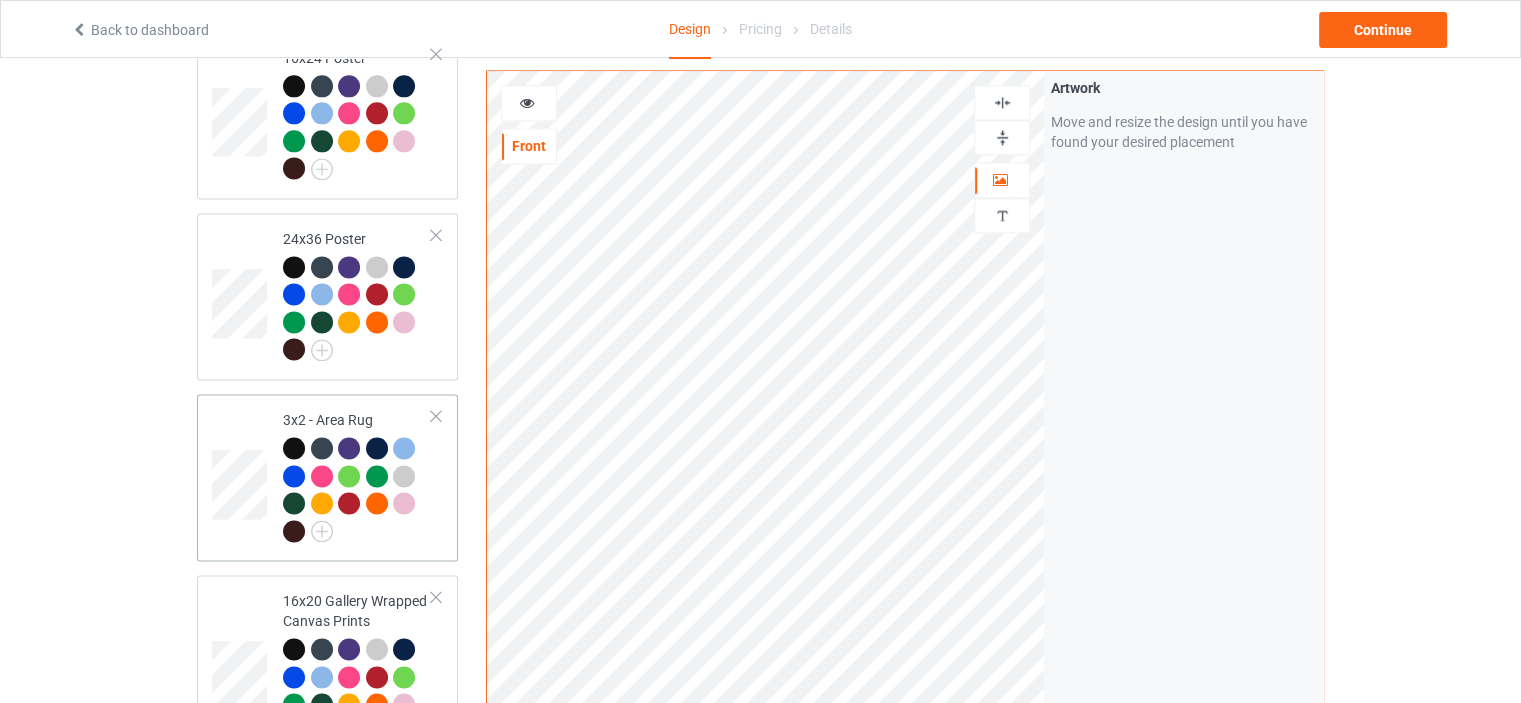 click on "3x2 - Area Rug" at bounding box center [357, 475] 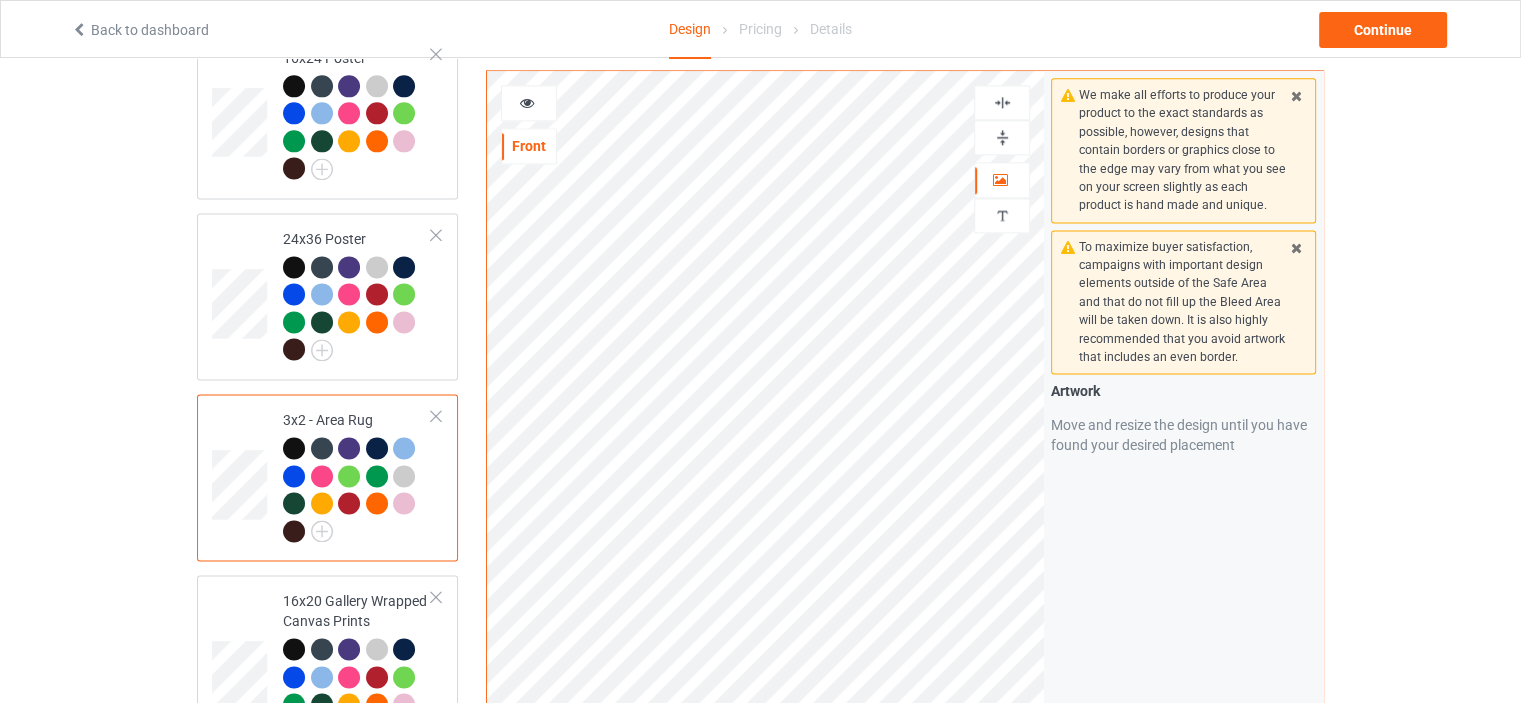 click at bounding box center (1002, 137) 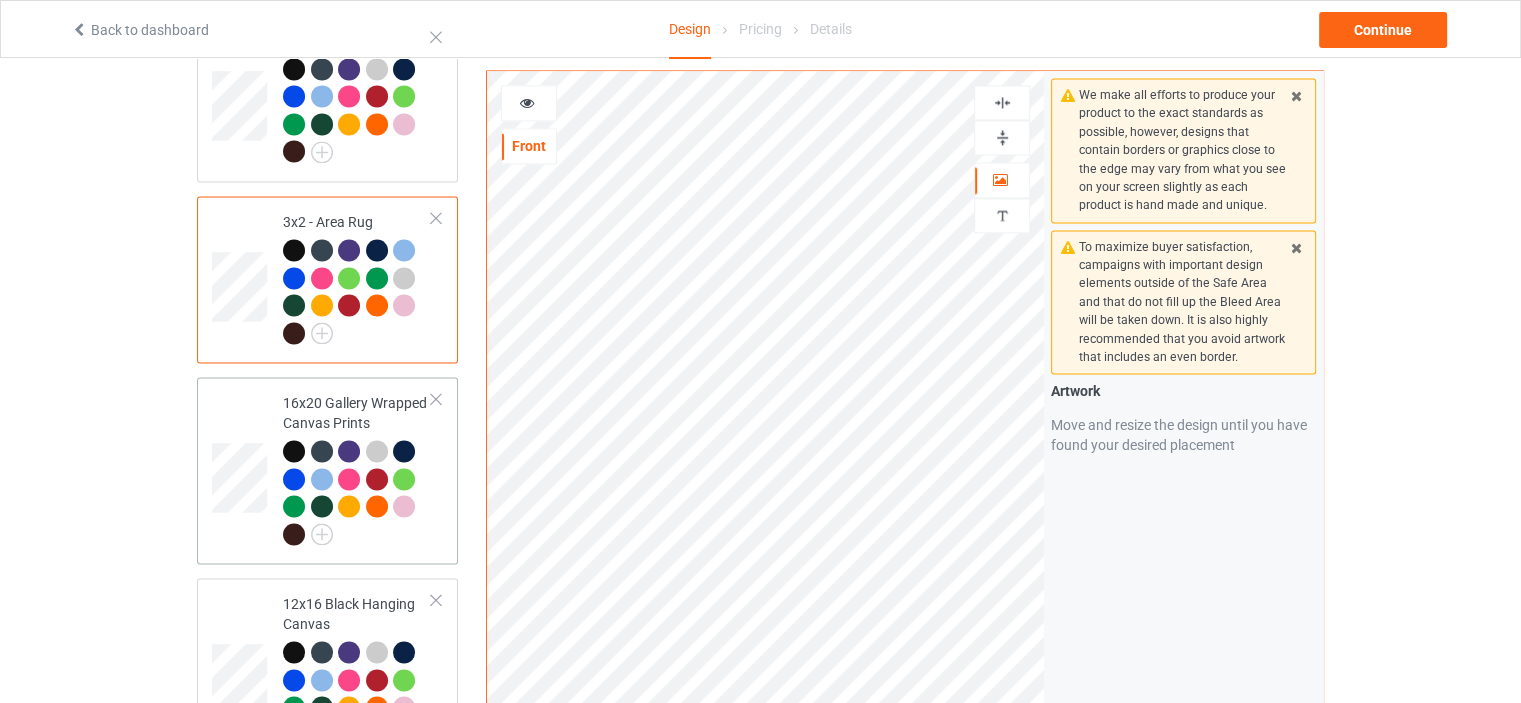 scroll, scrollTop: 2900, scrollLeft: 0, axis: vertical 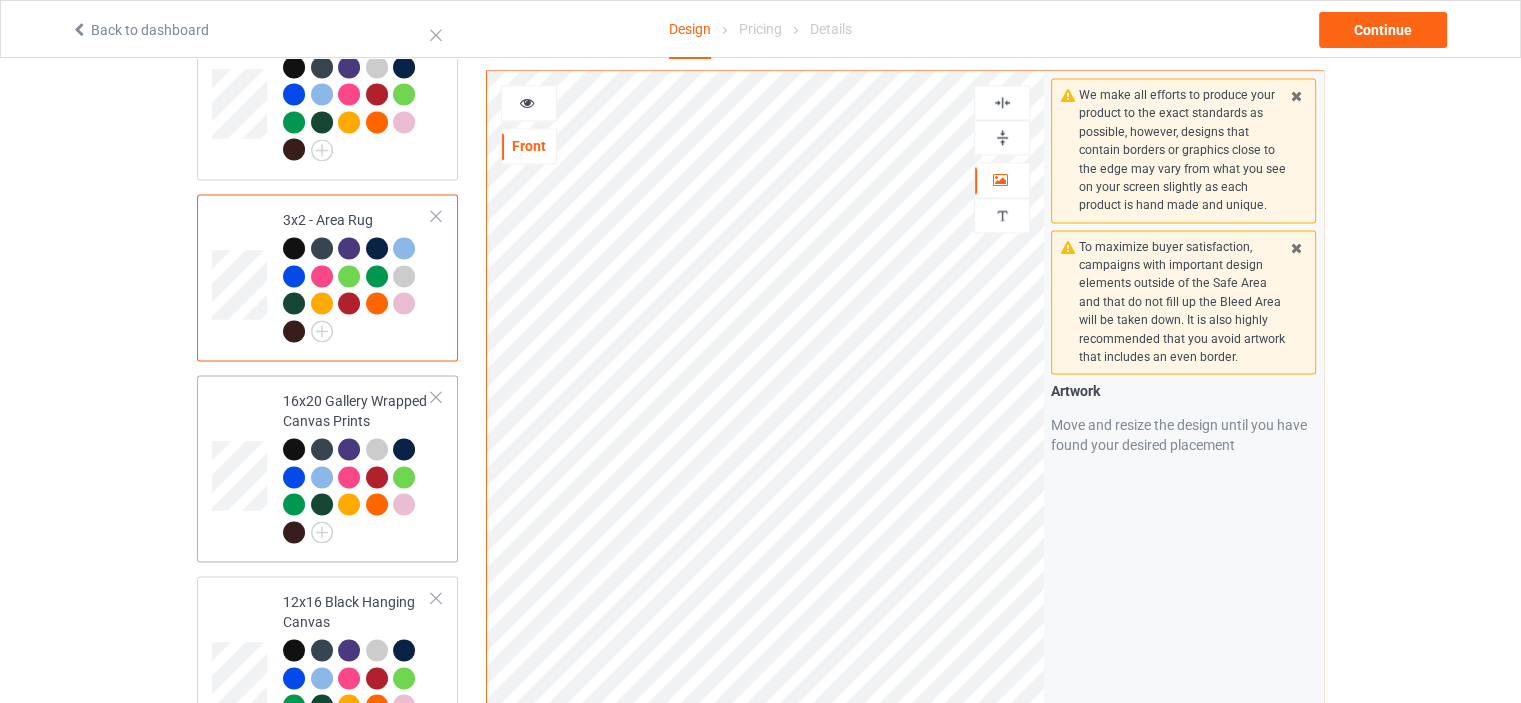 click on "16x20 Gallery Wrapped Canvas Prints" at bounding box center [357, 466] 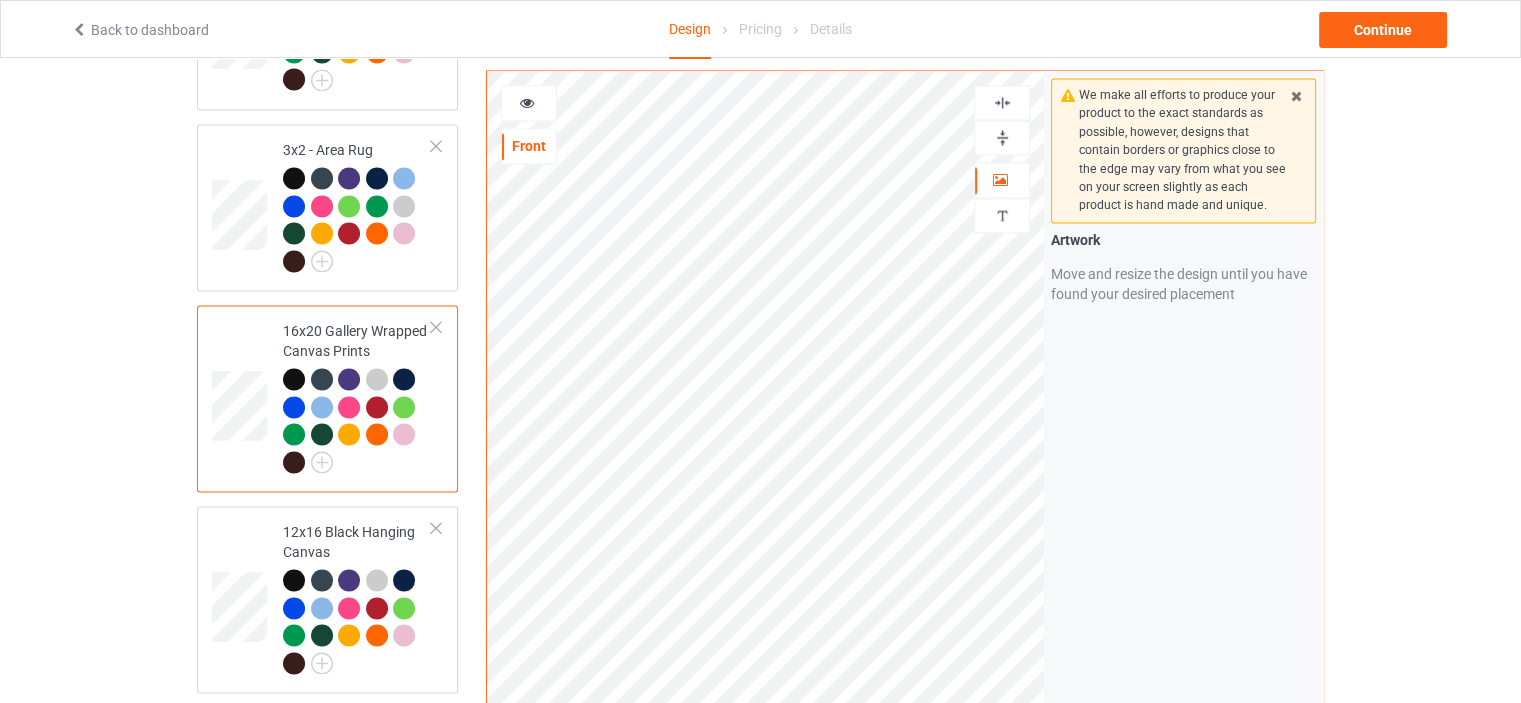 scroll, scrollTop: 3000, scrollLeft: 0, axis: vertical 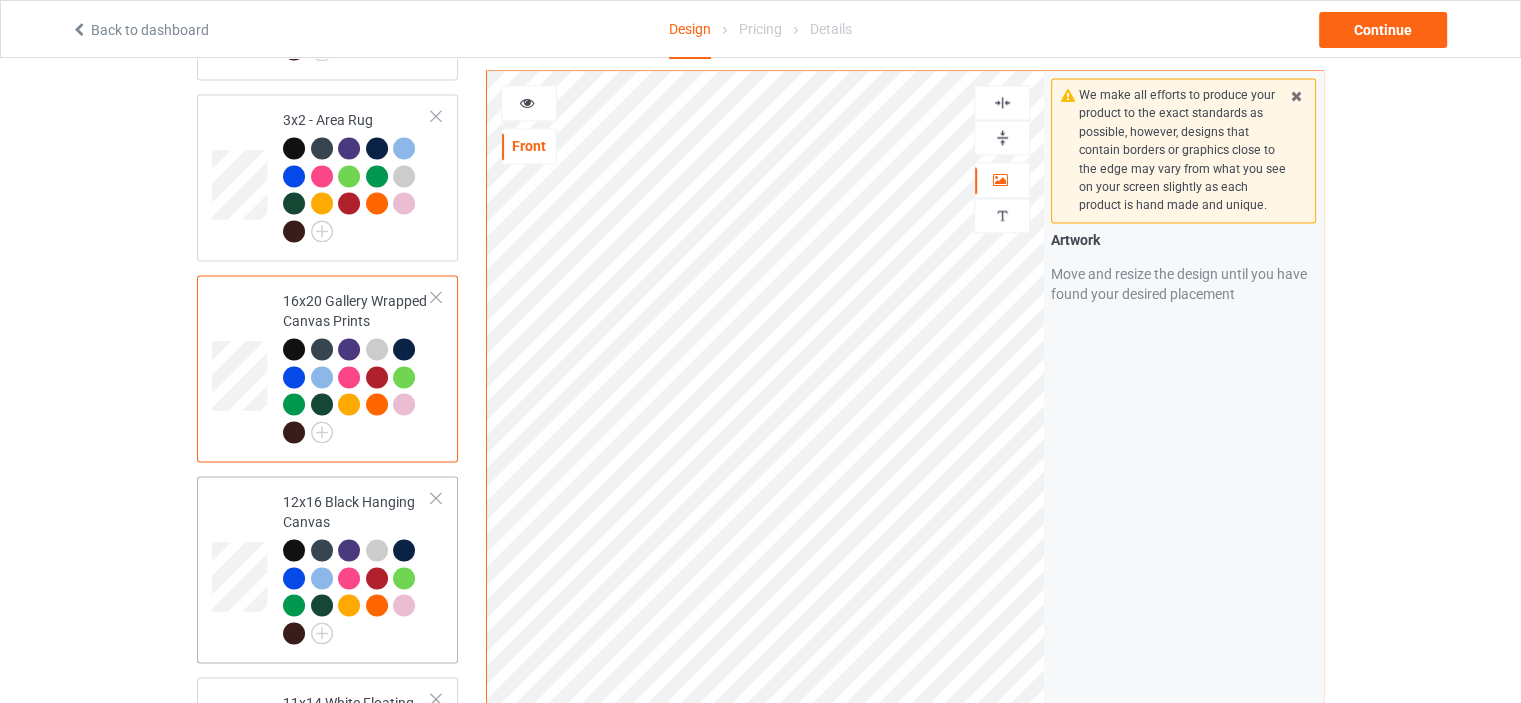 click on "12x16 Black Hanging Canvas" at bounding box center (357, 569) 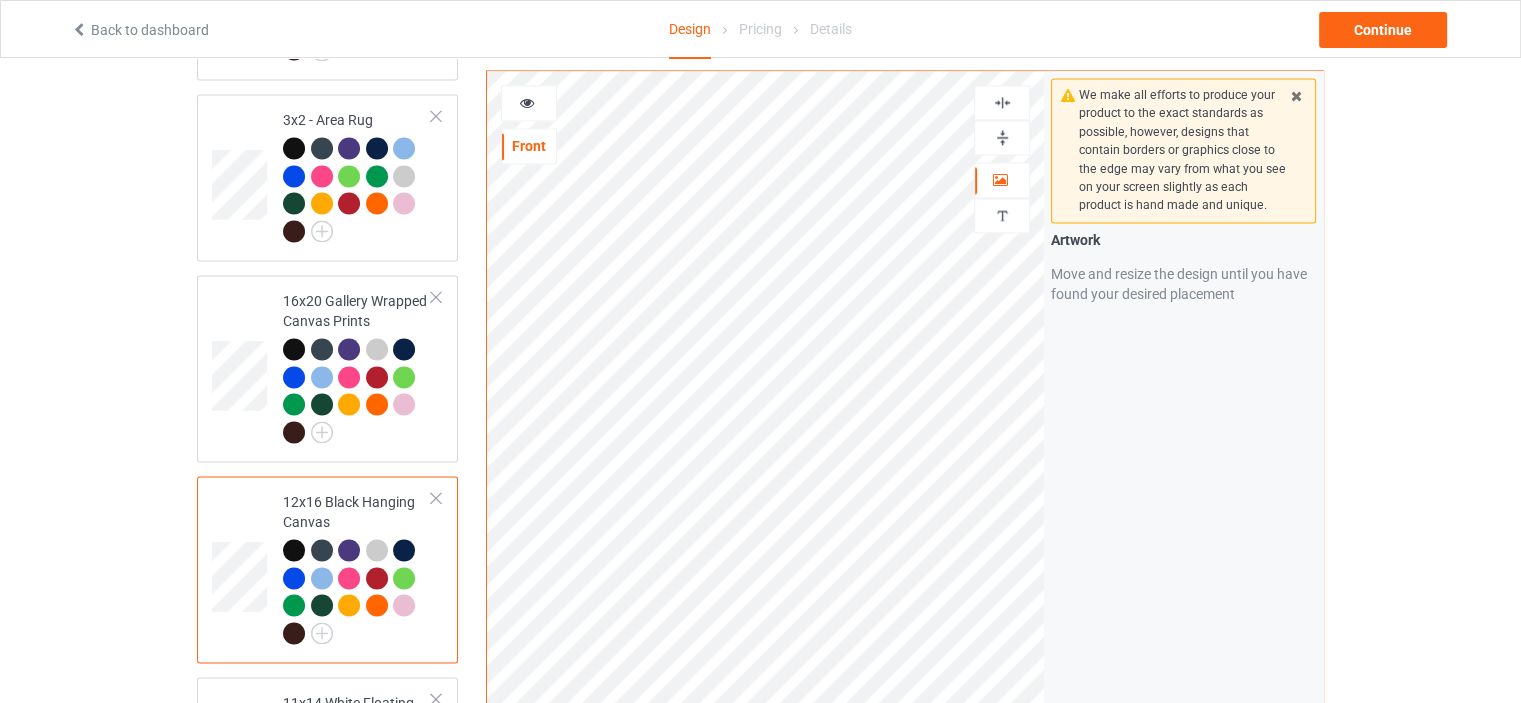 click at bounding box center [1002, 137] 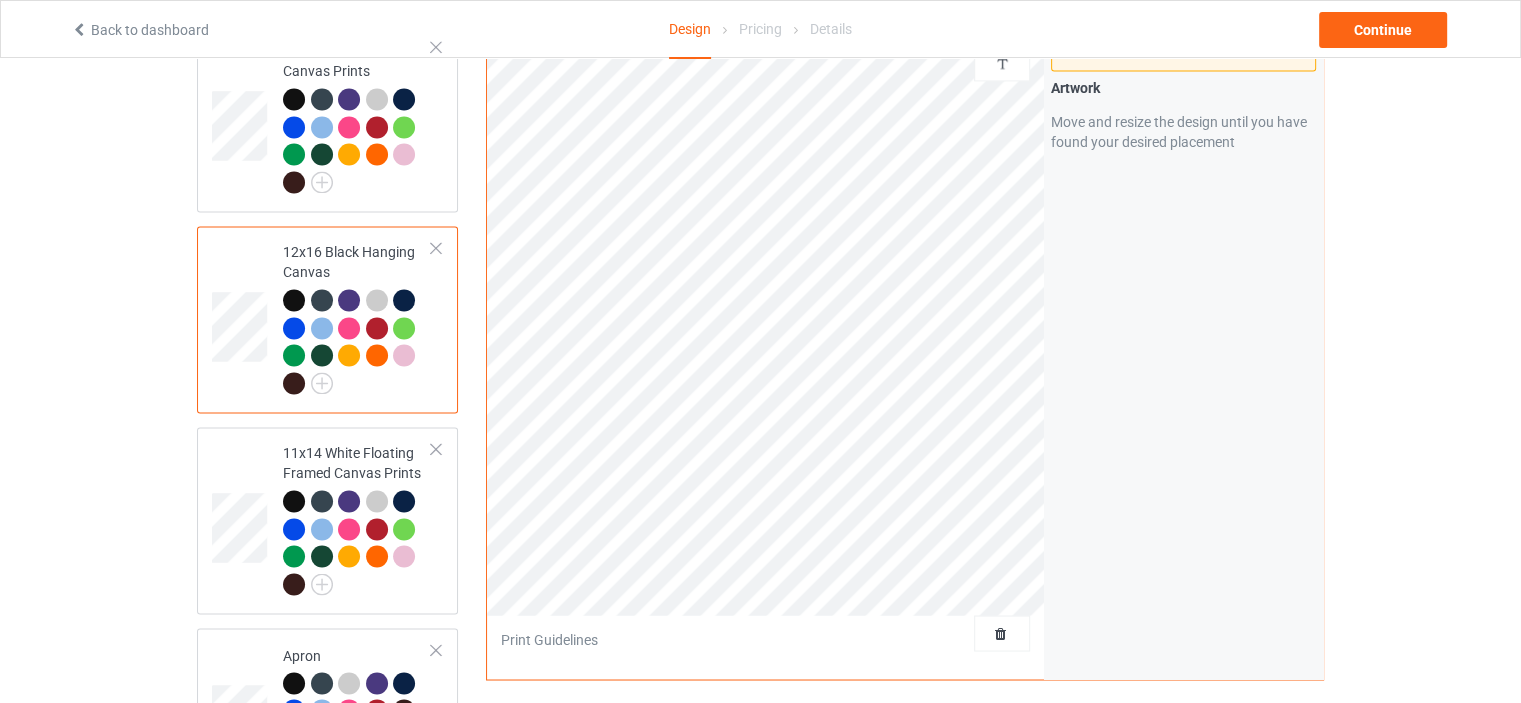 scroll, scrollTop: 3300, scrollLeft: 0, axis: vertical 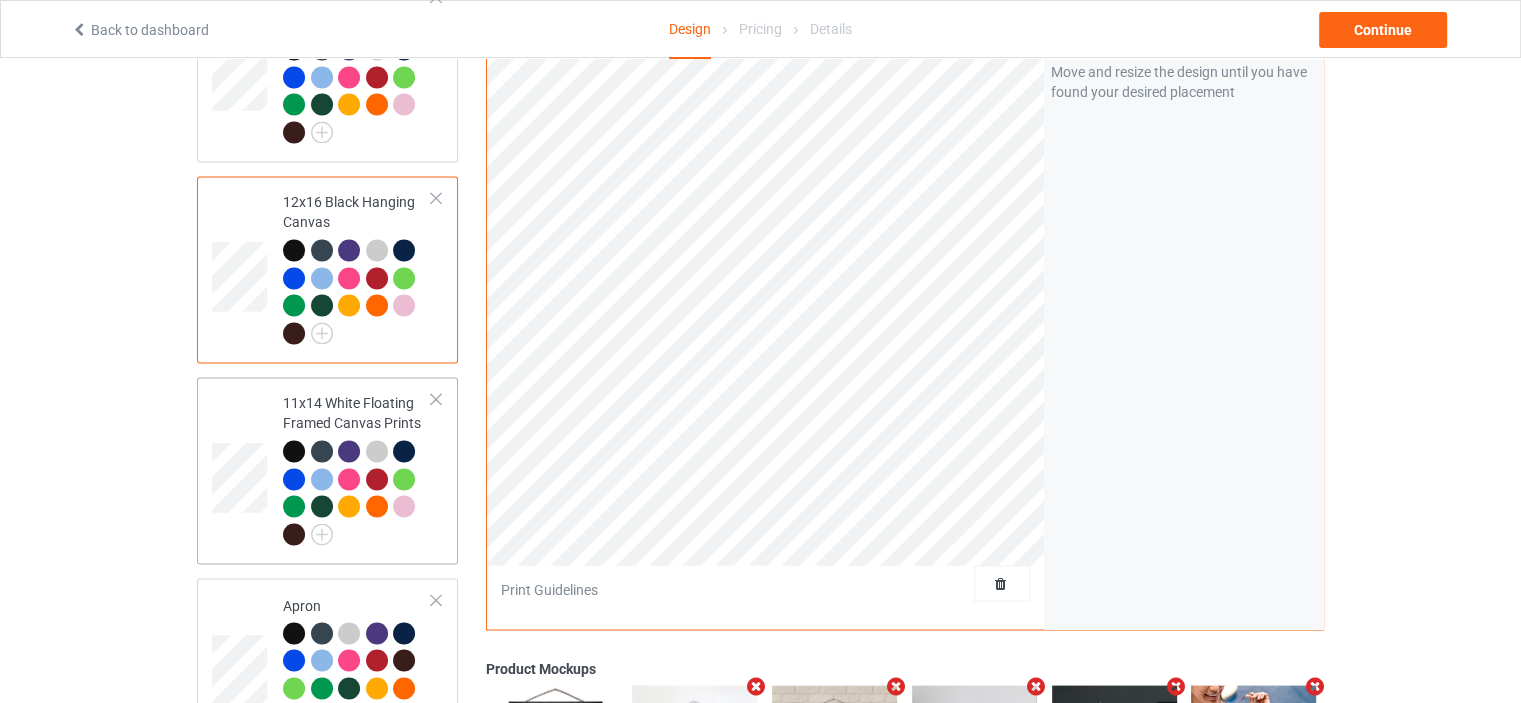 click on "11x14 White Floating Framed Canvas Prints" at bounding box center [357, 468] 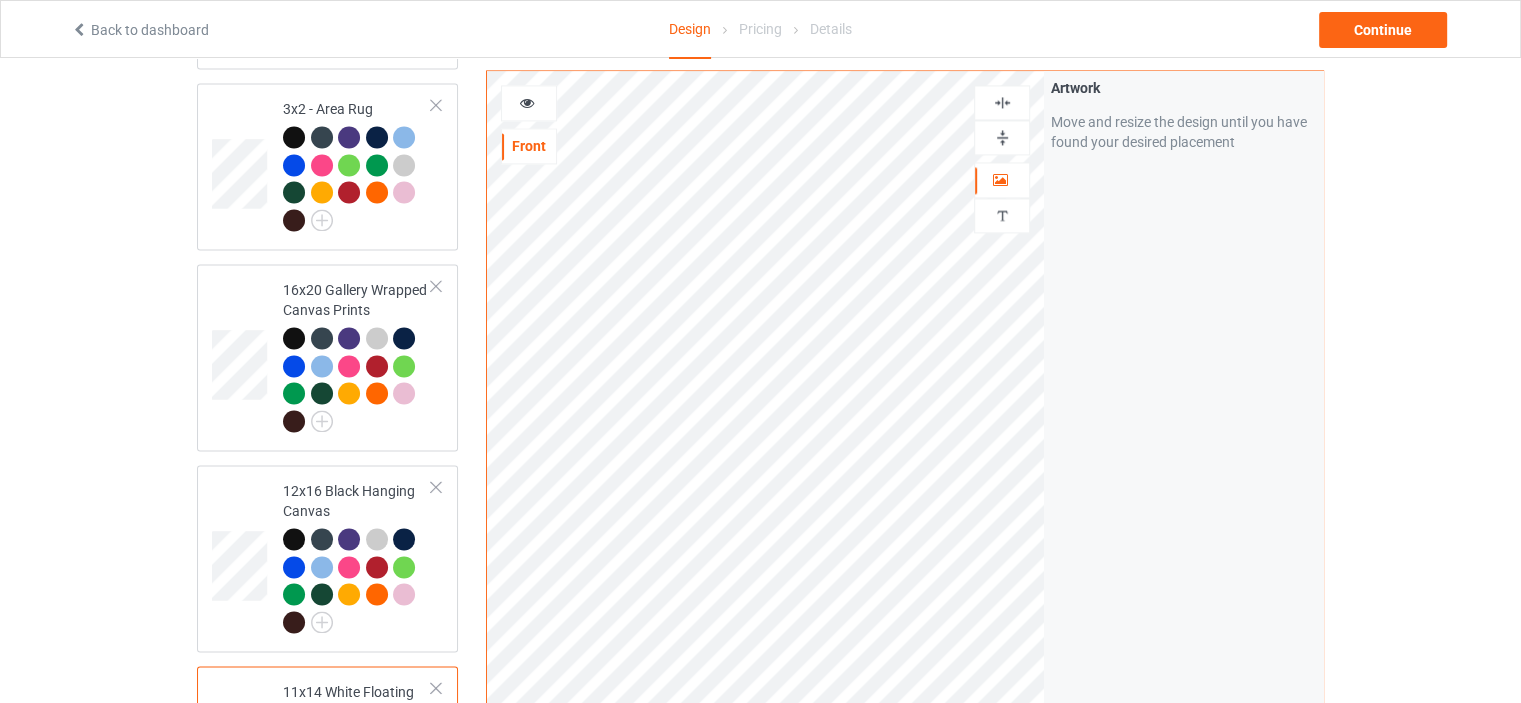 scroll, scrollTop: 2900, scrollLeft: 0, axis: vertical 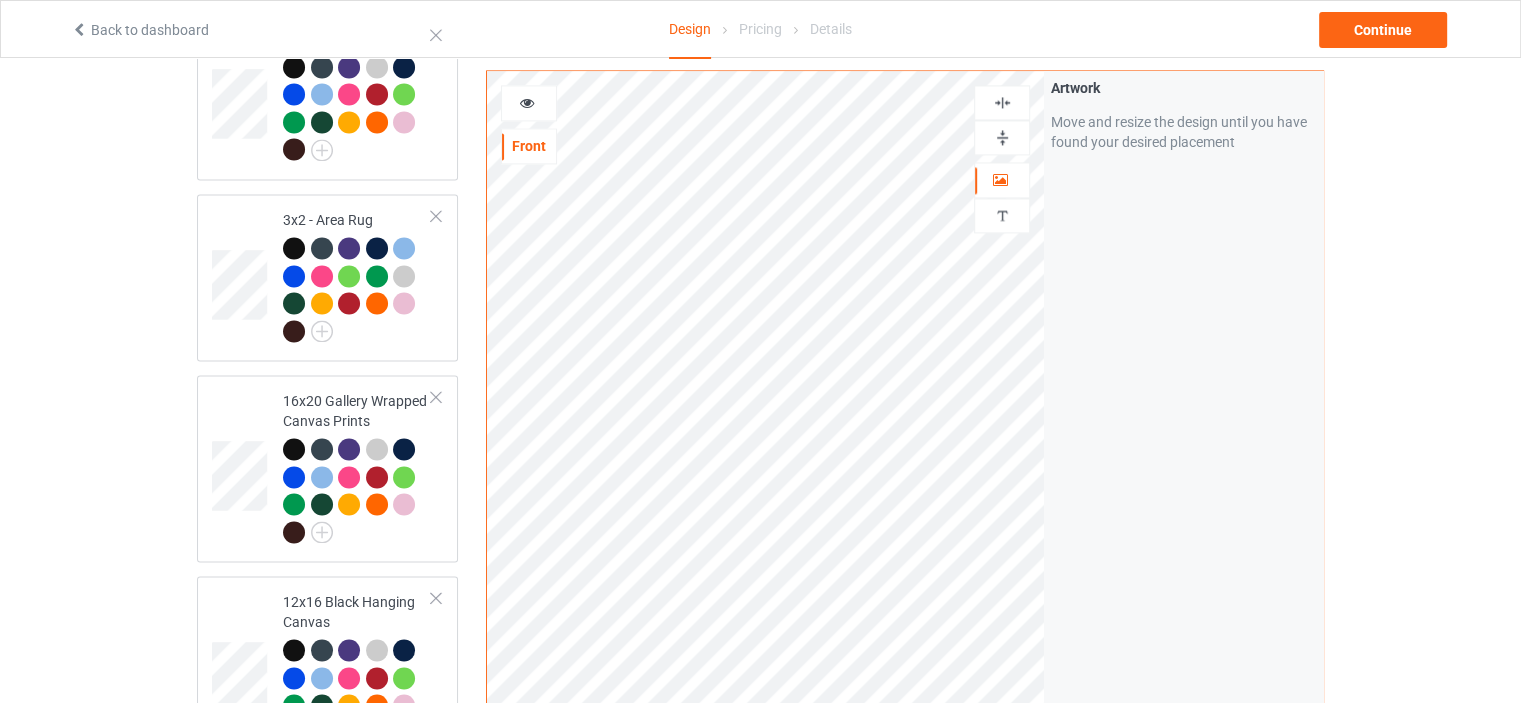 click at bounding box center [1002, 137] 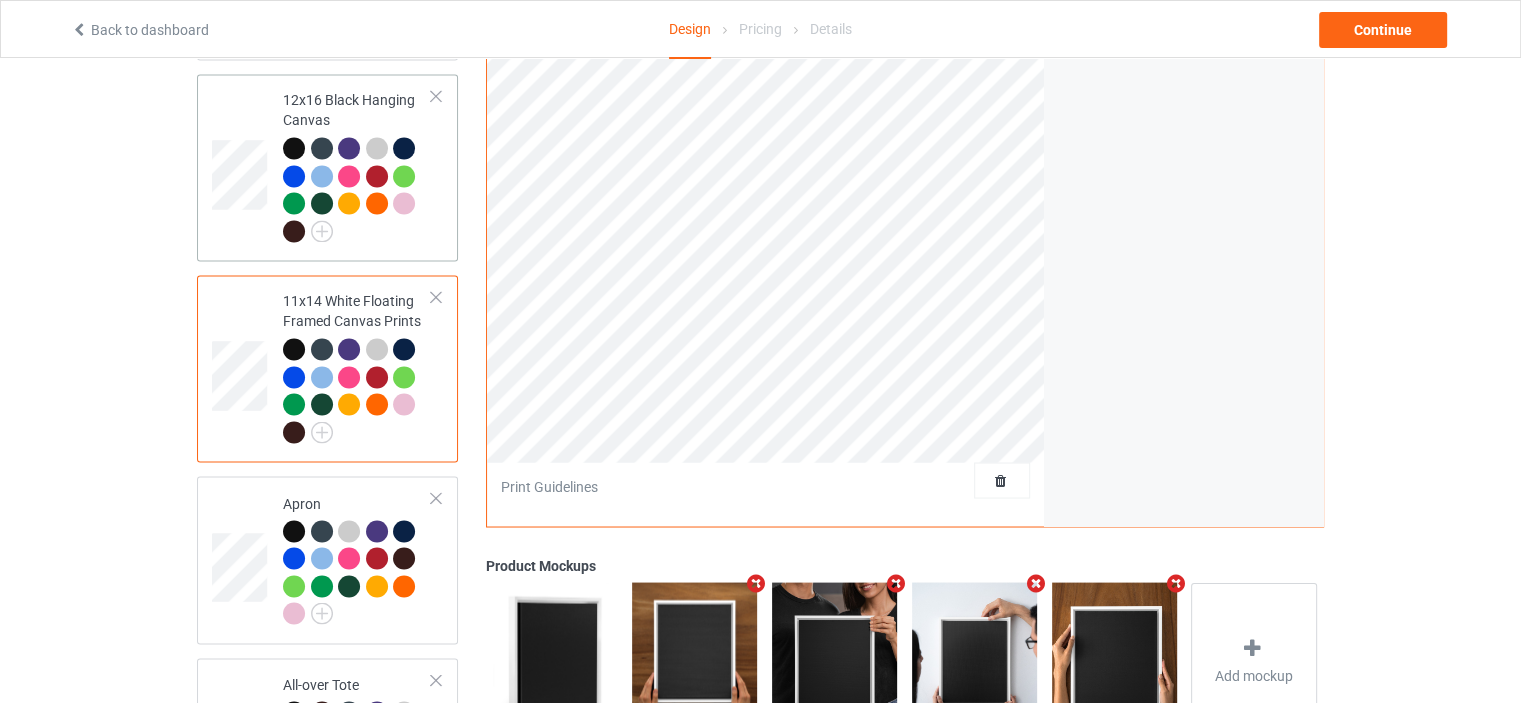 scroll, scrollTop: 3500, scrollLeft: 0, axis: vertical 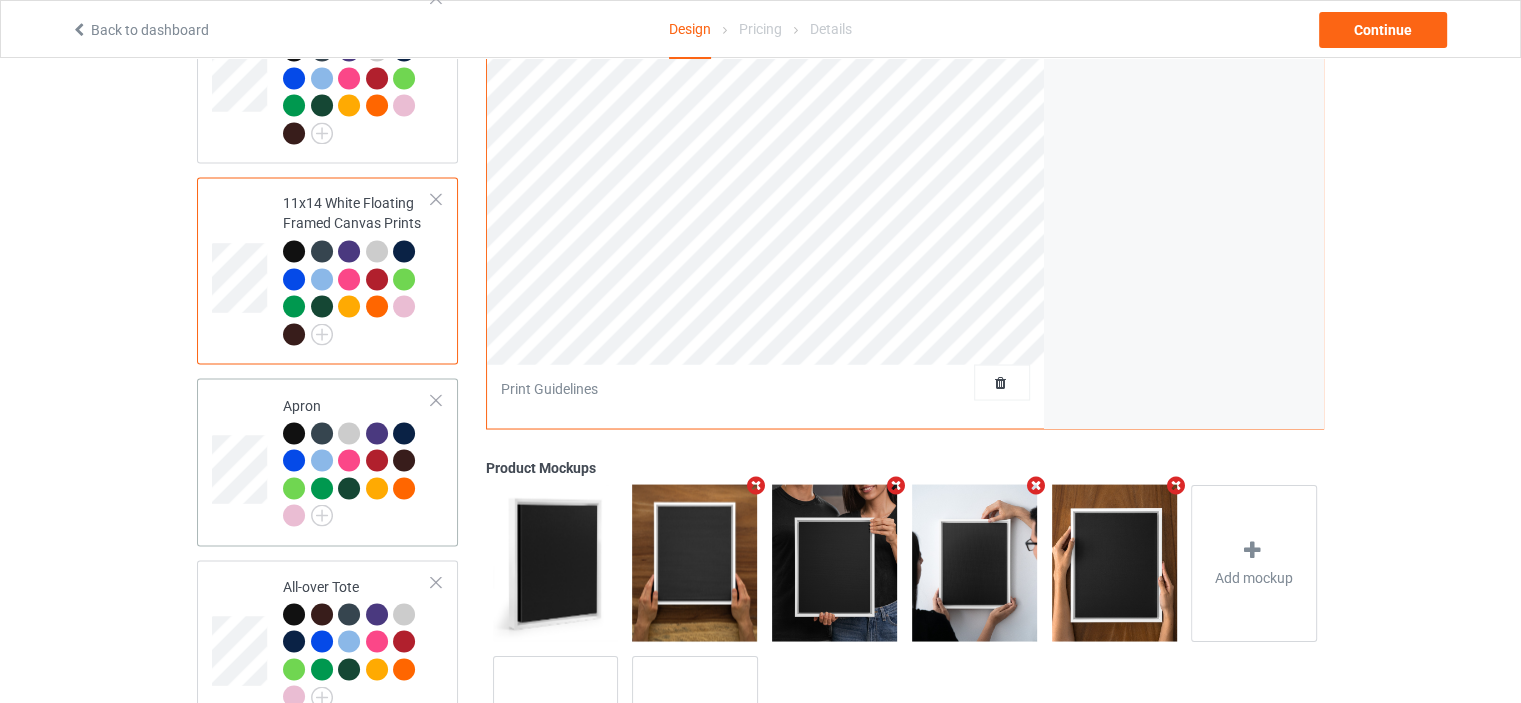 click on "Apron" at bounding box center [357, 460] 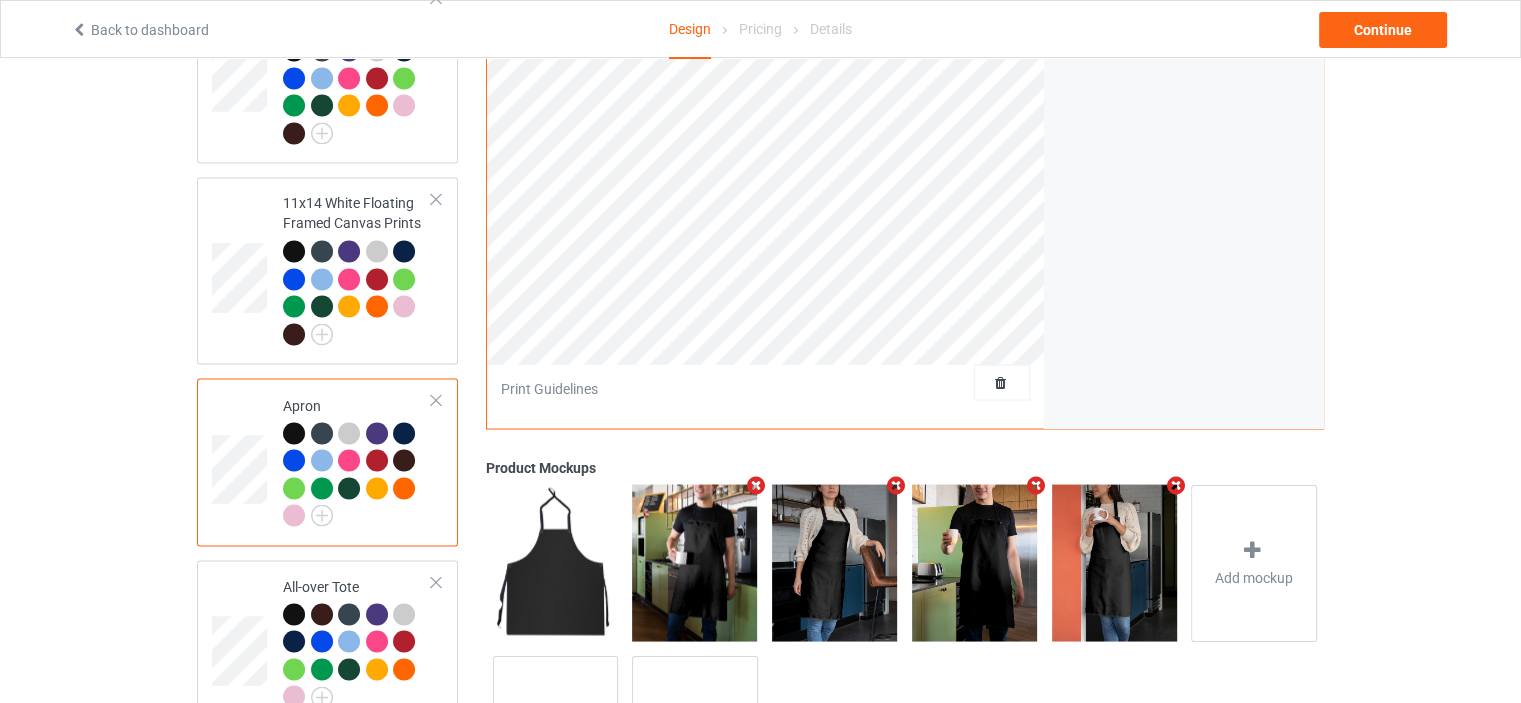 scroll, scrollTop: 3000, scrollLeft: 0, axis: vertical 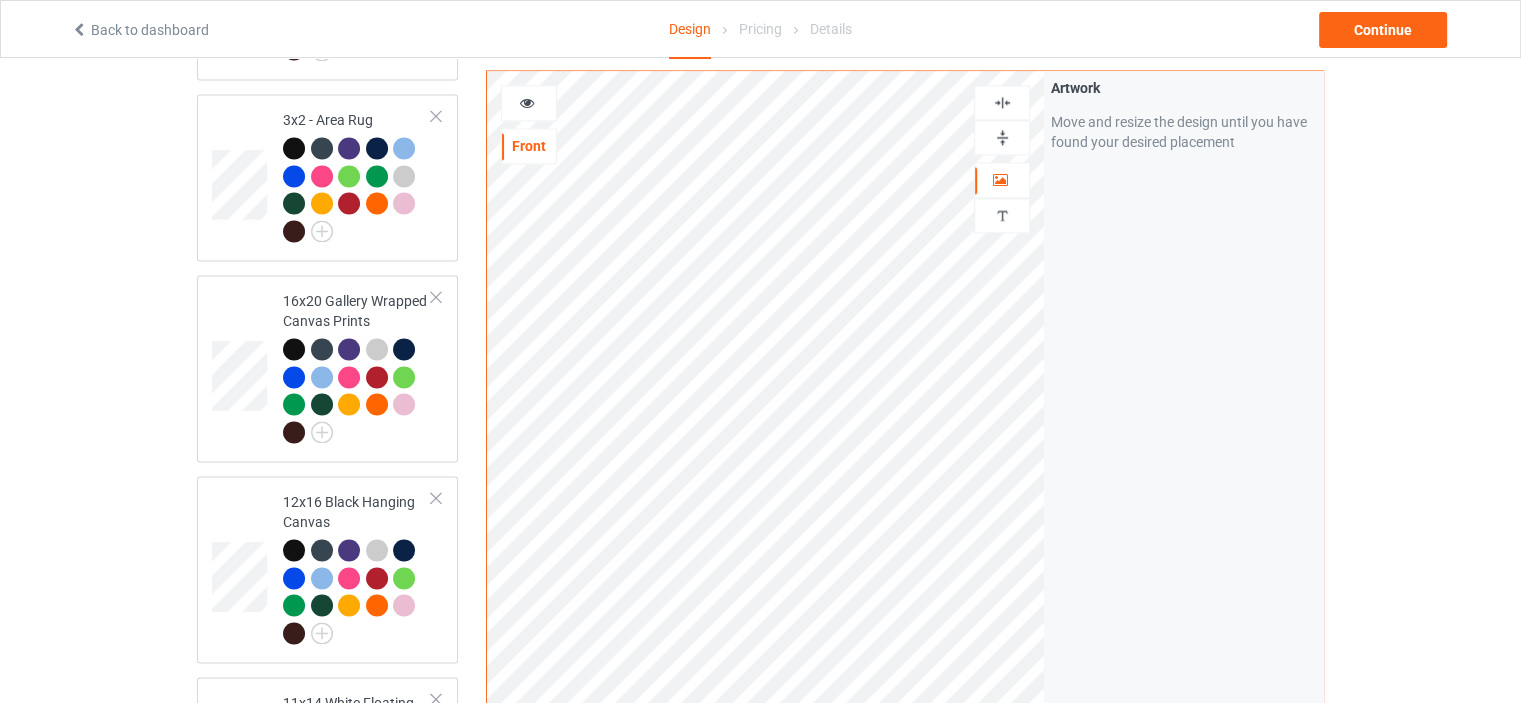 click at bounding box center [1002, 102] 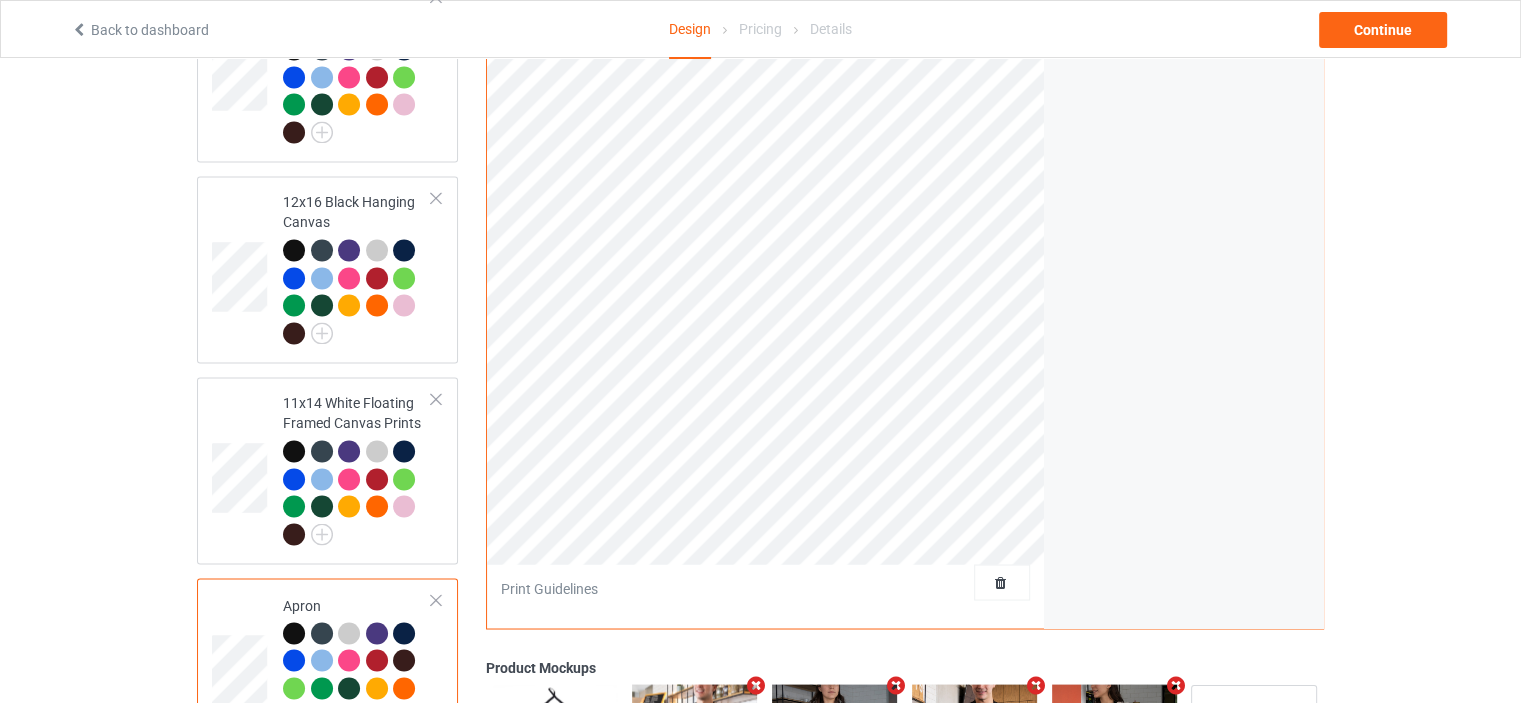 scroll, scrollTop: 3644, scrollLeft: 0, axis: vertical 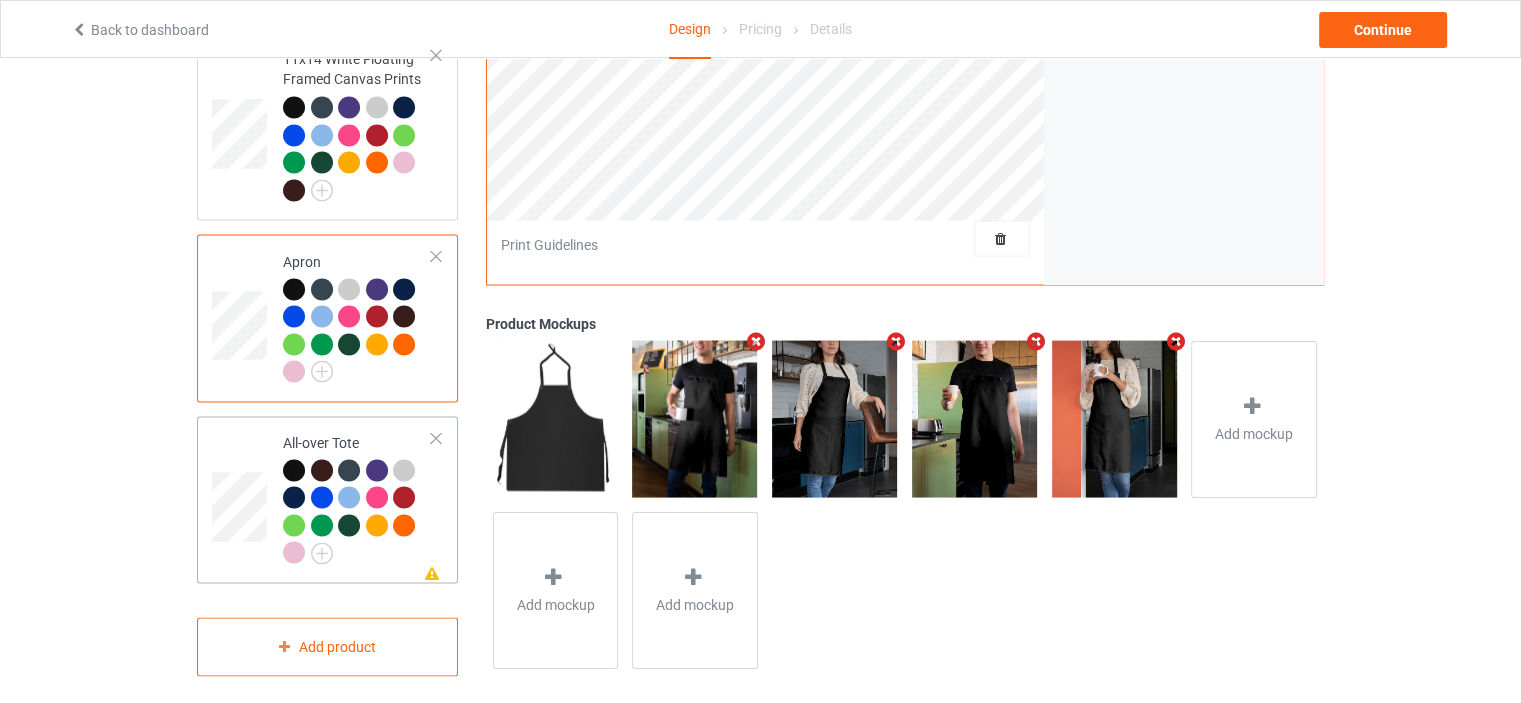 click on "All-over Tote" at bounding box center (357, 497) 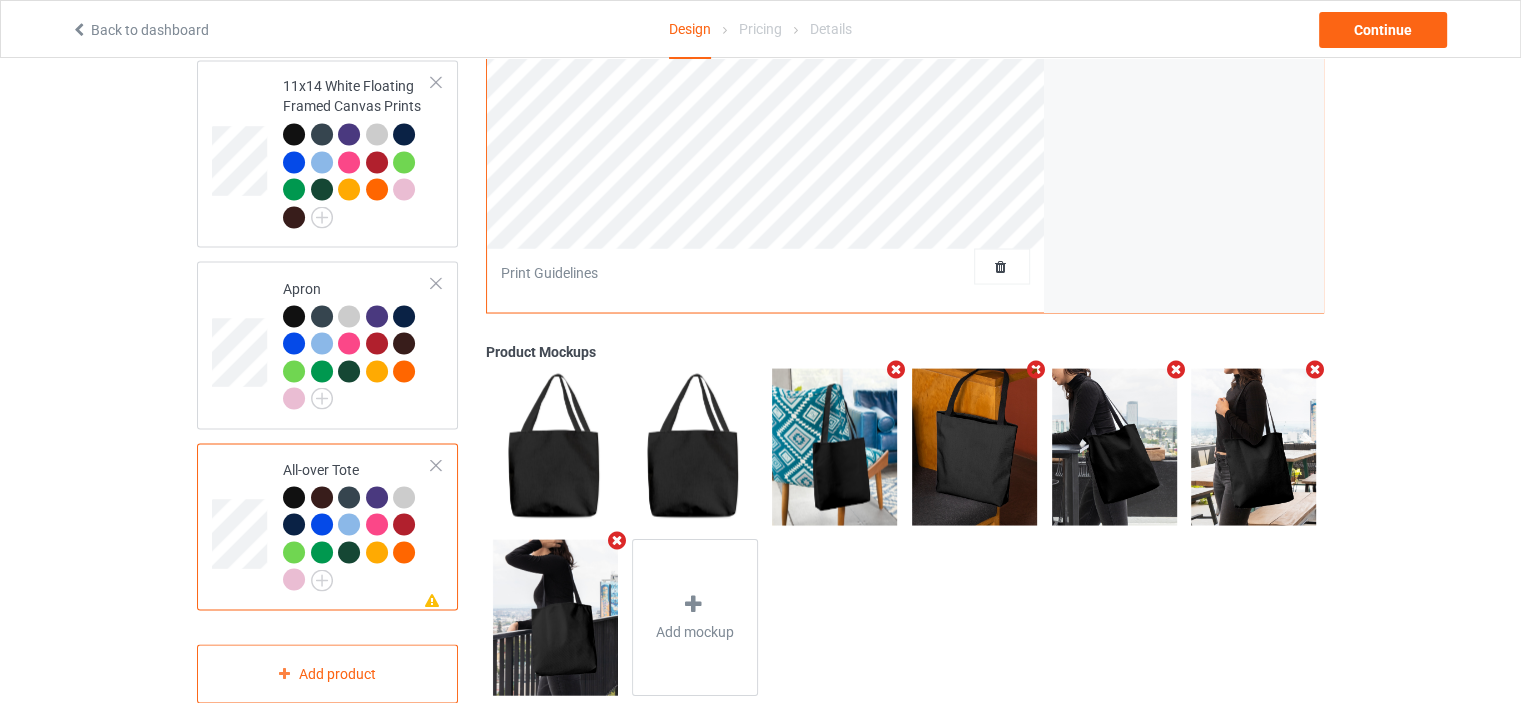 scroll, scrollTop: 2944, scrollLeft: 0, axis: vertical 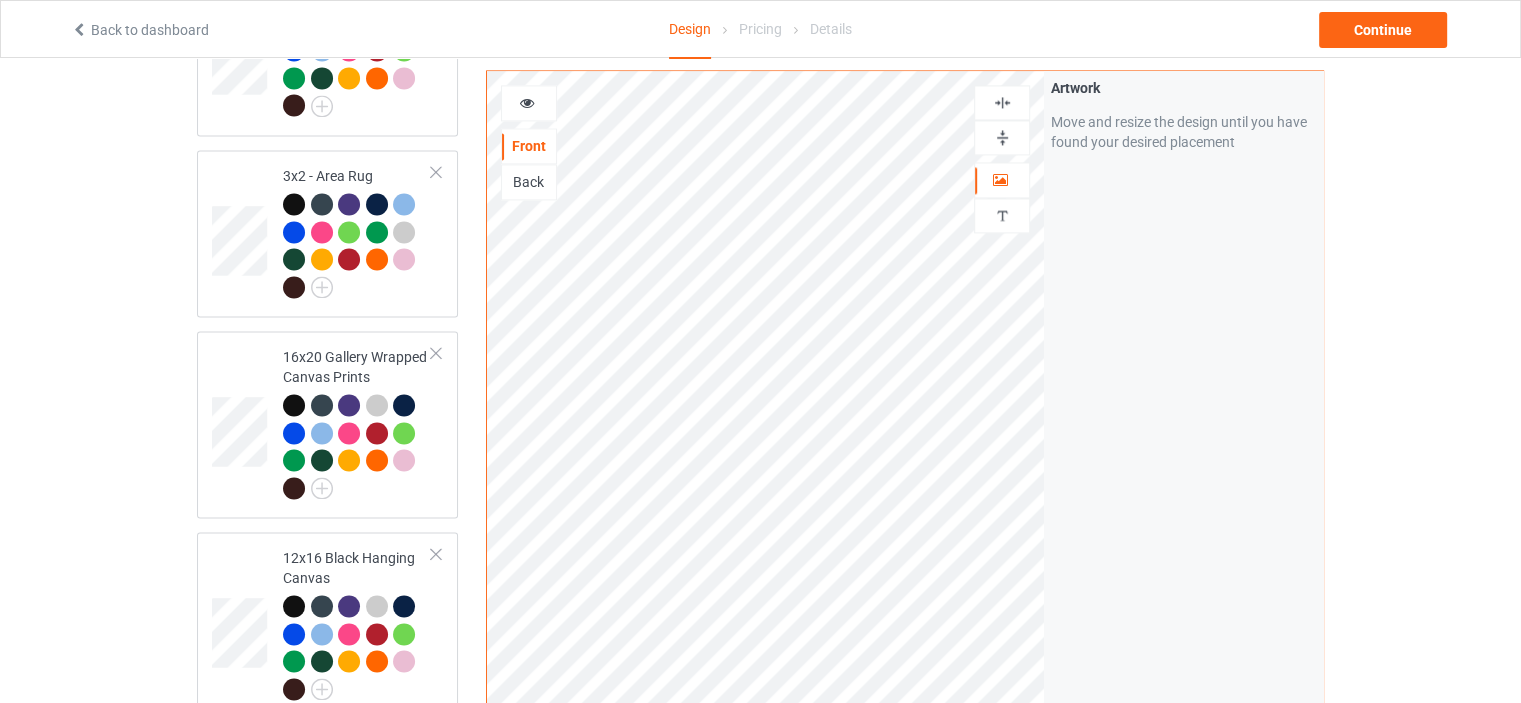 click at bounding box center [1002, 102] 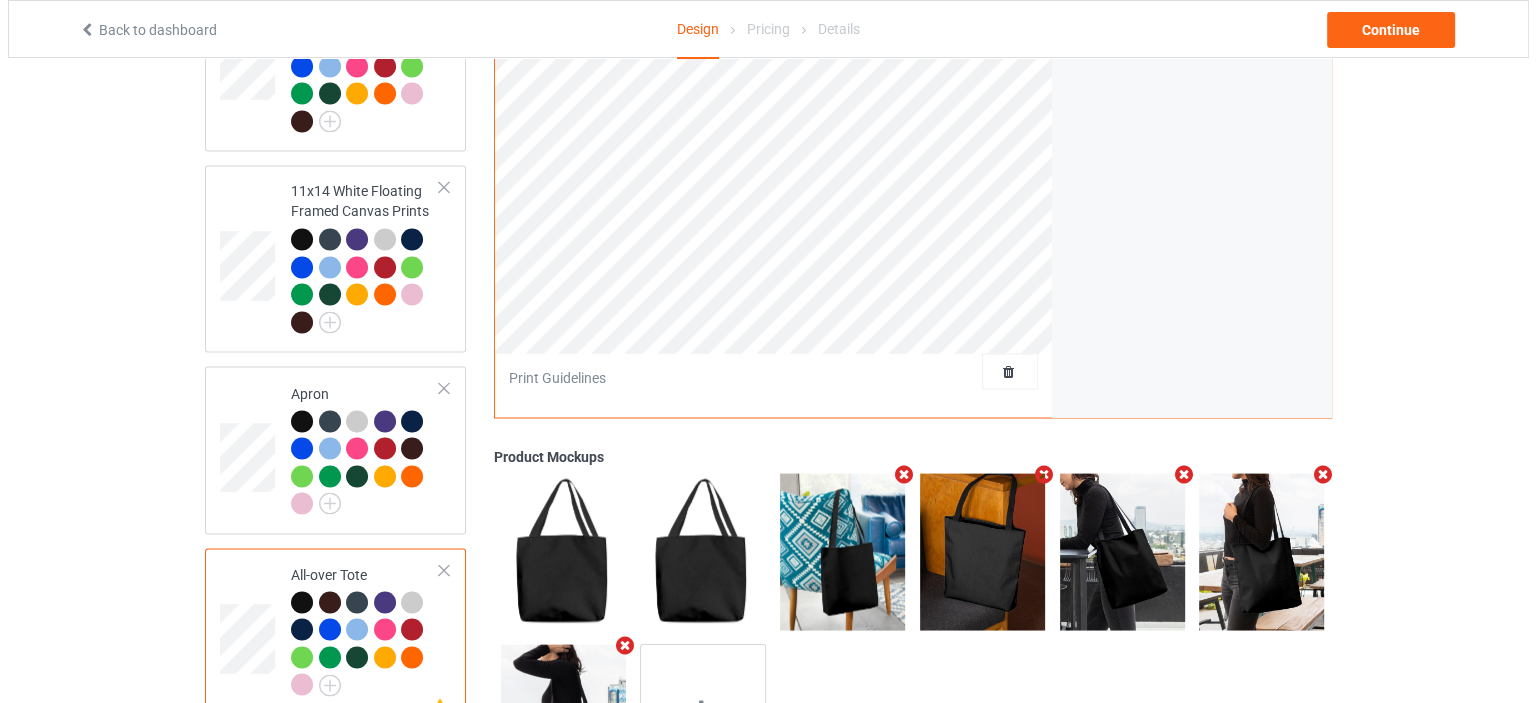 scroll, scrollTop: 3644, scrollLeft: 0, axis: vertical 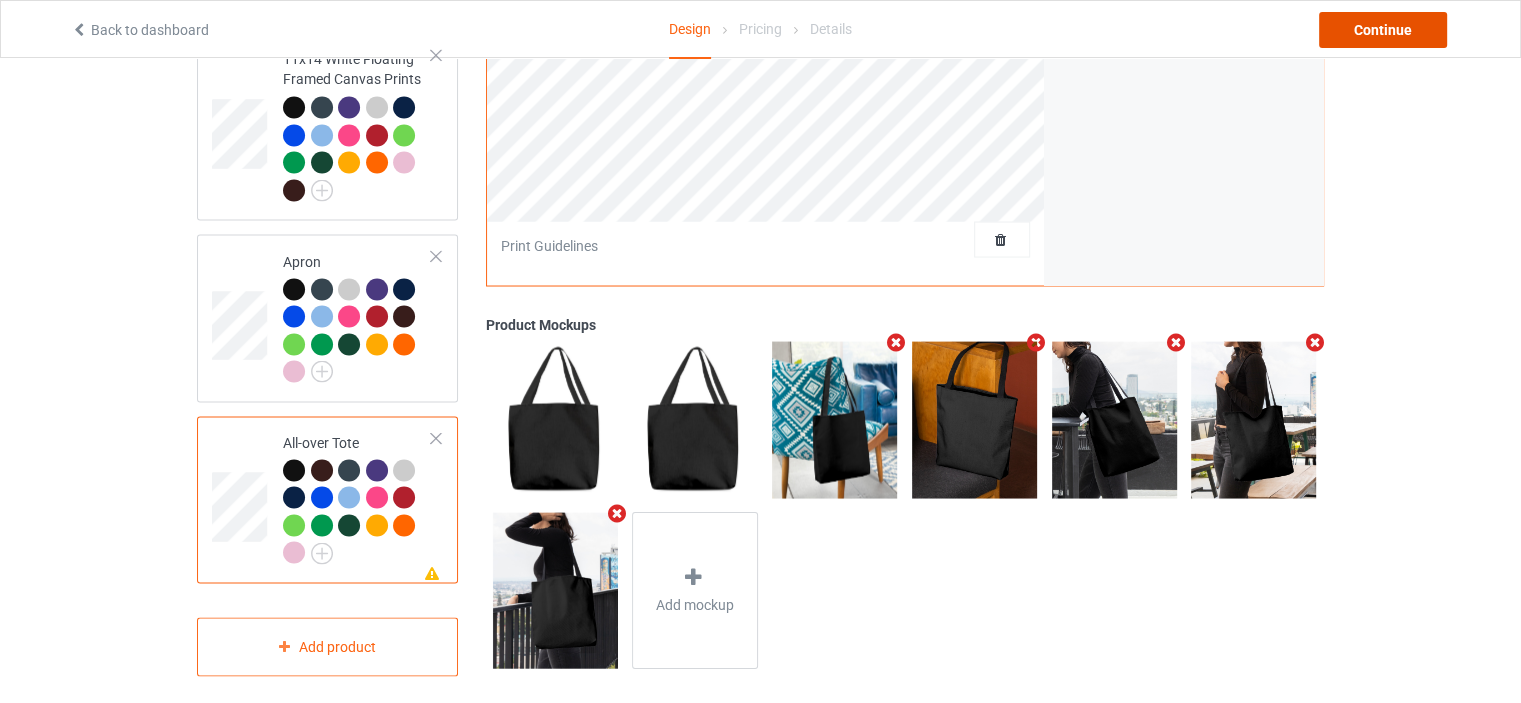 click on "Continue" at bounding box center [1383, 30] 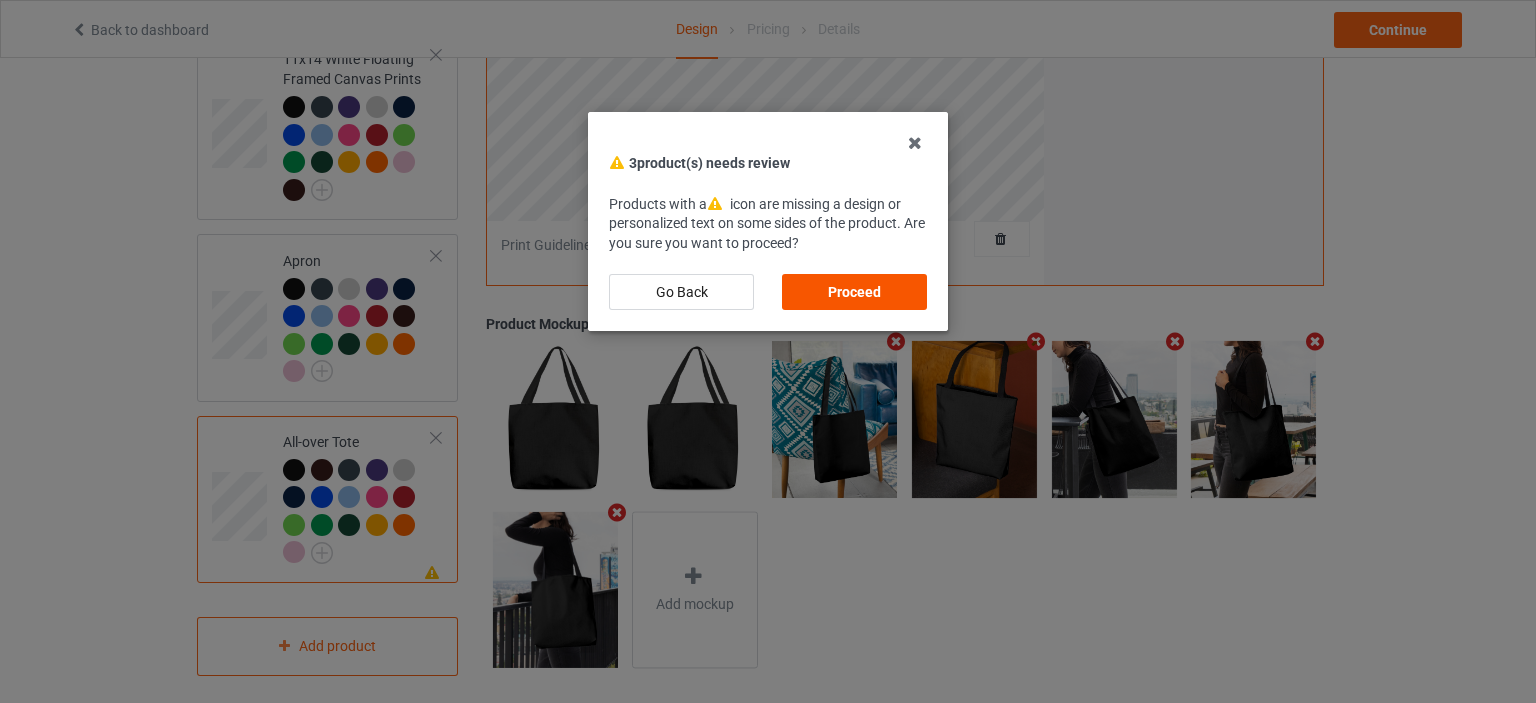 click on "Proceed" at bounding box center (854, 292) 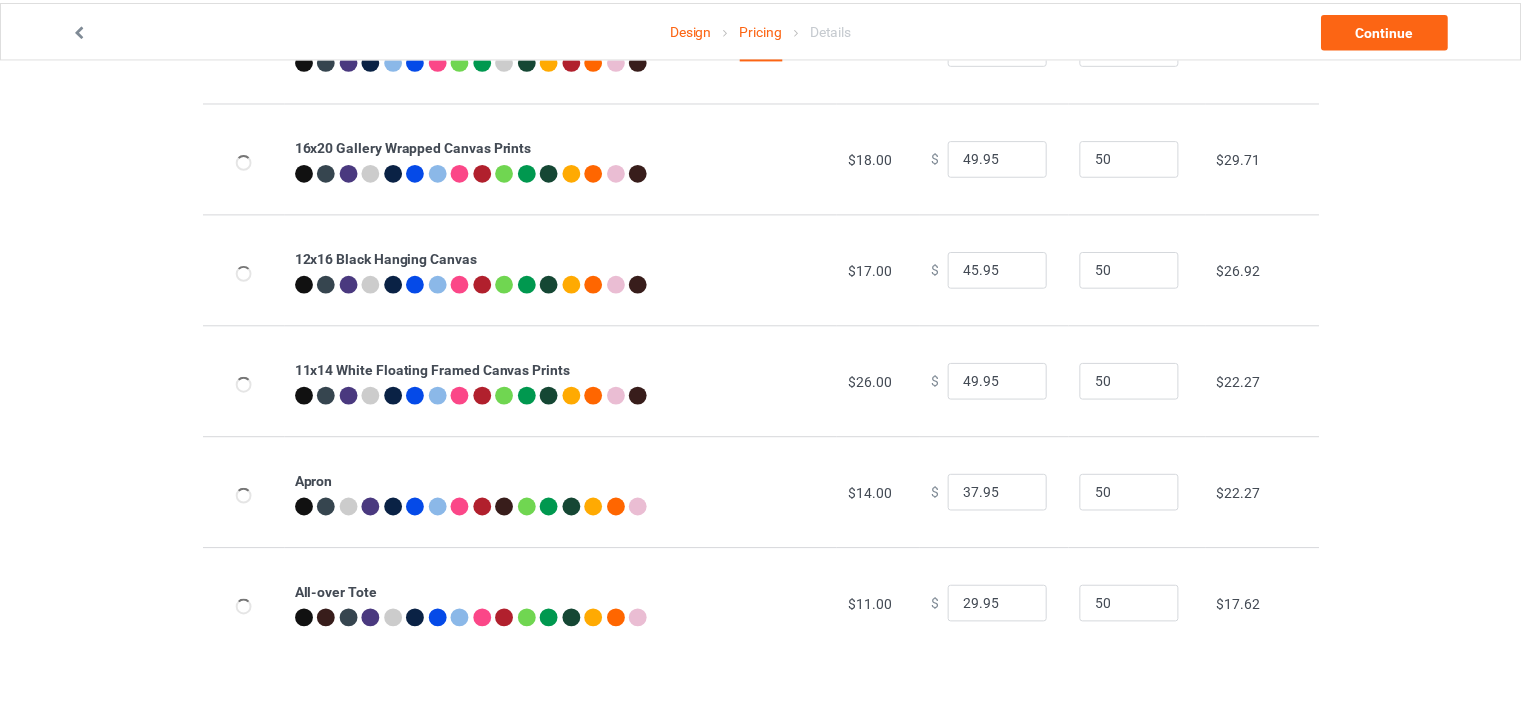 scroll, scrollTop: 0, scrollLeft: 0, axis: both 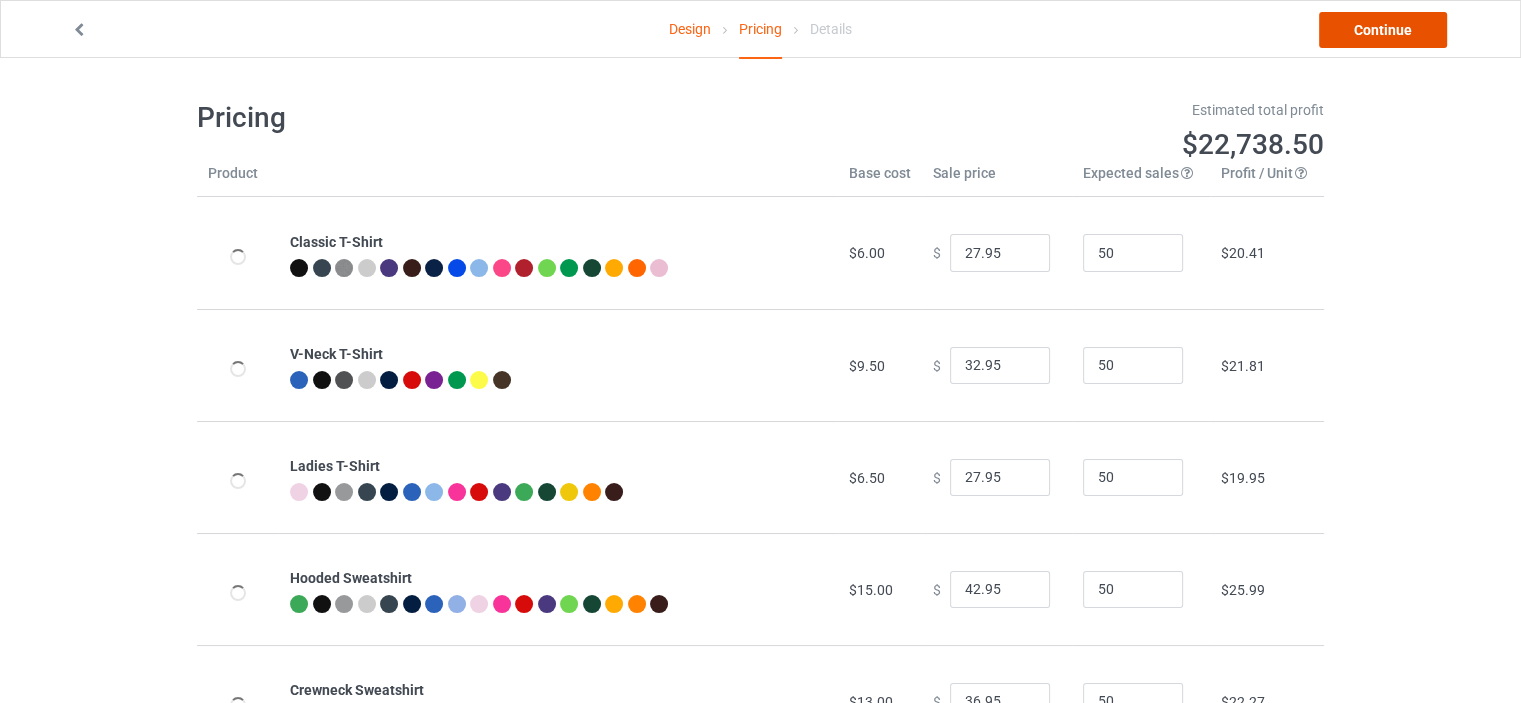 click on "Continue" at bounding box center (1383, 30) 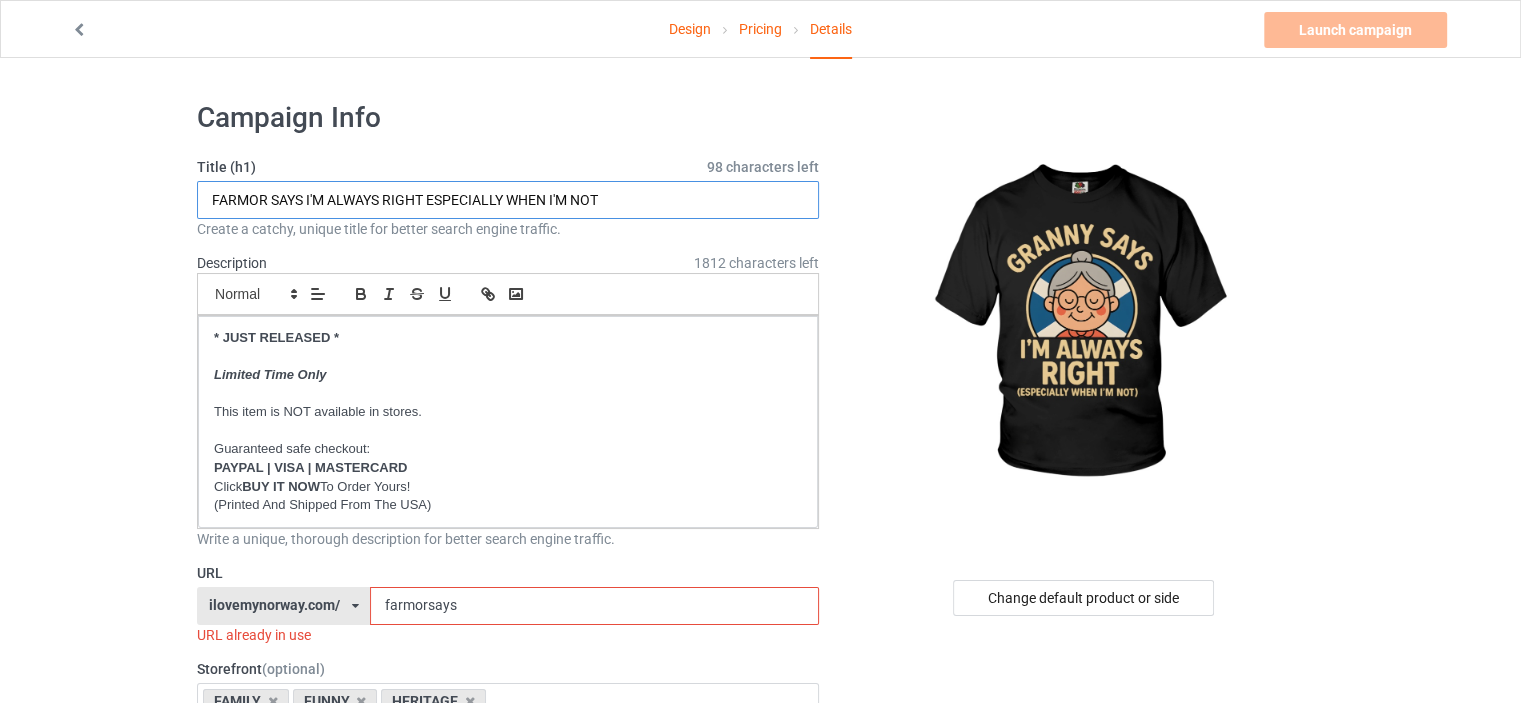 drag, startPoint x: 264, startPoint y: 201, endPoint x: 167, endPoint y: 200, distance: 97.00516 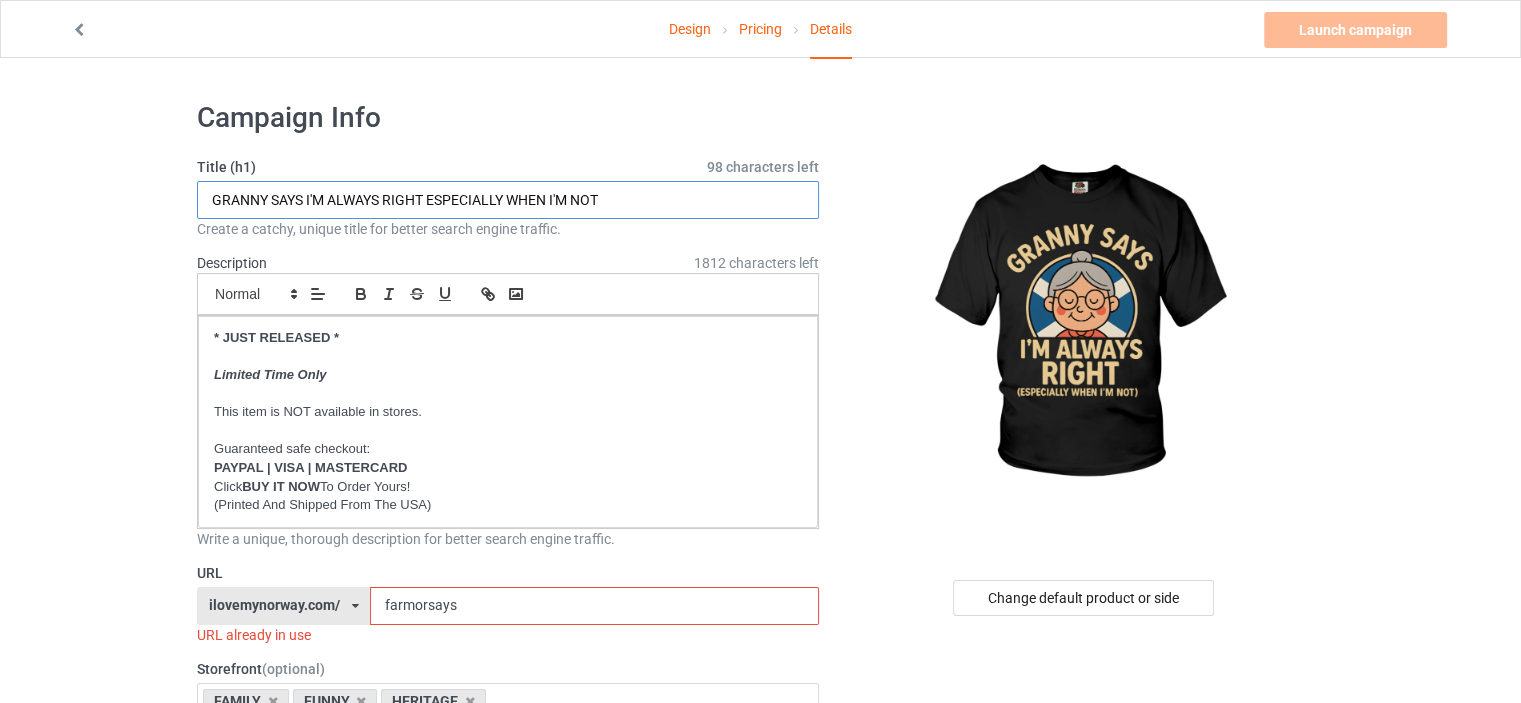 type on "GRANNY SAYS I'M ALWAYS RIGHT ESPECIALLY WHEN I'M NOT" 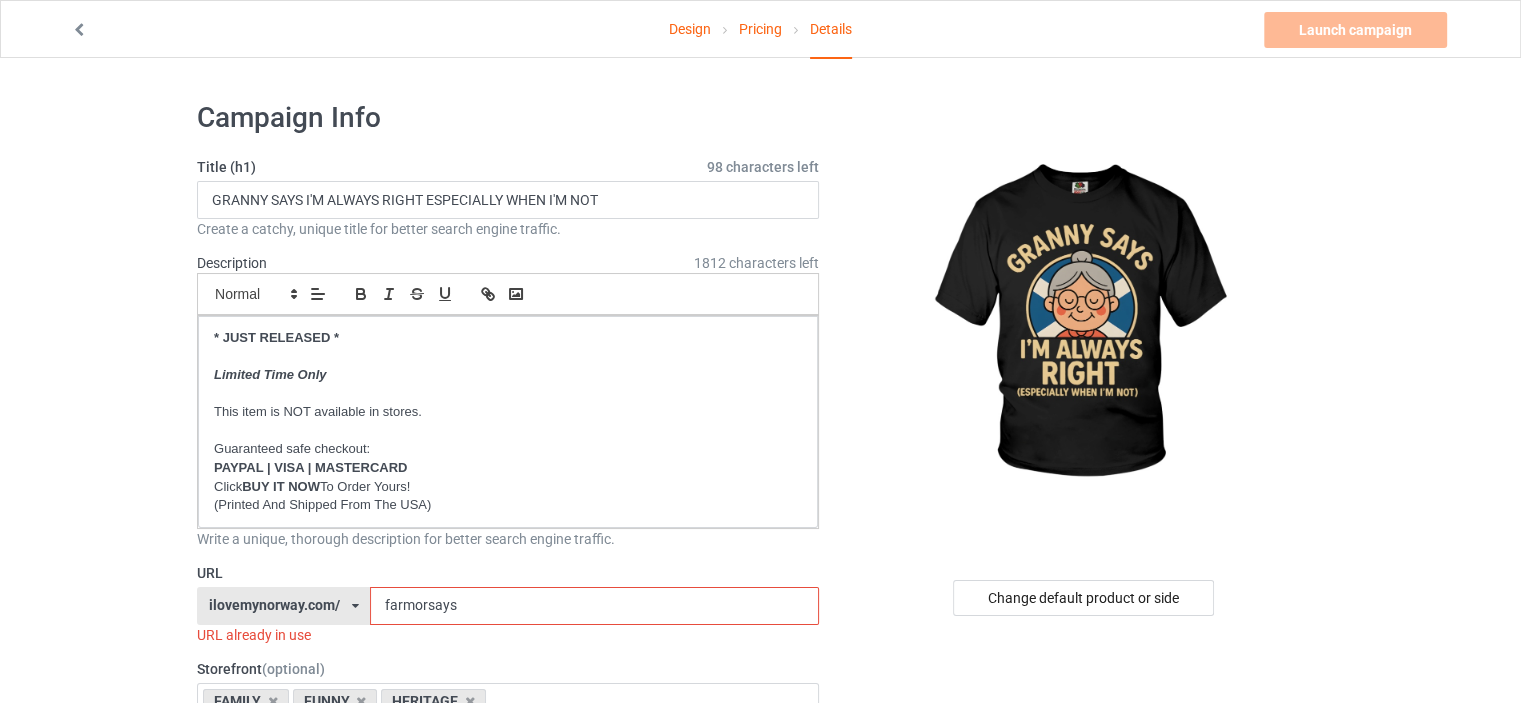 click on "Design Pricing Details Launch campaign Invalid campaign URL Campaign Info Title (h1) 98   characters left GRANNY SAYS I'M ALWAYS RIGHT ESPECIALLY WHEN I'M NOT Create a catchy, unique title for better search engine traffic. Description 1812   characters left       Small Normal Large Big Huge                                                                                     * JUST RELEASED * Limited Time Only This item is NOT available in stores. Guaranteed safe checkout: PAYPAL | VISA | MASTERCARD Click  BUY IT NOW  To Order Yours! (Printed And Shipped From The USA) Write a unique, thorough description for better search engine traffic. URL ilovemynorway.com/ britishlook.net/ danishlegends.com/ familyworldgifts.com/ finnishlegends.com/ funnyteeworld.com/ ilovemyaustralia.com/ ilovemycanada.net/ ilovemydenmark.com/ ilovemyfinland.com/ ilovemyfrance.com/ ilovemygermany.com/ ilovemygnomes.com/ ilovemyireland.com/ ilovemyitaly.com/ ilovemynetherlands.com/ ilovemynorway.com/ ilovemypoland.com/ ilovemysweden.com/" at bounding box center [760, 1168] 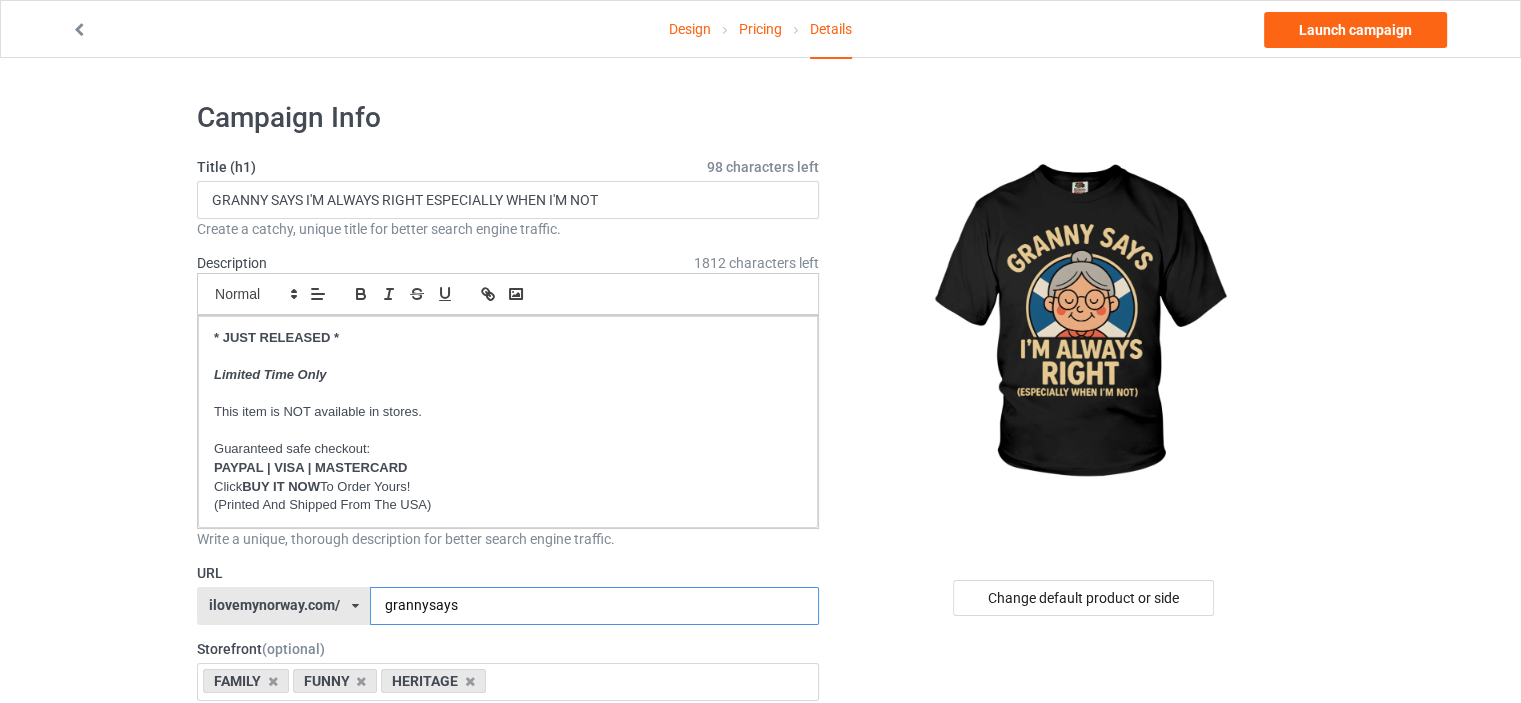 type on "grannysays" 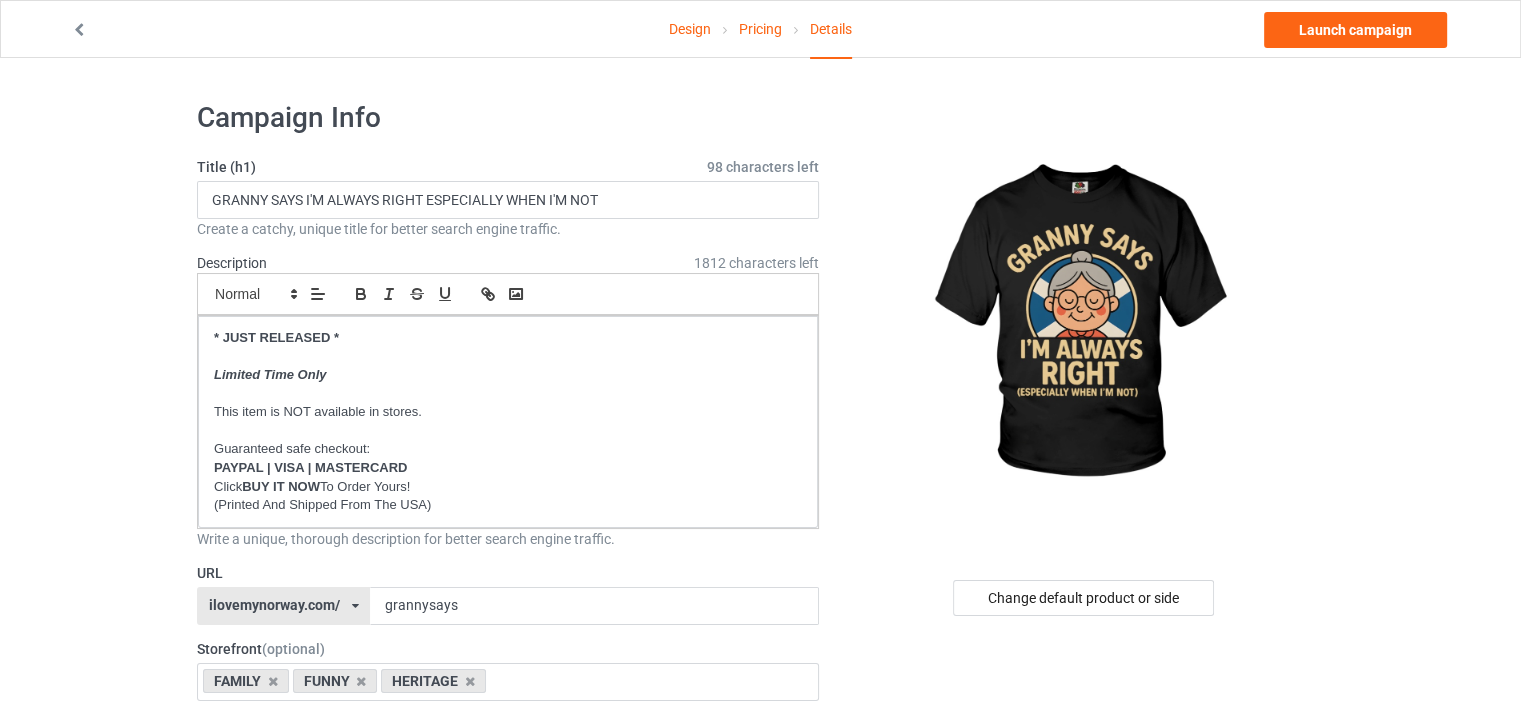 click on "Design Pricing Details Launch campaign Campaign Info Title (h1) 98   characters left GRANNY SAYS I'M ALWAYS RIGHT ESPECIALLY WHEN I'M NOT Create a catchy, unique title for better search engine traffic. Description 1812   characters left       Small Normal Large Big Huge                                                                                     * JUST RELEASED * Limited Time Only This item is NOT available in stores. Guaranteed safe checkout: PAYPAL | VISA | MASTERCARD Click  BUY IT NOW  To Order Yours! (Printed And Shipped From The USA) Write a unique, thorough description for better search engine traffic. URL ilovemynorway.com/ britishlook.net/ danishlegends.com/ familyworldgifts.com/ finnishlegends.com/ funnyteeworld.com/ ilovemyaustralia.com/ ilovemycanada.net/ ilovemydenmark.com/ ilovemyfinland.com/ ilovemyfrance.com/ ilovemygermany.com/ ilovemygnomes.com/ ilovemyireland.com/ ilovemyitaly.com/ ilovemynetherlands.com/ ilovemynorway.com/ ilovemypoland.com/ ilovemyredhair.net/ ilovemysweden.com/" at bounding box center [760, 1158] 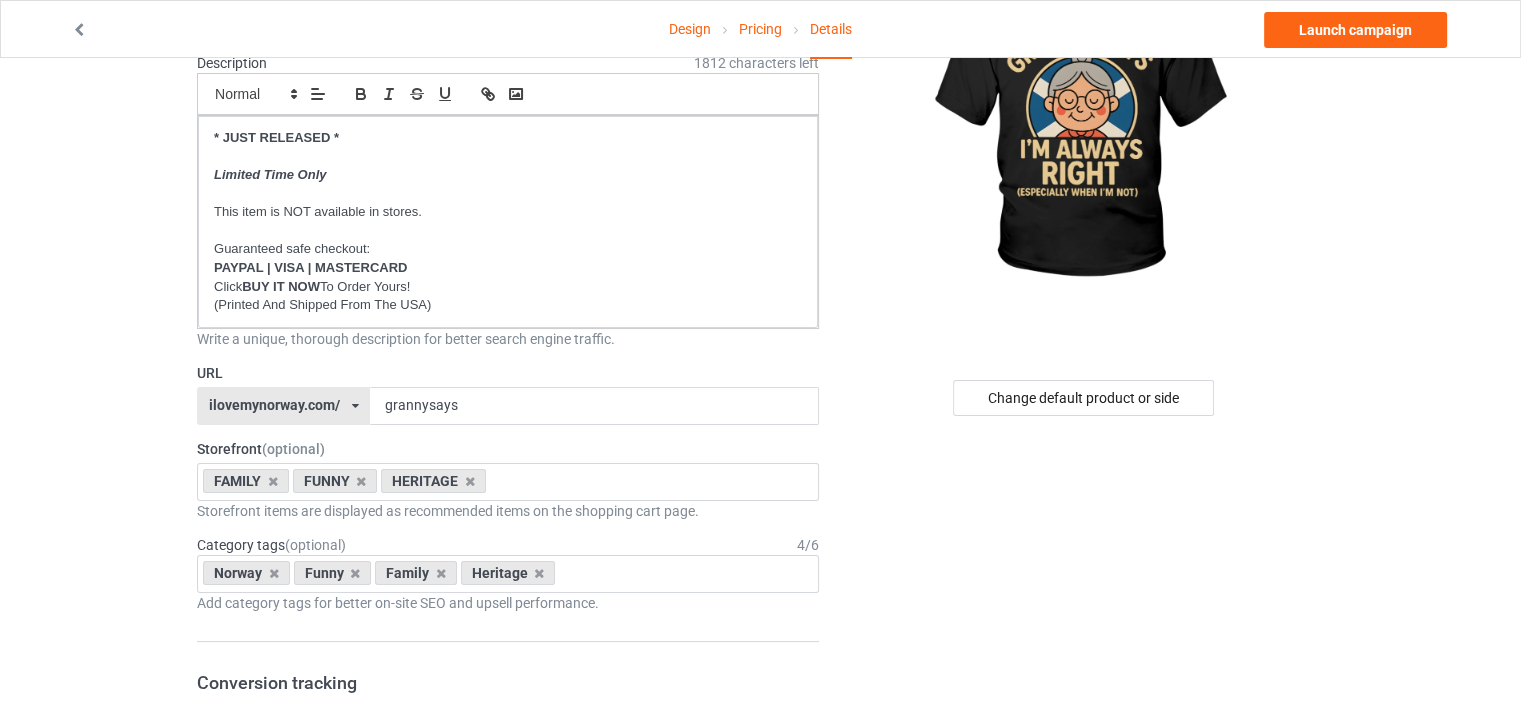 click on "ilovemynorway.com/" at bounding box center [274, 405] 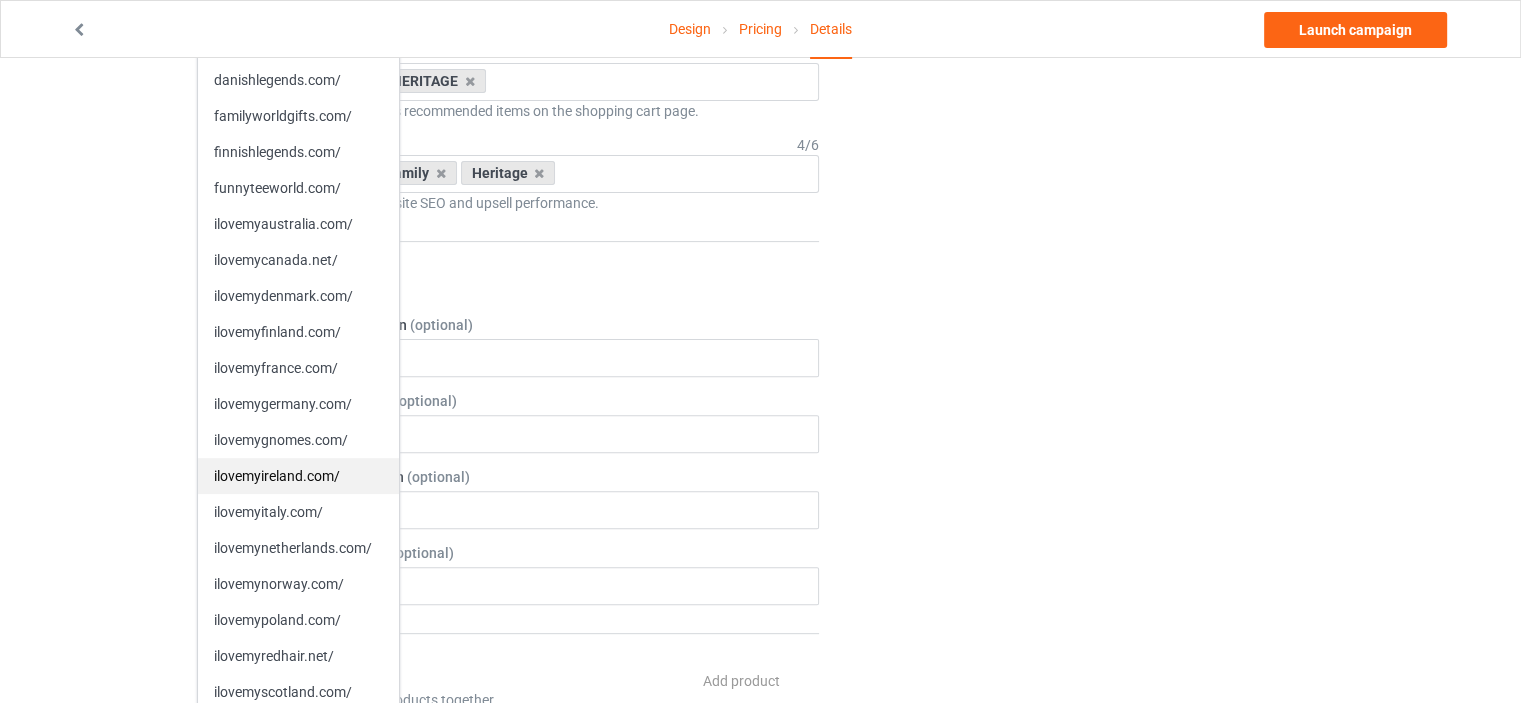 scroll, scrollTop: 700, scrollLeft: 0, axis: vertical 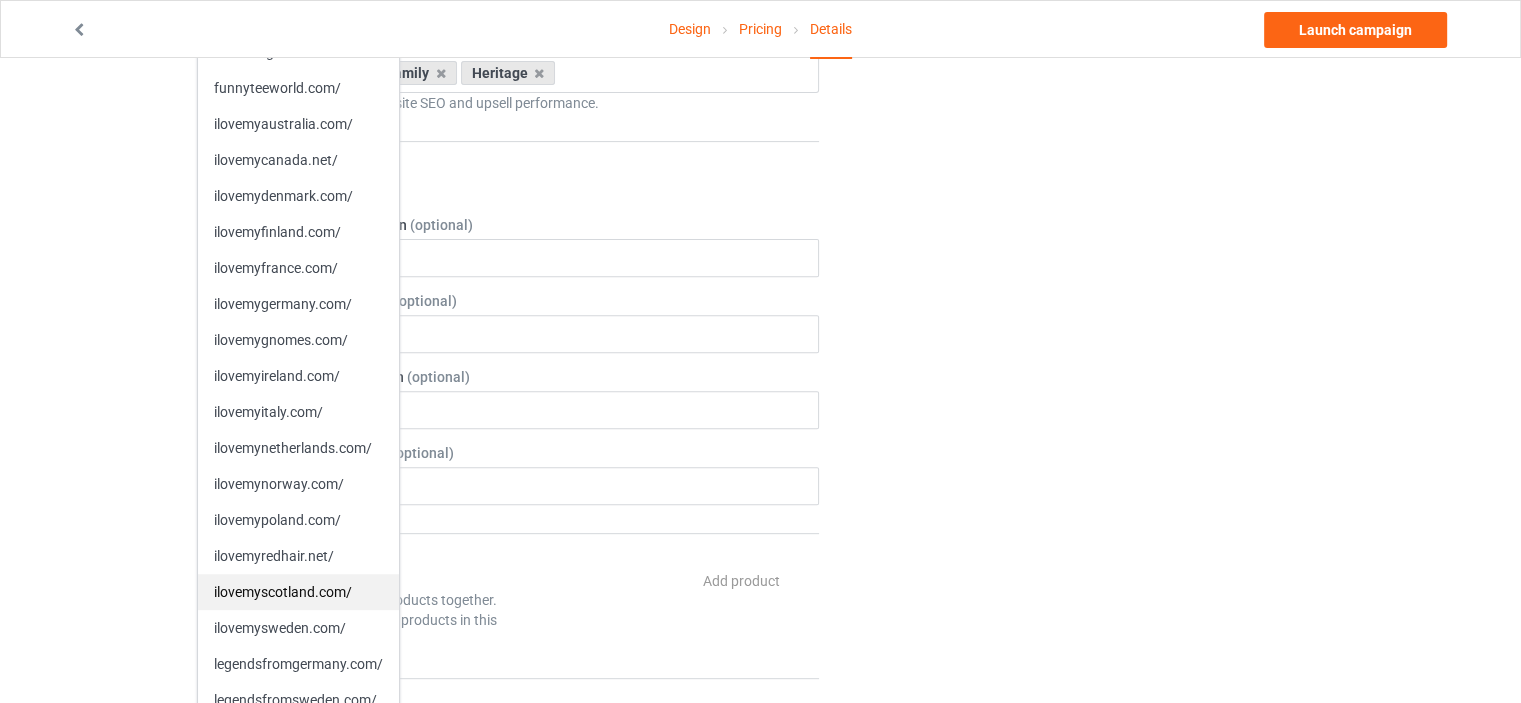 click on "ilovemyscotland.com/" at bounding box center [298, 592] 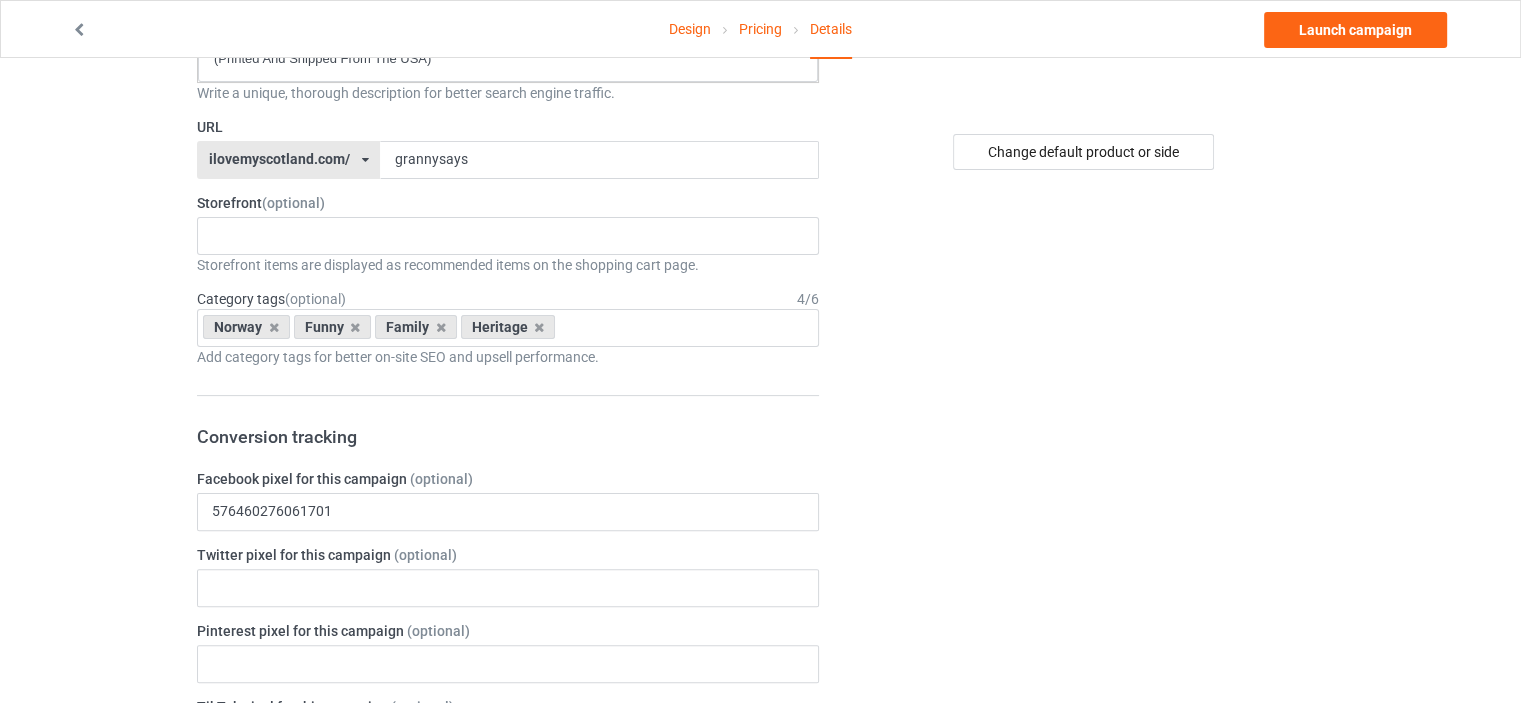scroll, scrollTop: 200, scrollLeft: 0, axis: vertical 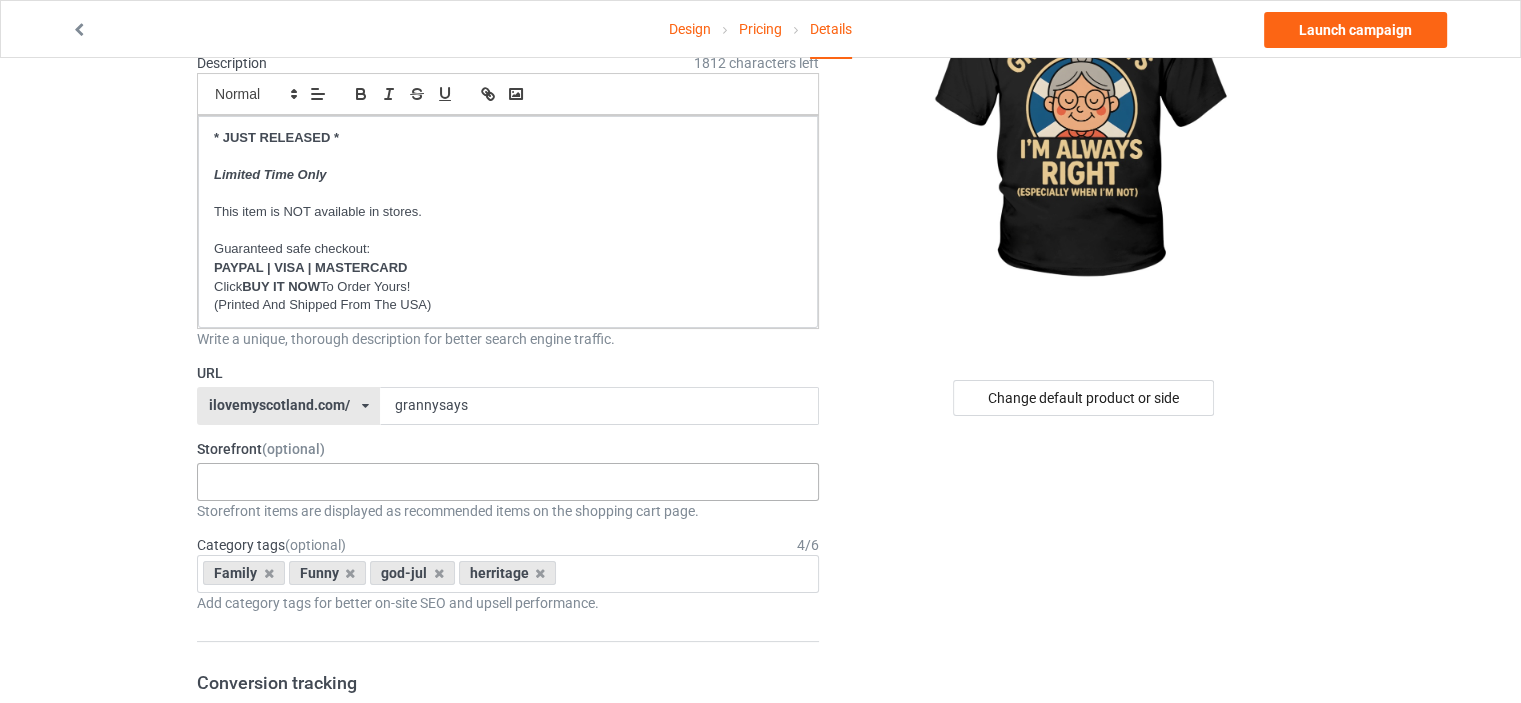click on "HERITAGE FUNNY FAMILY CHRISTMAS 5d879a1bf3ac280bb4d65b21 5d877f155f766b44f031ed32 5d861ca0308e150baee74021 5d861502c3d81144f666ecfc" at bounding box center [508, 482] 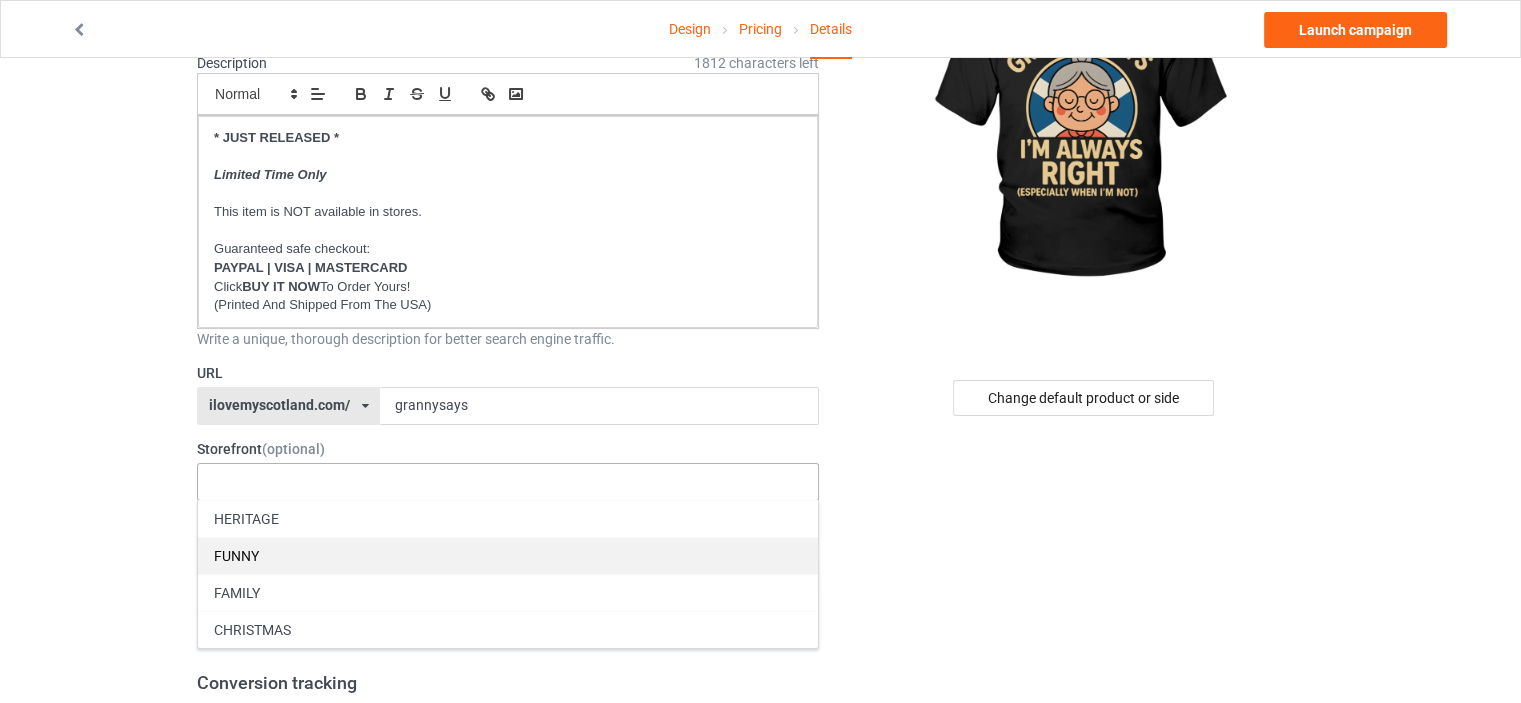 click on "FUNNY" at bounding box center (508, 555) 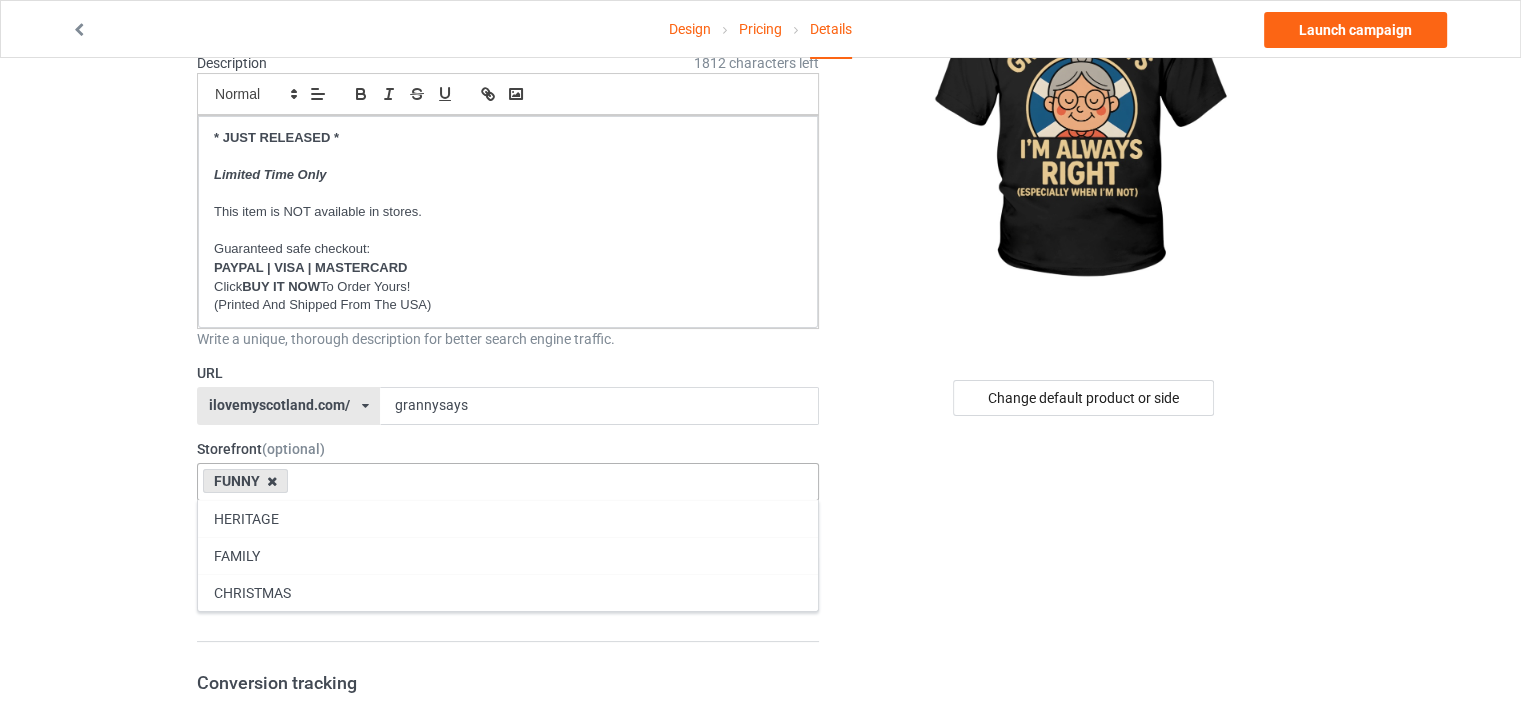 click at bounding box center (272, 481) 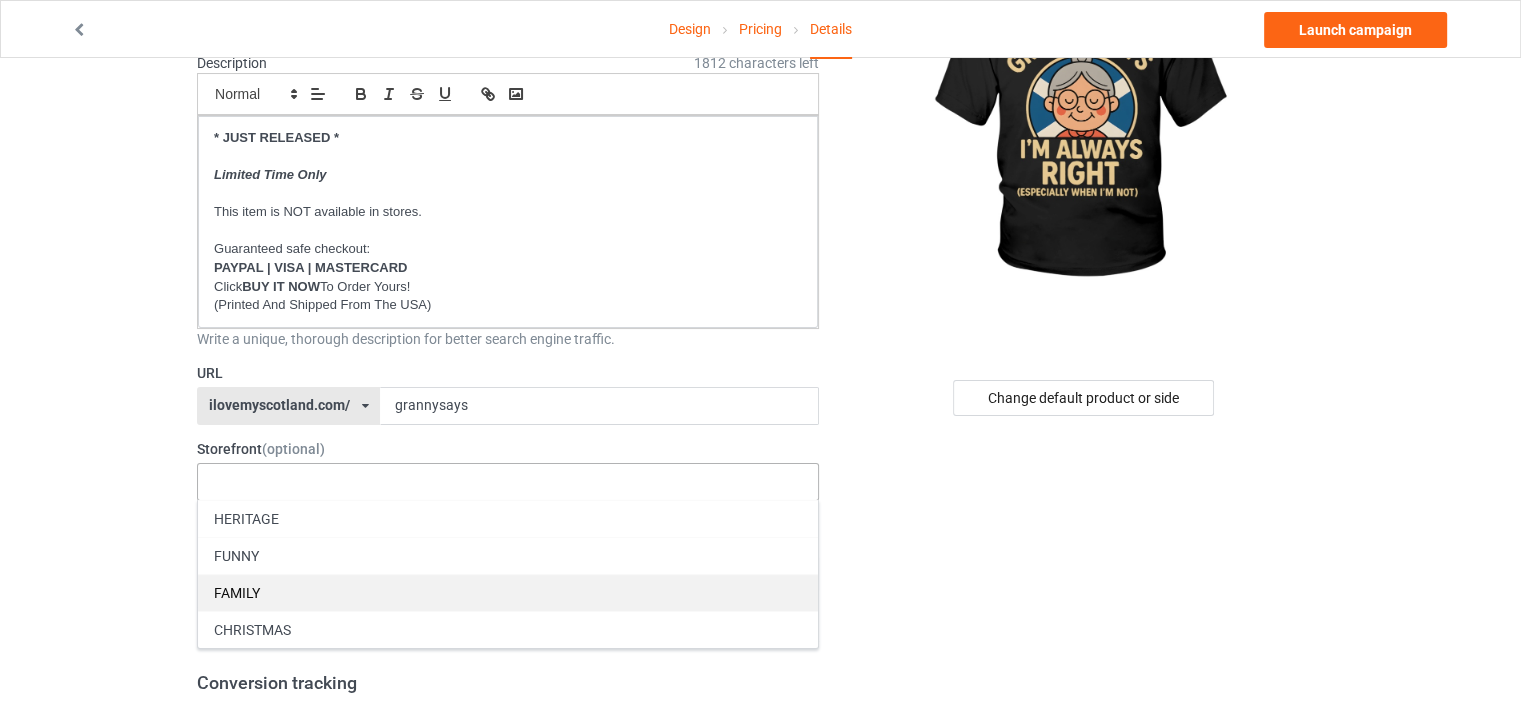click on "FAMILY" at bounding box center [508, 592] 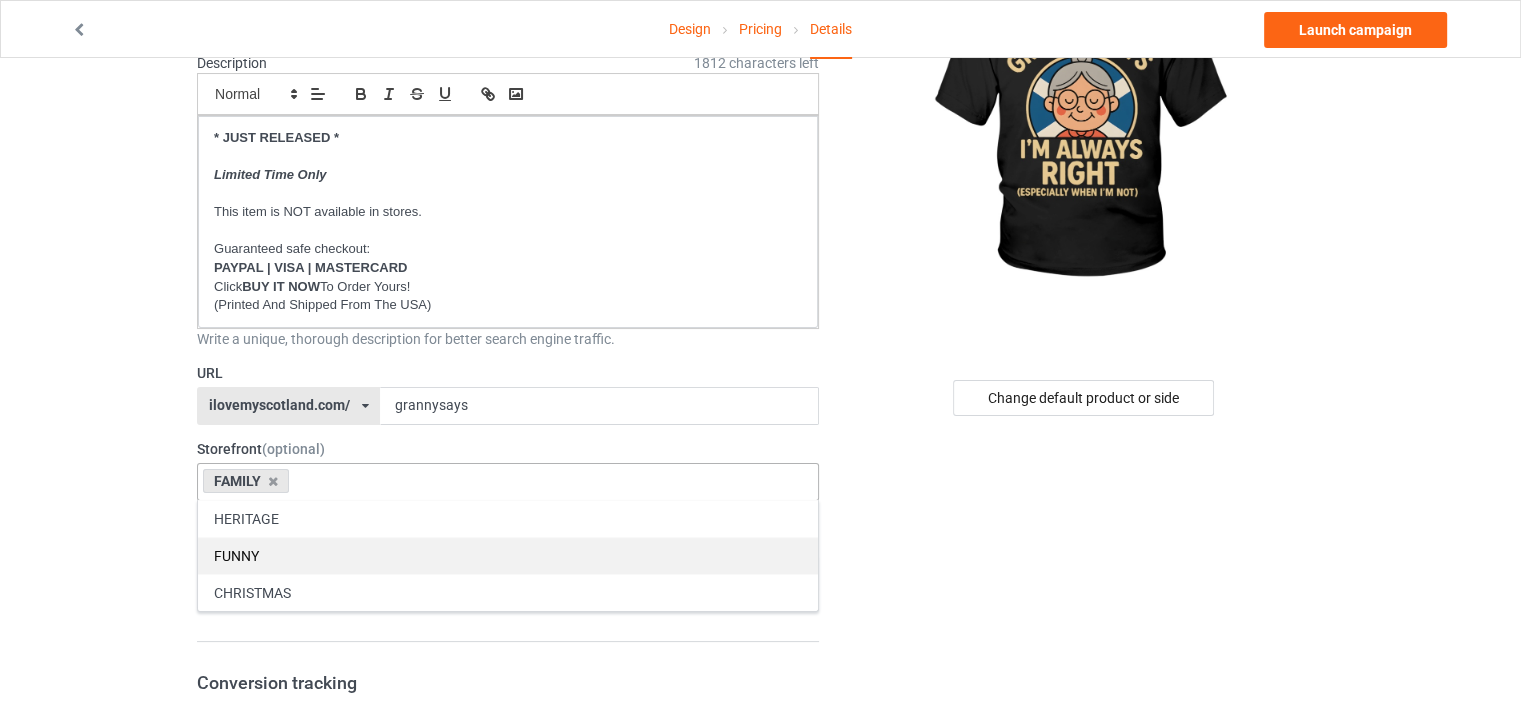 click on "FUNNY" at bounding box center (508, 555) 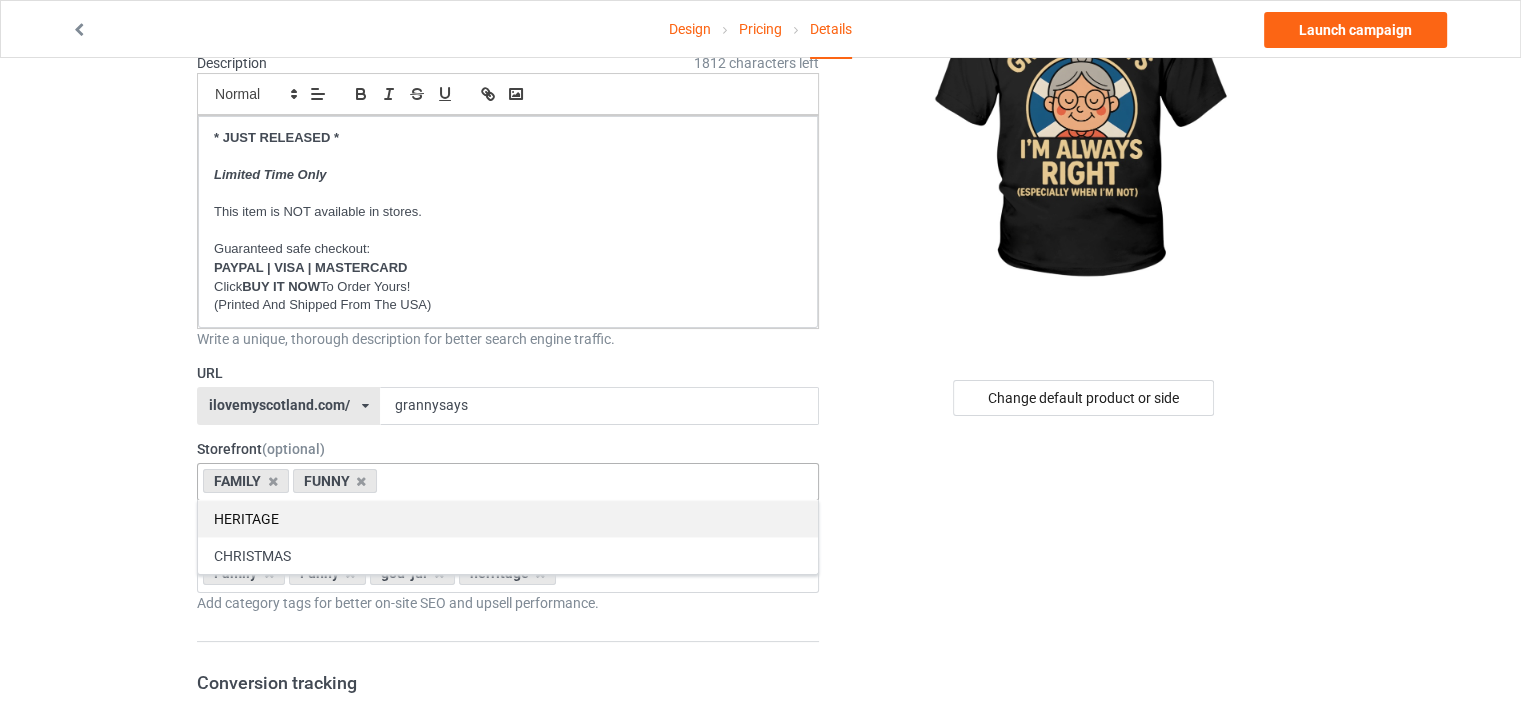 click on "HERITAGE" at bounding box center [508, 518] 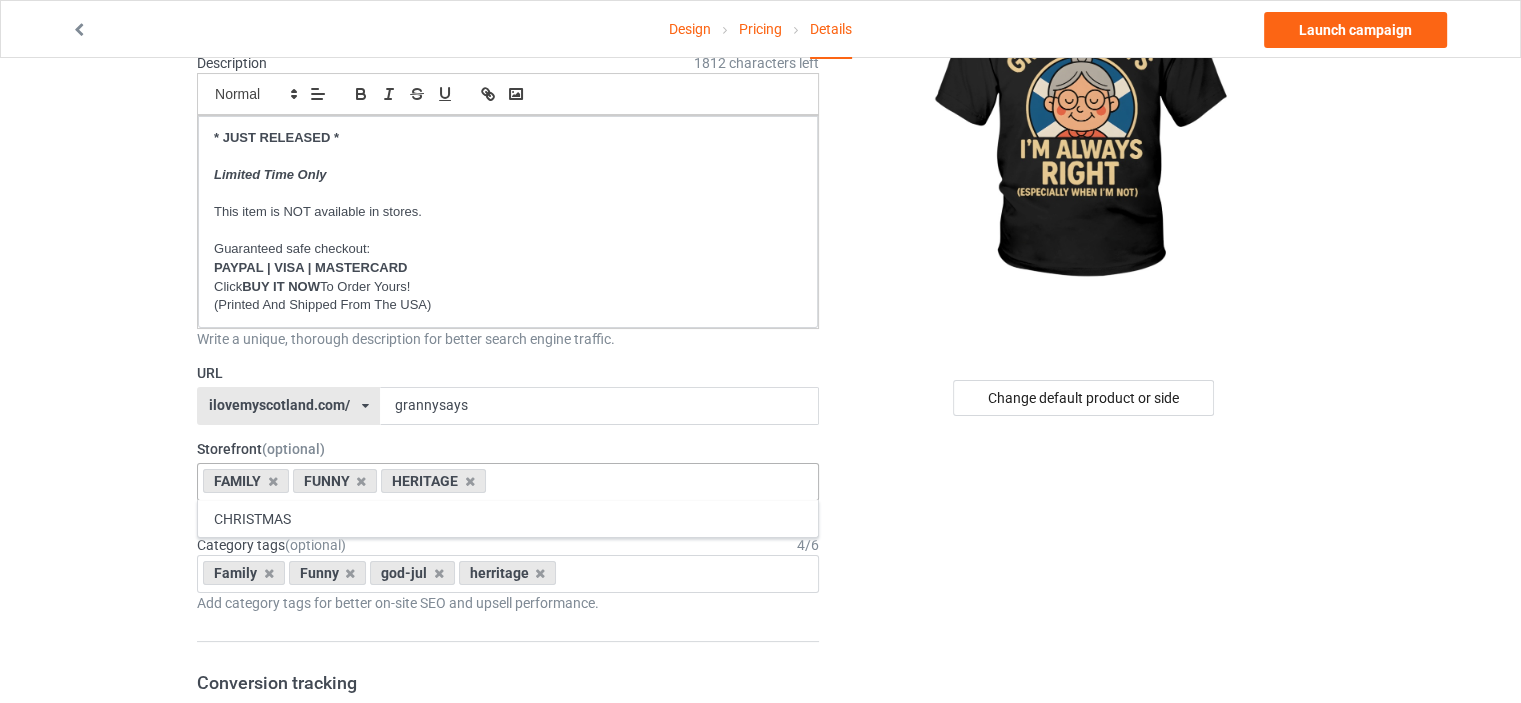 click on "Design Pricing Details Launch campaign Campaign Info Title (h1) 98   characters left GRANNY SAYS I'M ALWAYS RIGHT ESPECIALLY WHEN I'M NOT Create a catchy, unique title for better search engine traffic. Description 1812   characters left       Small Normal Large Big Huge                                                                                     * JUST RELEASED * Limited Time Only This item is NOT available in stores. Guaranteed safe checkout: PAYPAL | VISA | MASTERCARD Click  BUY IT NOW  To Order Yours! (Printed And Shipped From The USA) Write a unique, thorough description for better search engine traffic. URL ilovemyscotland.com/ britishlook.net/ danishlegends.com/ familyworldgifts.com/ finnishlegends.com/ funnyteeworld.com/ ilovemyaustralia.com/ ilovemycanada.net/ ilovemydenmark.com/ ilovemyfinland.com/ ilovemyfrance.com/ ilovemygermany.com/ ilovemygnomes.com/ ilovemyireland.com/ ilovemyitaly.com/ ilovemynetherlands.com/ ilovemynorway.com/ ilovemypoland.com/ ilovemyredhair.net/ vikingproud.com/" at bounding box center (760, 958) 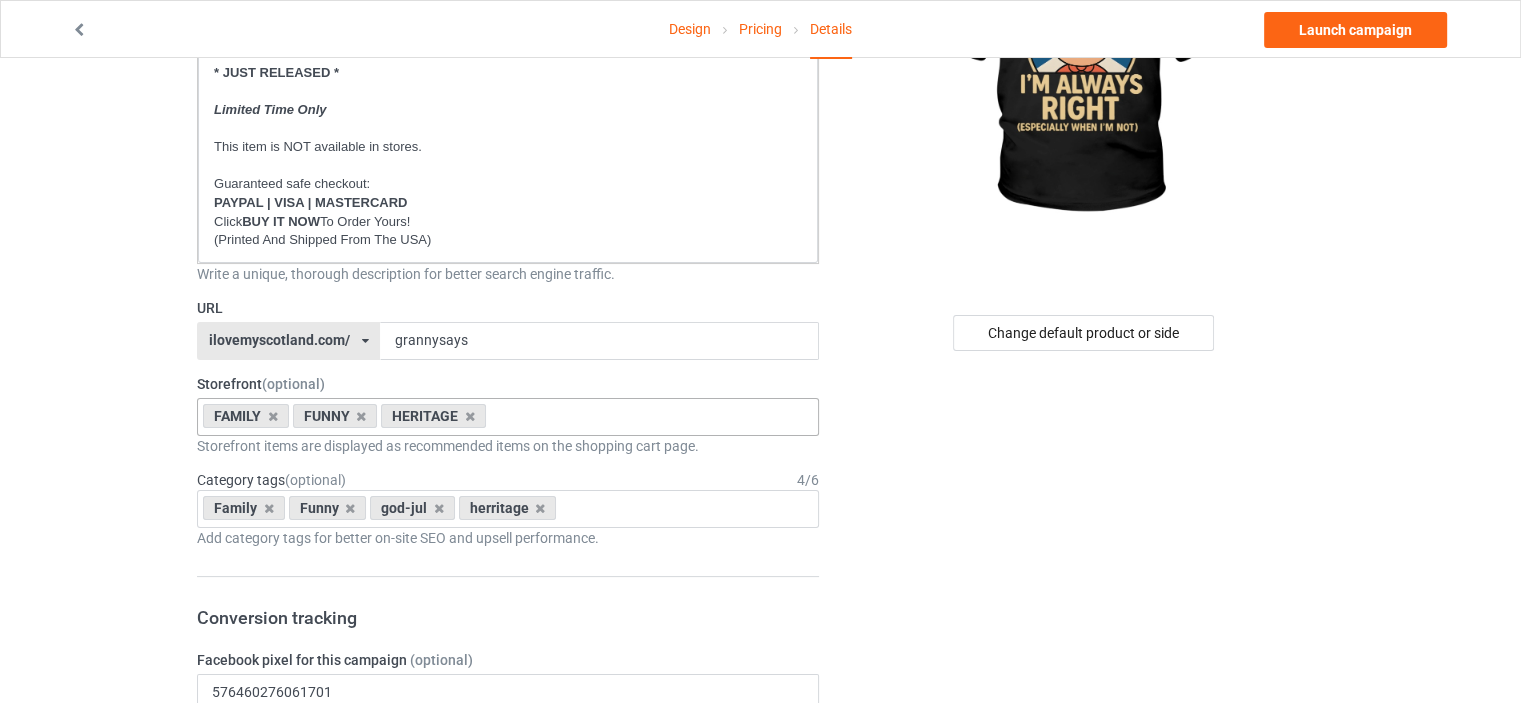 scroll, scrollTop: 300, scrollLeft: 0, axis: vertical 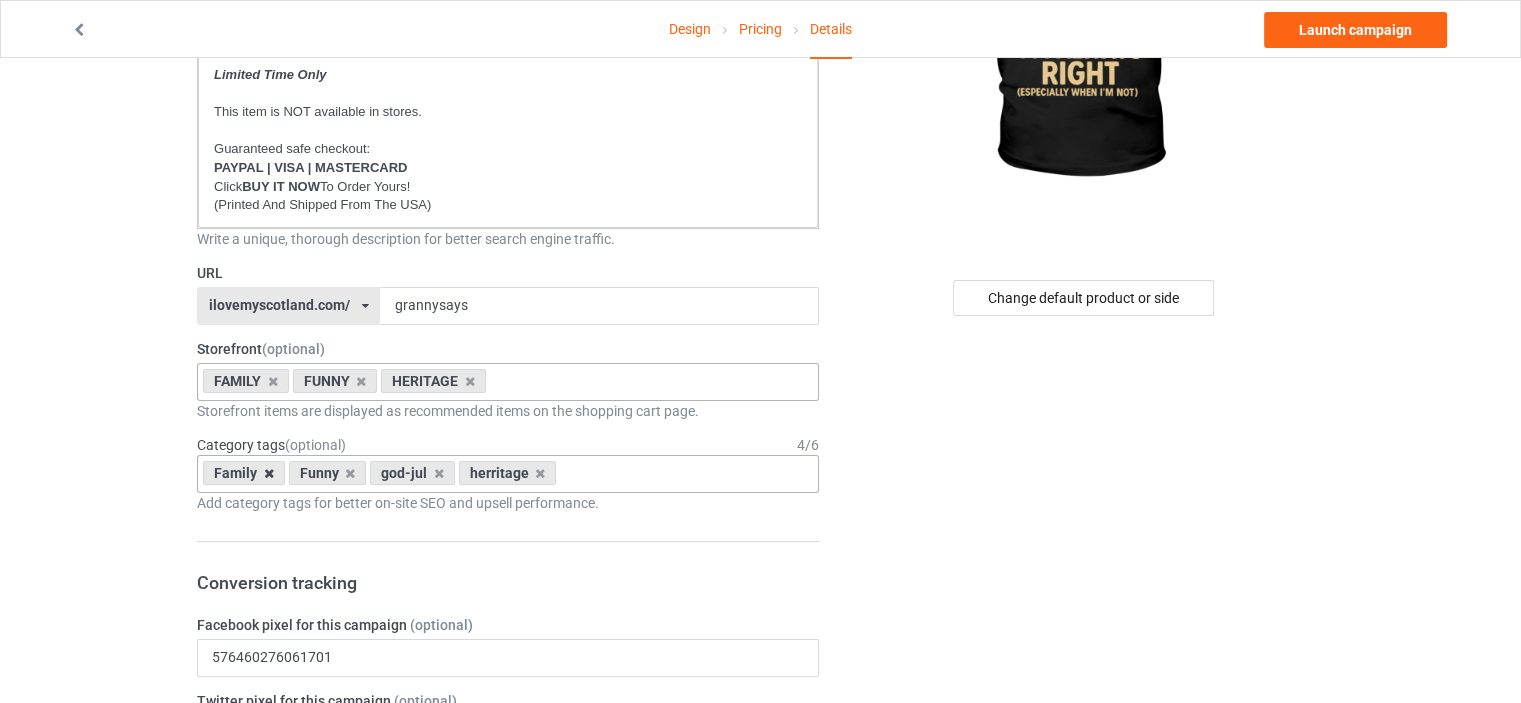 click at bounding box center [269, 473] 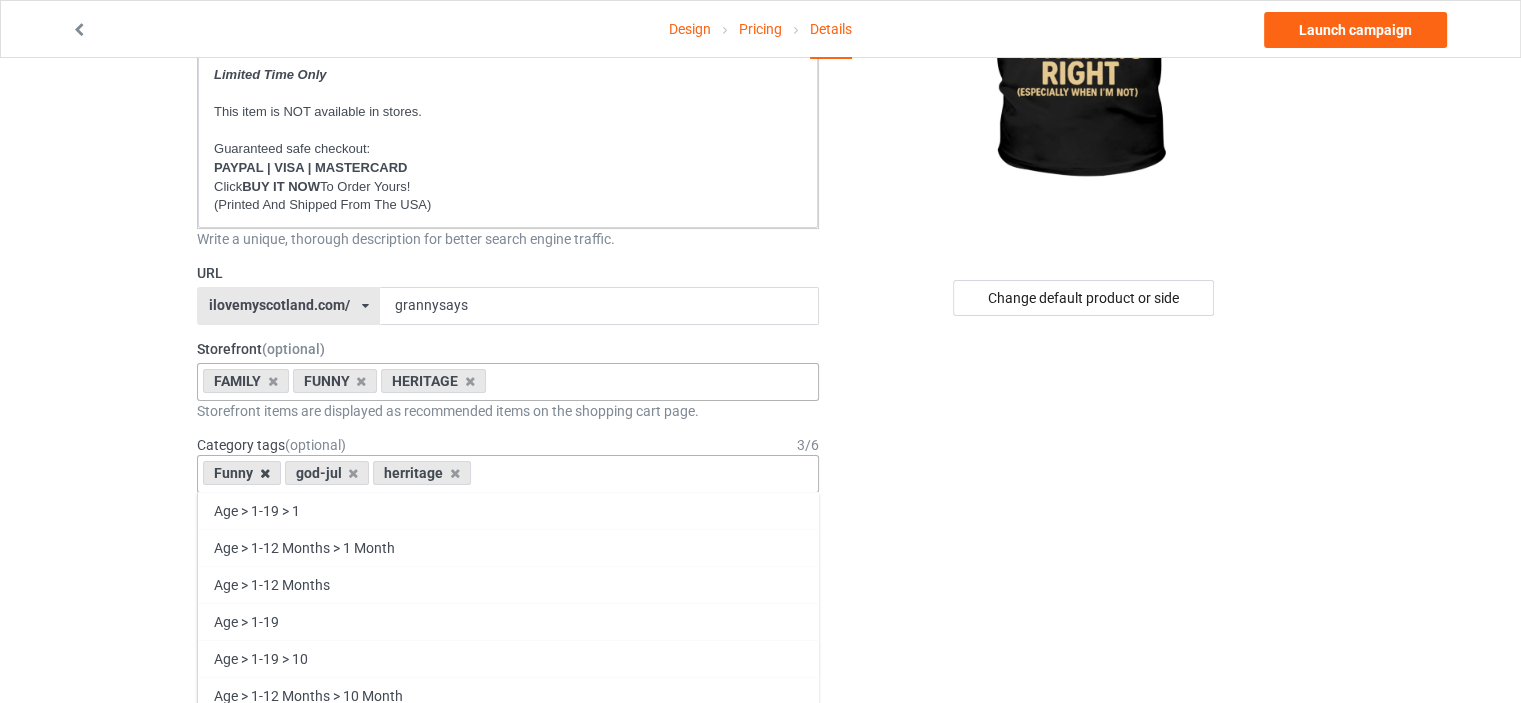 click at bounding box center [265, 473] 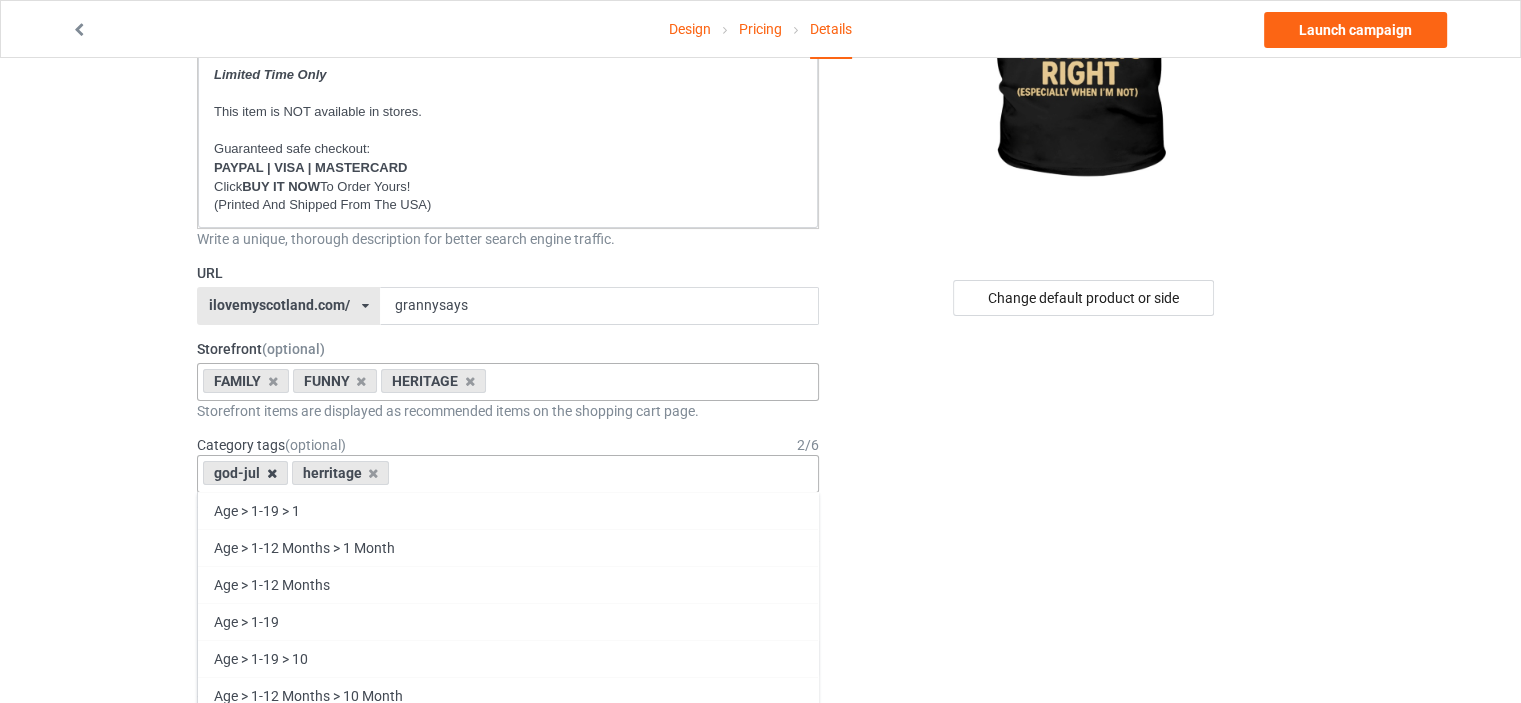 click at bounding box center [272, 473] 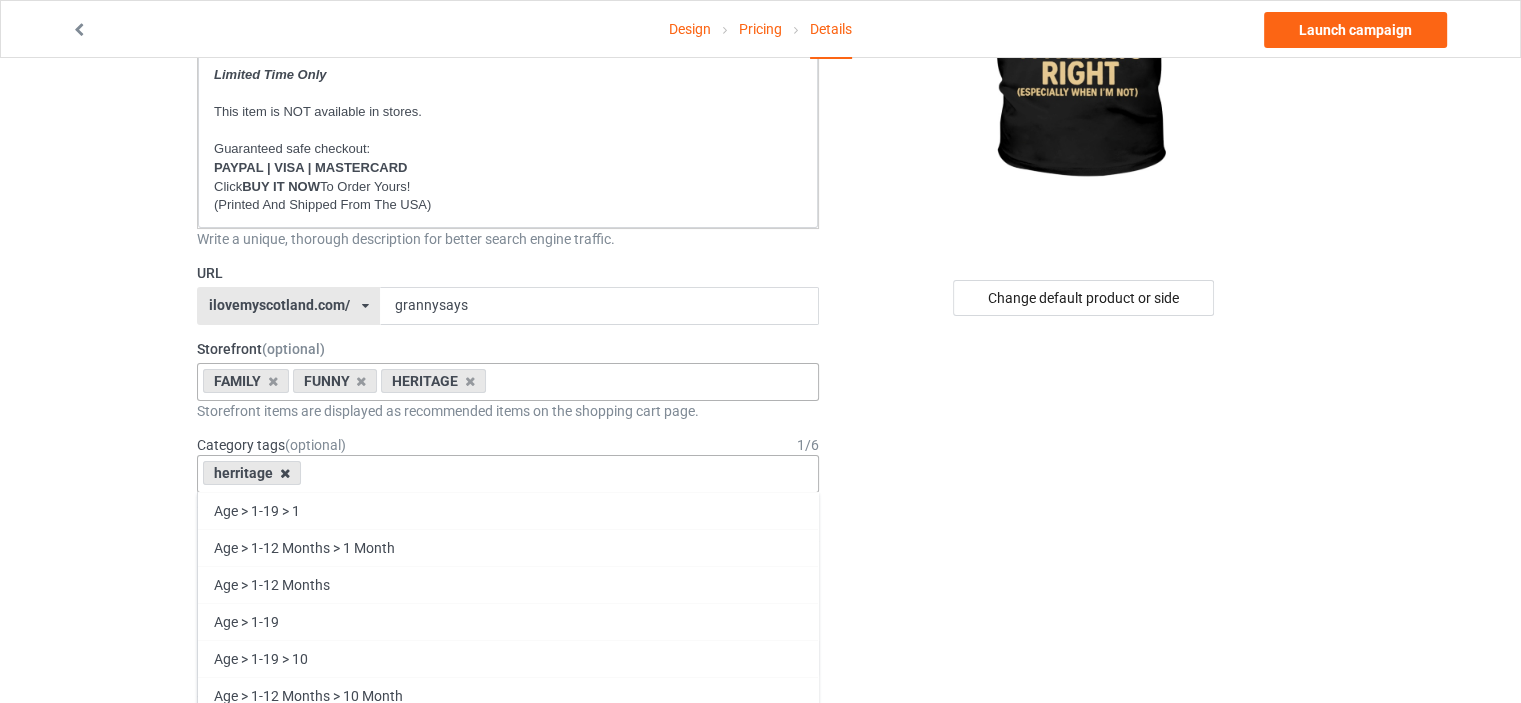 click at bounding box center (285, 473) 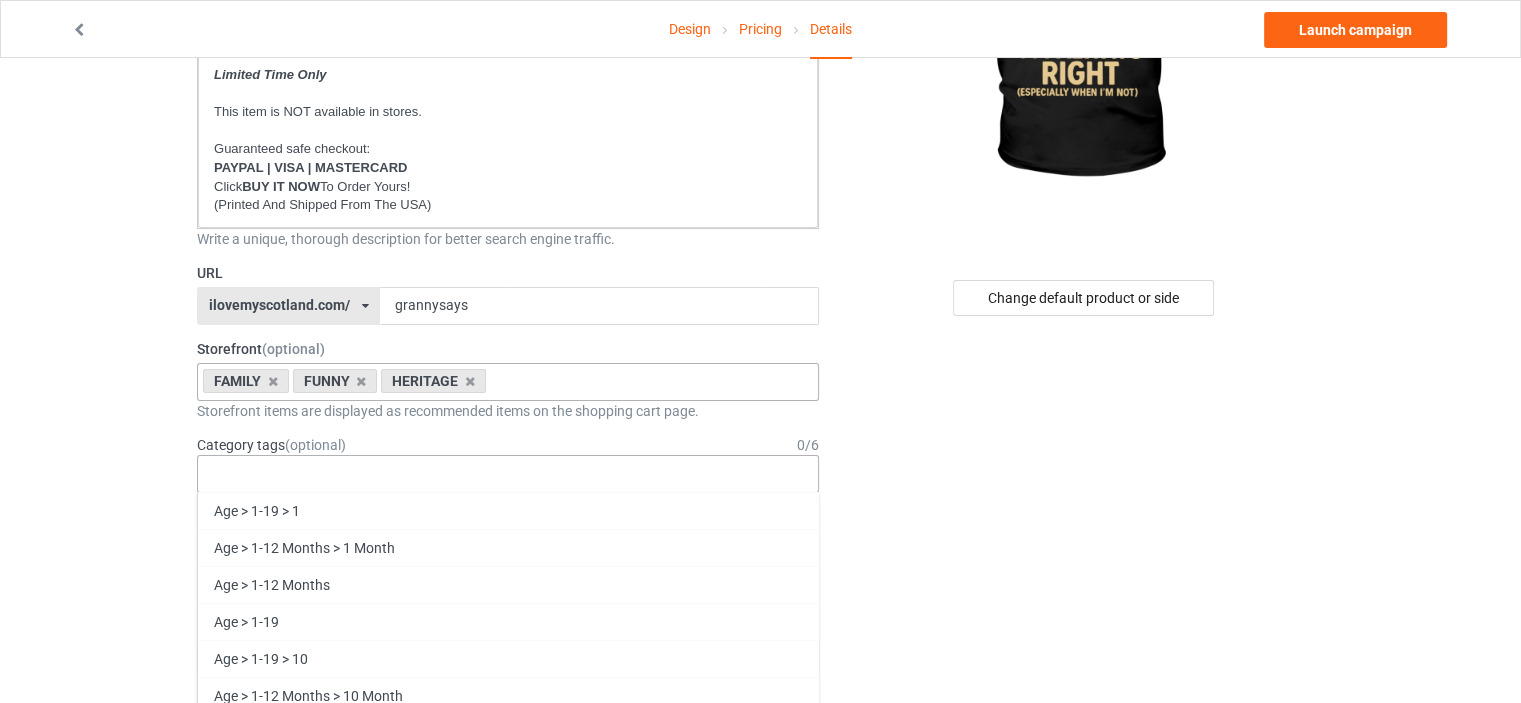 scroll, scrollTop: 500, scrollLeft: 0, axis: vertical 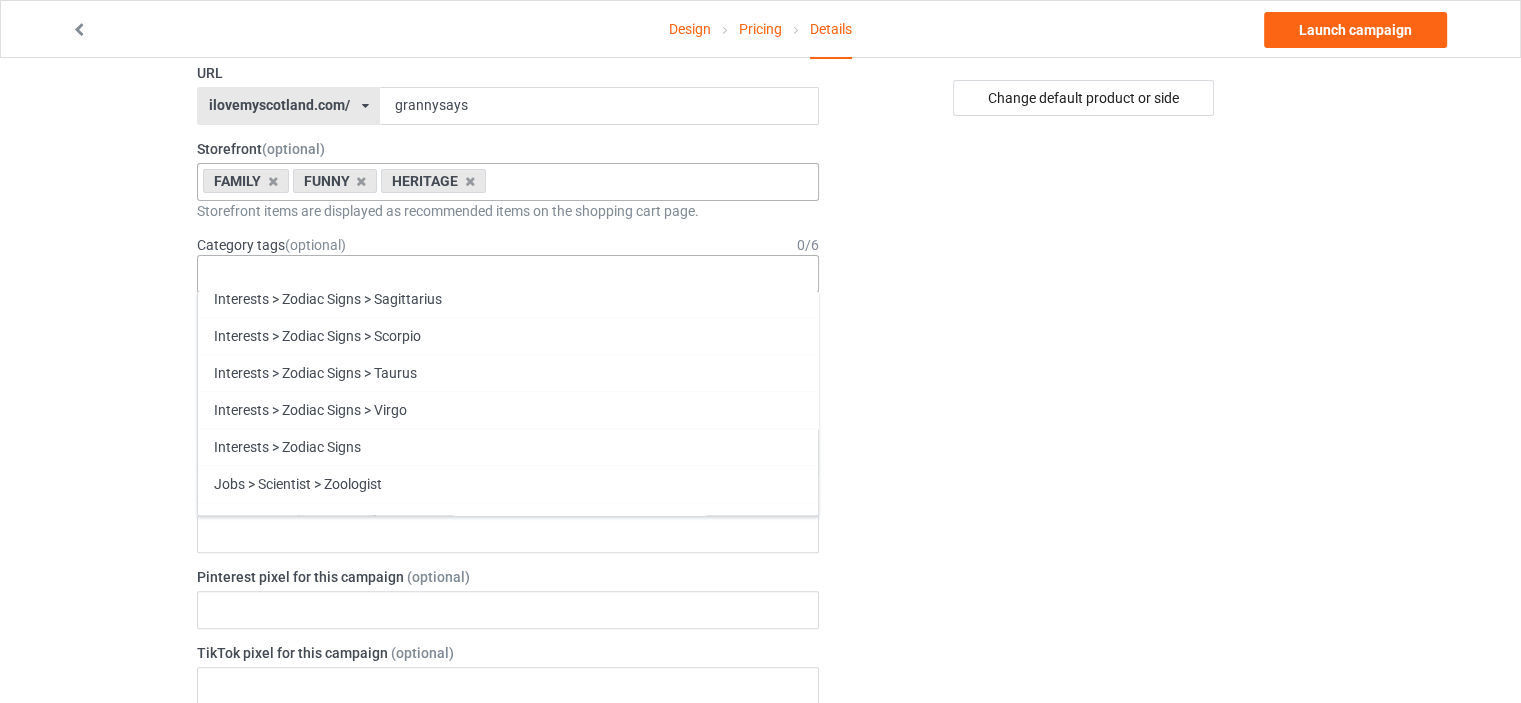 click on "Family" at bounding box center (508, 853) 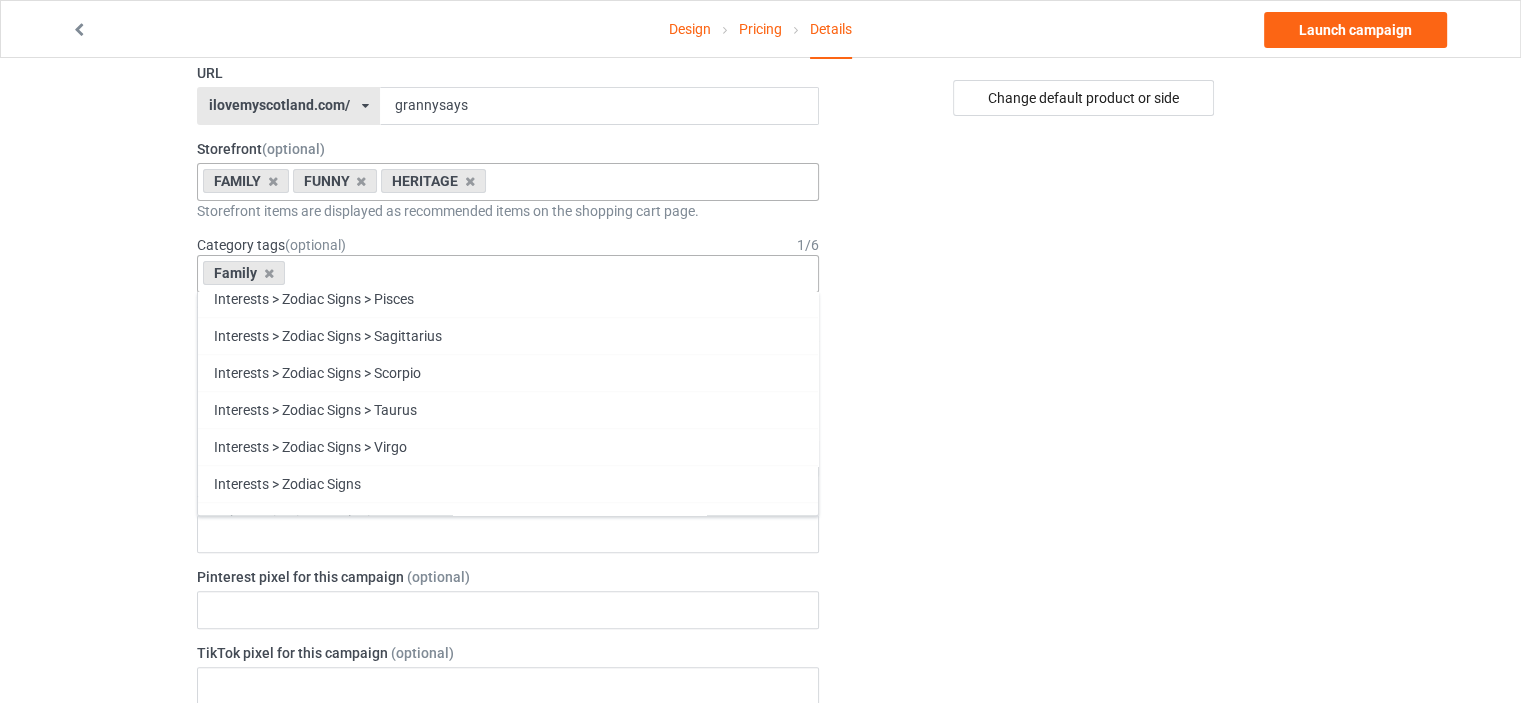click on "Funny" at bounding box center [508, 890] 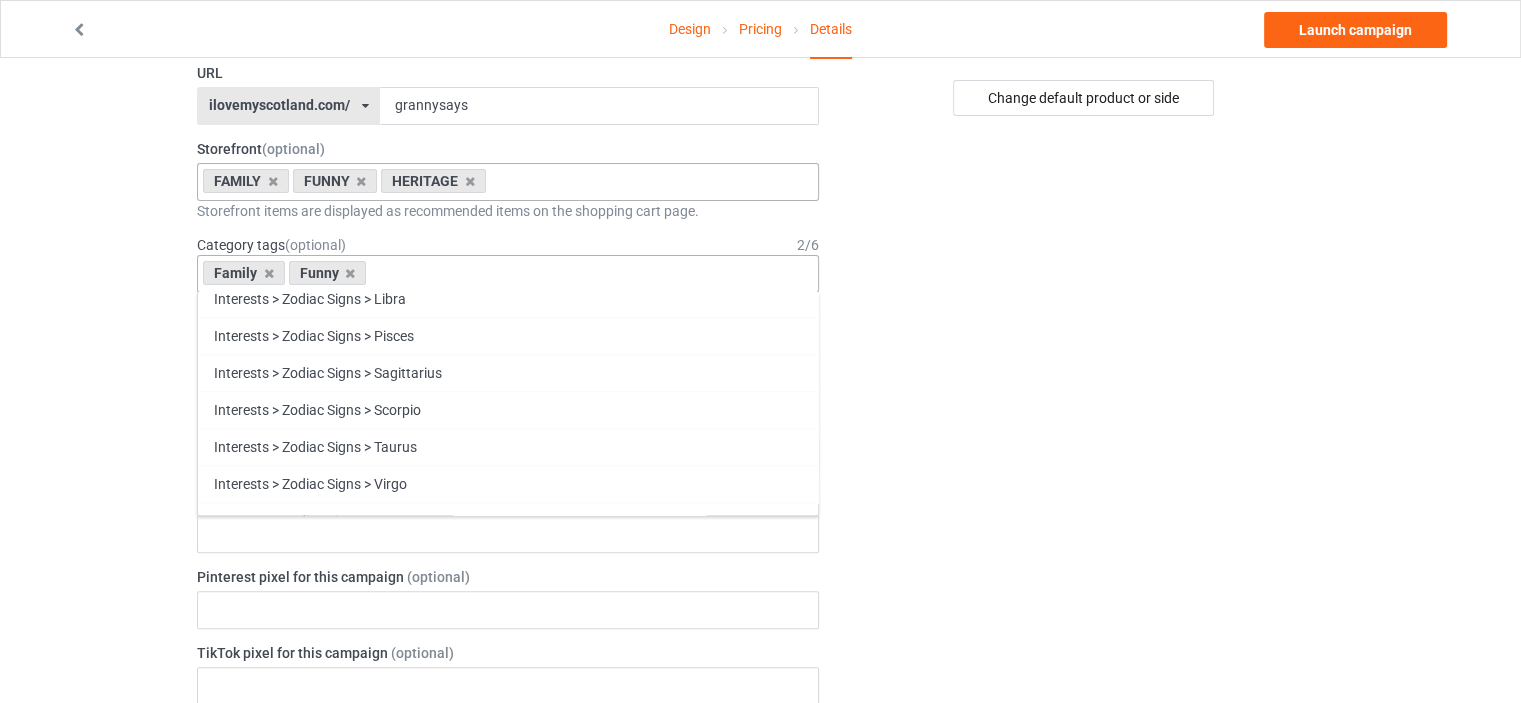 click on "Heritage" at bounding box center (508, 927) 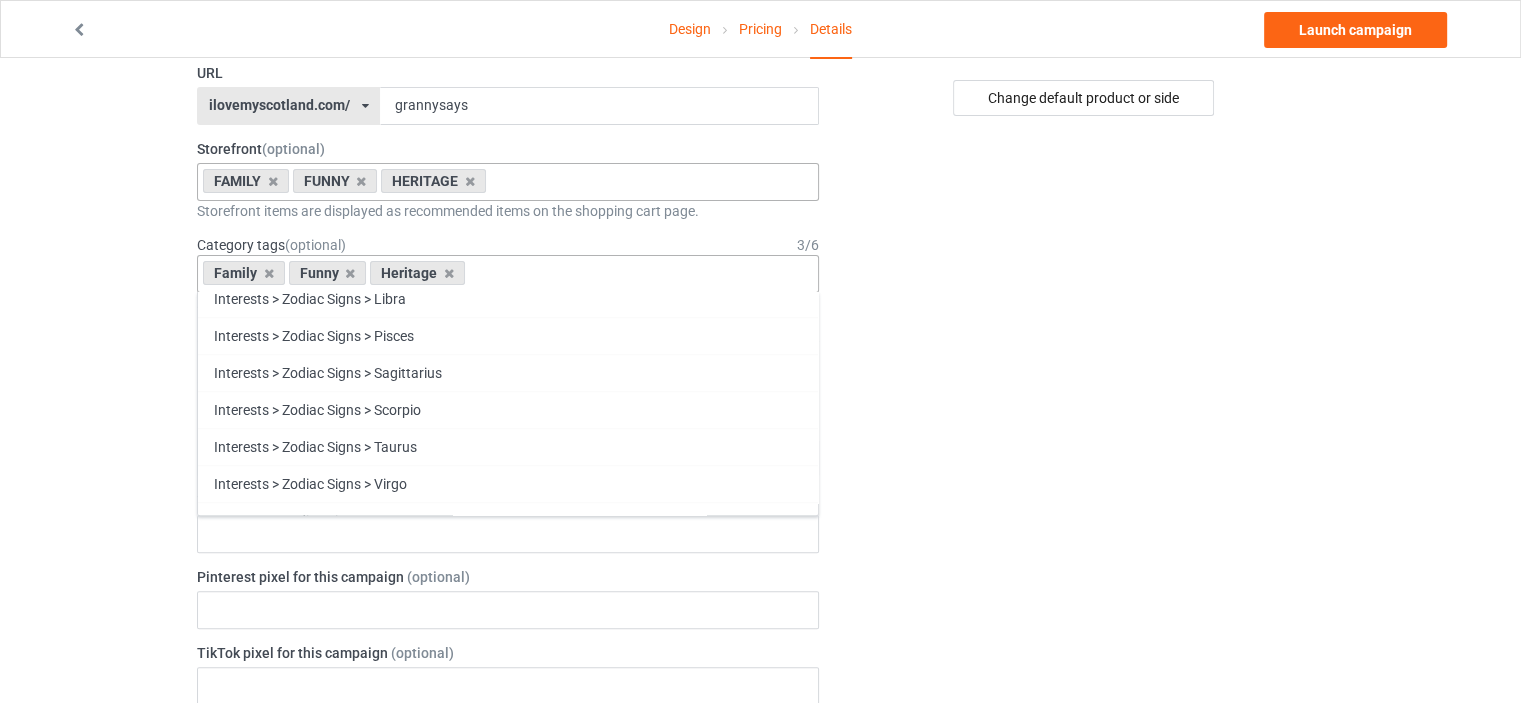 scroll, scrollTop: 85593, scrollLeft: 0, axis: vertical 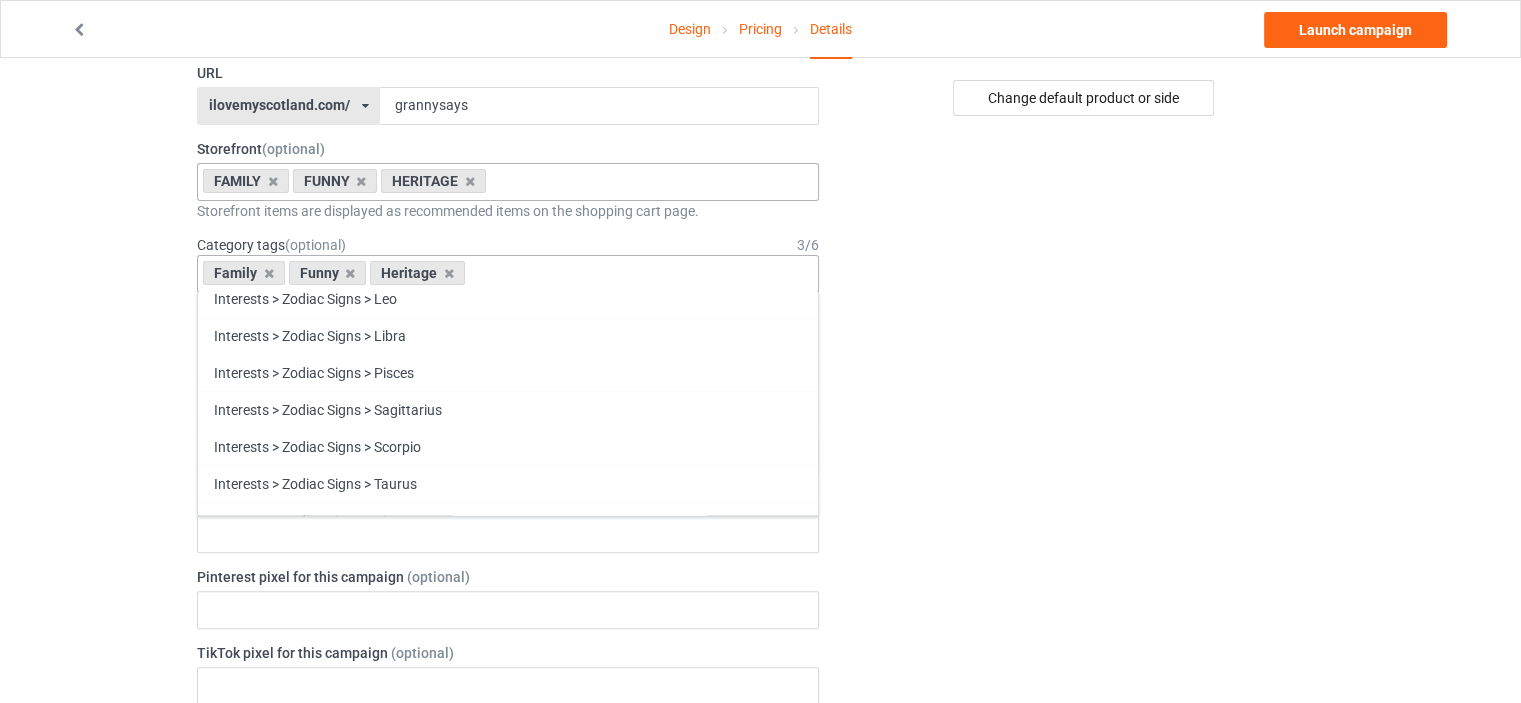 click on "Design Pricing Details Launch campaign Campaign Info Title (h1) 98   characters left GRANNY SAYS I'M ALWAYS RIGHT ESPECIALLY WHEN I'M NOT Create a catchy, unique title for better search engine traffic. Description 1812   characters left       Small Normal Large Big Huge                                                                                     * JUST RELEASED * Limited Time Only This item is NOT available in stores. Guaranteed safe checkout: PAYPAL | VISA | MASTERCARD Click  BUY IT NOW  To Order Yours! (Printed And Shipped From The USA) Write a unique, thorough description for better search engine traffic. URL ilovemyscotland.com/ britishlook.net/ danishlegends.com/ familyworldgifts.com/ finnishlegends.com/ funnyteeworld.com/ ilovemyaustralia.com/ ilovemycanada.net/ ilovemydenmark.com/ ilovemyfinland.com/ ilovemyfrance.com/ ilovemygermany.com/ ilovemygnomes.com/ ilovemyireland.com/ ilovemyitaly.com/ ilovemynetherlands.com/ ilovemynorway.com/ ilovemypoland.com/ ilovemyredhair.net/ vikingproud.com/" at bounding box center [760, 658] 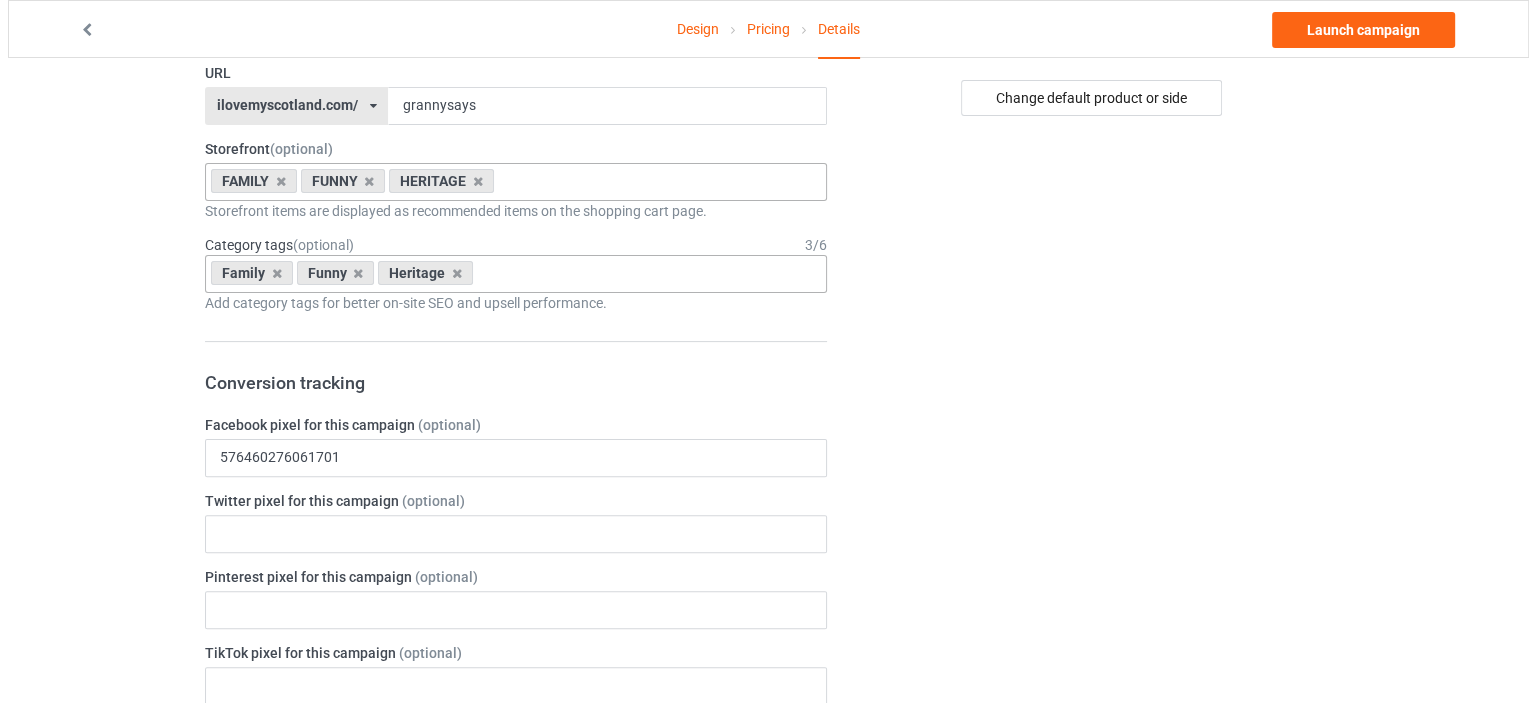 scroll, scrollTop: 0, scrollLeft: 0, axis: both 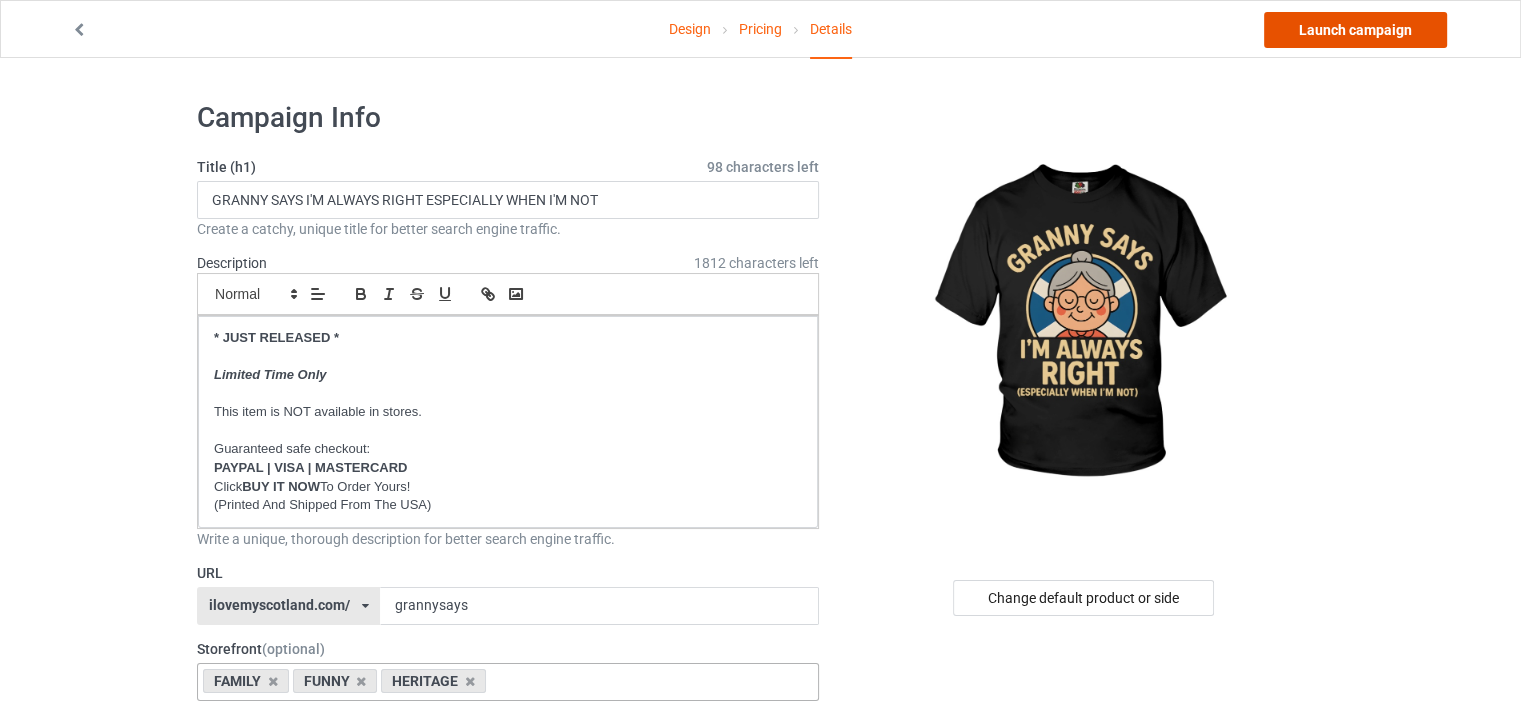 click on "Launch campaign" at bounding box center [1355, 30] 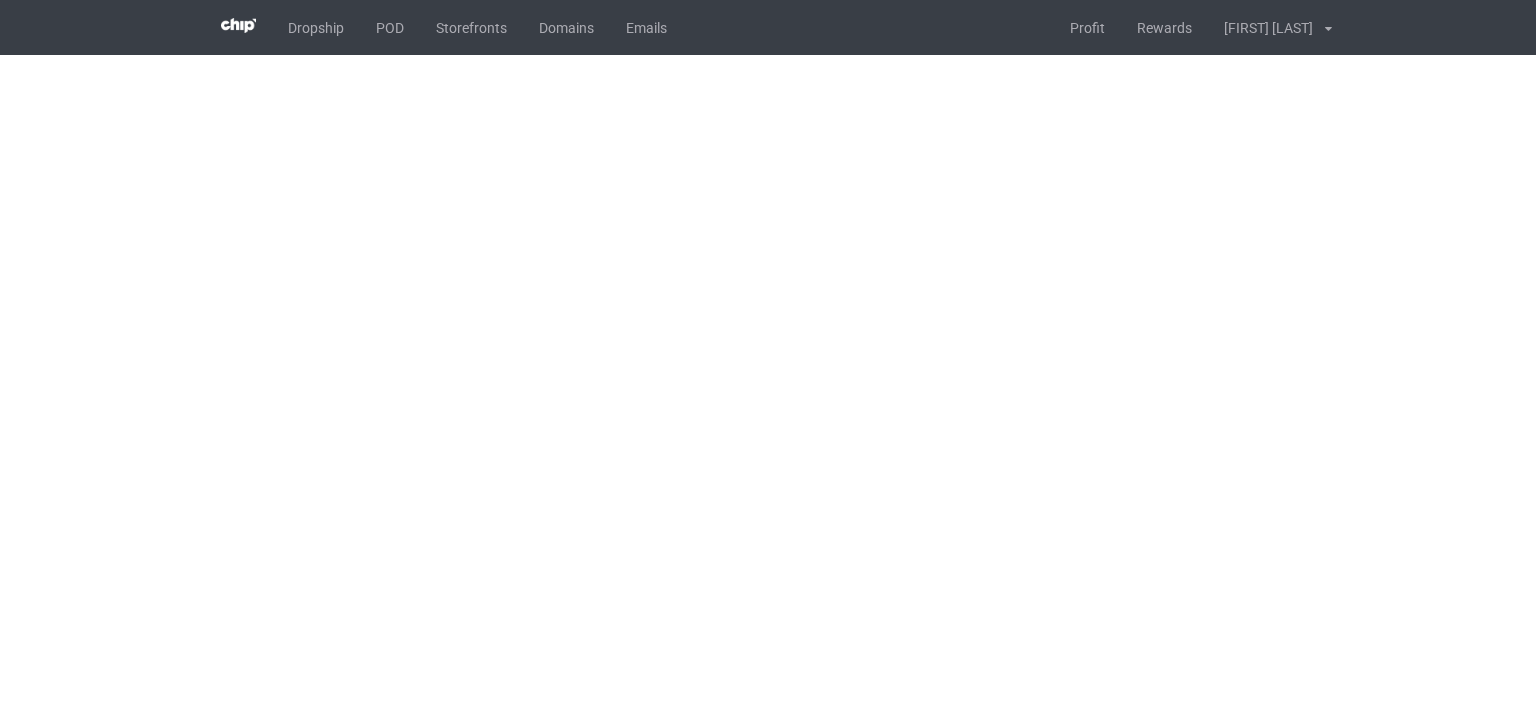 scroll, scrollTop: 0, scrollLeft: 0, axis: both 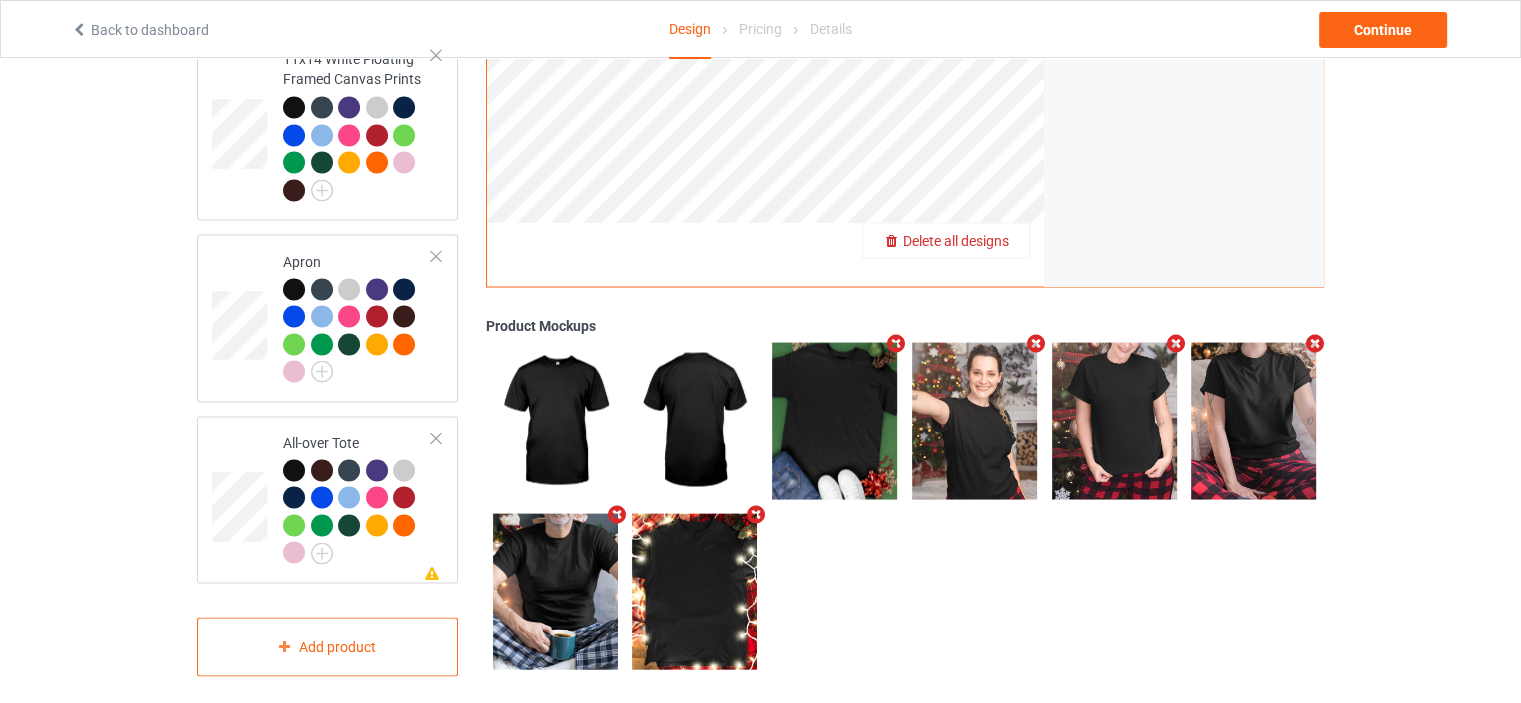 click on "Delete all designs" at bounding box center (956, 240) 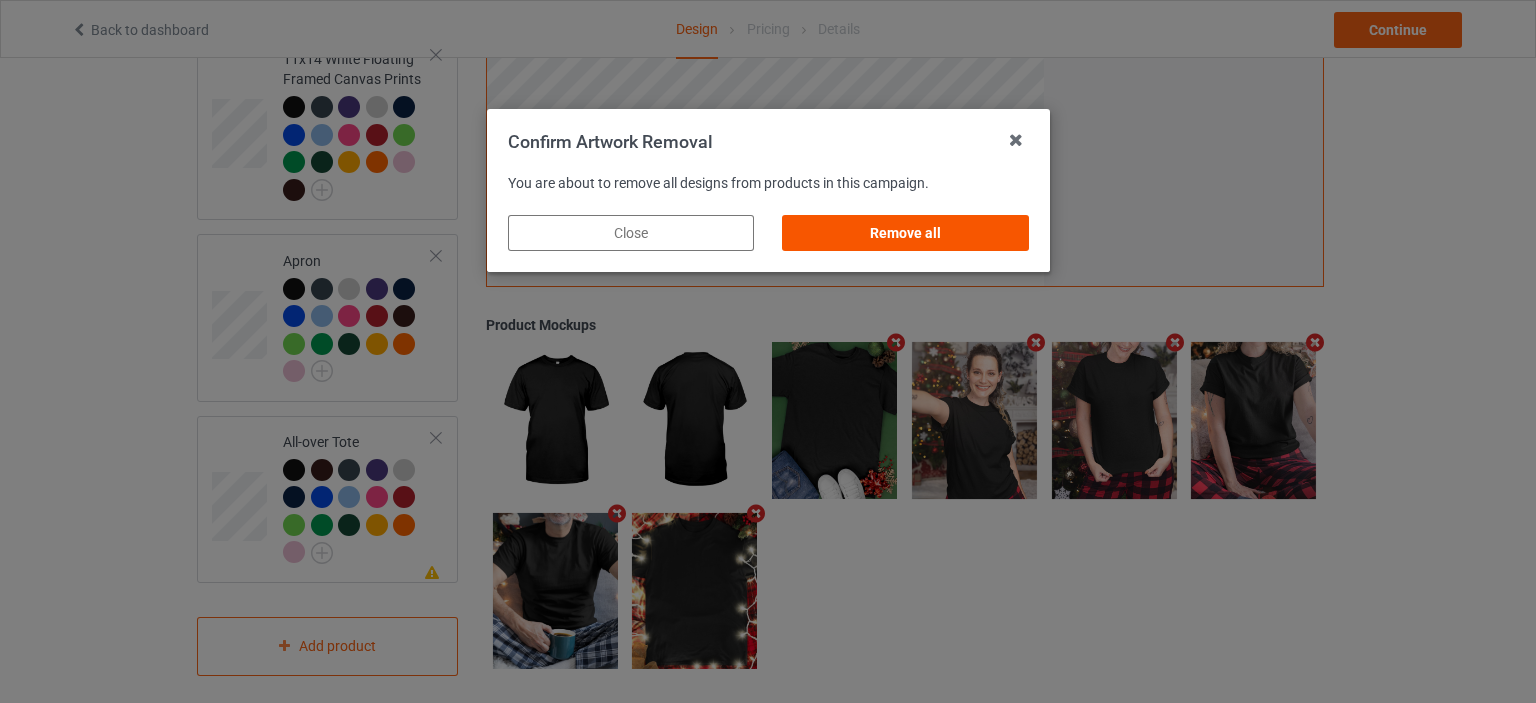 click on "Remove all" at bounding box center [905, 233] 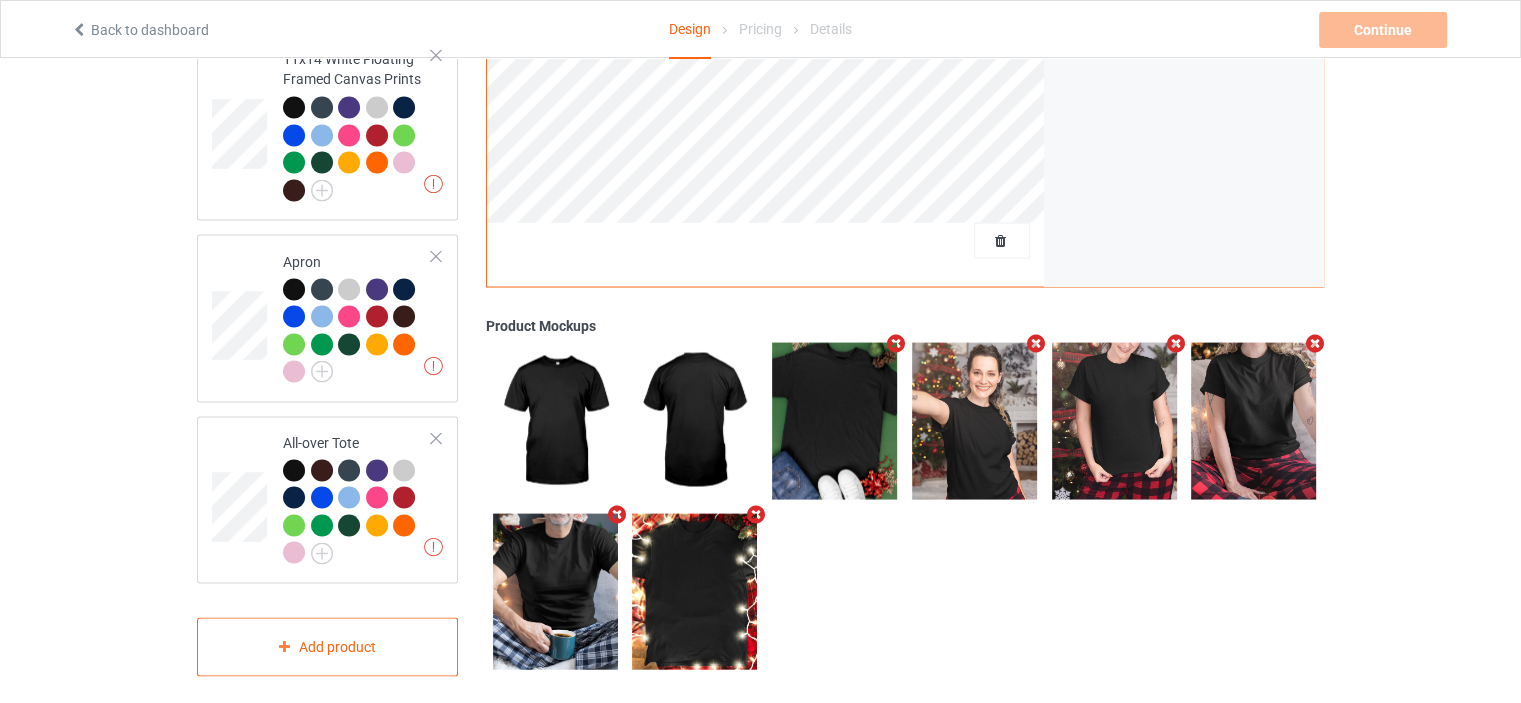 scroll, scrollTop: 0, scrollLeft: 0, axis: both 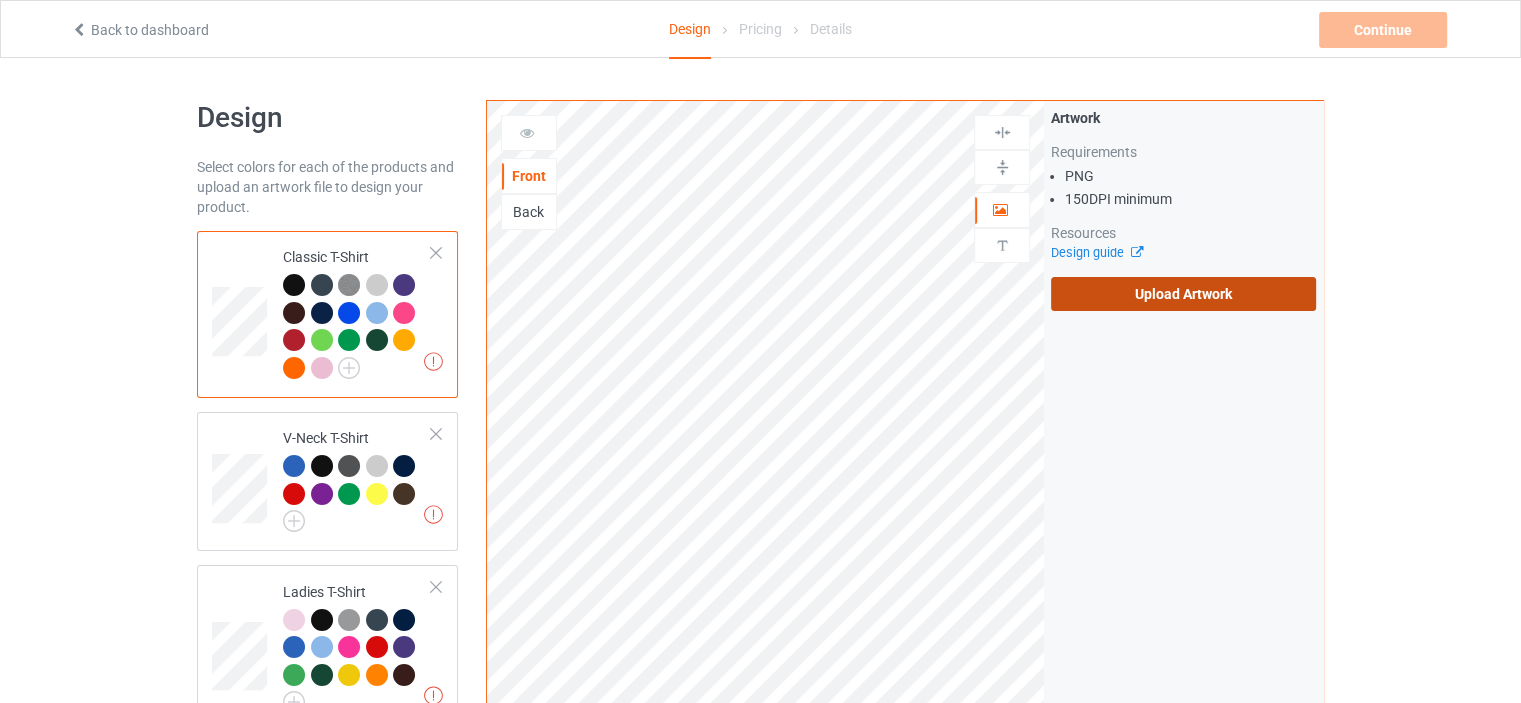click on "Upload Artwork" at bounding box center [1183, 294] 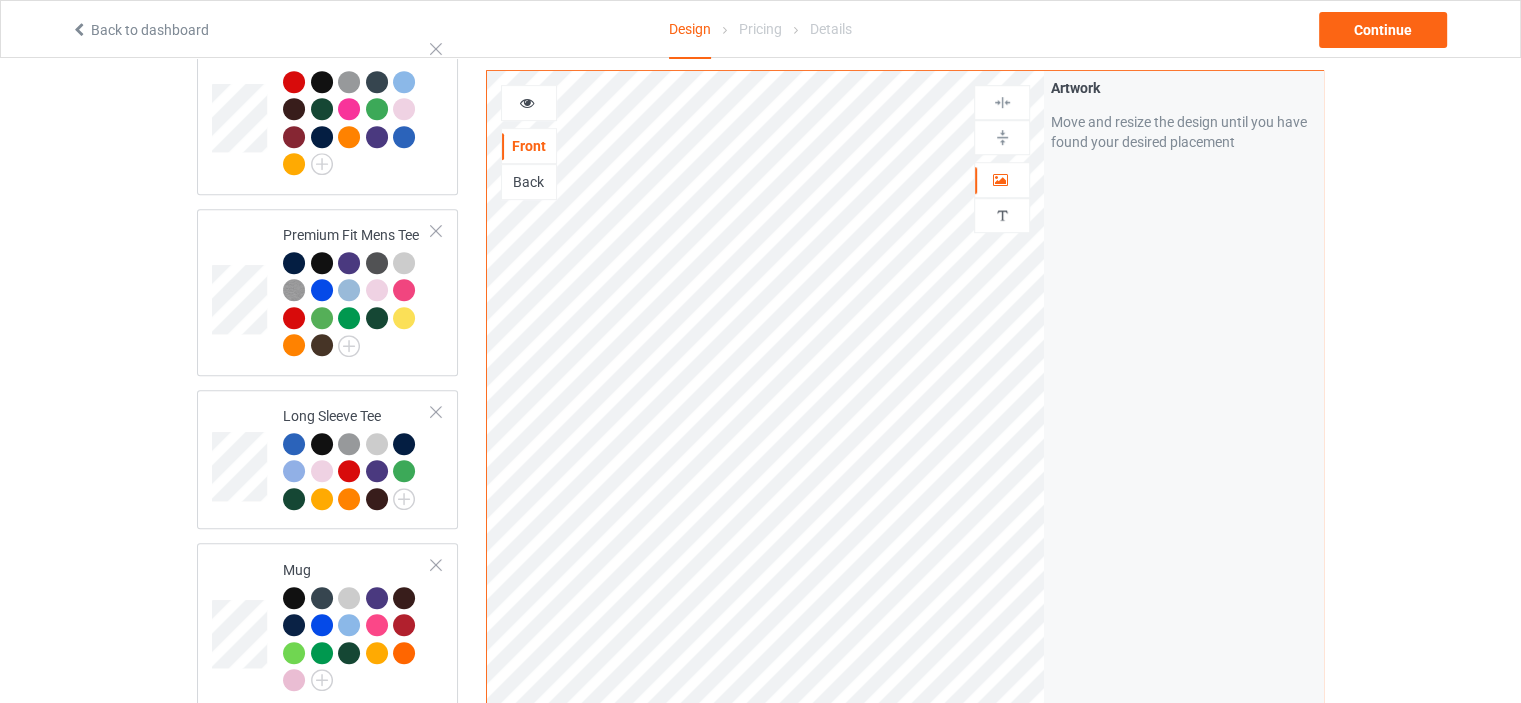scroll, scrollTop: 1200, scrollLeft: 0, axis: vertical 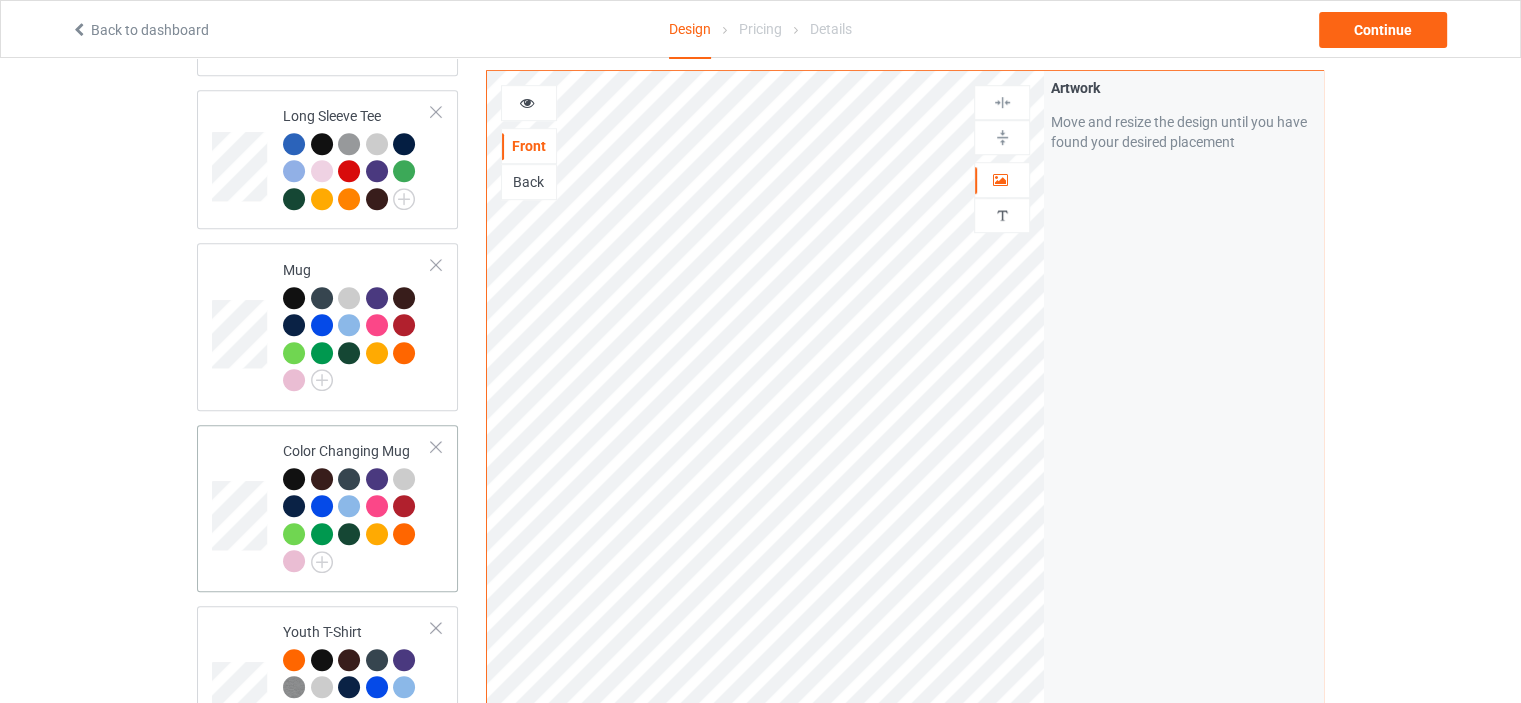 click on "Color Changing Mug" at bounding box center [357, 506] 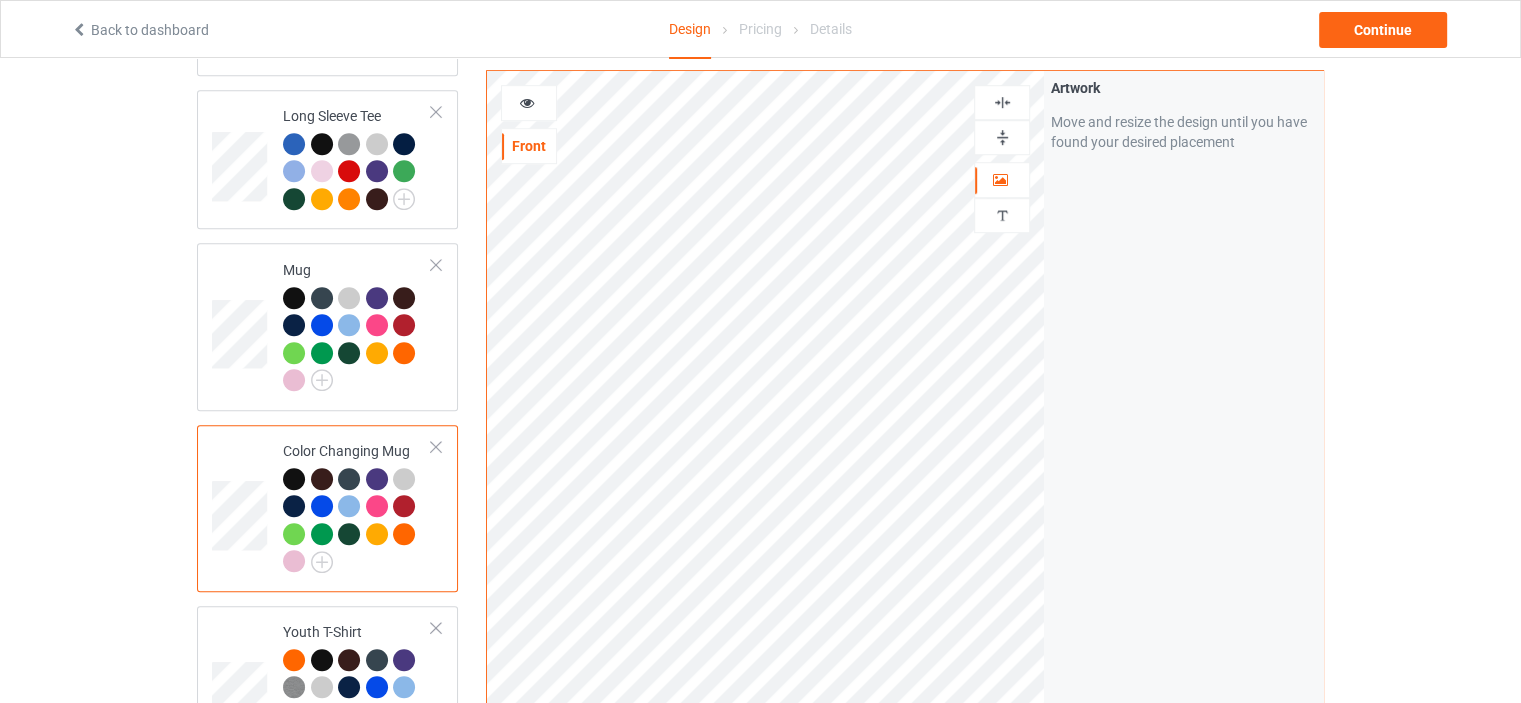 click at bounding box center (1002, 137) 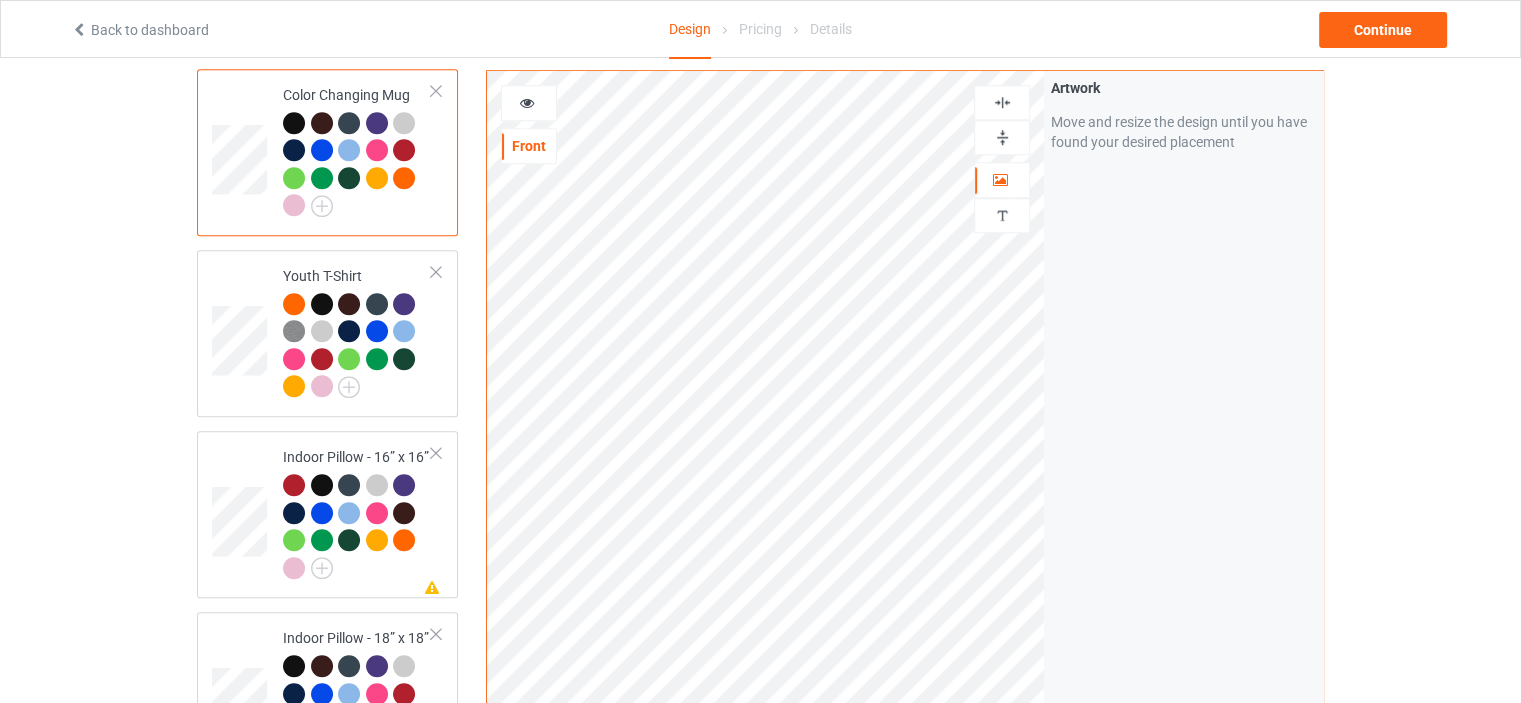 scroll, scrollTop: 1600, scrollLeft: 0, axis: vertical 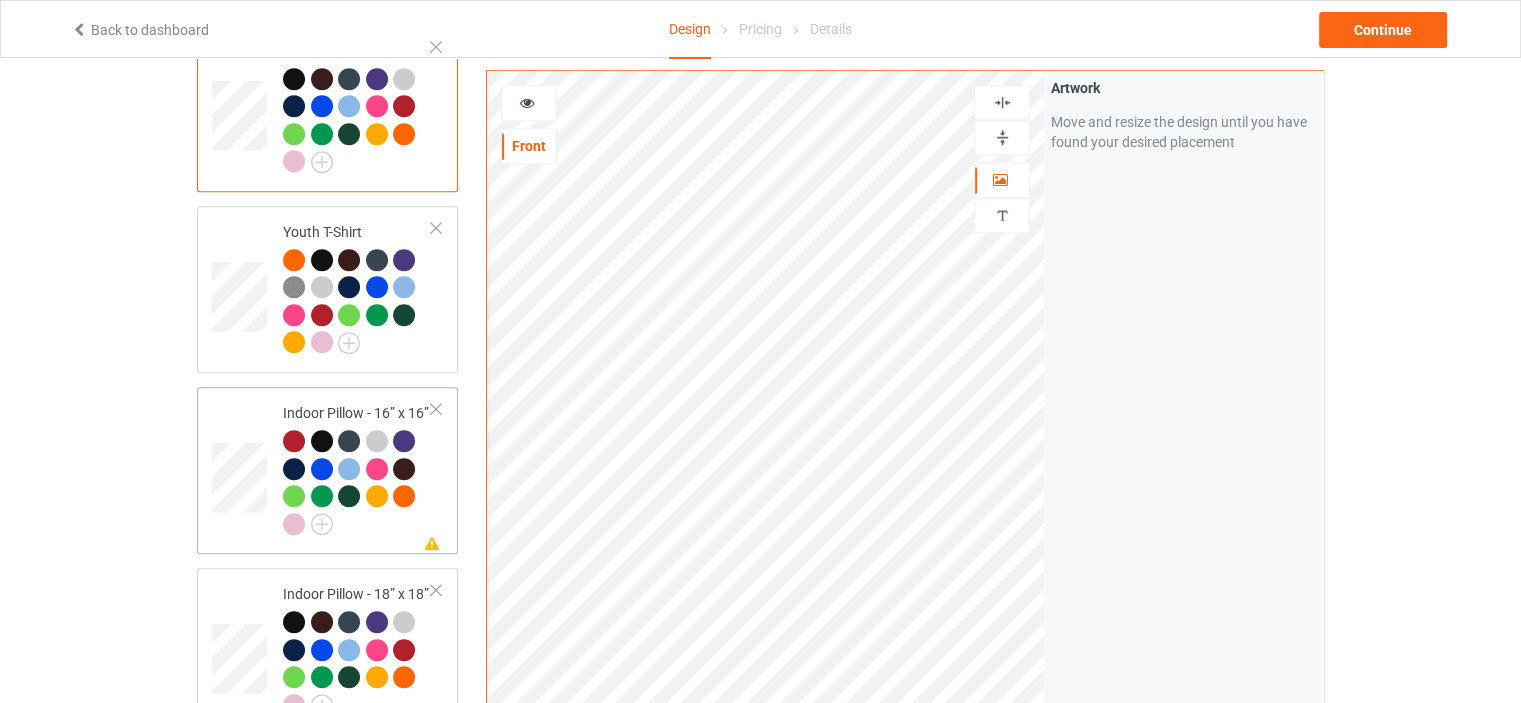 click on "Indoor Pillow - 16” x 16”" at bounding box center [357, 468] 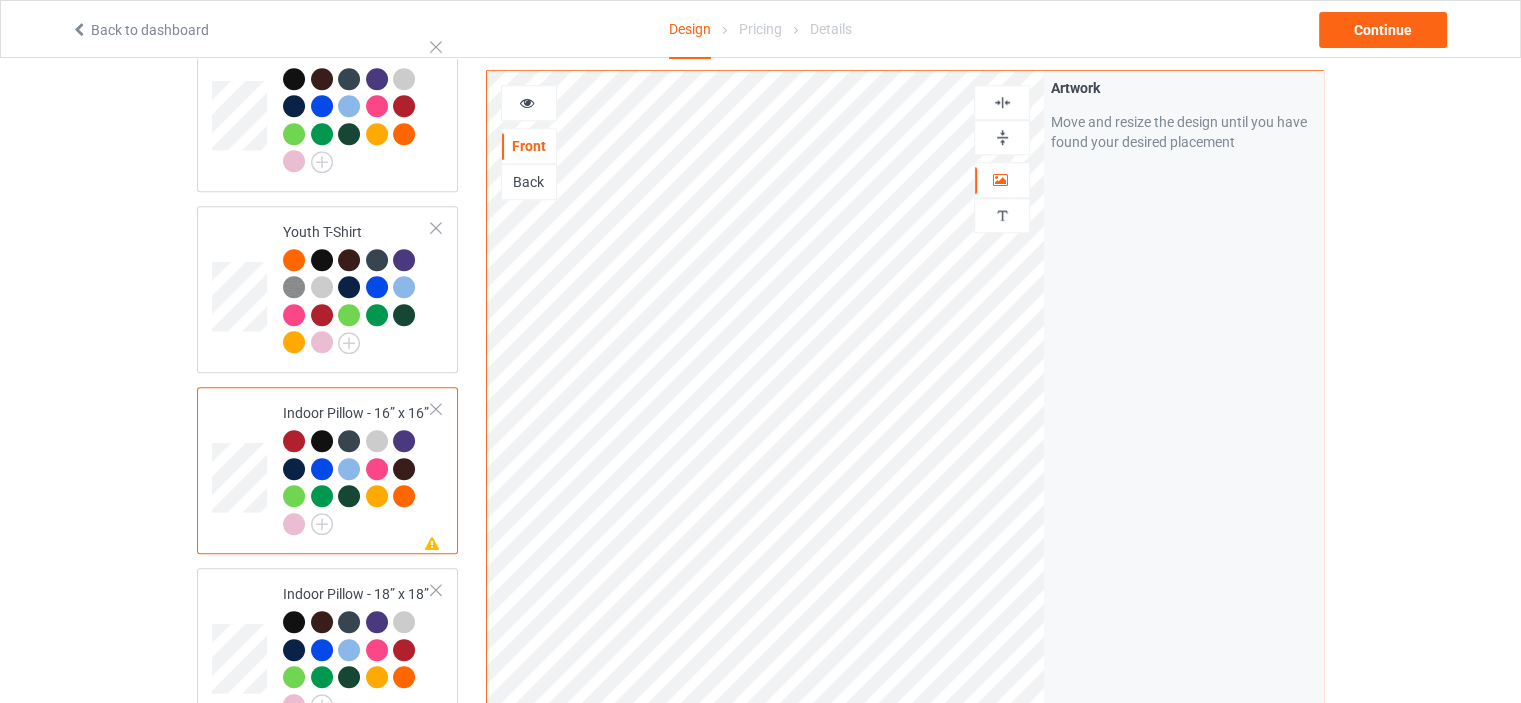 click at bounding box center [1002, 137] 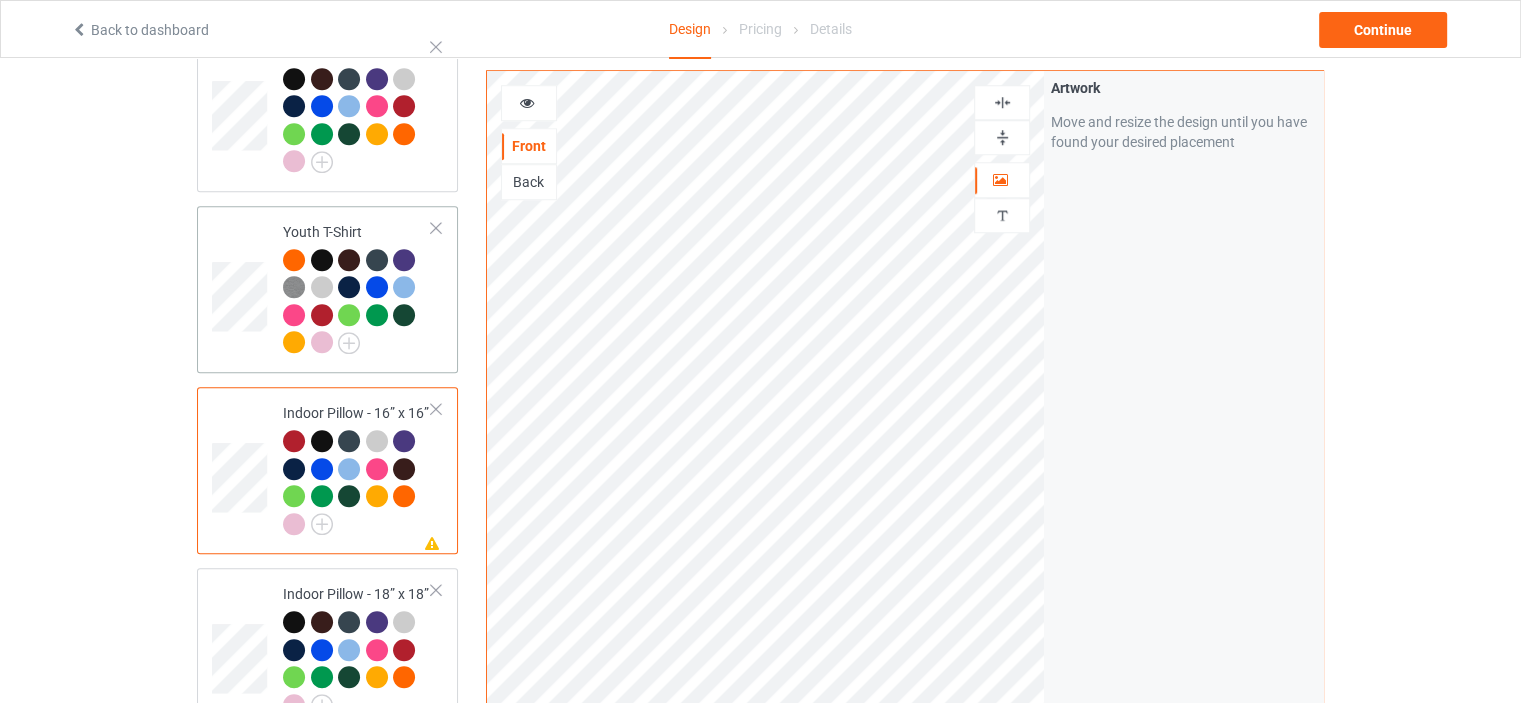 scroll, scrollTop: 1700, scrollLeft: 0, axis: vertical 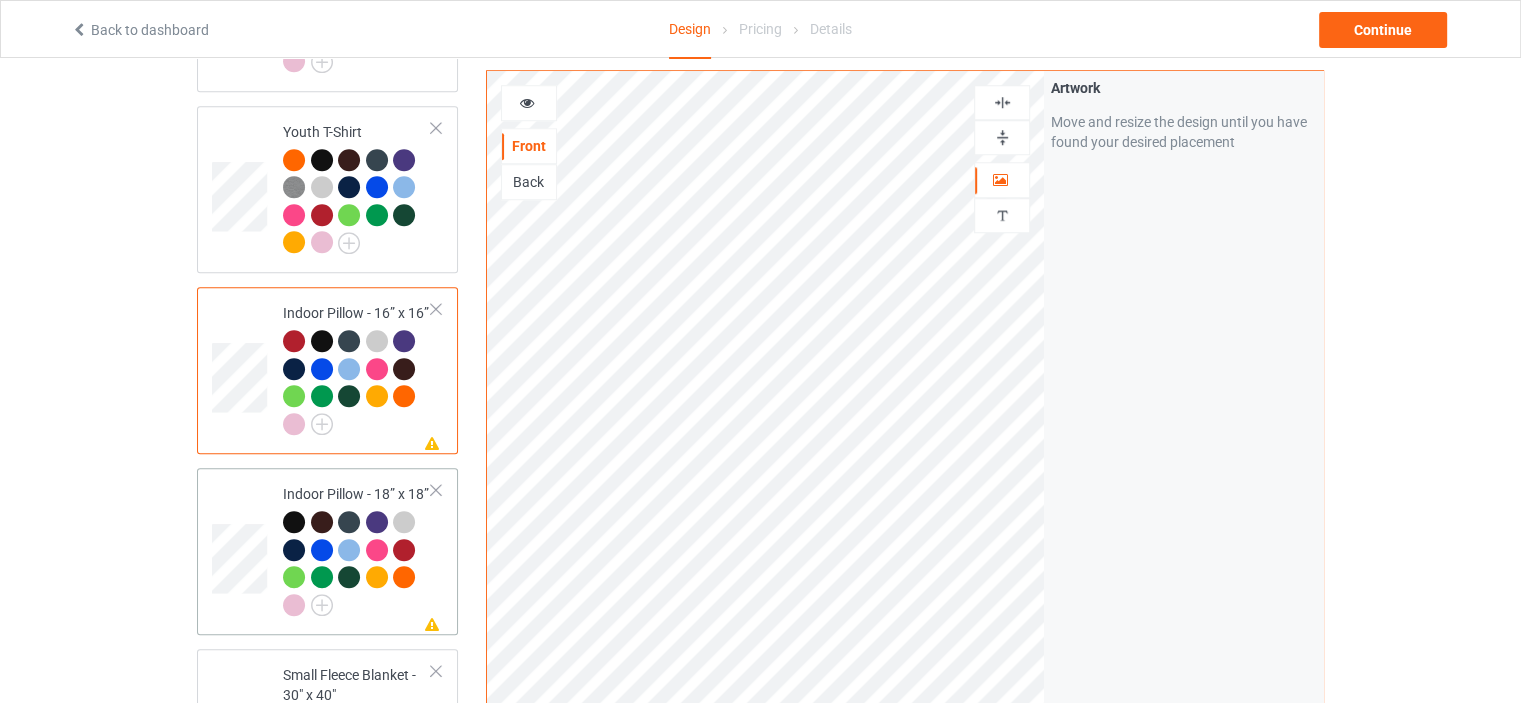 click on "Indoor Pillow - 18” x 18”" at bounding box center (357, 549) 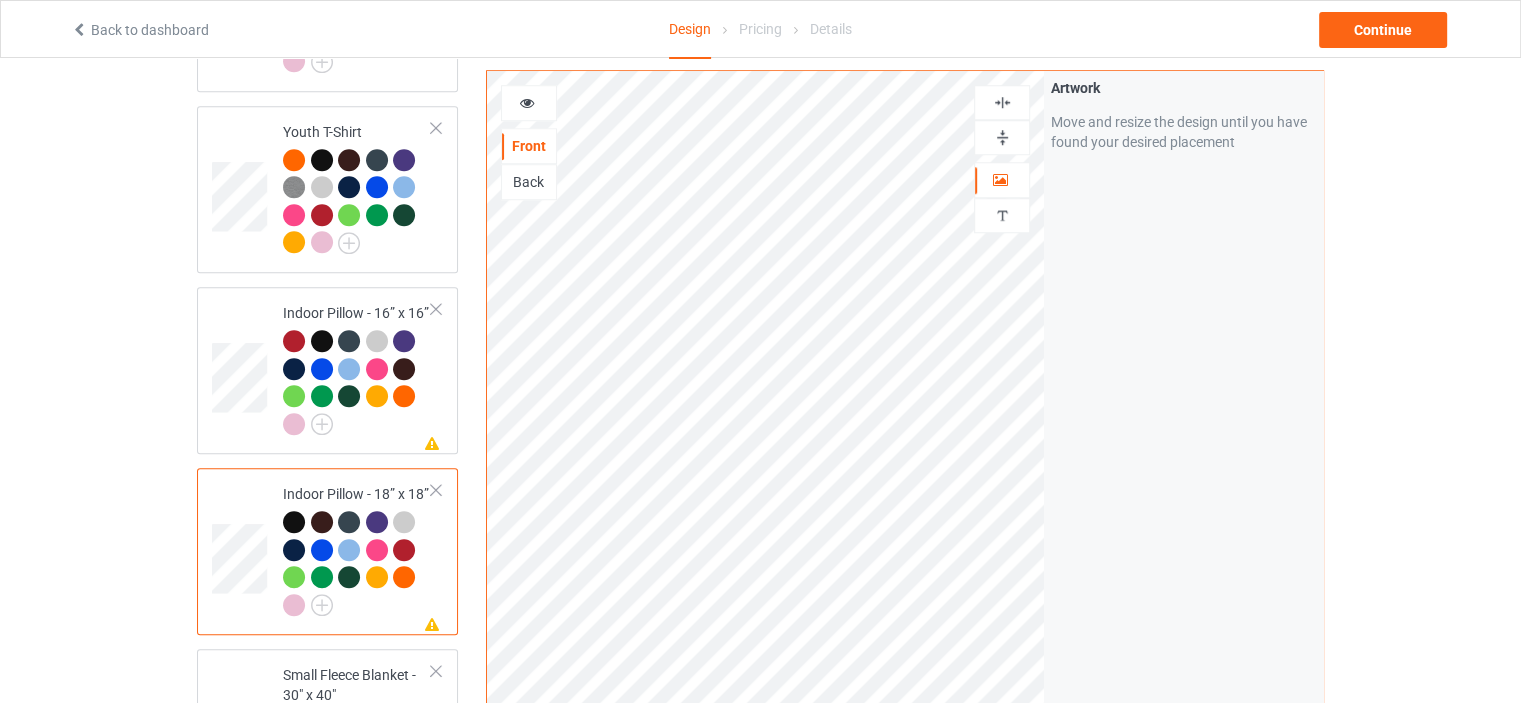 click at bounding box center [1002, 137] 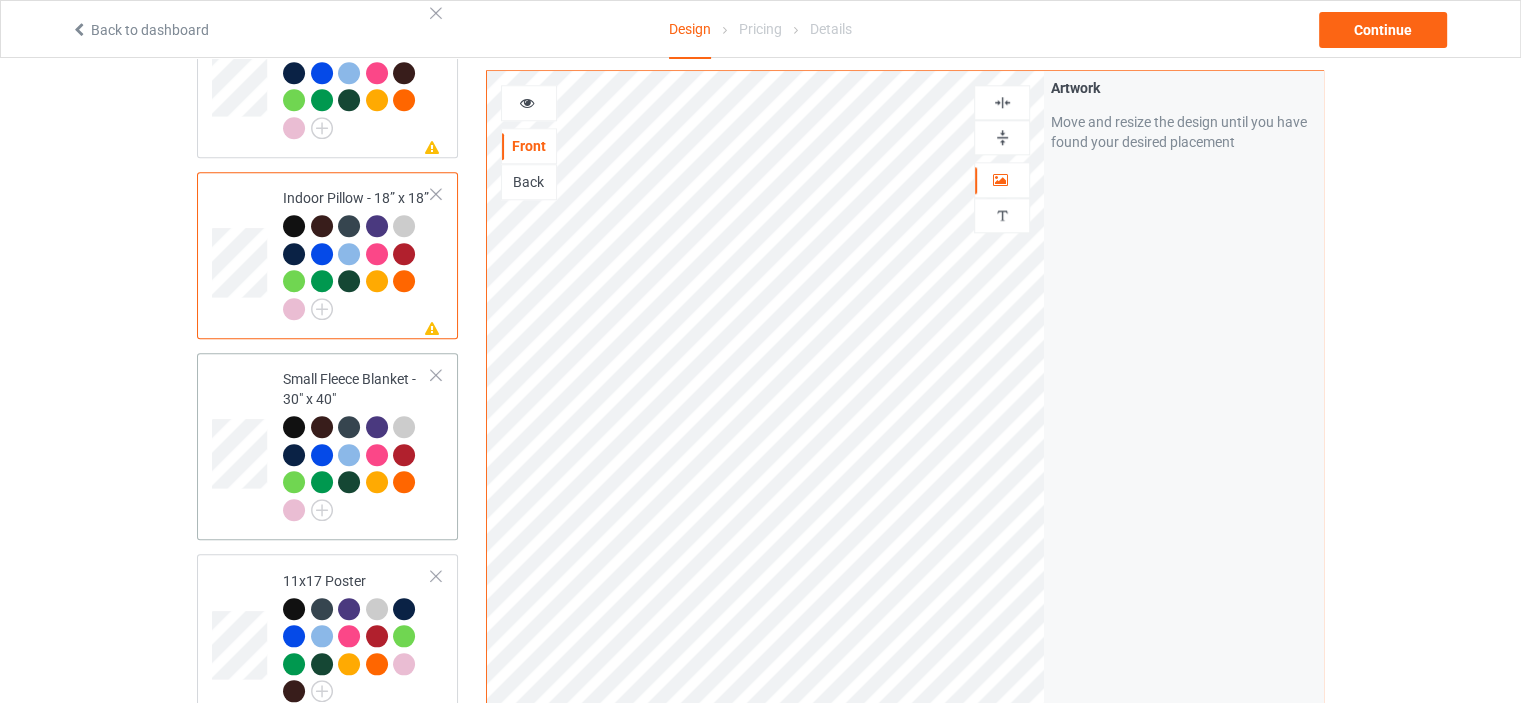 scroll, scrollTop: 2000, scrollLeft: 0, axis: vertical 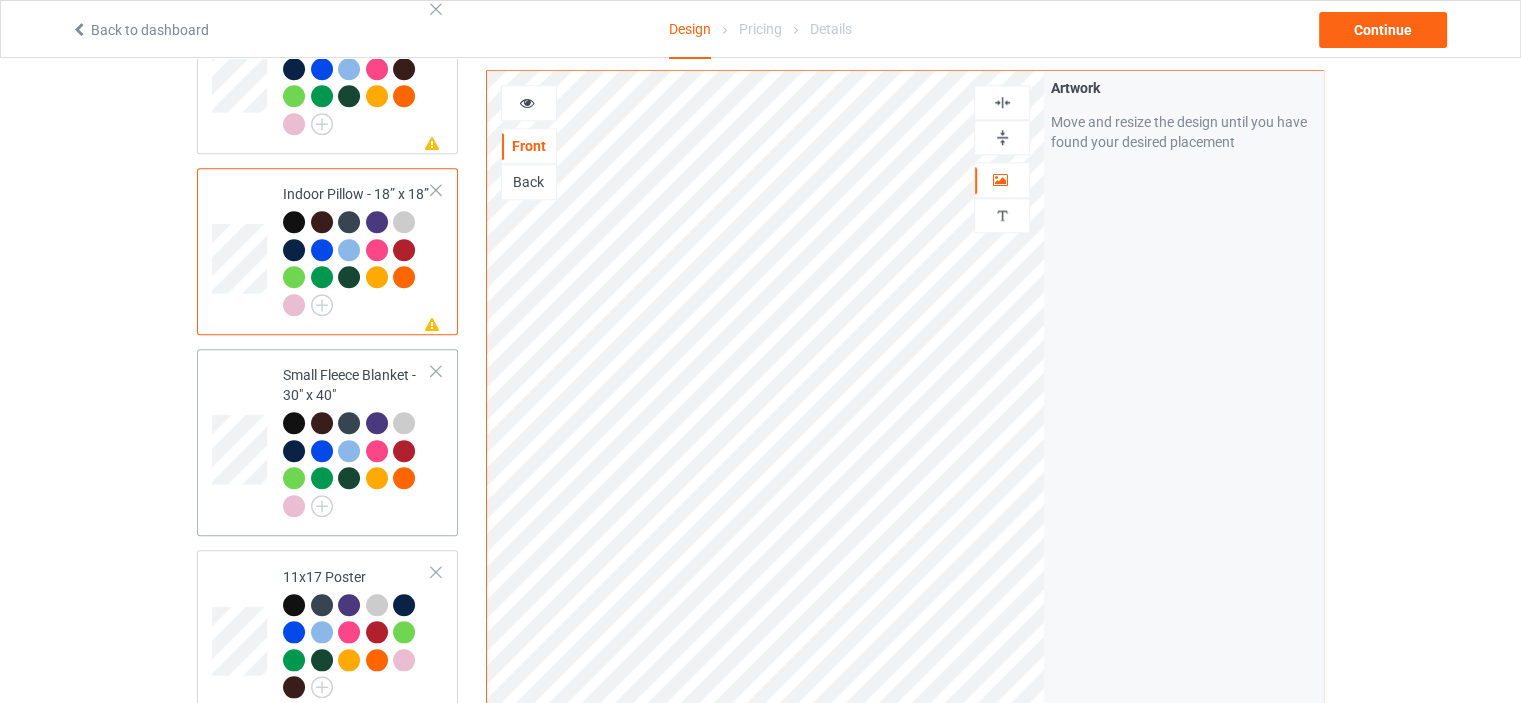 click on "Small Fleece Blanket - 30" x 40"" at bounding box center [357, 442] 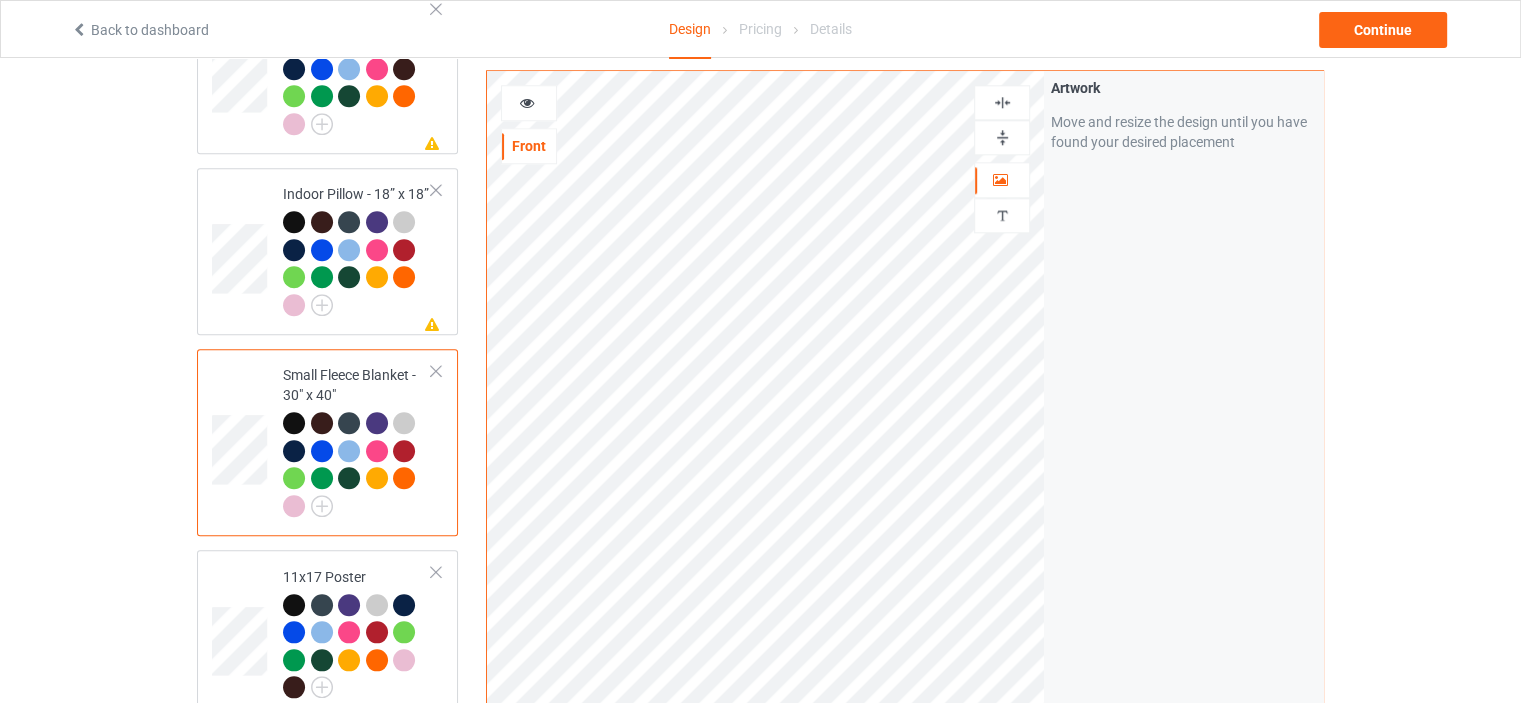 click at bounding box center [1002, 137] 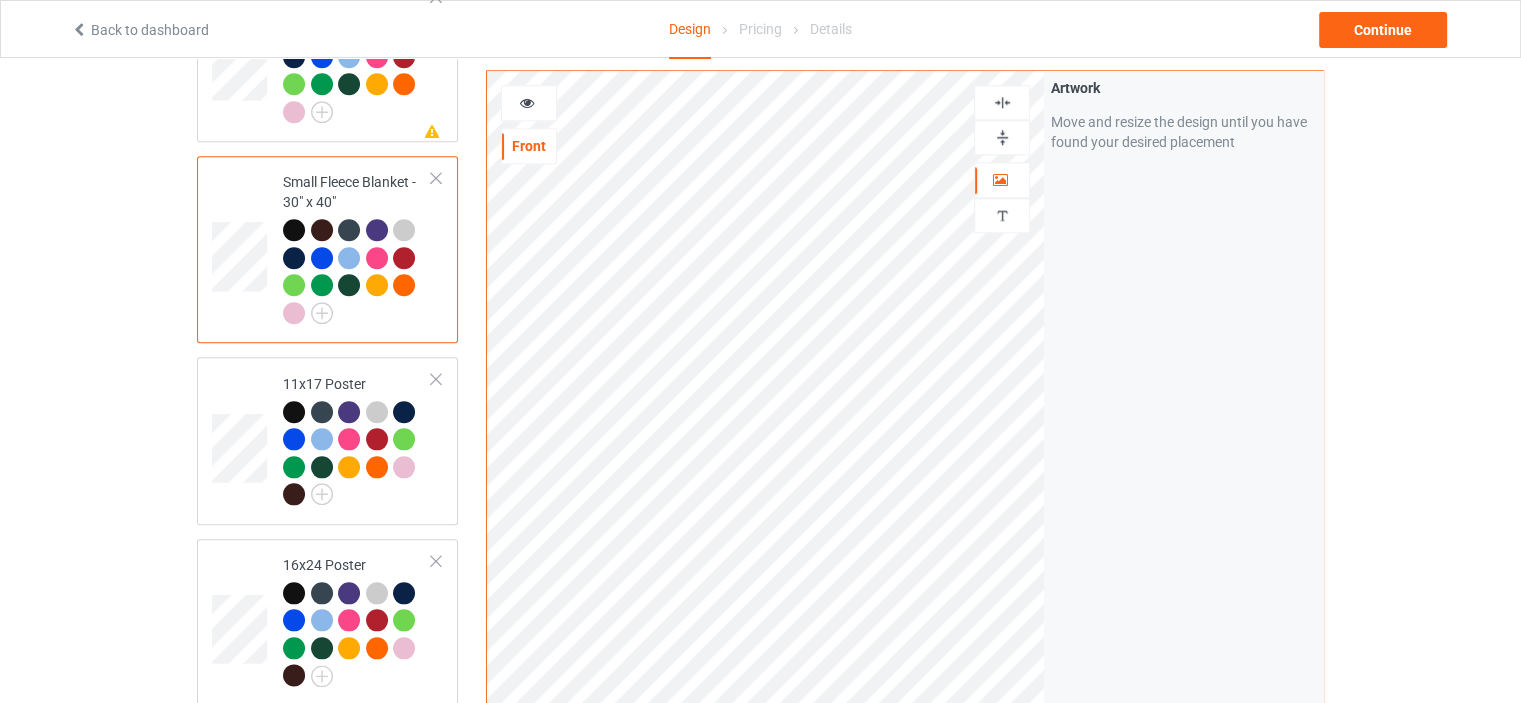 scroll, scrollTop: 2200, scrollLeft: 0, axis: vertical 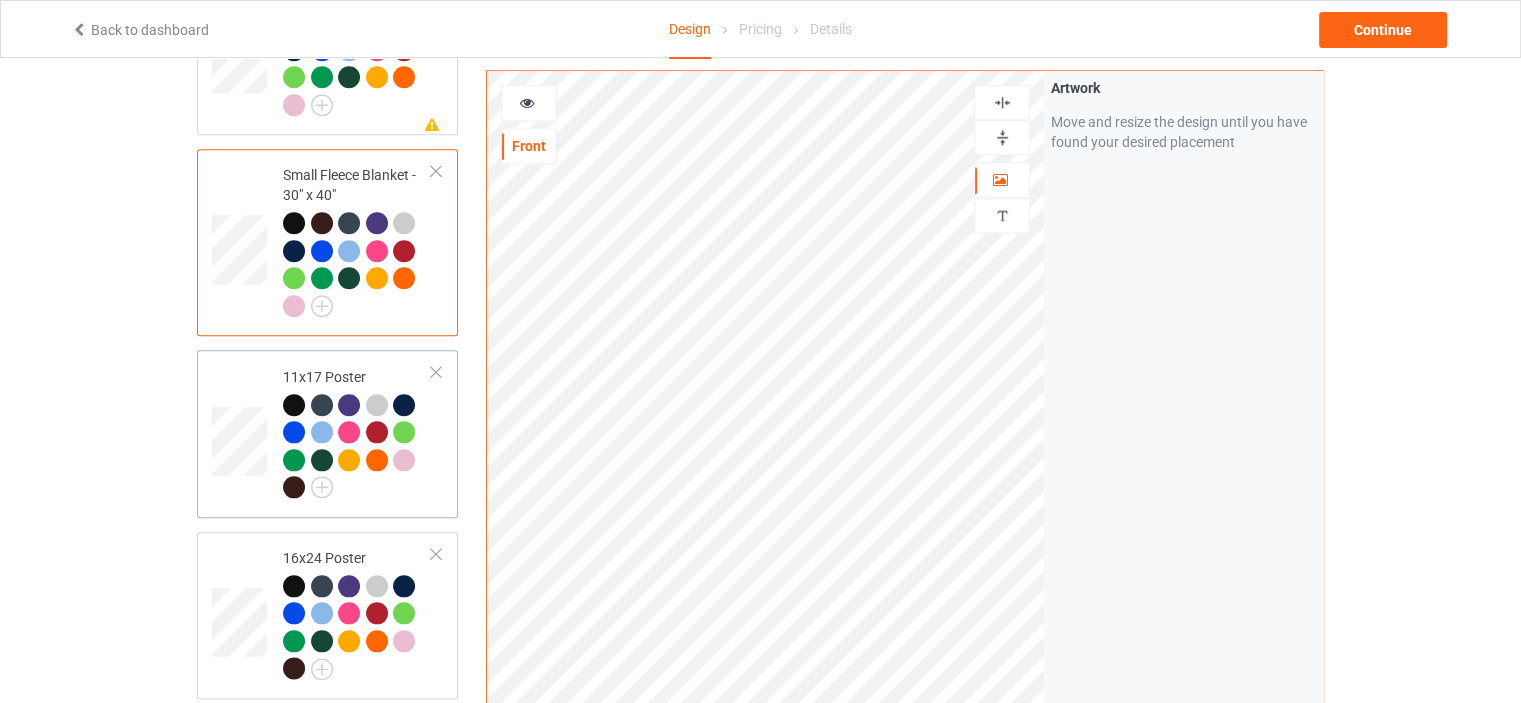 click on "11x17 Poster" at bounding box center [357, 432] 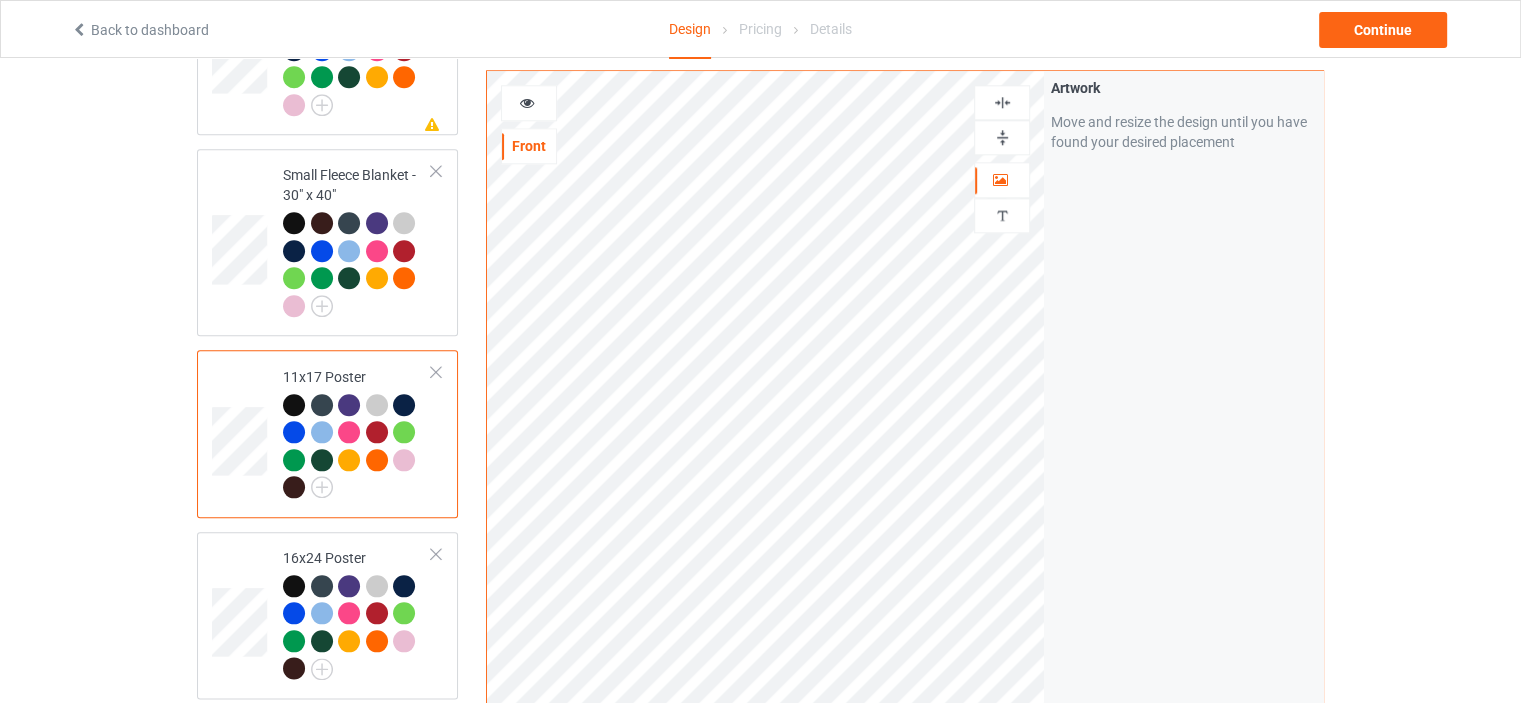 click at bounding box center [1002, 137] 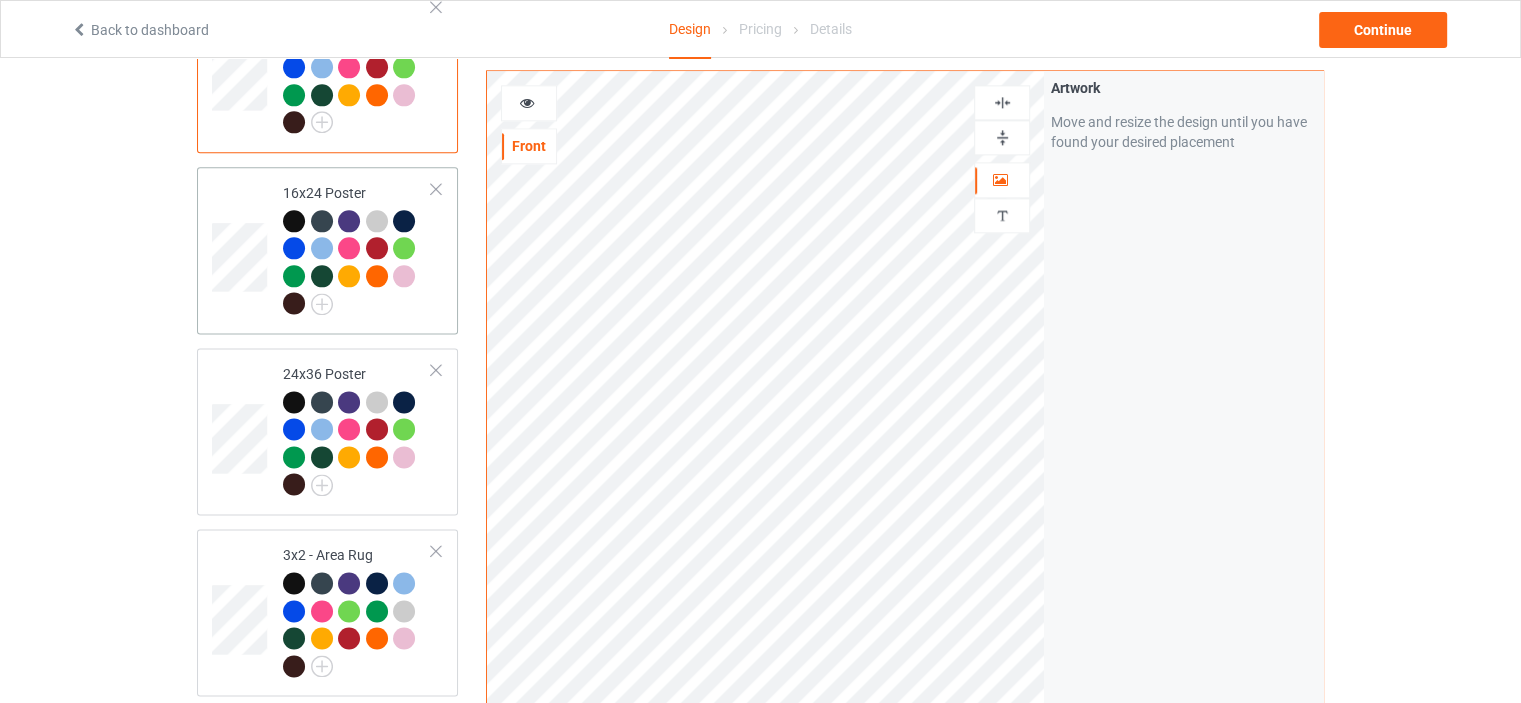 scroll, scrollTop: 2600, scrollLeft: 0, axis: vertical 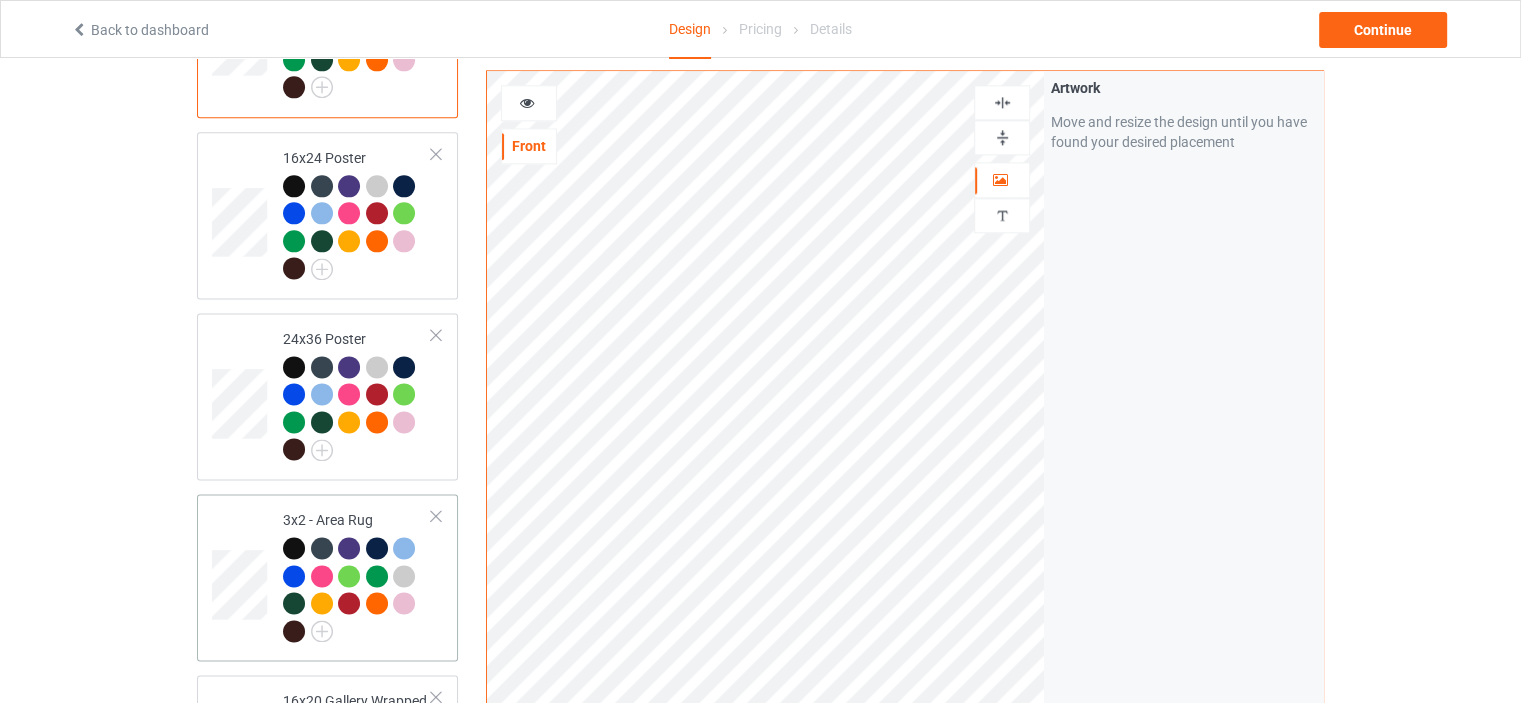 click on "3x2 - Area Rug" at bounding box center [357, 575] 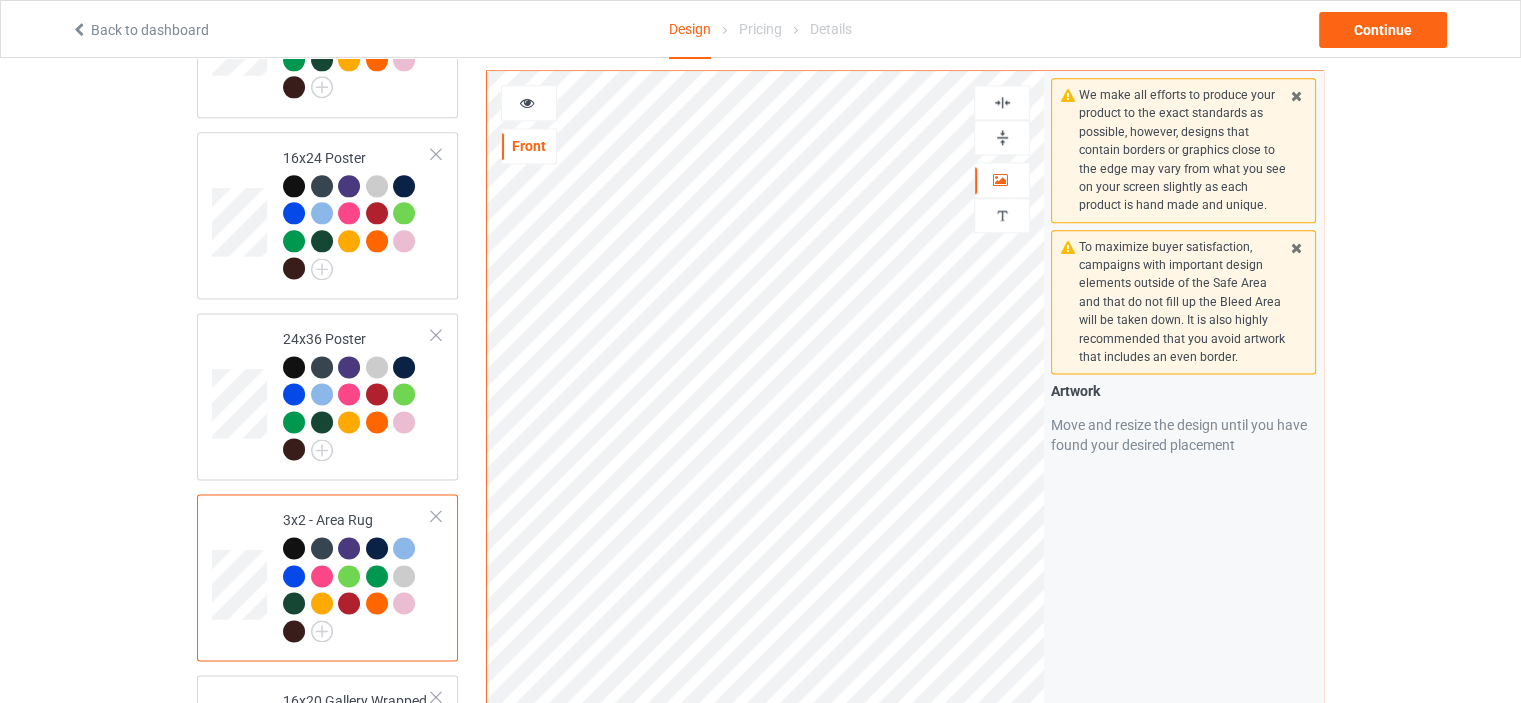 click at bounding box center [1002, 137] 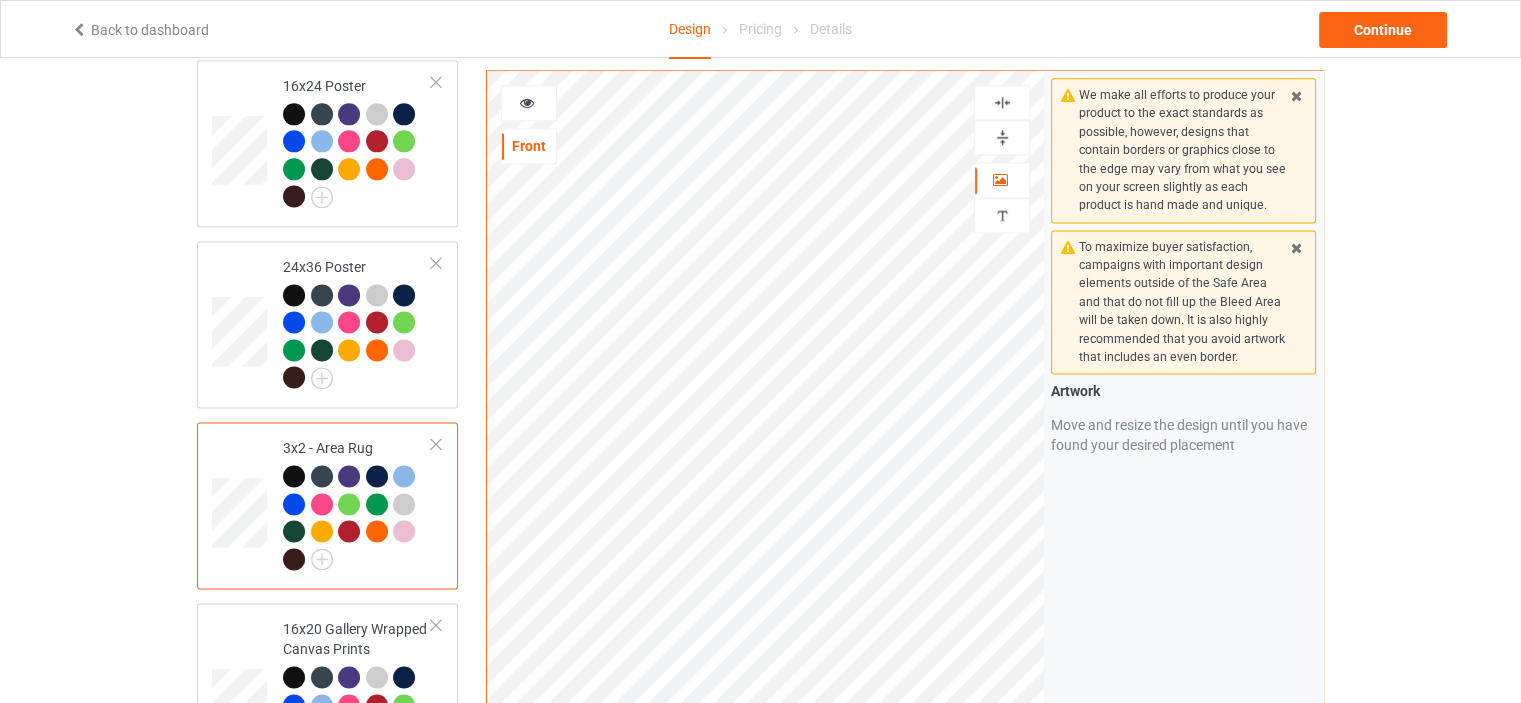 scroll, scrollTop: 2800, scrollLeft: 0, axis: vertical 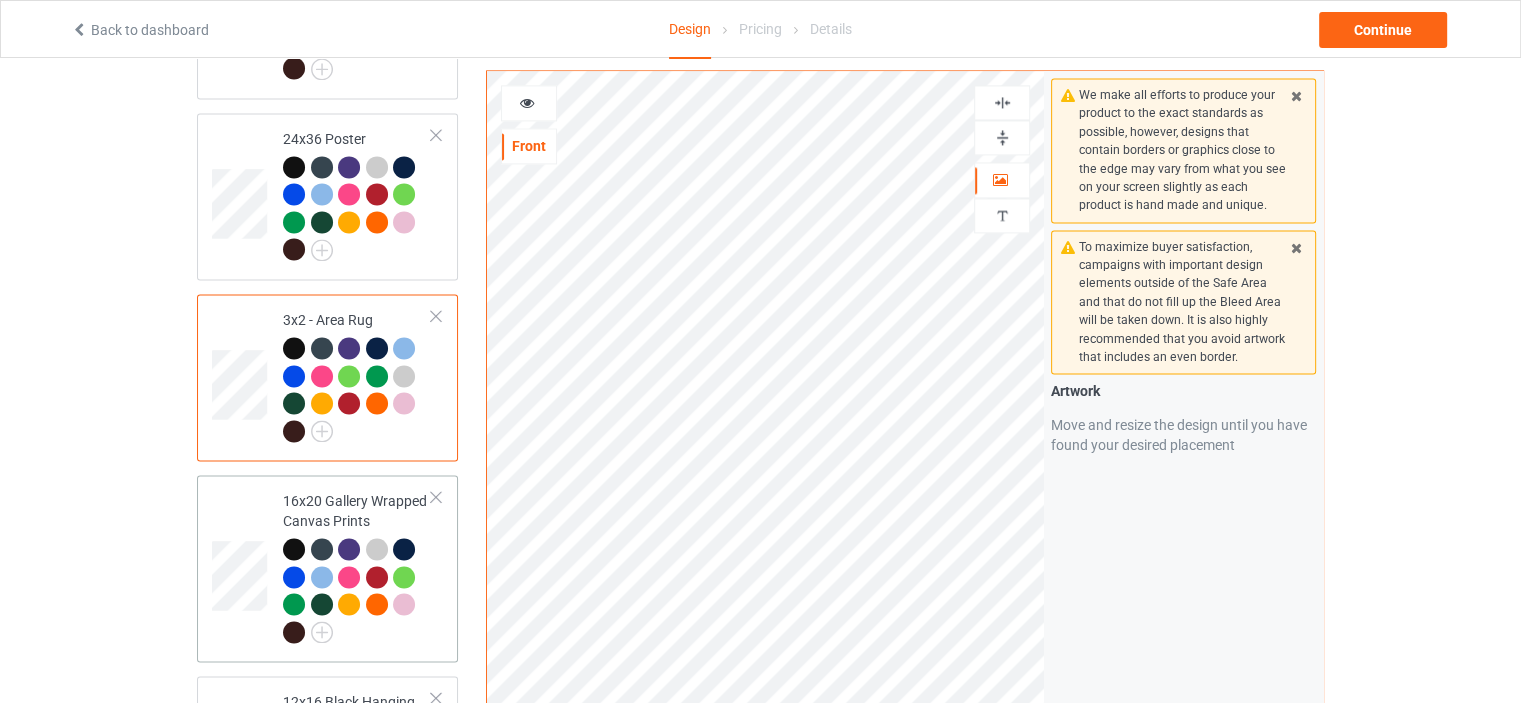 click on "16x20 Gallery Wrapped Canvas Prints" at bounding box center [357, 566] 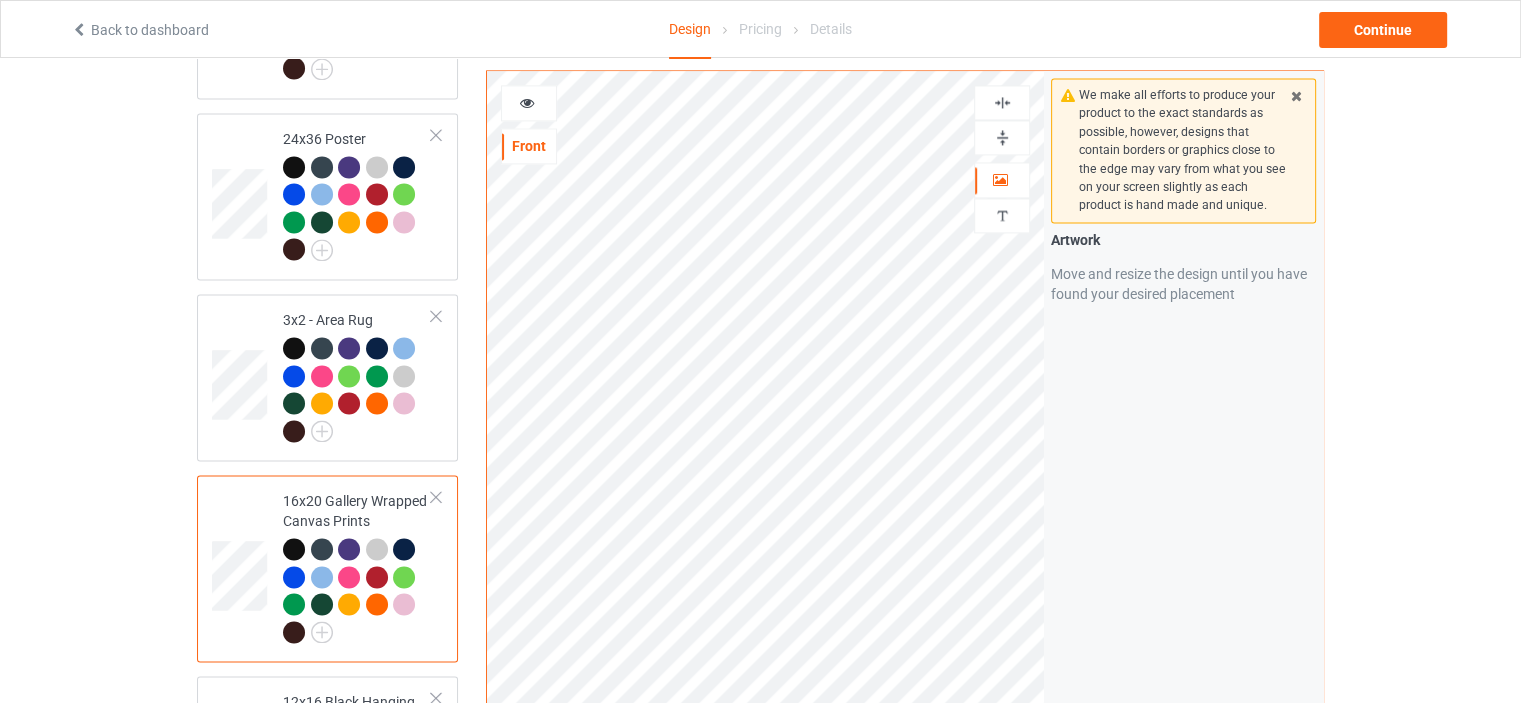 click at bounding box center [1002, 137] 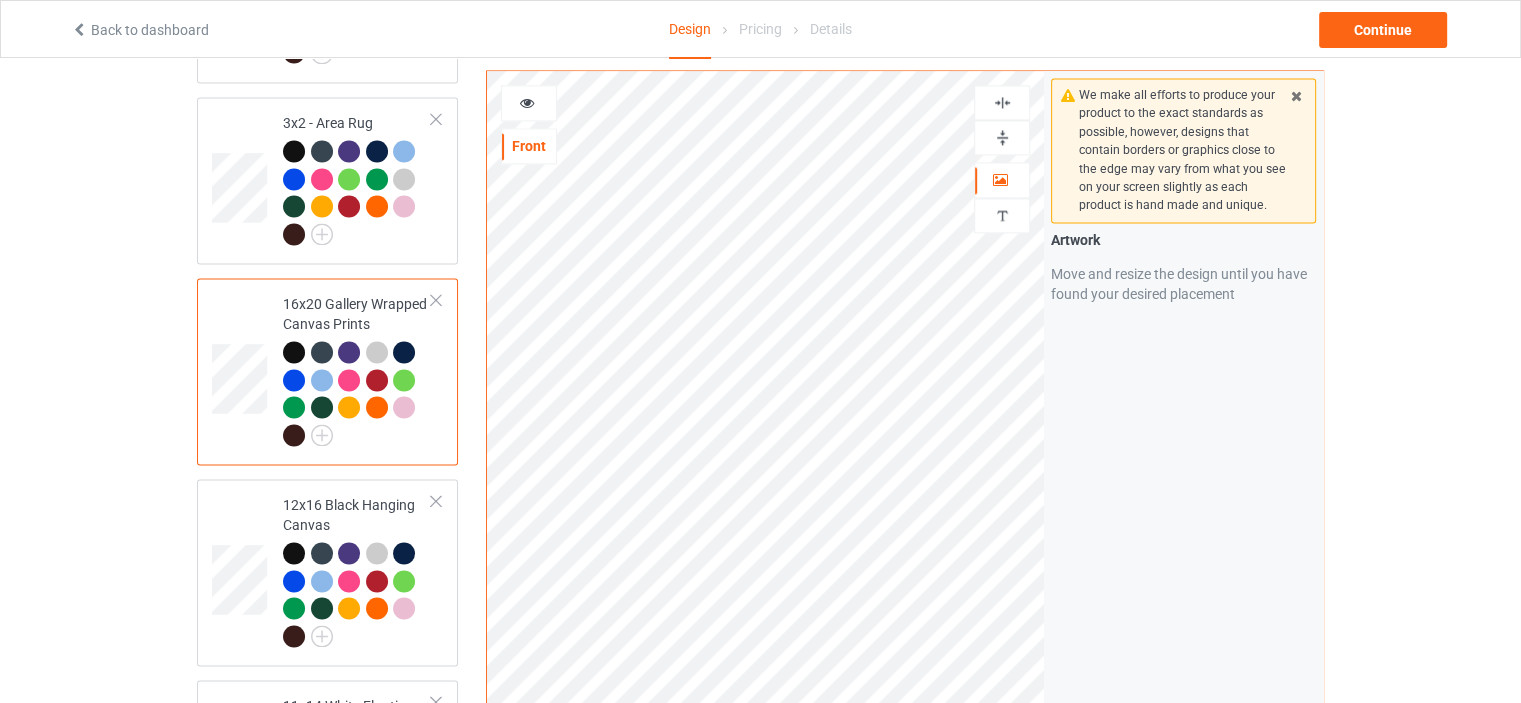 scroll, scrollTop: 3000, scrollLeft: 0, axis: vertical 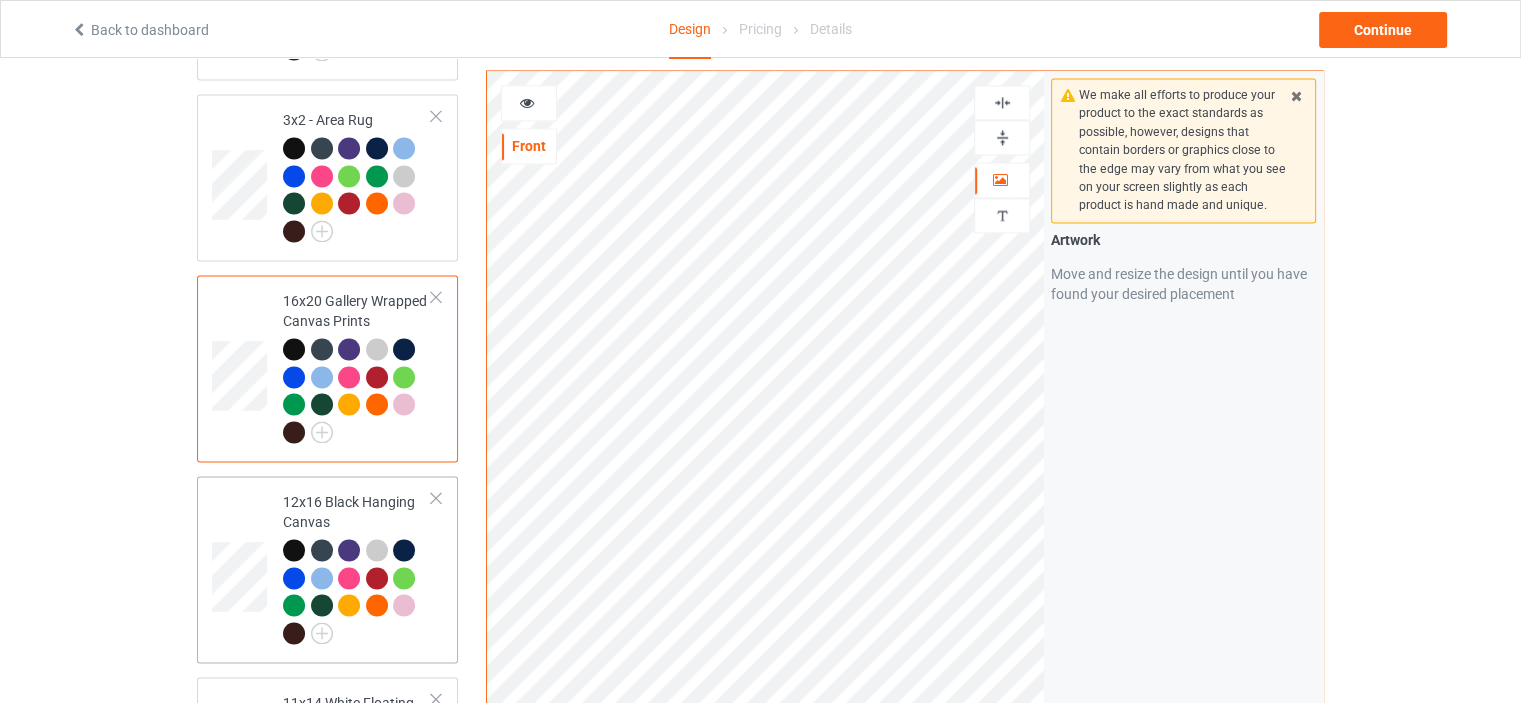 click on "12x16 Black Hanging Canvas" at bounding box center [357, 567] 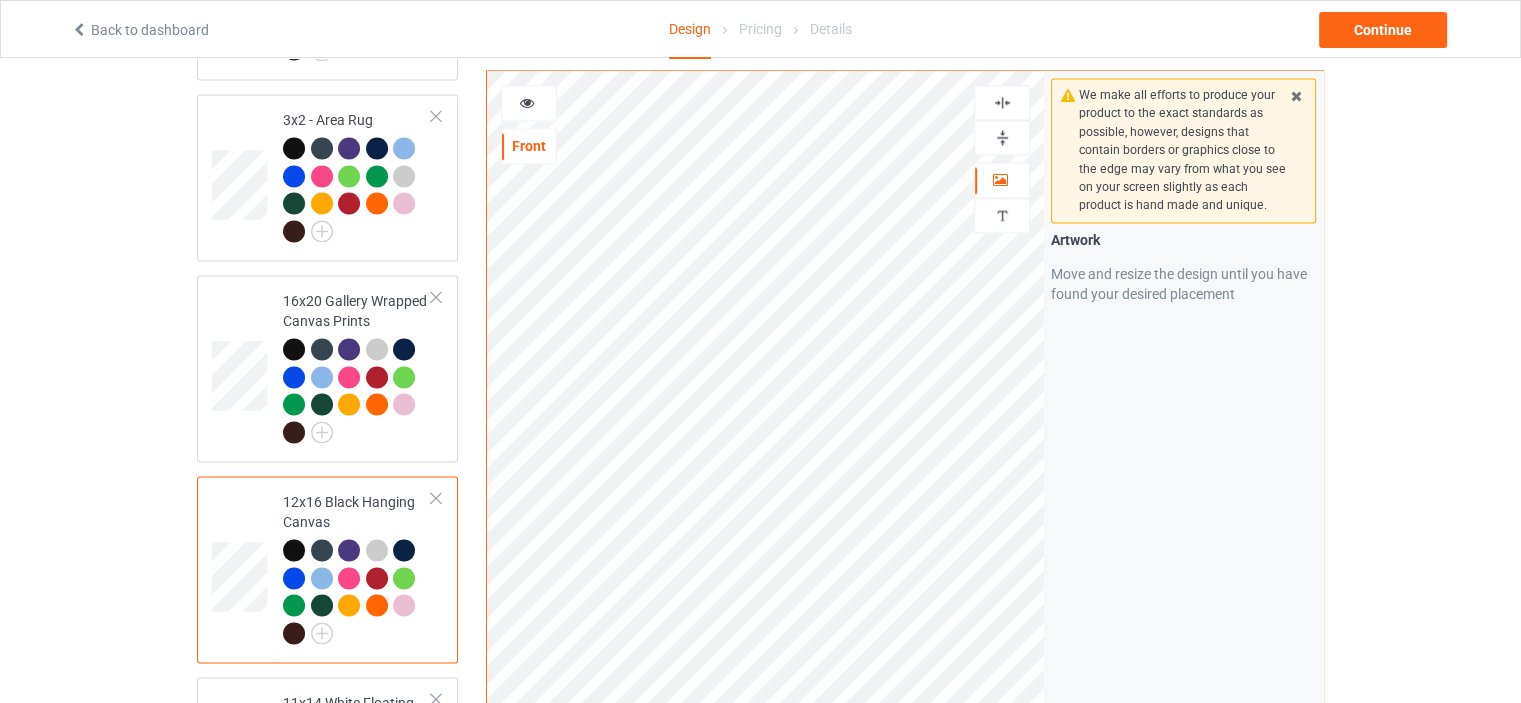 click at bounding box center [1002, 137] 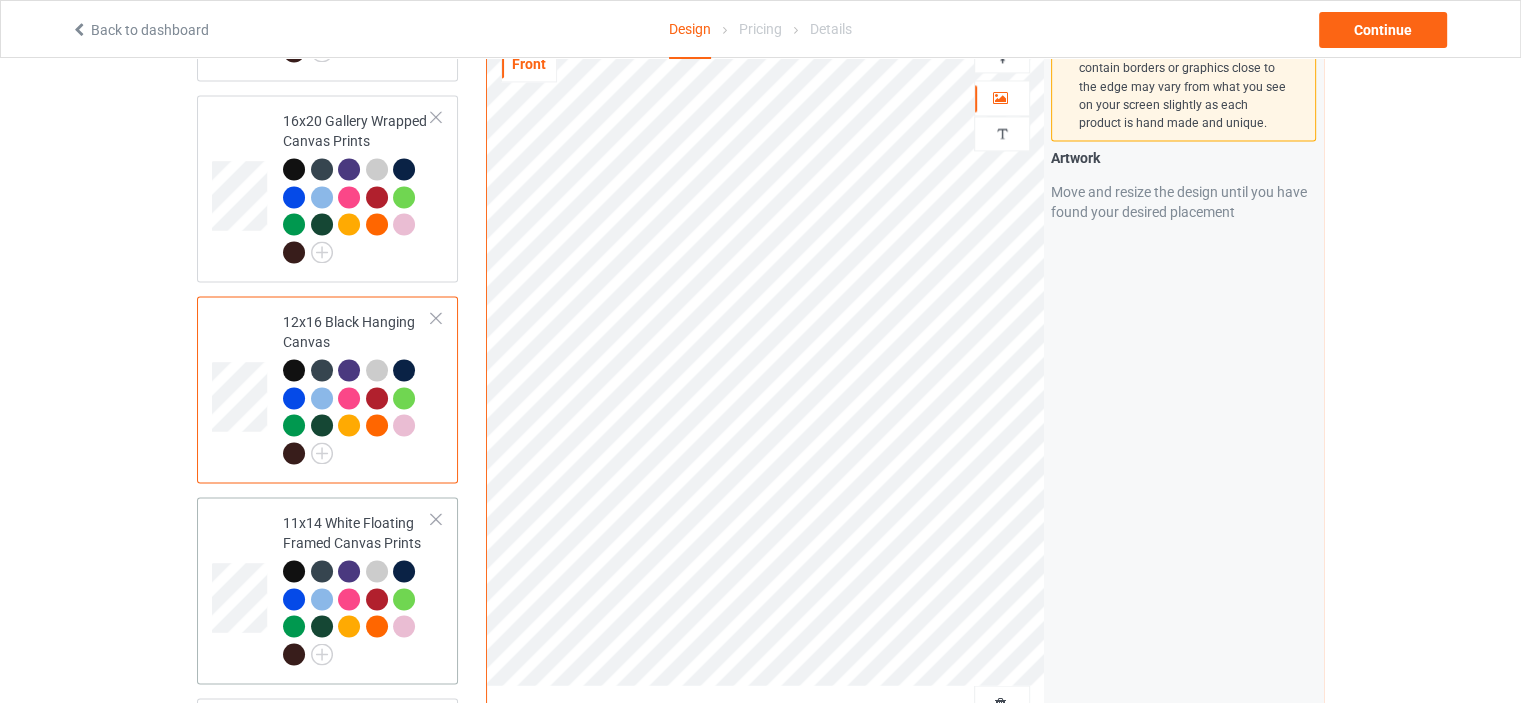 scroll, scrollTop: 3200, scrollLeft: 0, axis: vertical 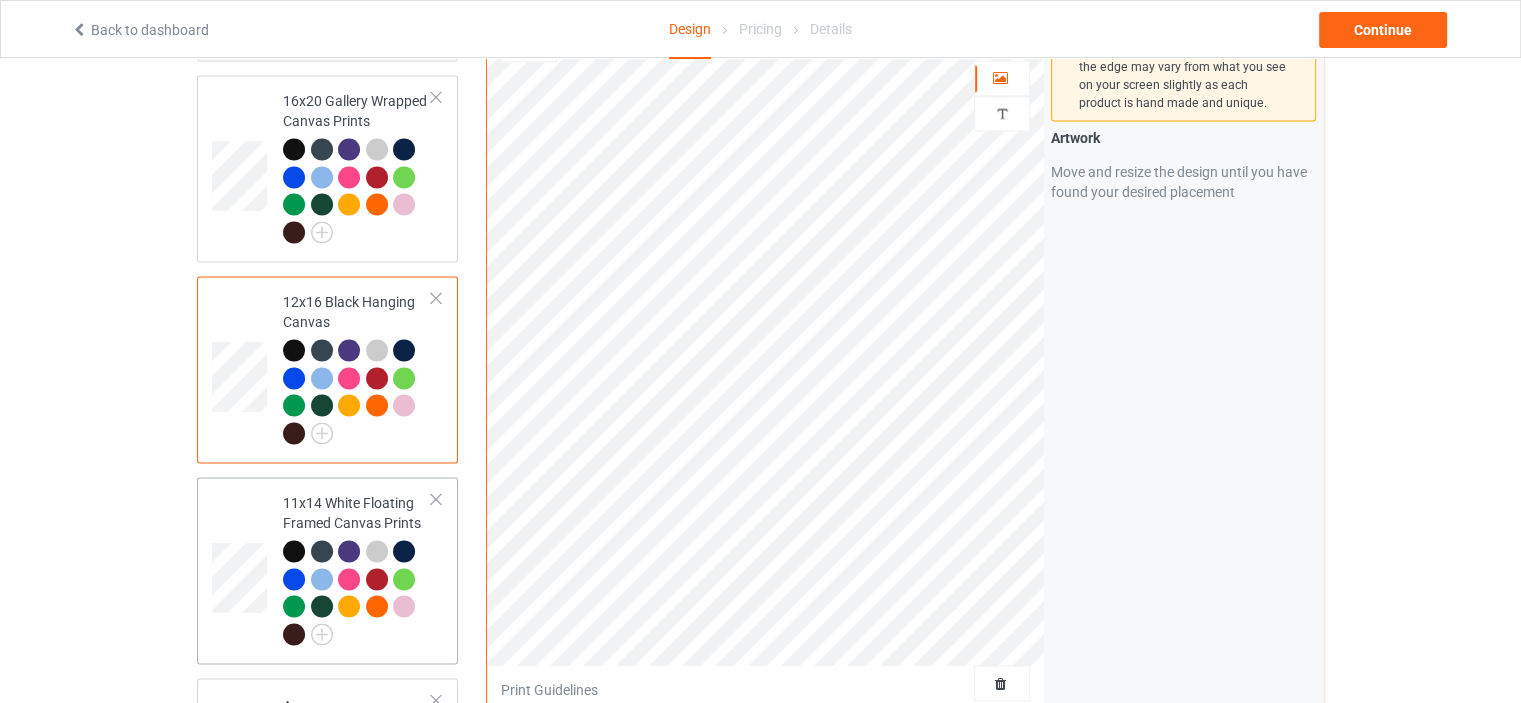click on "11x14 White Floating Framed Canvas Prints" at bounding box center (327, 570) 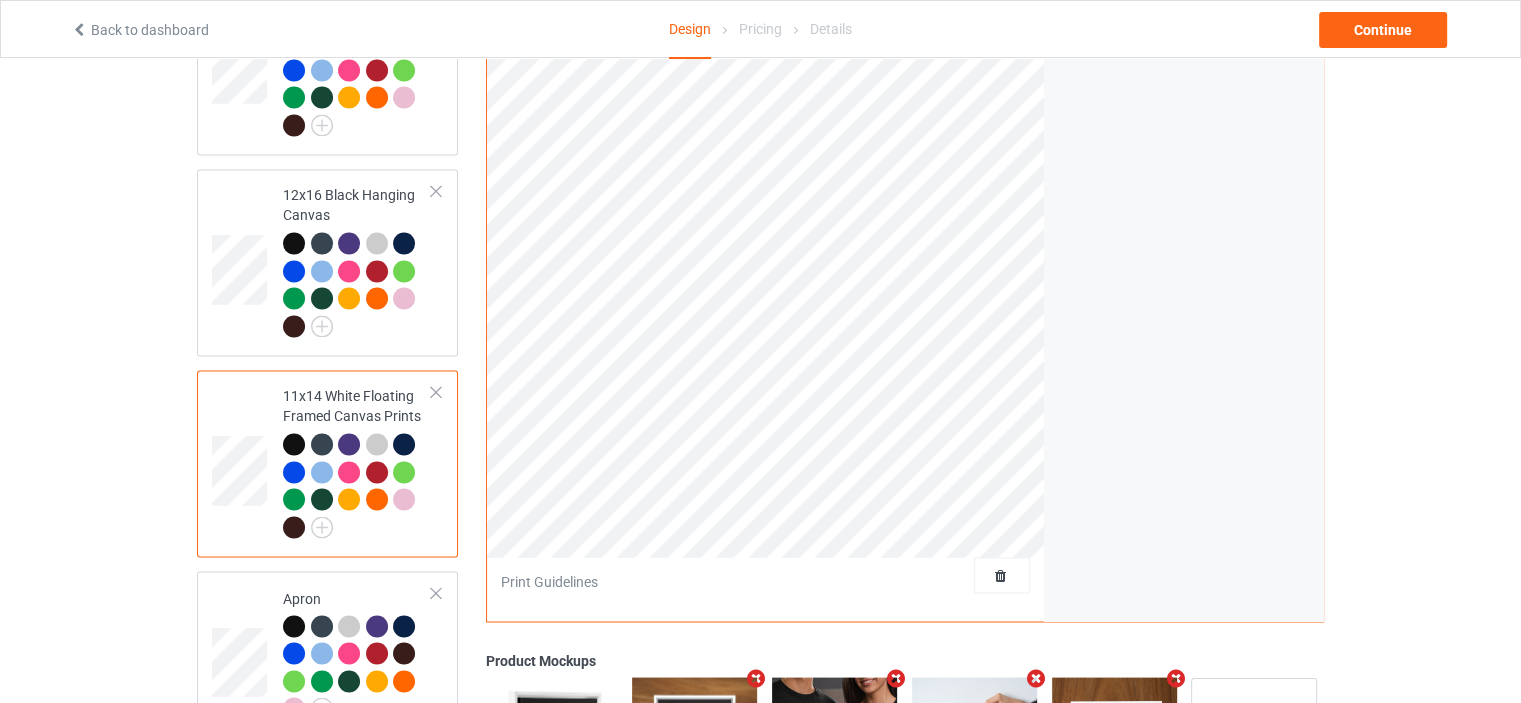 scroll, scrollTop: 3400, scrollLeft: 0, axis: vertical 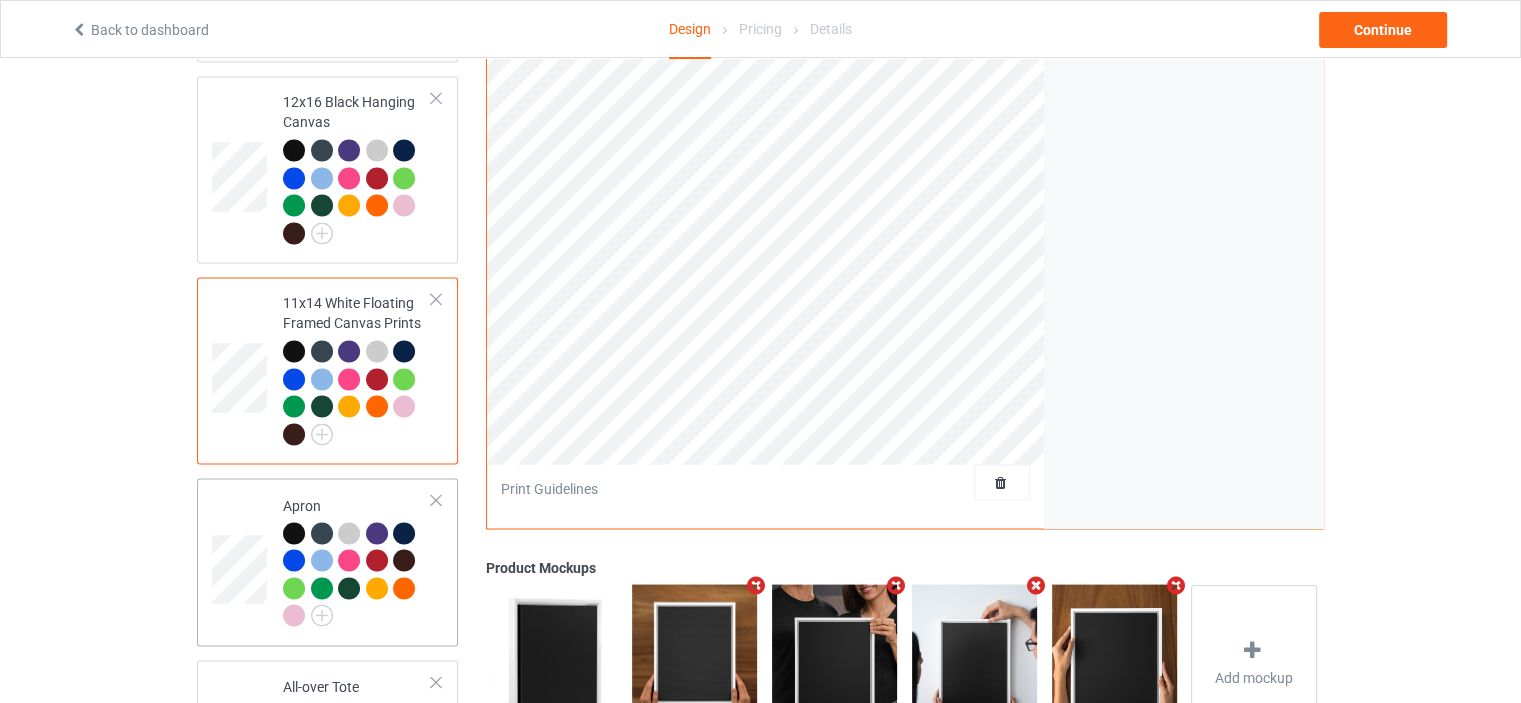 click on "Apron" at bounding box center (357, 560) 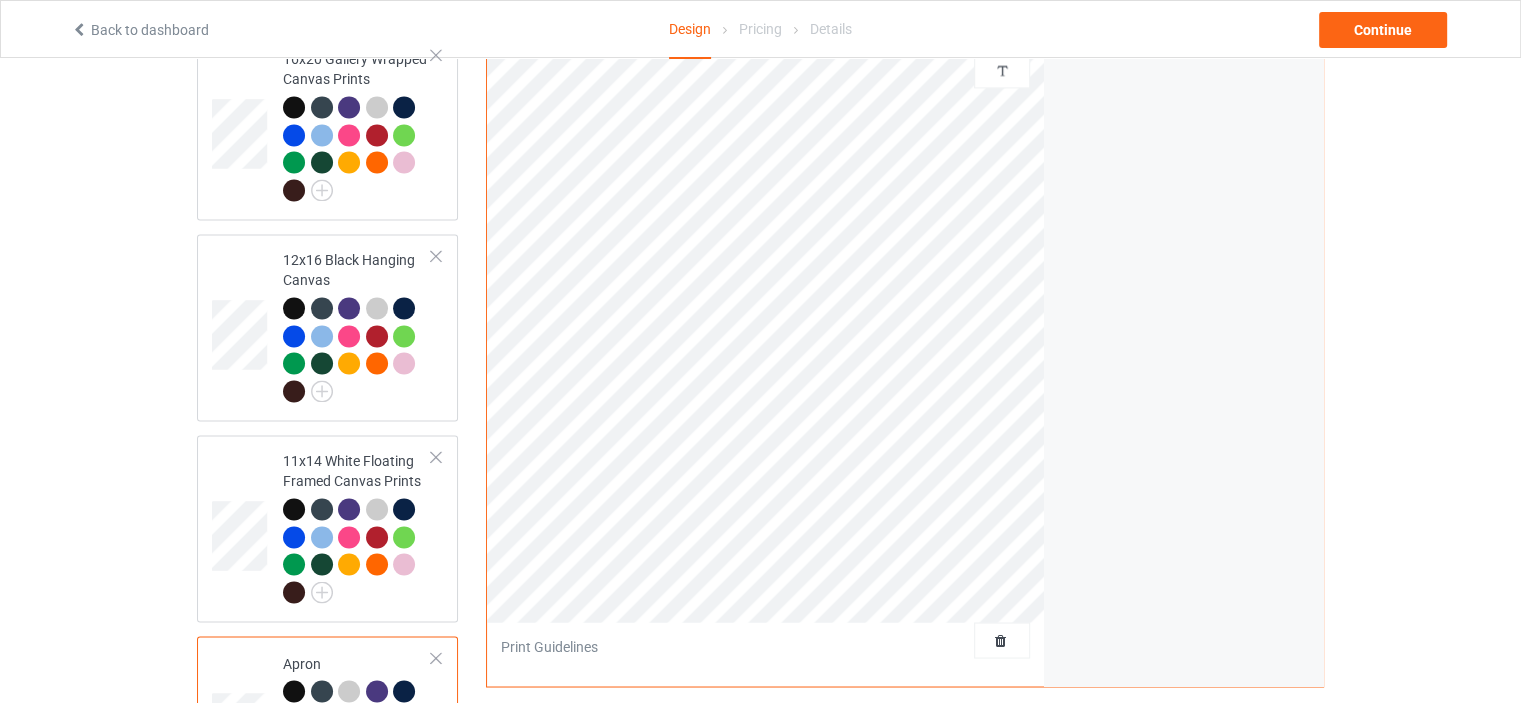 scroll, scrollTop: 3000, scrollLeft: 0, axis: vertical 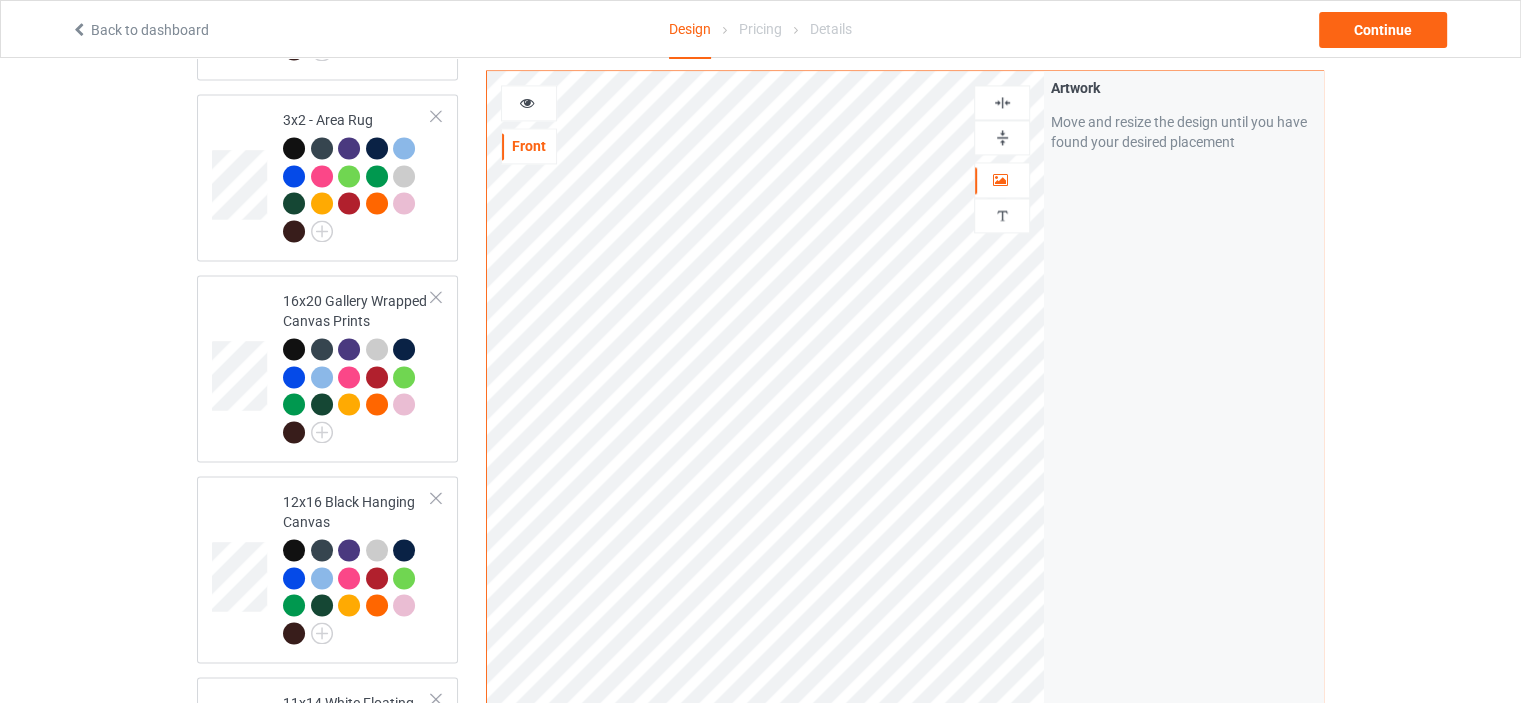 click at bounding box center [1002, 102] 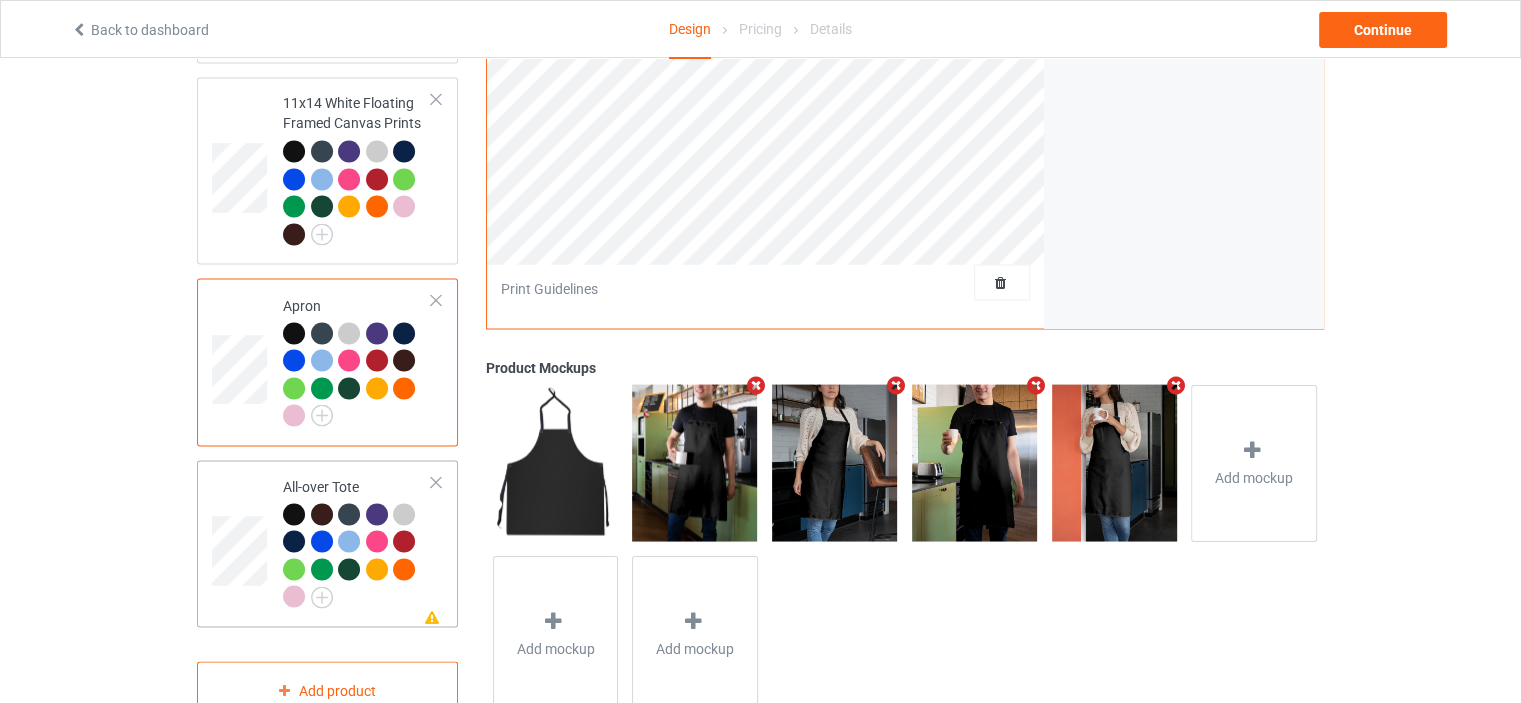 click on "Missing artwork on 1 side(s) All-over Tote" at bounding box center (357, 543) 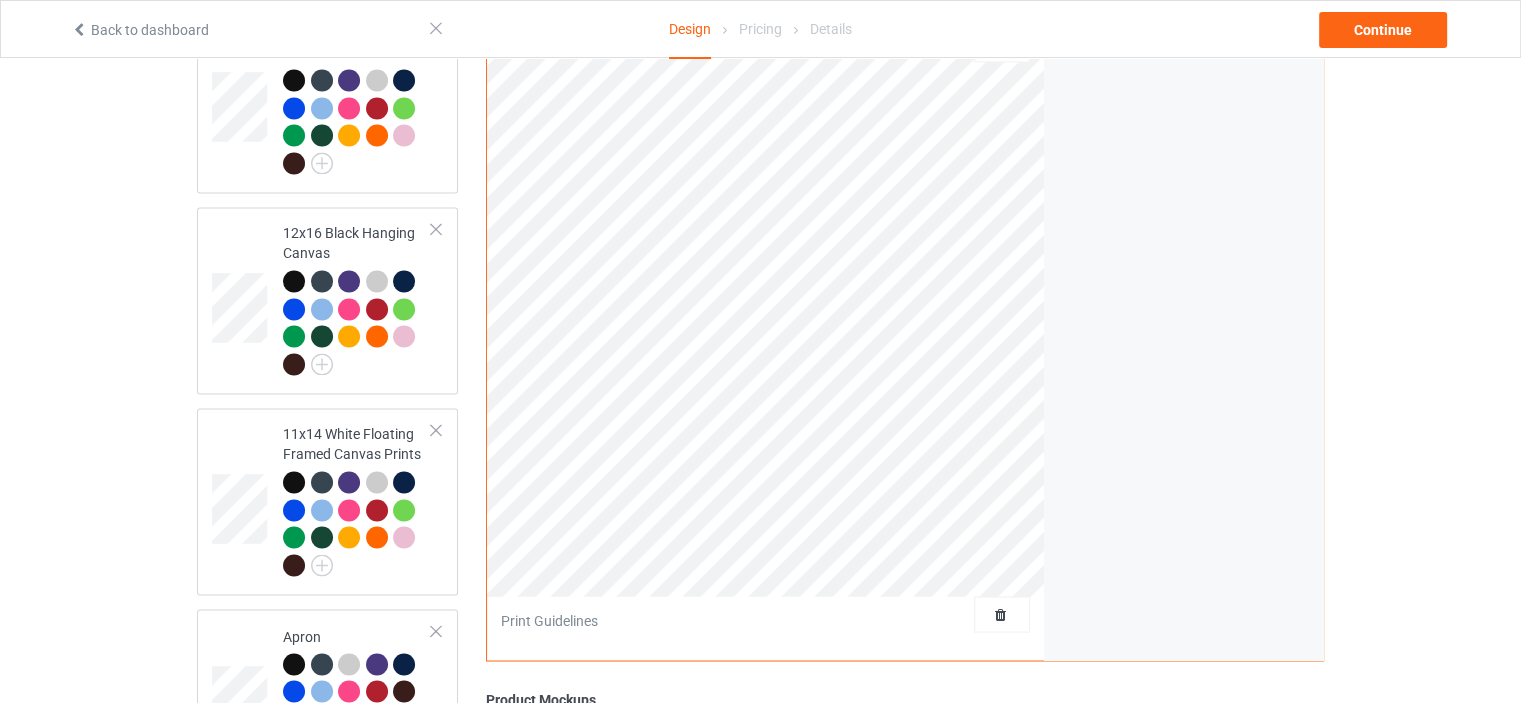 scroll, scrollTop: 3100, scrollLeft: 0, axis: vertical 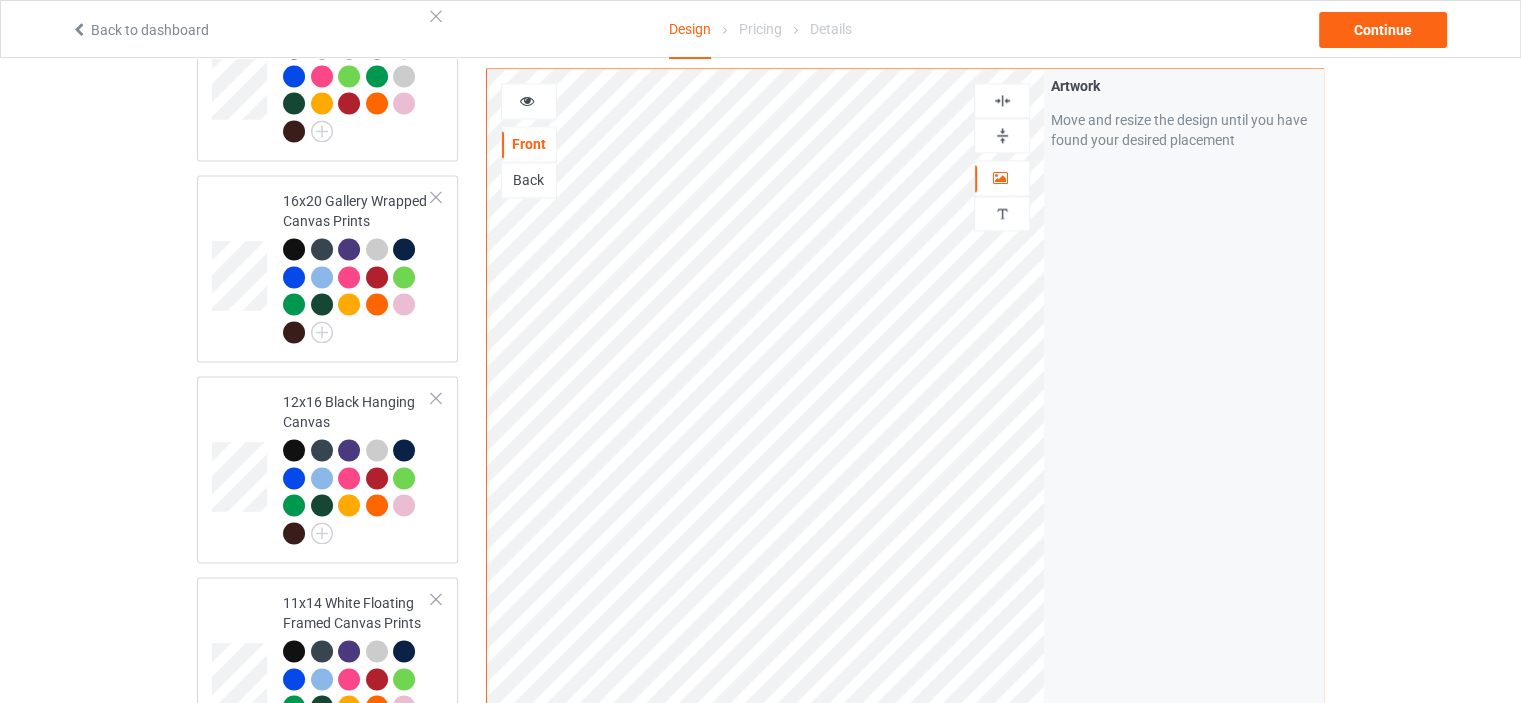click at bounding box center (1002, 100) 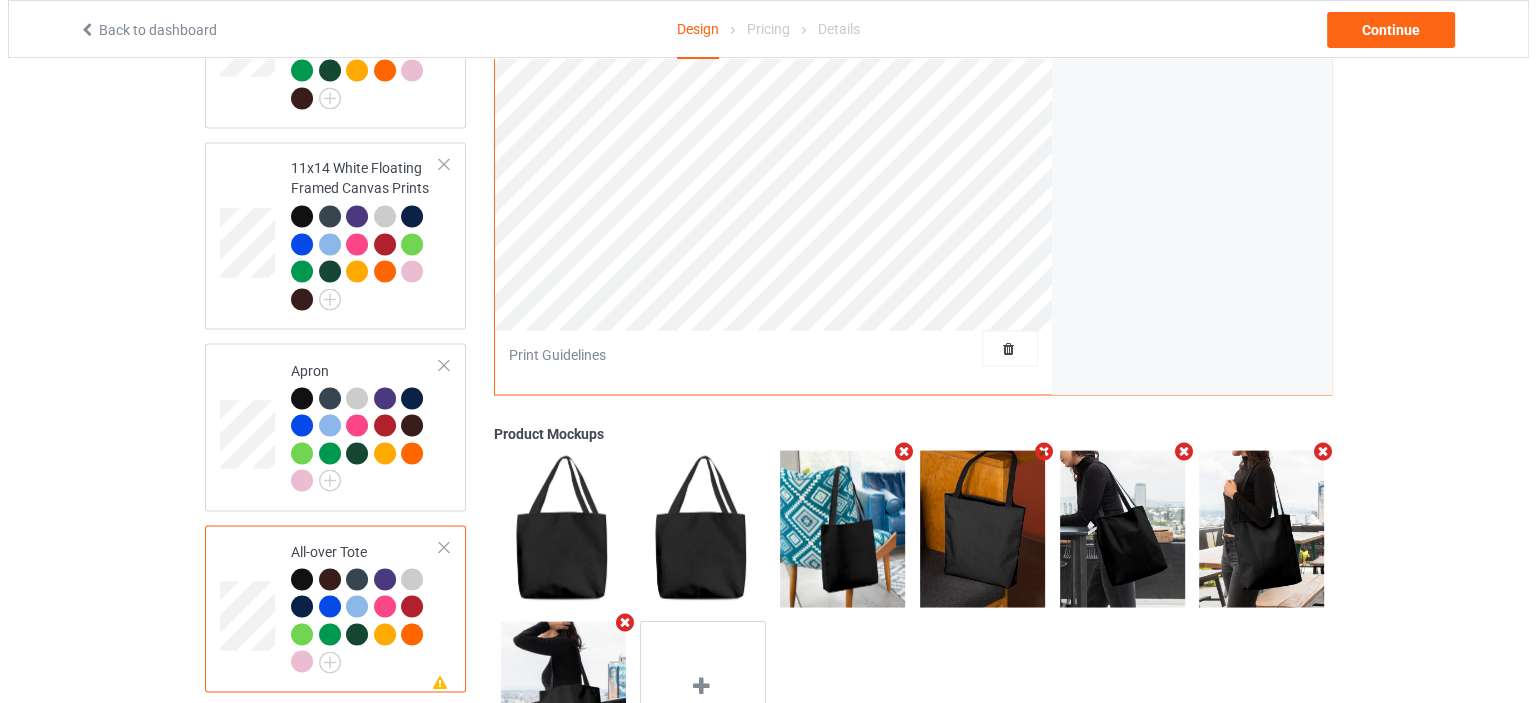 scroll, scrollTop: 3644, scrollLeft: 0, axis: vertical 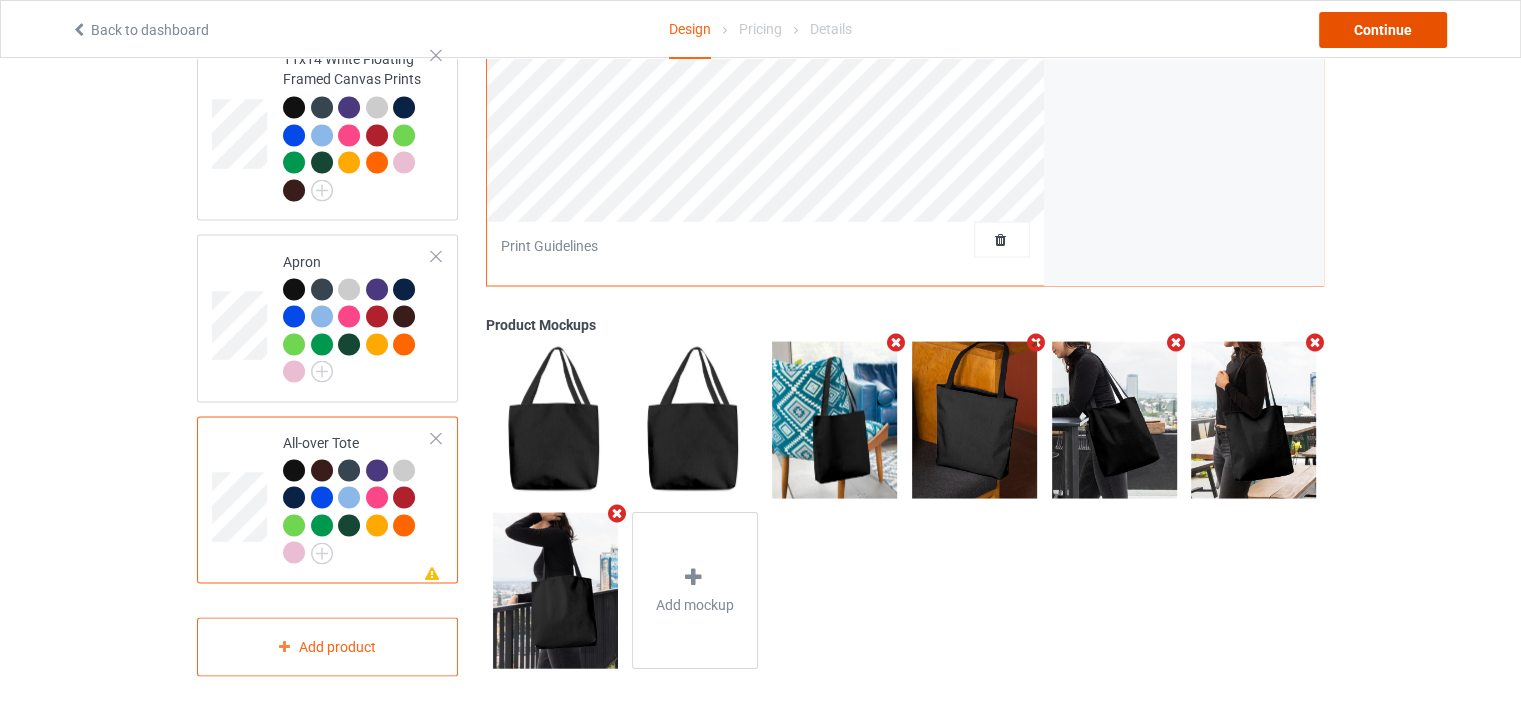 click on "Continue" at bounding box center (1383, 30) 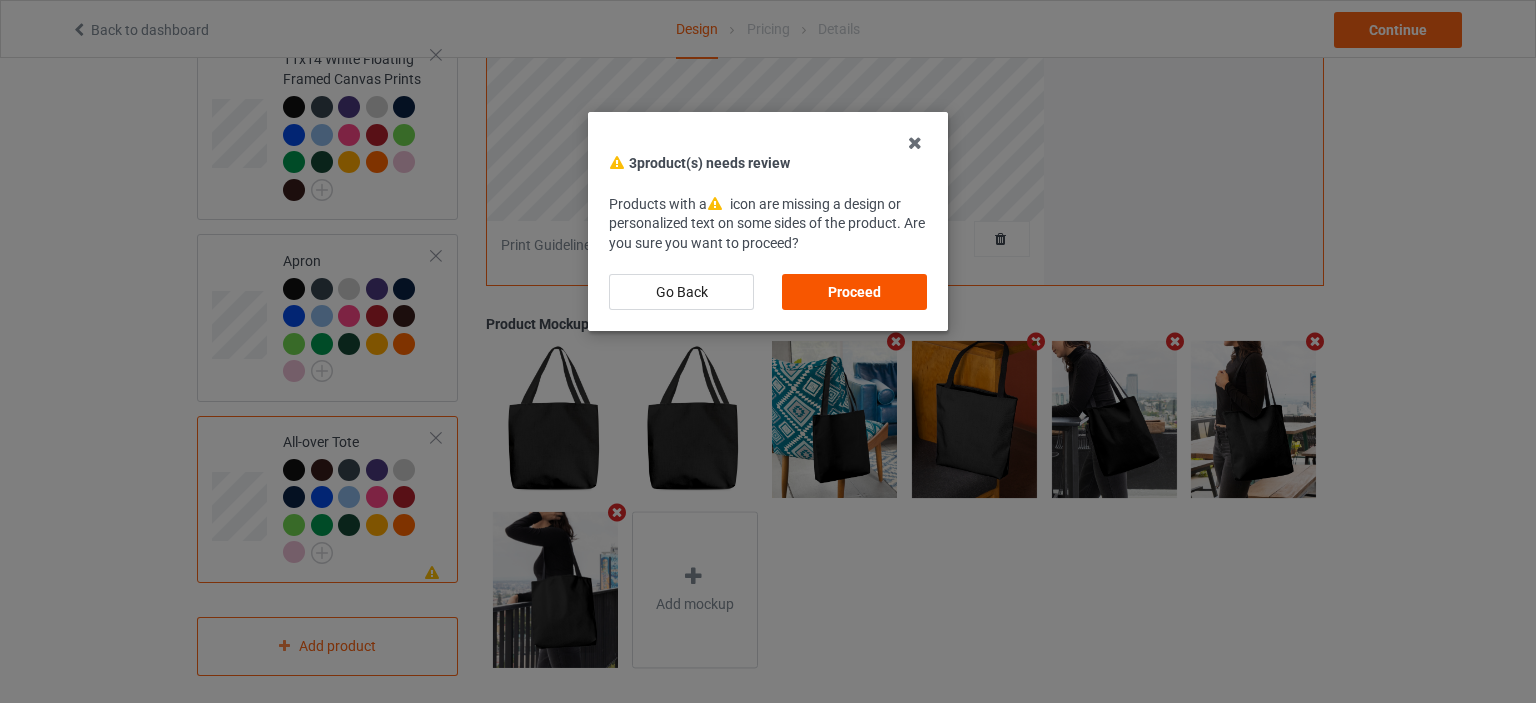 click on "Proceed" at bounding box center [854, 292] 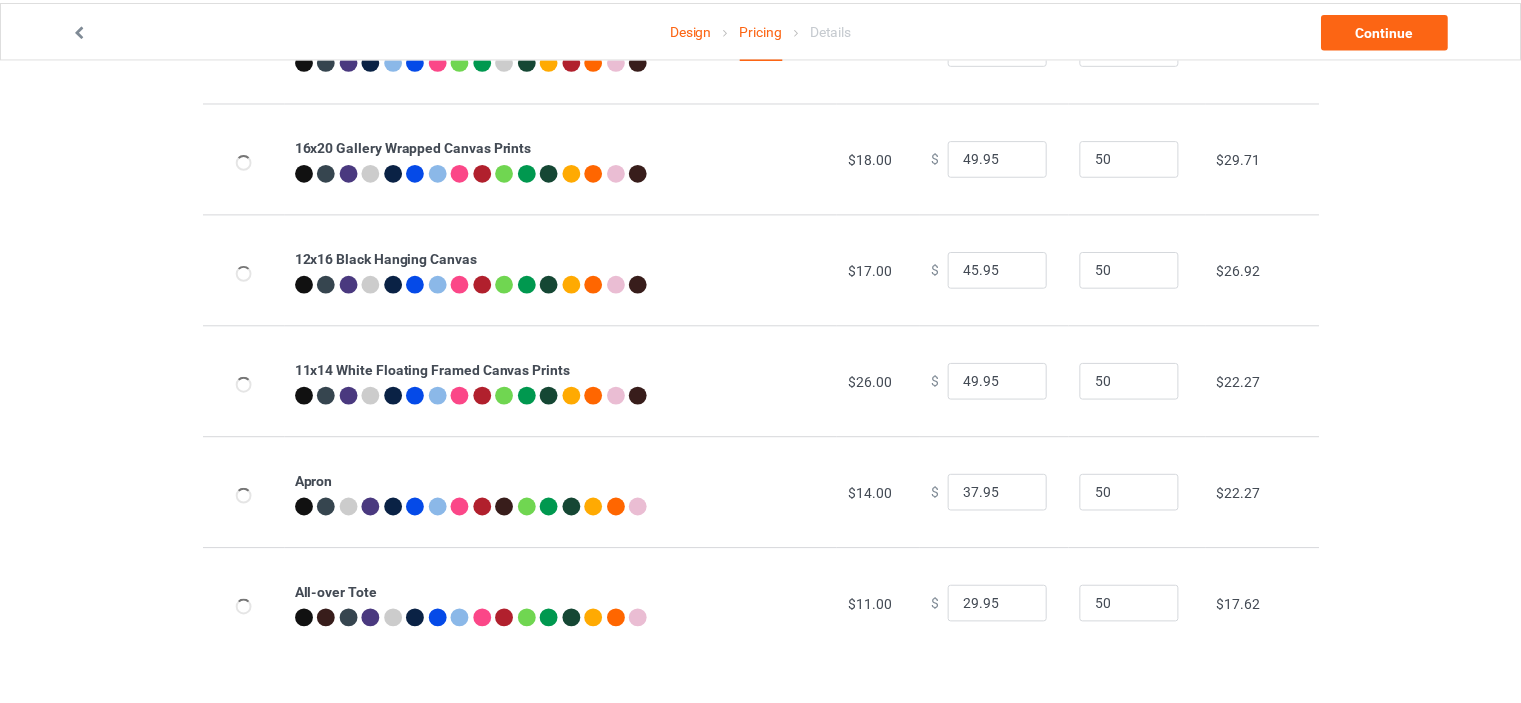 scroll, scrollTop: 0, scrollLeft: 0, axis: both 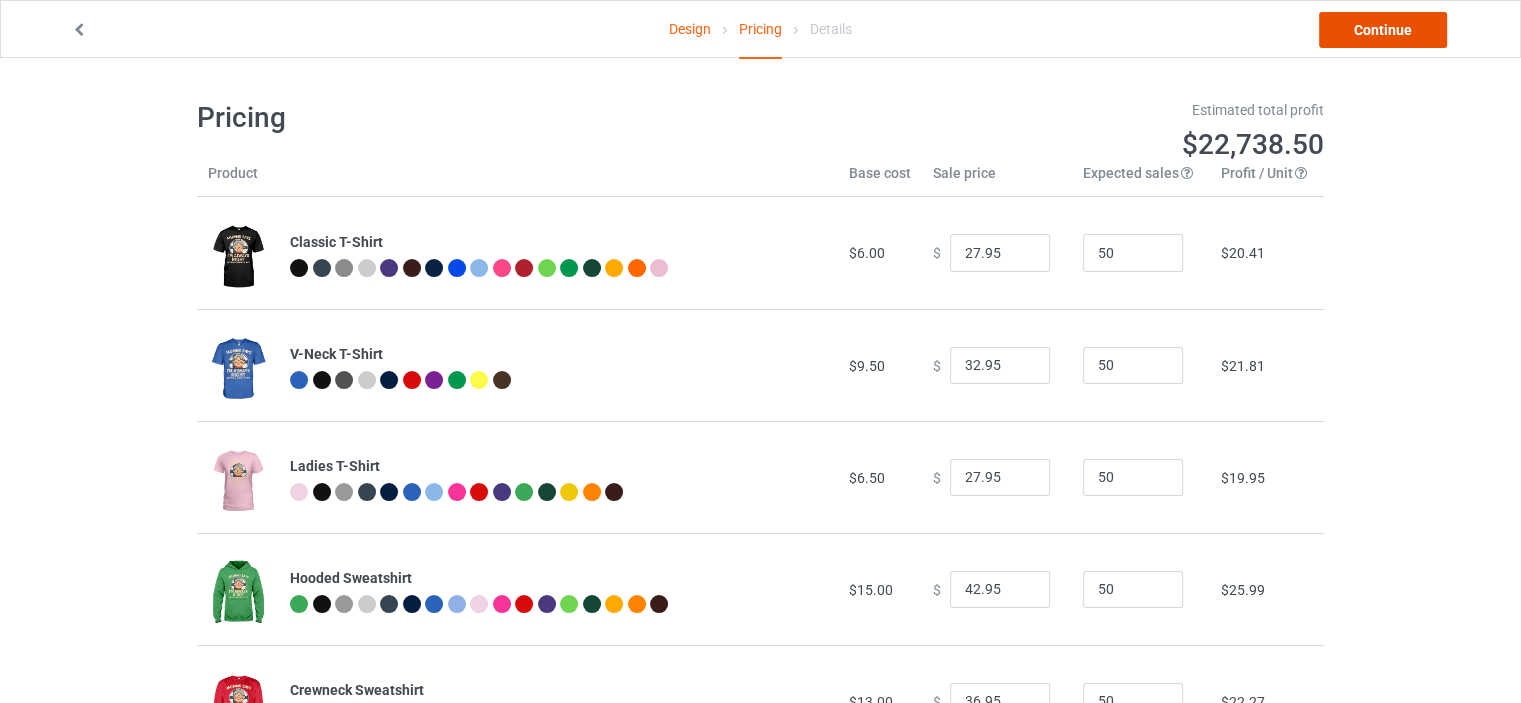 click on "Continue" at bounding box center [1383, 30] 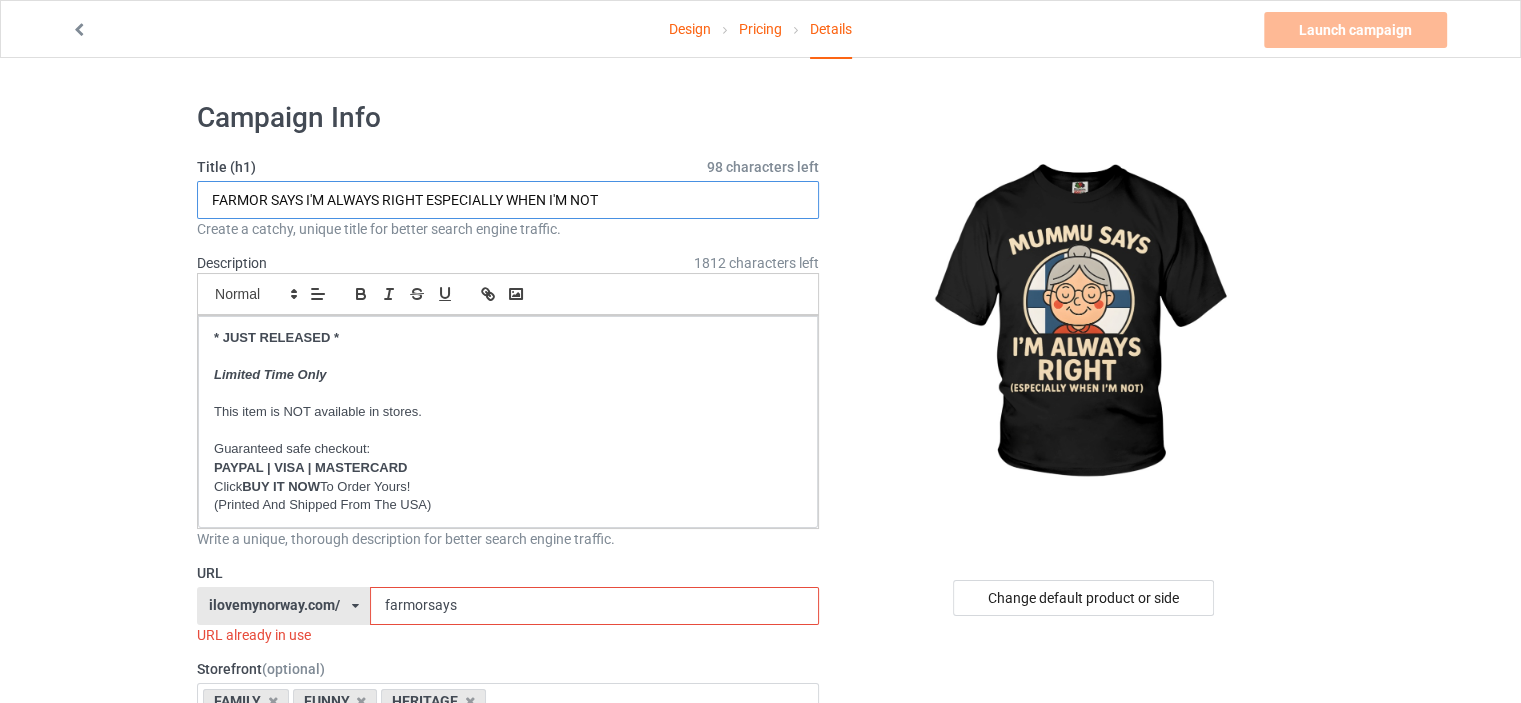 drag, startPoint x: 265, startPoint y: 195, endPoint x: 138, endPoint y: 194, distance: 127.00394 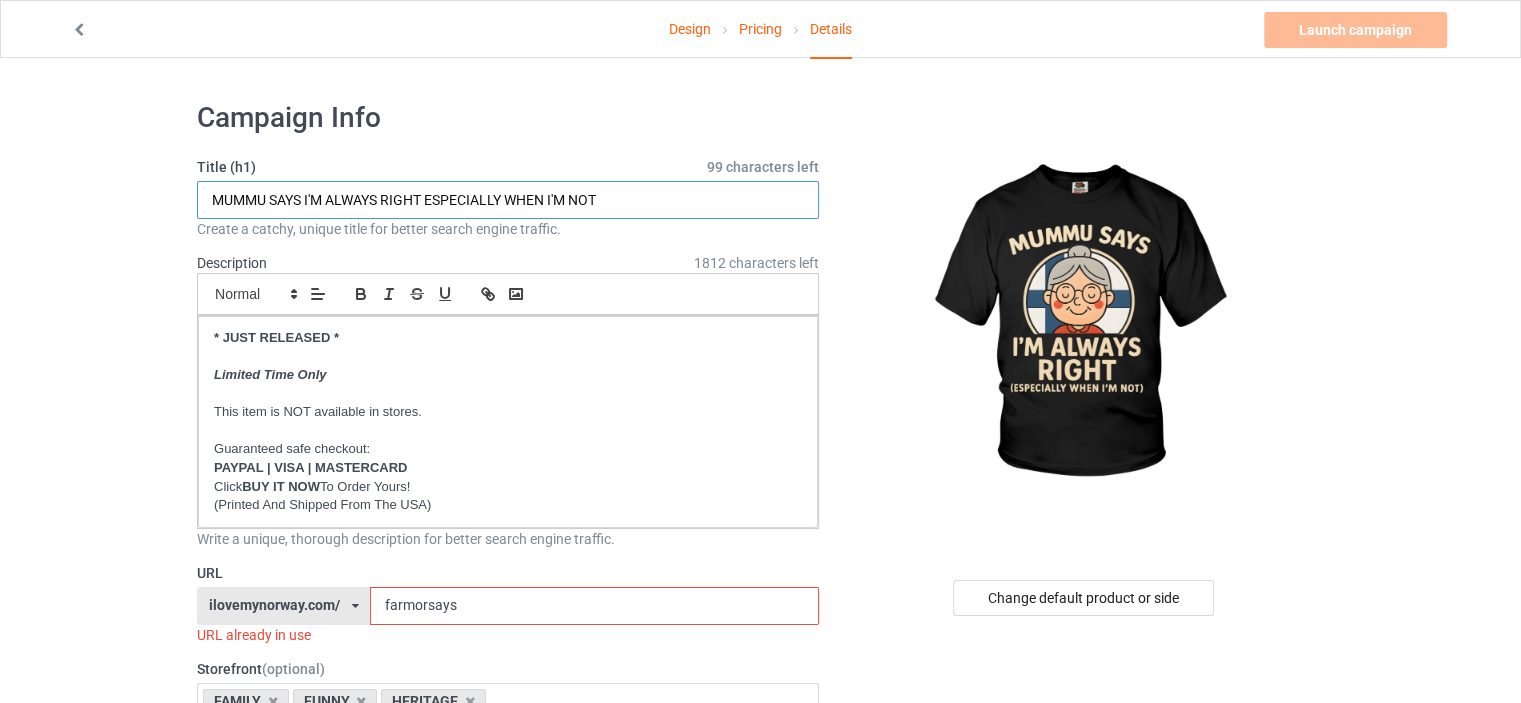 type on "MUMMU SAYS I'M ALWAYS RIGHT ESPECIALLY WHEN I'M NOT" 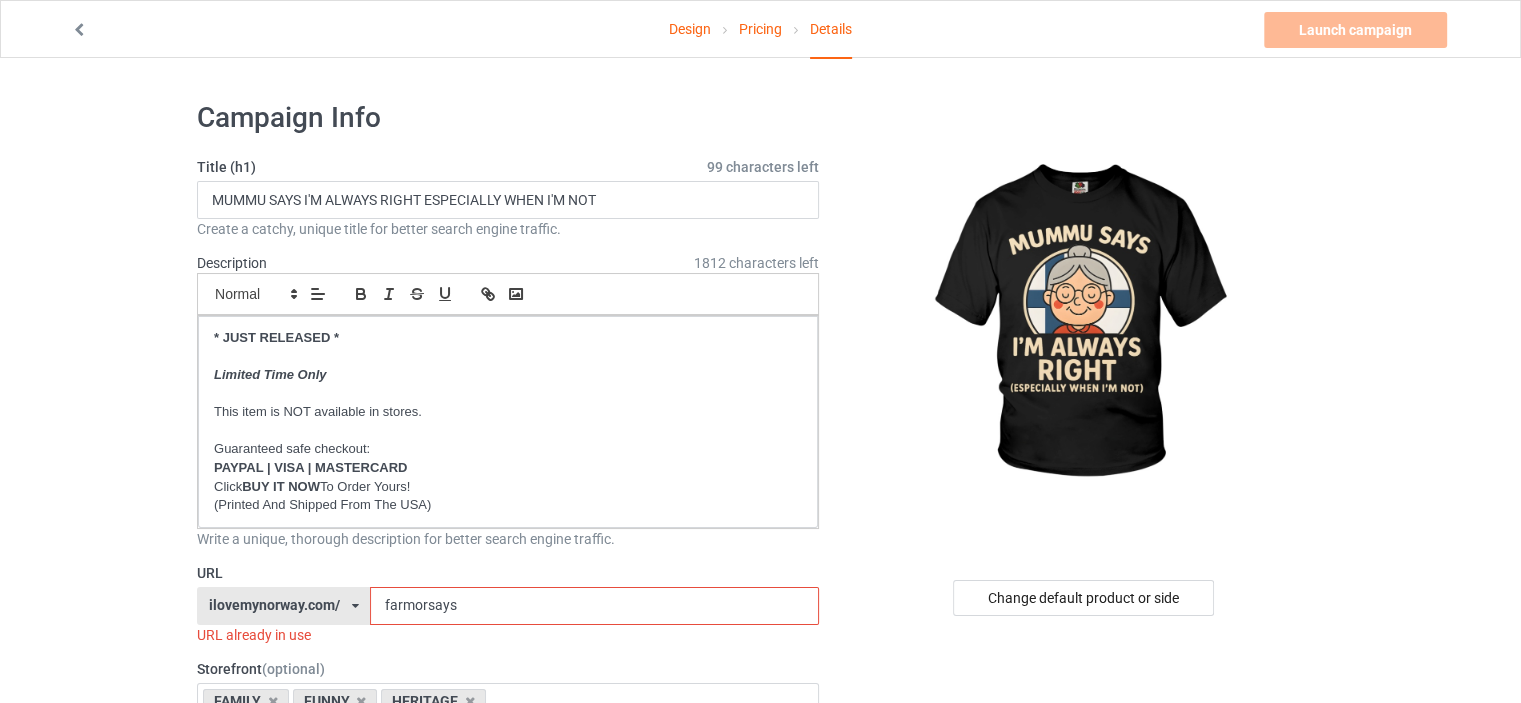 click on "Design Pricing Details Launch campaign Invalid campaign URL Campaign Info Title (h1) 99   characters left MUMMU SAYS I'M ALWAYS RIGHT ESPECIALLY WHEN I'M NOT Create a catchy, unique title for better search engine traffic. Description 1812   characters left       Small Normal Large Big Huge                                                                                     * JUST RELEASED * Limited Time Only This item is NOT available in stores. Guaranteed safe checkout: PAYPAL | VISA | MASTERCARD Click  BUY IT NOW  To Order Yours! (Printed And Shipped From The USA) Write a unique, thorough description for better search engine traffic. URL ilovemynorway.com/ britishlook.net/ danishlegends.com/ familyworldgifts.com/ finnishlegends.com/ funnyteeworld.com/ ilovemyaustralia.com/ ilovemycanada.net/ ilovemydenmark.com/ ilovemyfinland.com/ ilovemyfrance.com/ ilovemygermany.com/ ilovemygnomes.com/ ilovemyireland.com/ ilovemyitaly.com/ ilovemynetherlands.com/ ilovemynorway.com/ ilovemypoland.com/ ilovemyredhair.net/" at bounding box center (760, 1168) 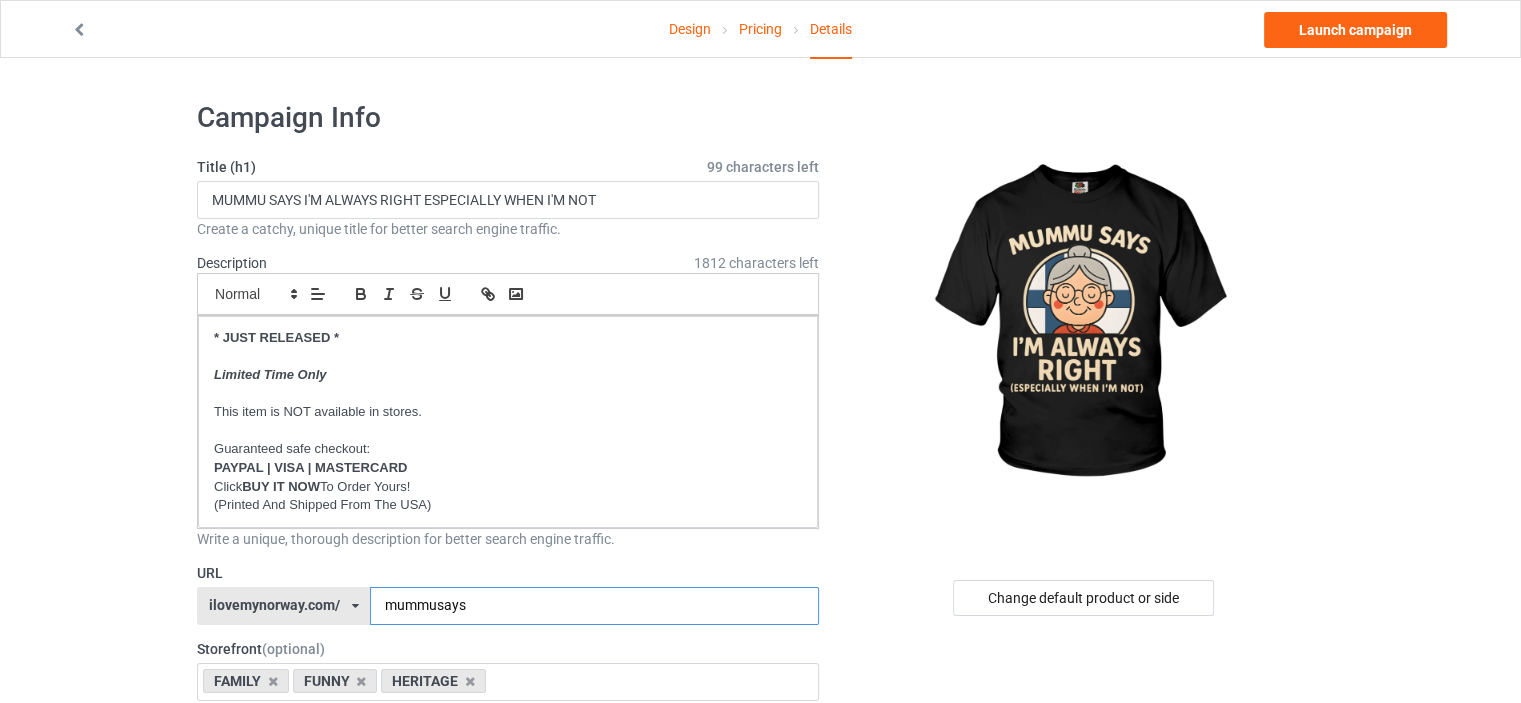 type on "mummusays" 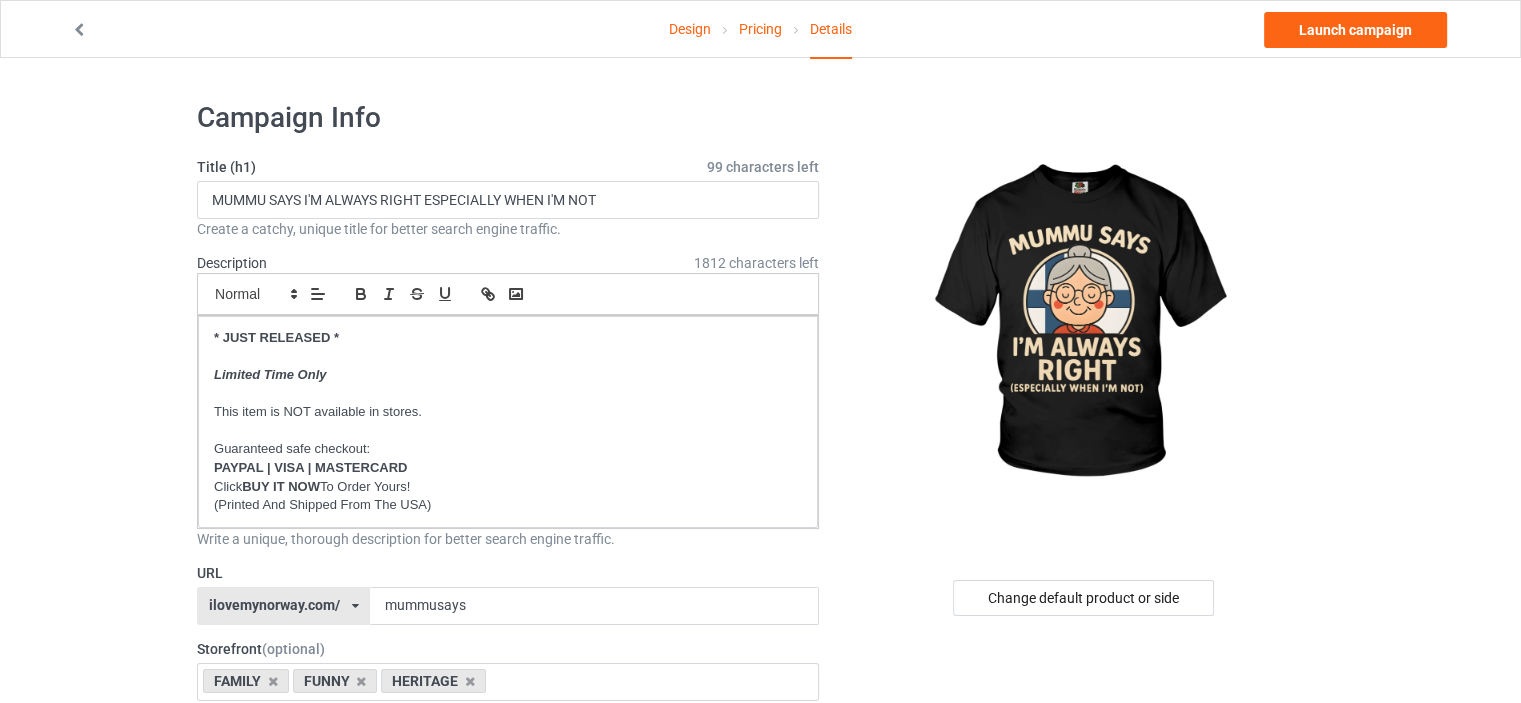 click on "Design Pricing Details Launch campaign Campaign Info Title (h1) 99   characters left MUMMU SAYS I'M ALWAYS RIGHT ESPECIALLY WHEN I'M NOT Create a catchy, unique title for better search engine traffic. Description 1812   characters left       Small Normal Large Big Huge                                                                                     * JUST RELEASED * Limited Time Only This item is NOT available in stores. Guaranteed safe checkout: PAYPAL | VISA | MASTERCARD Click  BUY IT NOW  To Order Yours! (Printed And Shipped From The USA) Write a unique, thorough description for better search engine traffic. URL ilovemynorway.com/ britishlook.net/ danishlegends.com/ familyworldgifts.com/ finnishlegends.com/ funnyteeworld.com/ ilovemyaustralia.com/ ilovemycanada.net/ ilovemydenmark.com/ ilovemyfinland.com/ ilovemyfrance.com/ ilovemygermany.com/ ilovemygnomes.com/ ilovemyireland.com/ ilovemyitaly.com/ ilovemynetherlands.com/ ilovemynorway.com/ ilovemypoland.com/ ilovemyredhair.net/ ilovemyscotland.com/" at bounding box center (760, 1158) 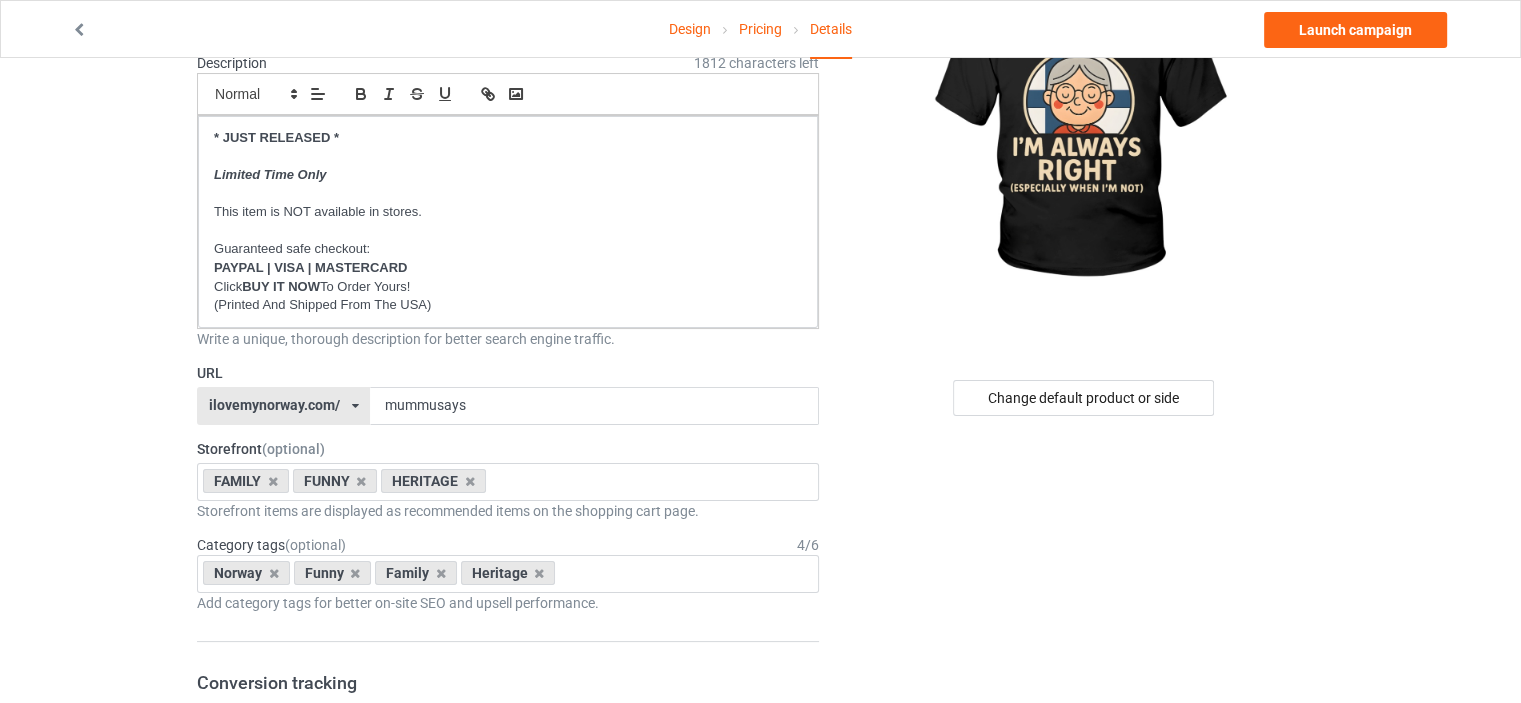 click on "ilovemynorway.com/" at bounding box center [274, 405] 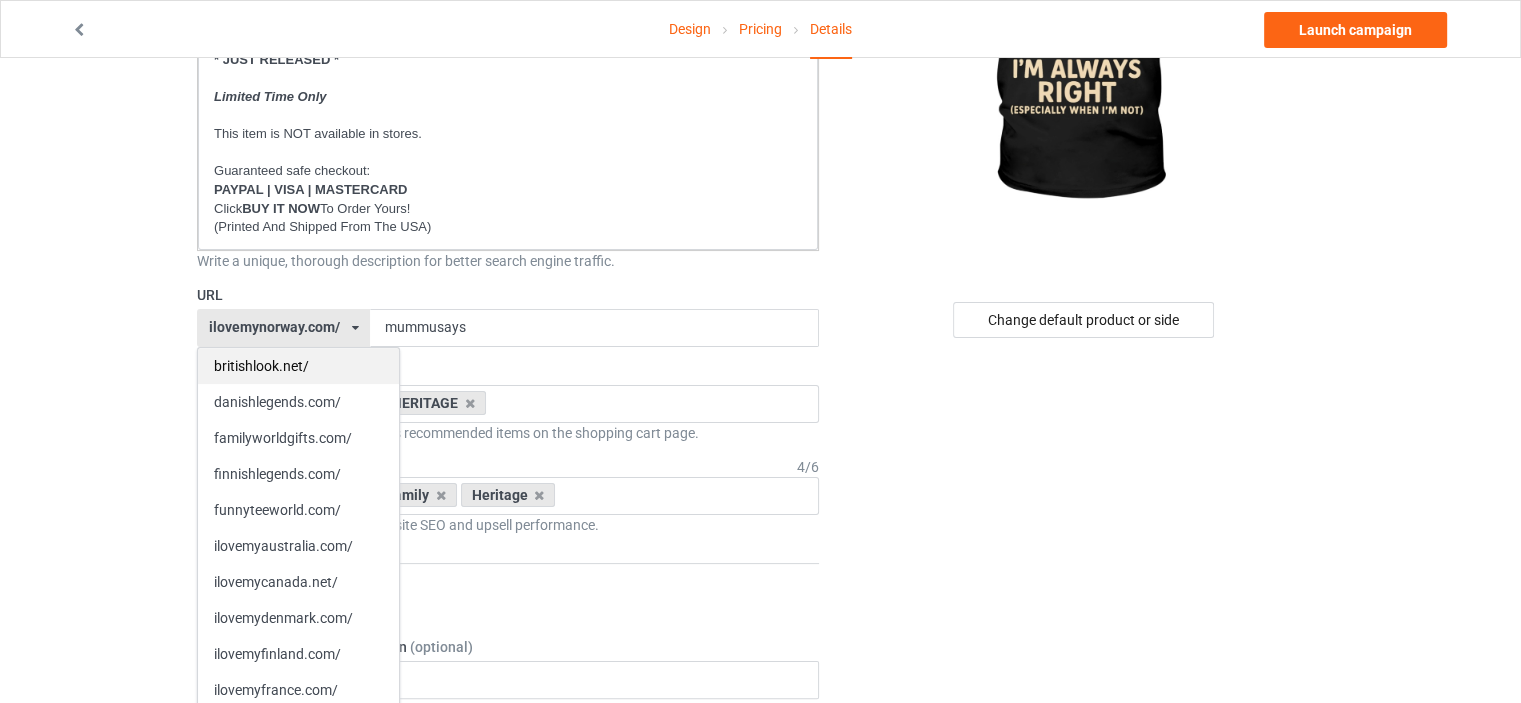 scroll, scrollTop: 400, scrollLeft: 0, axis: vertical 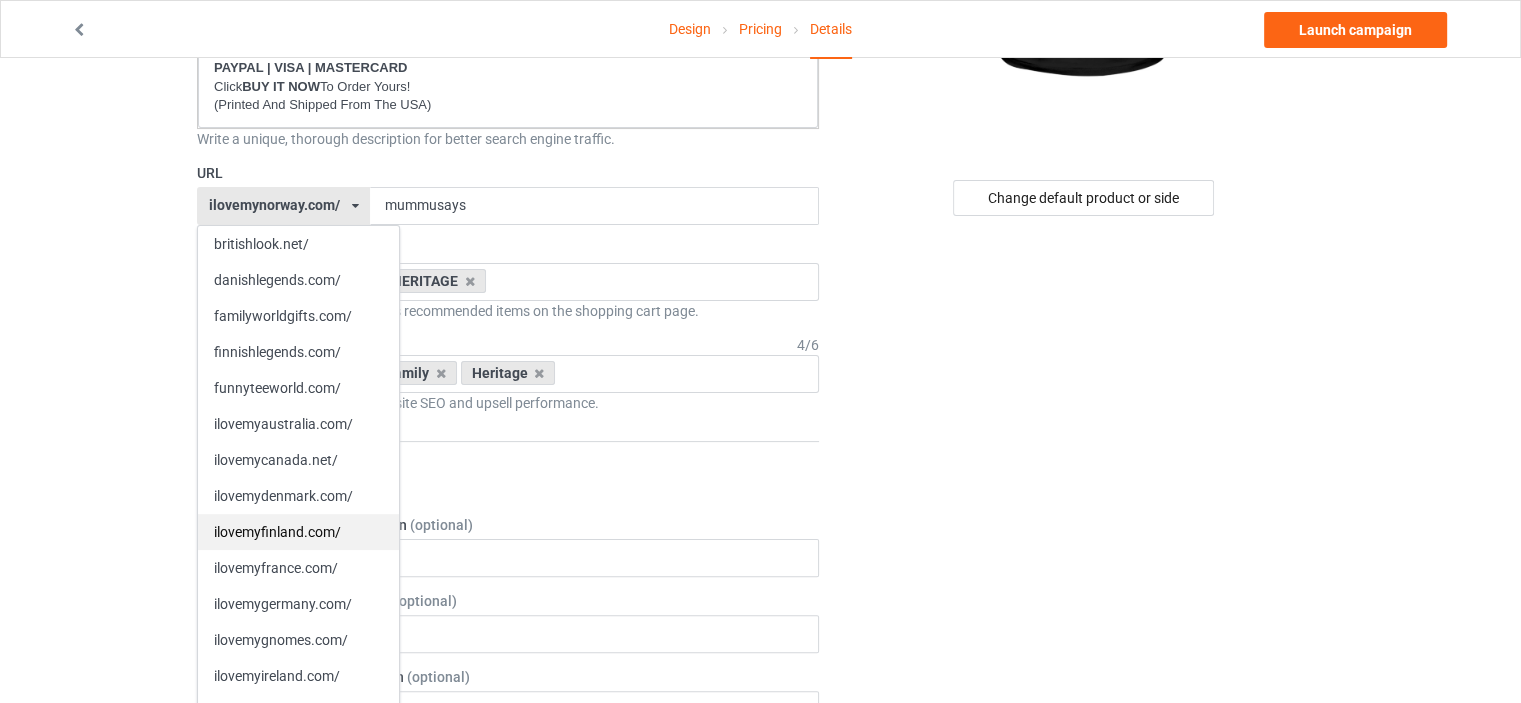 click on "ilovemyfinland.com/" at bounding box center (298, 532) 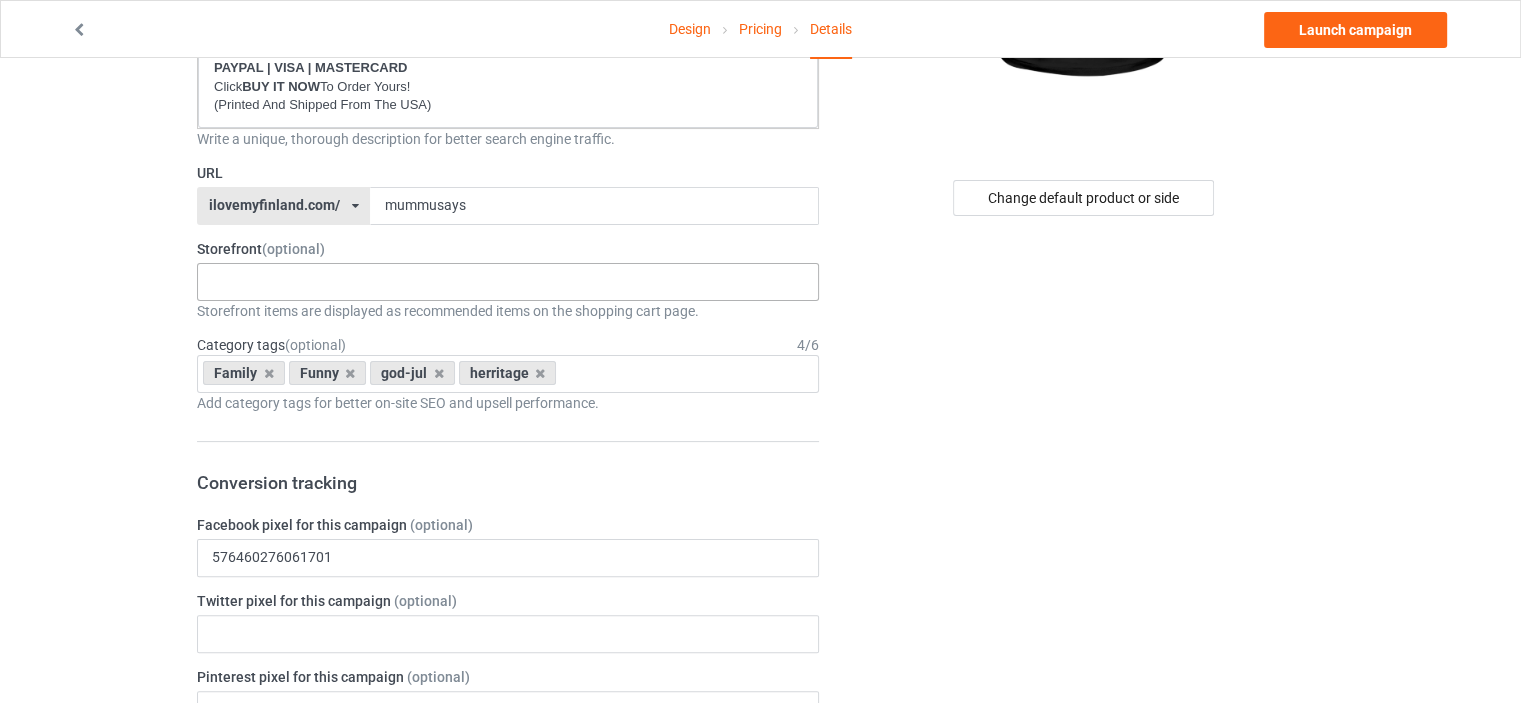click on "HERITAGE FUNNY FAMILY CHRISTMAS 5d92794f22b7df25fe74d9b4 5d926bd622b7df25fe74d93d 5d9253c7fff4dd0b9e33e940 5d924c217bef8f0bb0be62ca" at bounding box center (508, 282) 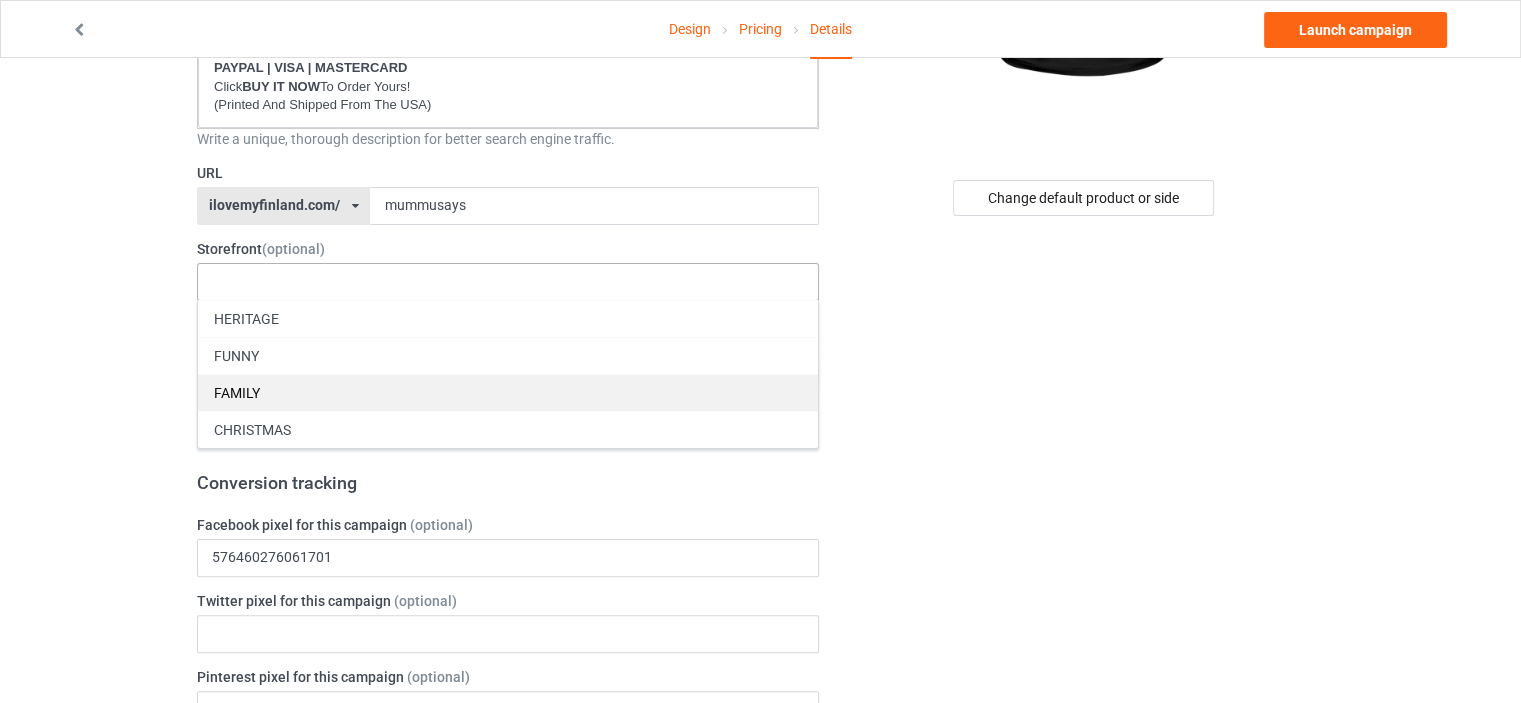 click on "FAMILY" at bounding box center [508, 392] 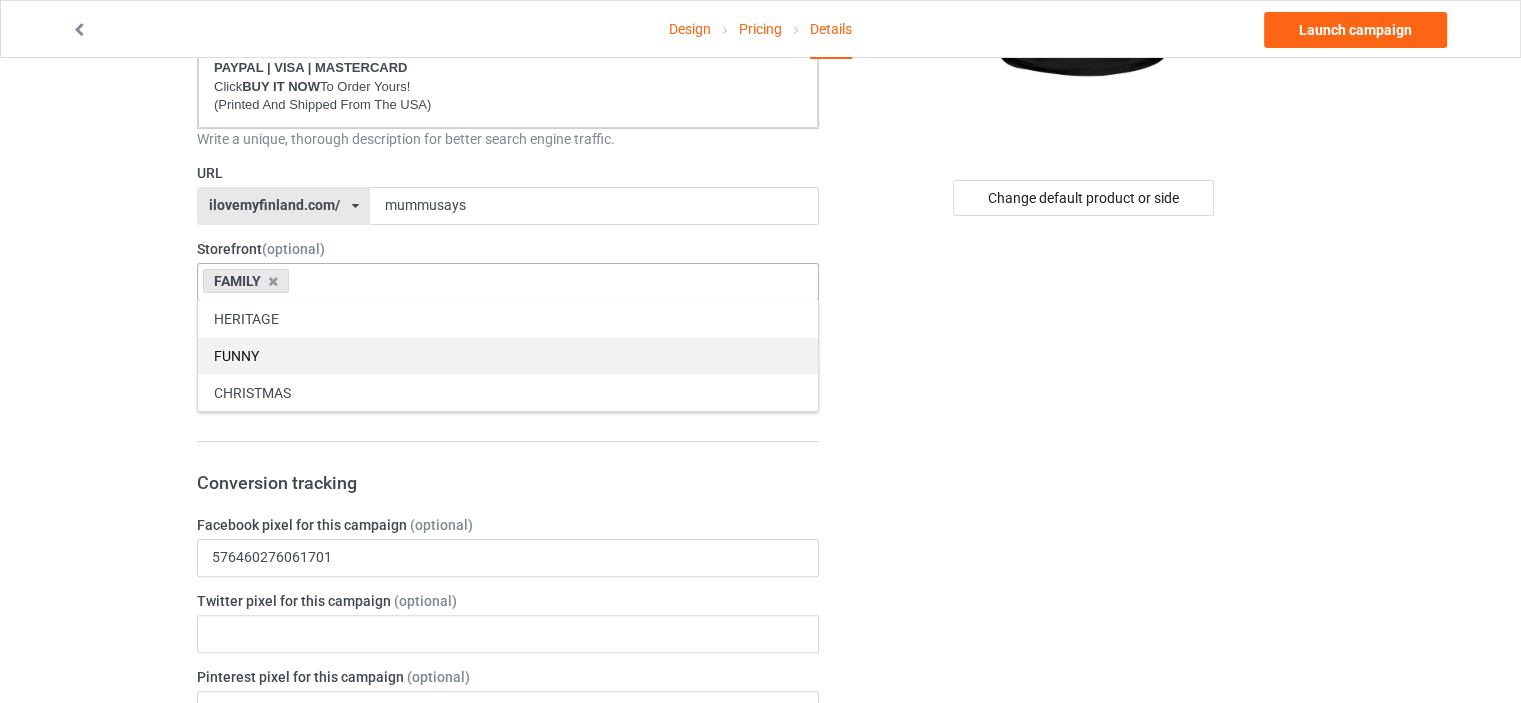 click on "FUNNY" at bounding box center (508, 355) 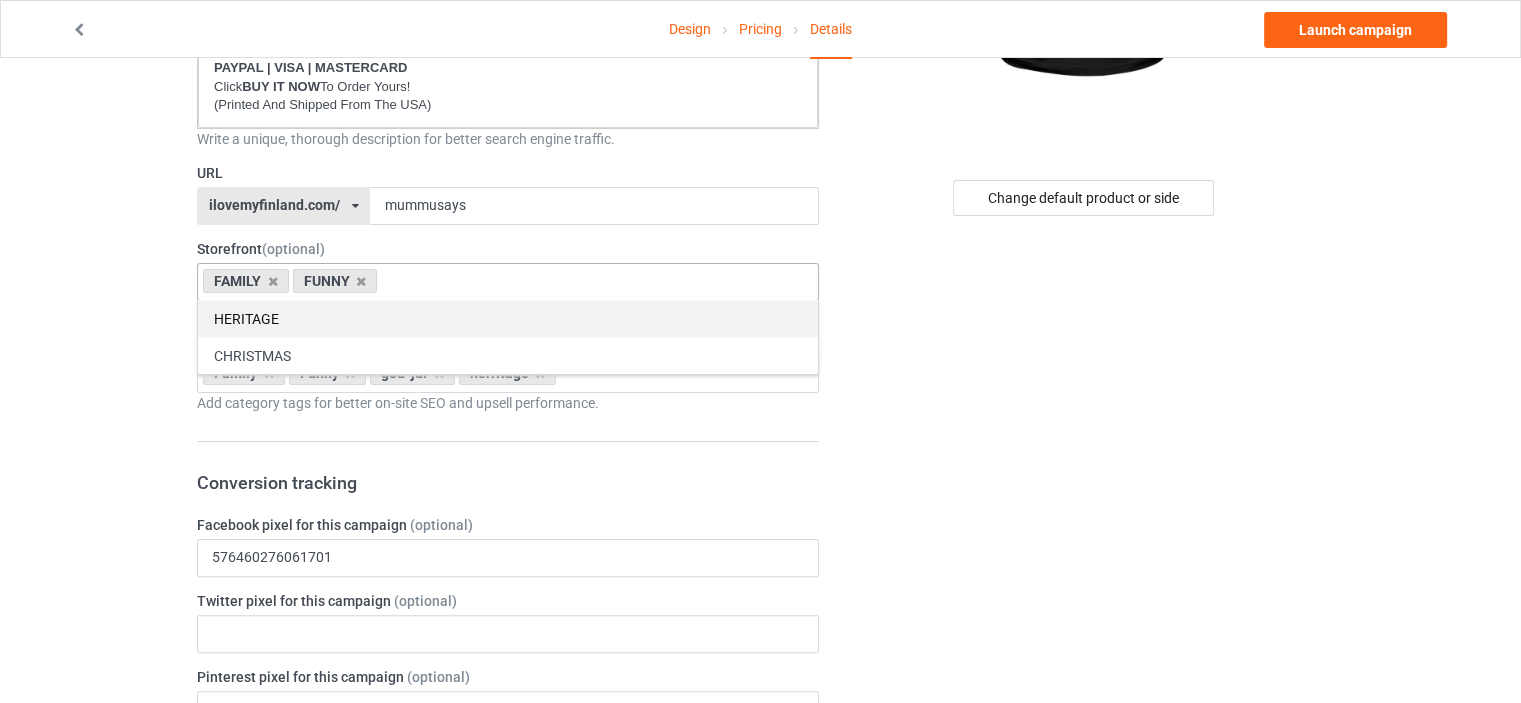 drag, startPoint x: 246, startPoint y: 318, endPoint x: 143, endPoint y: 303, distance: 104.0865 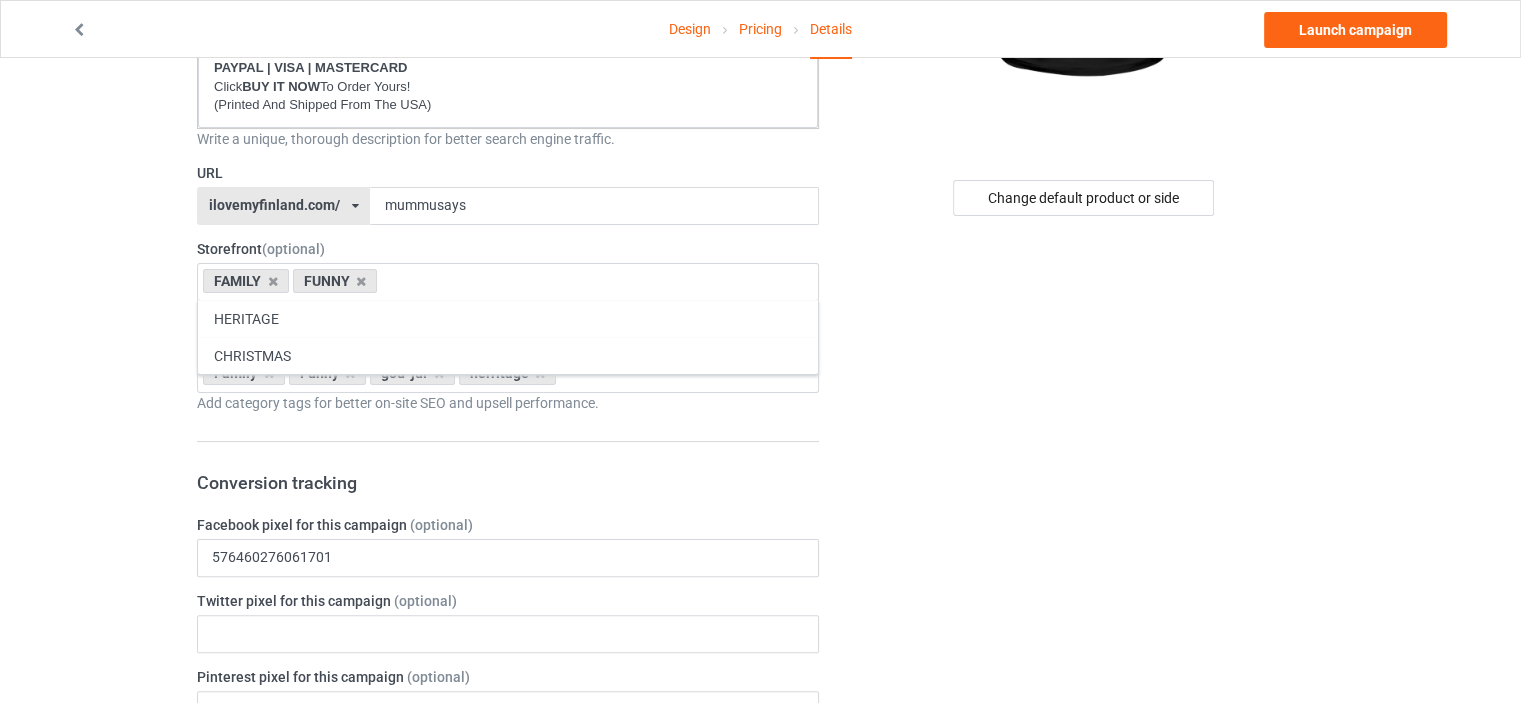 click on "HERITAGE" at bounding box center (508, 318) 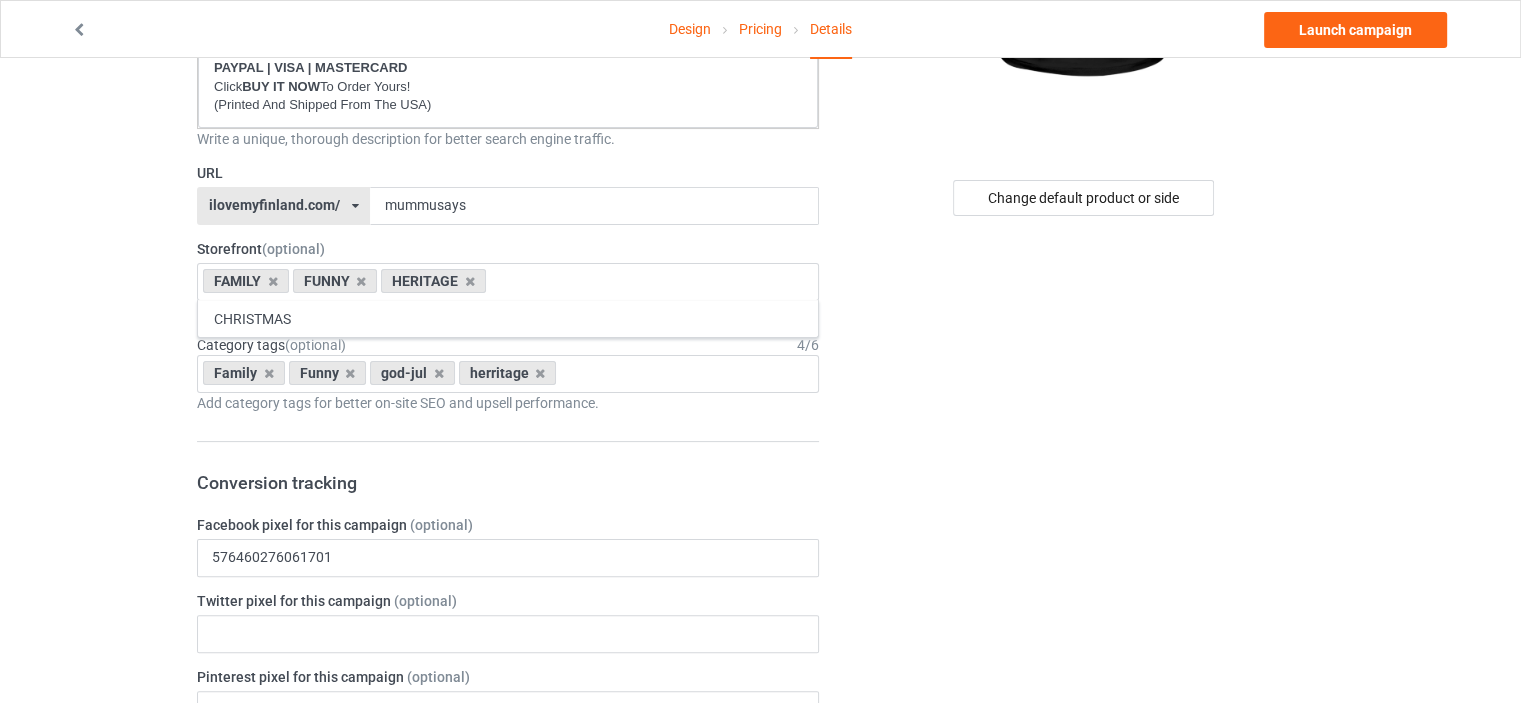click on "Design Pricing Details Launch campaign Campaign Info Title (h1) 99   characters left MUMMU SAYS I'M ALWAYS RIGHT ESPECIALLY WHEN I'M NOT Create a catchy, unique title for better search engine traffic. Description 1812   characters left       Small Normal Large Big Huge                                                                                     * JUST RELEASED * Limited Time Only This item is NOT available in stores. Guaranteed safe checkout: PAYPAL | VISA | MASTERCARD Click  BUY IT NOW  To Order Yours! (Printed And Shipped From The USA) Write a unique, thorough description for better search engine traffic. URL ilovemyfinland.com/ britishlook.net/ danishlegends.com/ familyworldgifts.com/ finnishlegends.com/ funnyteeworld.com/ ilovemyaustralia.com/ ilovemycanada.net/ ilovemydenmark.com/ ilovemyfinland.com/ ilovemyfrance.com/ ilovemygermany.com/ ilovemygnomes.com/ ilovemyireland.com/ ilovemyitaly.com/ ilovemynetherlands.com/ ilovemynorway.com/ ilovemypoland.com/ ilovemyredhair.net/ ilovemysweden.com/" at bounding box center (760, 758) 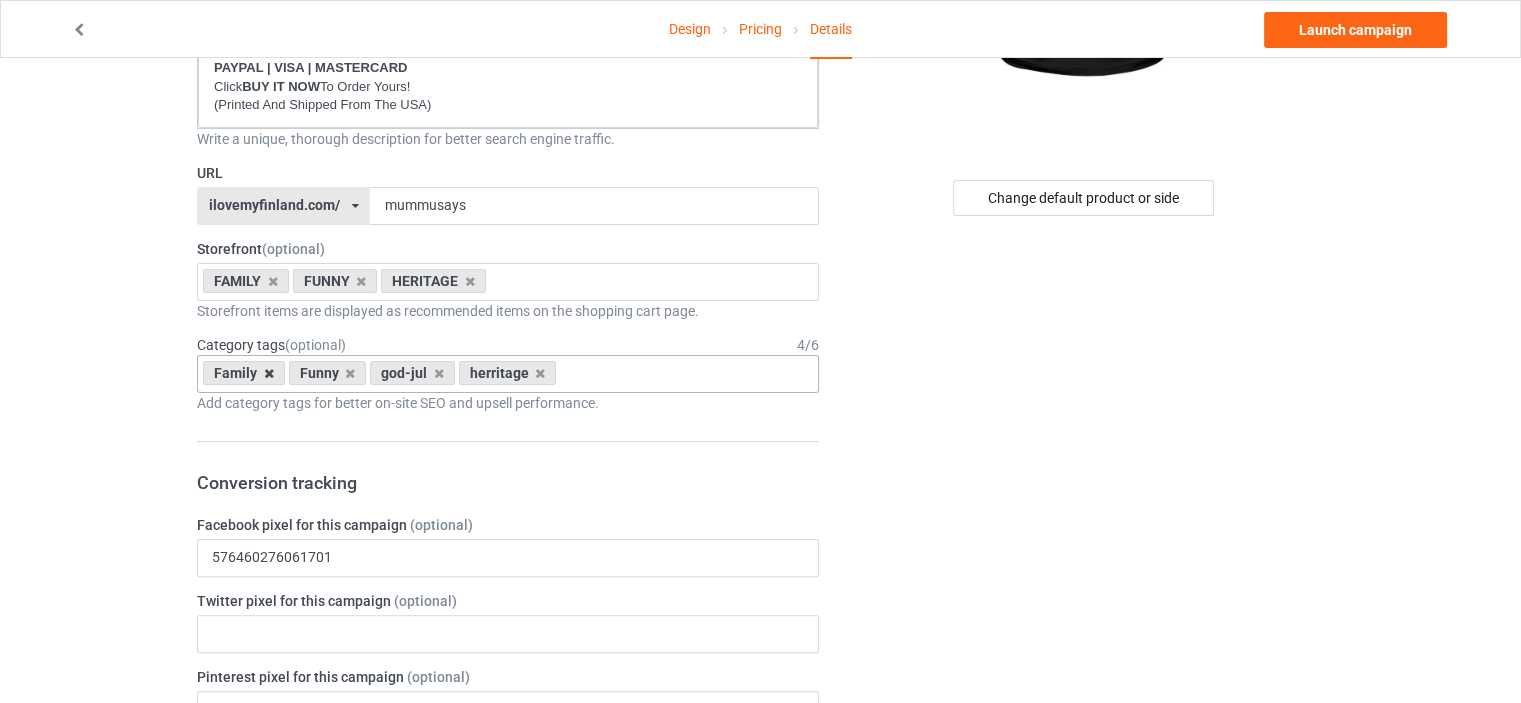 click at bounding box center [269, 373] 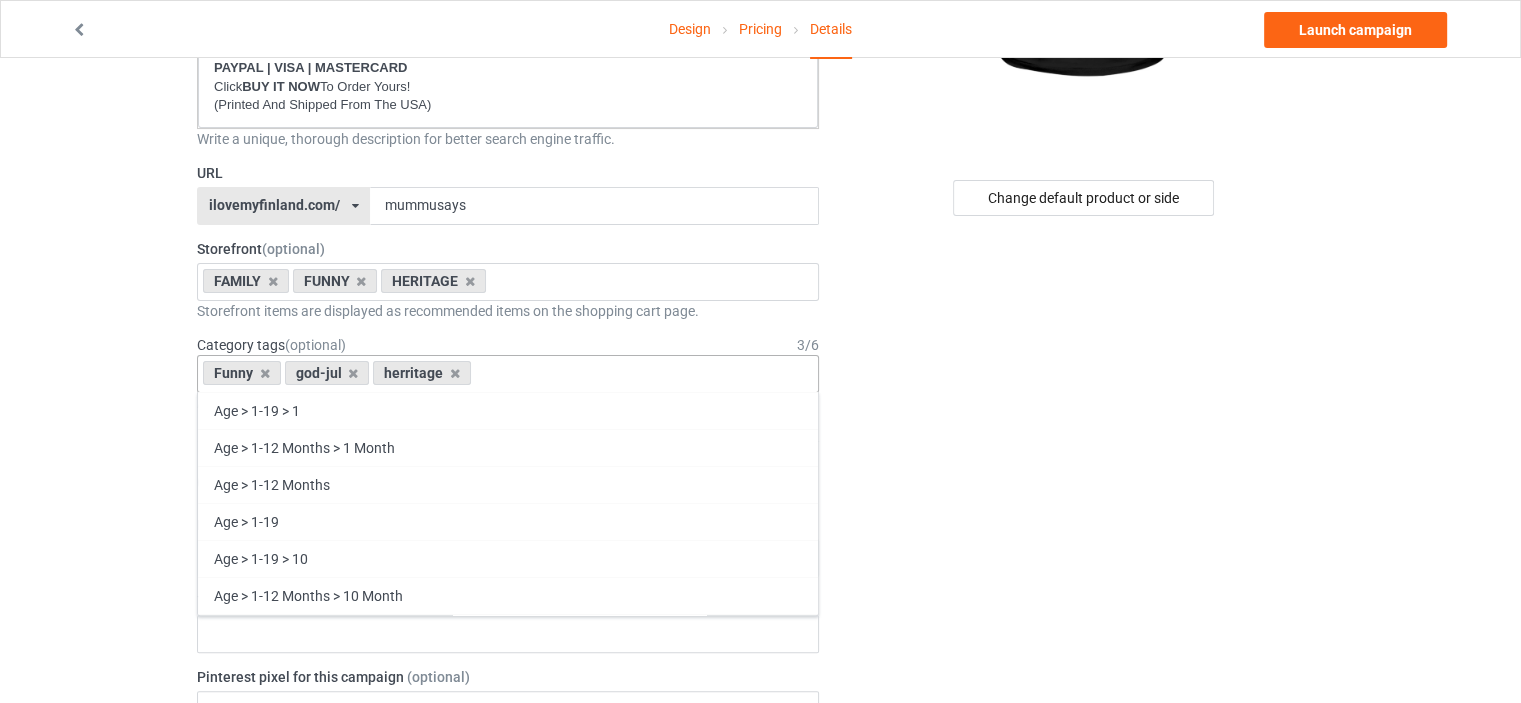 click at bounding box center (265, 373) 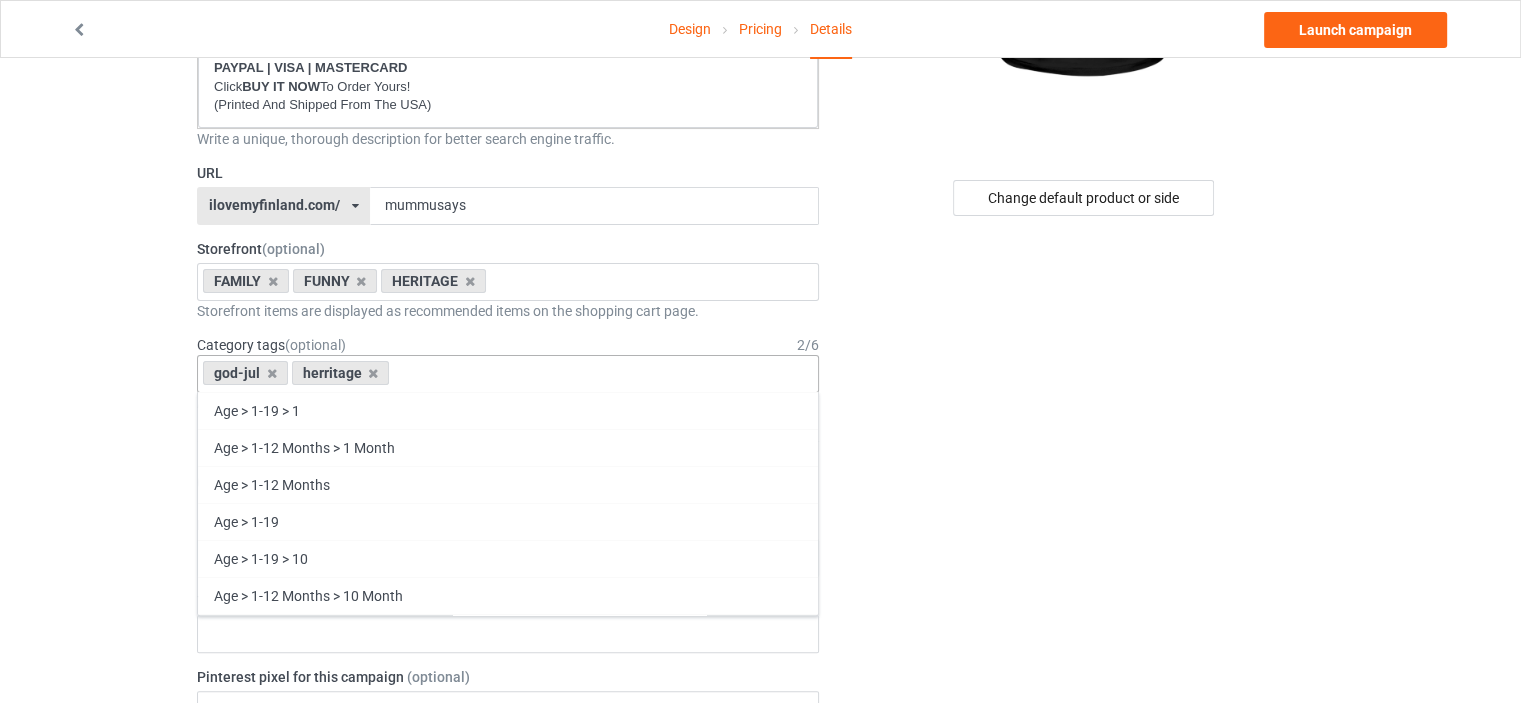 click on "god-jul" at bounding box center [245, 373] 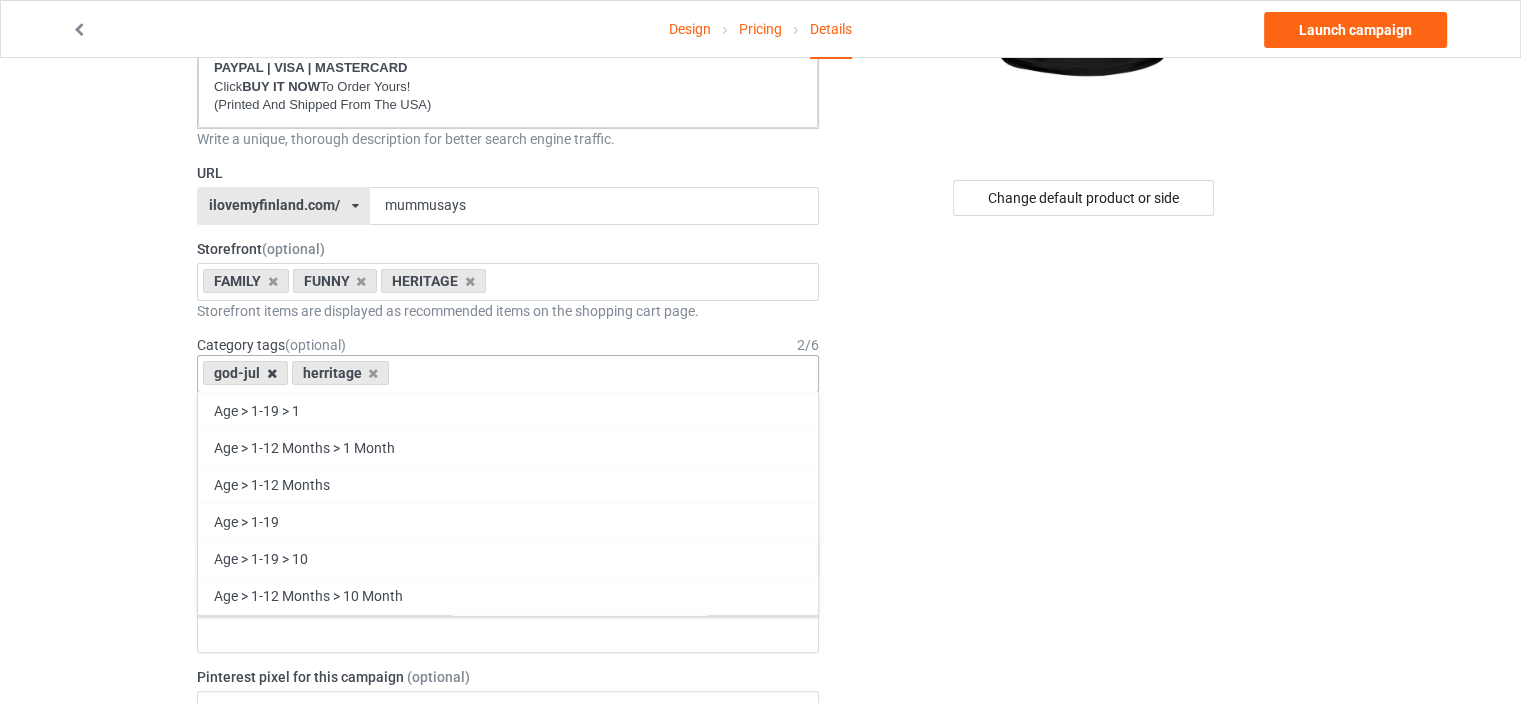 click at bounding box center [272, 373] 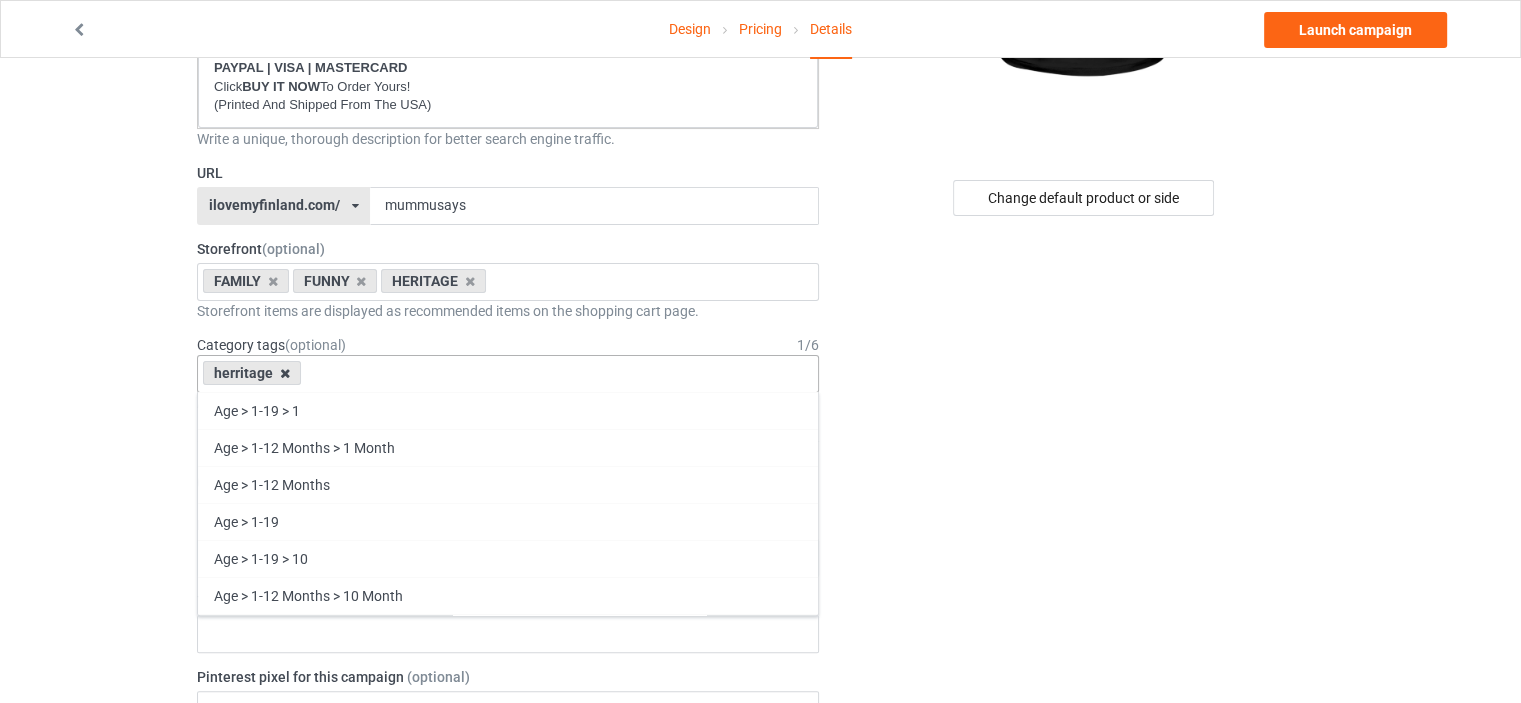 click at bounding box center (285, 373) 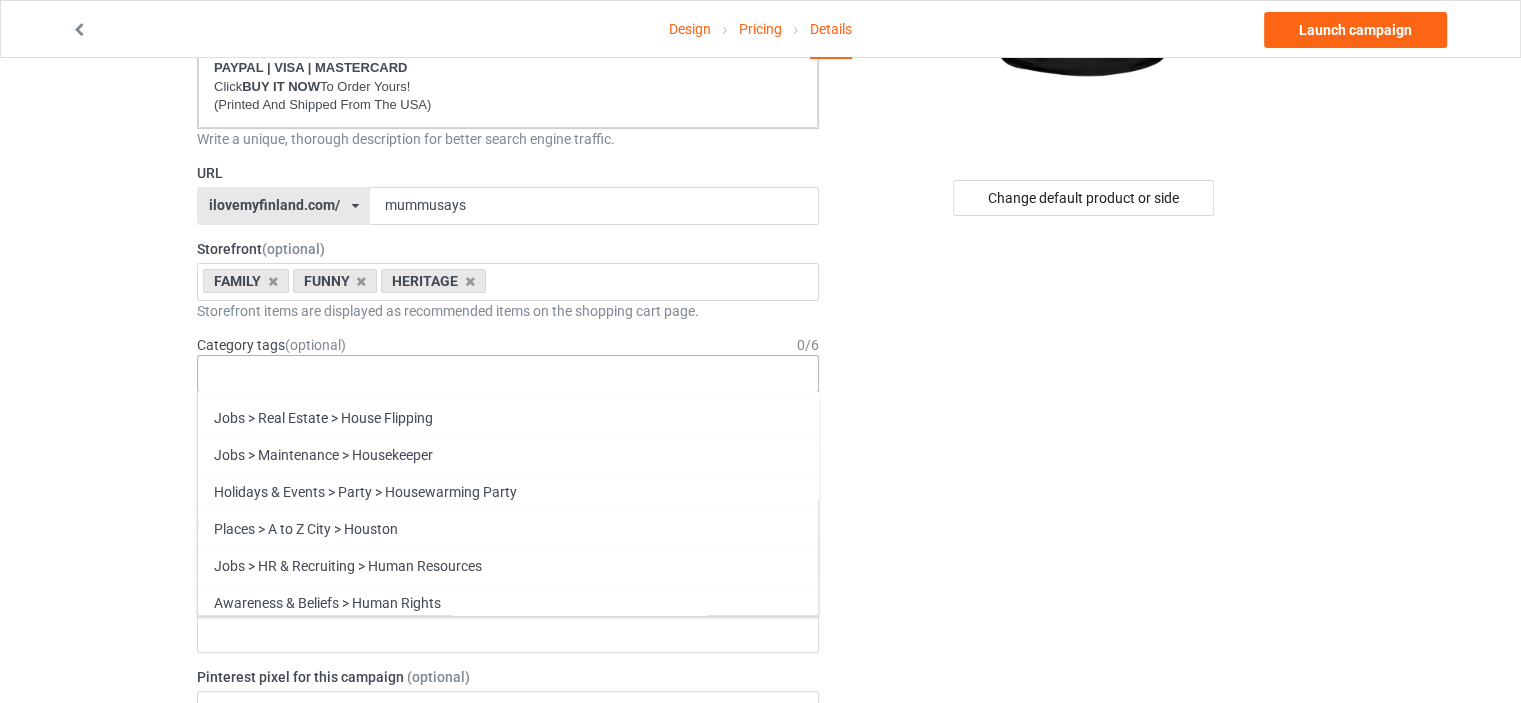 scroll, scrollTop: 85704, scrollLeft: 0, axis: vertical 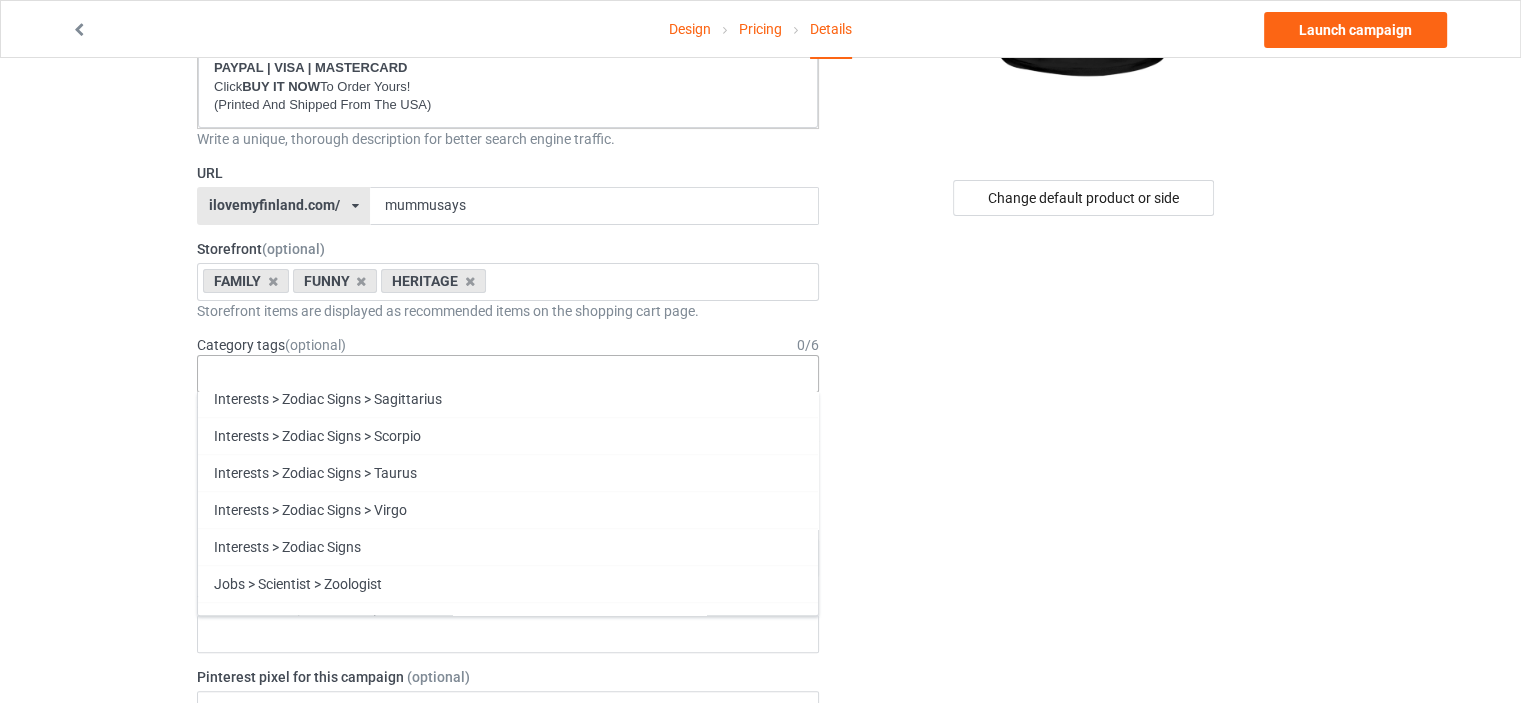 click on "Family" at bounding box center [508, 953] 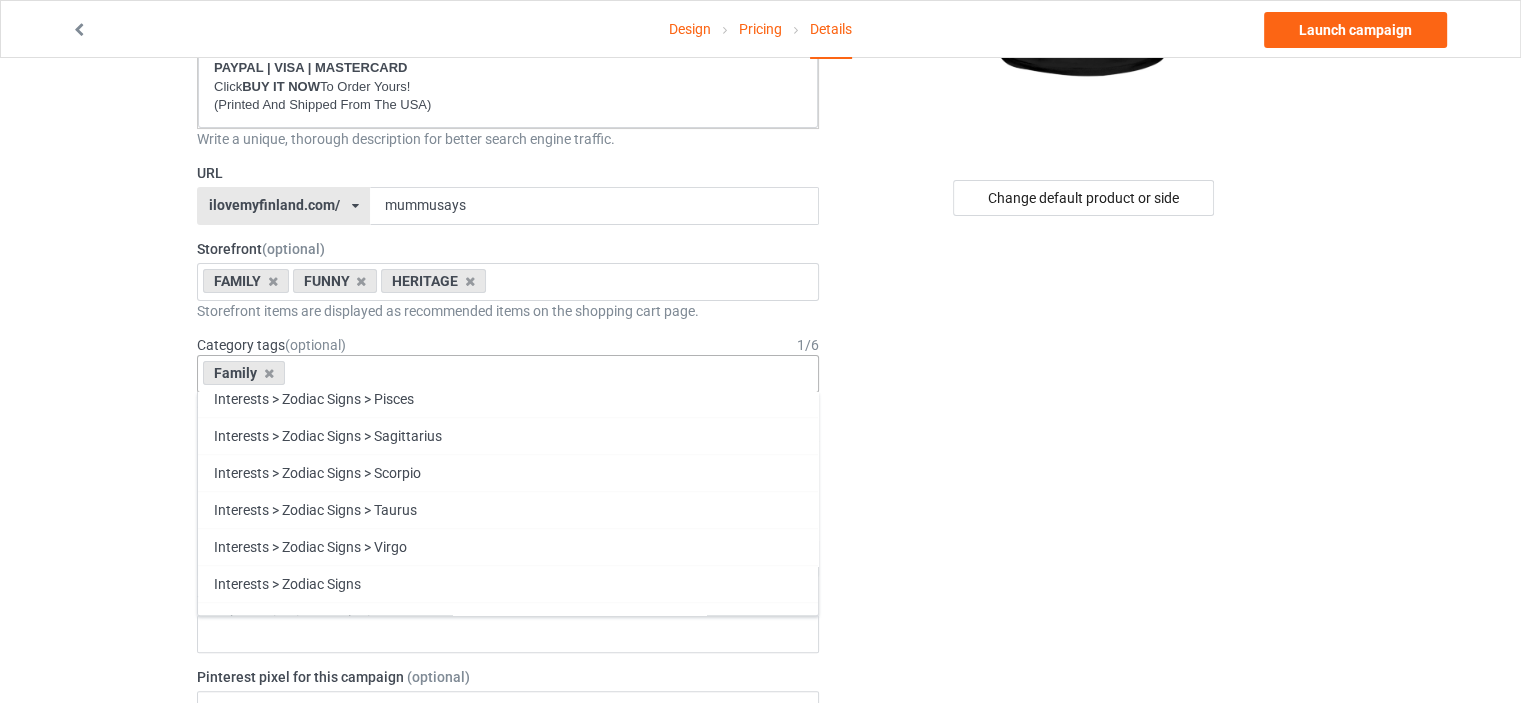 click on "Funny" at bounding box center [508, 990] 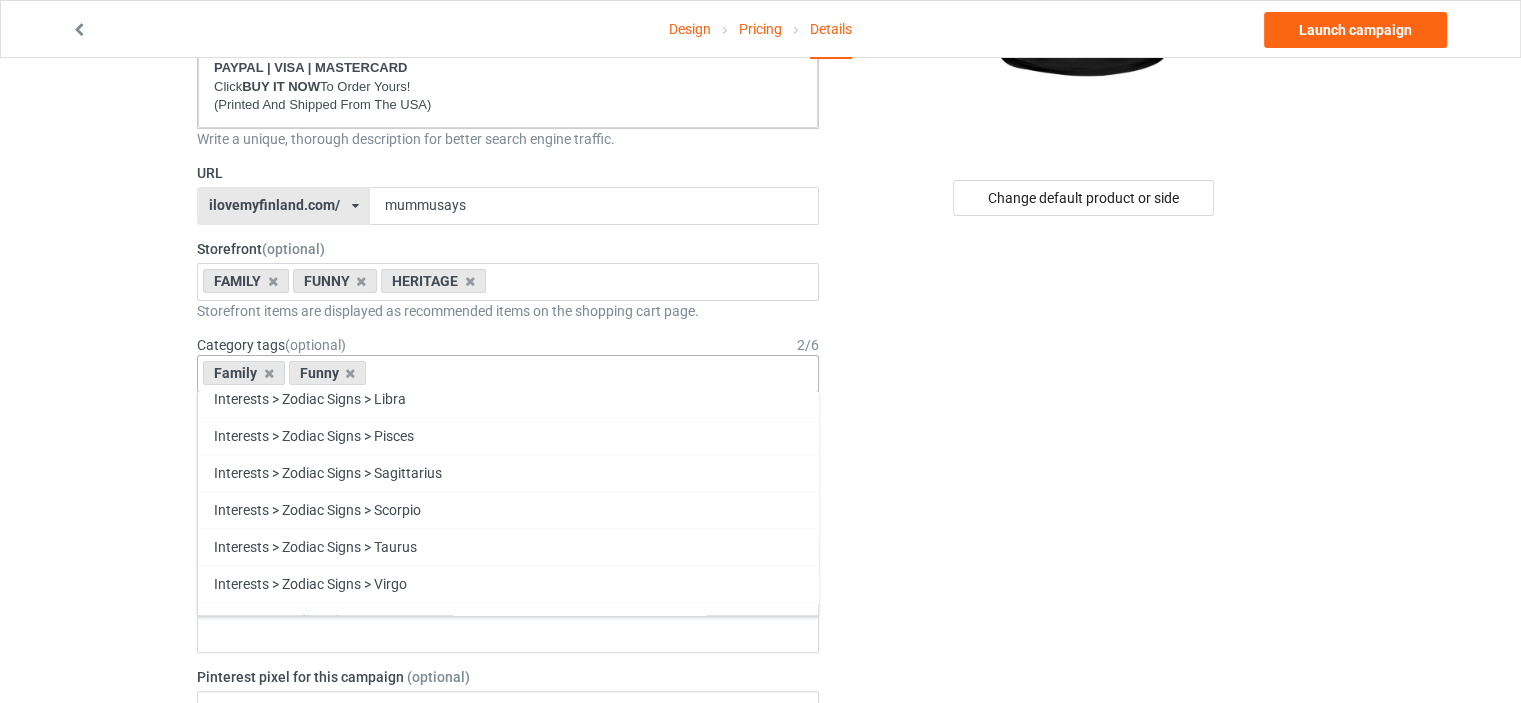 click on "Heritage" at bounding box center [508, 1027] 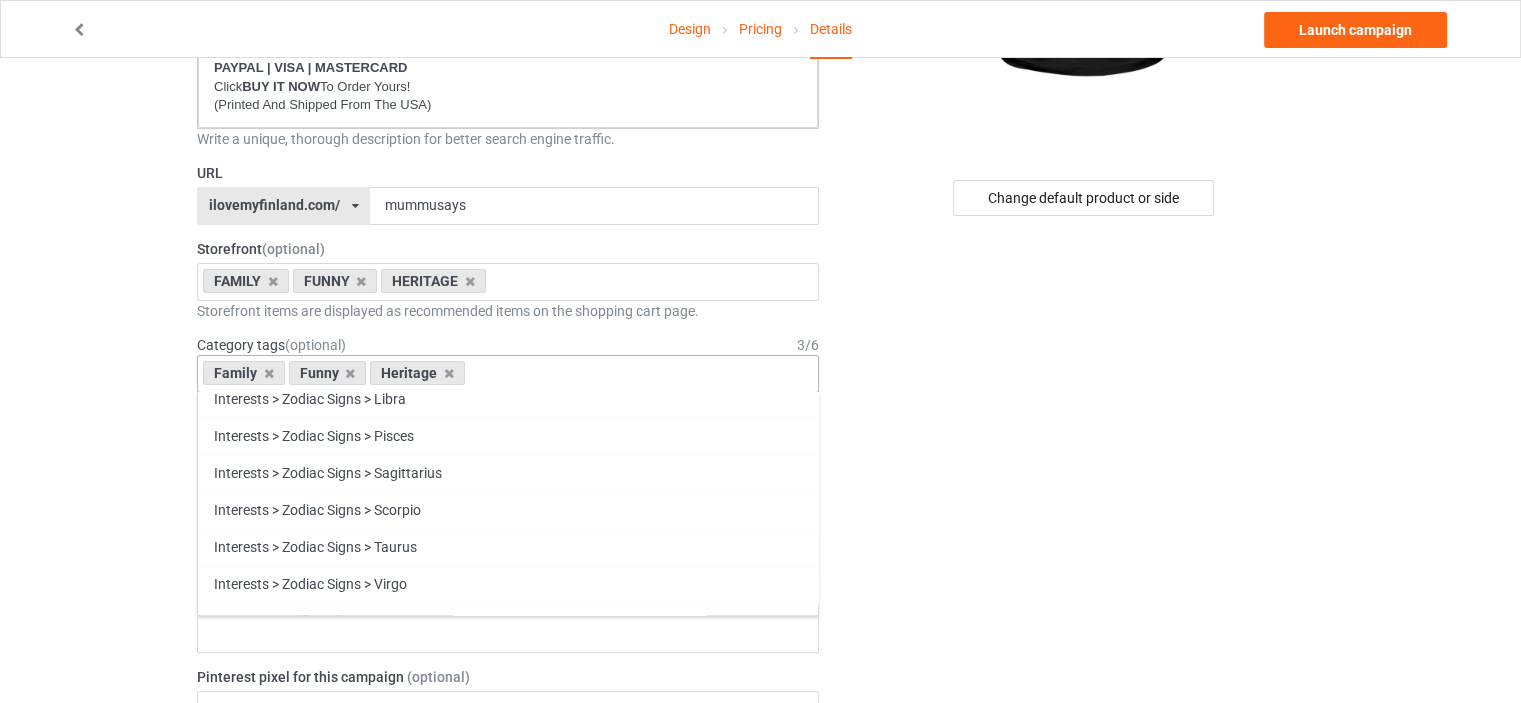 scroll, scrollTop: 85593, scrollLeft: 0, axis: vertical 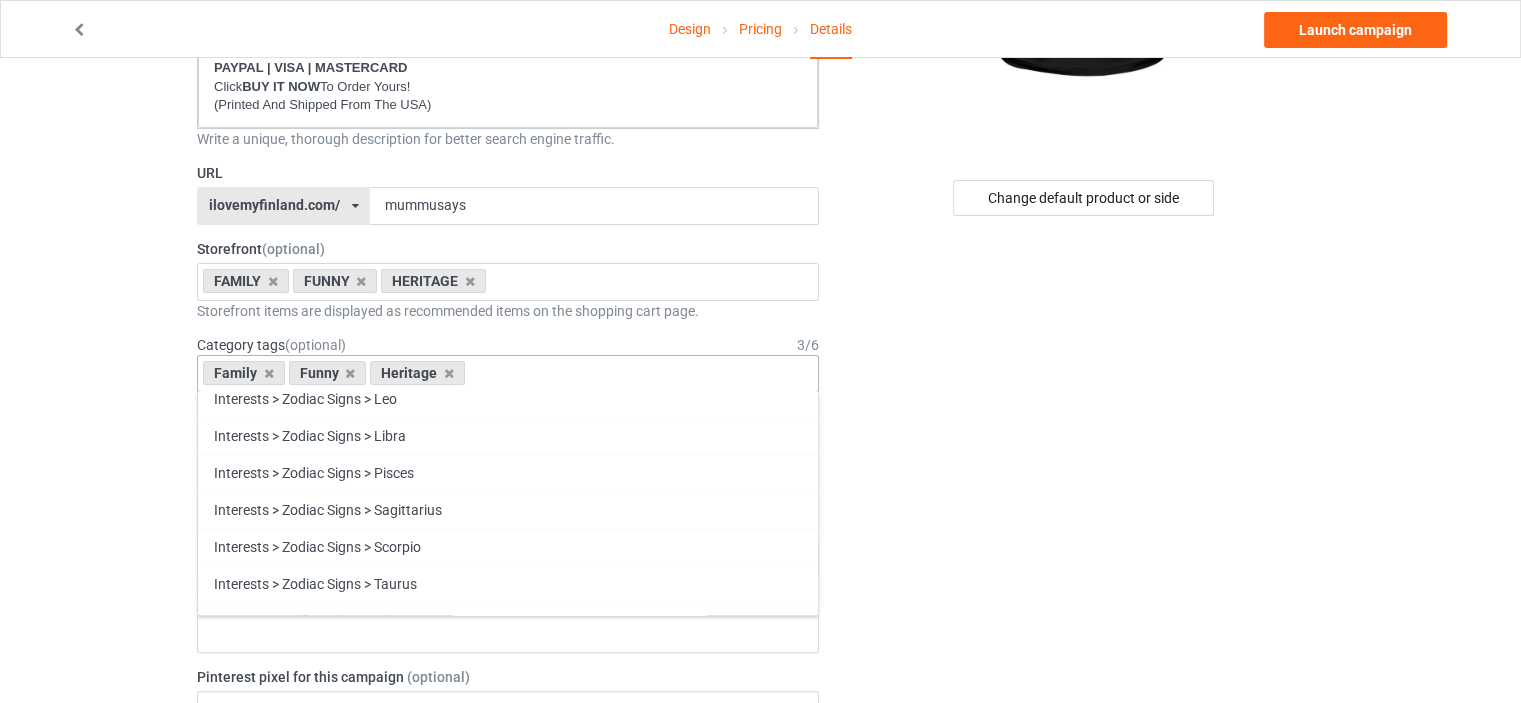click on "Change default product or side" at bounding box center [1085, 758] 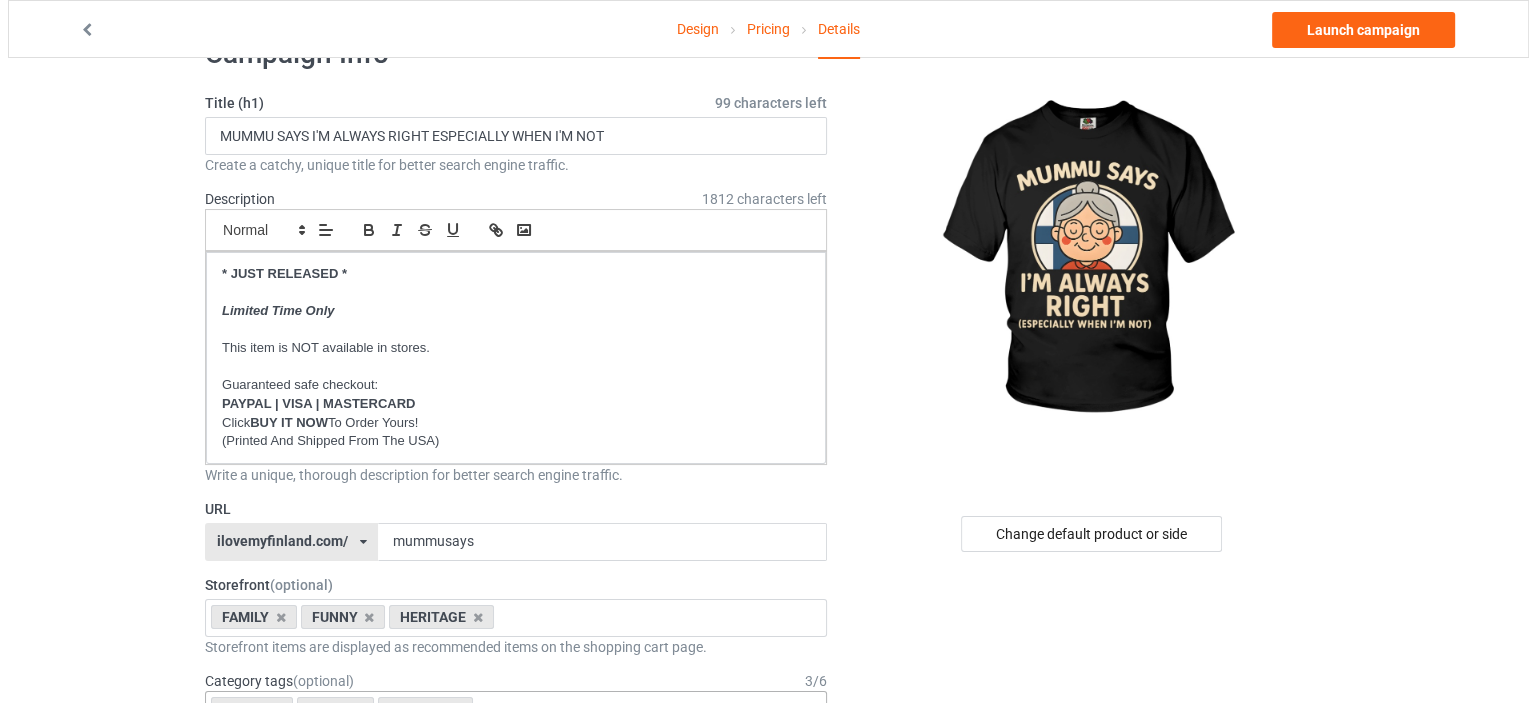 scroll, scrollTop: 0, scrollLeft: 0, axis: both 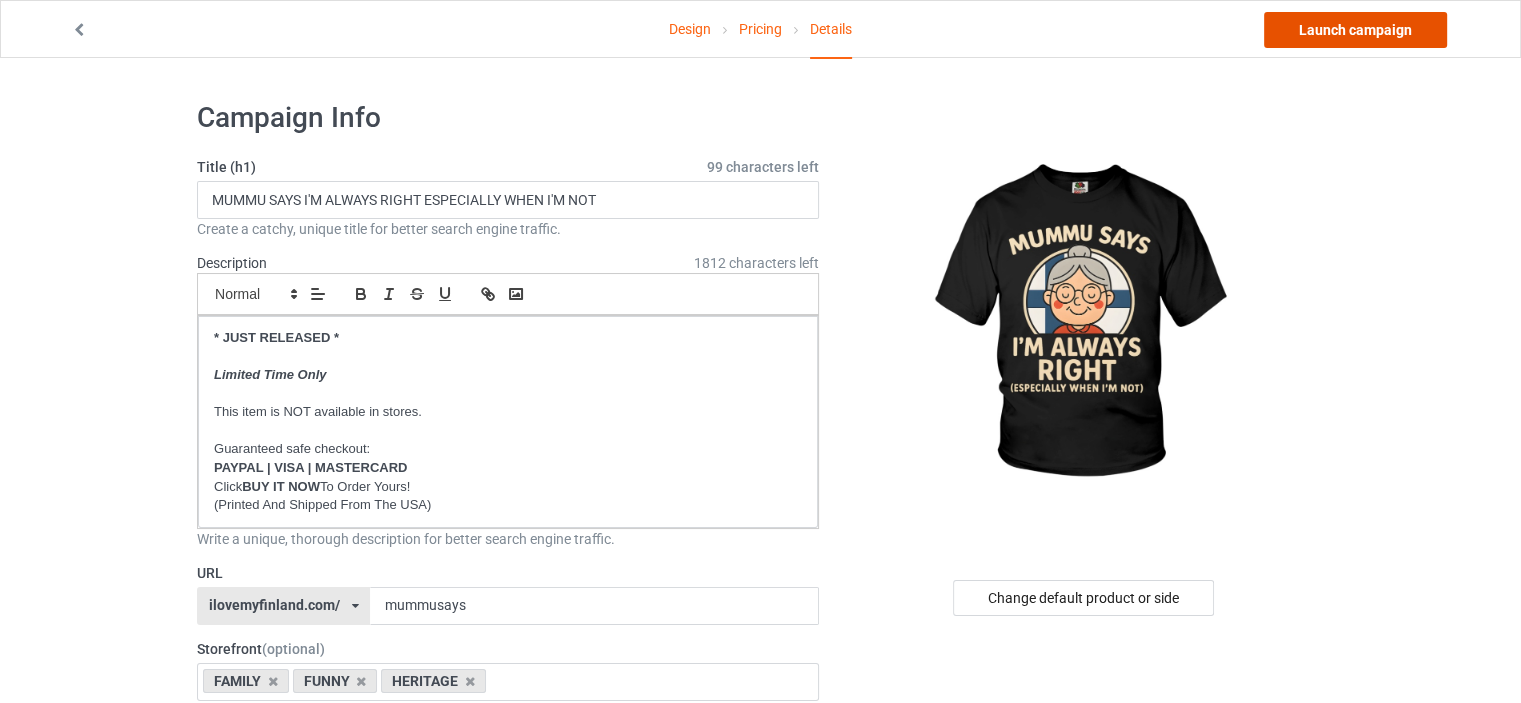 click on "Launch campaign" at bounding box center (1355, 30) 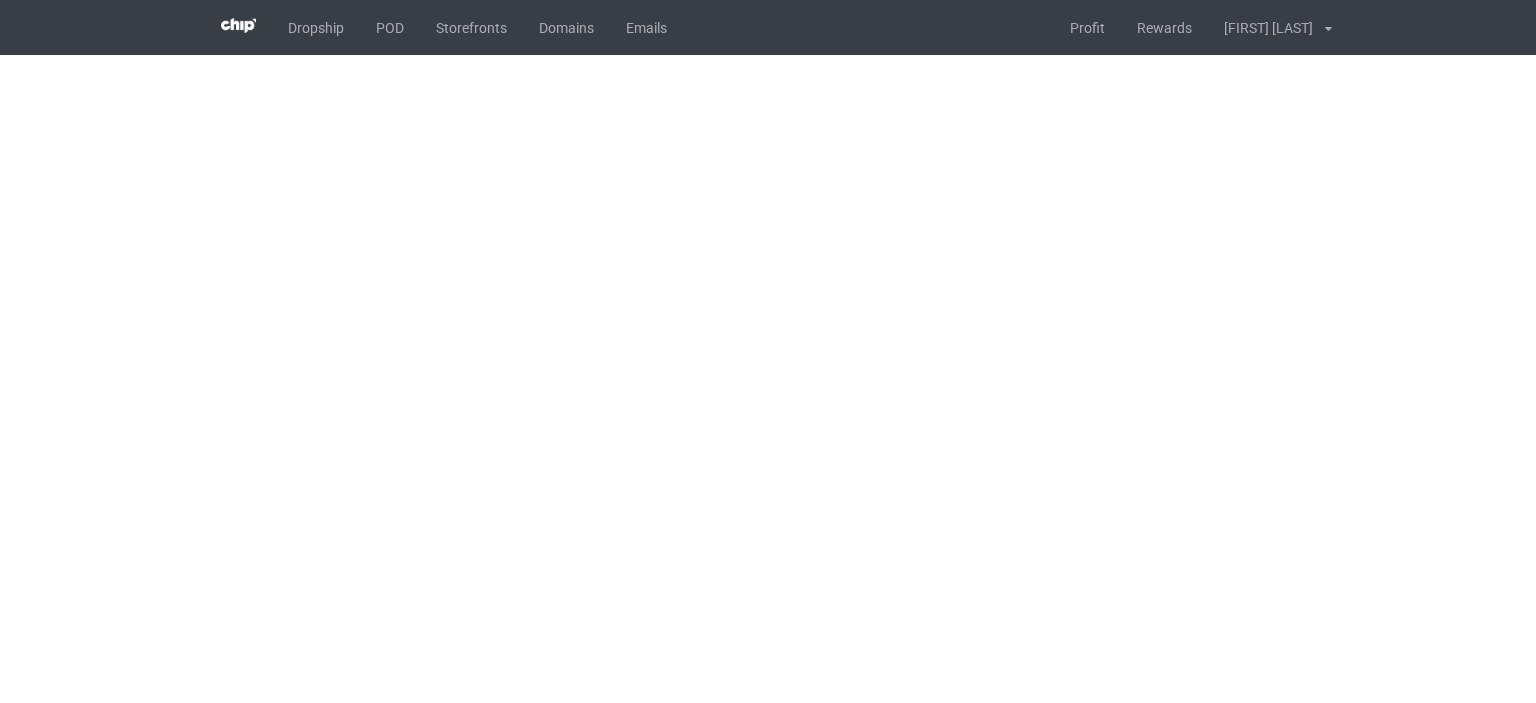 scroll, scrollTop: 0, scrollLeft: 0, axis: both 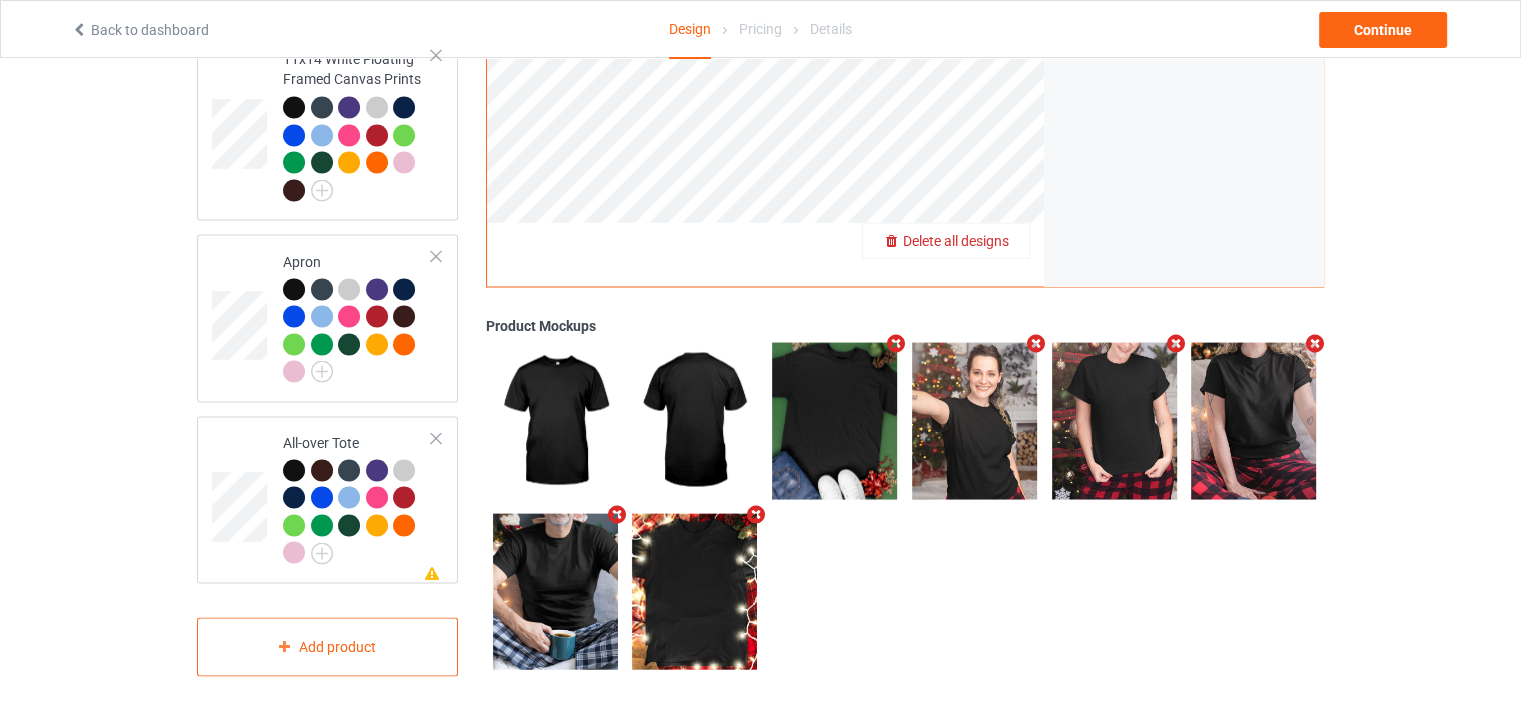 click on "Delete all designs" at bounding box center (956, 240) 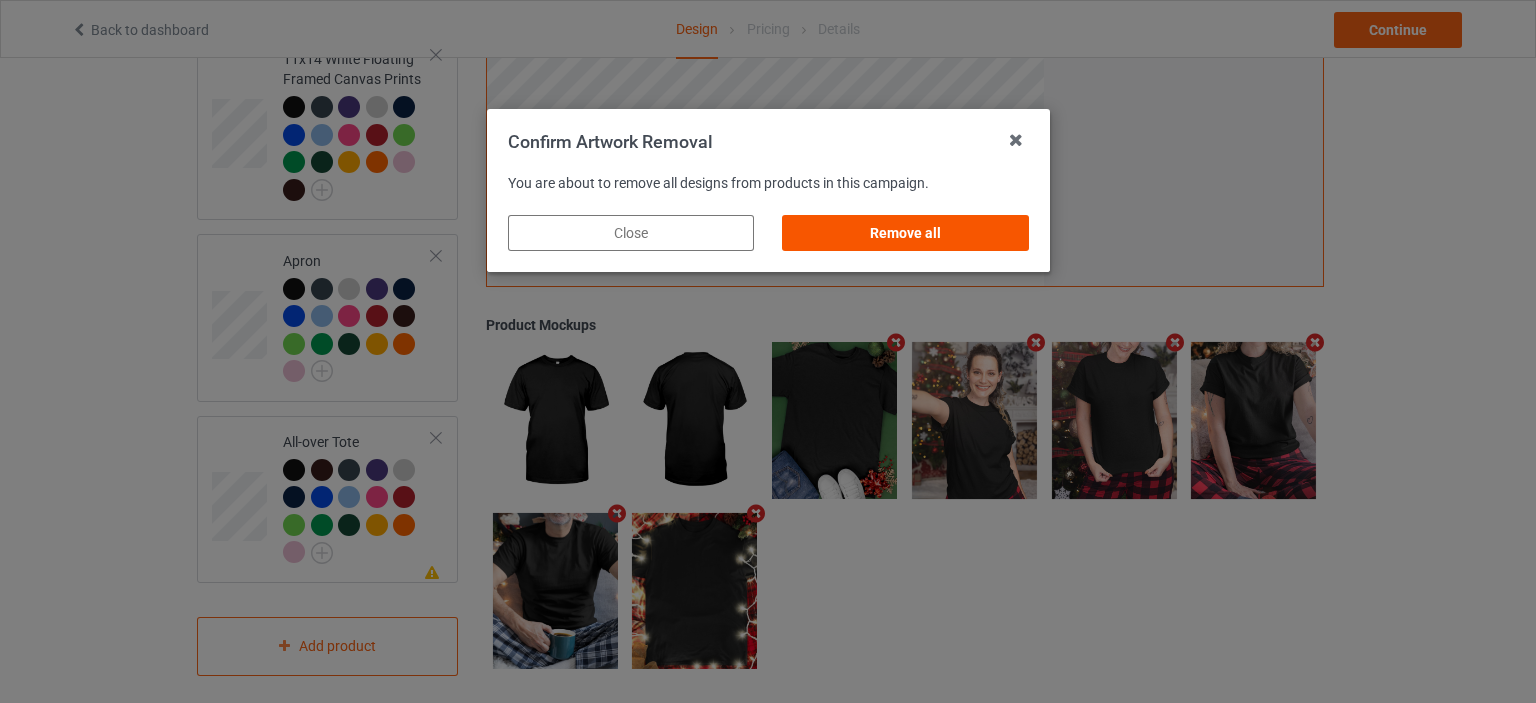 click on "Remove all" at bounding box center (905, 233) 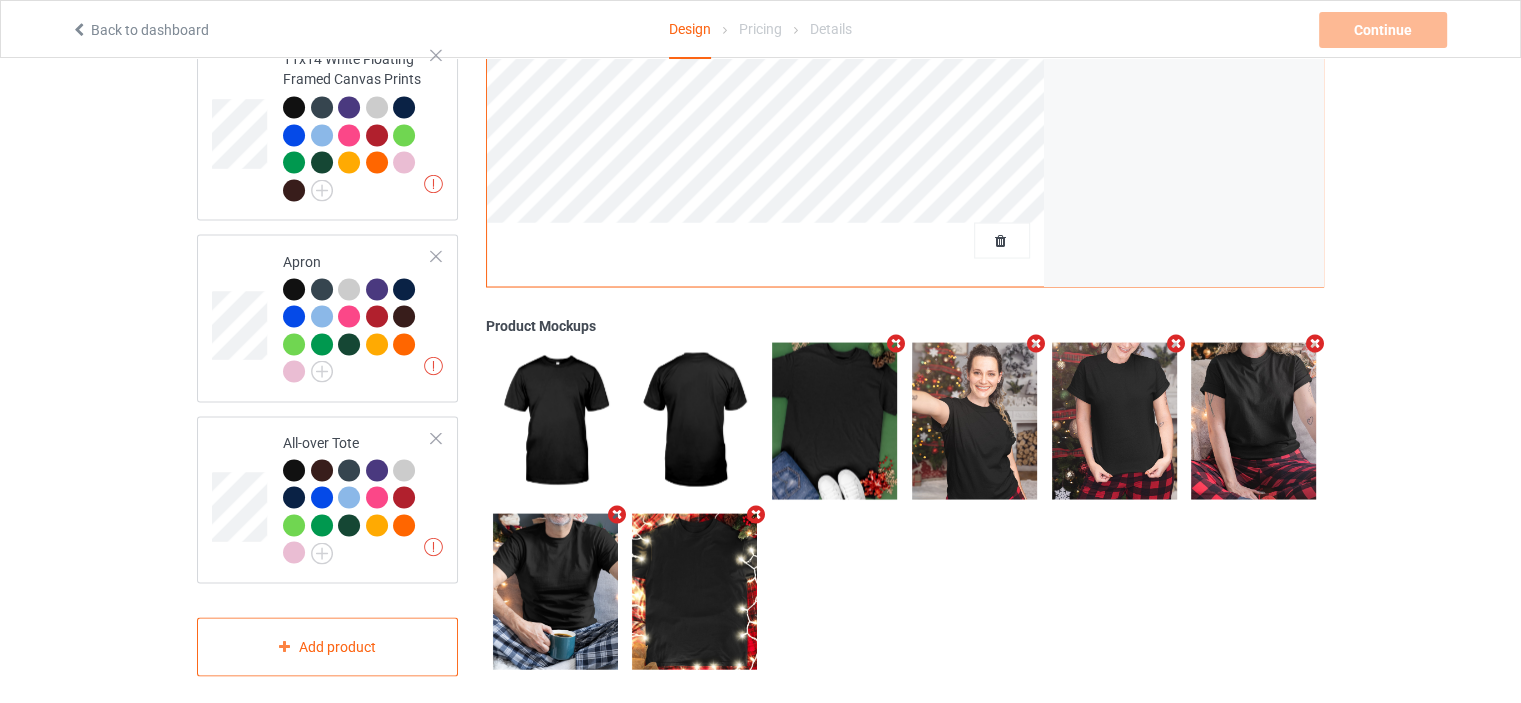 scroll, scrollTop: 0, scrollLeft: 0, axis: both 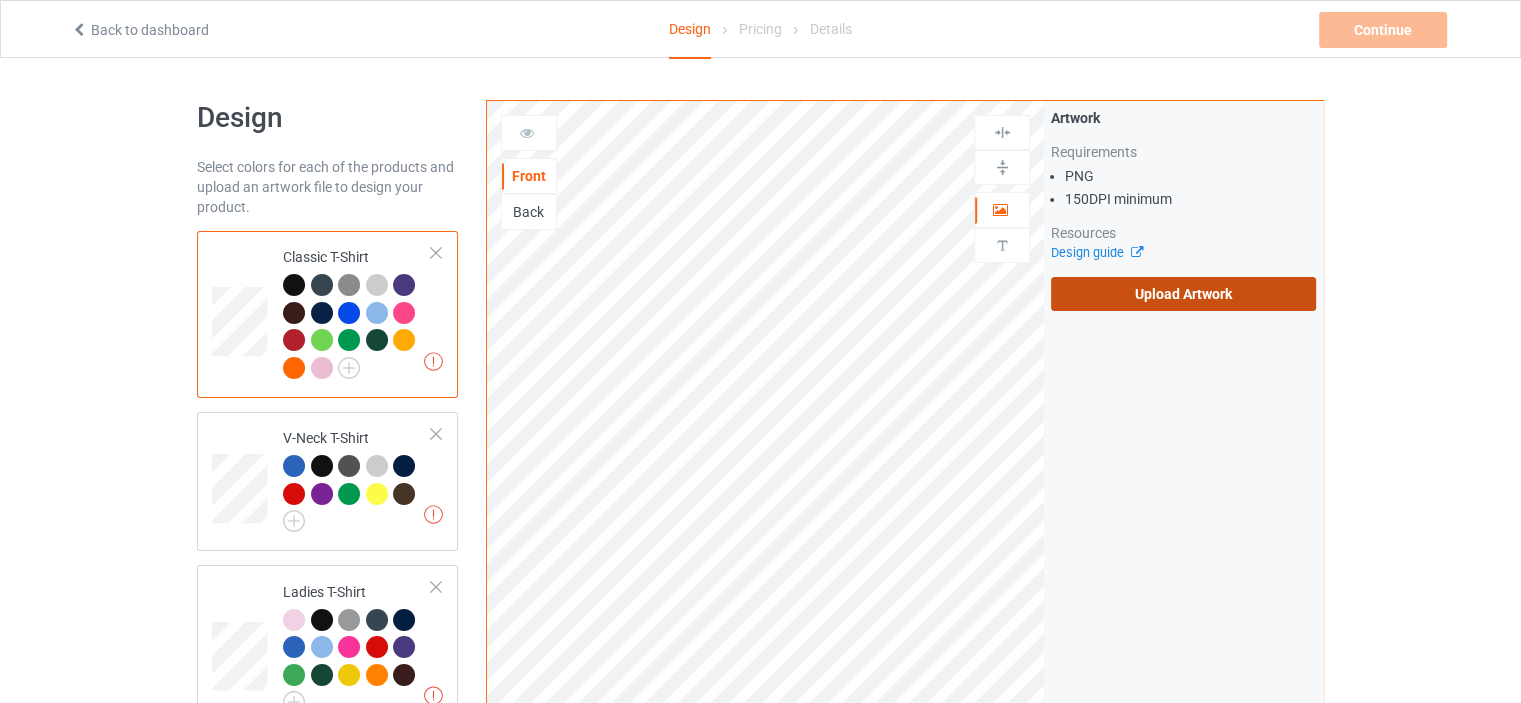 click on "Upload Artwork" at bounding box center (1183, 294) 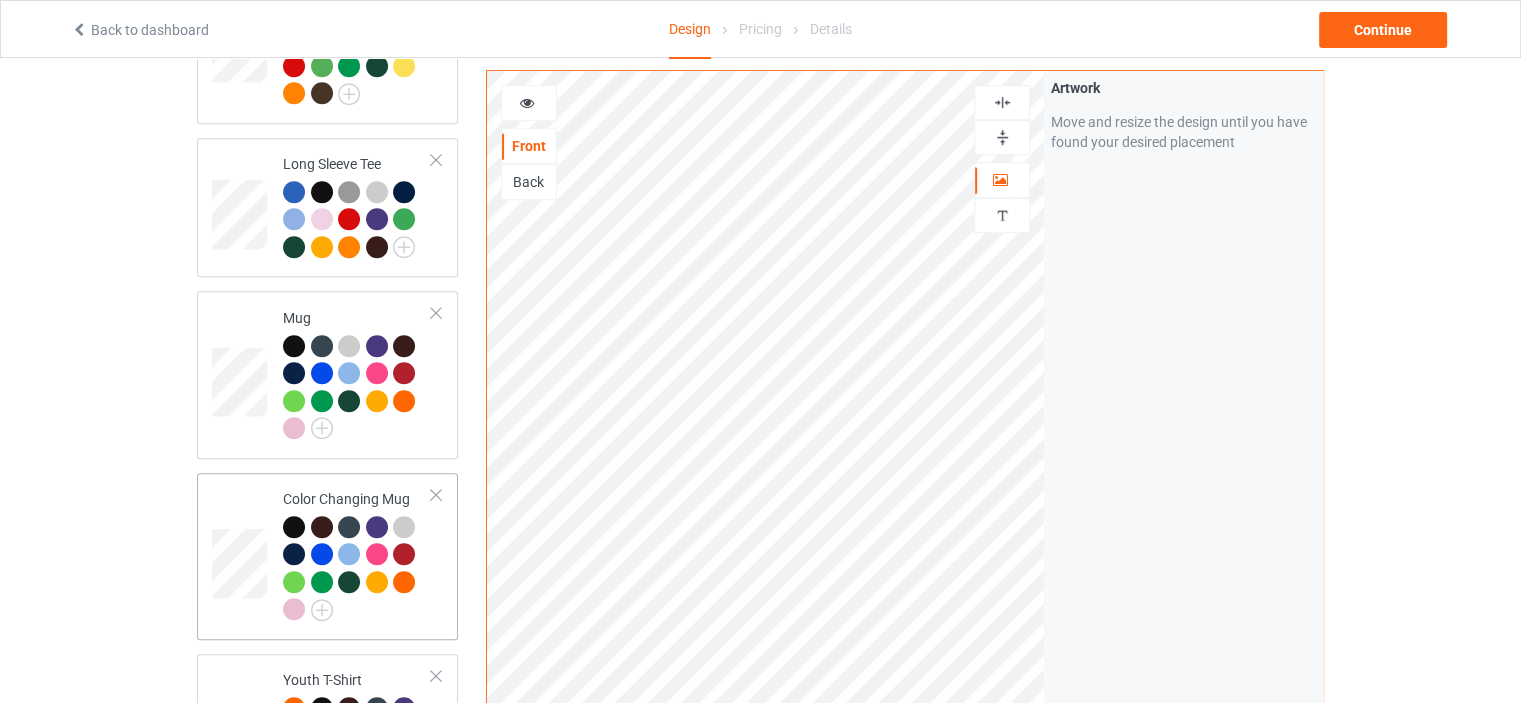 scroll, scrollTop: 1300, scrollLeft: 0, axis: vertical 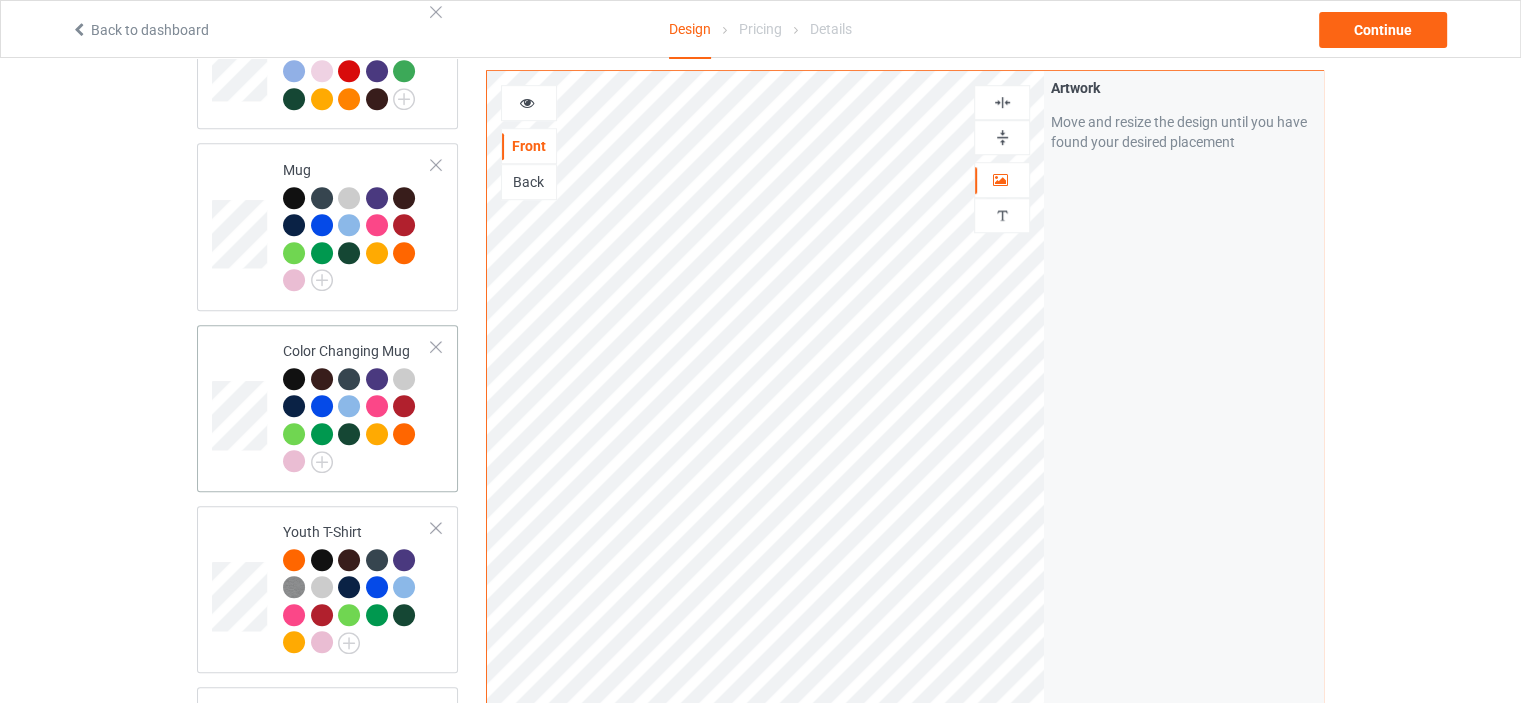 click on "Color Changing Mug" at bounding box center (357, 408) 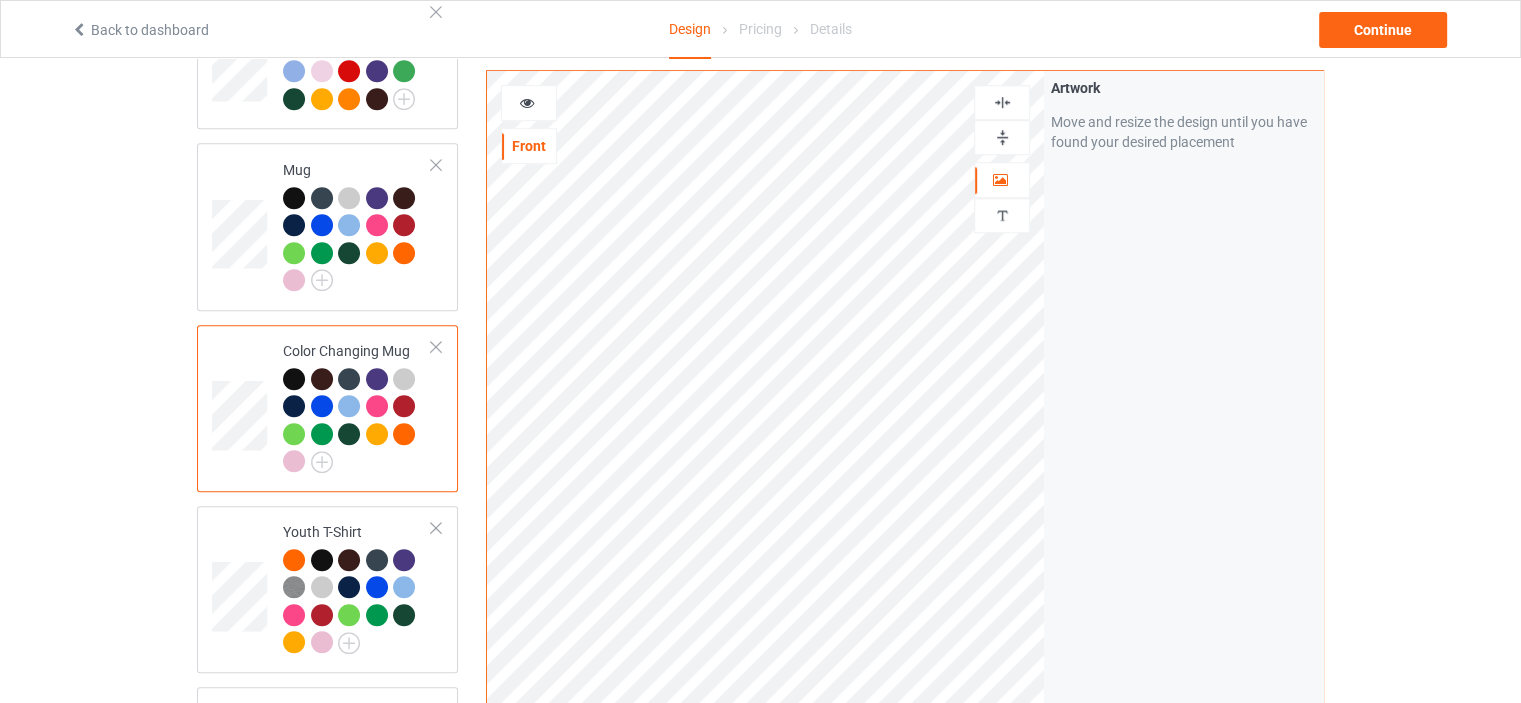 click at bounding box center (1002, 137) 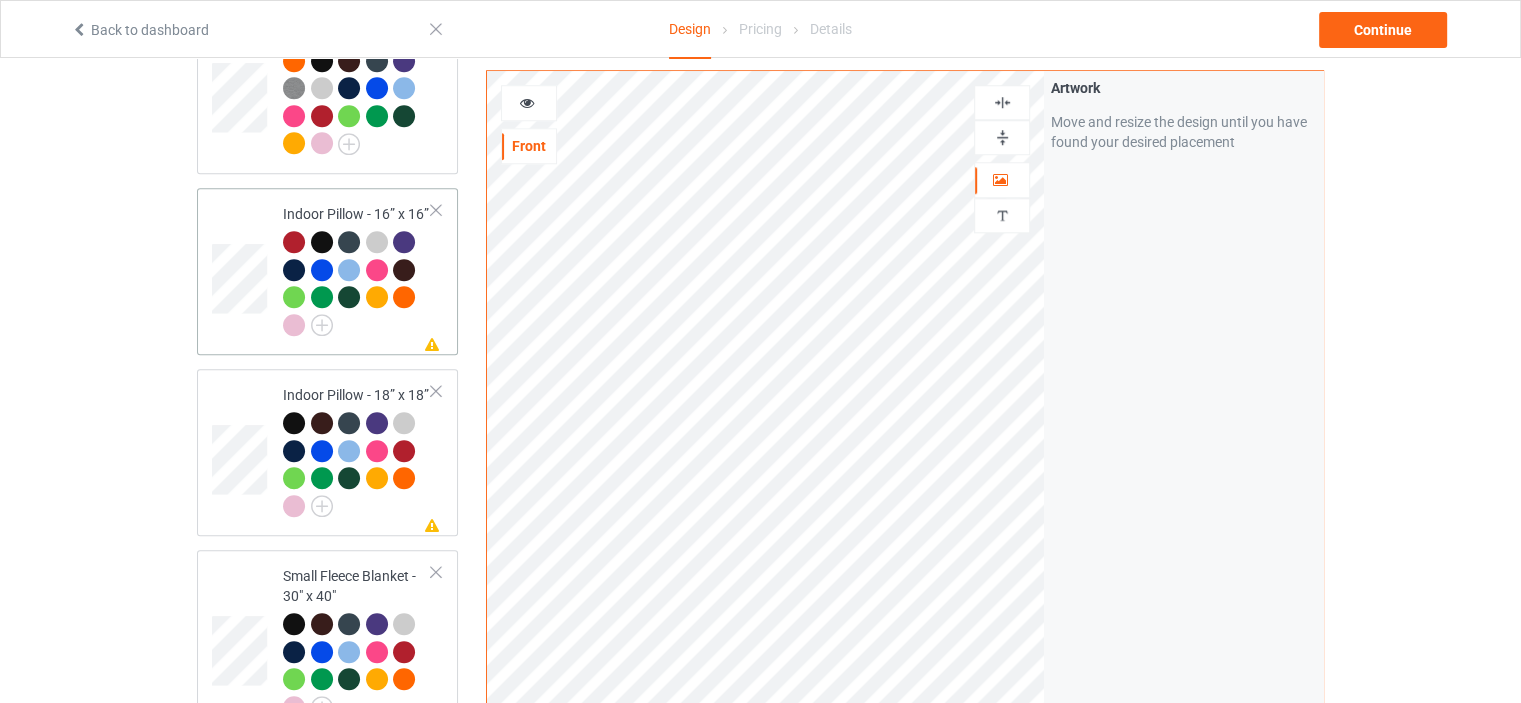 scroll, scrollTop: 1800, scrollLeft: 0, axis: vertical 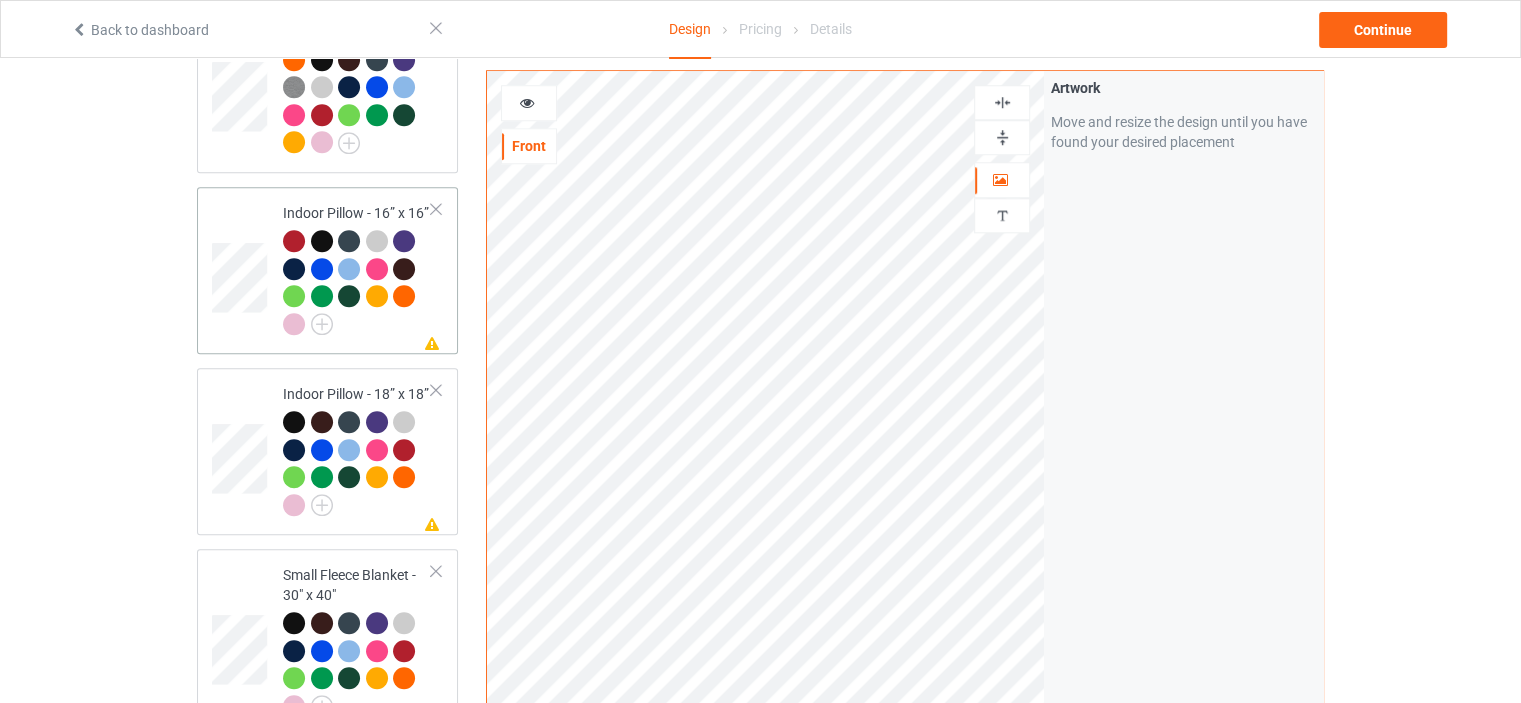 click on "Missing artwork on 1 side(s) Indoor Pillow - 16” x 16”" at bounding box center [327, 270] 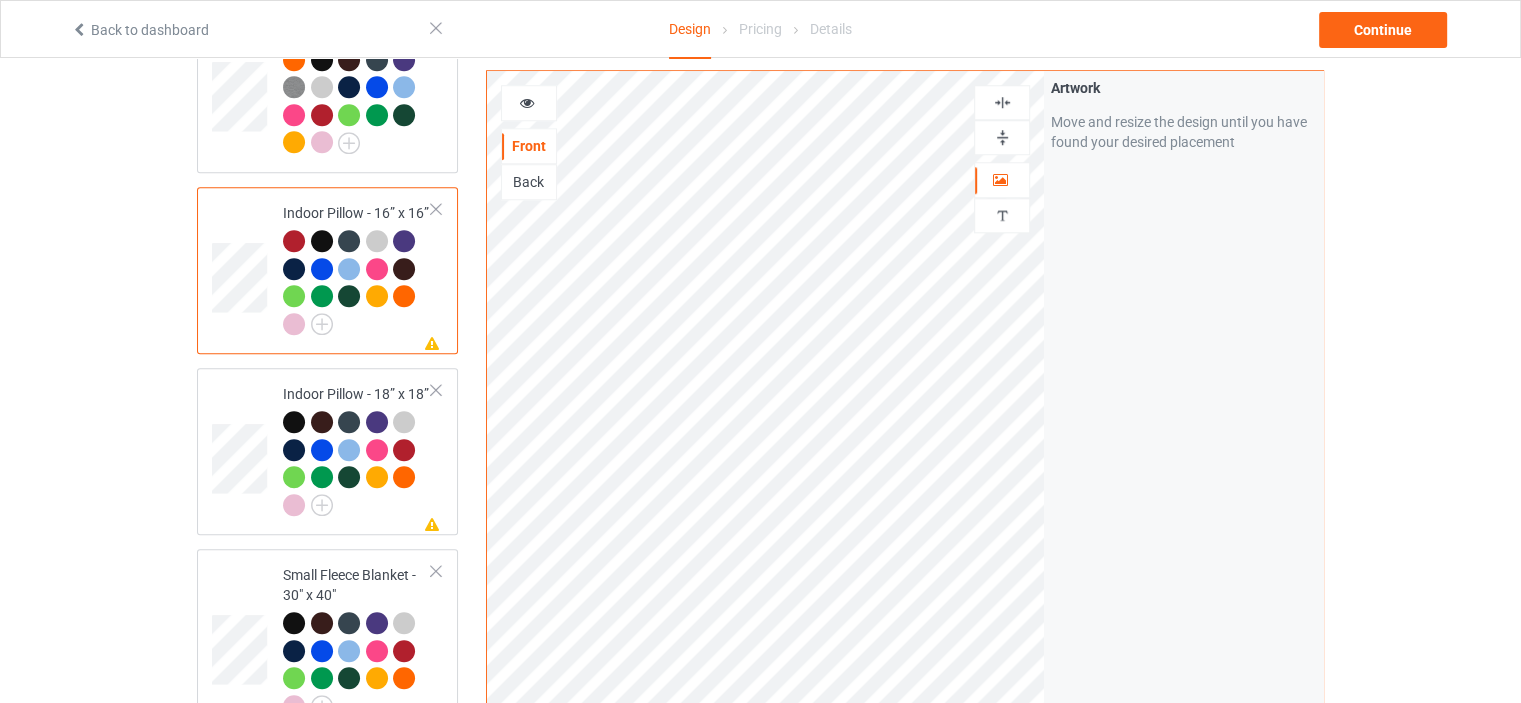 click at bounding box center [1002, 137] 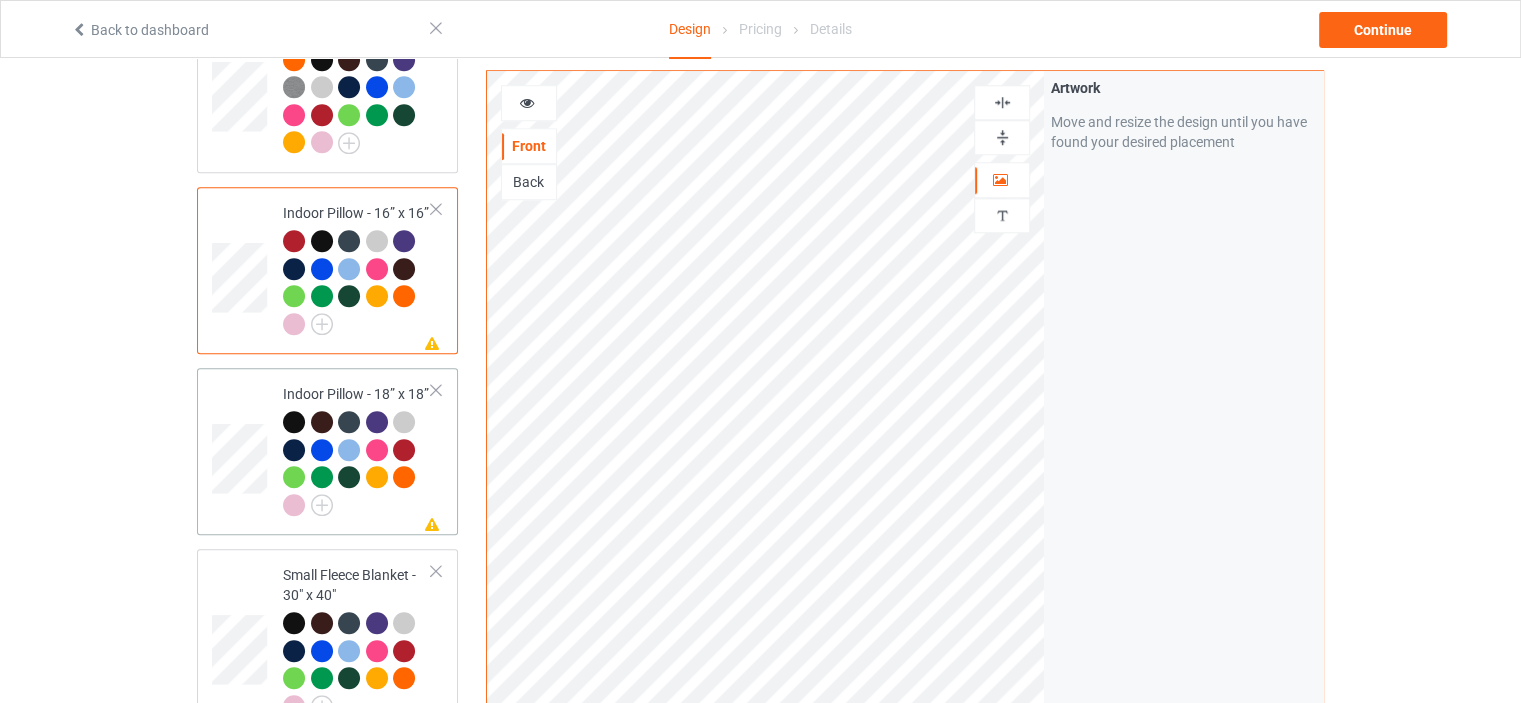 click on "Missing artwork on 1 side(s) Indoor Pillow - 18” x 18”" at bounding box center (327, 451) 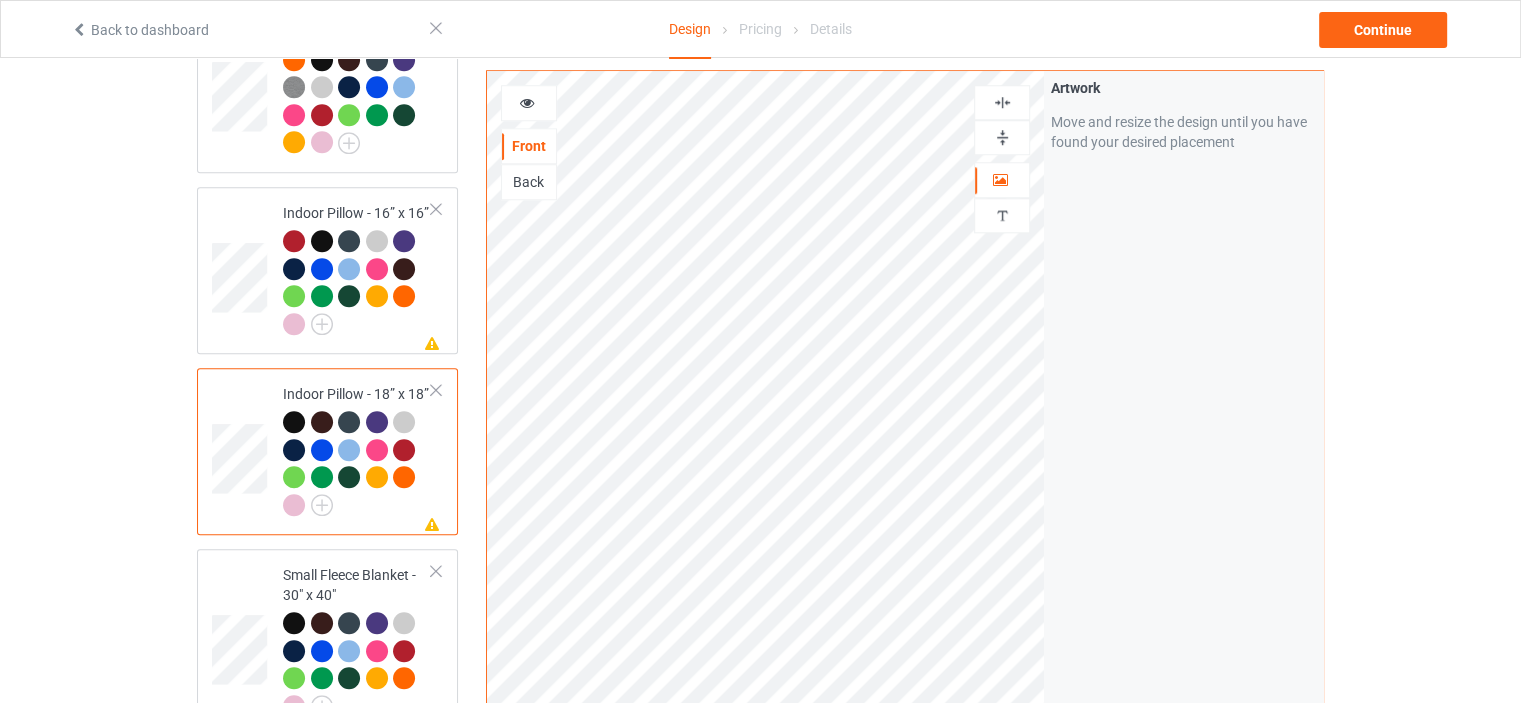 click at bounding box center [1002, 137] 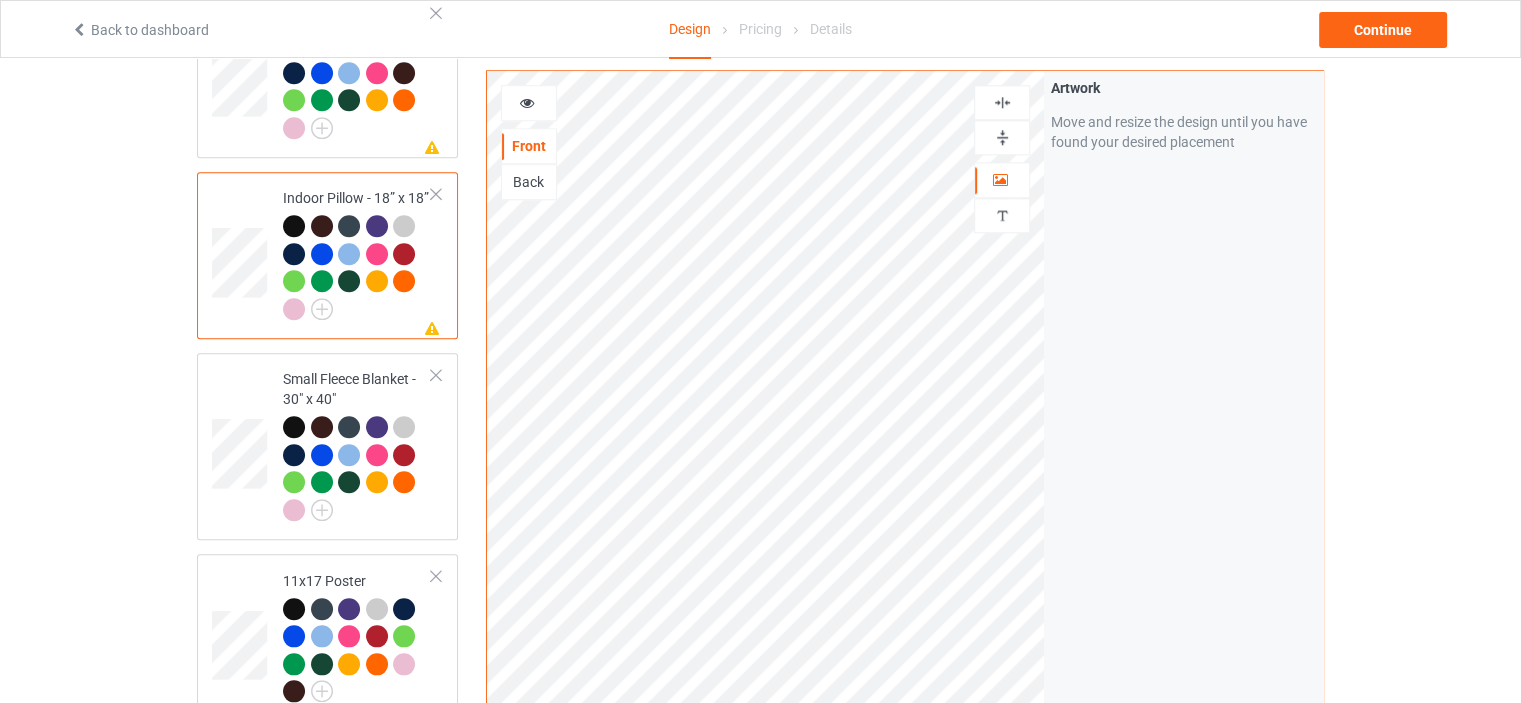 scroll, scrollTop: 2000, scrollLeft: 0, axis: vertical 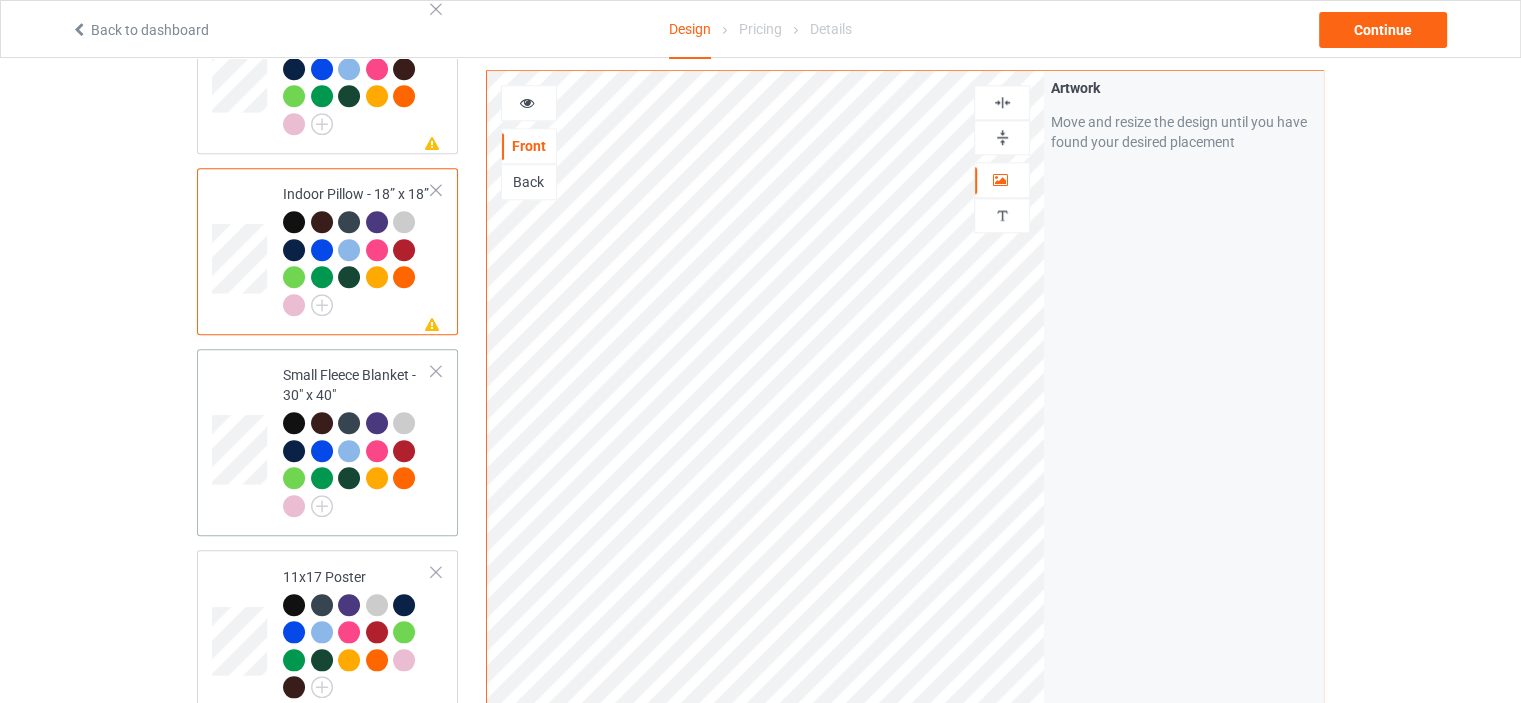 click on "Small Fleece Blanket - 30" x 40"" at bounding box center (327, 442) 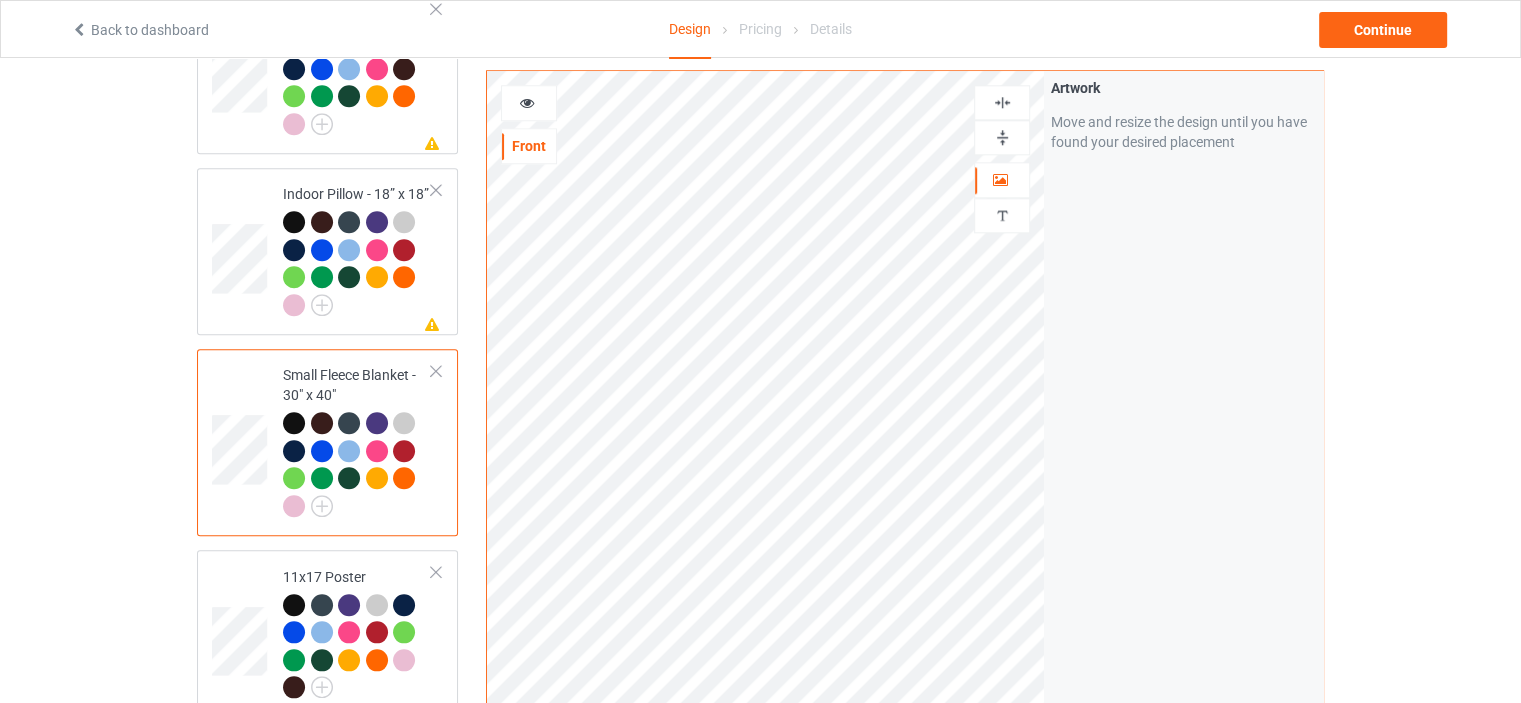 click at bounding box center (1002, 137) 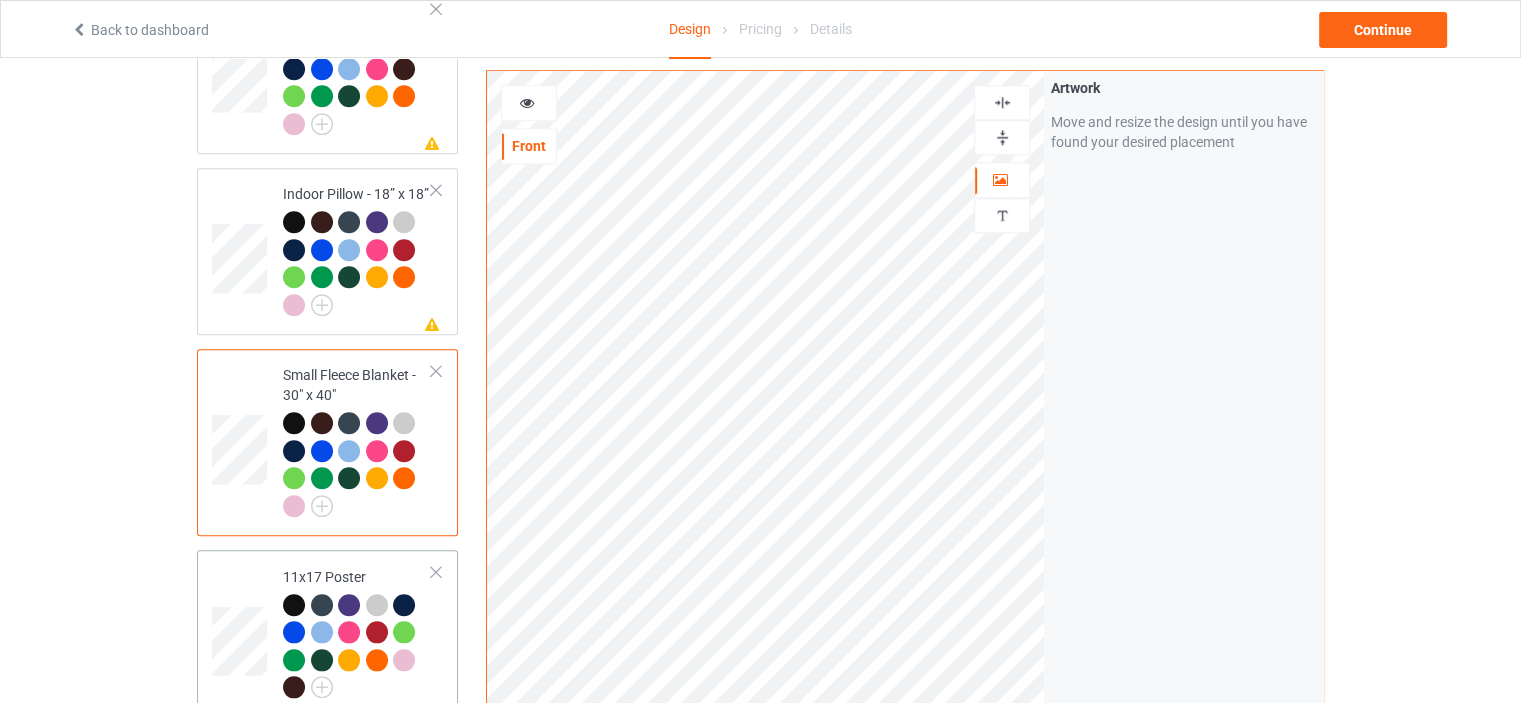 click on "11x17 Poster" at bounding box center (357, 632) 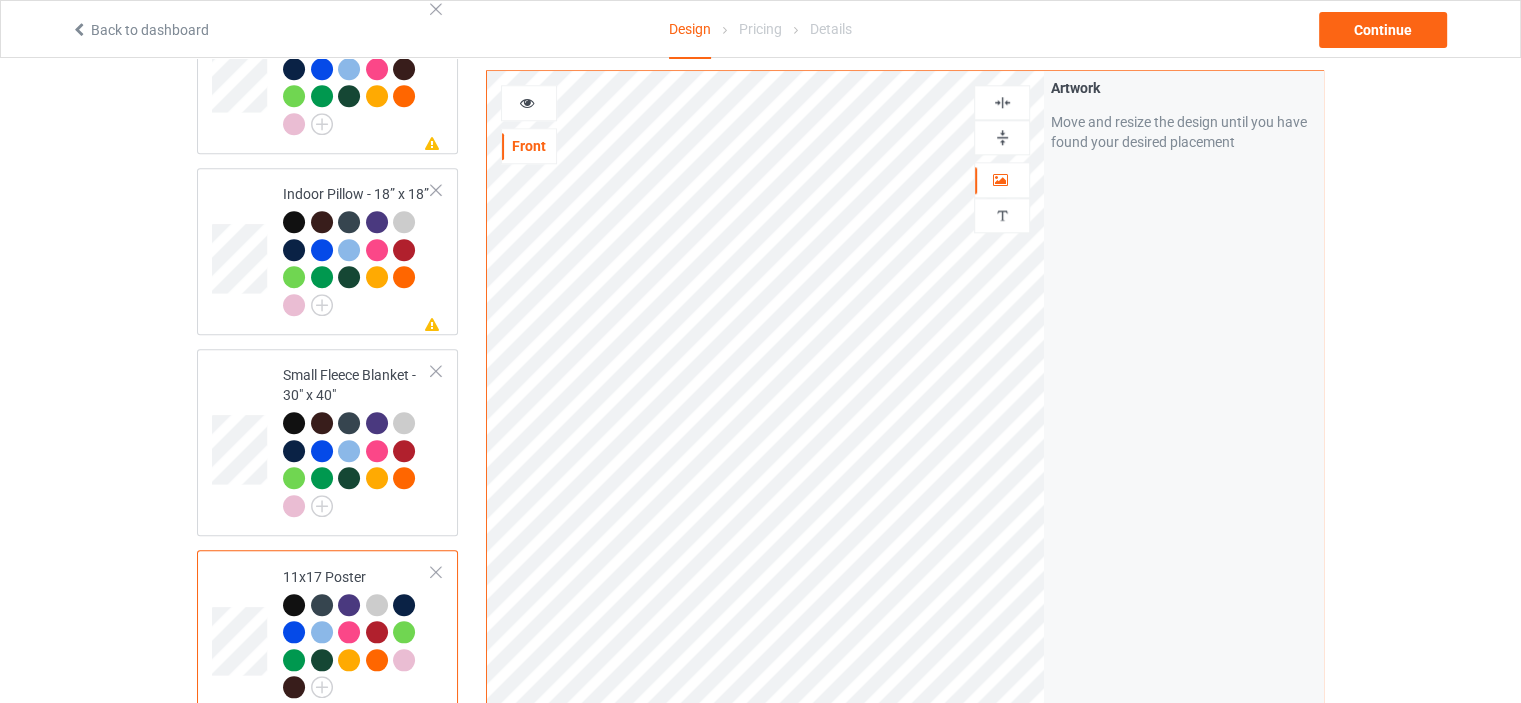 click at bounding box center [1002, 137] 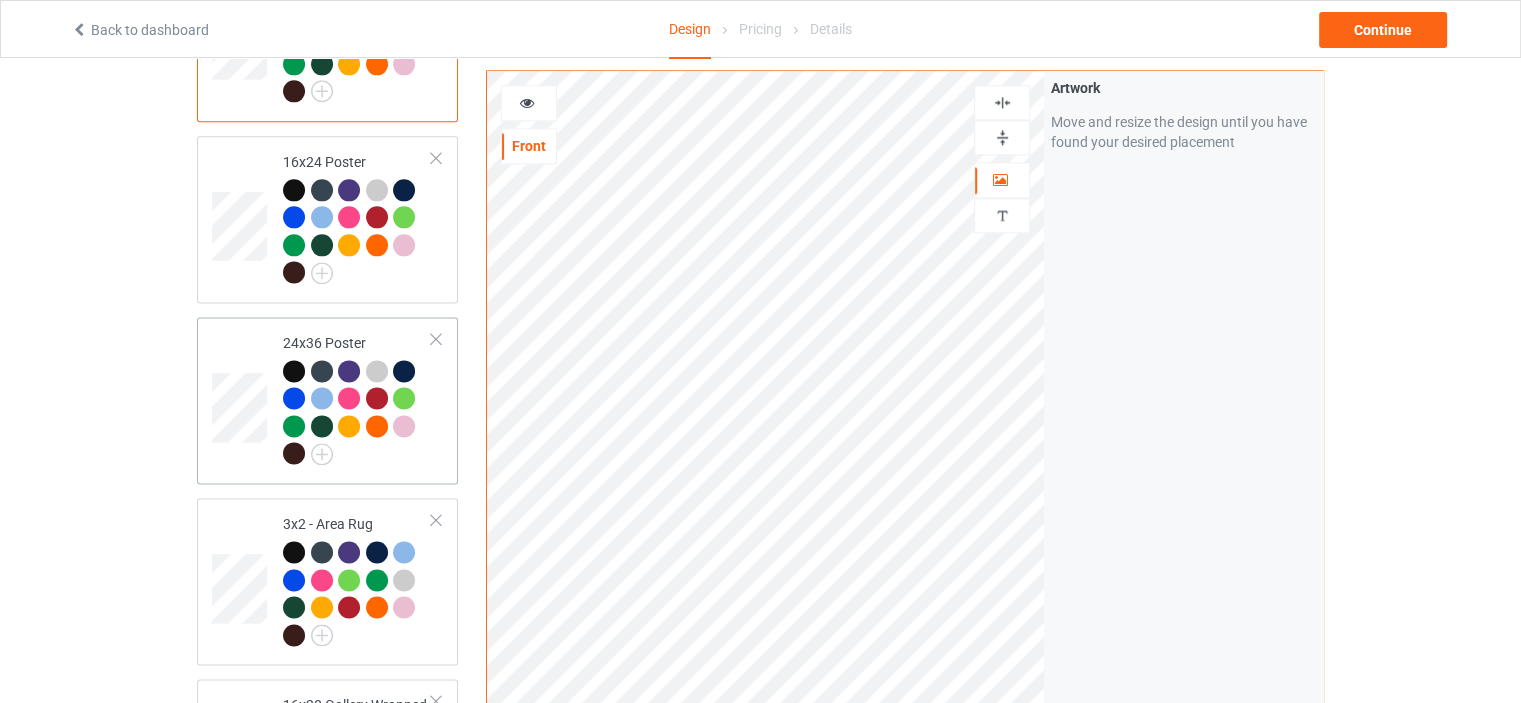 scroll, scrollTop: 2600, scrollLeft: 0, axis: vertical 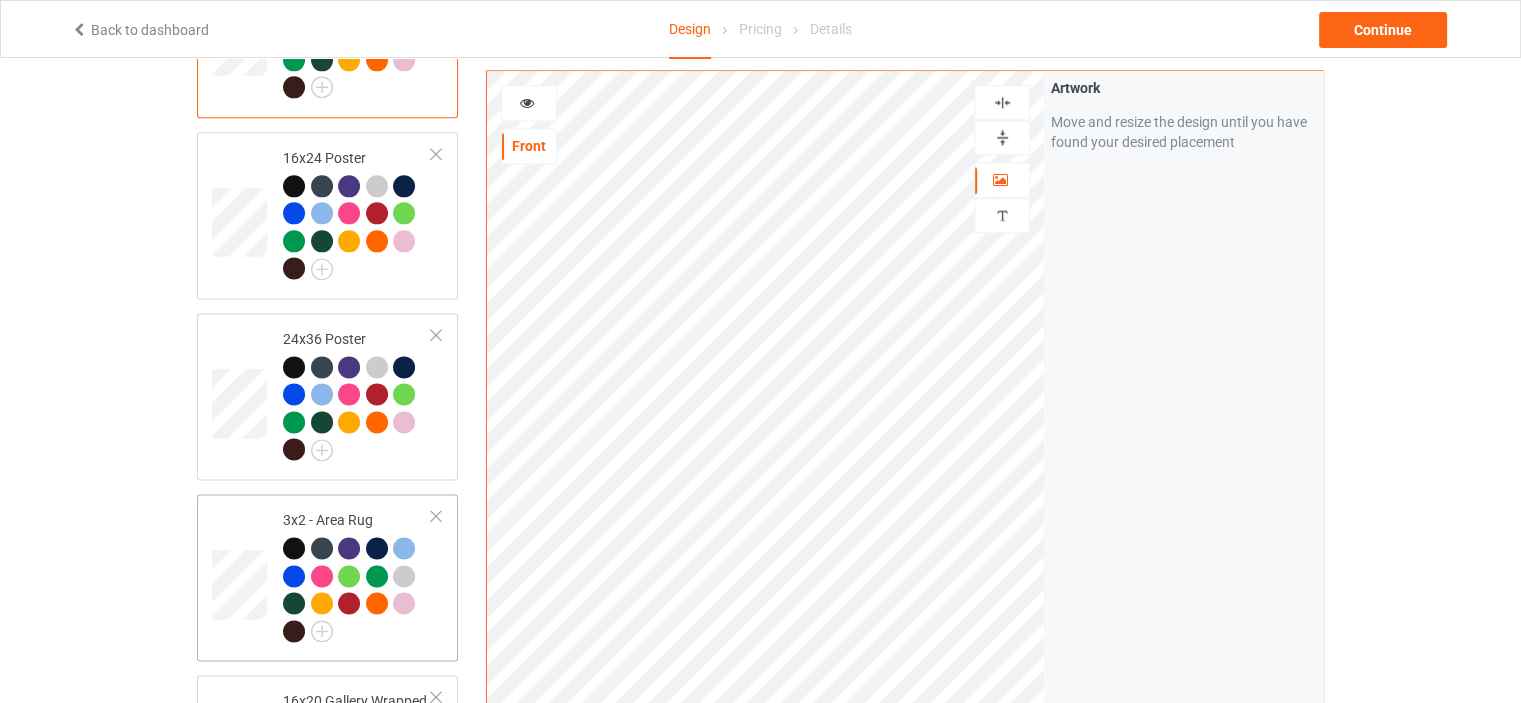 click on "3x2 - Area Rug" at bounding box center [357, 575] 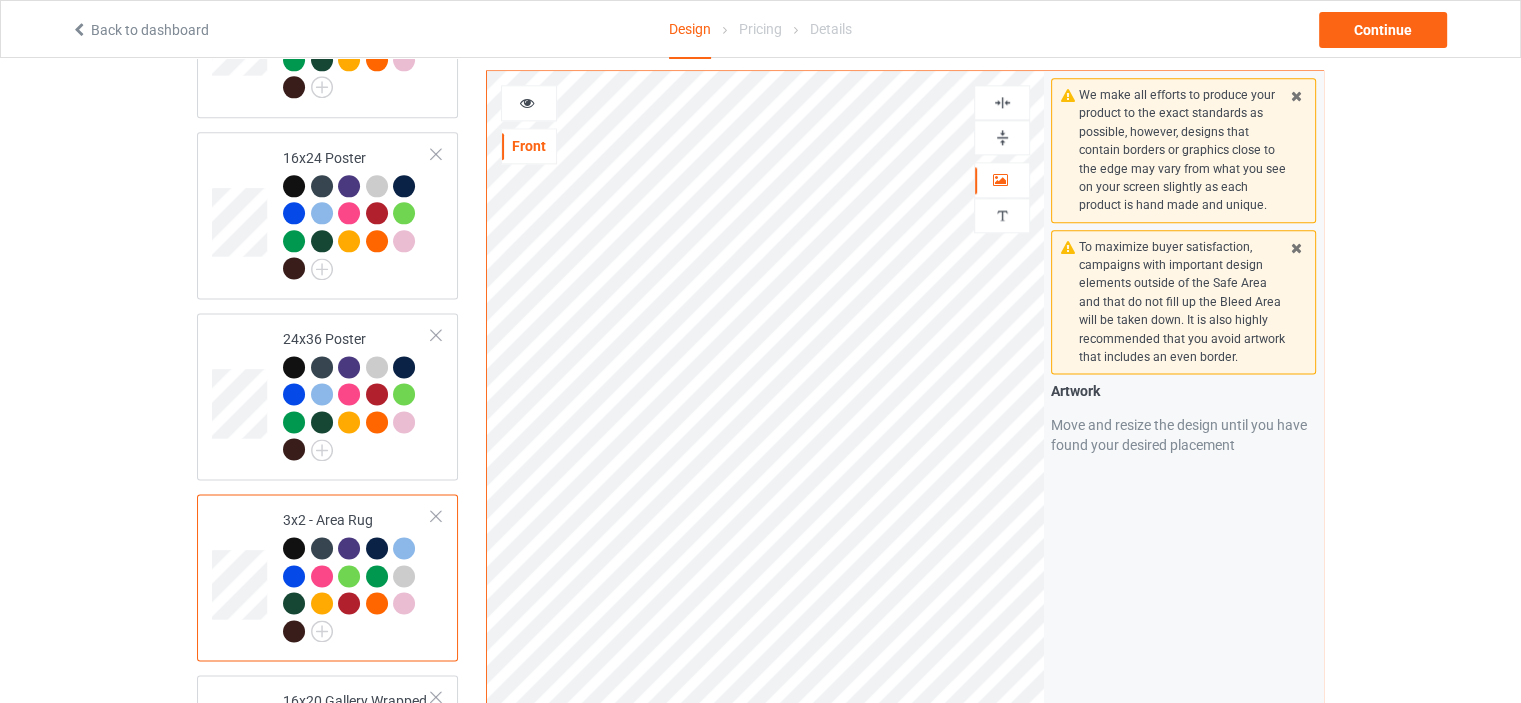click at bounding box center [1002, 137] 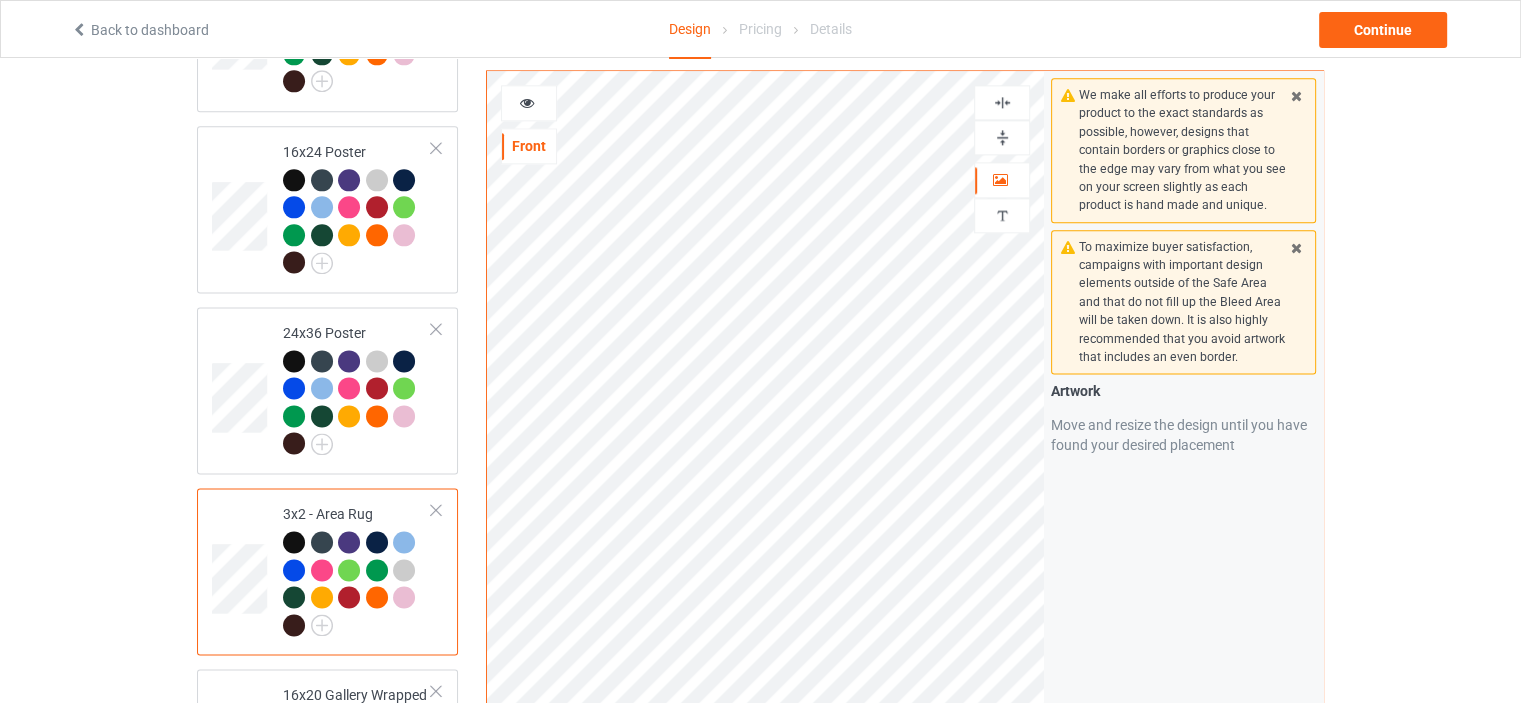 scroll, scrollTop: 2900, scrollLeft: 0, axis: vertical 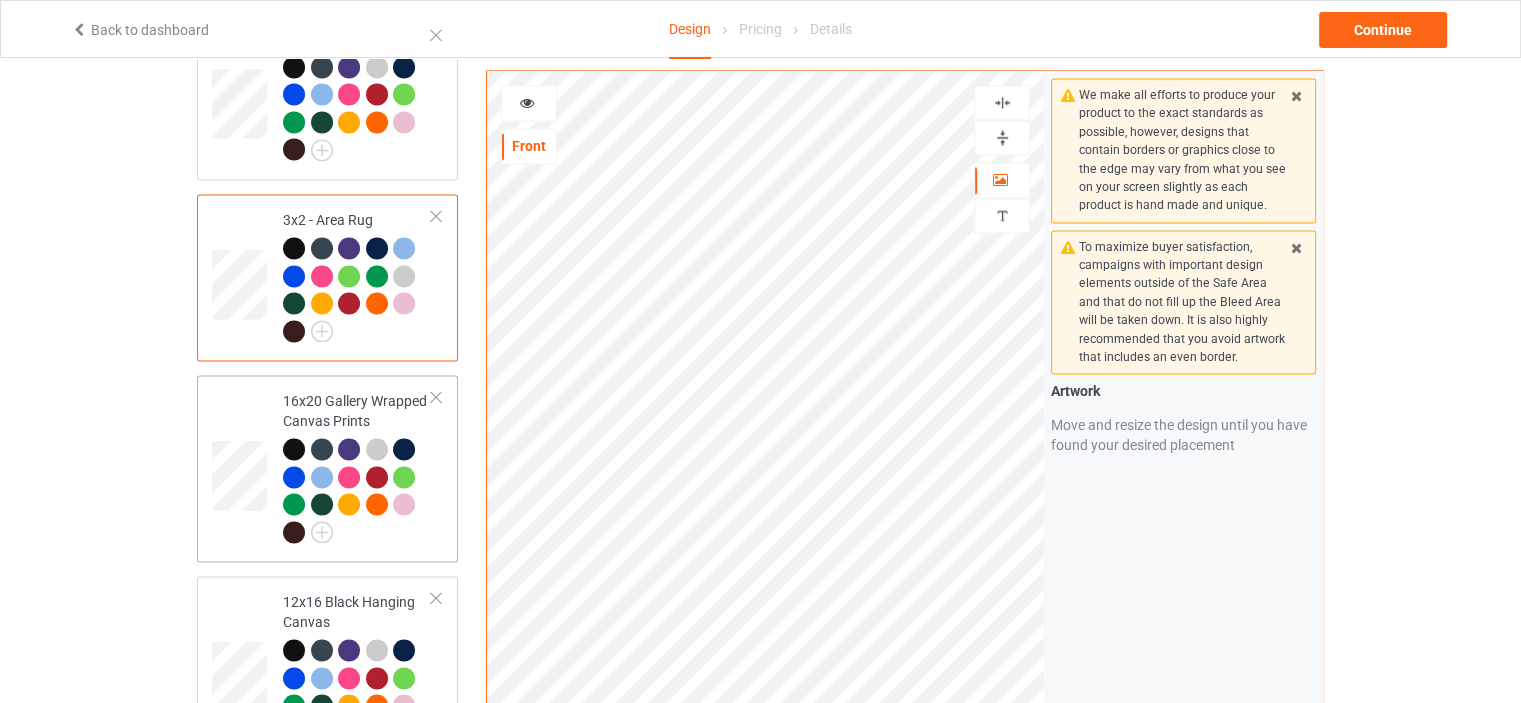 click on "16x20 Gallery Wrapped Canvas Prints" at bounding box center [357, 468] 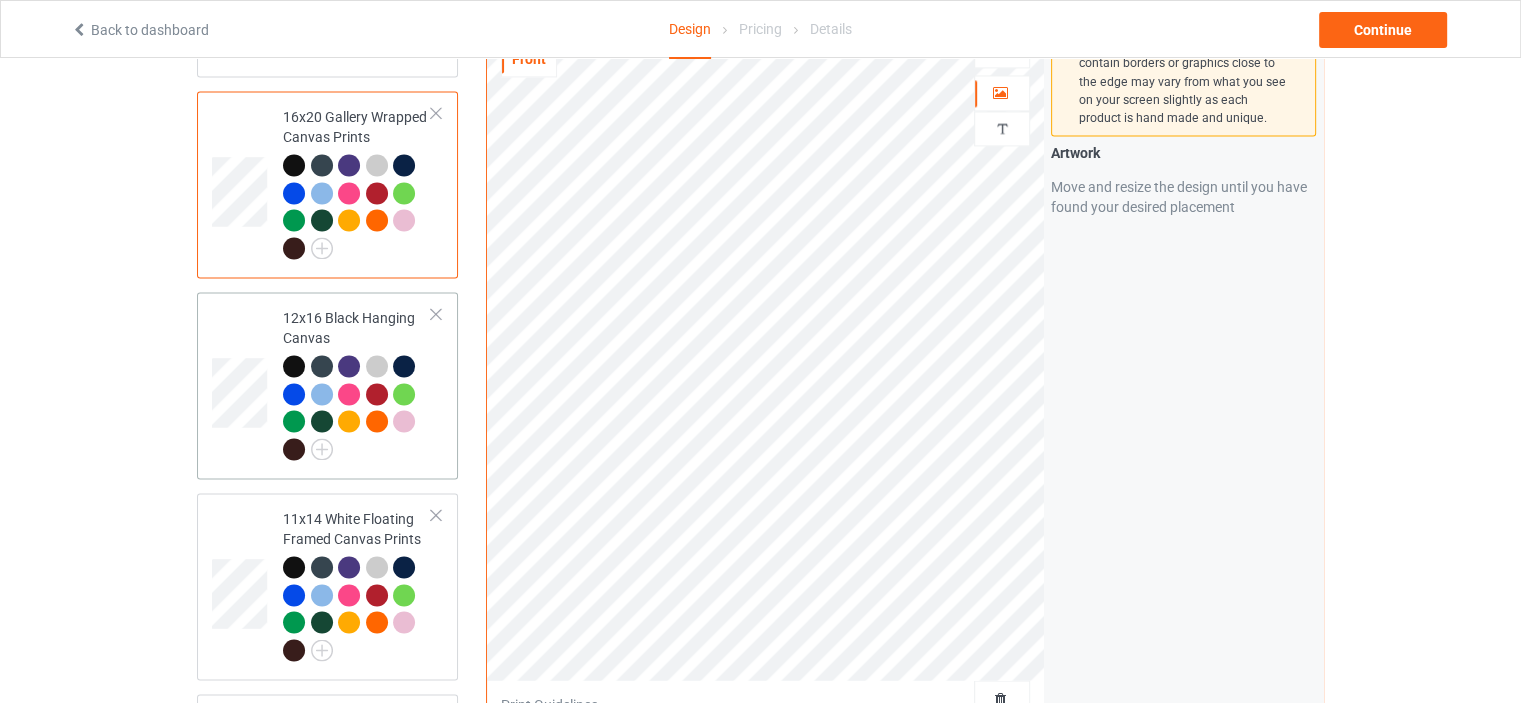 scroll, scrollTop: 3200, scrollLeft: 0, axis: vertical 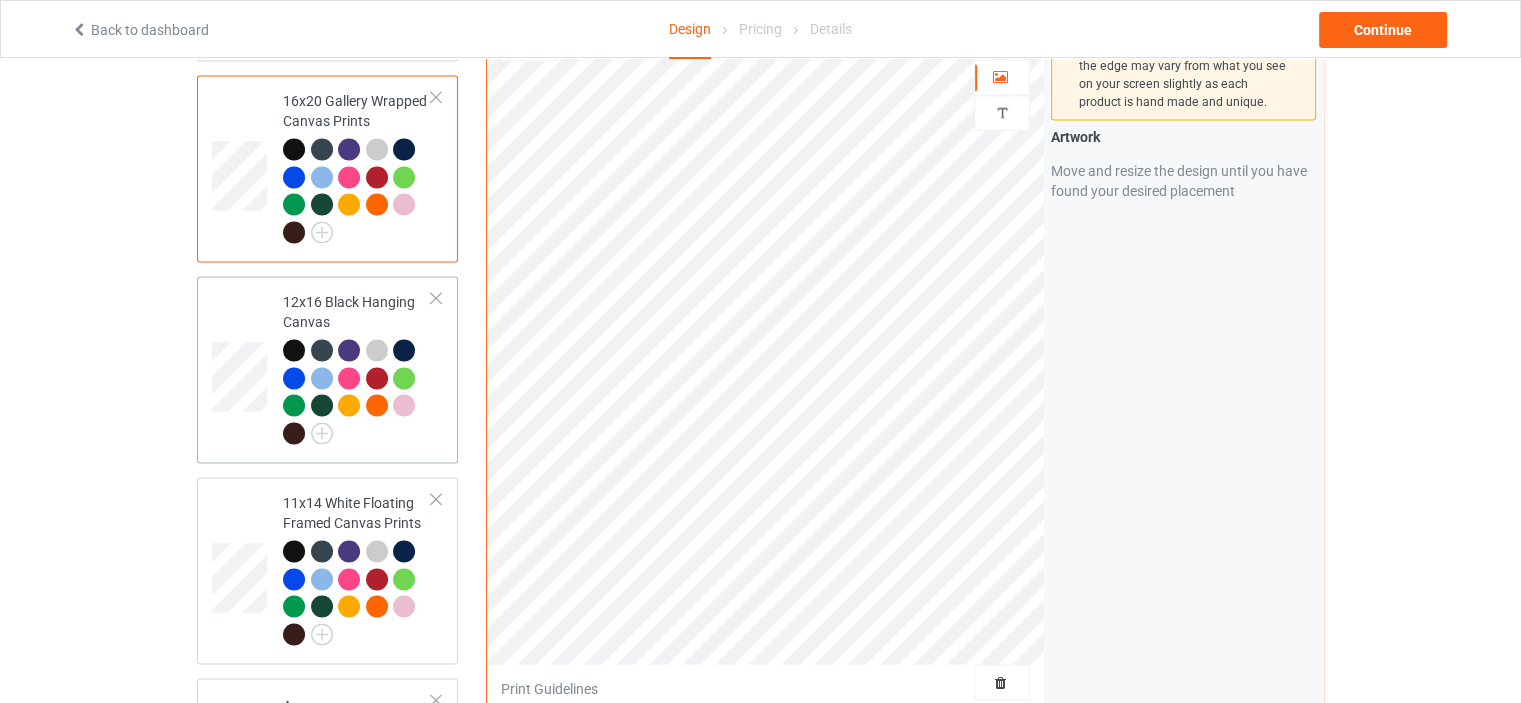 click on "12x16 Black Hanging Canvas" at bounding box center [357, 367] 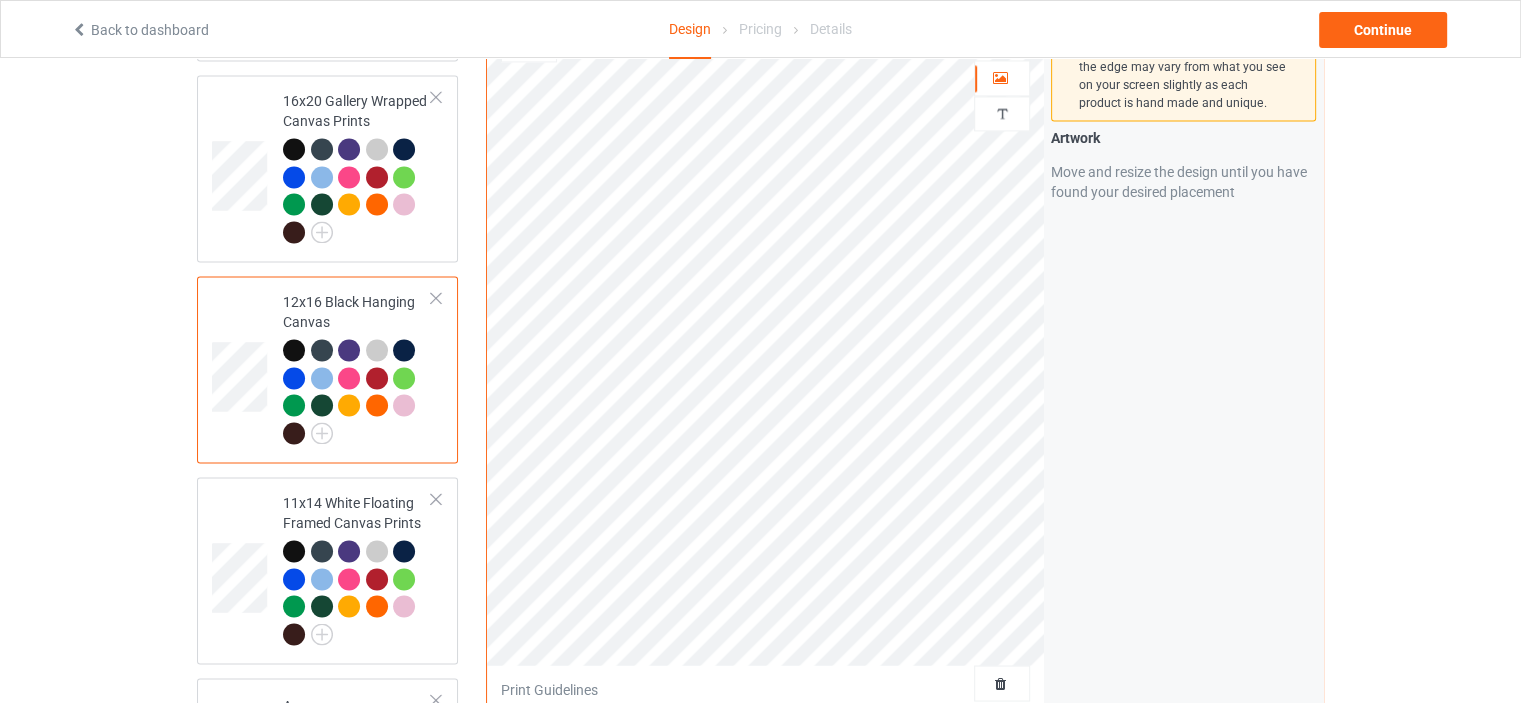 scroll, scrollTop: 3000, scrollLeft: 0, axis: vertical 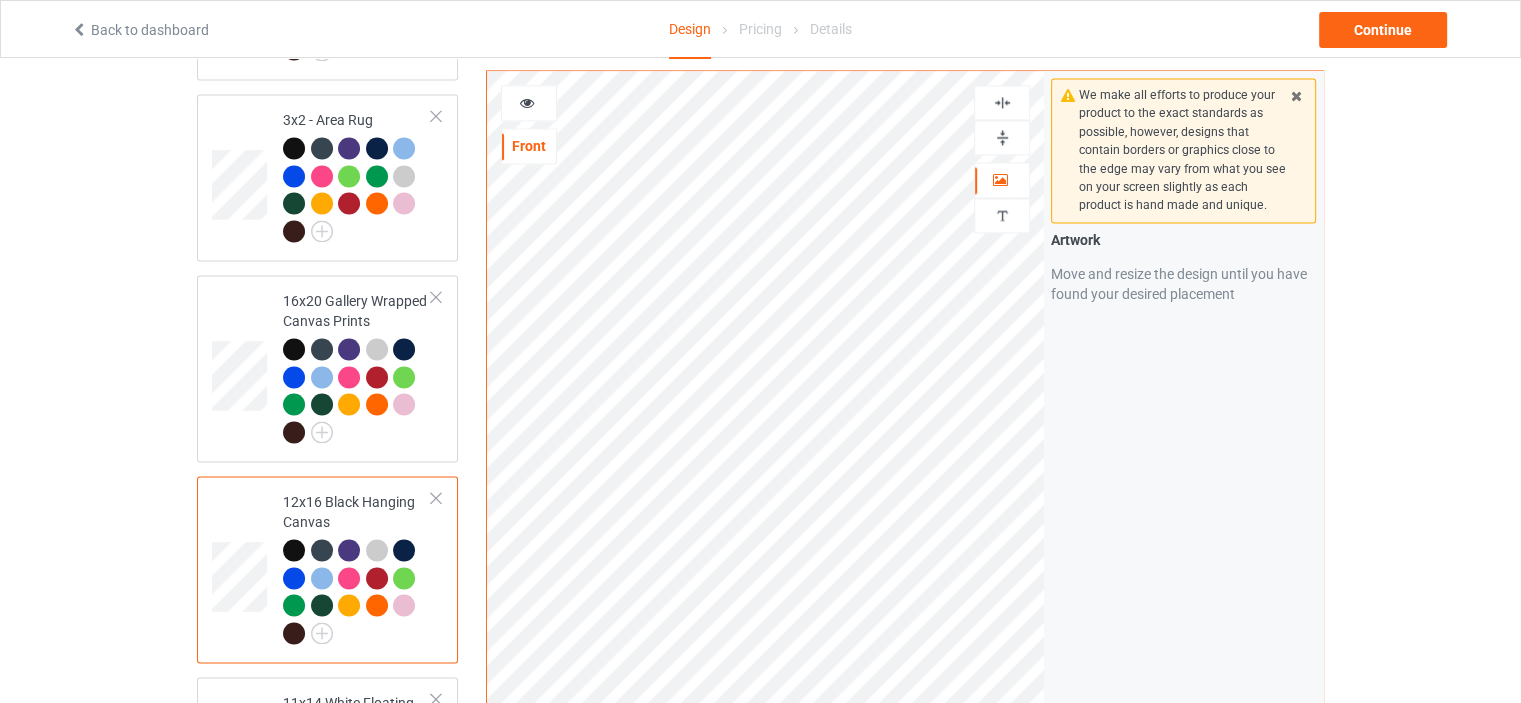 click at bounding box center (1002, 137) 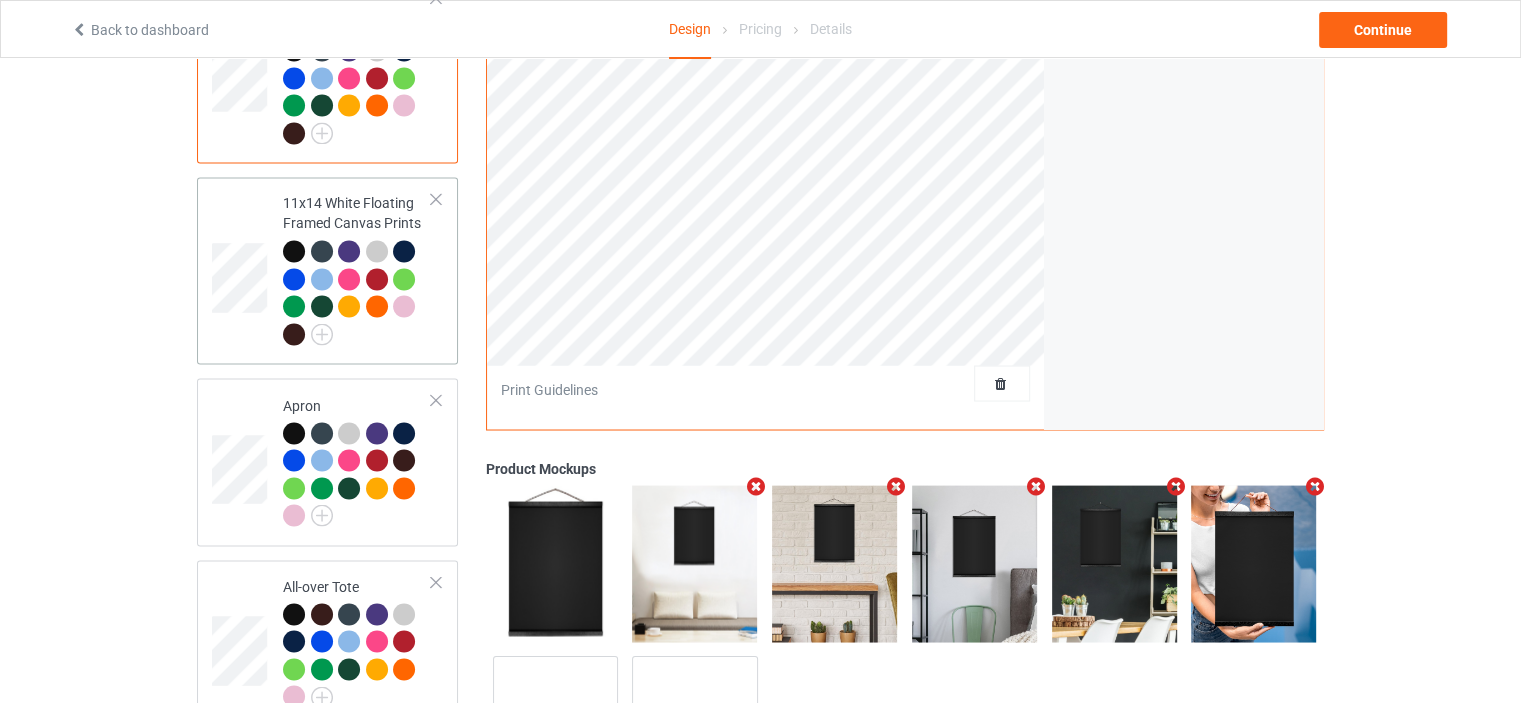 click on "11x14 White Floating Framed Canvas Prints" at bounding box center (357, 268) 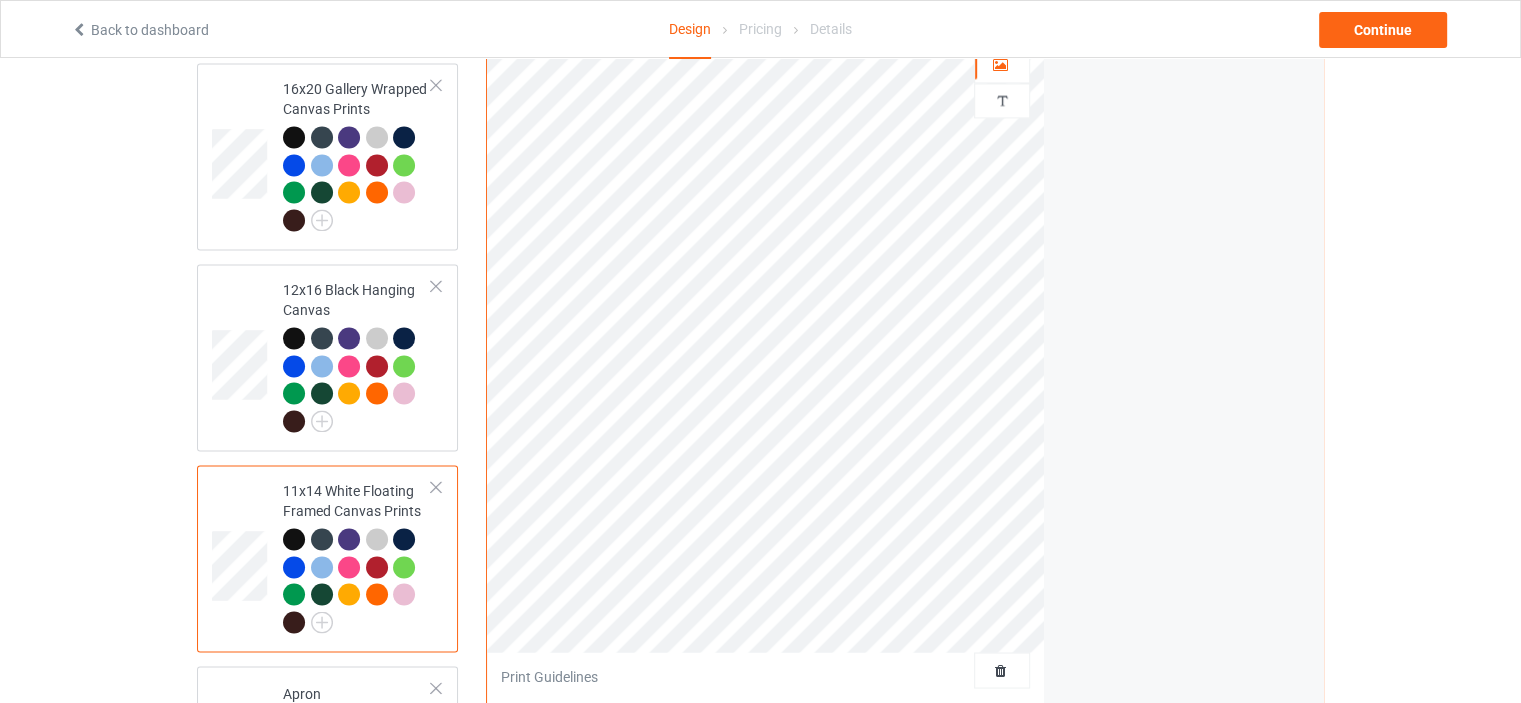 scroll, scrollTop: 2900, scrollLeft: 0, axis: vertical 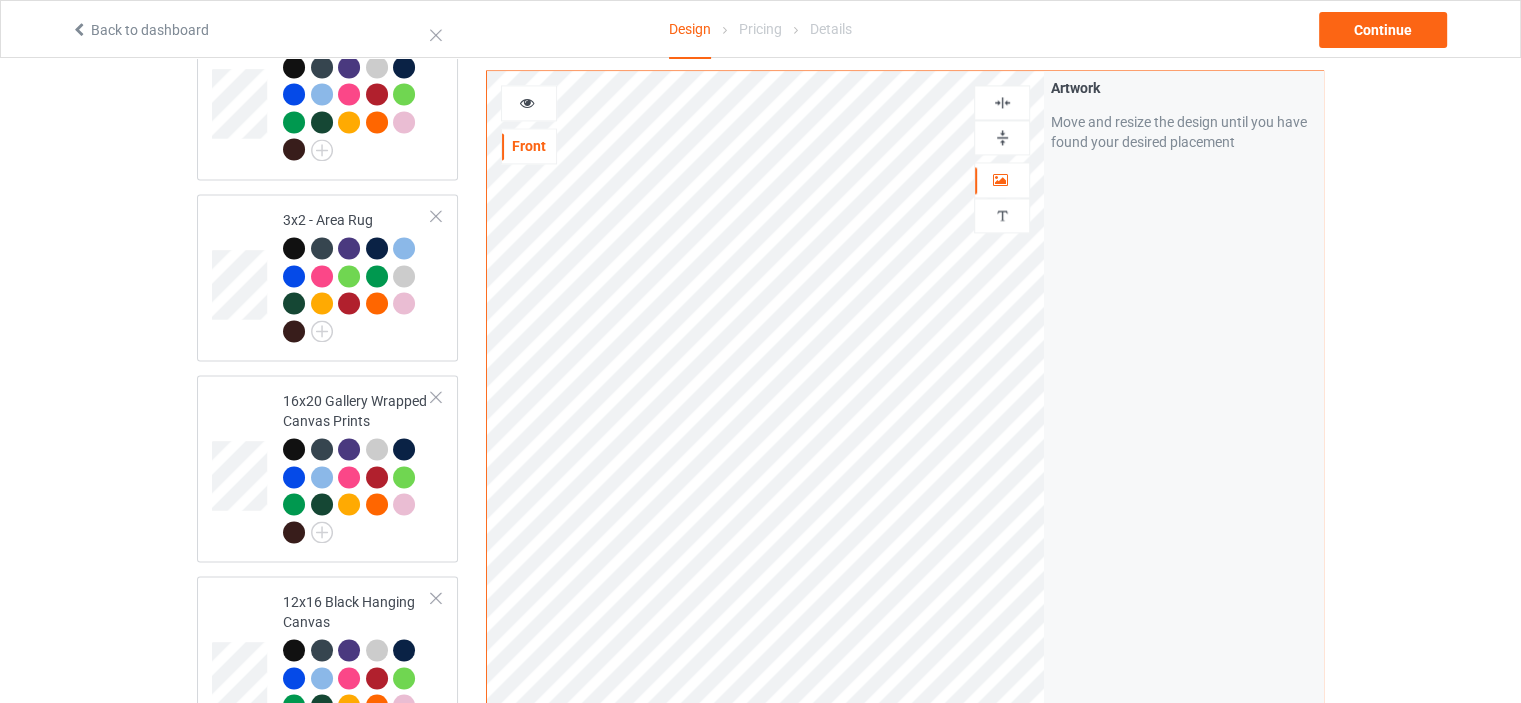 click at bounding box center (1002, 137) 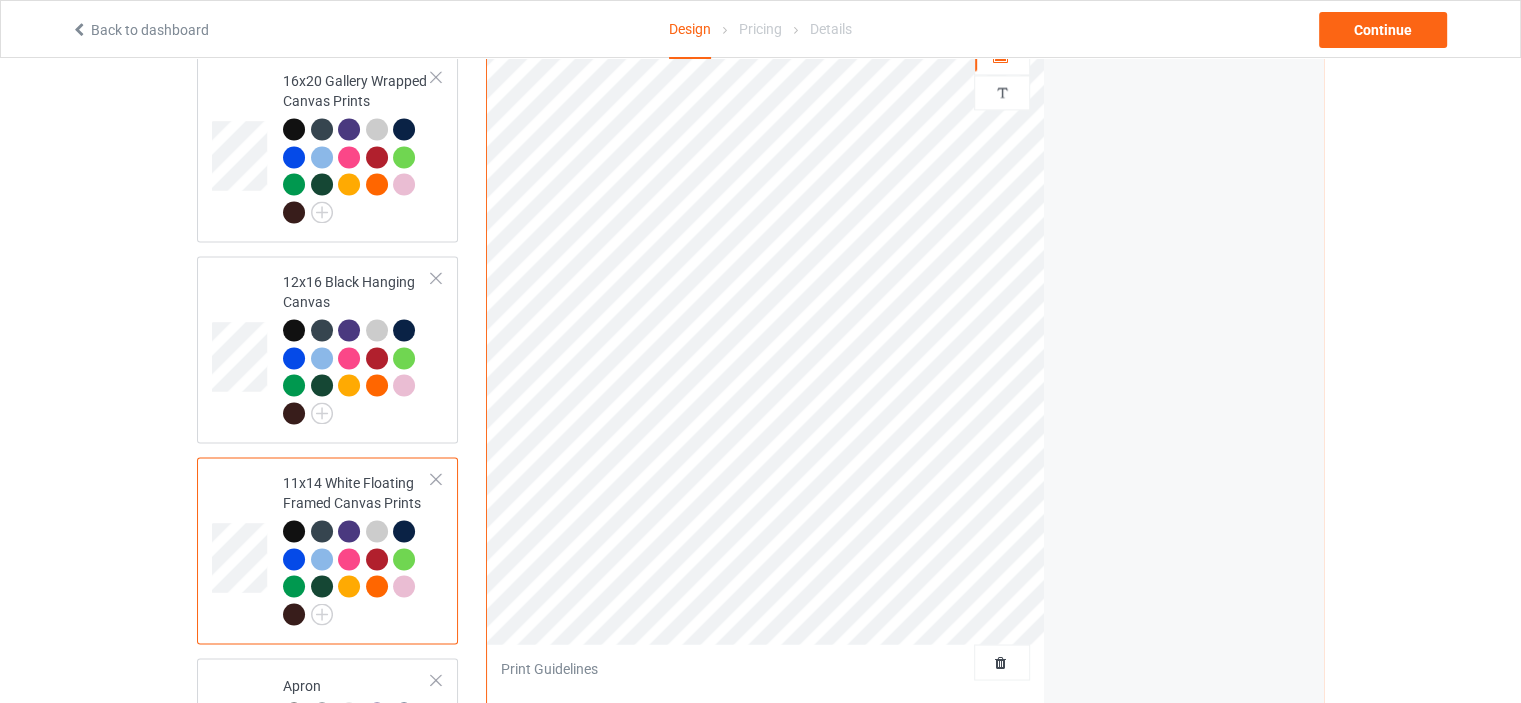 scroll, scrollTop: 3400, scrollLeft: 0, axis: vertical 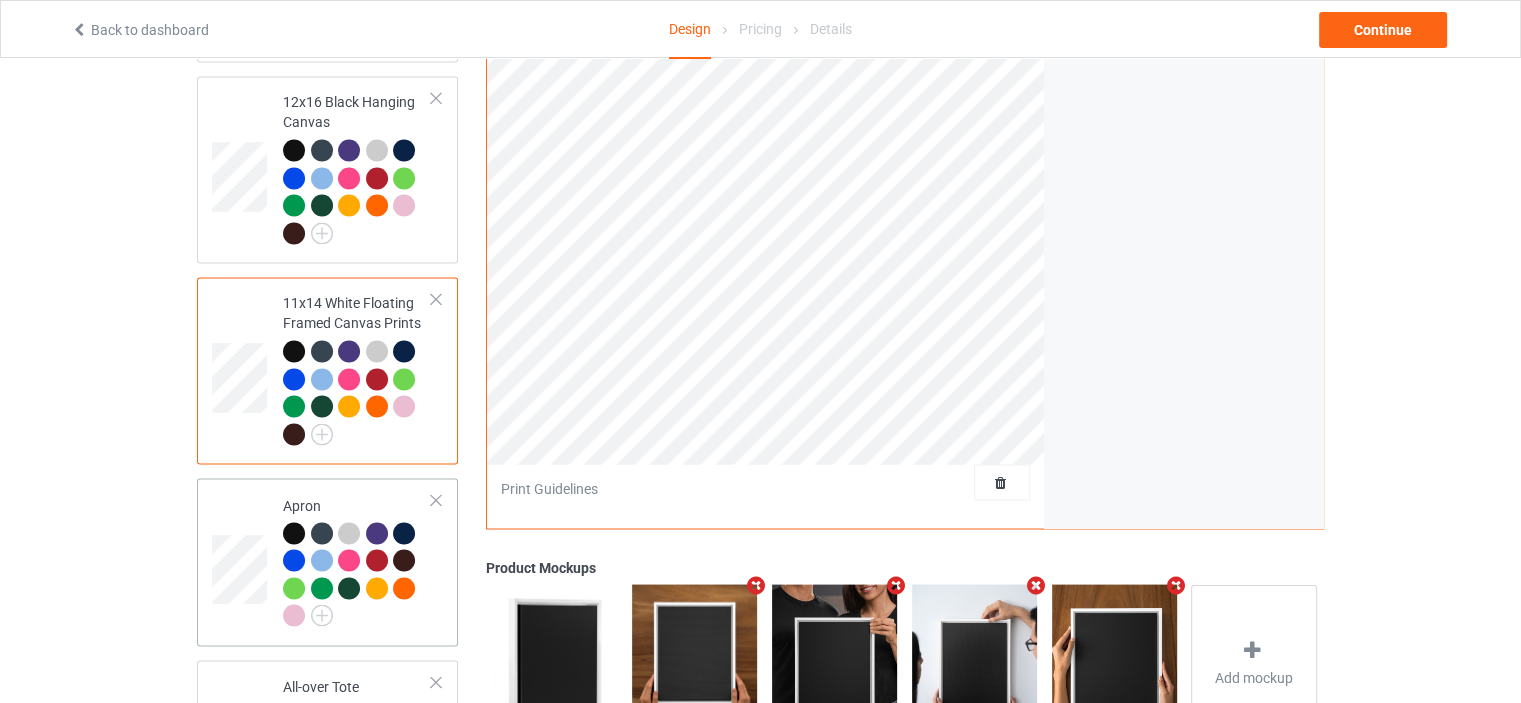 click on "Apron" at bounding box center [357, 560] 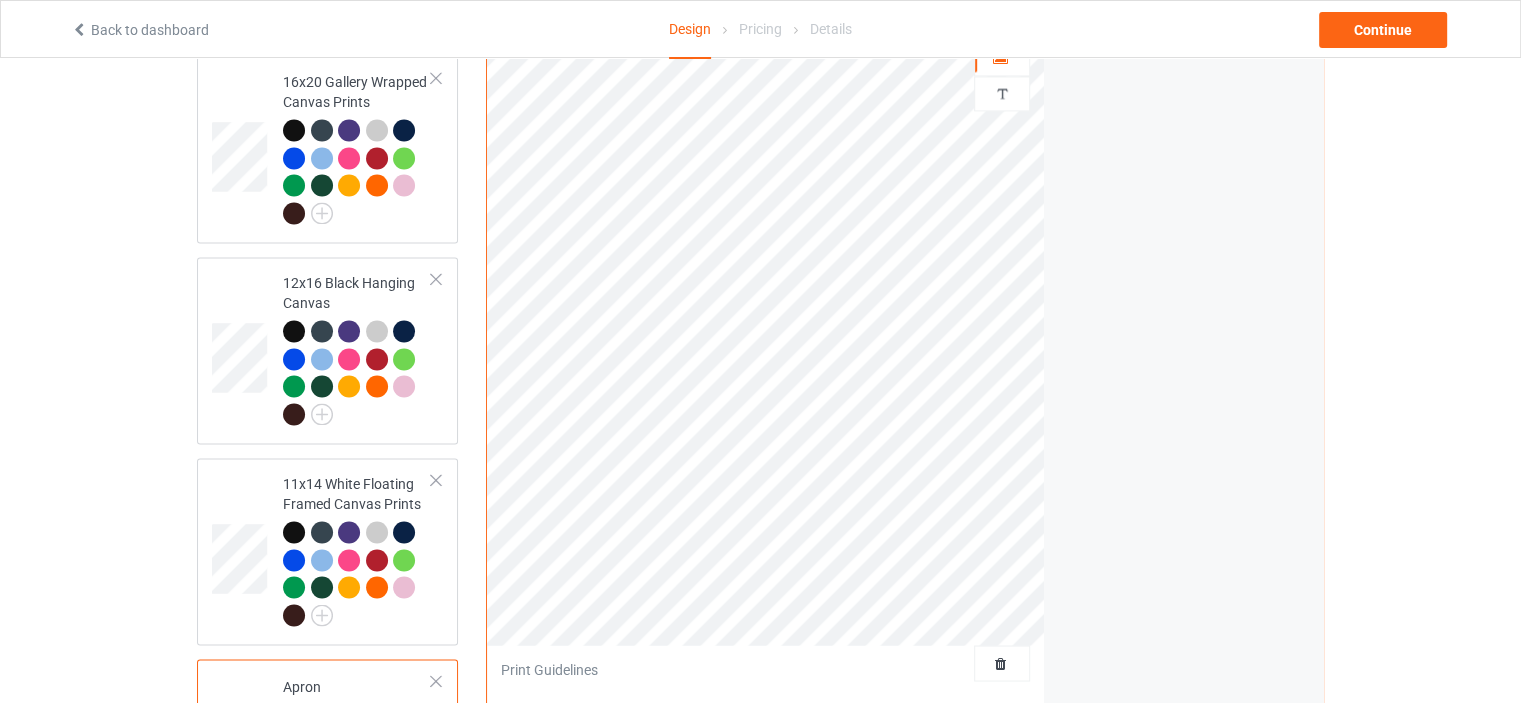 scroll, scrollTop: 3000, scrollLeft: 0, axis: vertical 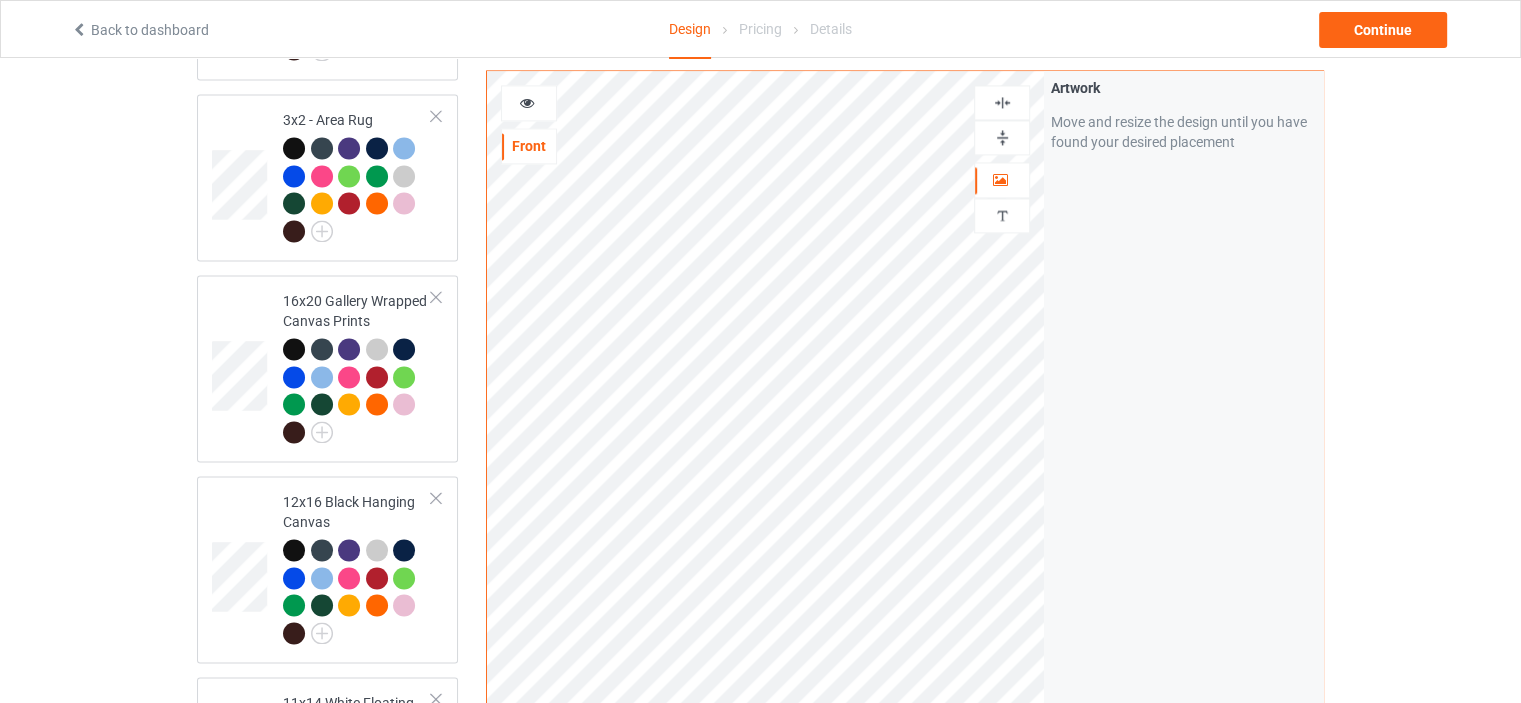 click at bounding box center [1002, 102] 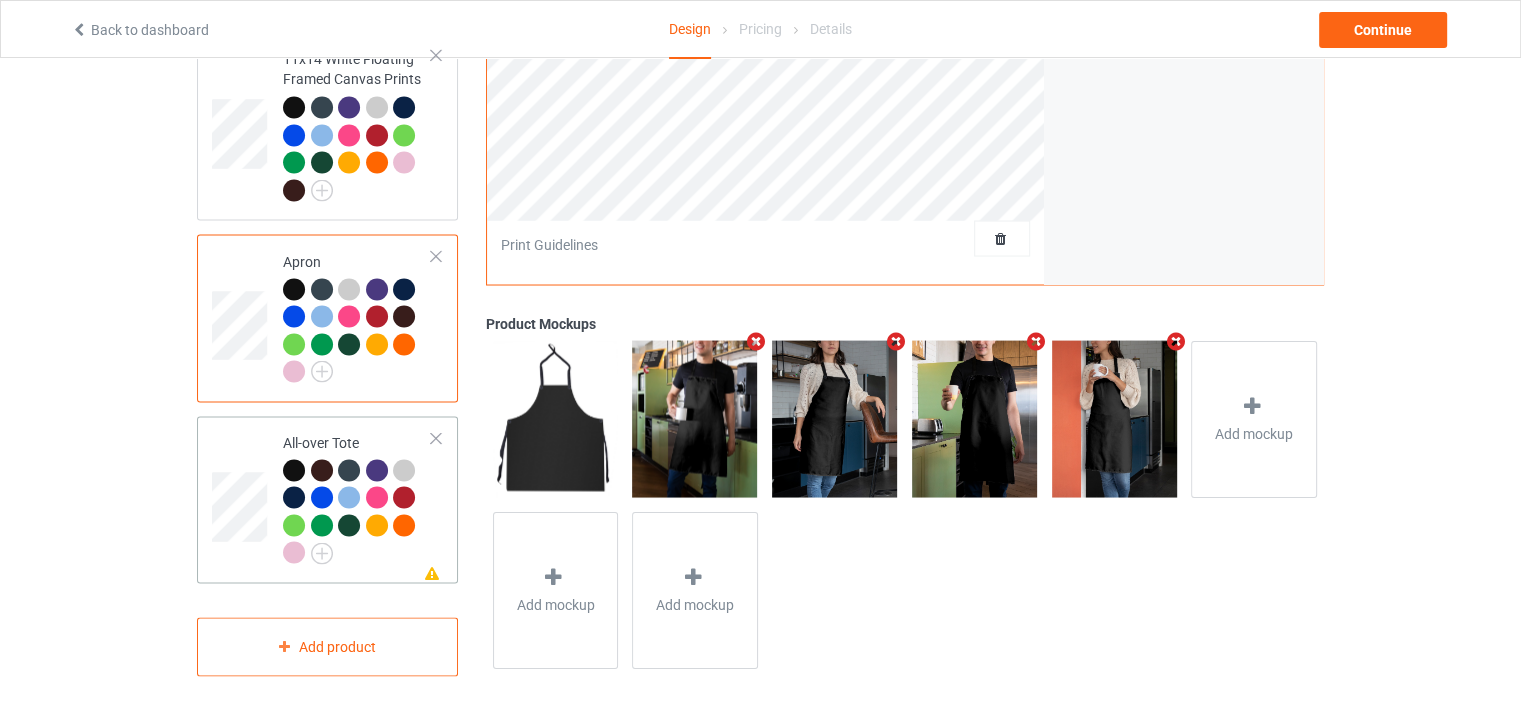click on "Missing artwork on 1 side(s) All-over Tote" at bounding box center [357, 499] 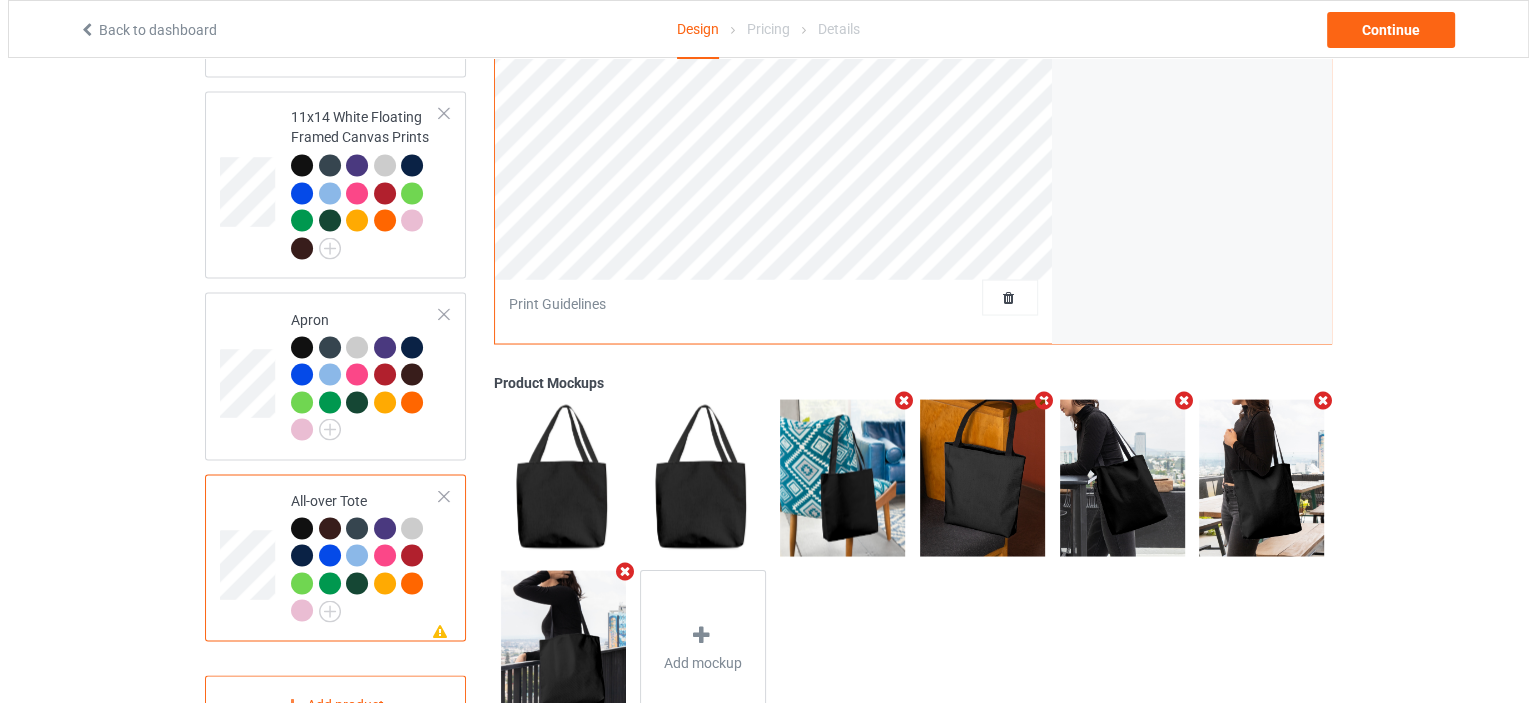 scroll, scrollTop: 3644, scrollLeft: 0, axis: vertical 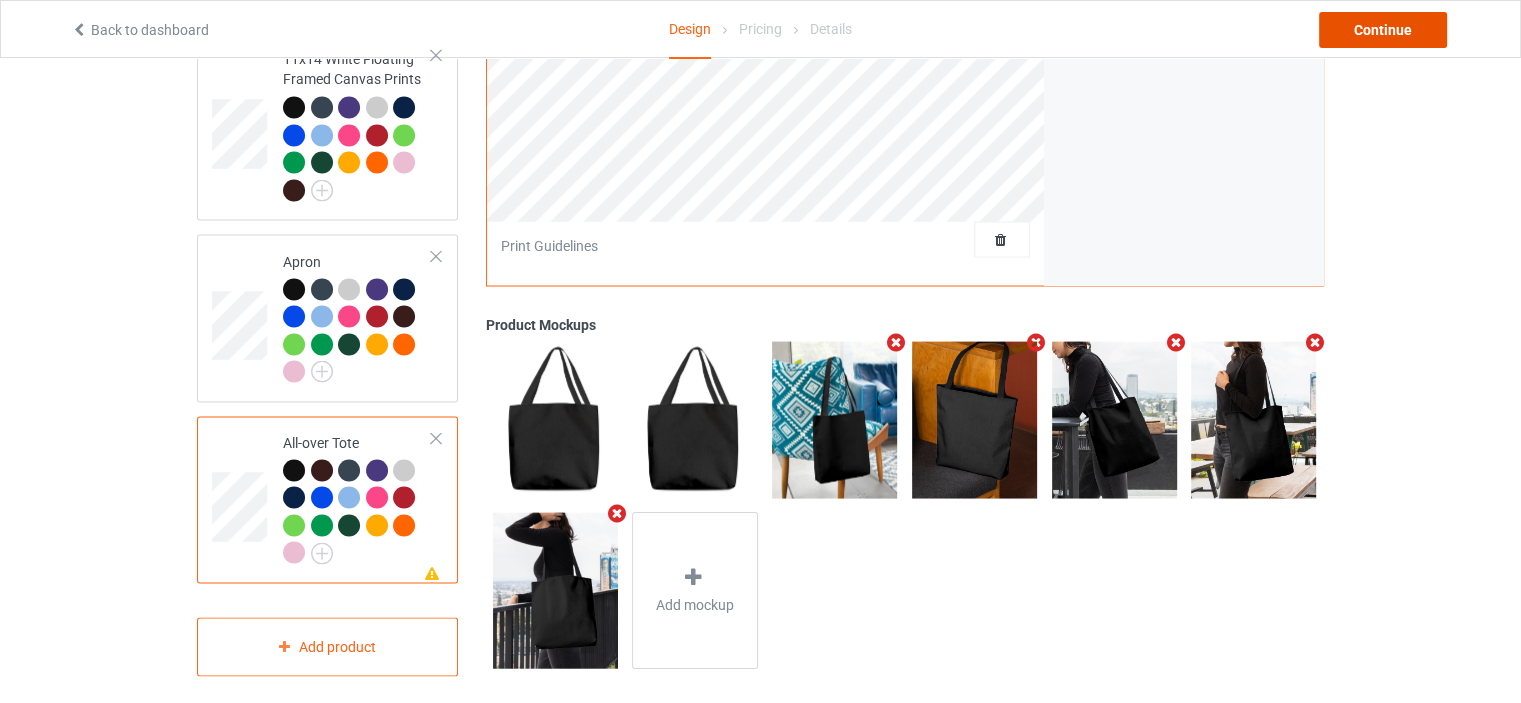 click on "Continue" at bounding box center (1383, 30) 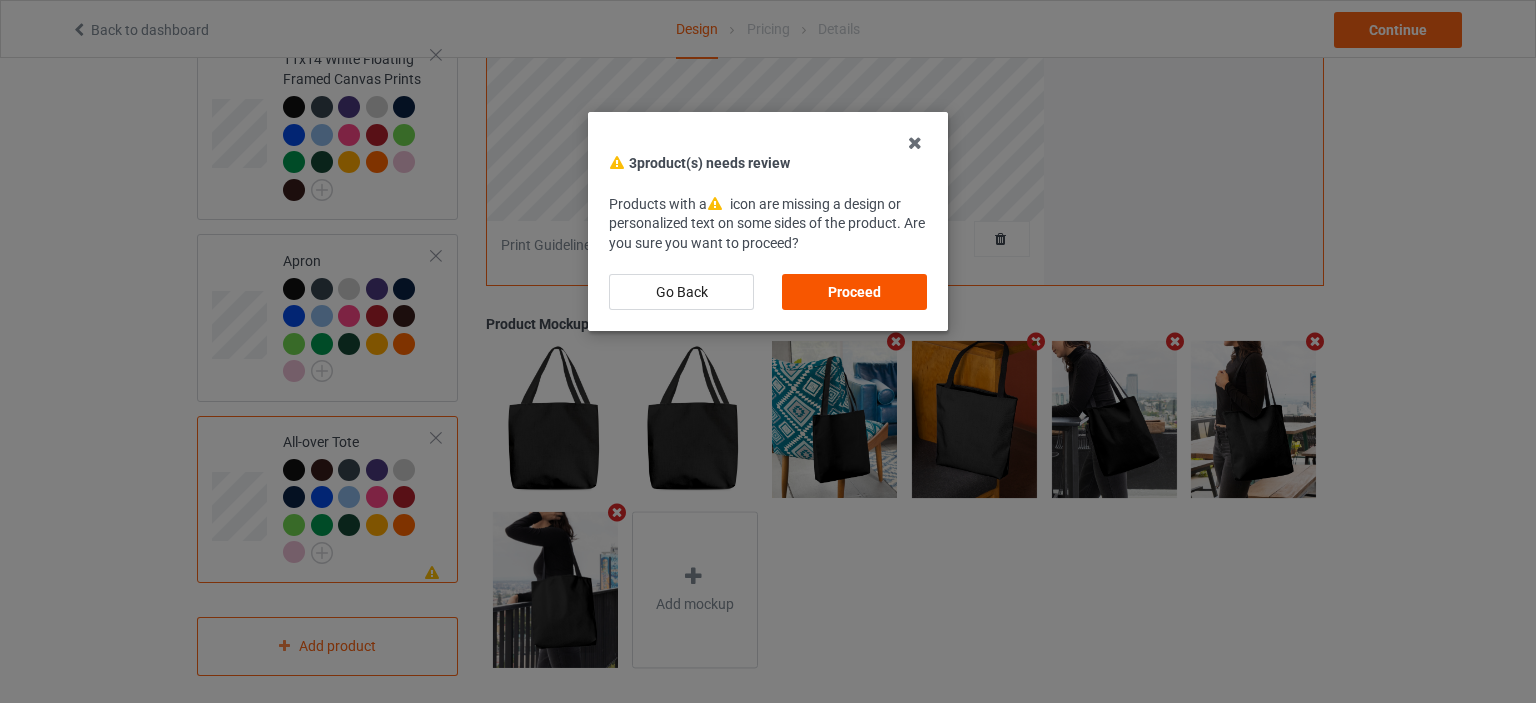 click on "Proceed" at bounding box center [854, 292] 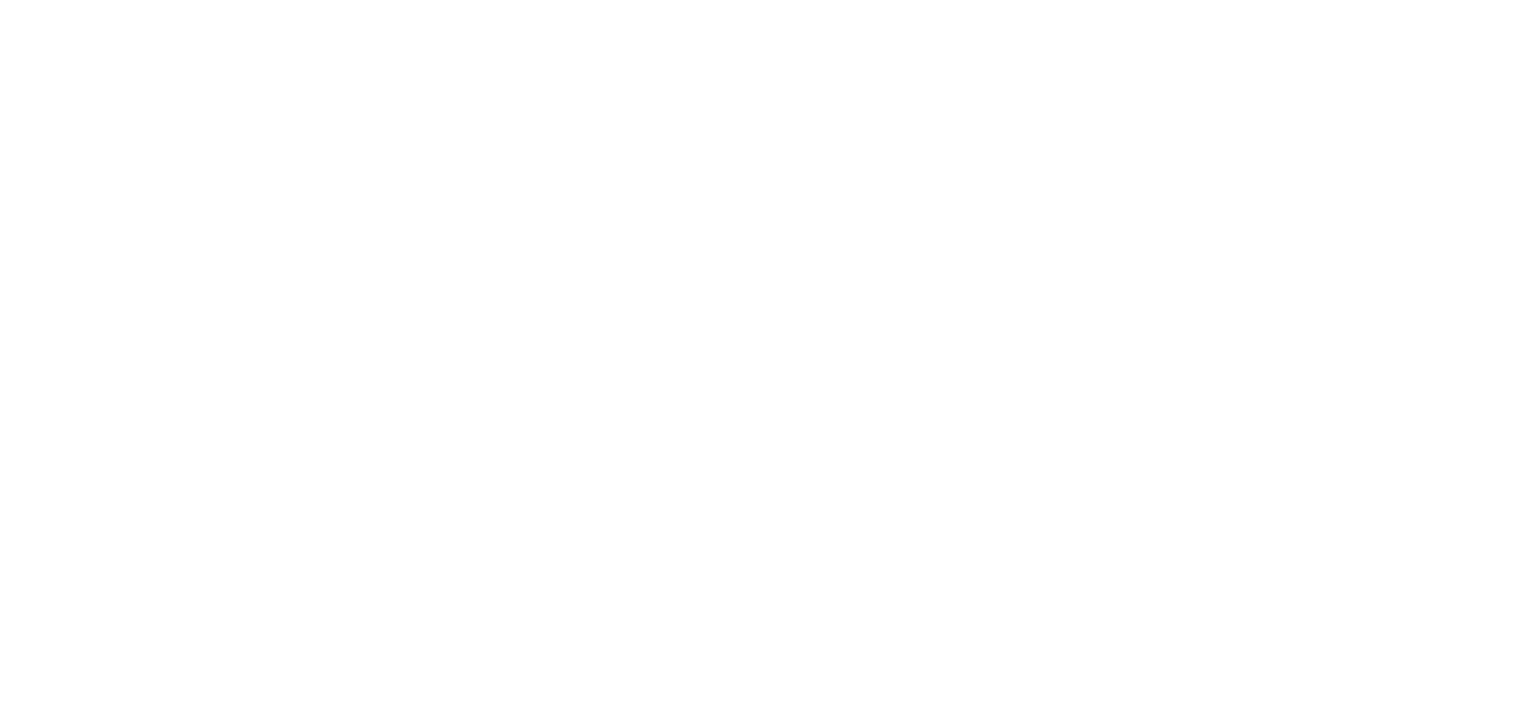 scroll, scrollTop: 0, scrollLeft: 0, axis: both 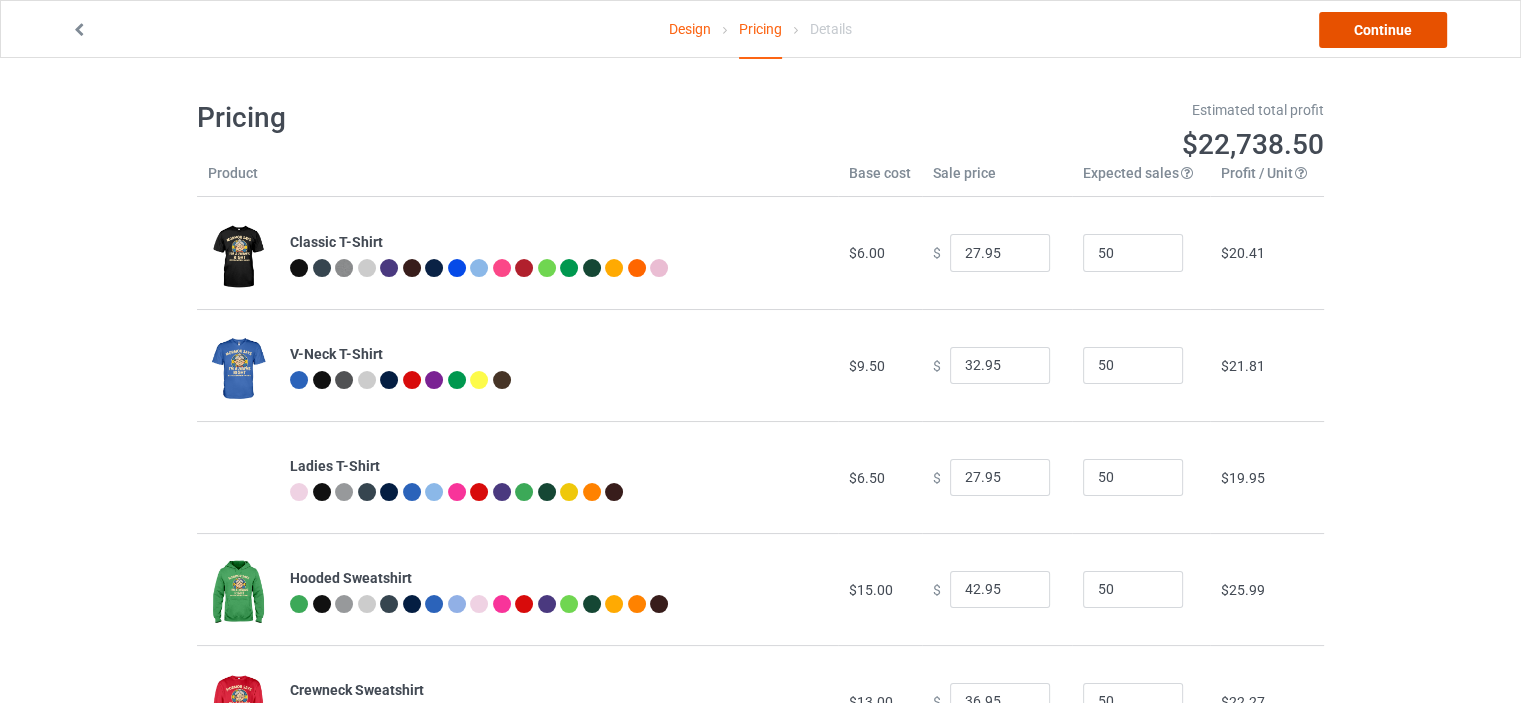 click on "Continue" at bounding box center (1383, 30) 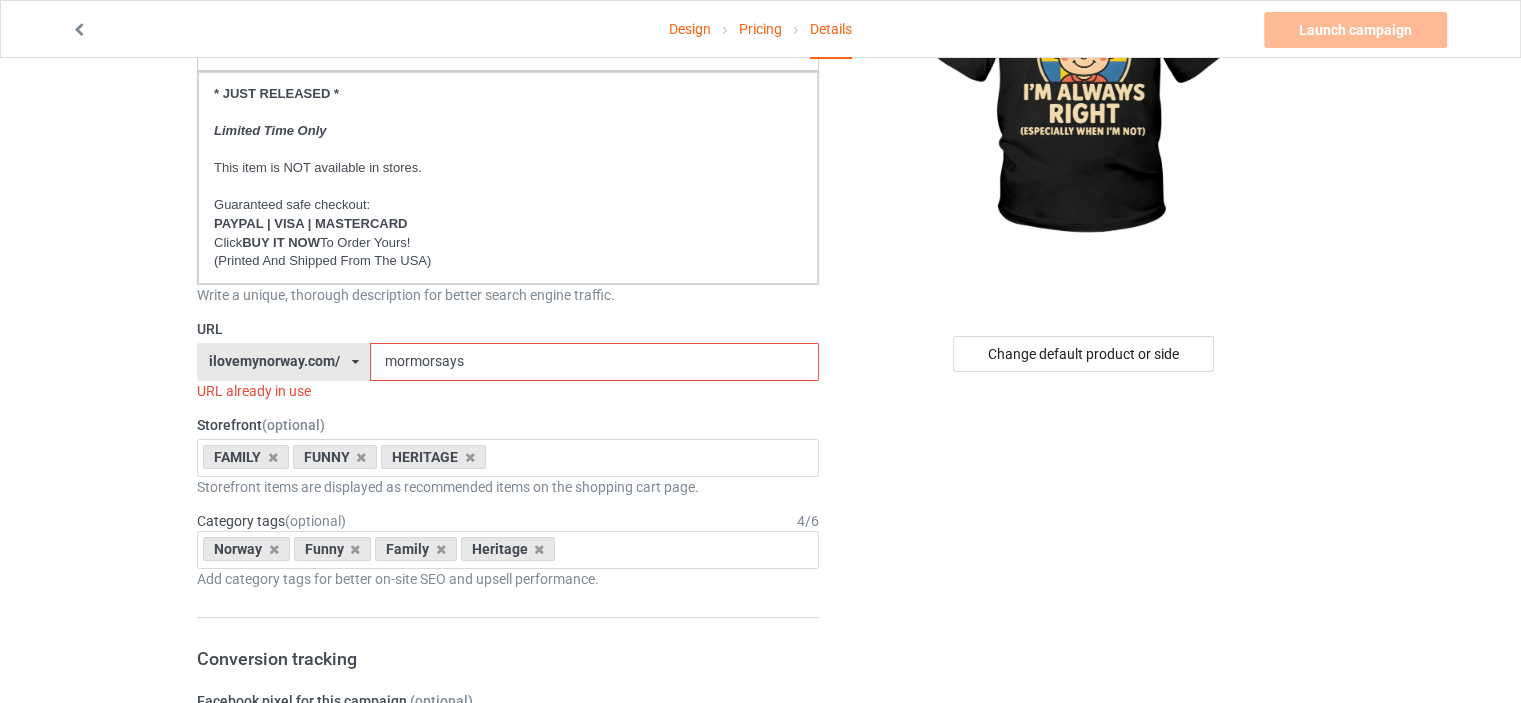 scroll, scrollTop: 300, scrollLeft: 0, axis: vertical 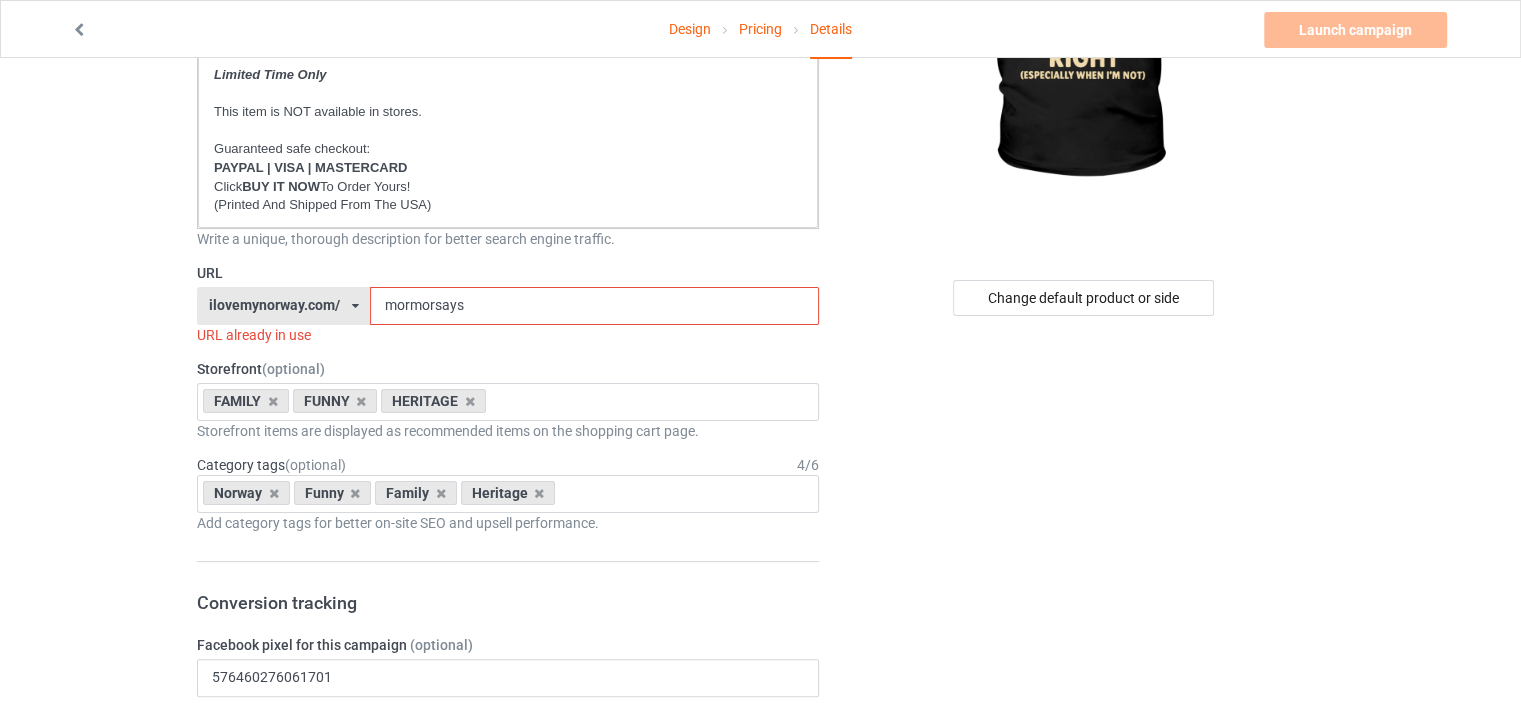 click on "ilovemynorway.com/" at bounding box center [274, 305] 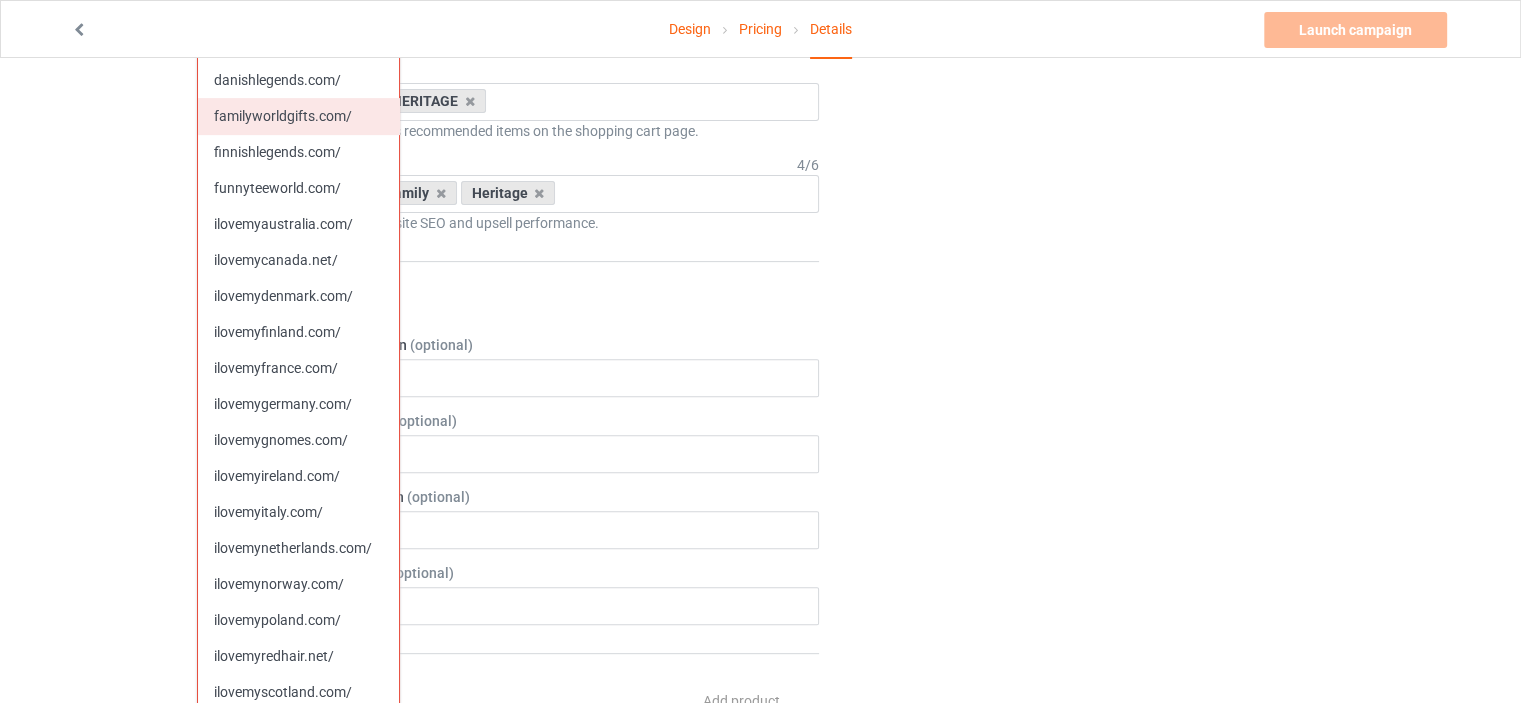 scroll, scrollTop: 800, scrollLeft: 0, axis: vertical 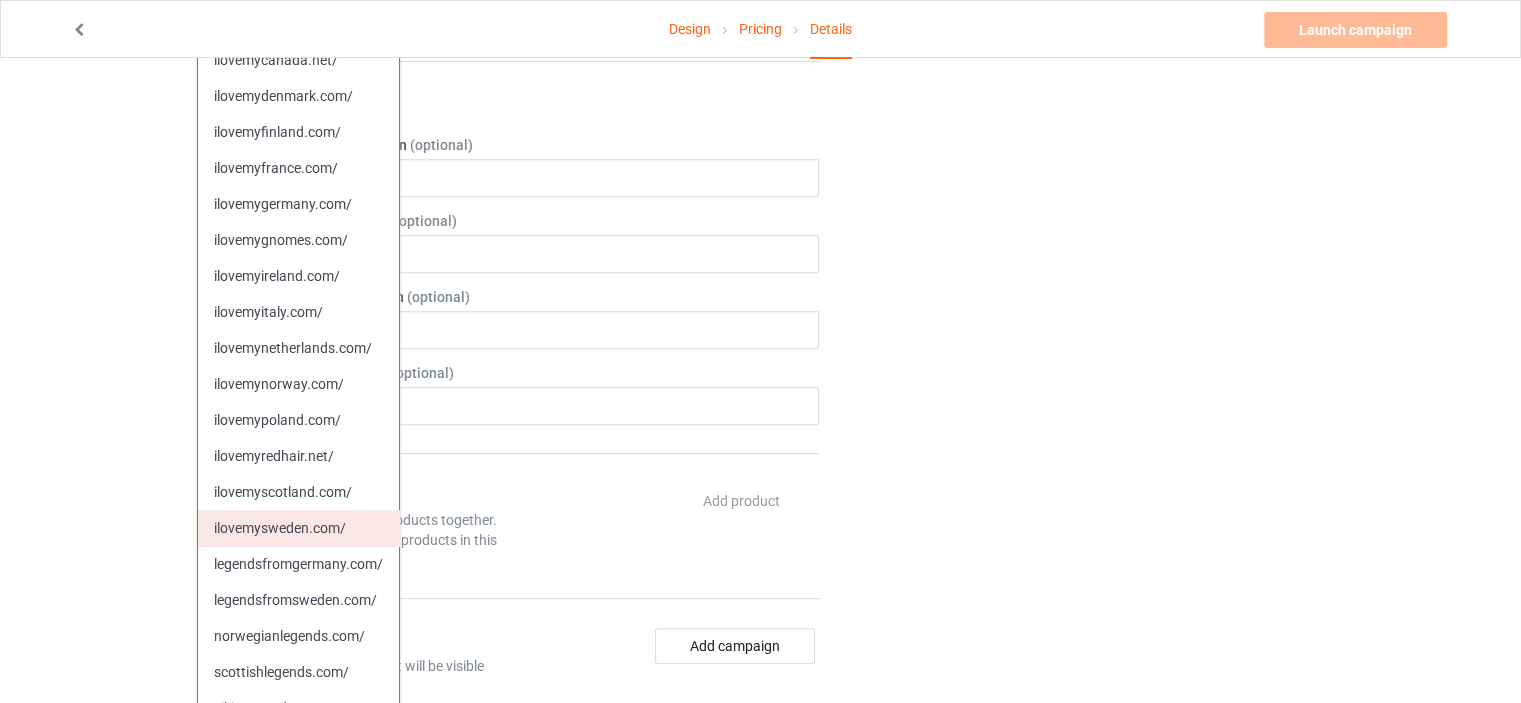 click on "ilovemysweden.com/" at bounding box center [298, 528] 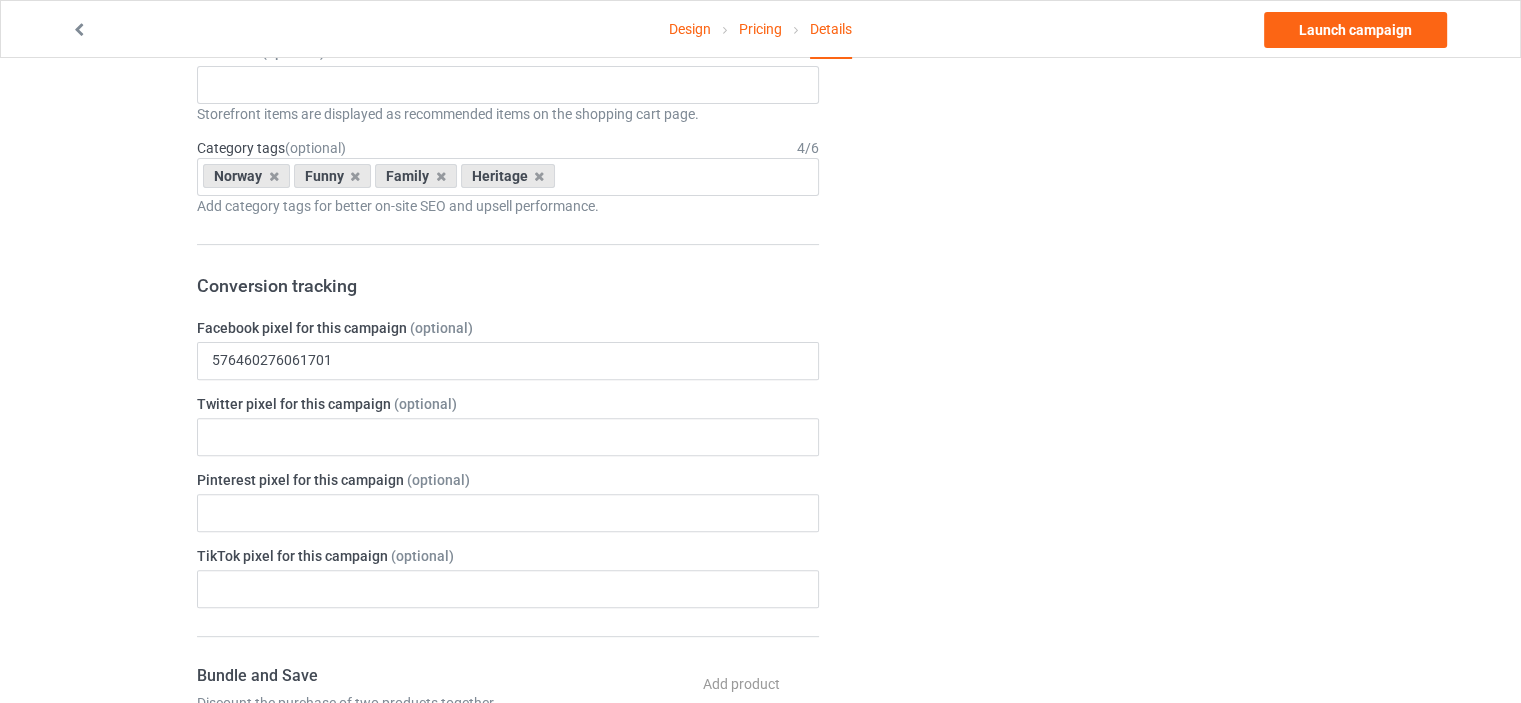 scroll, scrollTop: 300, scrollLeft: 0, axis: vertical 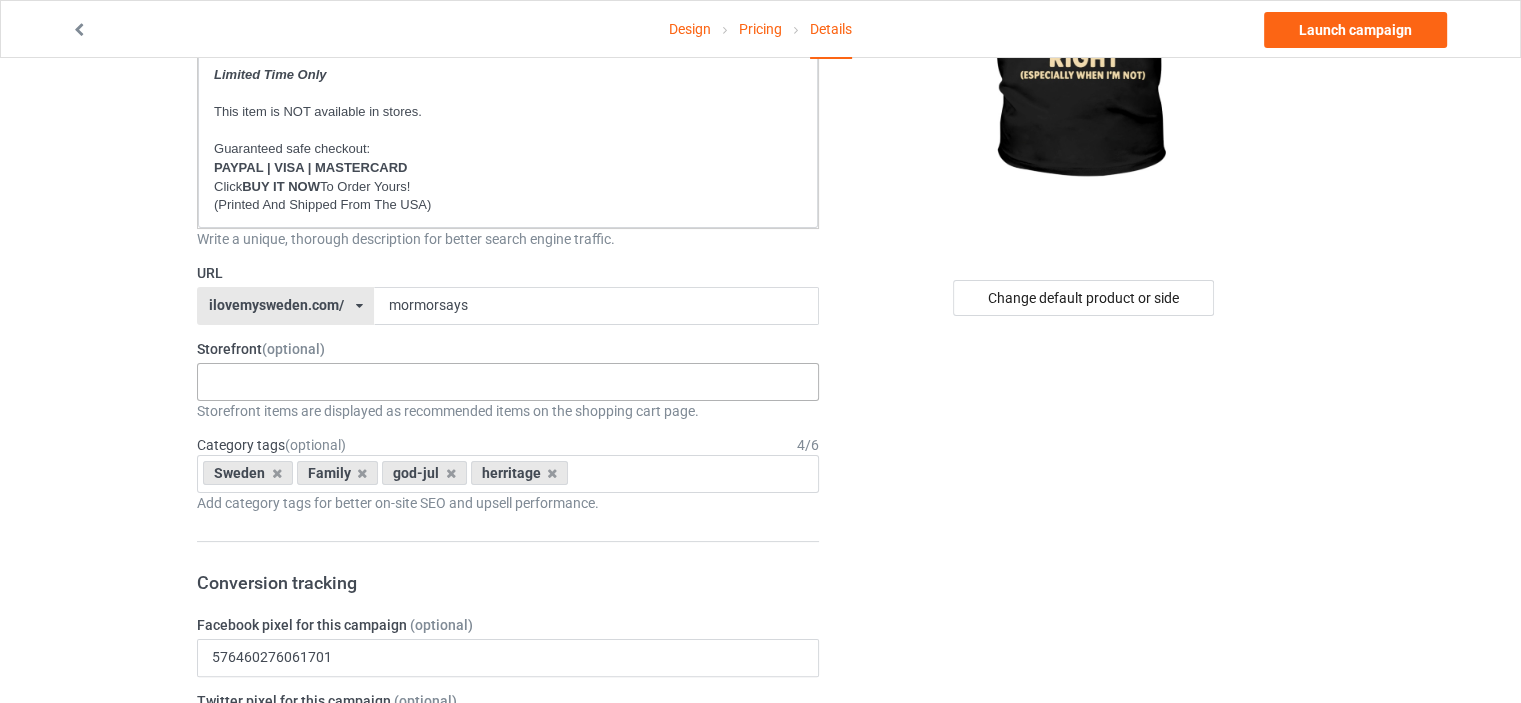 click on "HERITAGE FUNNY FAMILY CHRISTMAS 5d8fb5127f03040bb241b2d7 5d8f8c9c83a3590783978504 5d8f6e1d25a59025f1b64c54 5d8f674dd06f580776718363" at bounding box center (508, 382) 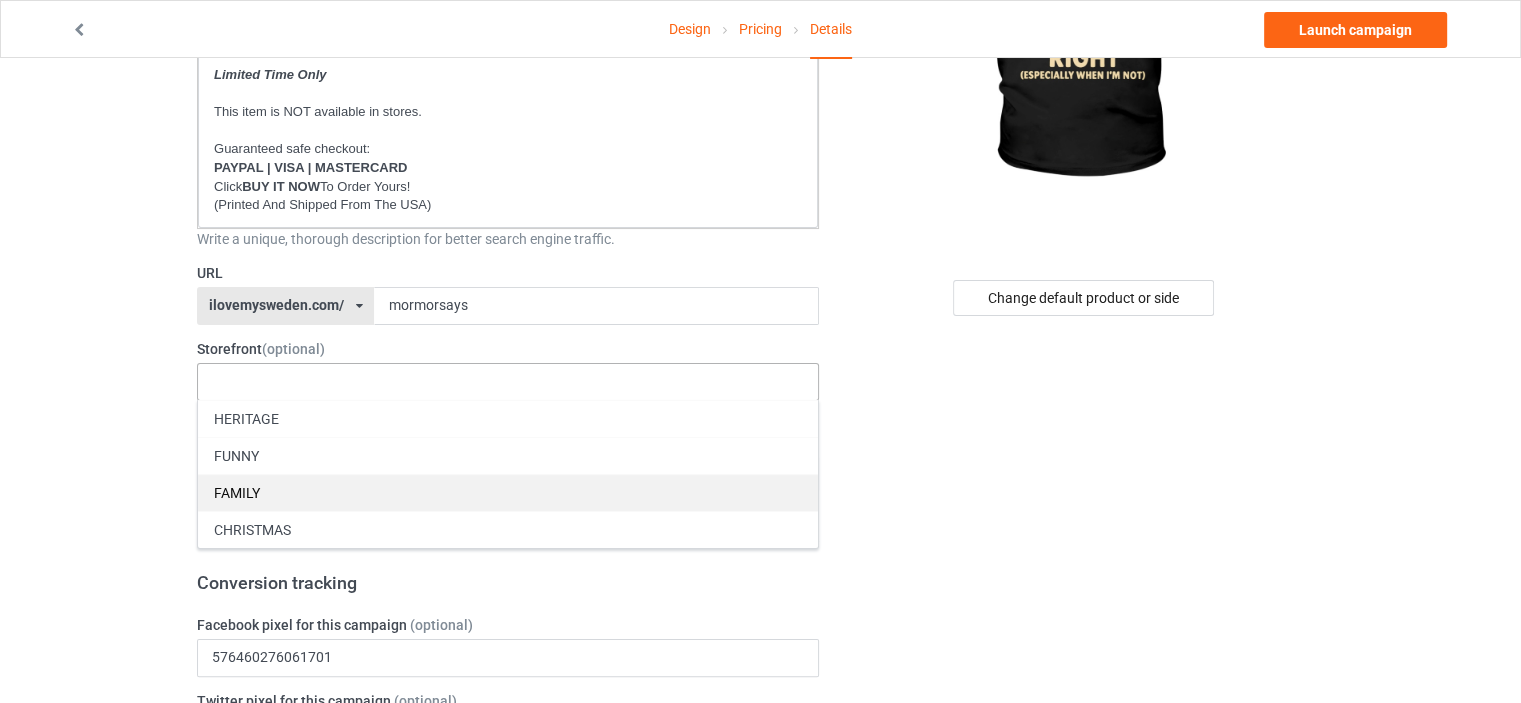 click on "FAMILY" at bounding box center [508, 492] 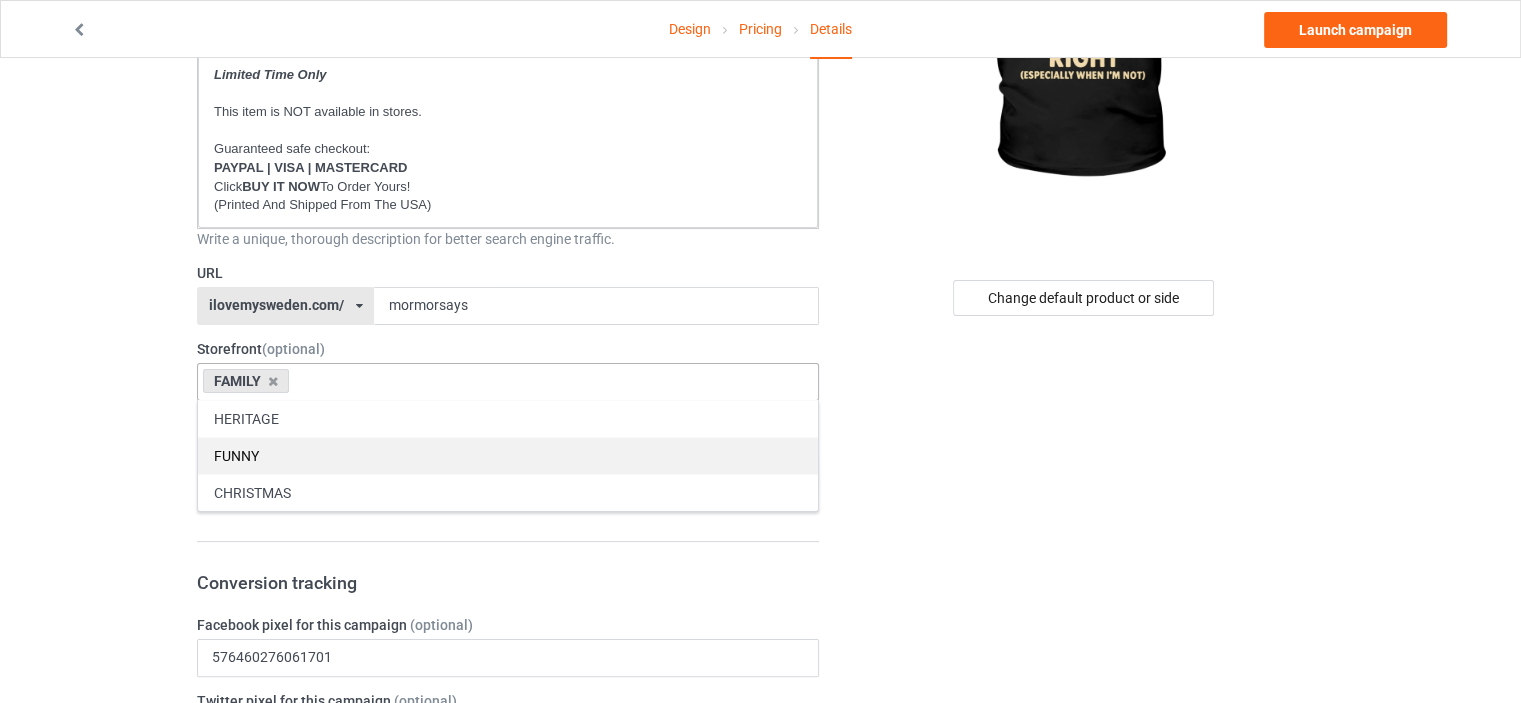 click on "FUNNY" at bounding box center [508, 455] 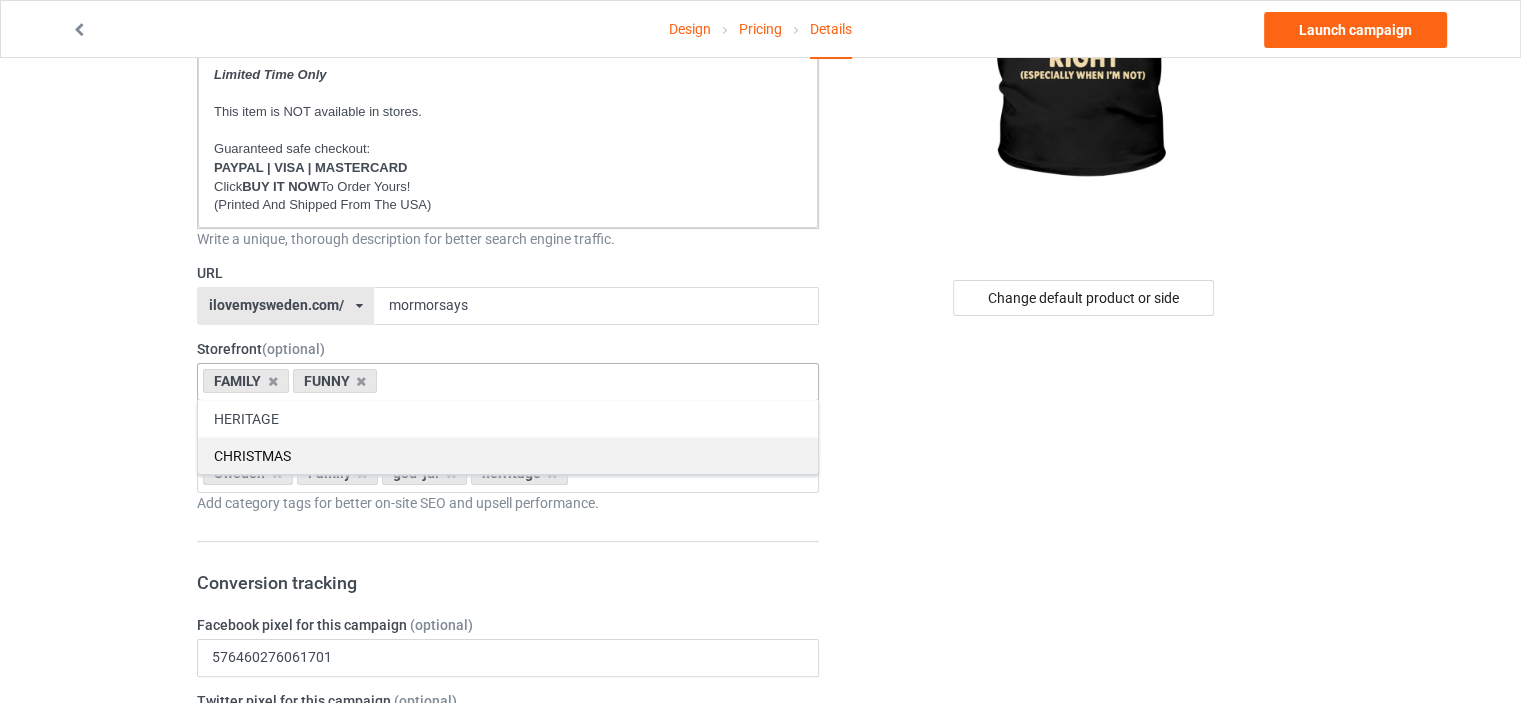 click on "HERITAGE" at bounding box center [508, 418] 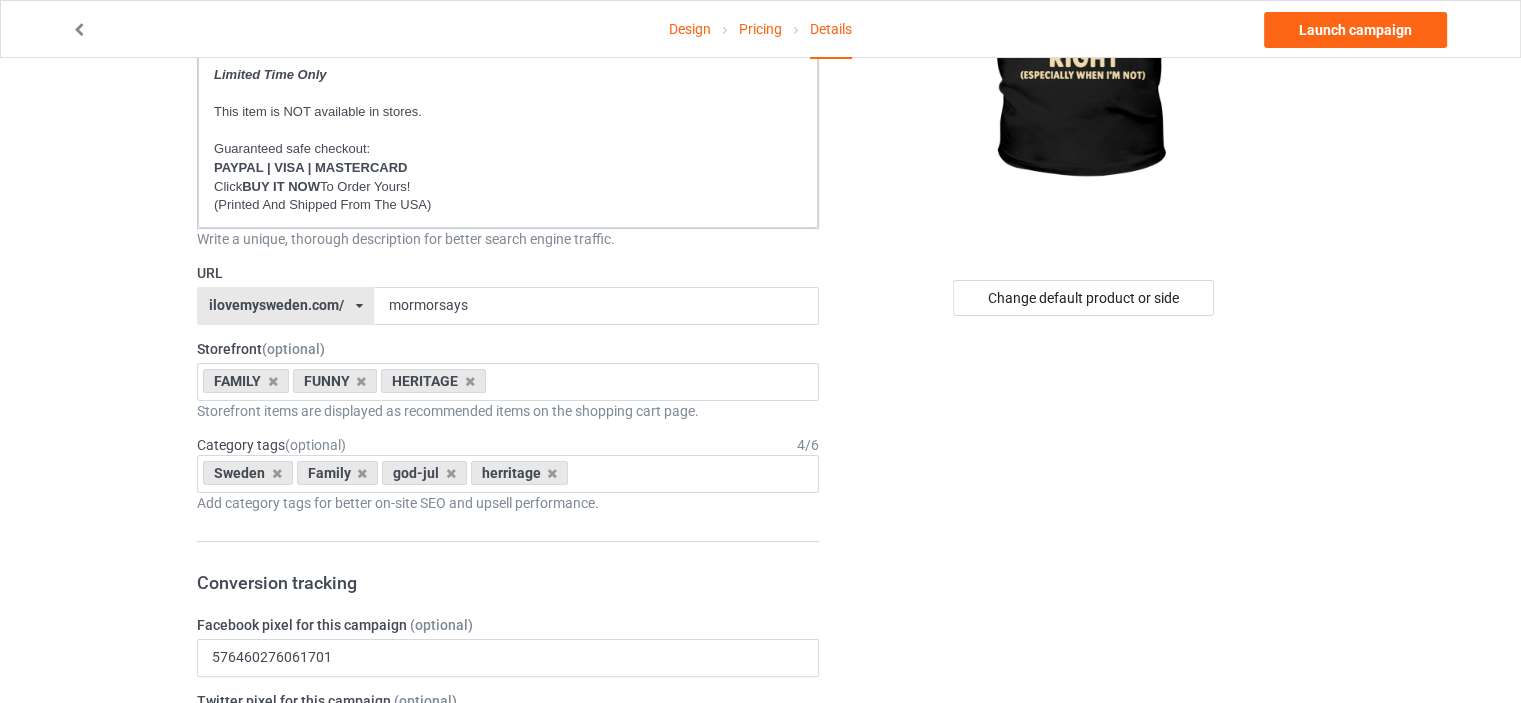 click on "Design Pricing Details Launch campaign Campaign Info Title (h1) 98   characters left MORMOR SAYS I'M ALWAYS RIGHT ESPECIALLY WHEN I'M NOT Create a catchy, unique title for better search engine traffic. Description 1812   characters left       Small Normal Large Big Huge                                                                                     * JUST RELEASED * Limited Time Only This item is NOT available in stores. Guaranteed safe checkout: PAYPAL | VISA | MASTERCARD Click  BUY IT NOW  To Order Yours! (Printed And Shipped From The USA) Write a unique, thorough description for better search engine traffic. URL ilovemysweden.com/ britishlook.net/ danishlegends.com/ familyworldgifts.com/ finnishlegends.com/ funnyteeworld.com/ ilovemyaustralia.com/ ilovemycanada.net/ ilovemydenmark.com/ ilovemyfinland.com/ ilovemyfrance.com/ ilovemygermany.com/ ilovemygnomes.com/ ilovemyireland.com/ ilovemyitaly.com/ ilovemynetherlands.com/ ilovemynorway.com/ ilovemypoland.com/ ilovemyredhair.net/ ilovemysweden.com/" at bounding box center [760, 858] 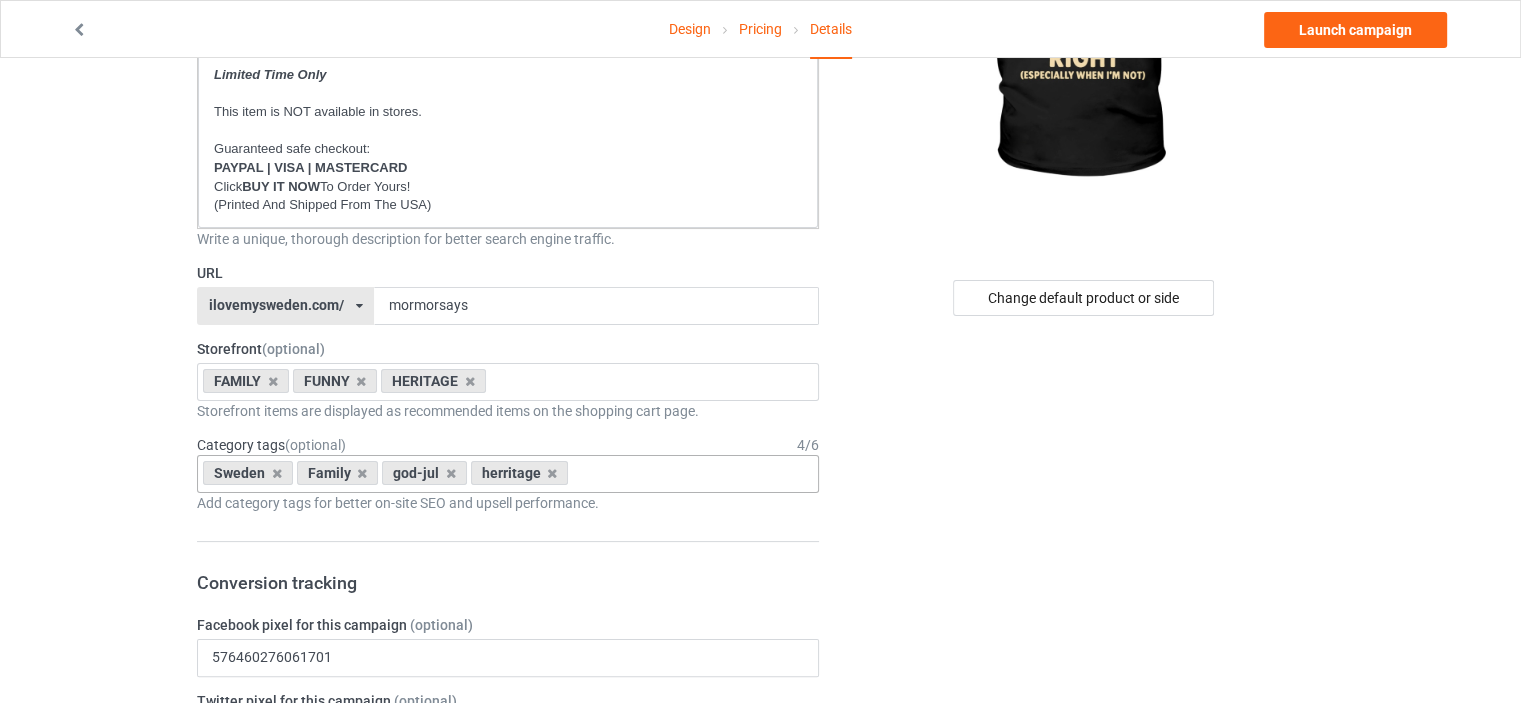 click on "Sweden" at bounding box center [248, 473] 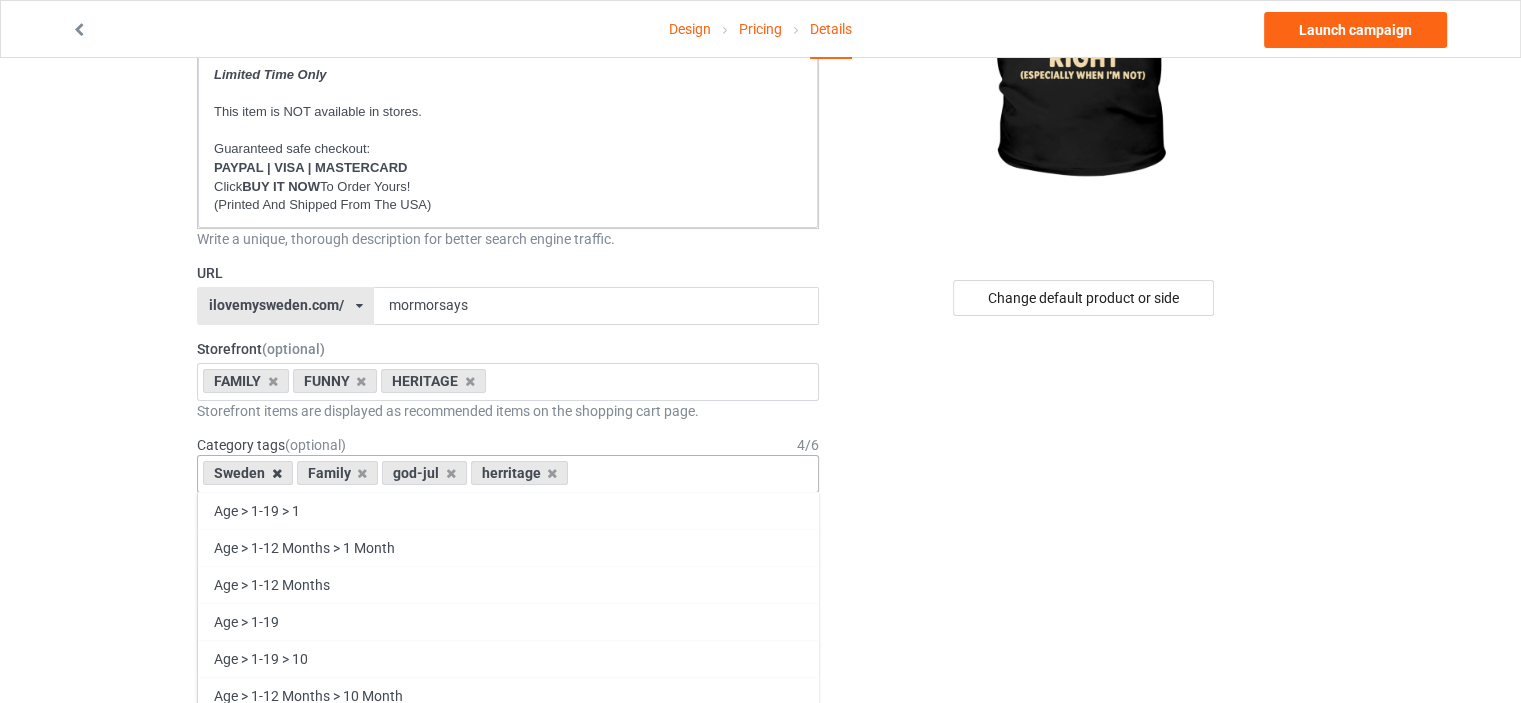 click at bounding box center [277, 473] 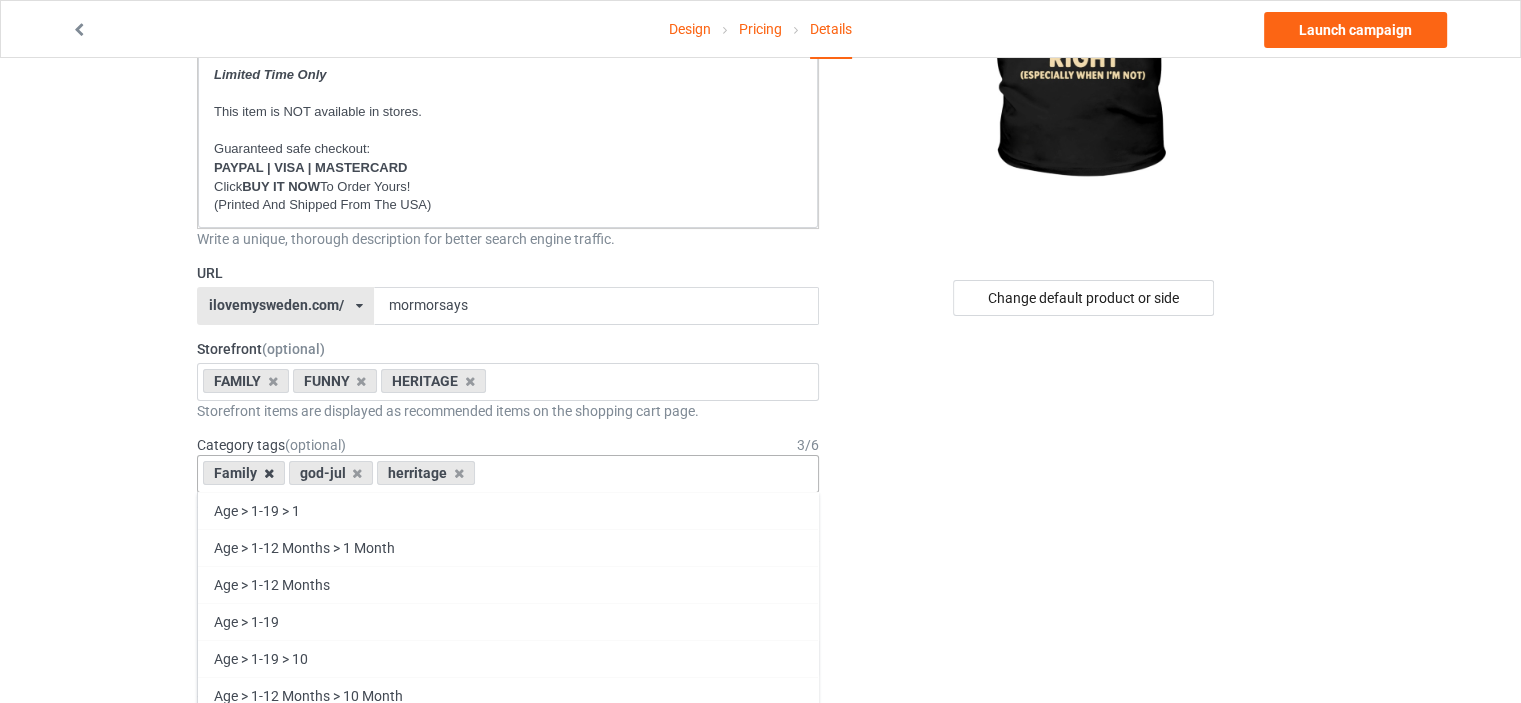 click at bounding box center [269, 473] 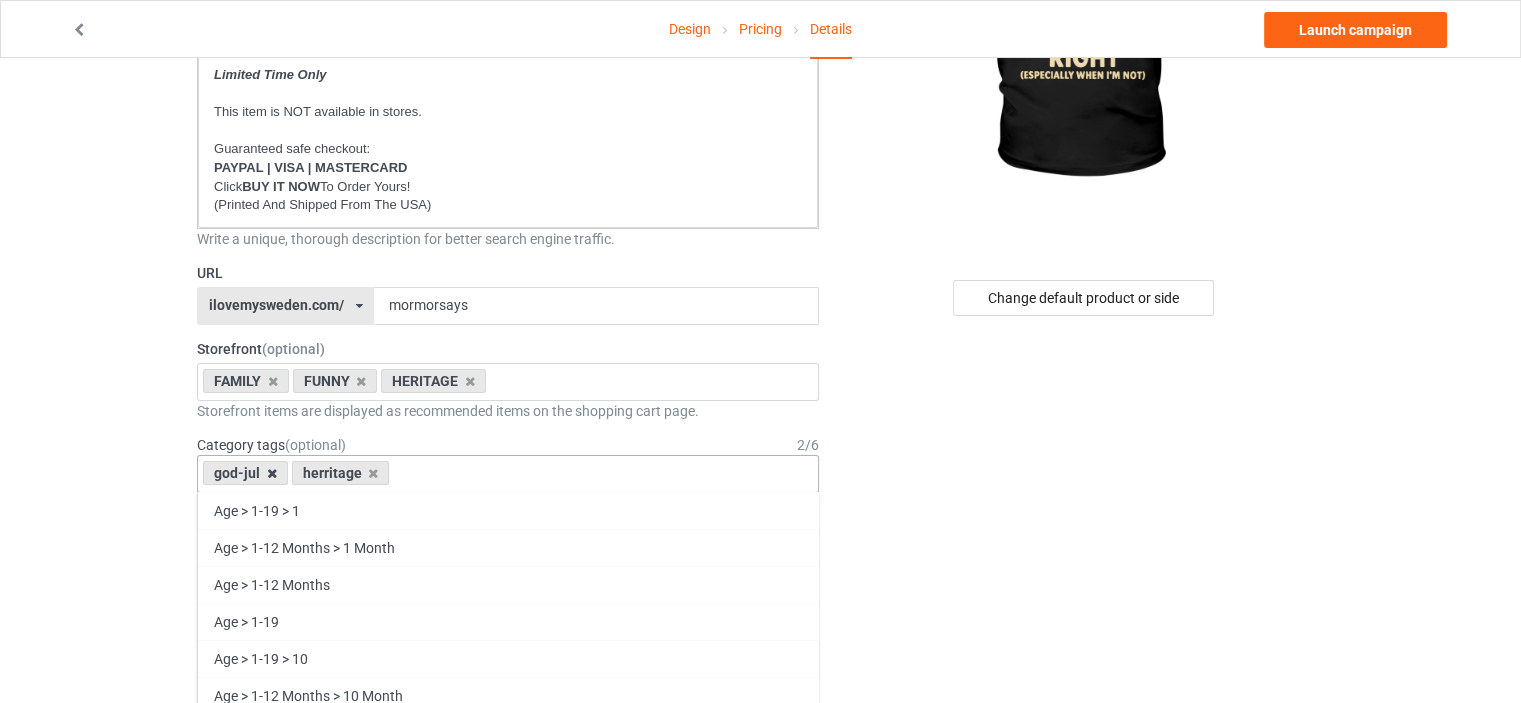 click at bounding box center [272, 473] 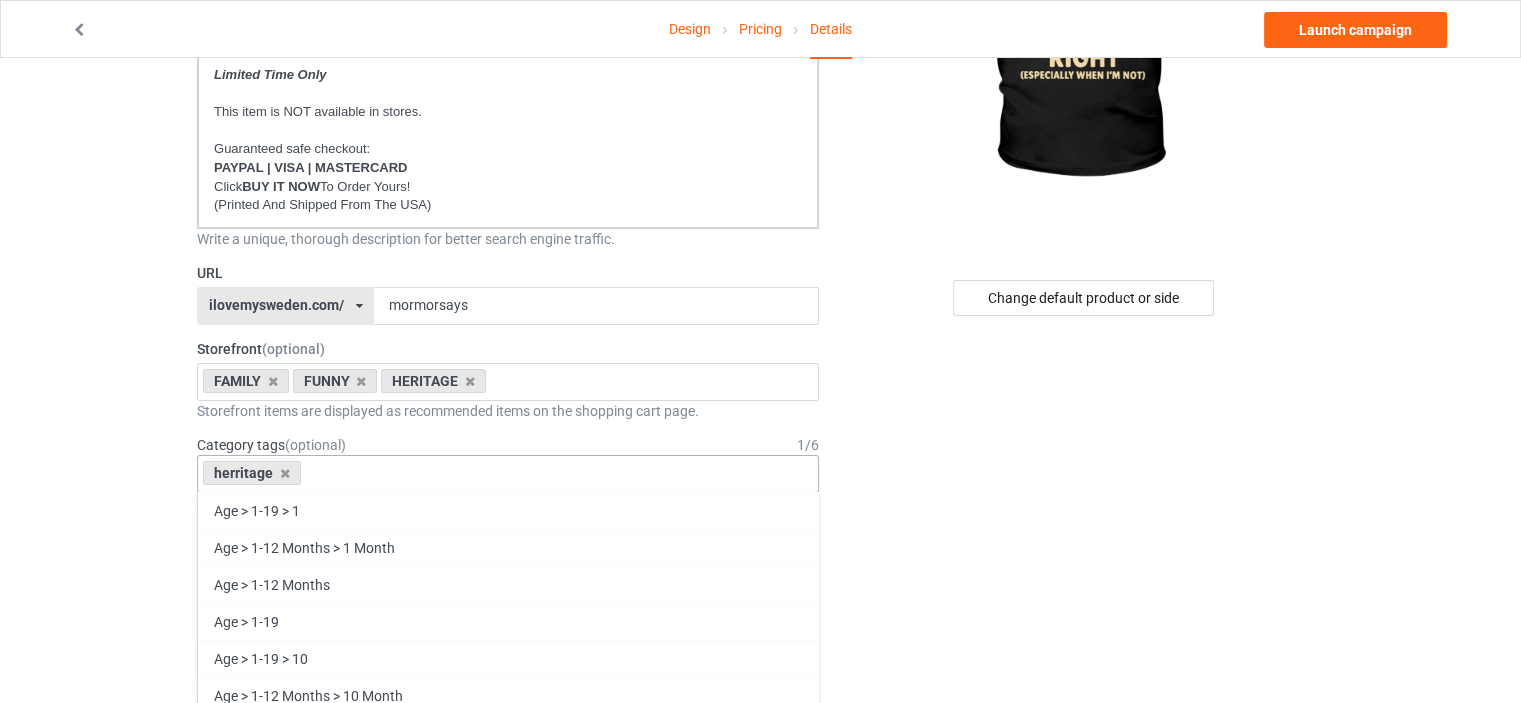 drag, startPoint x: 272, startPoint y: 471, endPoint x: 283, endPoint y: 468, distance: 11.401754 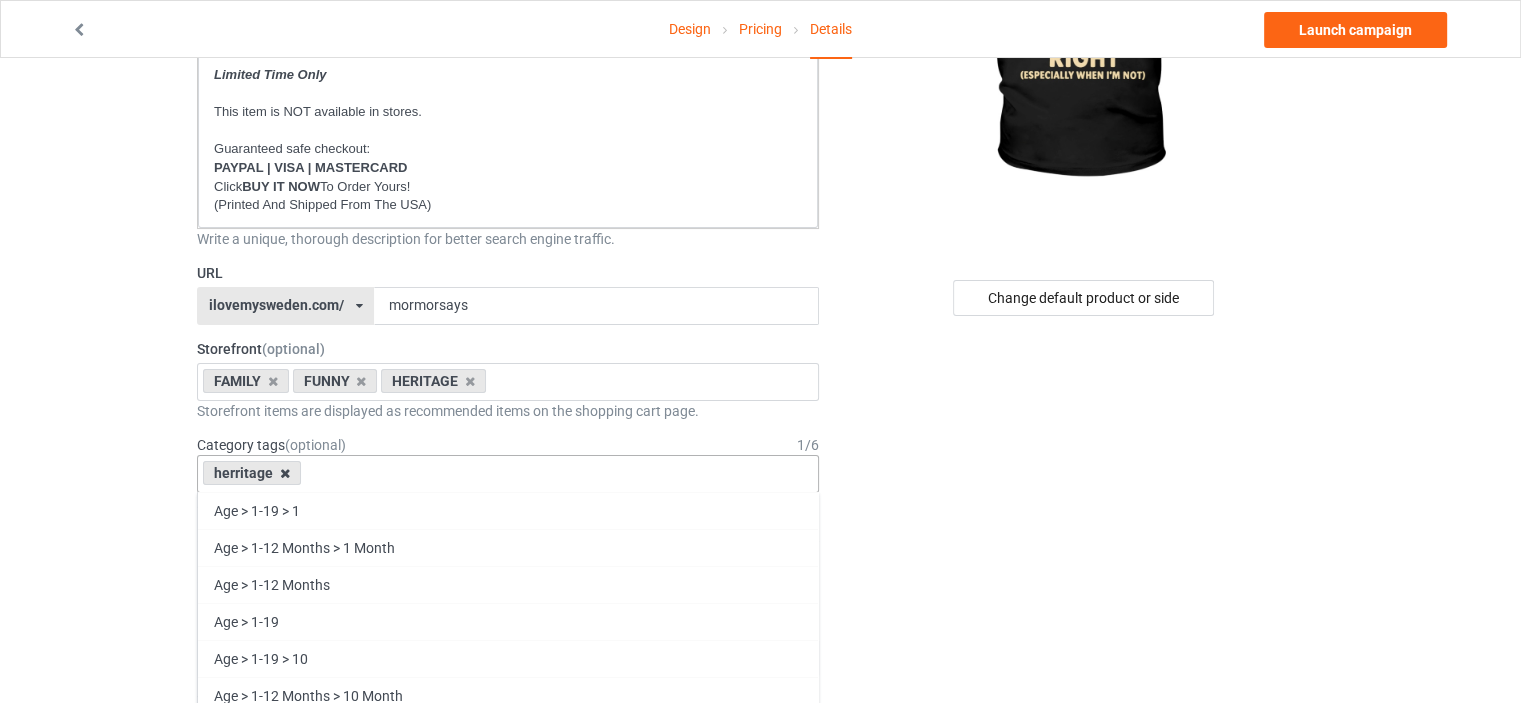 click at bounding box center [285, 473] 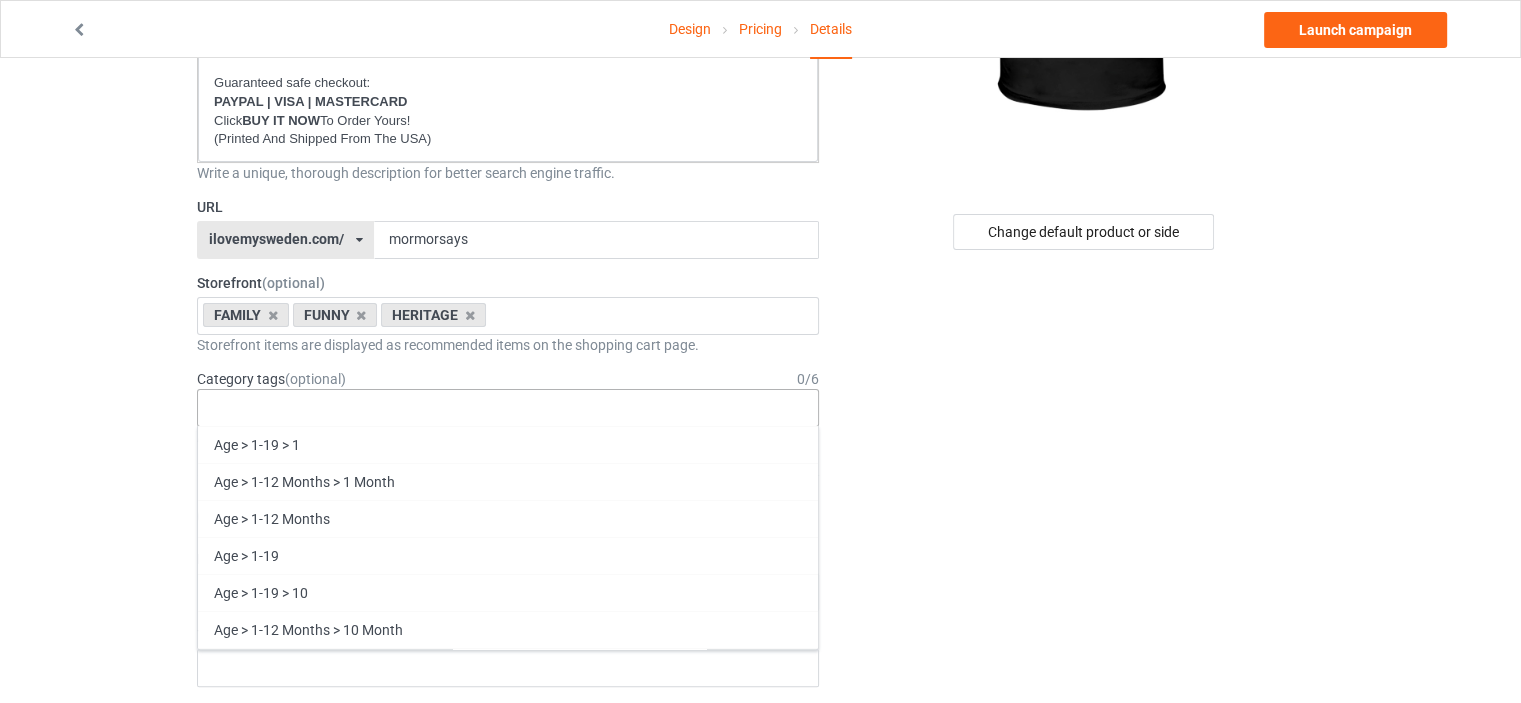 scroll, scrollTop: 400, scrollLeft: 0, axis: vertical 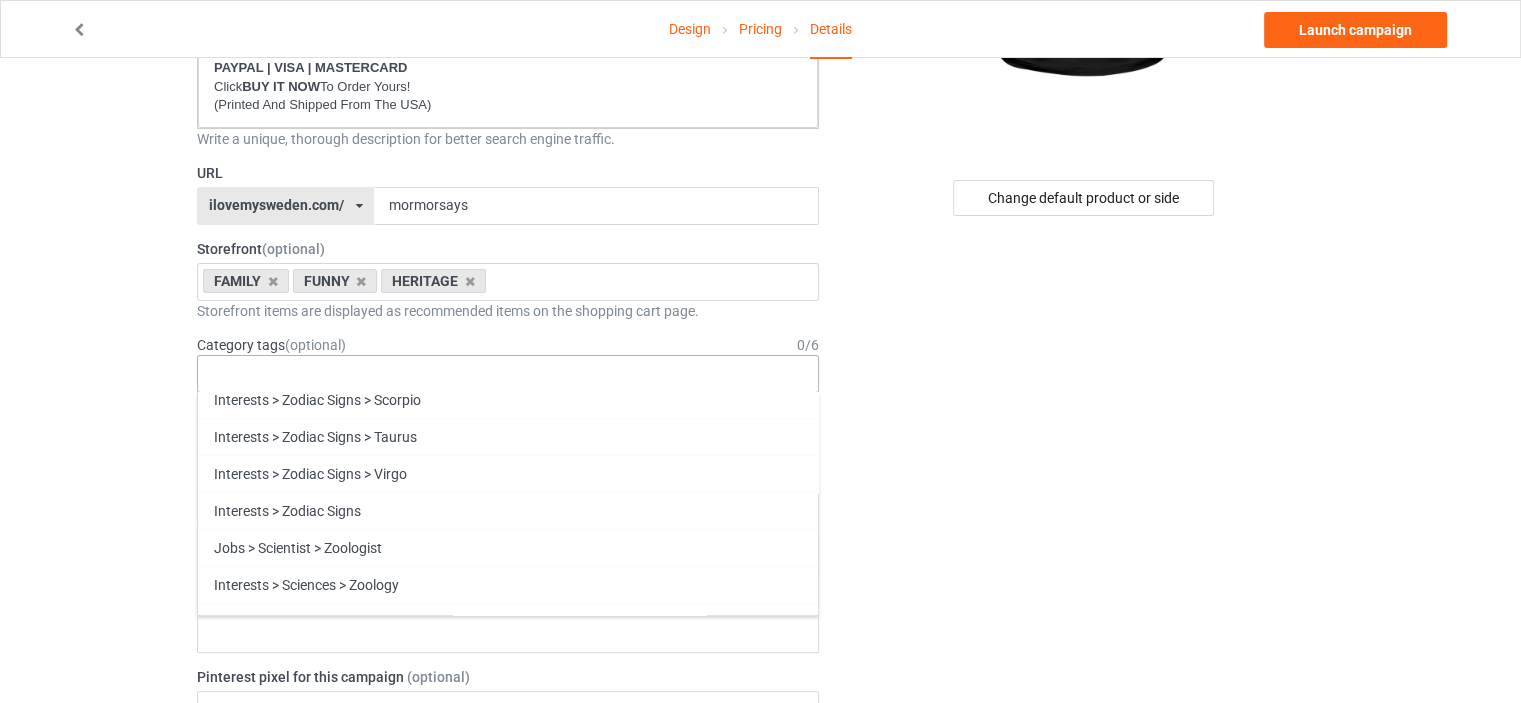 click on "Family" at bounding box center (508, 954) 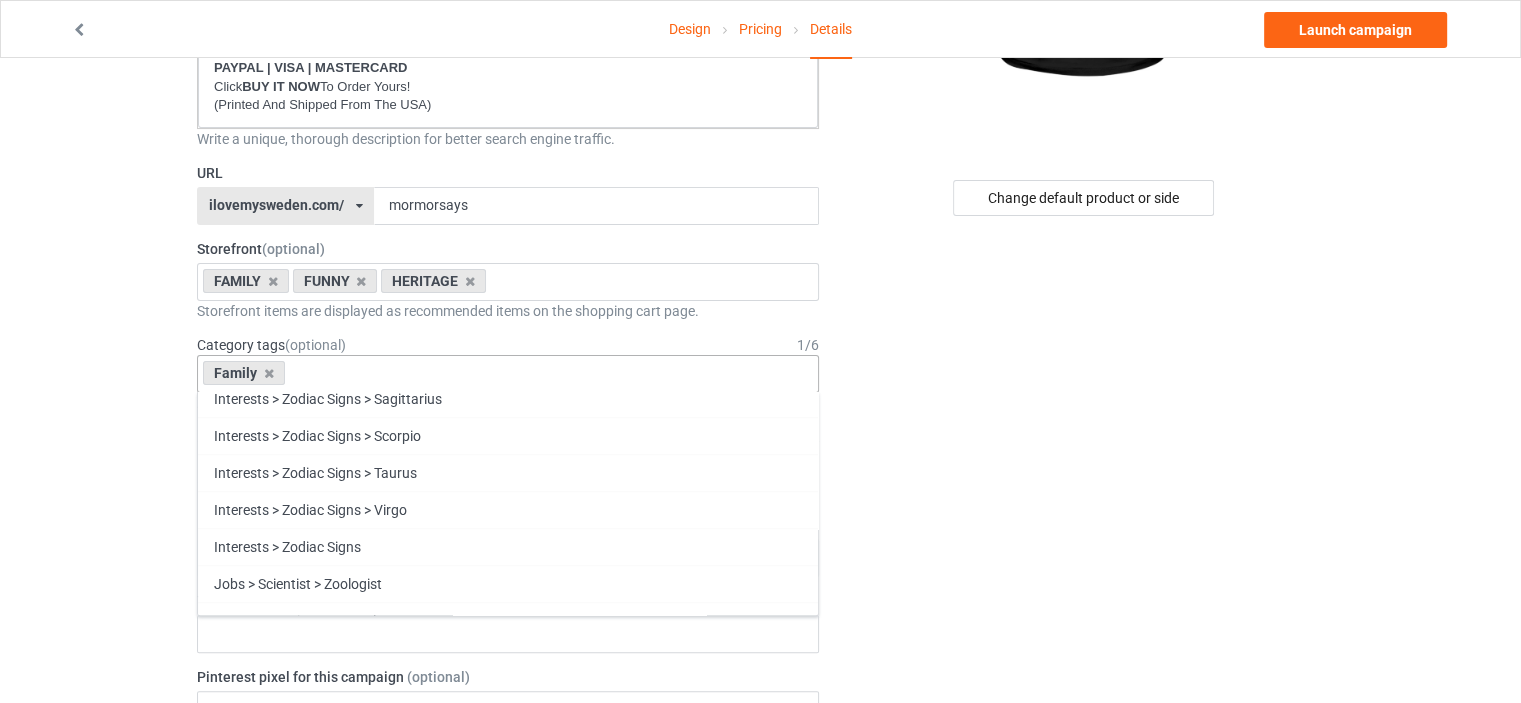 click on "Funny" at bounding box center (508, 990) 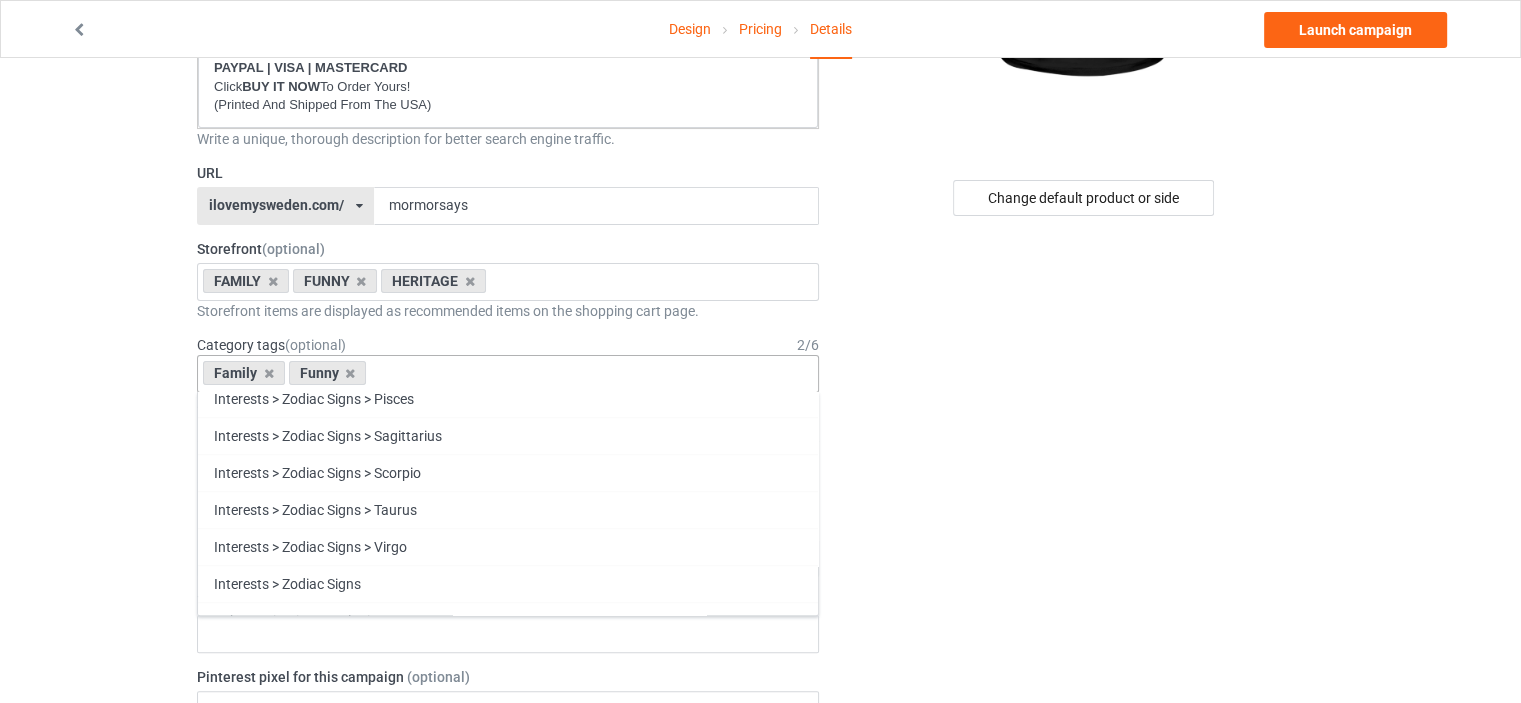 click on "Heritage" at bounding box center [508, 1027] 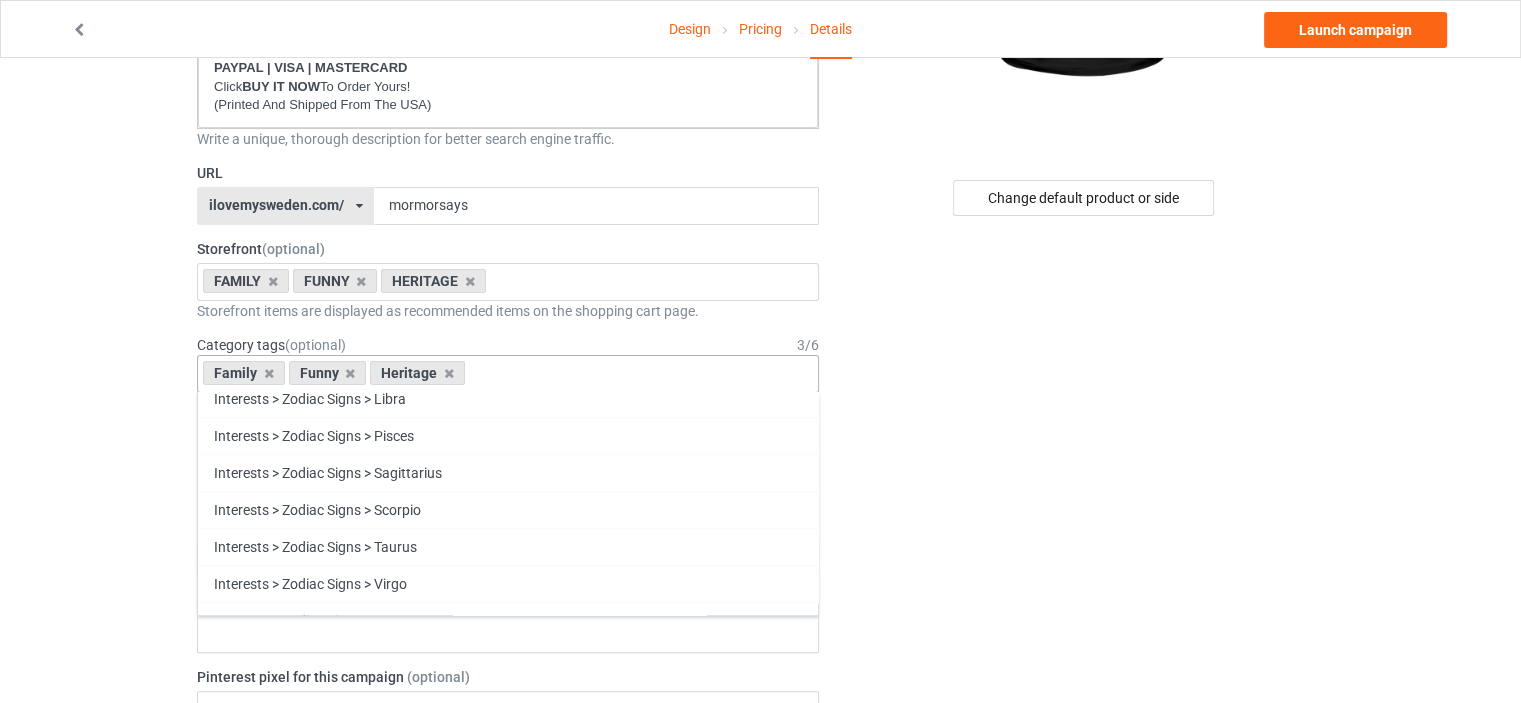 click on "Sweden" at bounding box center (508, 1027) 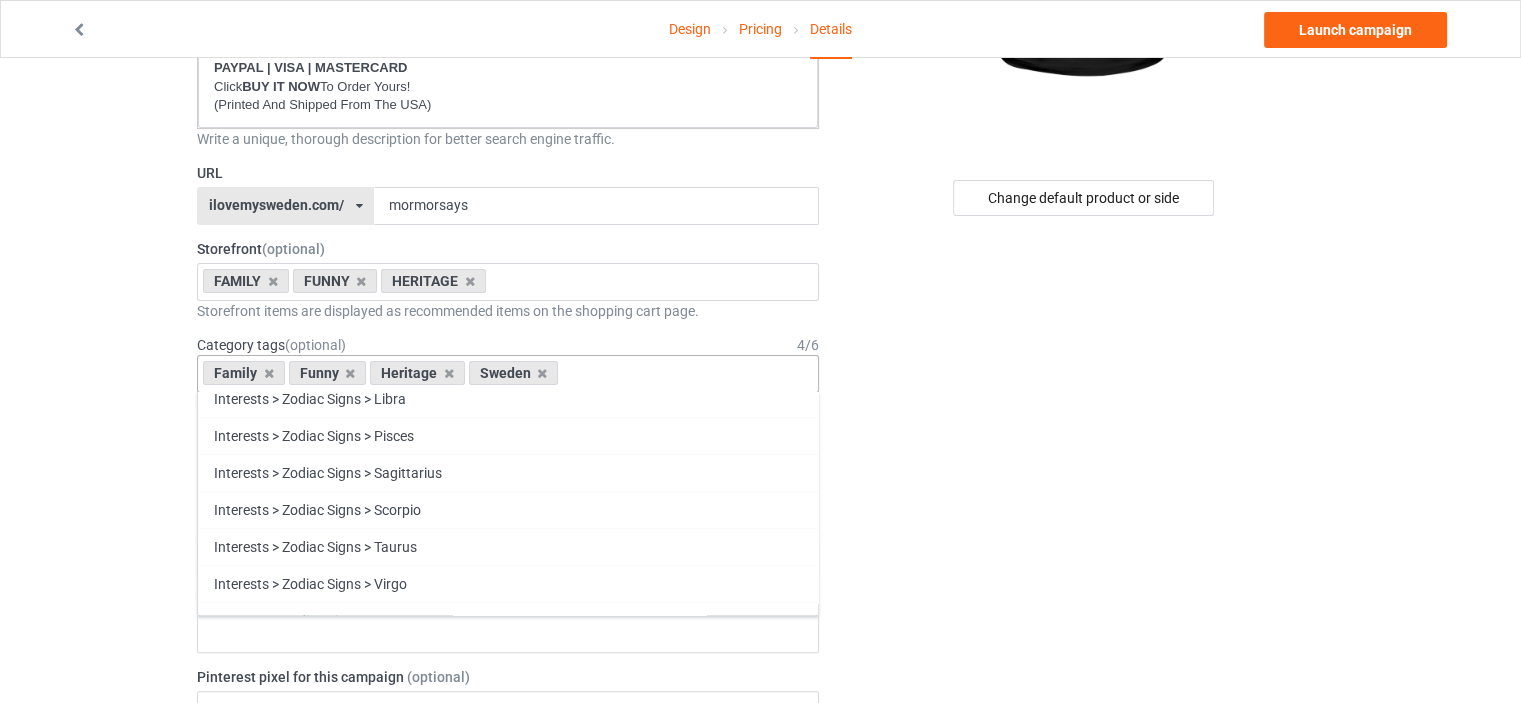 scroll, scrollTop: 85593, scrollLeft: 0, axis: vertical 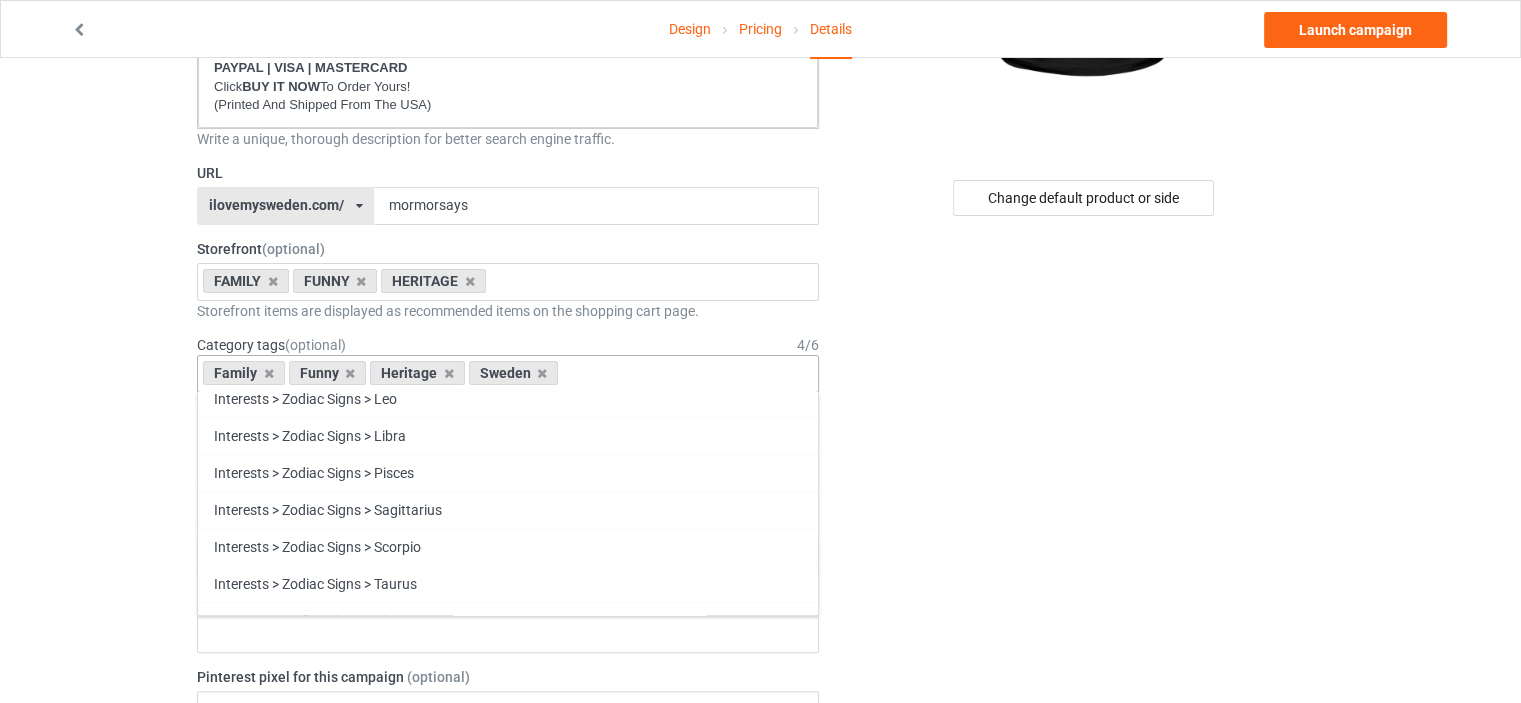 click on "Change default product or side" at bounding box center [1085, 758] 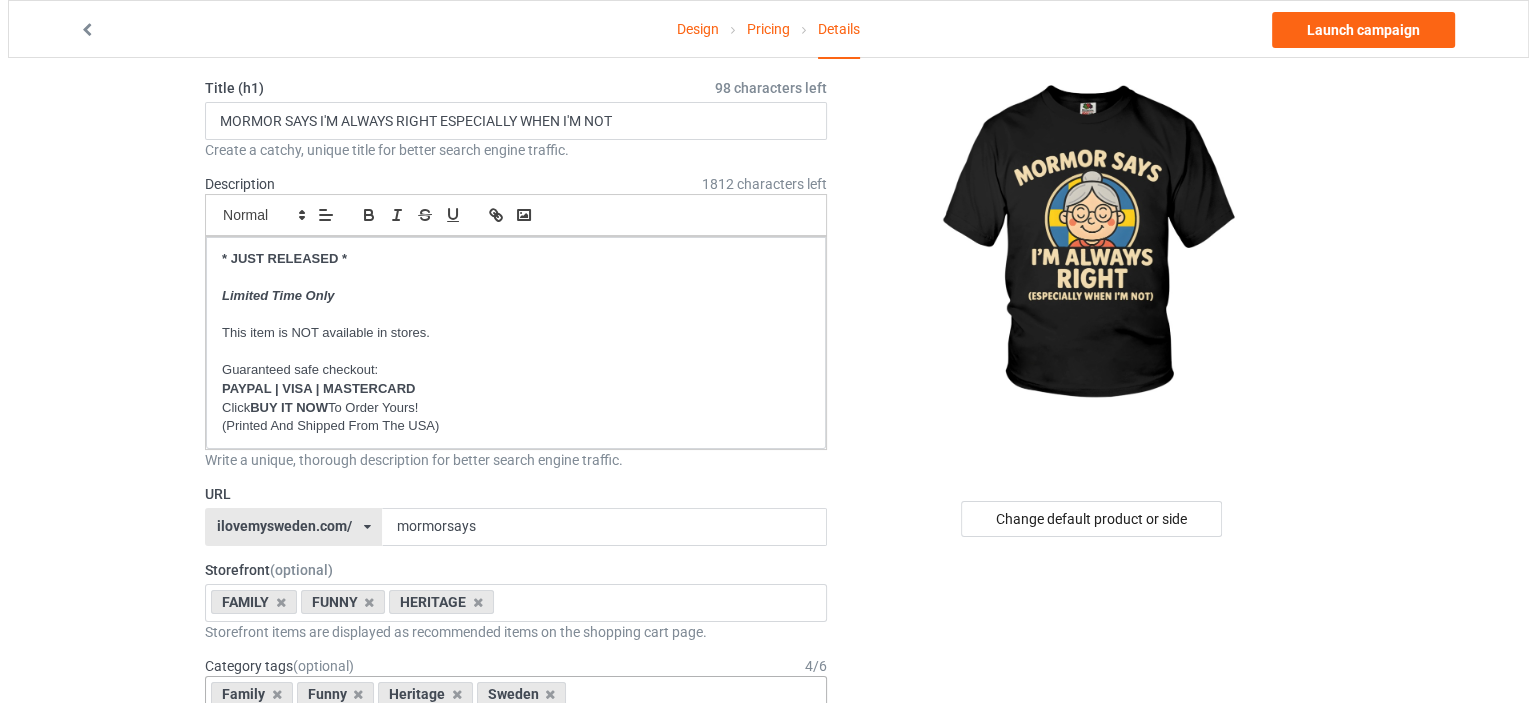 scroll, scrollTop: 0, scrollLeft: 0, axis: both 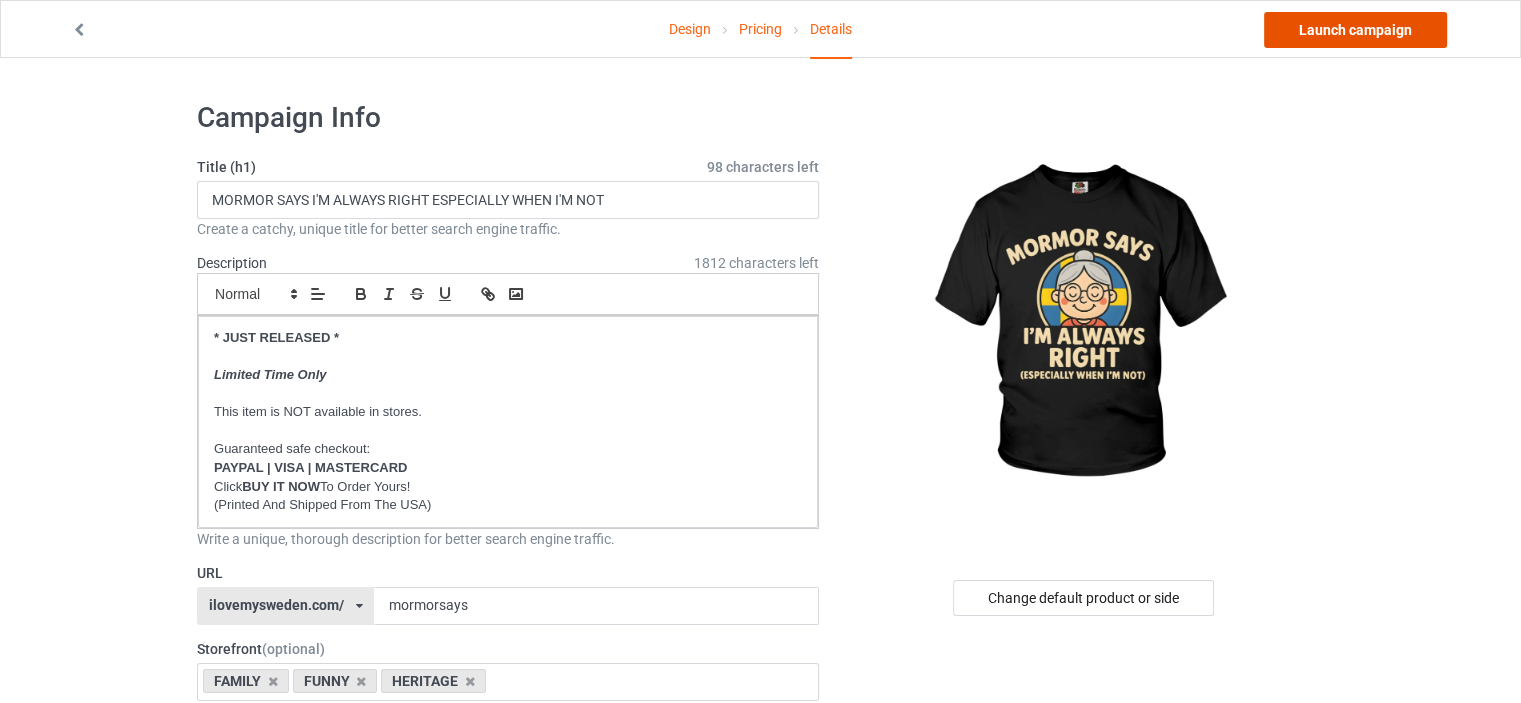 click on "Launch campaign" at bounding box center (1355, 30) 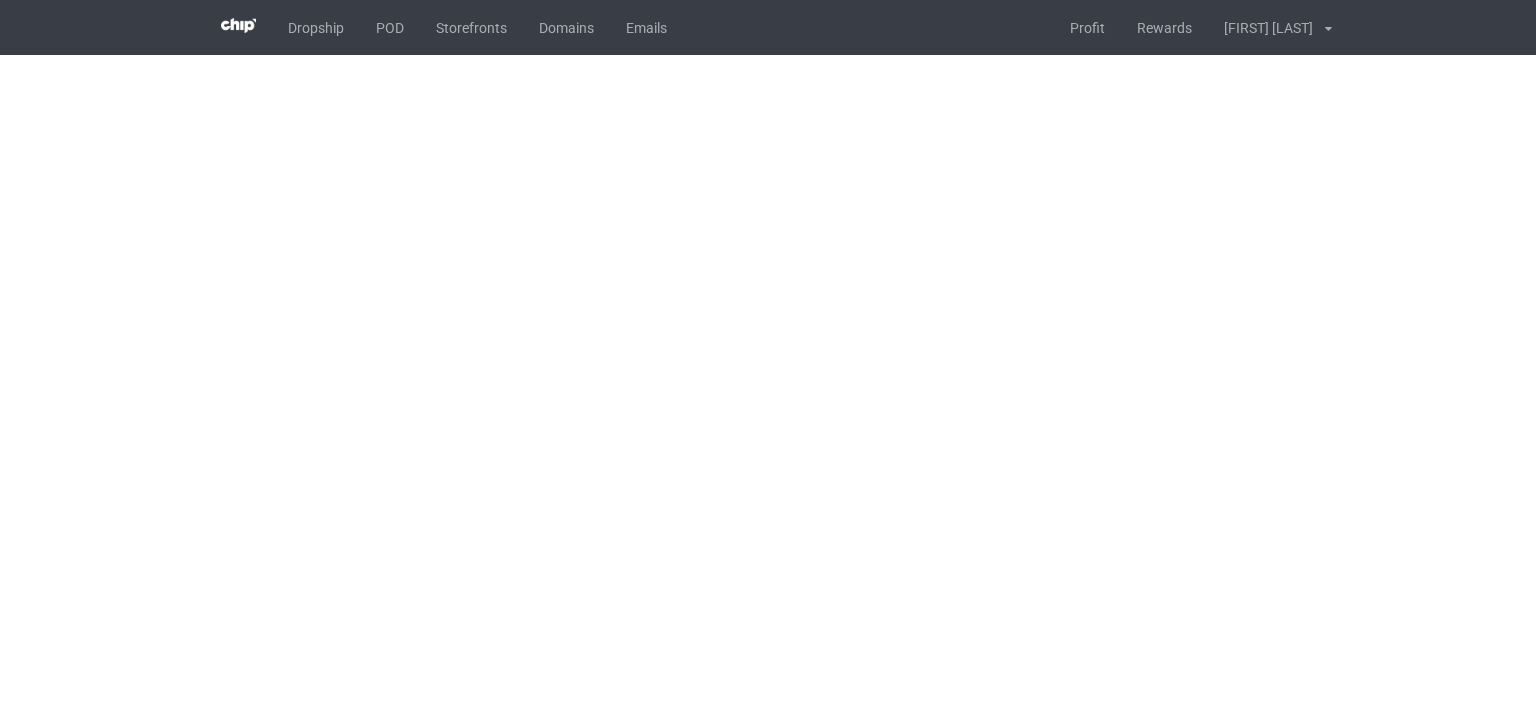 scroll, scrollTop: 0, scrollLeft: 0, axis: both 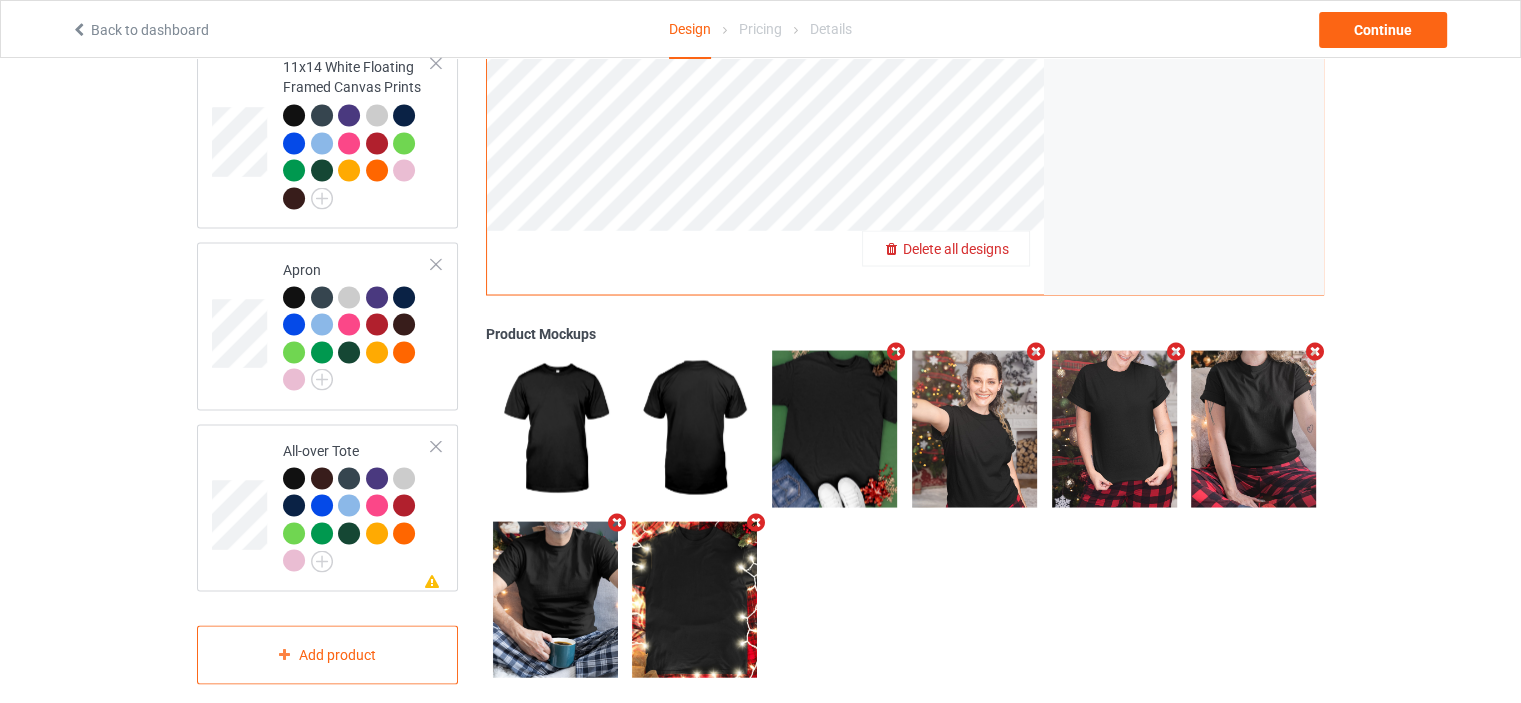 click on "Delete all designs" at bounding box center [956, 248] 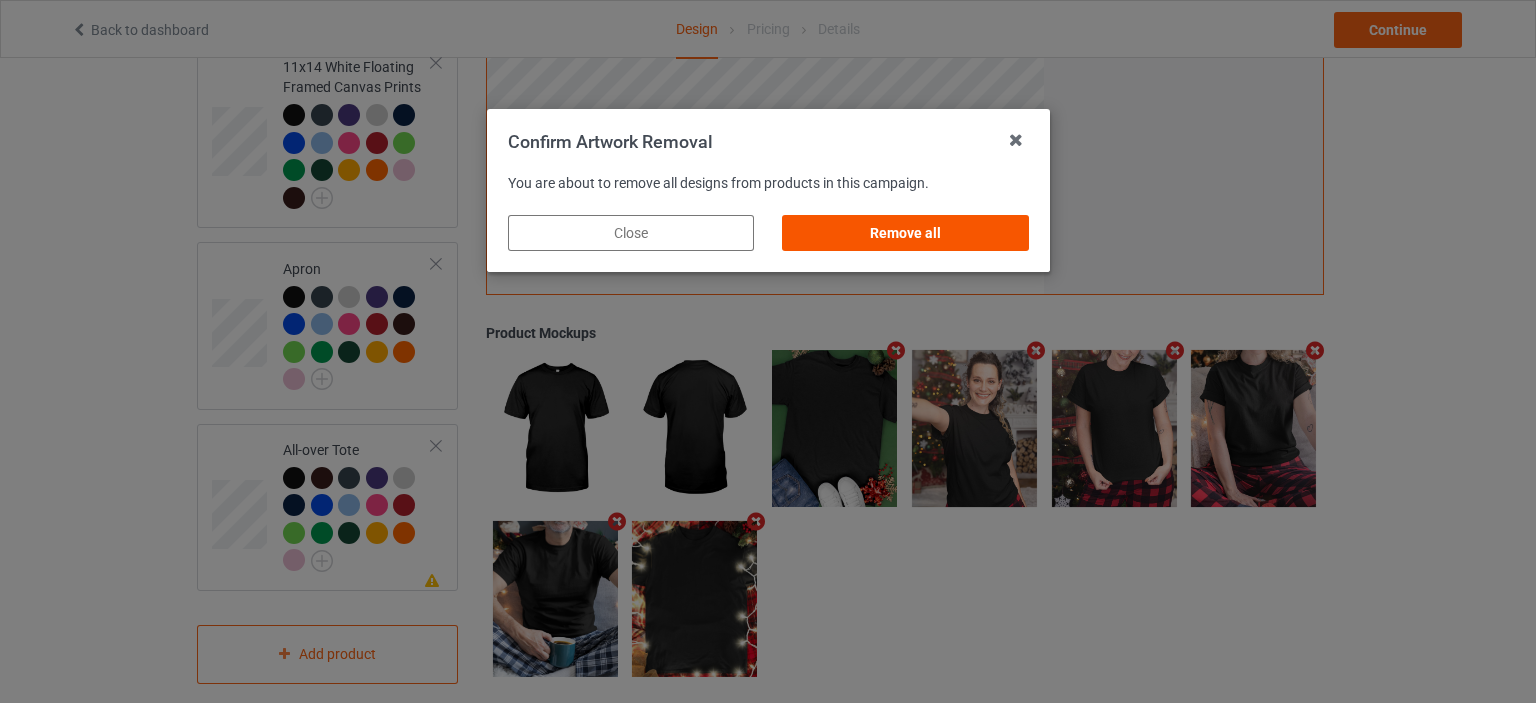 click on "Remove all" at bounding box center [905, 233] 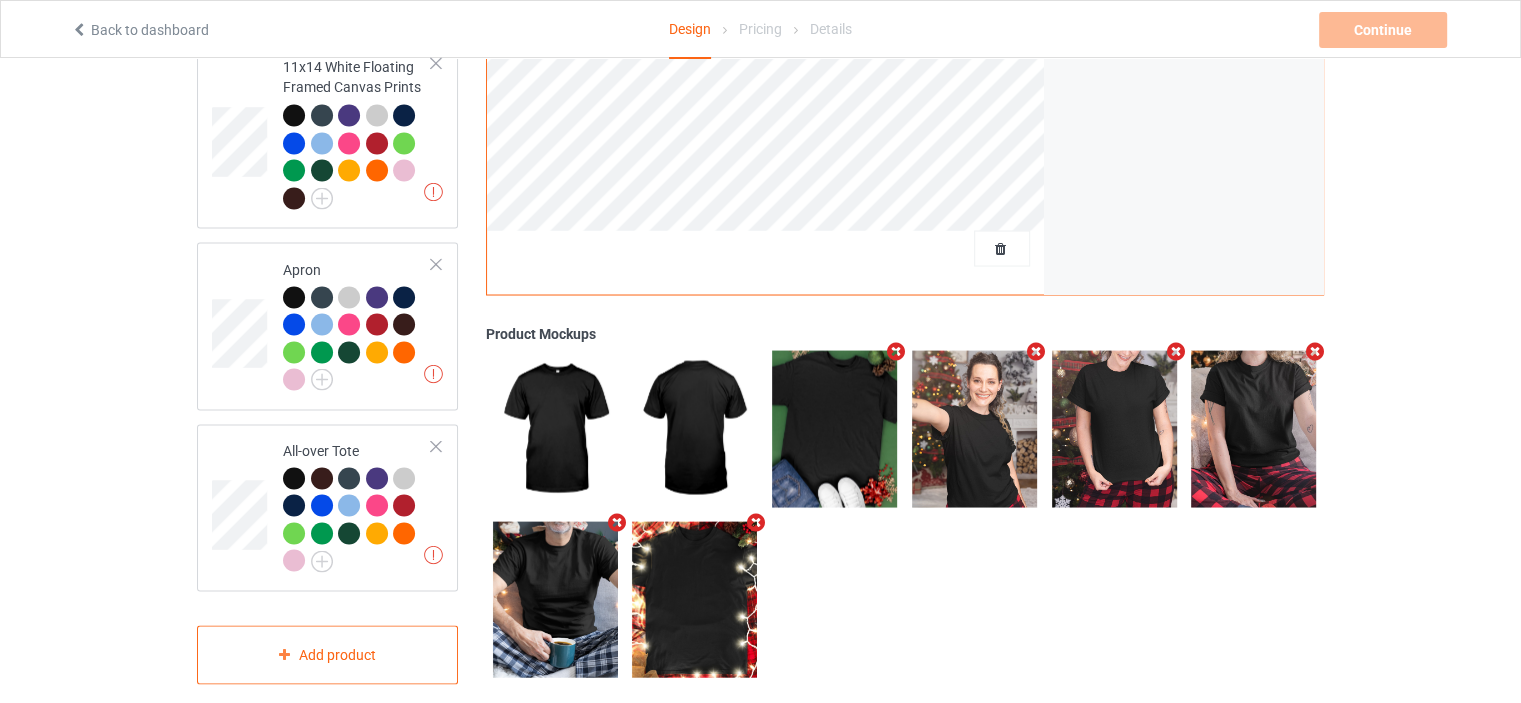 scroll, scrollTop: 1407, scrollLeft: 0, axis: vertical 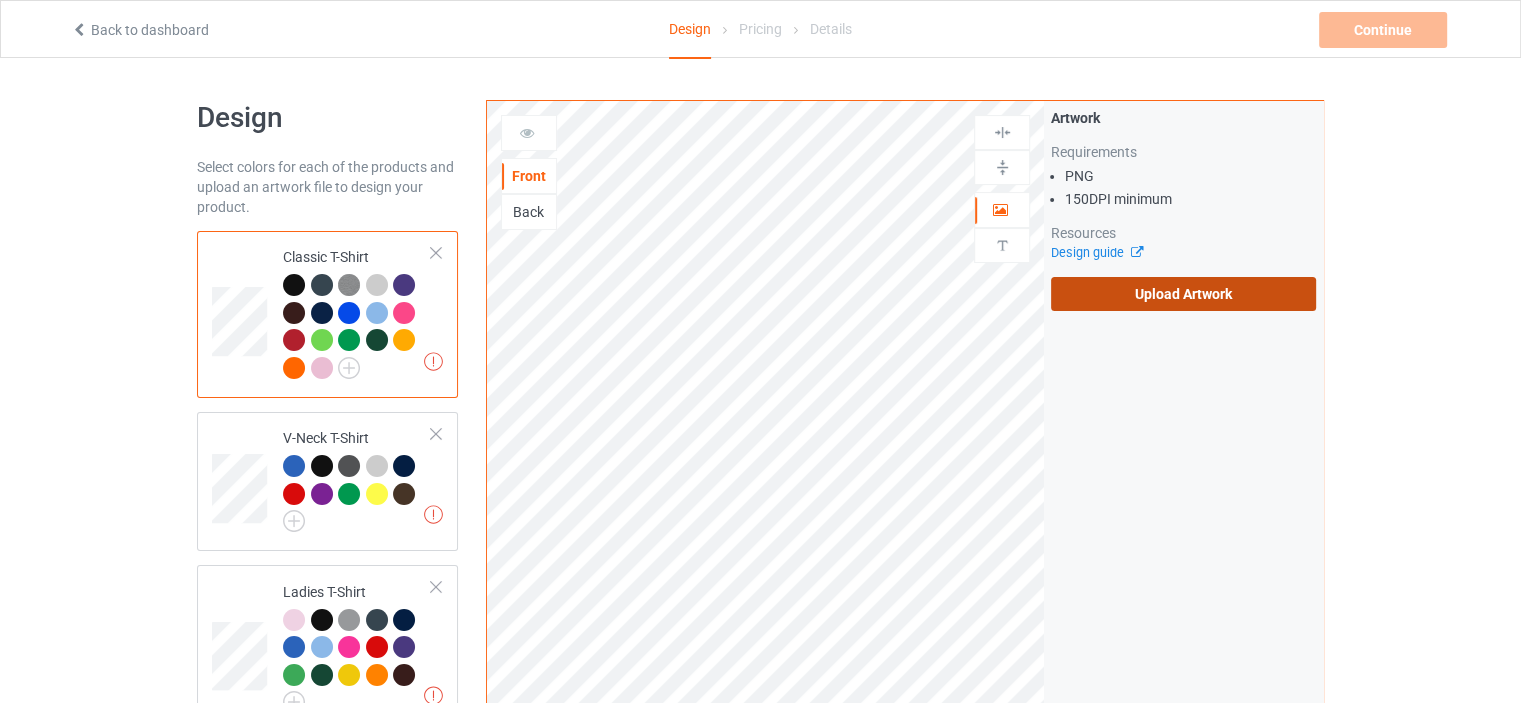 click on "Upload Artwork" at bounding box center [1183, 294] 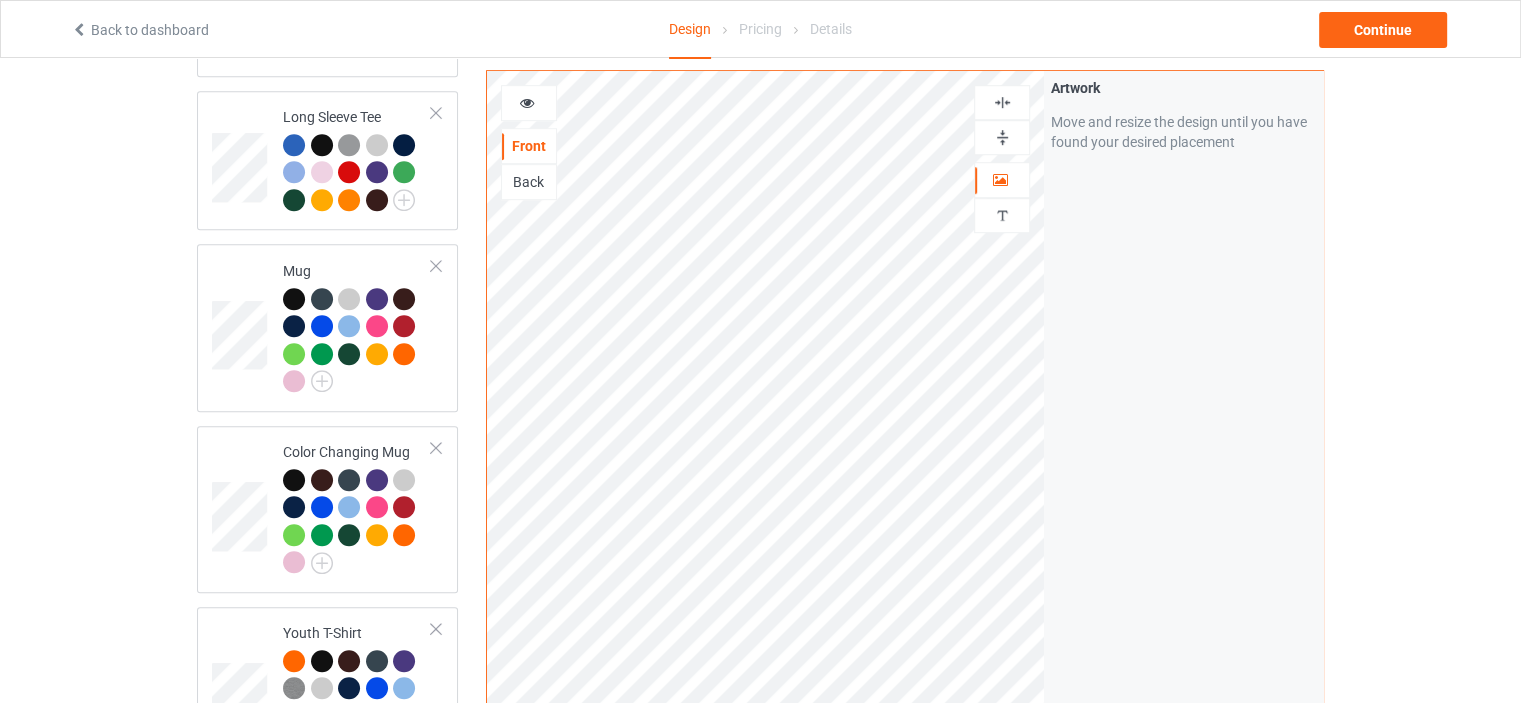 scroll, scrollTop: 1200, scrollLeft: 0, axis: vertical 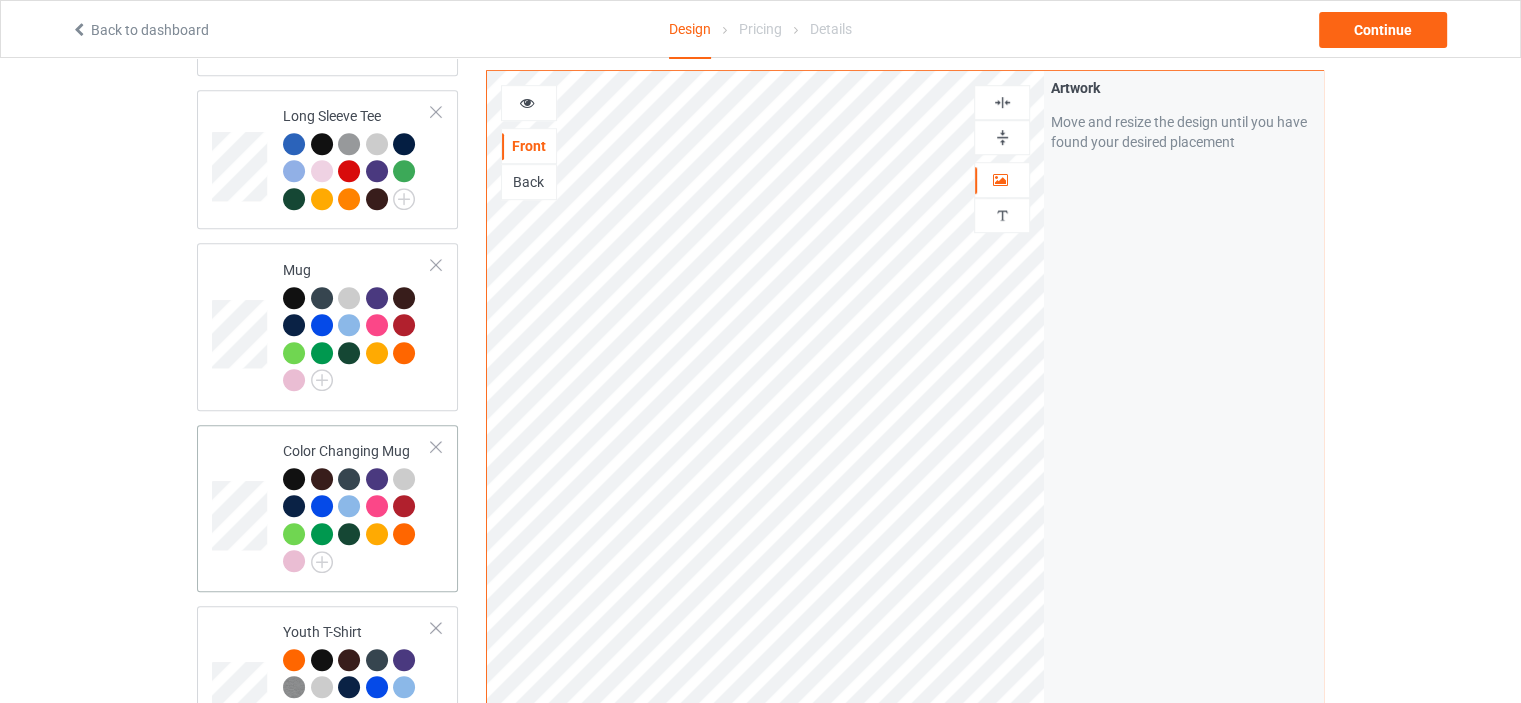 click on "Color Changing Mug" at bounding box center (357, 508) 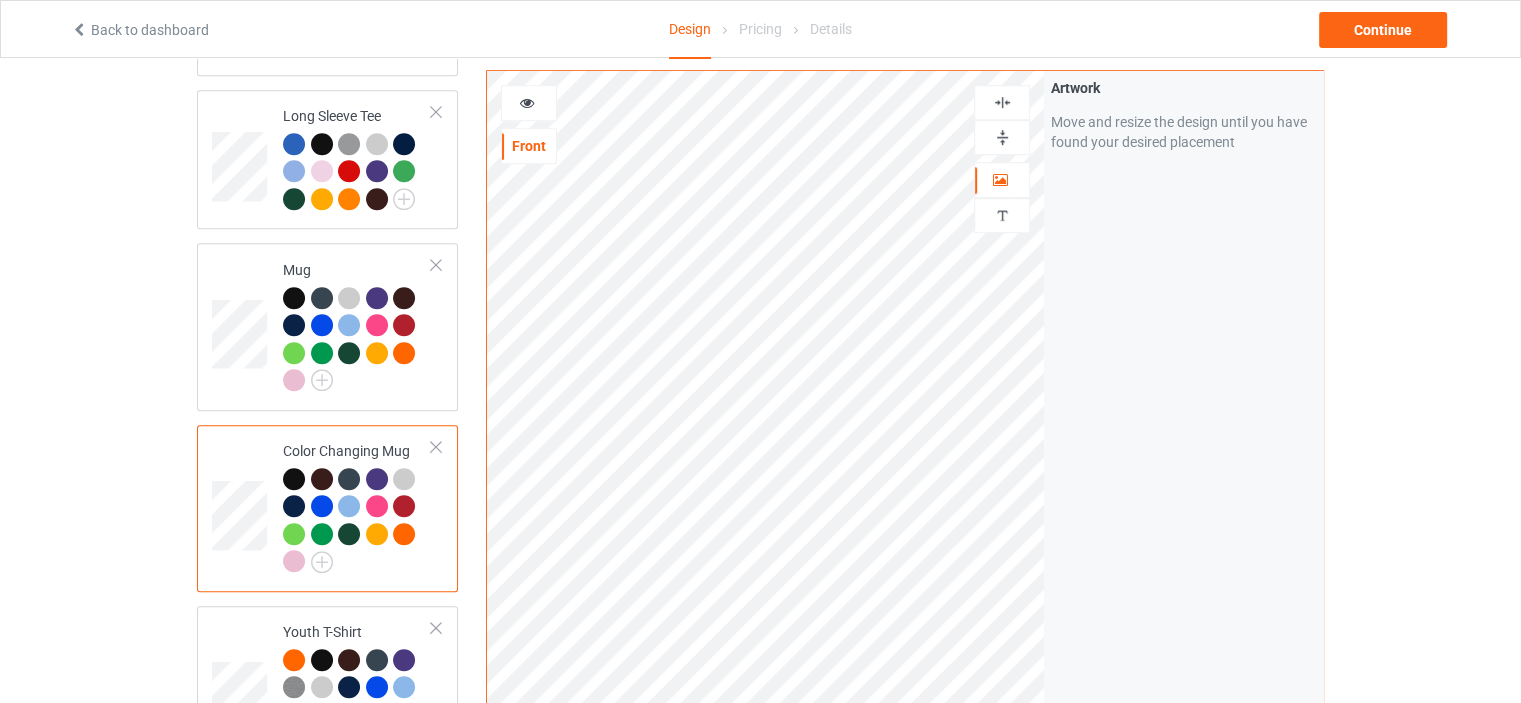 click at bounding box center [1002, 137] 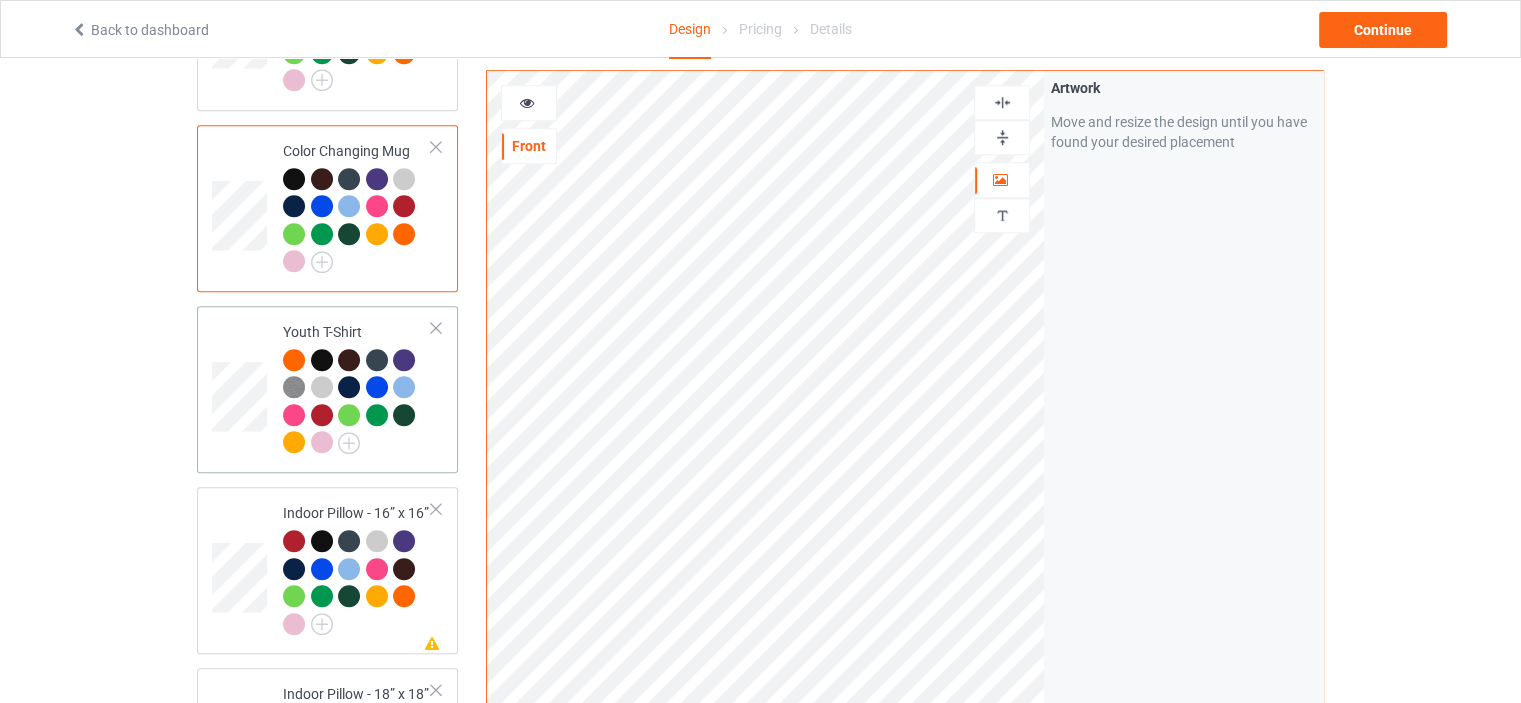 scroll, scrollTop: 1600, scrollLeft: 0, axis: vertical 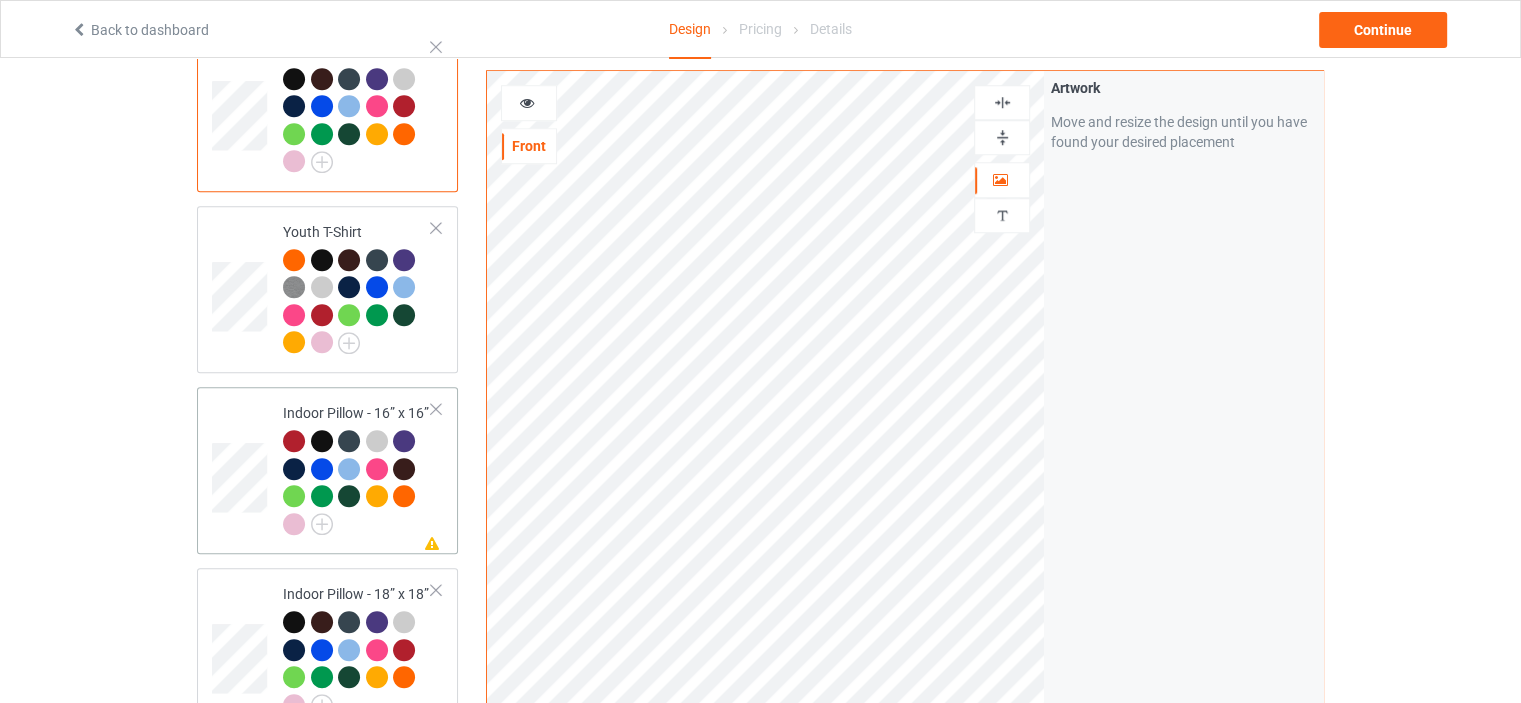 click on "Missing artwork on 1 side(s) Indoor Pillow - 16” x 16”" at bounding box center (357, 470) 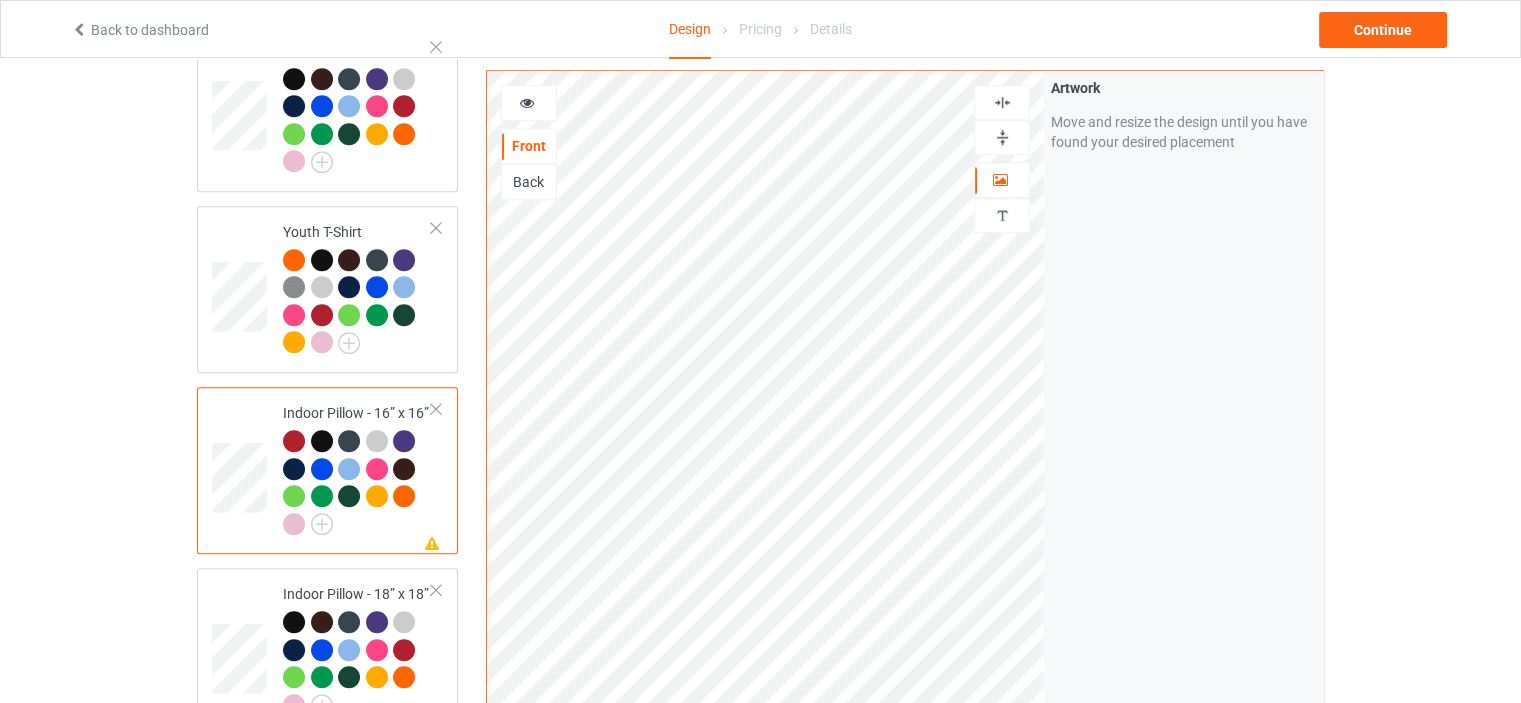click at bounding box center (1002, 137) 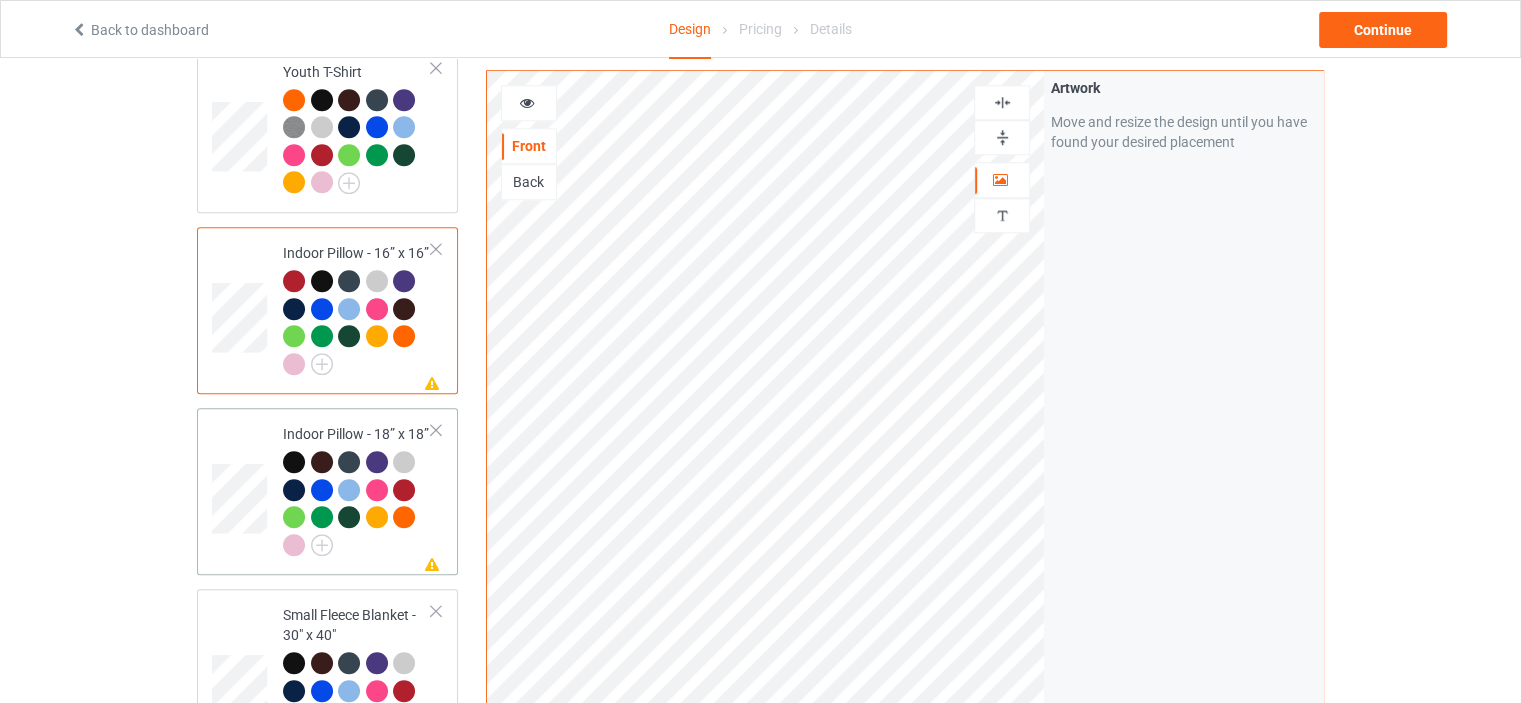 scroll, scrollTop: 1800, scrollLeft: 0, axis: vertical 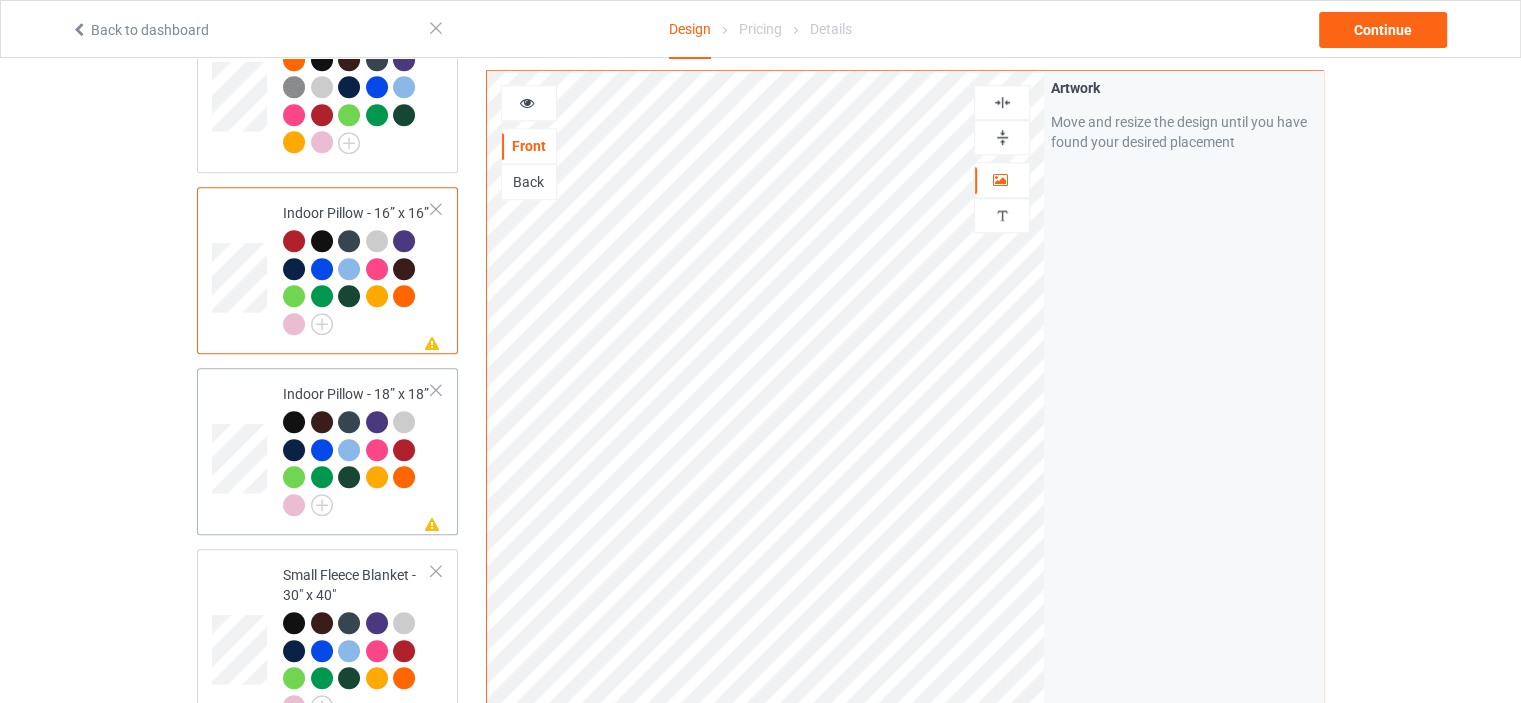 click on "Indoor Pillow - 18” x 18”" at bounding box center (357, 449) 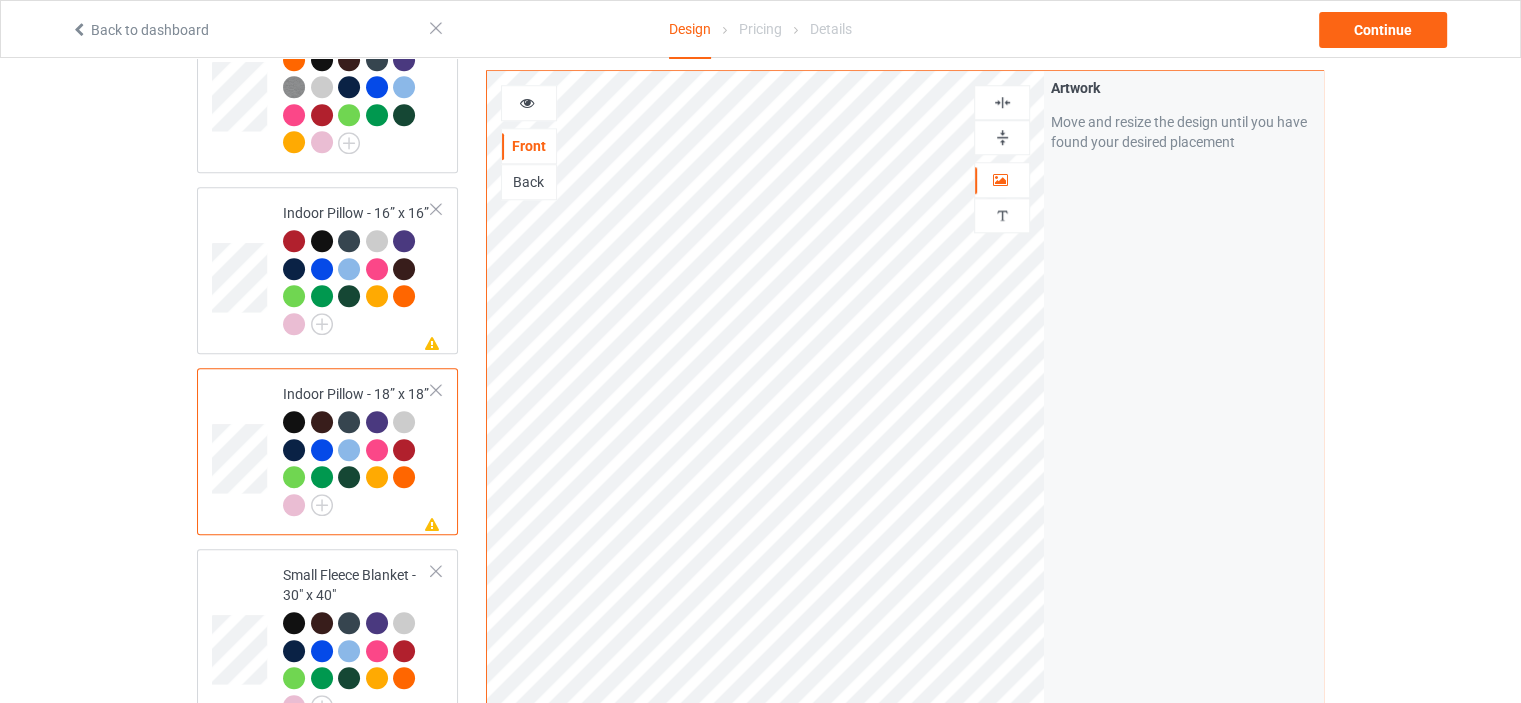 drag, startPoint x: 1004, startPoint y: 138, endPoint x: 1006, endPoint y: 107, distance: 31.06445 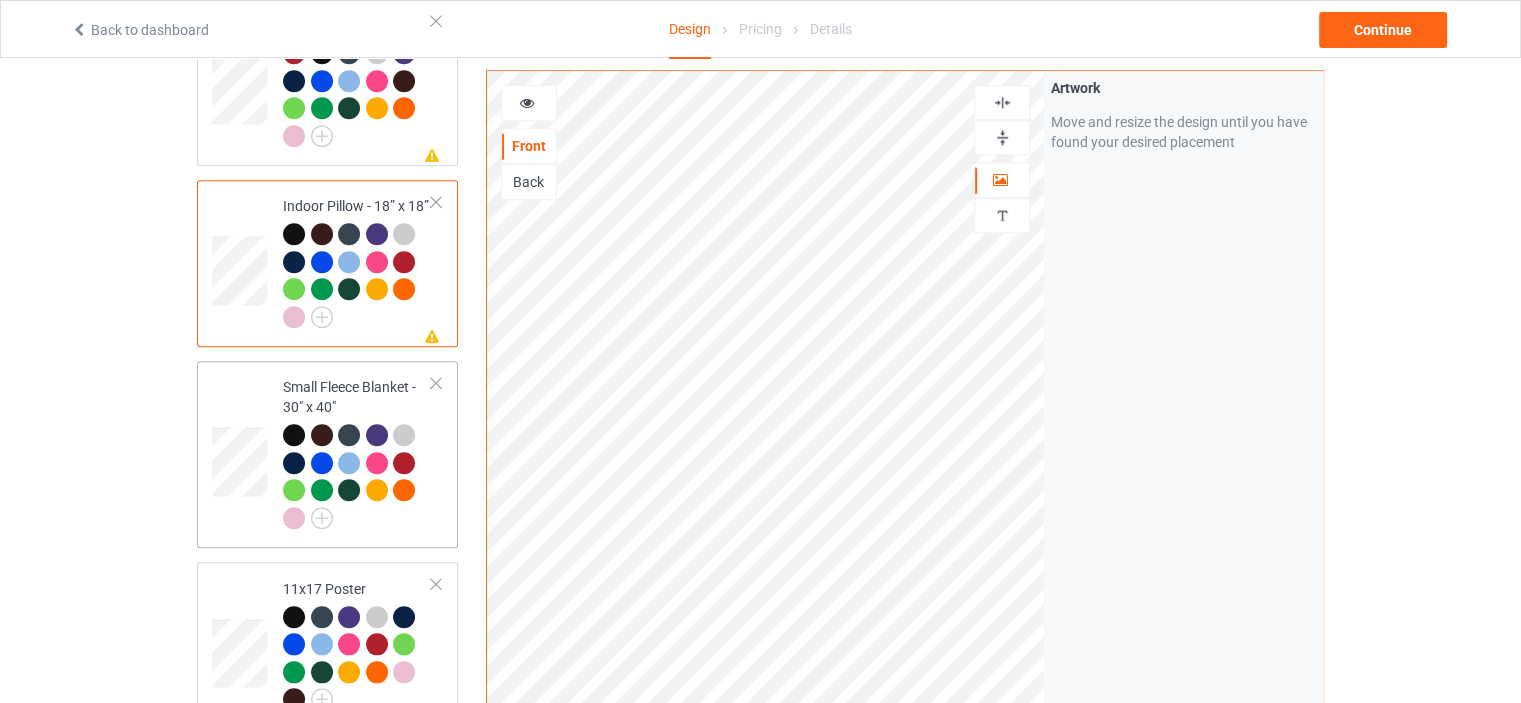 scroll, scrollTop: 2000, scrollLeft: 0, axis: vertical 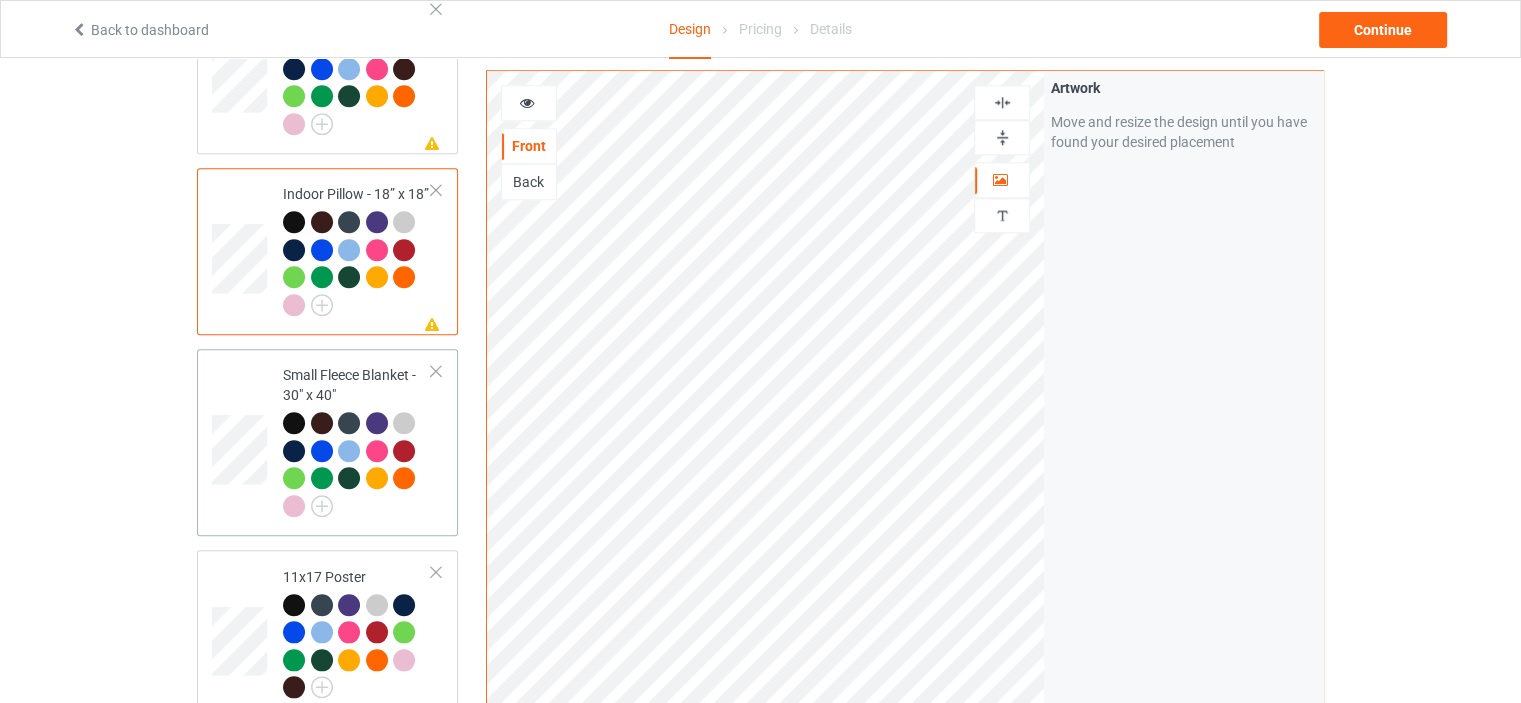 click on "Small Fleece Blanket - 30" x 40"" at bounding box center [357, 440] 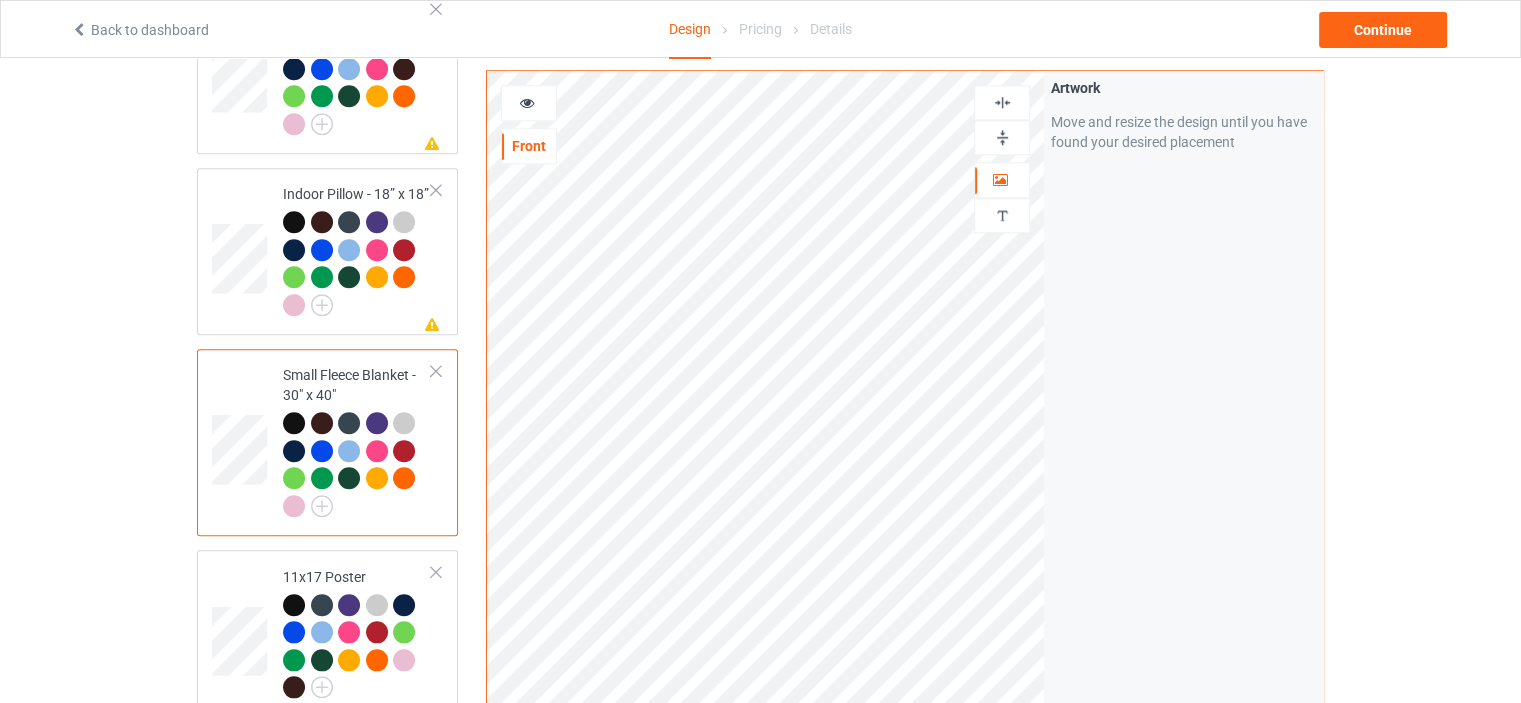 drag, startPoint x: 1006, startPoint y: 134, endPoint x: 1004, endPoint y: 112, distance: 22.090721 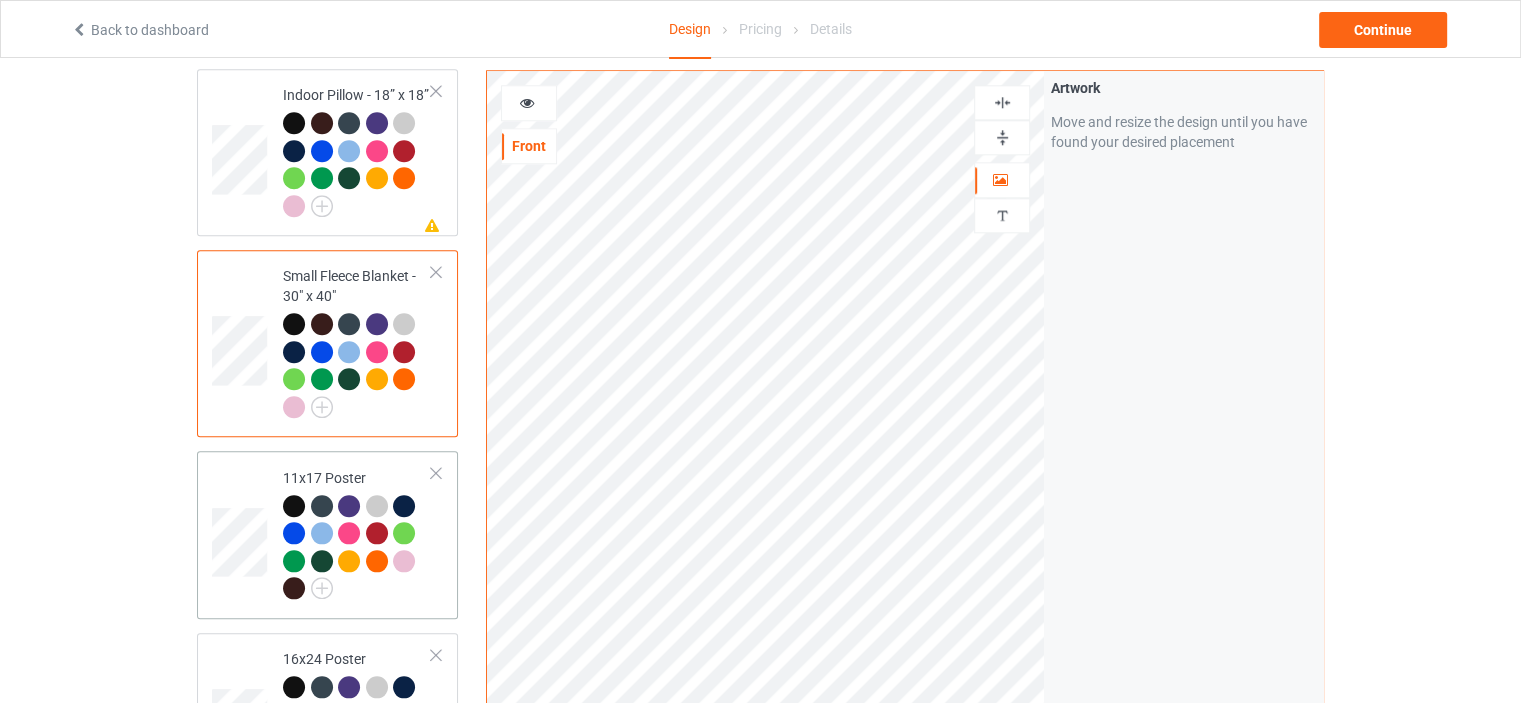 scroll, scrollTop: 2100, scrollLeft: 0, axis: vertical 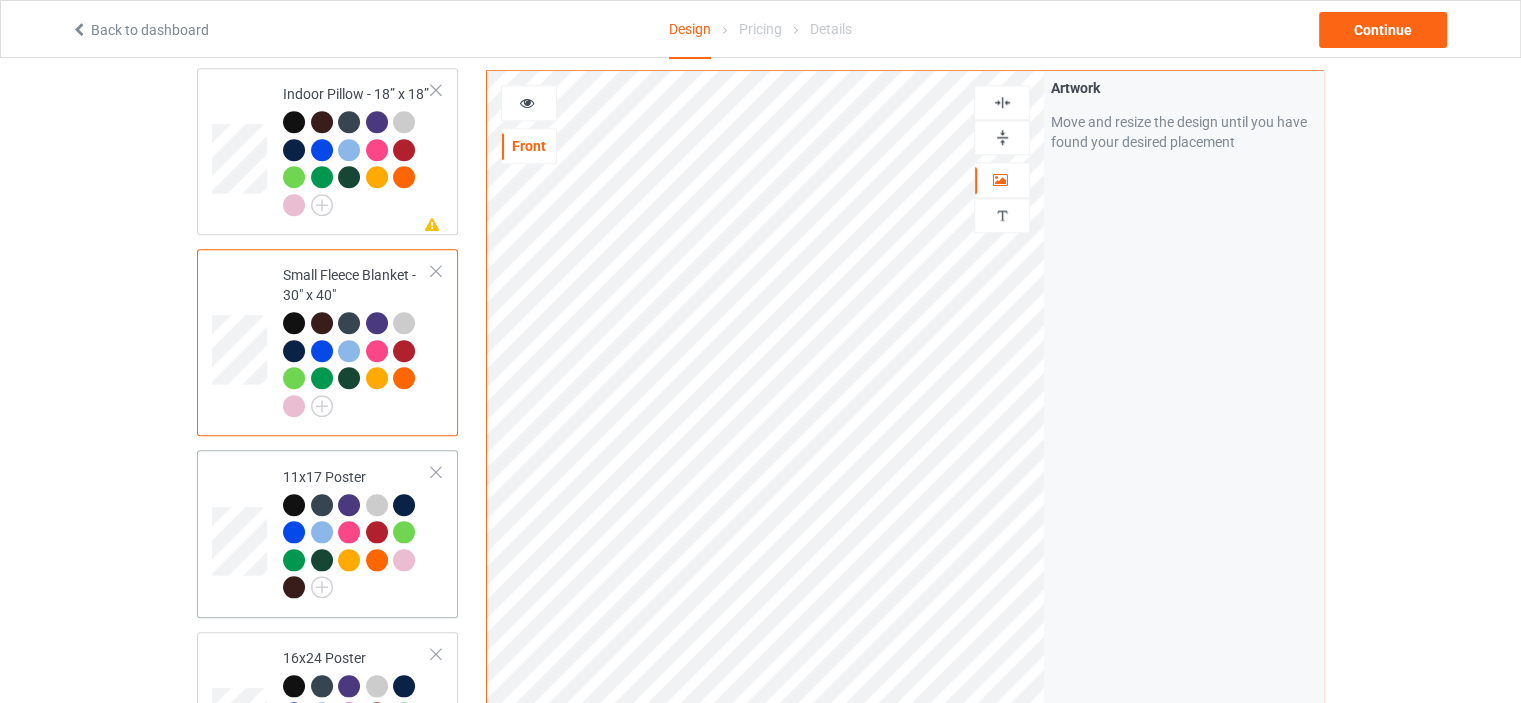 click on "11x17 Poster" at bounding box center [357, 532] 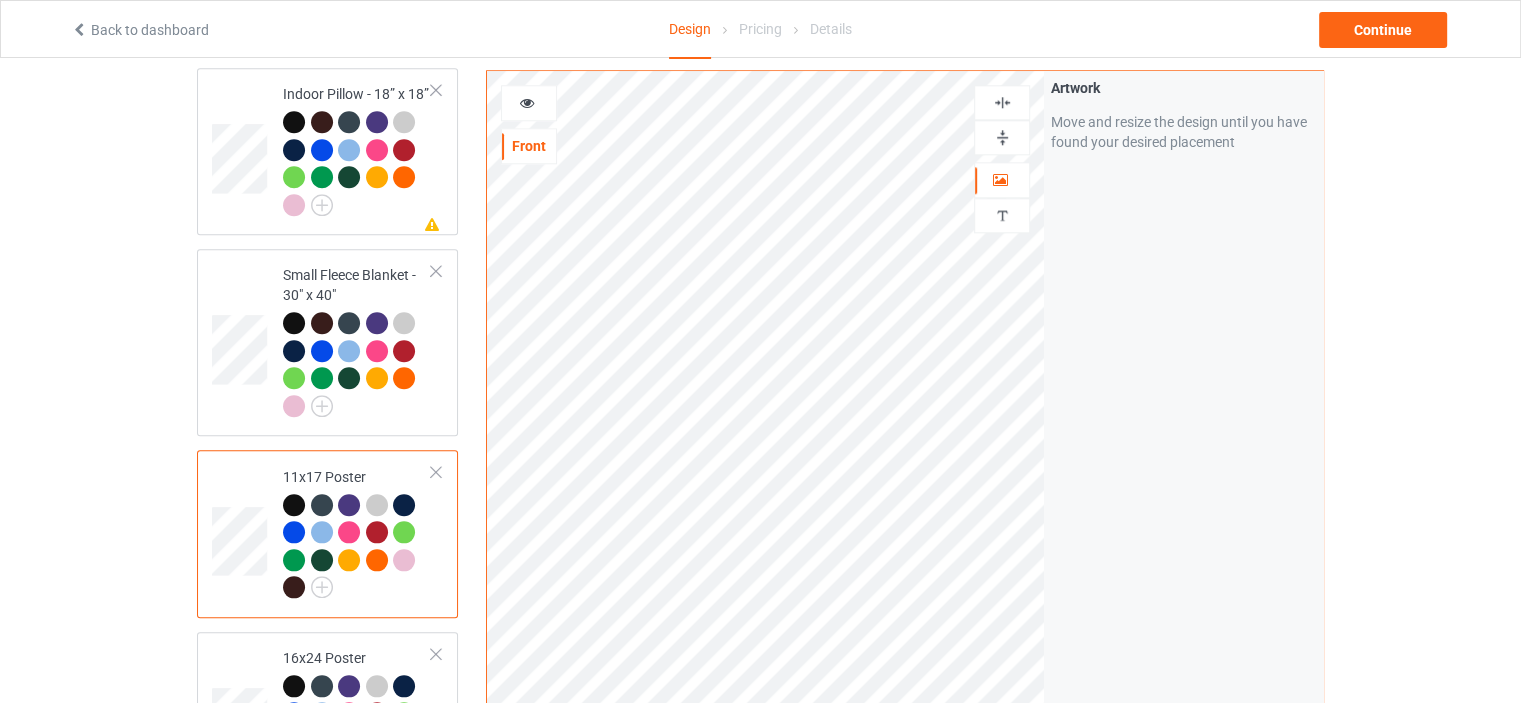drag, startPoint x: 1003, startPoint y: 128, endPoint x: 1004, endPoint y: 117, distance: 11.045361 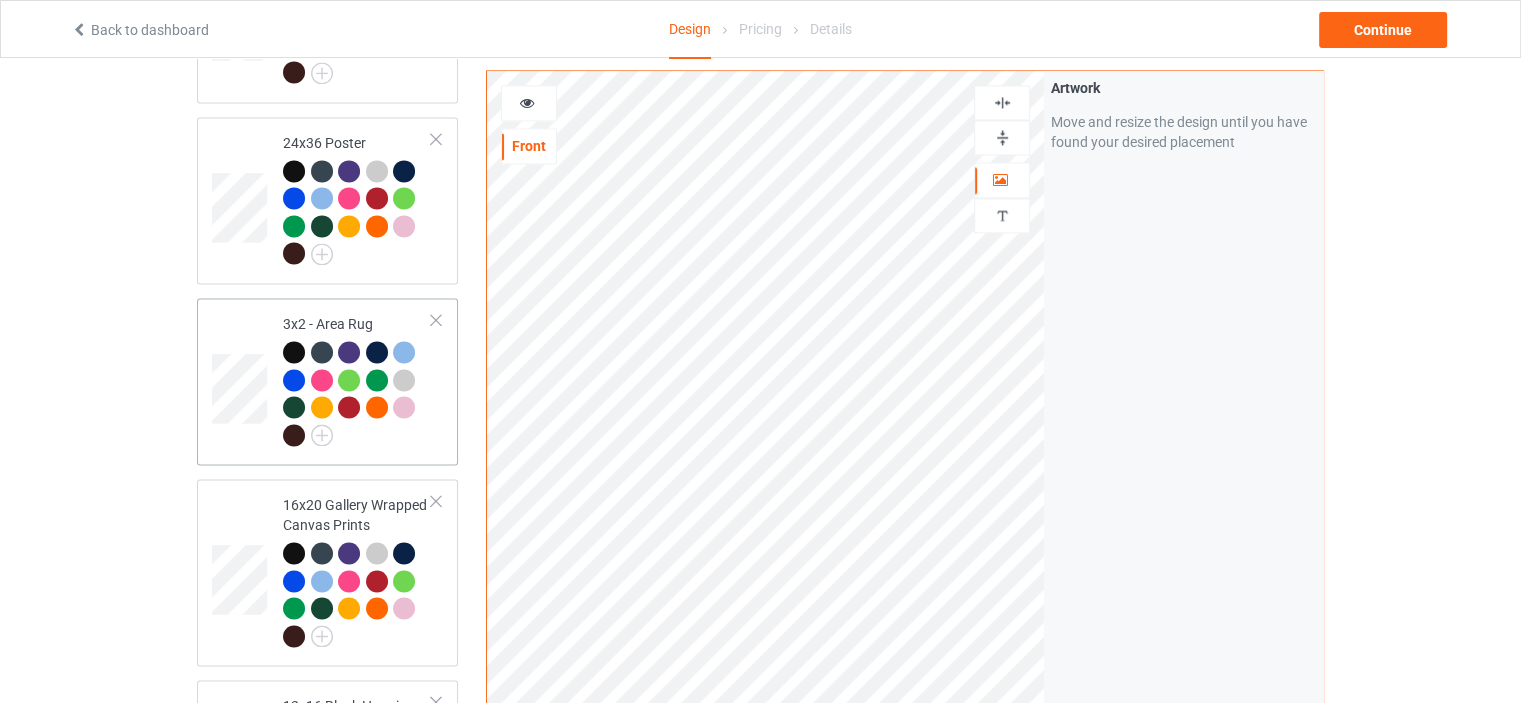 scroll, scrollTop: 2800, scrollLeft: 0, axis: vertical 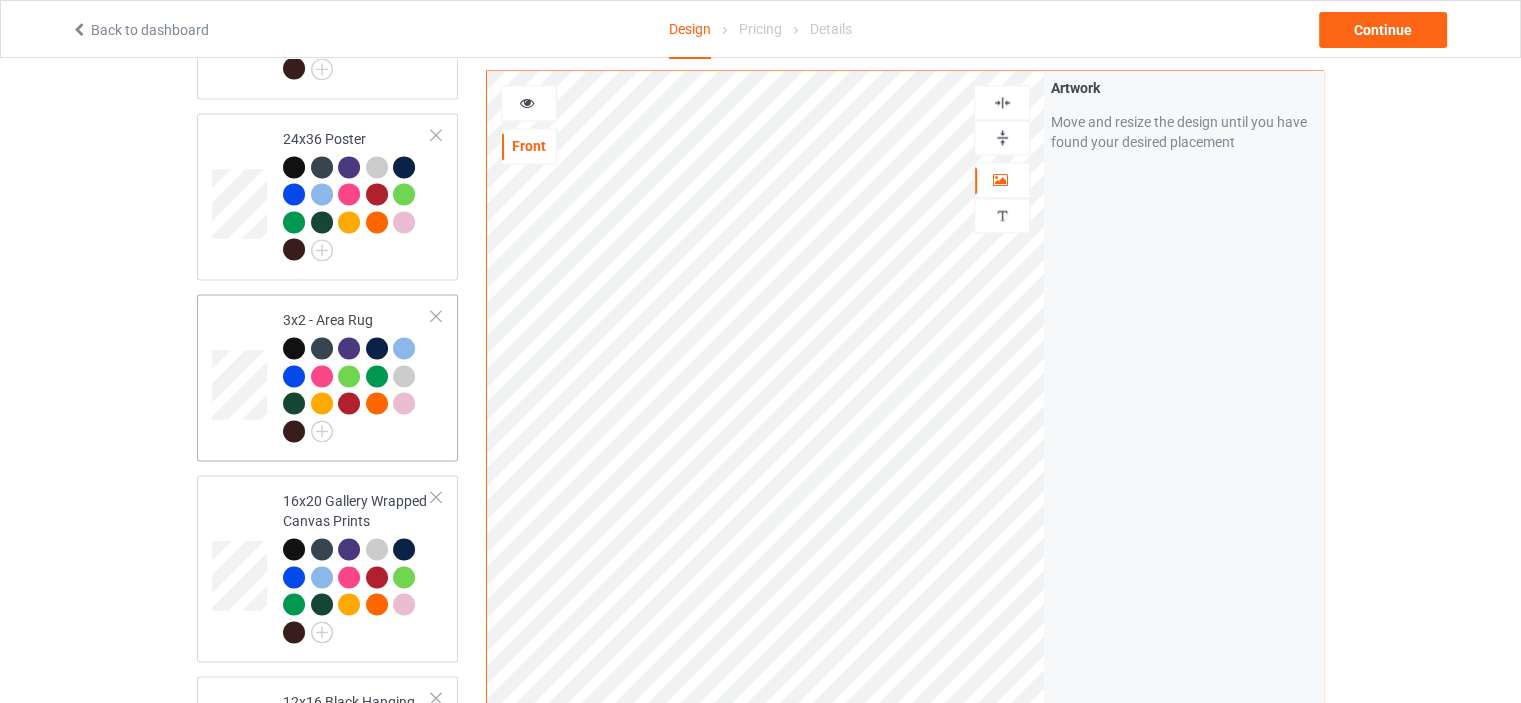 click on "3x2 - Area Rug" at bounding box center [357, 375] 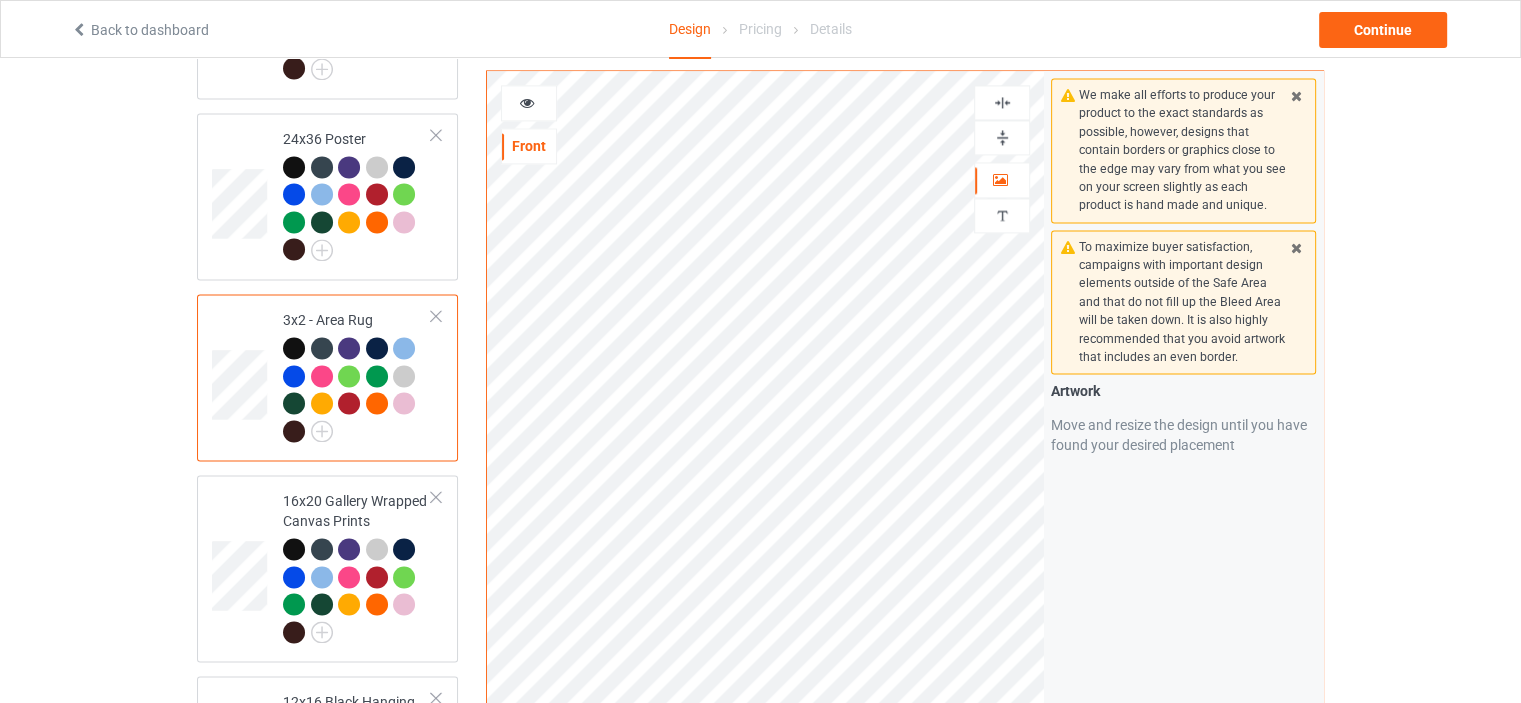 click at bounding box center [1002, 137] 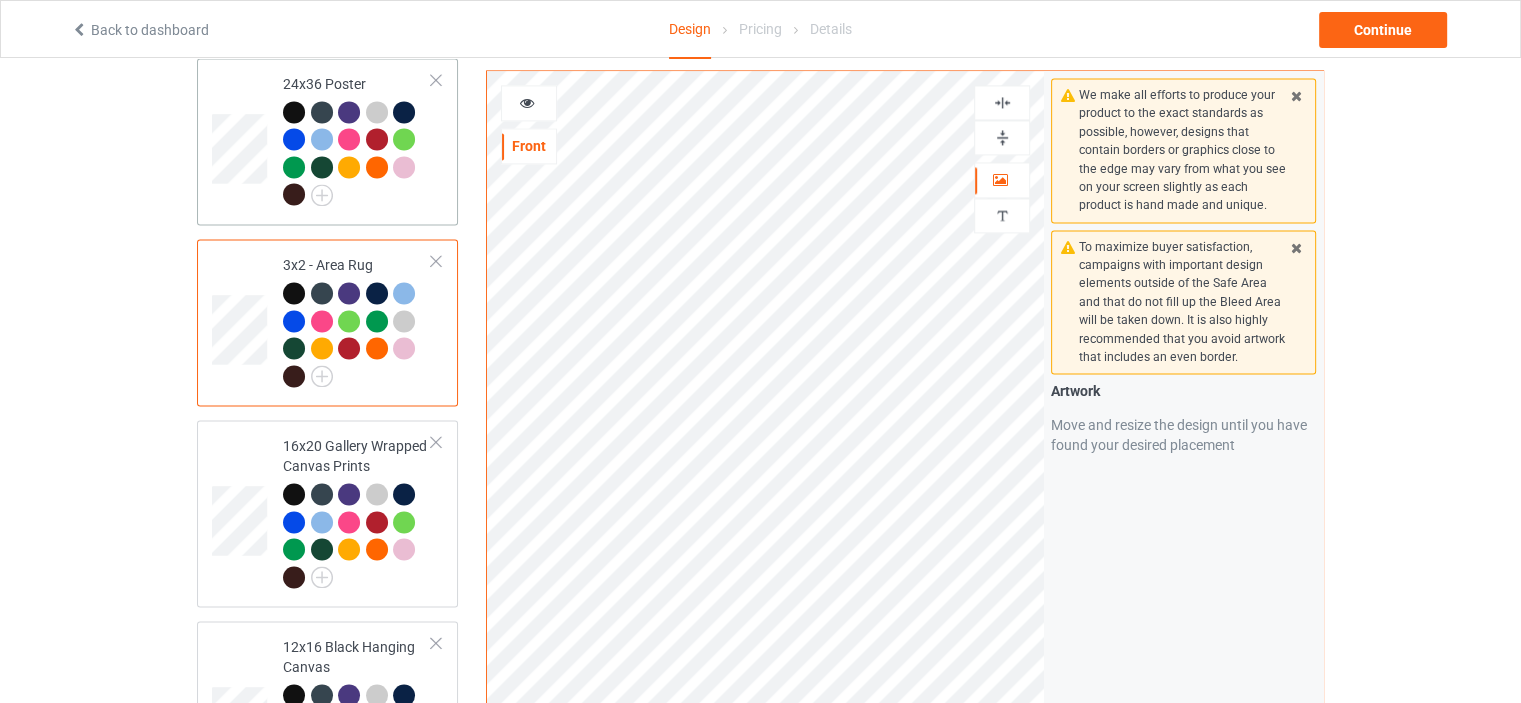 scroll, scrollTop: 2900, scrollLeft: 0, axis: vertical 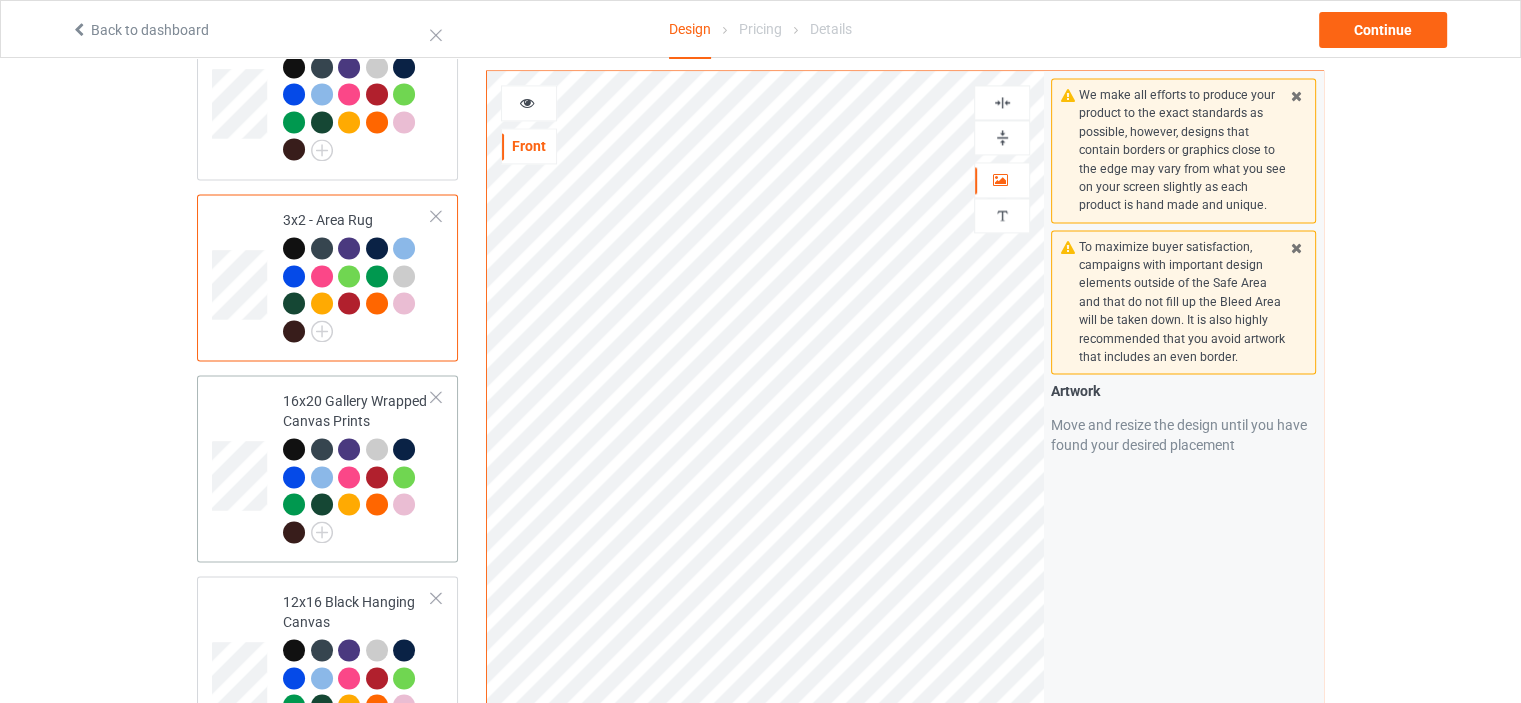 click on "16x20 Gallery Wrapped Canvas Prints" at bounding box center [357, 466] 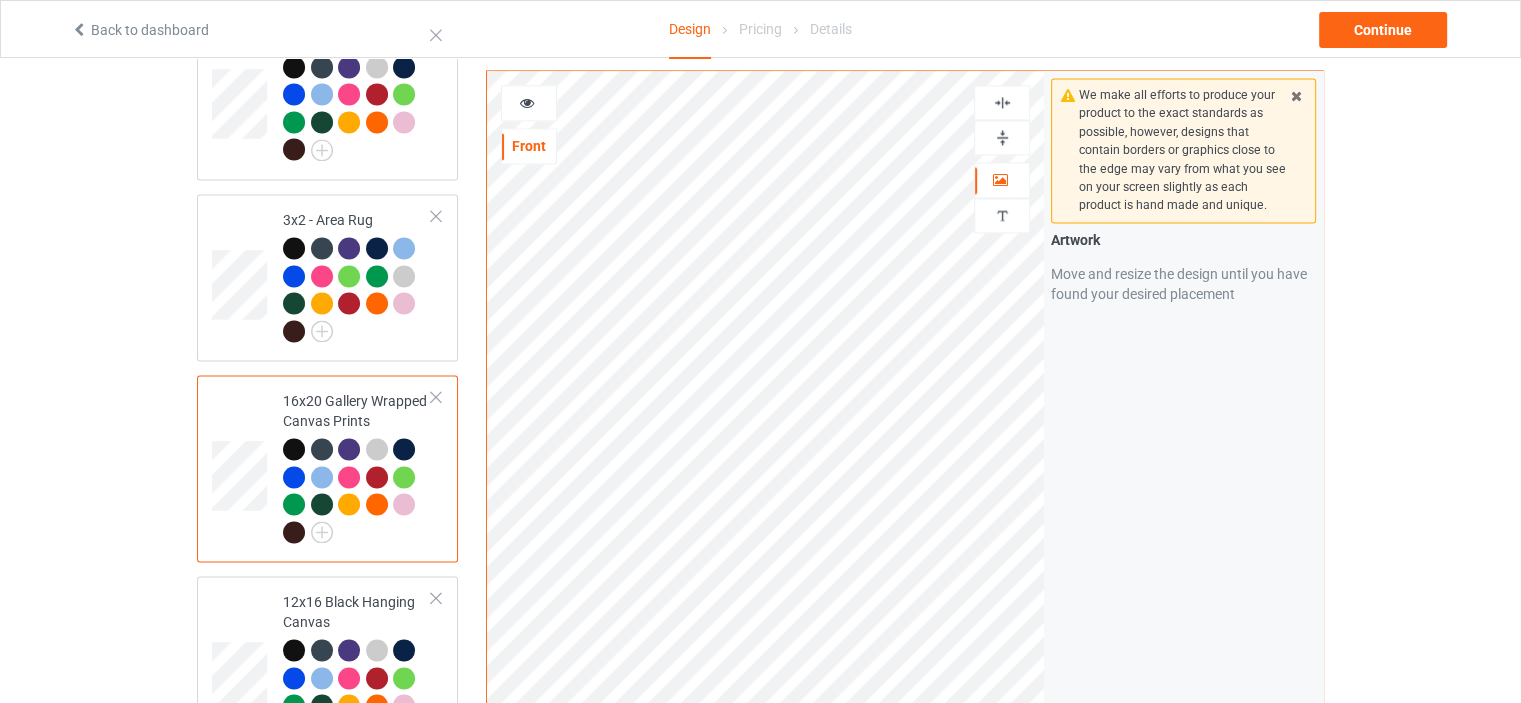scroll, scrollTop: 3000, scrollLeft: 0, axis: vertical 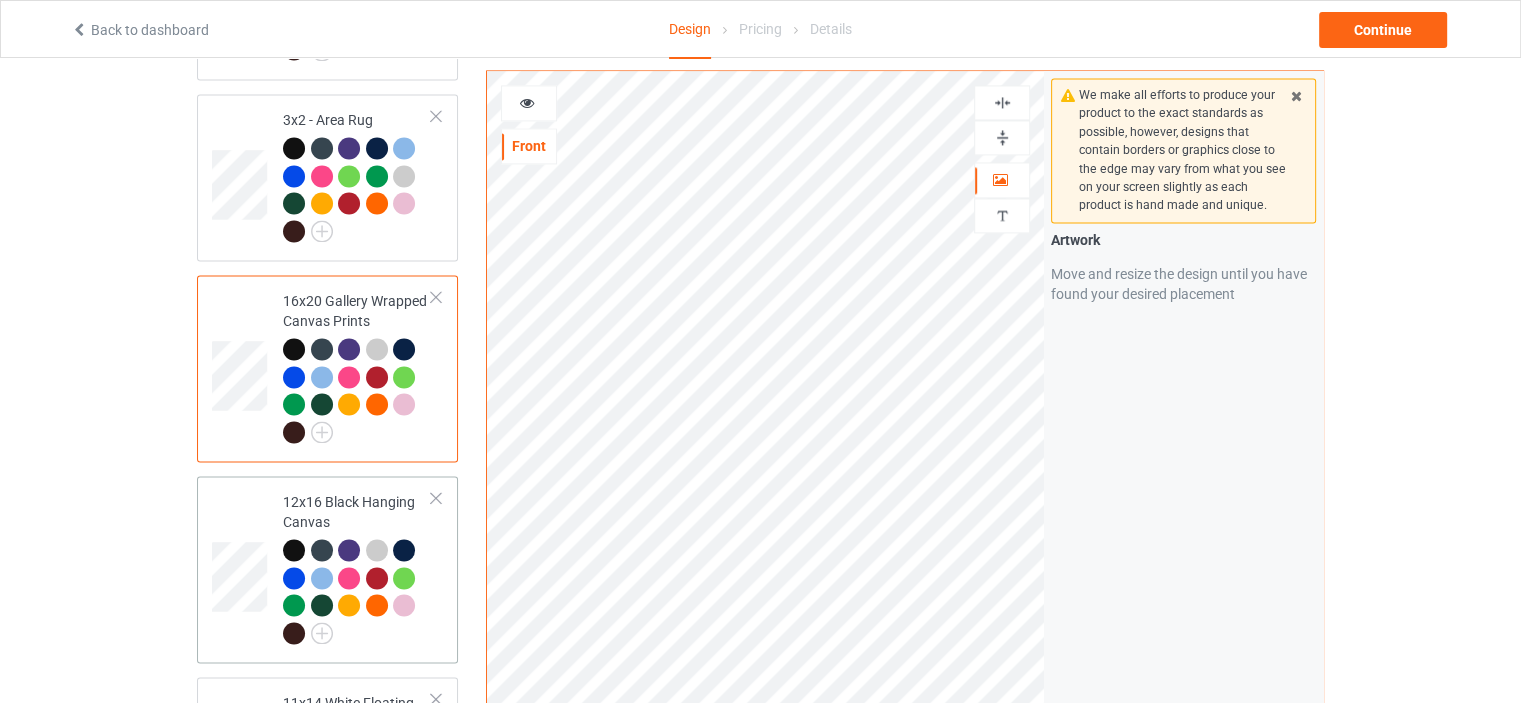 click on "12x16 Black Hanging Canvas" at bounding box center [357, 567] 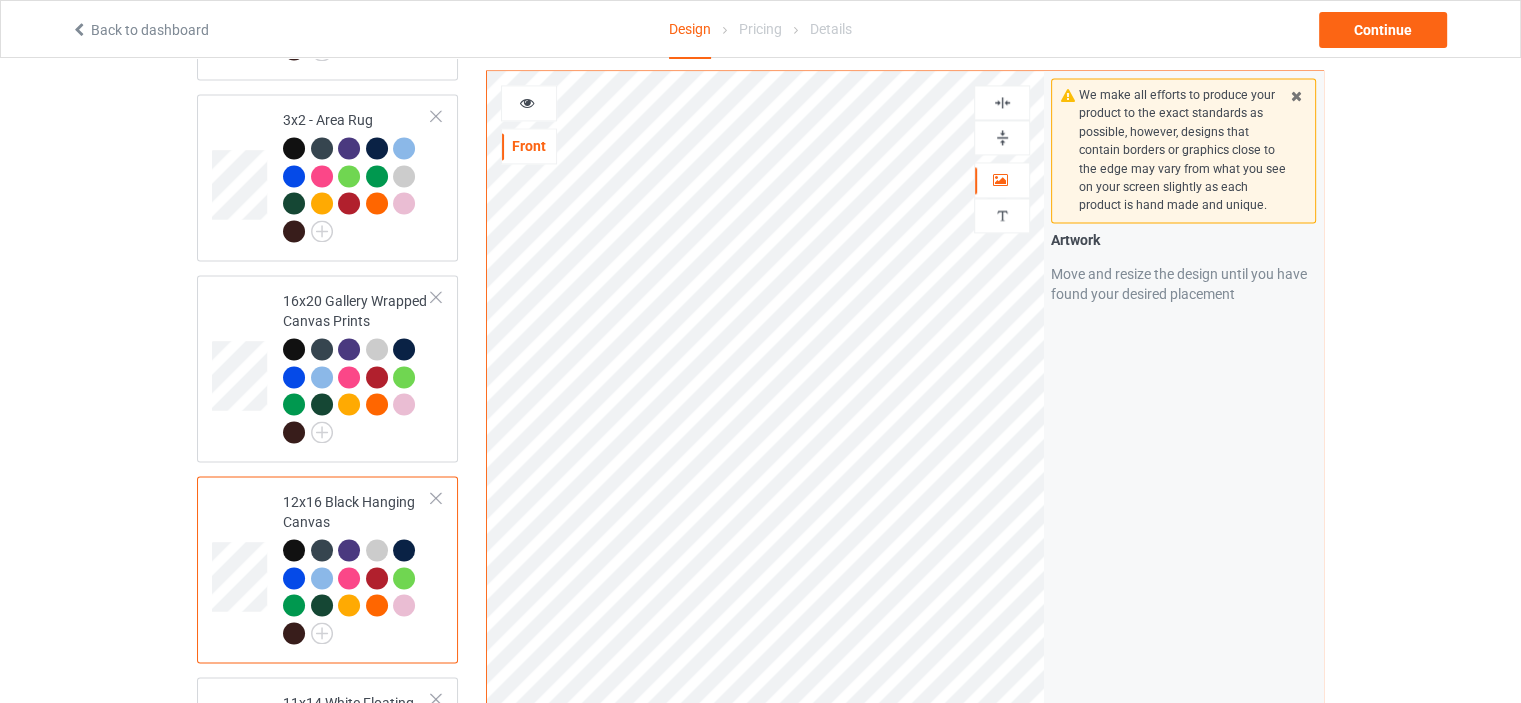 click at bounding box center (1002, 137) 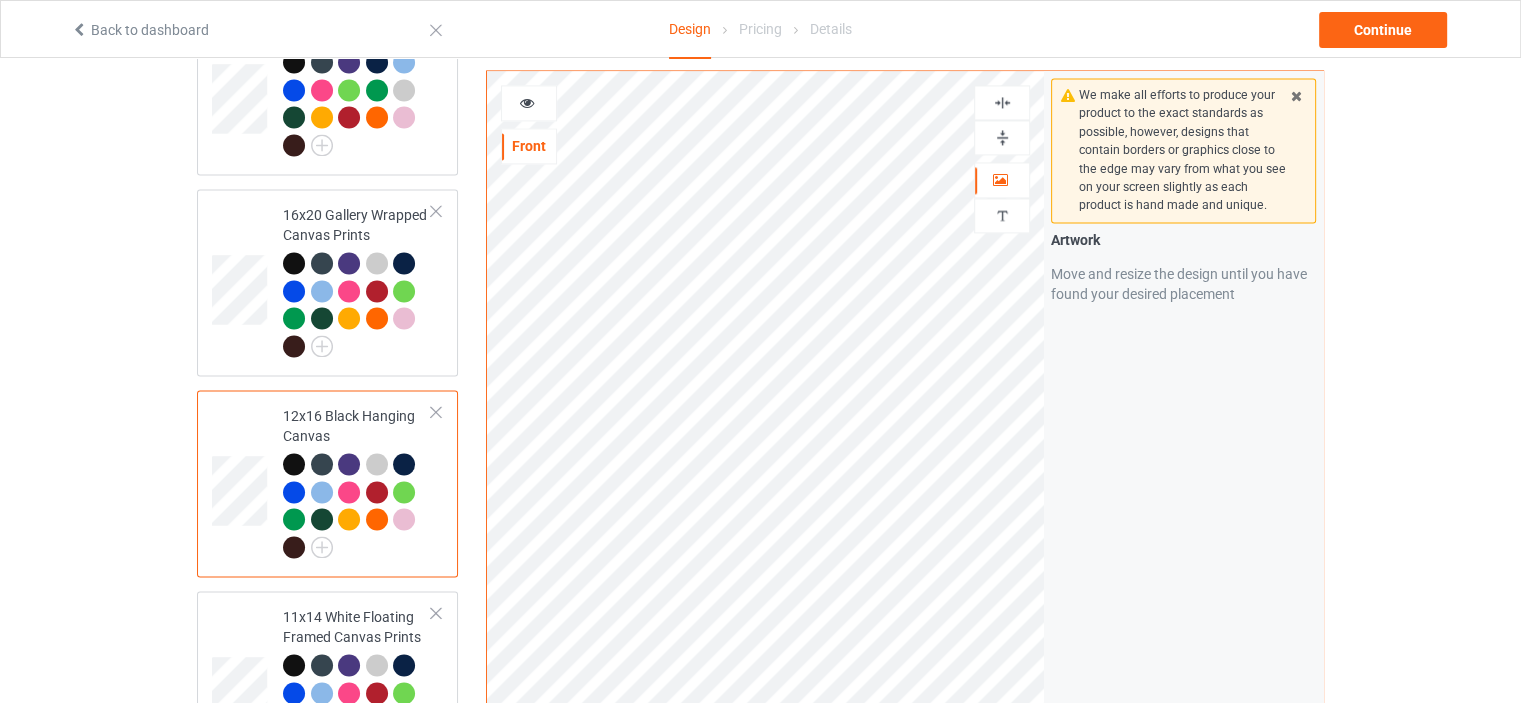 scroll, scrollTop: 3300, scrollLeft: 0, axis: vertical 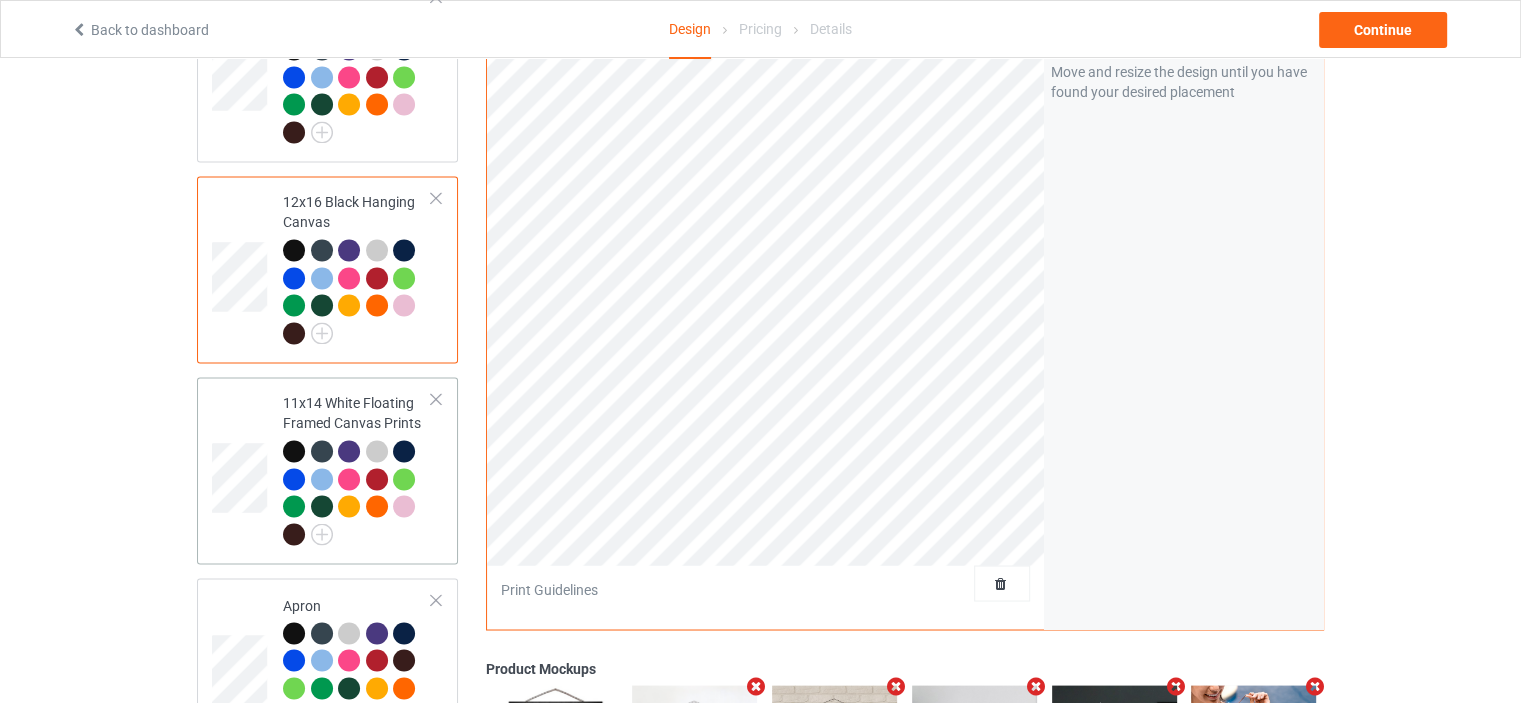 click on "11x14 White Floating Framed Canvas Prints" at bounding box center [357, 468] 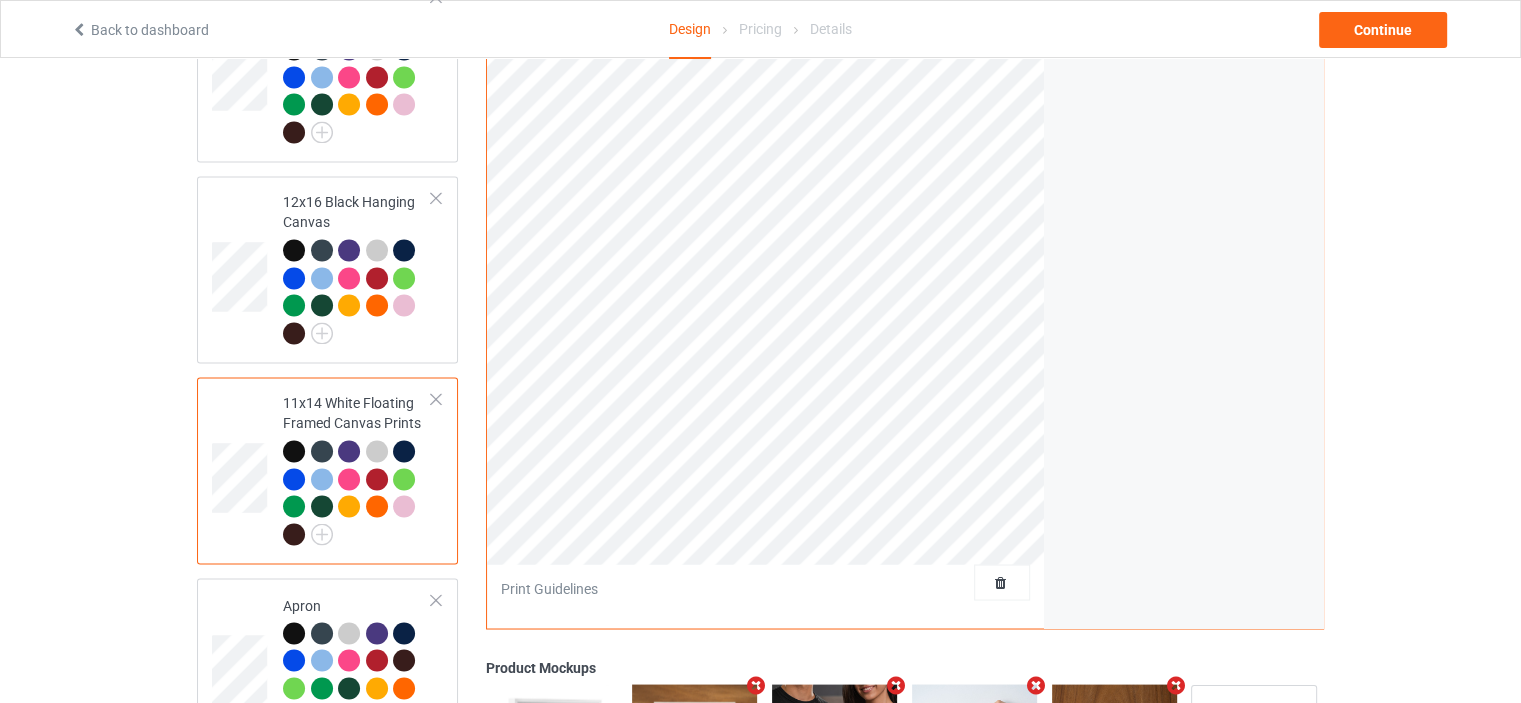scroll, scrollTop: 2800, scrollLeft: 0, axis: vertical 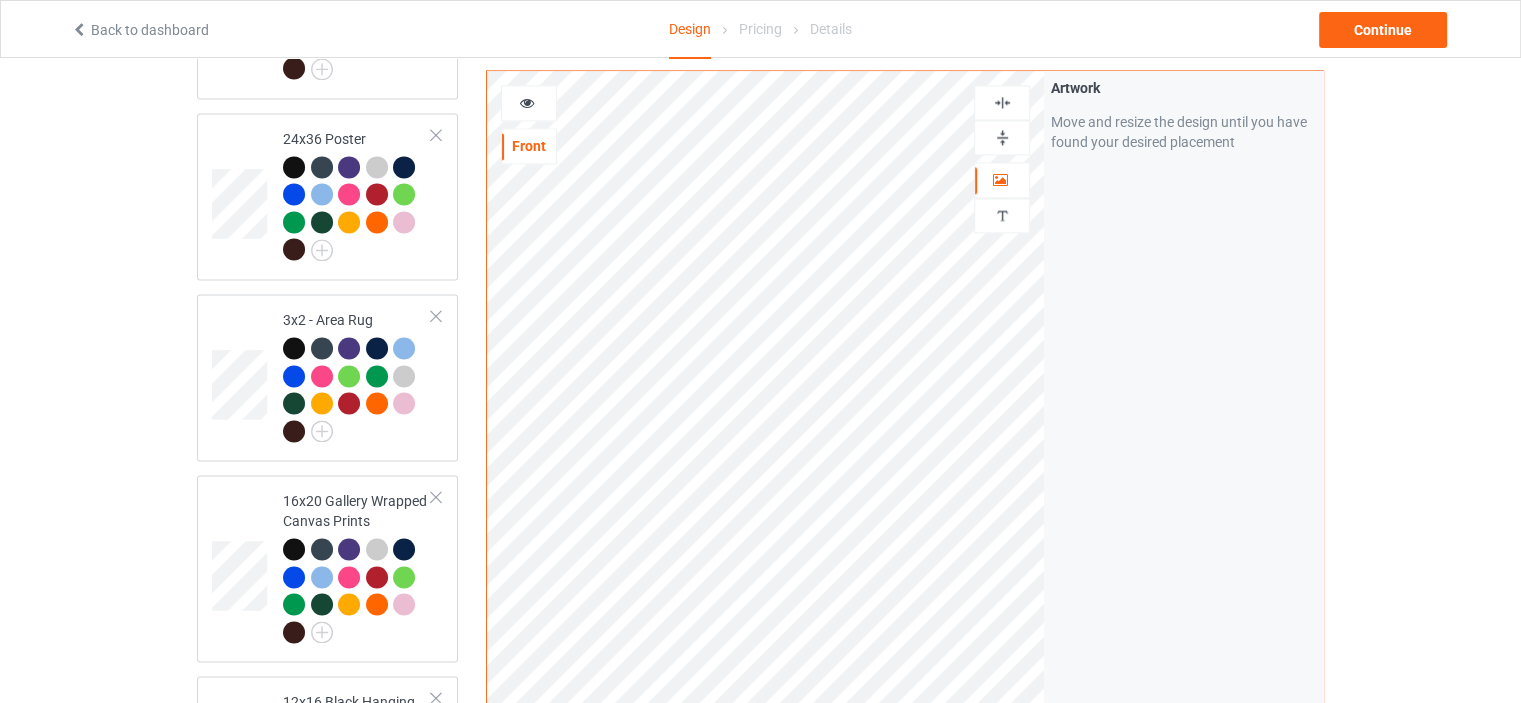 click at bounding box center (1002, 137) 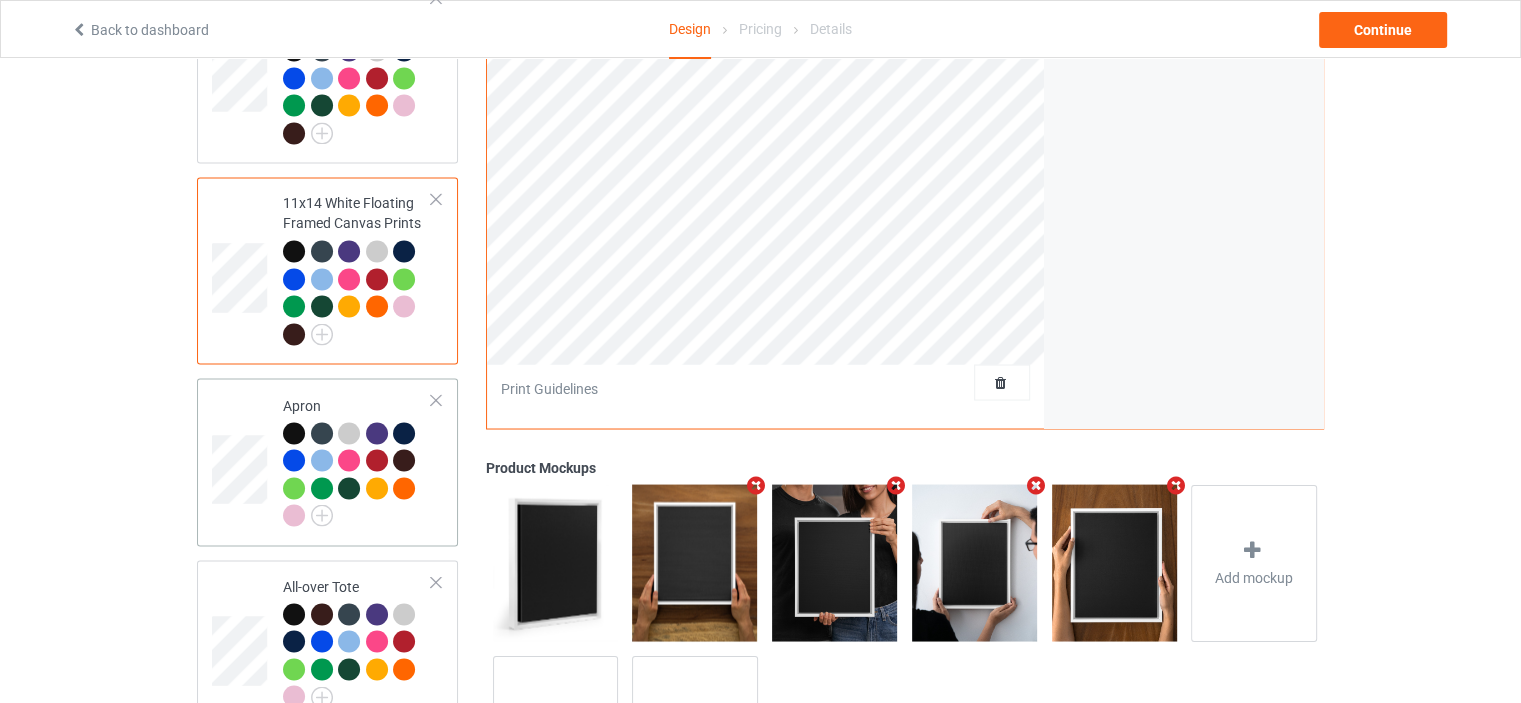 click on "Apron" at bounding box center [357, 461] 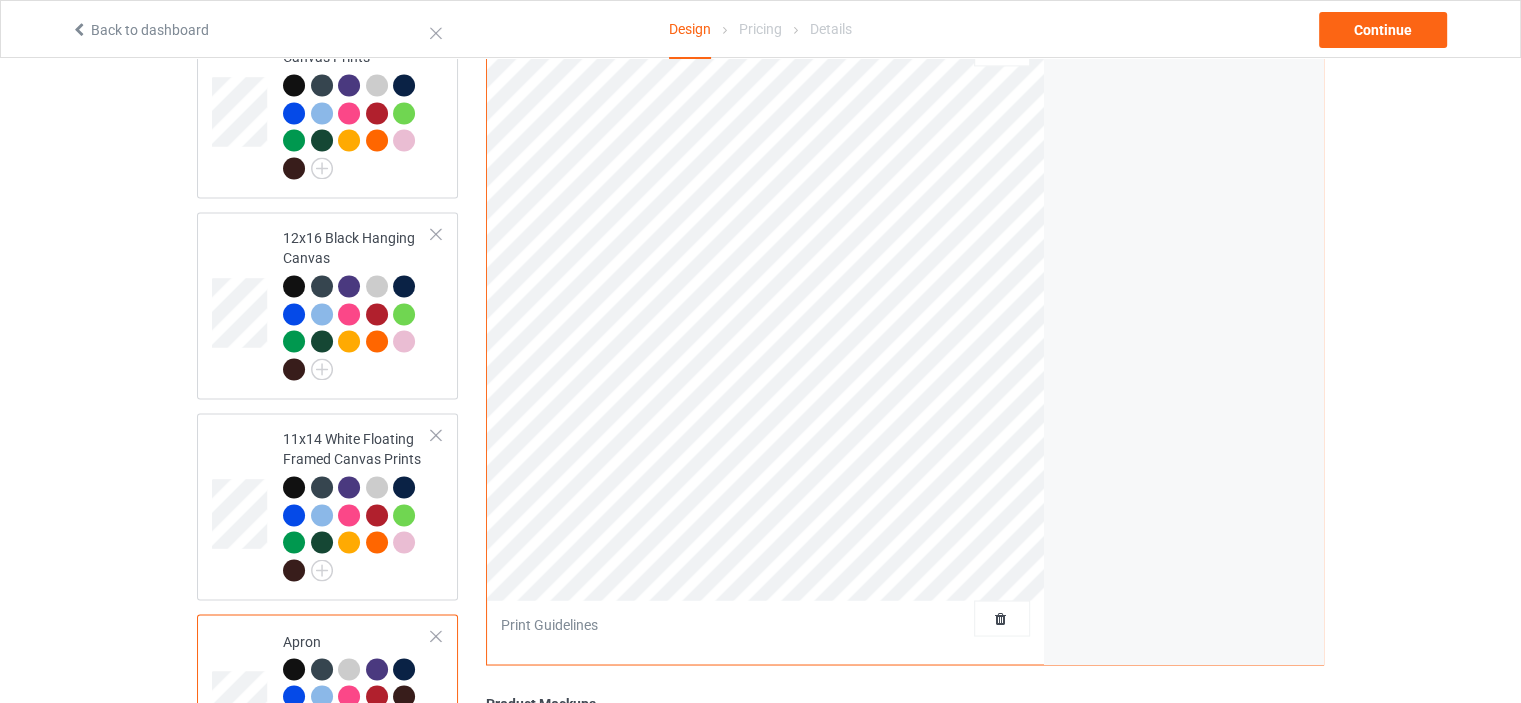 scroll, scrollTop: 3100, scrollLeft: 0, axis: vertical 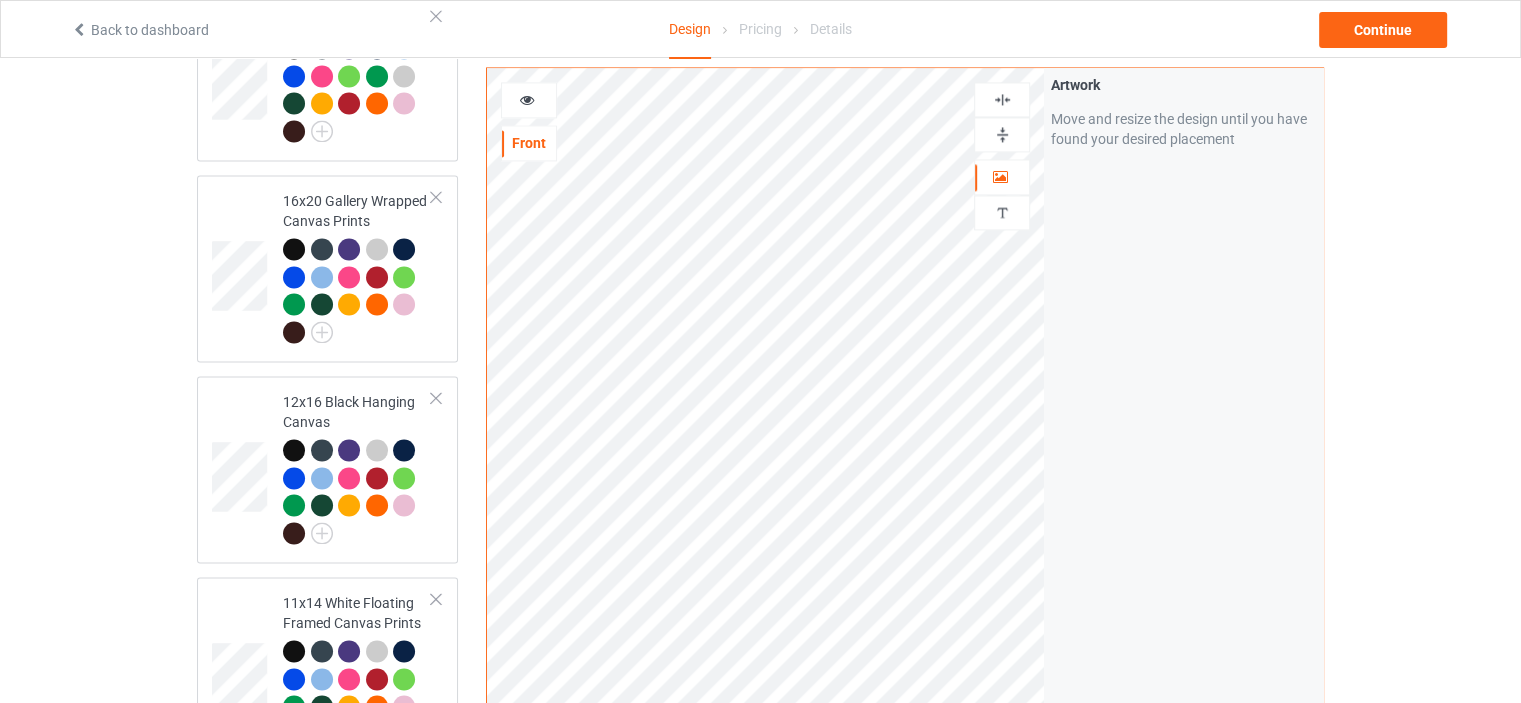 click at bounding box center [1002, 99] 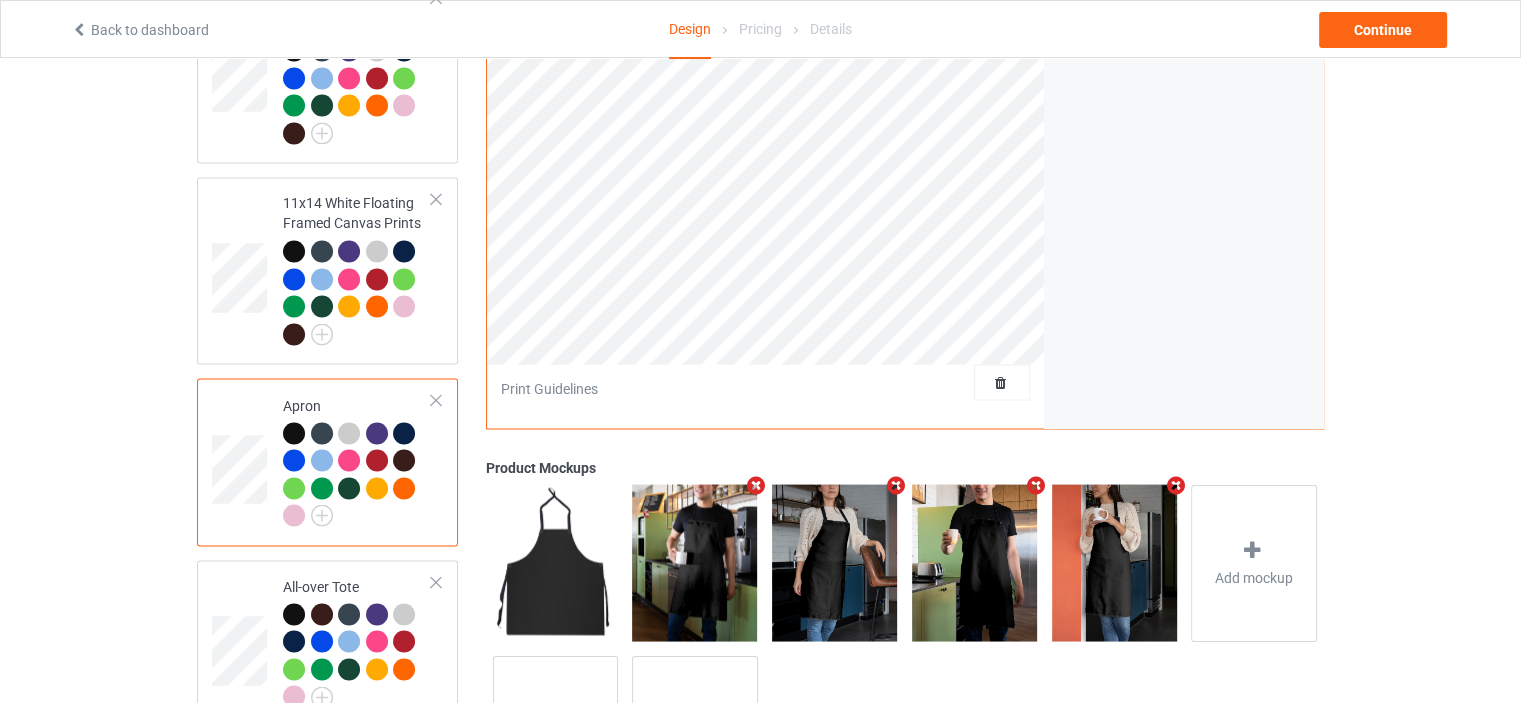 scroll, scrollTop: 3644, scrollLeft: 0, axis: vertical 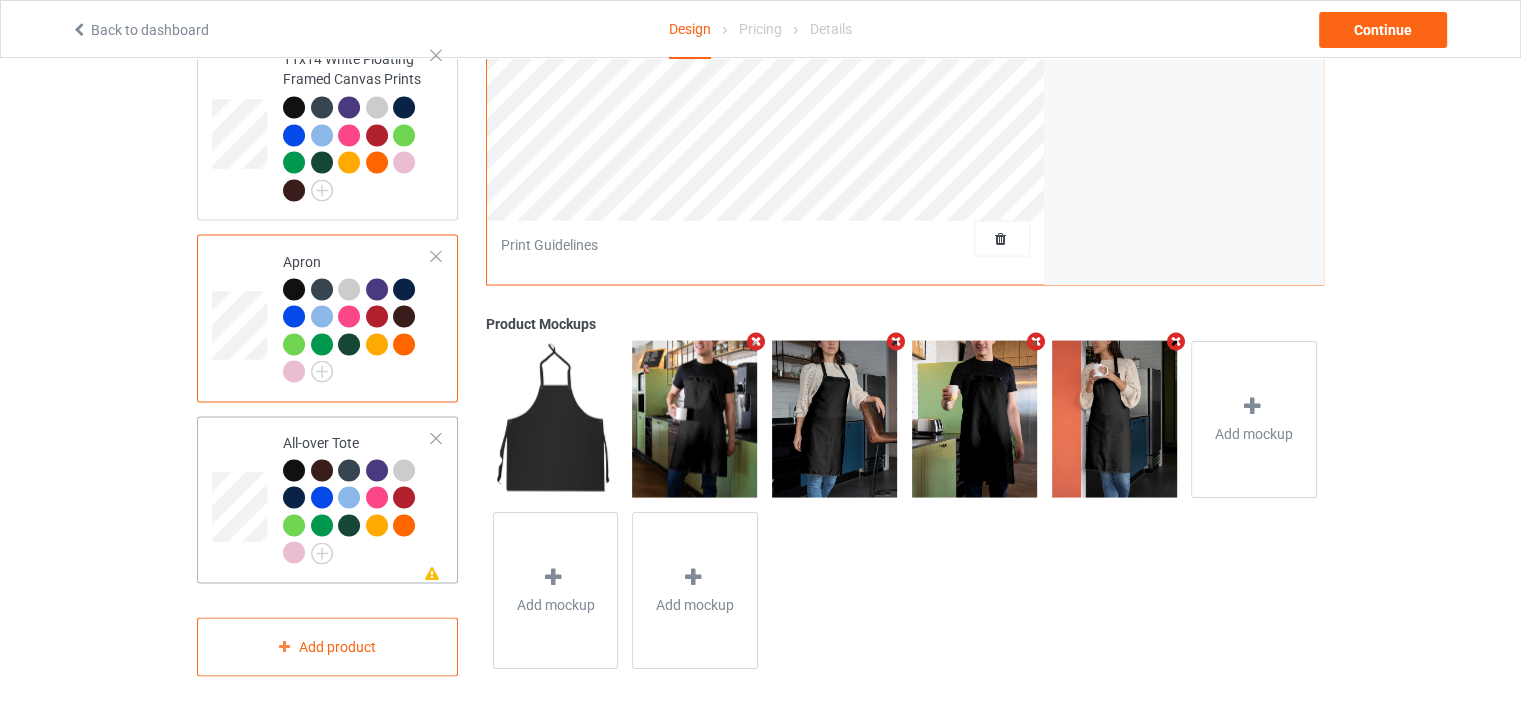 click on "Missing artwork on 1 side(s) All-over Tote" at bounding box center (357, 499) 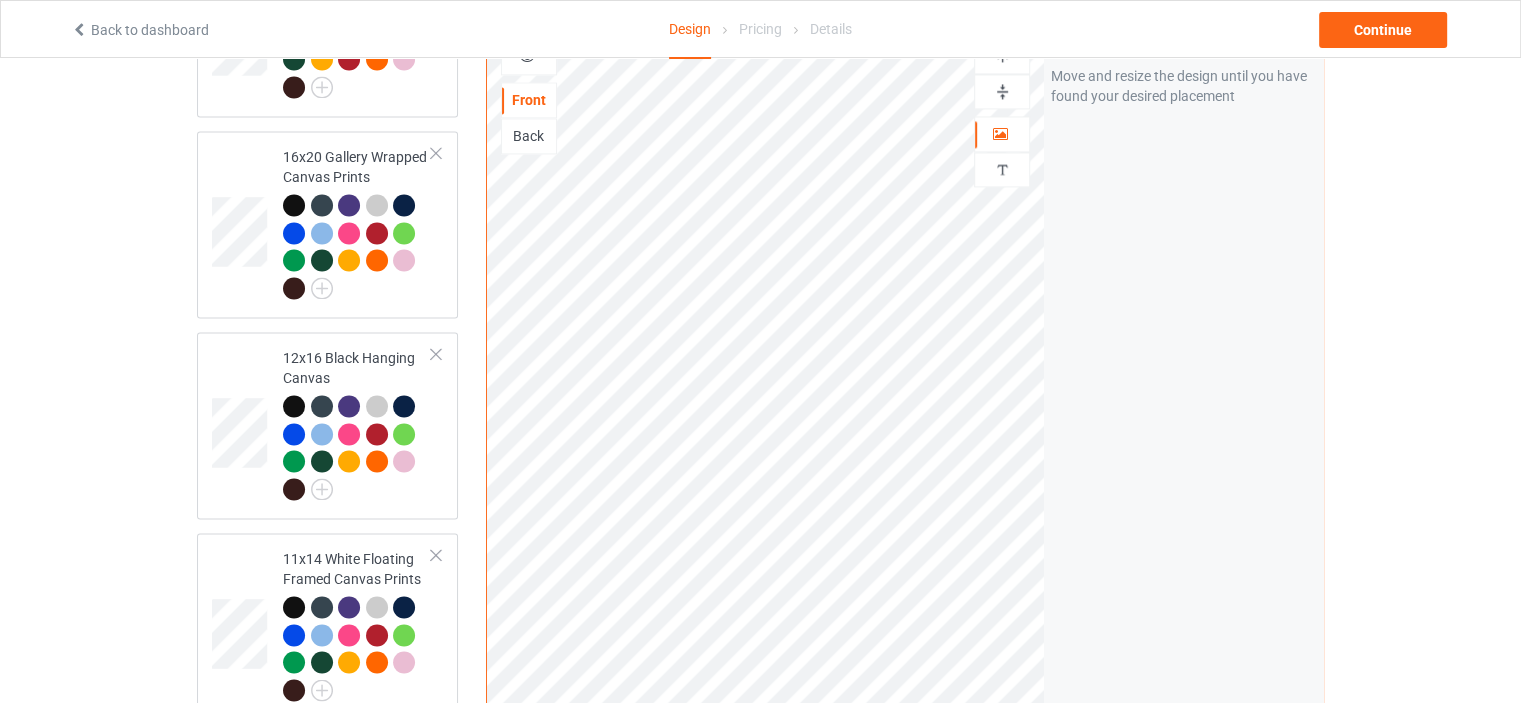scroll, scrollTop: 2944, scrollLeft: 0, axis: vertical 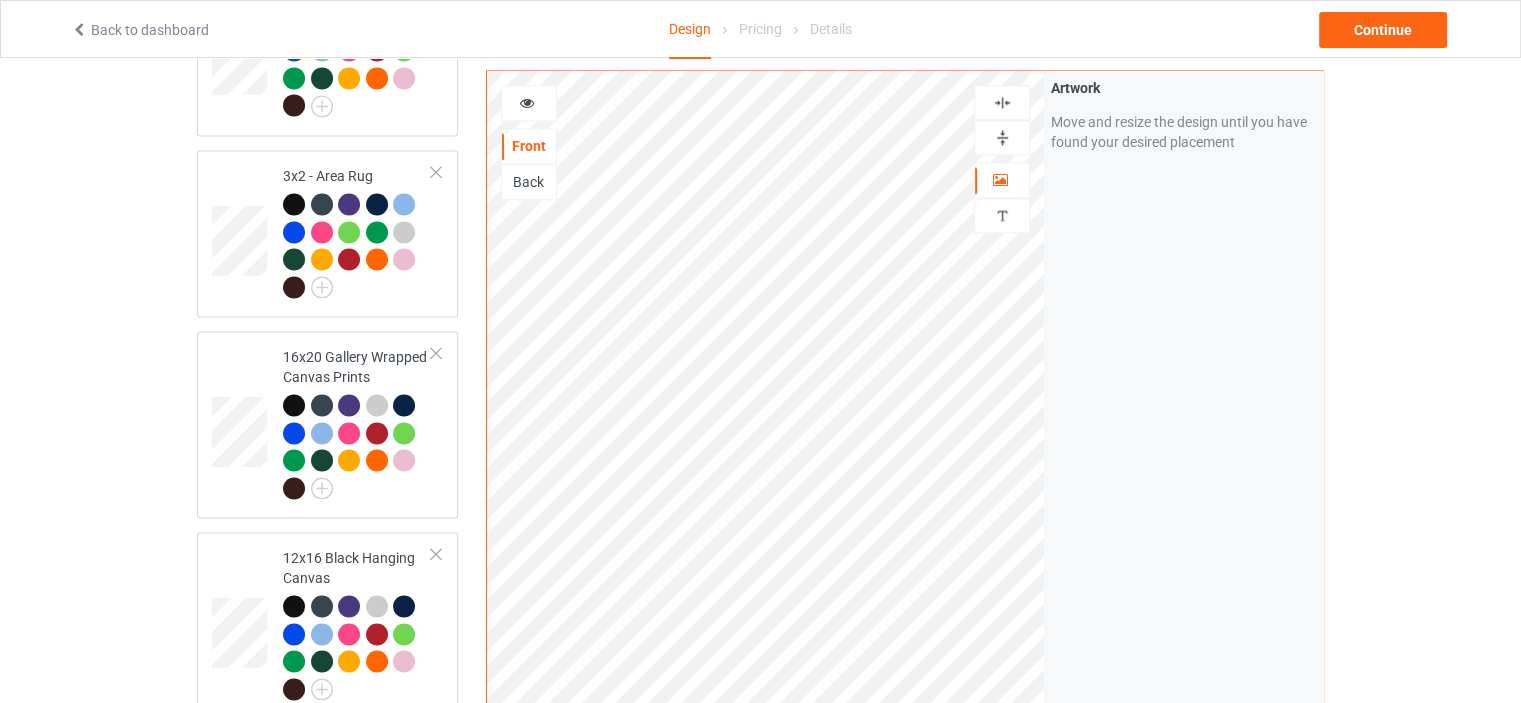 click at bounding box center [1002, 102] 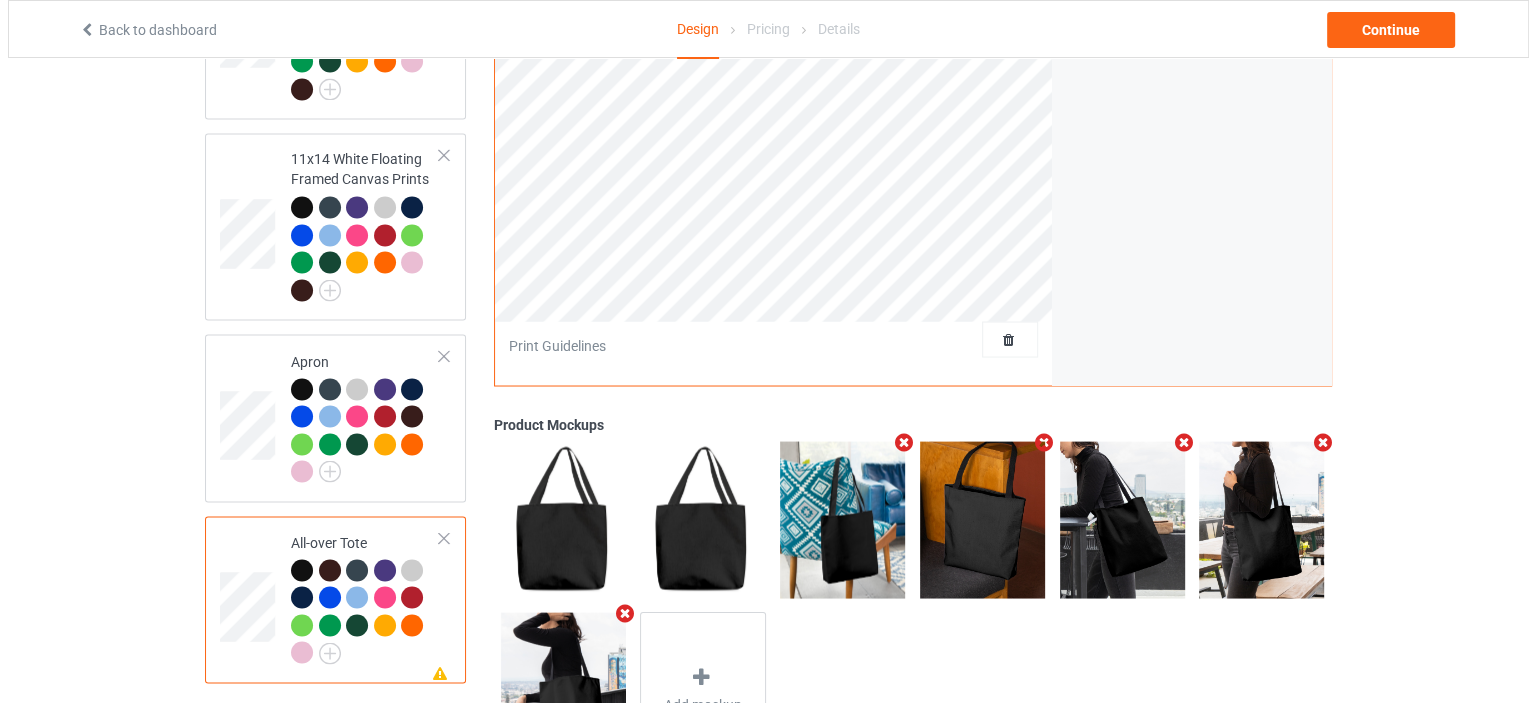 scroll, scrollTop: 3644, scrollLeft: 0, axis: vertical 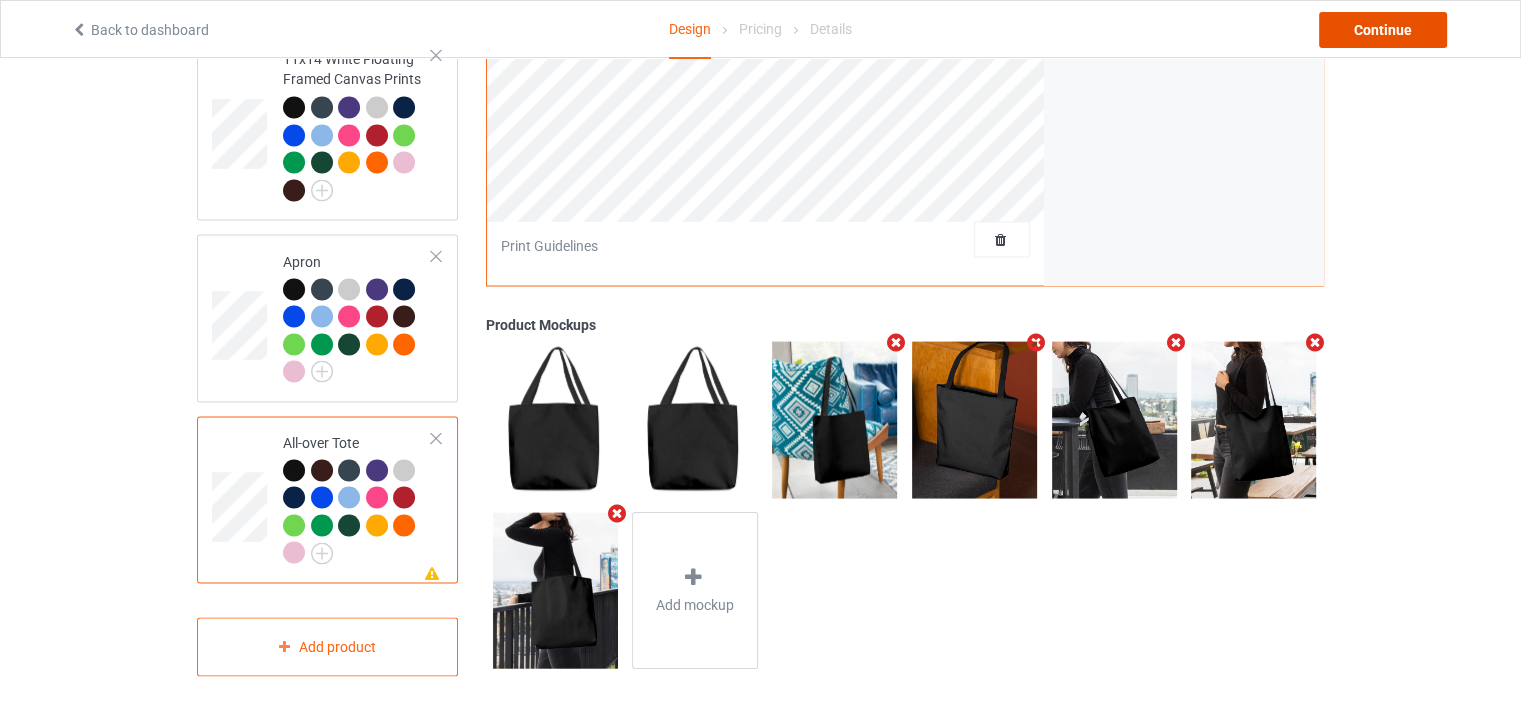 click on "Continue" at bounding box center (1383, 30) 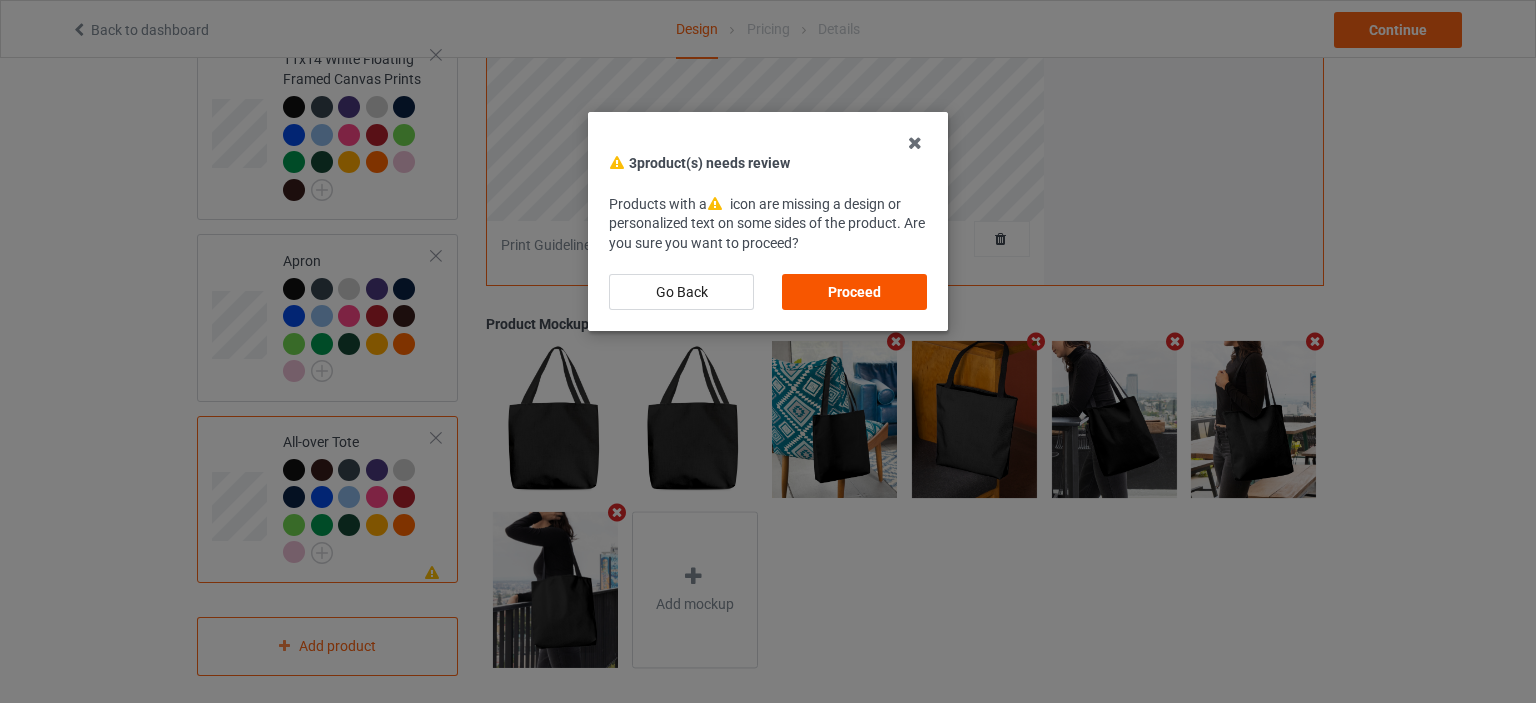 click on "Proceed" at bounding box center (854, 292) 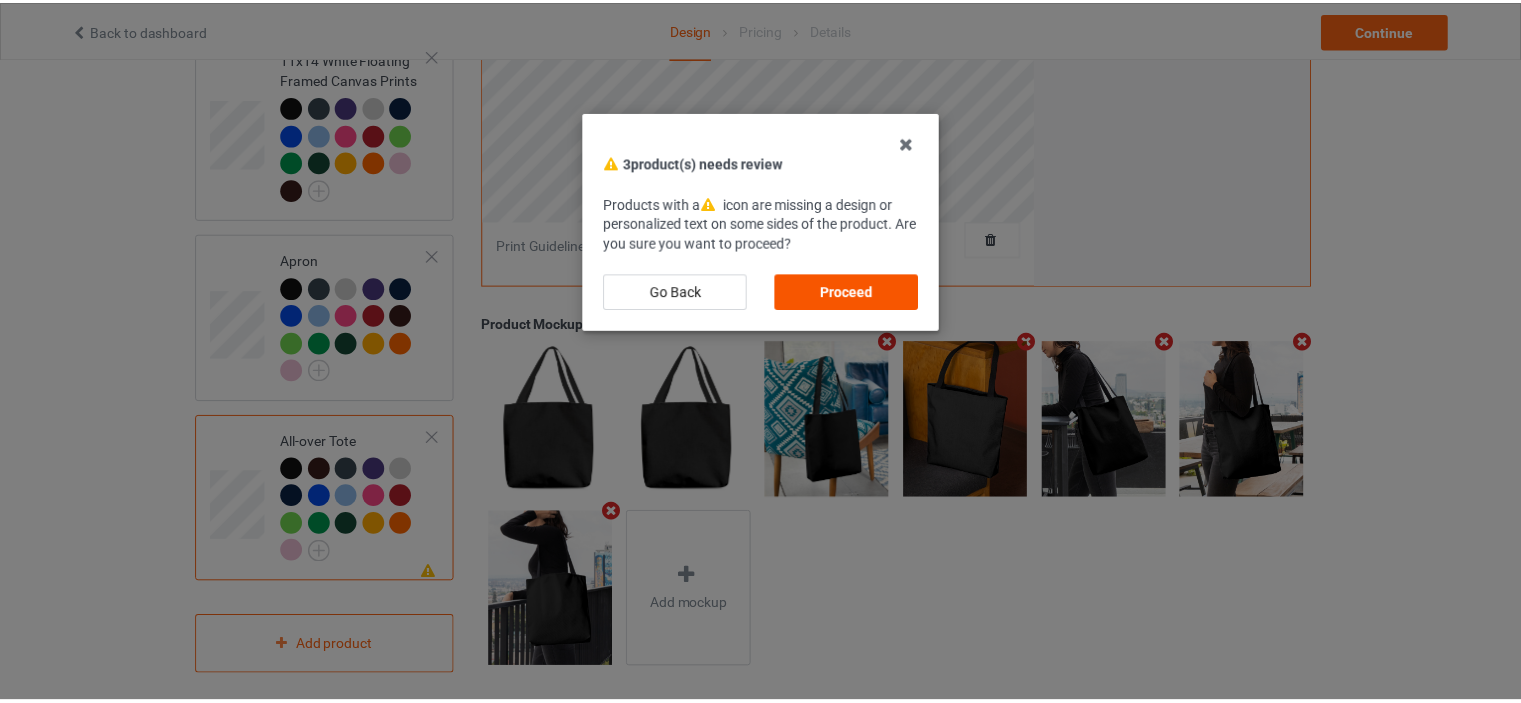 scroll, scrollTop: 0, scrollLeft: 0, axis: both 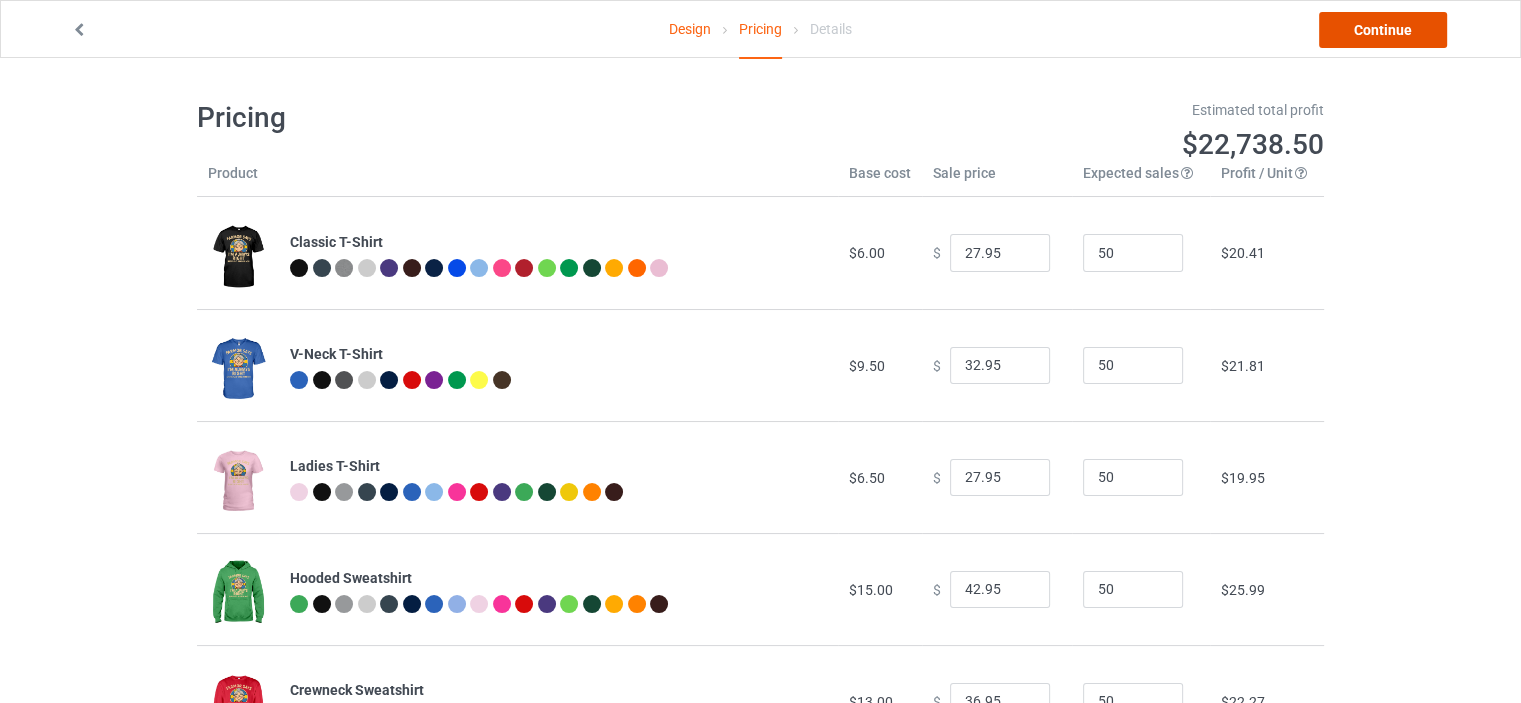 click on "Continue" at bounding box center (1383, 30) 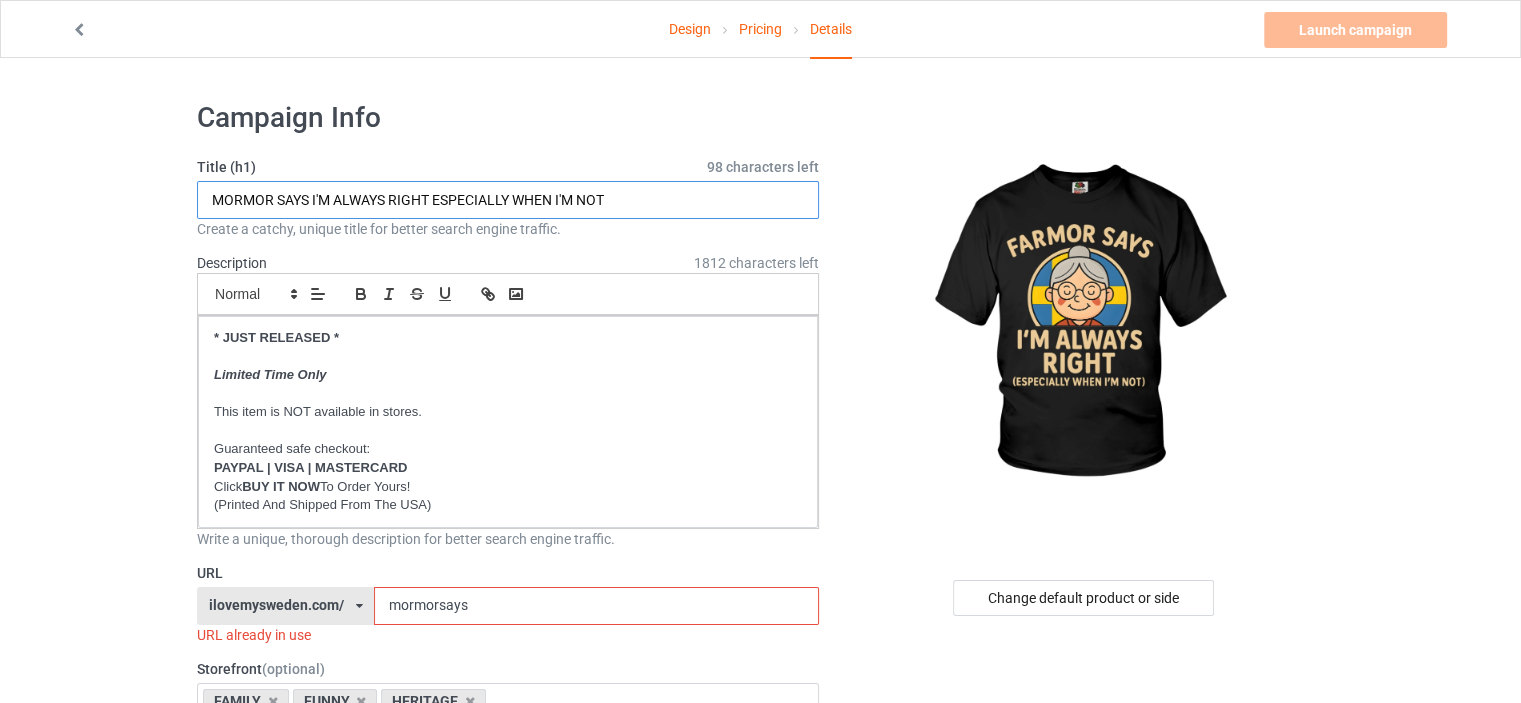 drag, startPoint x: 272, startPoint y: 204, endPoint x: 11, endPoint y: 199, distance: 261.04788 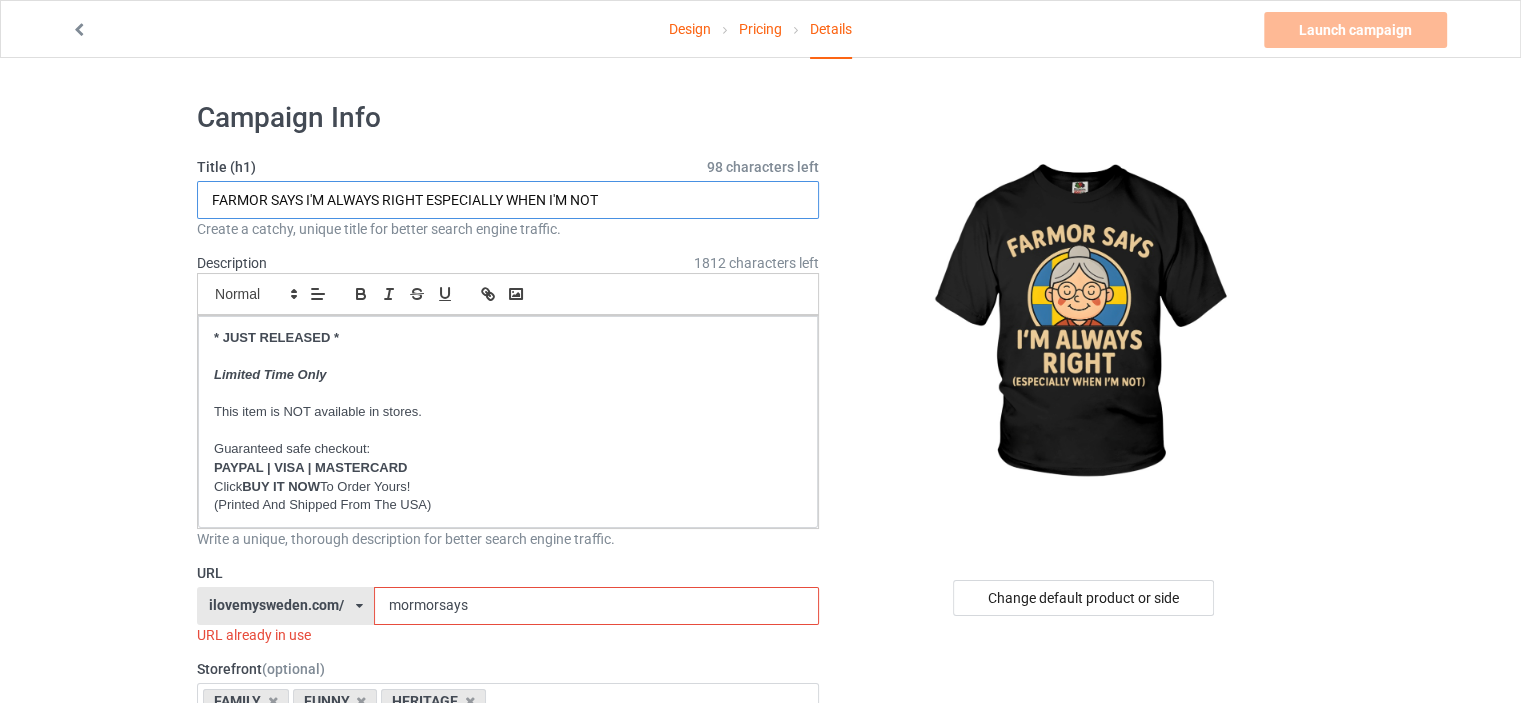 type on "FARMOR SAYS I'M ALWAYS RIGHT ESPECIALLY WHEN I'M NOT" 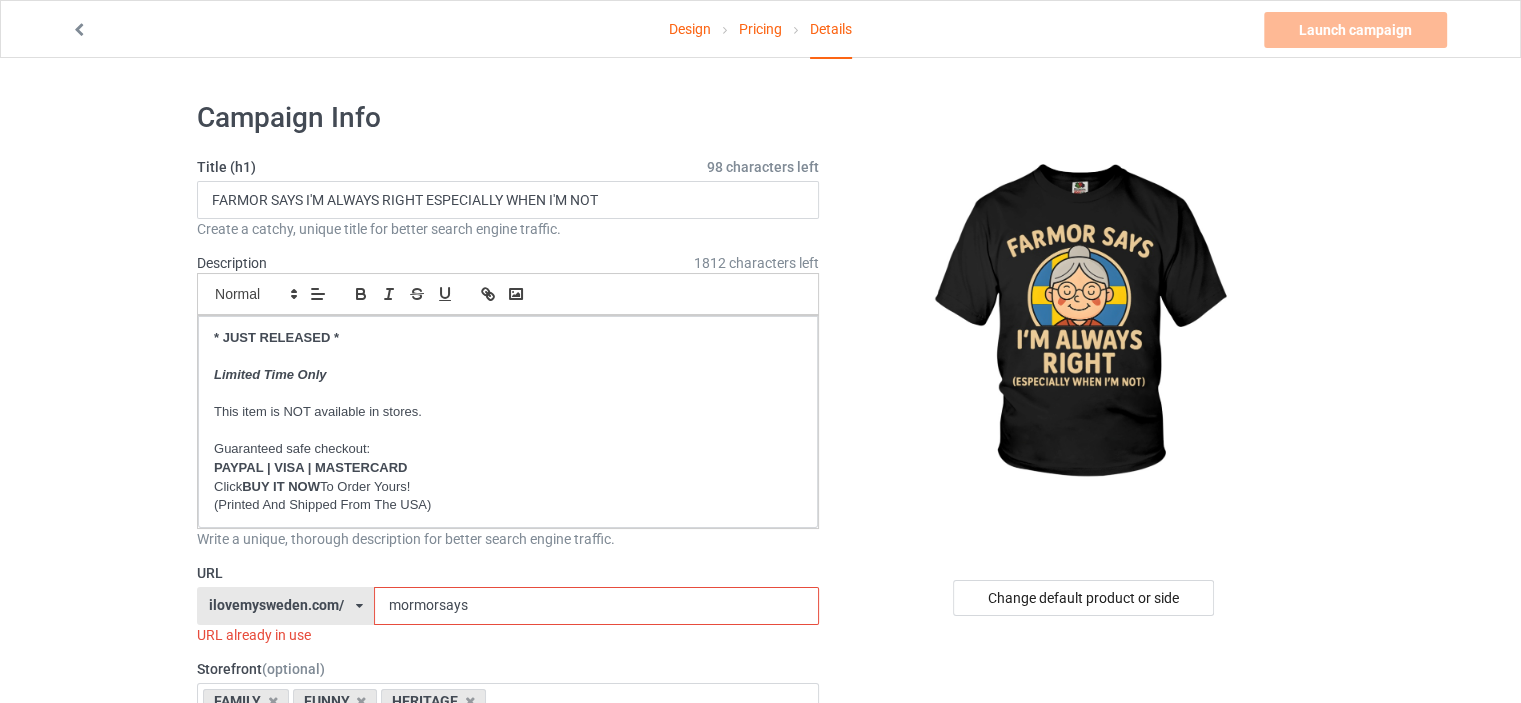 click on "Design Pricing Details Launch campaign Invalid campaign URL Campaign Info Title (h1) 98   characters left FARMOR SAYS I'M ALWAYS RIGHT ESPECIALLY WHEN I'M NOT Create a catchy, unique title for better search engine traffic. Description 1812   characters left       Small Normal Large Big Huge                                                                                     * JUST RELEASED * Limited Time Only This item is NOT available in stores. Guaranteed safe checkout: PAYPAL | VISA | MASTERCARD Click  BUY IT NOW  To Order Yours! (Printed And Shipped From The USA) Write a unique, thorough description for better search engine traffic. URL ilovemysweden.com/ britishlook.net/ danishlegends.com/ familyworldgifts.com/ finnishlegends.com/ funnyteeworld.com/ ilovemyaustralia.com/ ilovemycanada.net/ ilovemydenmark.com/ ilovemyfinland.com/ ilovemyfrance.com/ ilovemygermany.com/ ilovemygnomes.com/ ilovemyireland.com/ ilovemyitaly.com/ ilovemynetherlands.com/ ilovemynorway.com/ ilovemypoland.com/ ilovemysweden.com/" at bounding box center [760, 1168] 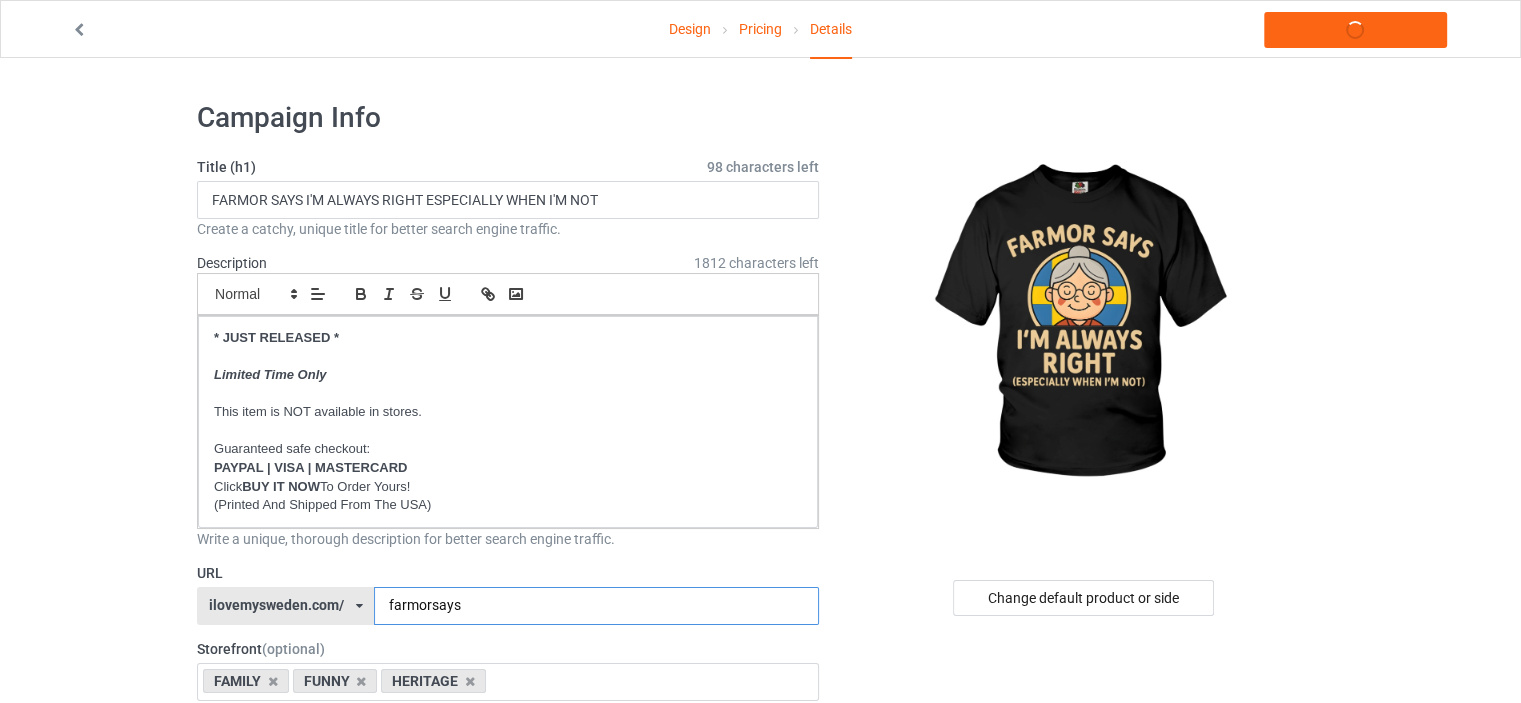 type on "farmorsays" 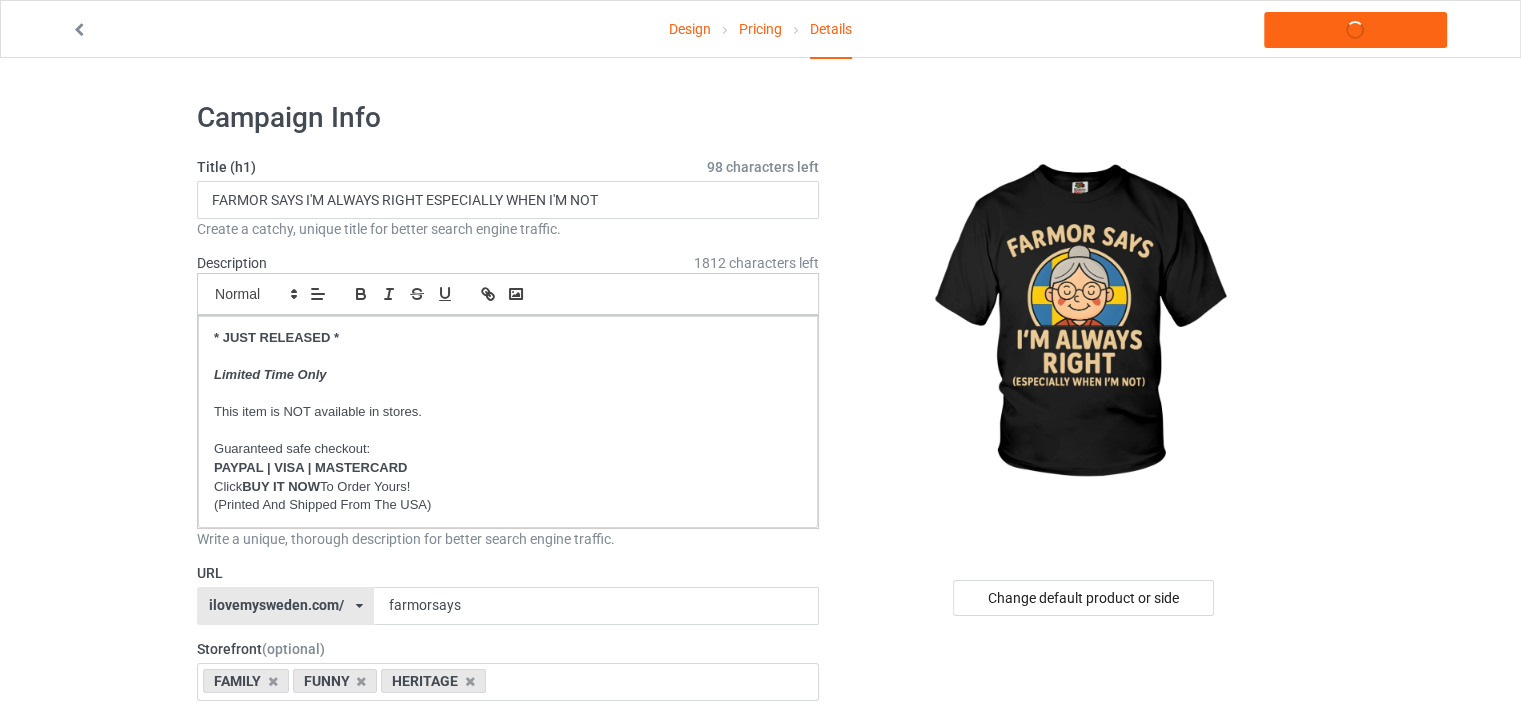 click on "Design Pricing Details Launch campaign Campaign Info Title (h1) 98   characters left FARMOR SAYS I'M ALWAYS RIGHT ESPECIALLY WHEN I'M NOT Create a catchy, unique title for better search engine traffic. Description 1812   characters left       Small Normal Large Big Huge                                                                                     * JUST RELEASED * Limited Time Only This item is NOT available in stores. Guaranteed safe checkout: PAYPAL | VISA | MASTERCARD Click  BUY IT NOW  To Order Yours! (Printed And Shipped From The USA) Write a unique, thorough description for better search engine traffic. URL ilovemysweden.com/ britishlook.net/ danishlegends.com/ familyworldgifts.com/ finnishlegends.com/ funnyteeworld.com/ ilovemyaustralia.com/ ilovemycanada.net/ ilovemydenmark.com/ ilovemyfinland.com/ ilovemyfrance.com/ ilovemygermany.com/ ilovemygnomes.com/ ilovemyireland.com/ ilovemyitaly.com/ ilovemynetherlands.com/ ilovemynorway.com/ ilovemypoland.com/ ilovemyredhair.net/ ilovemysweden.com/" at bounding box center [760, 1158] 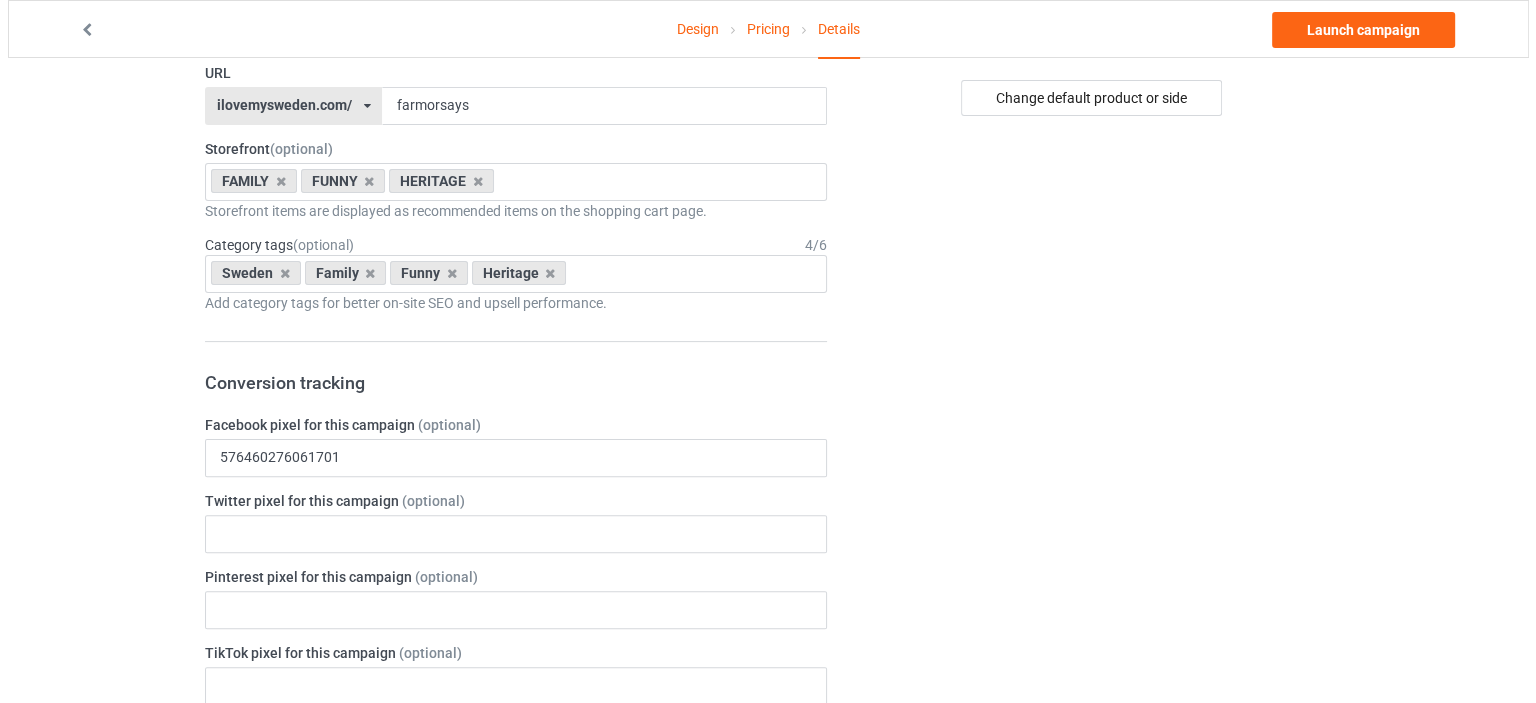 scroll, scrollTop: 0, scrollLeft: 0, axis: both 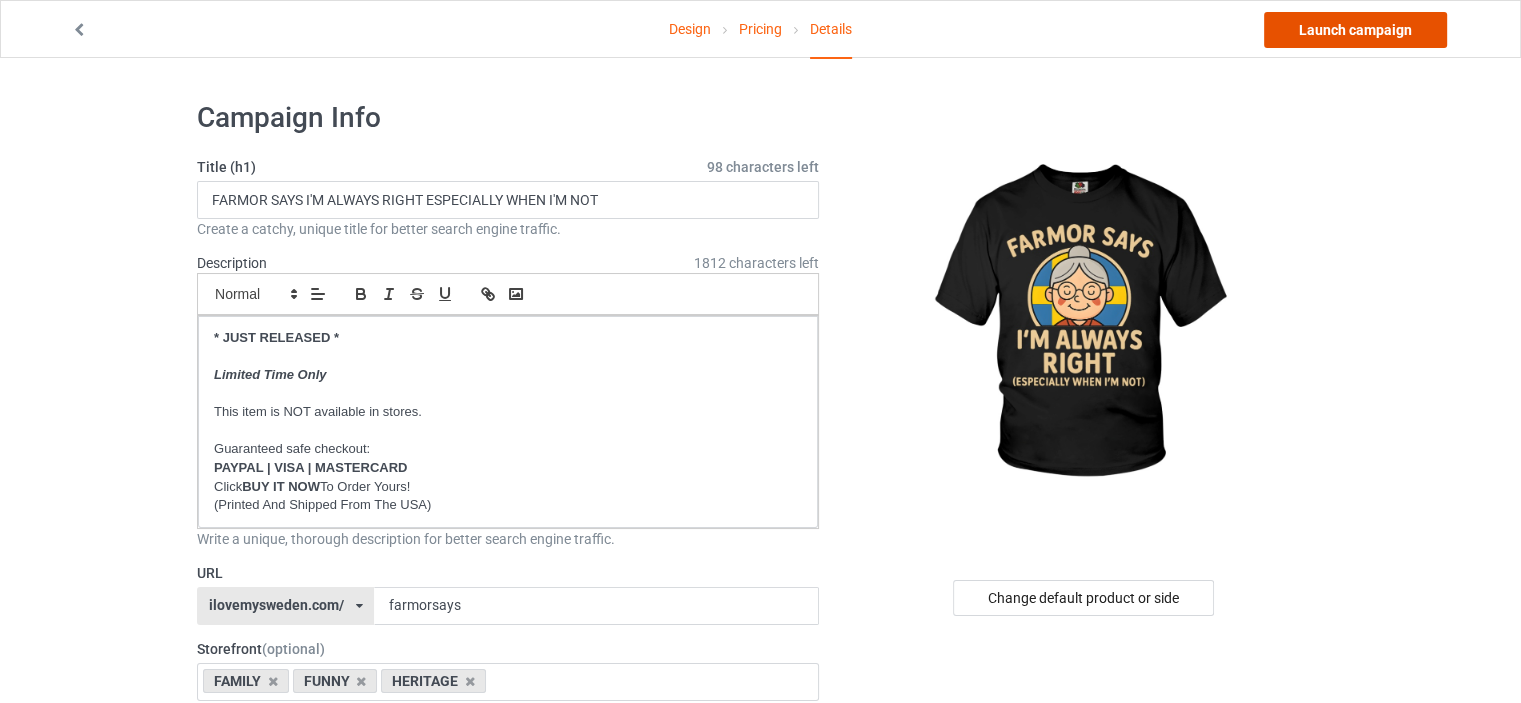 click on "Launch campaign" at bounding box center (1355, 30) 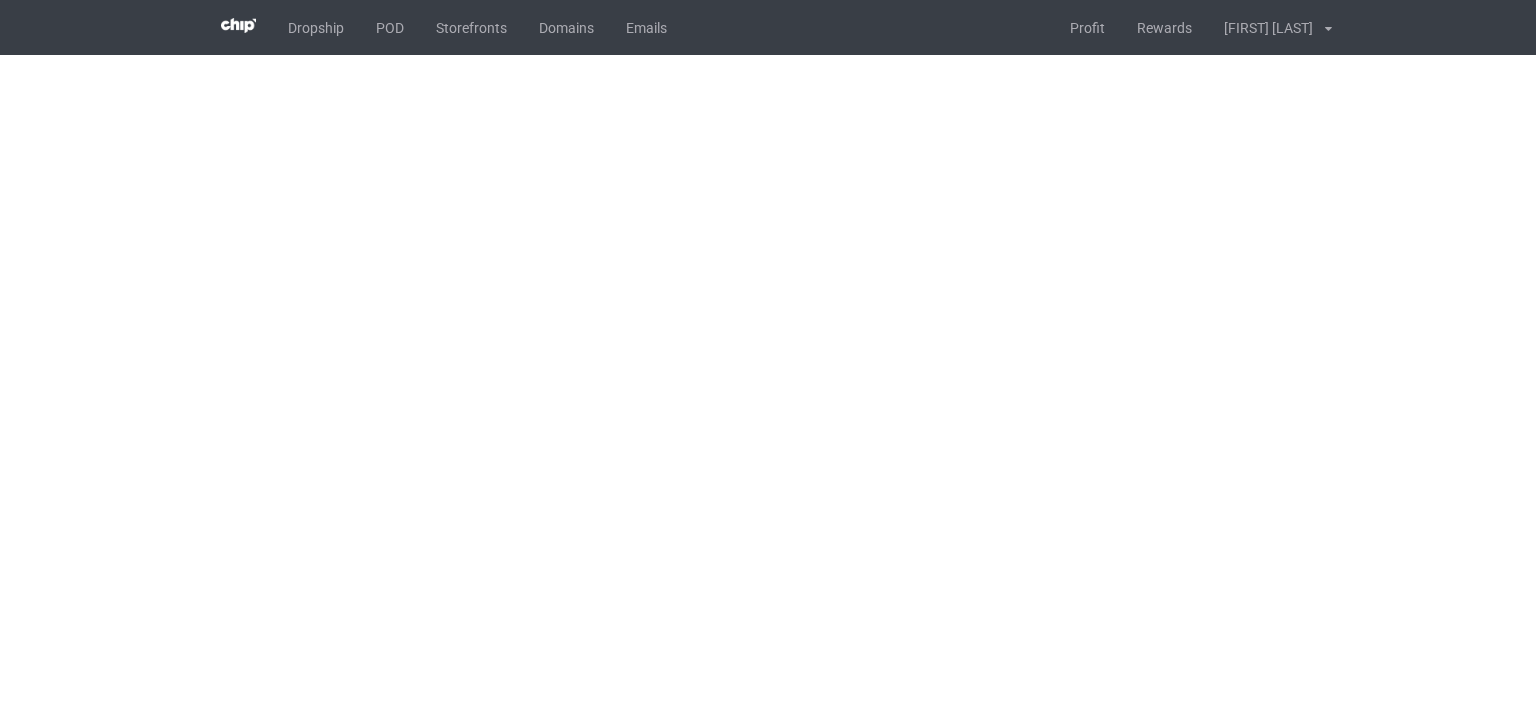 scroll, scrollTop: 0, scrollLeft: 0, axis: both 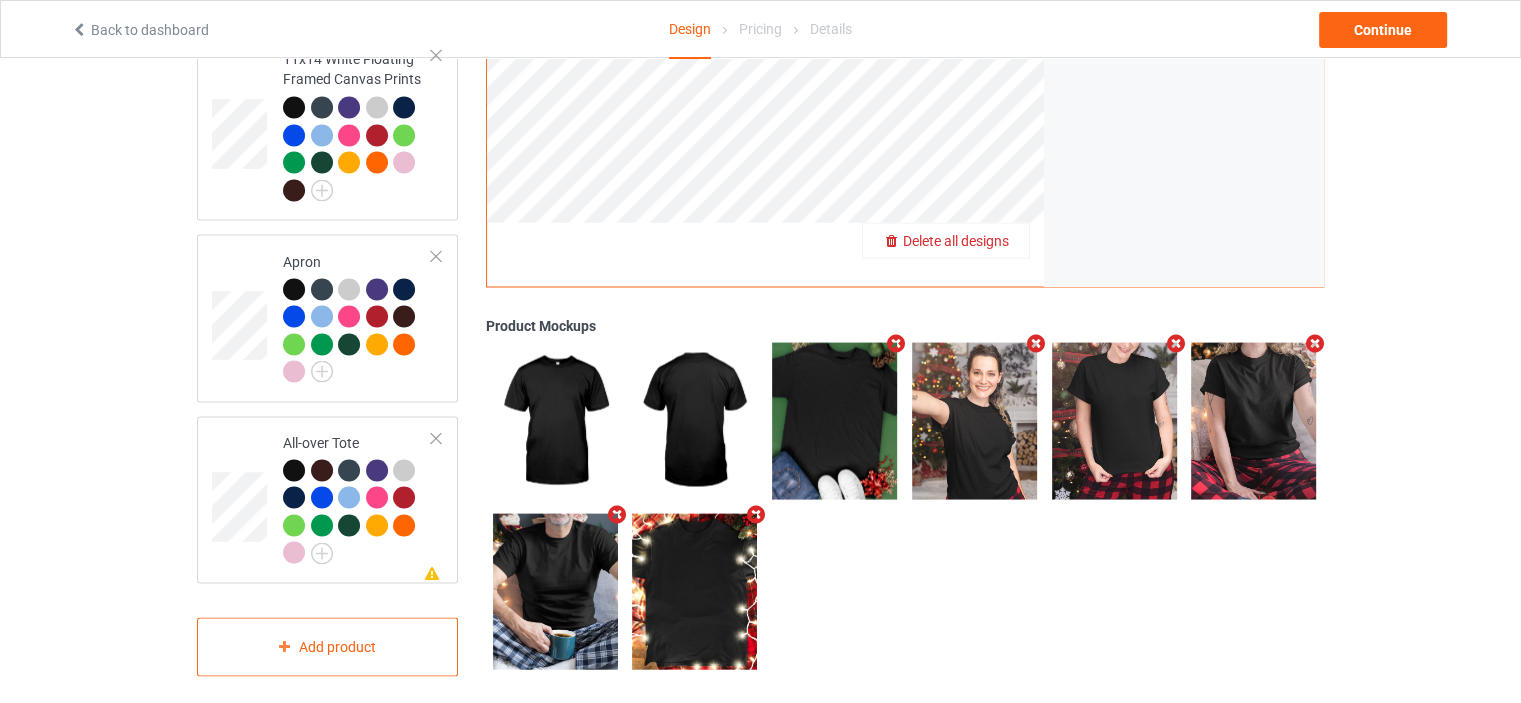click on "Delete all designs" at bounding box center (956, 240) 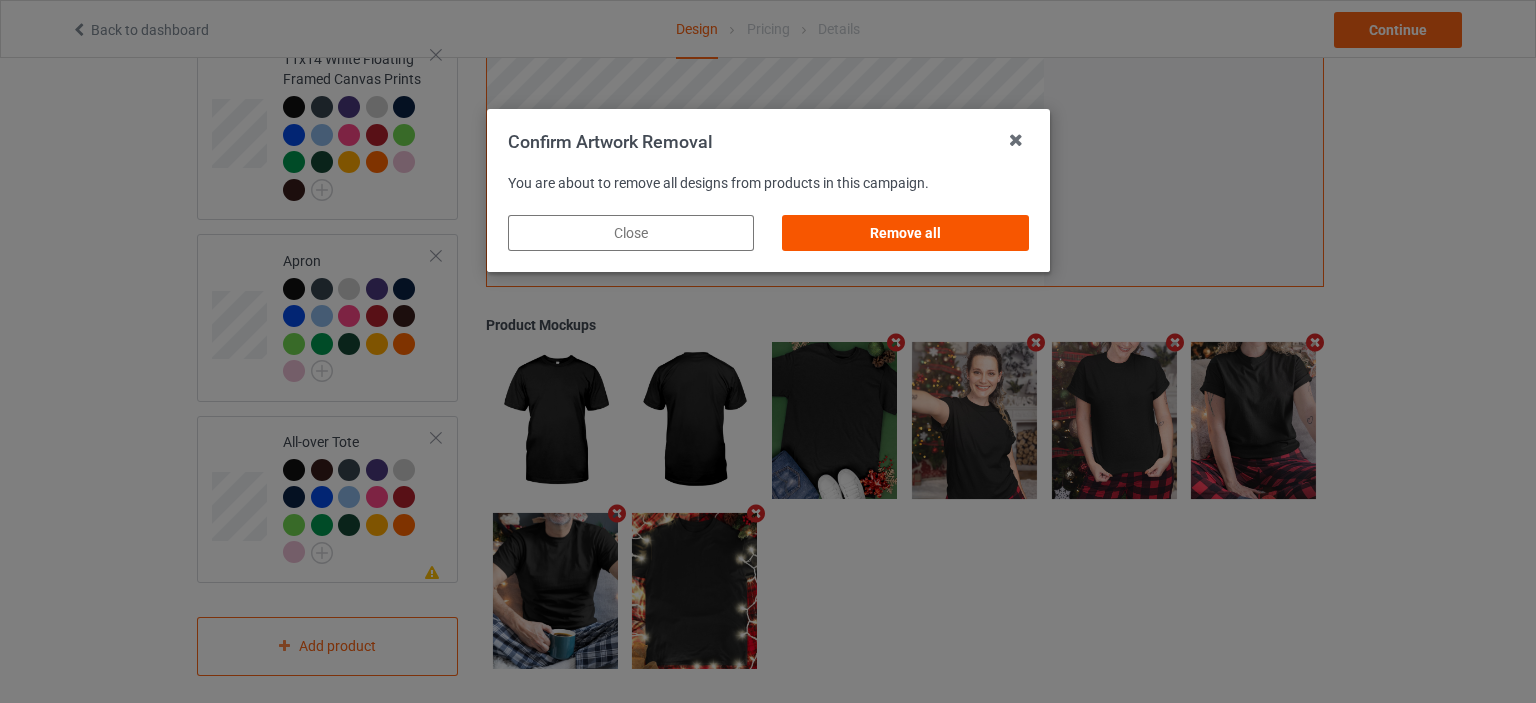 click on "Remove all" at bounding box center [905, 233] 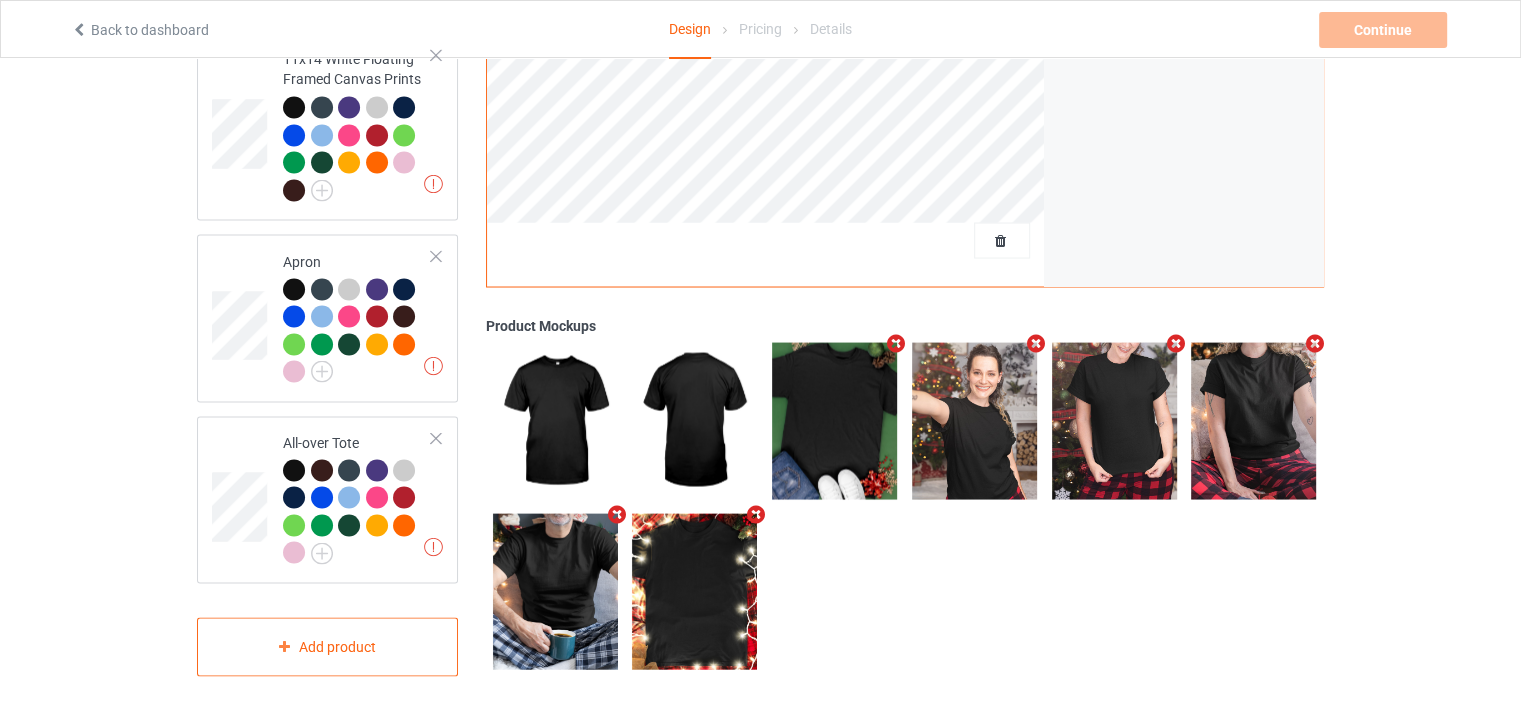 scroll, scrollTop: 0, scrollLeft: 0, axis: both 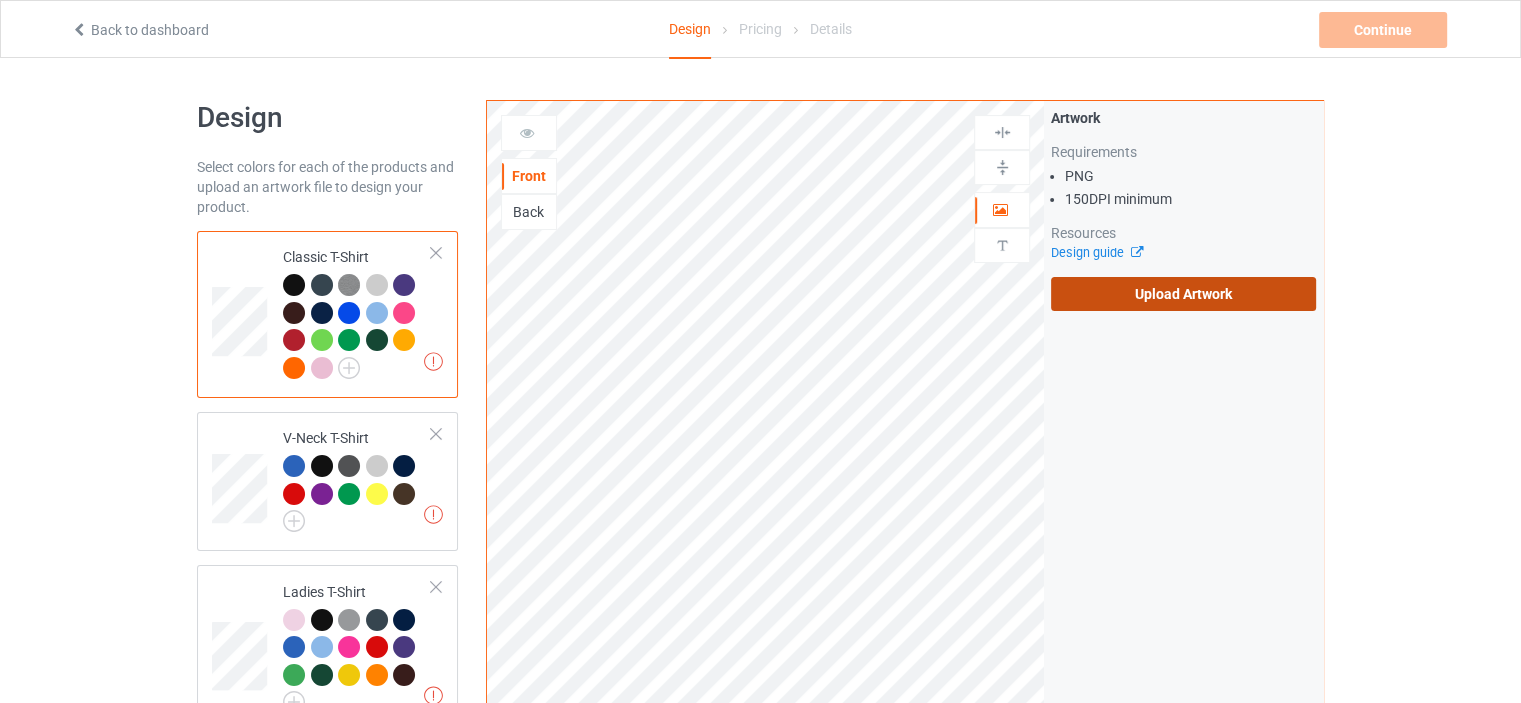 click on "Upload Artwork" at bounding box center (1183, 294) 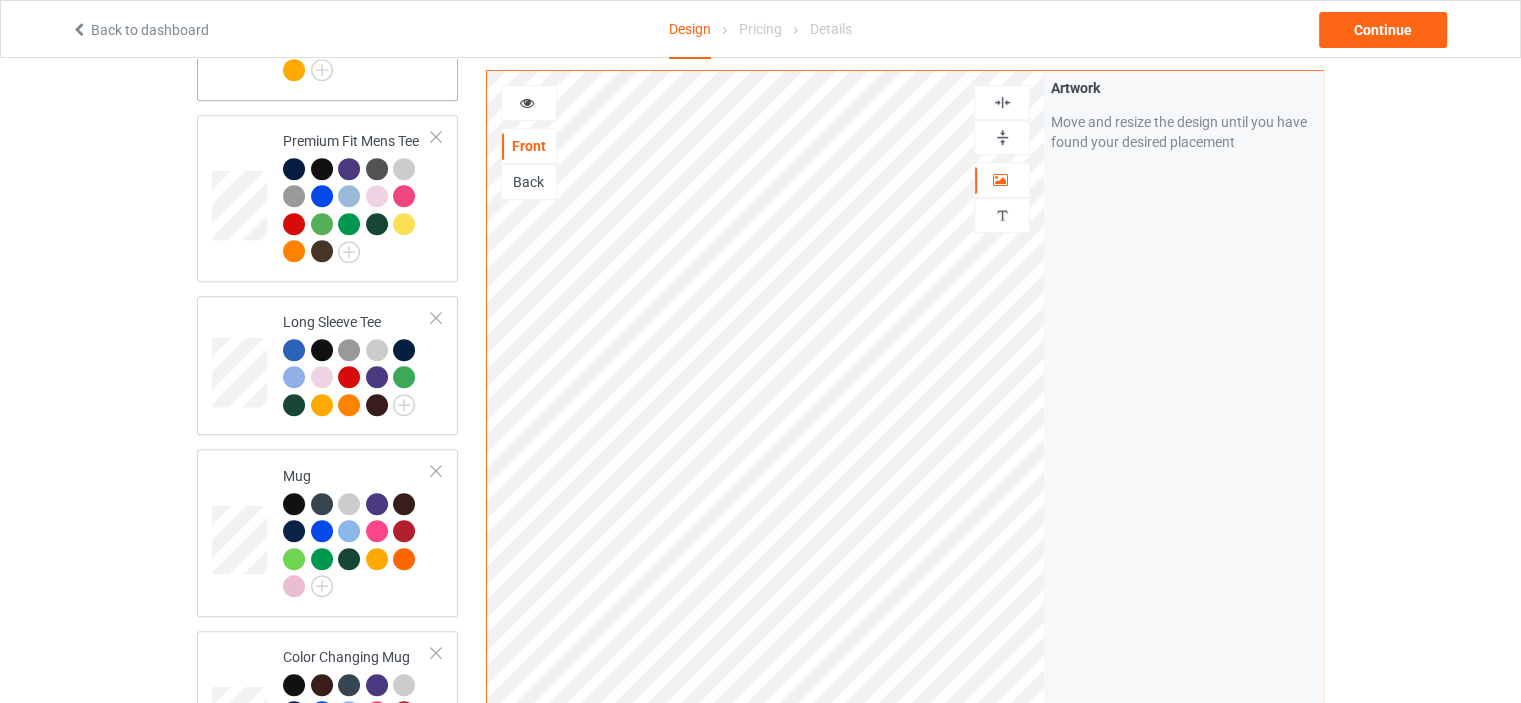 scroll, scrollTop: 1100, scrollLeft: 0, axis: vertical 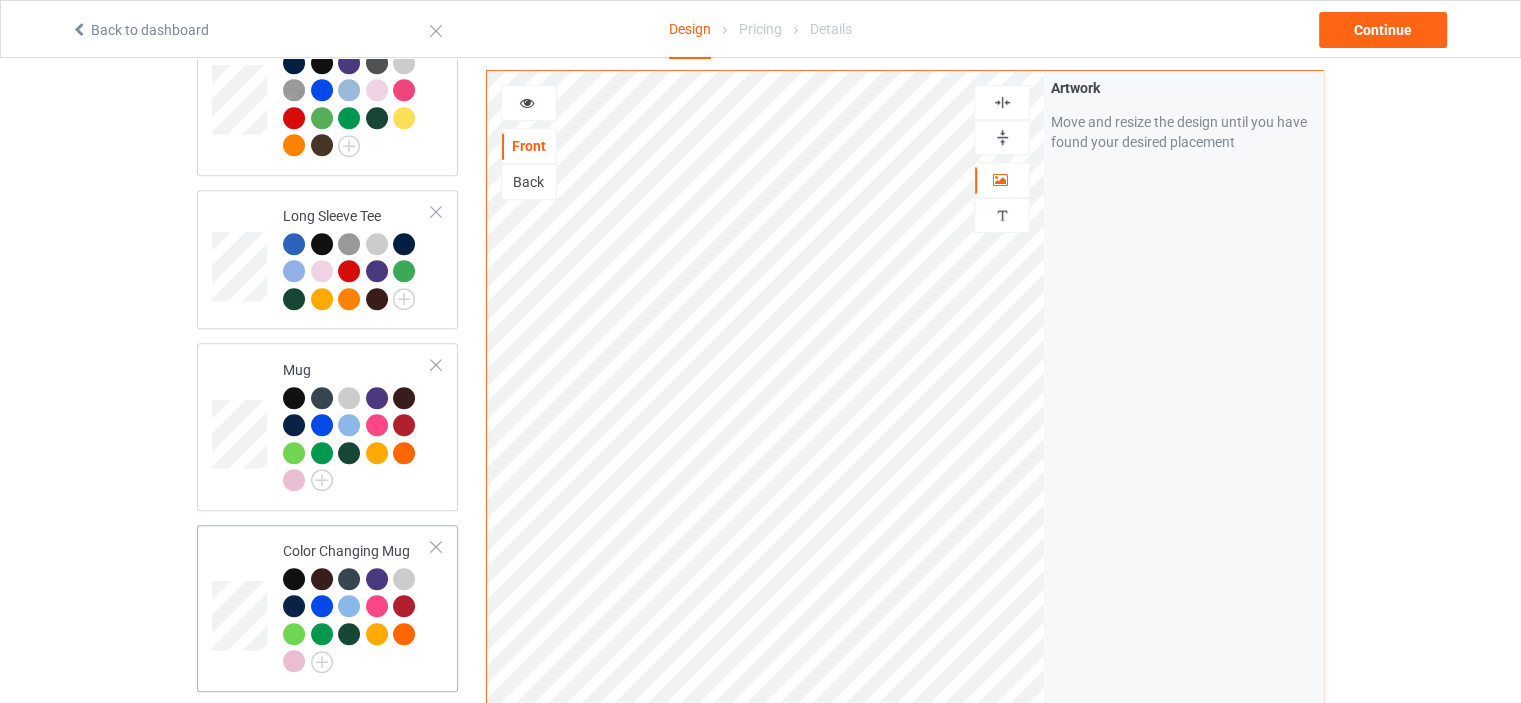 click on "Color Changing Mug" at bounding box center [357, 606] 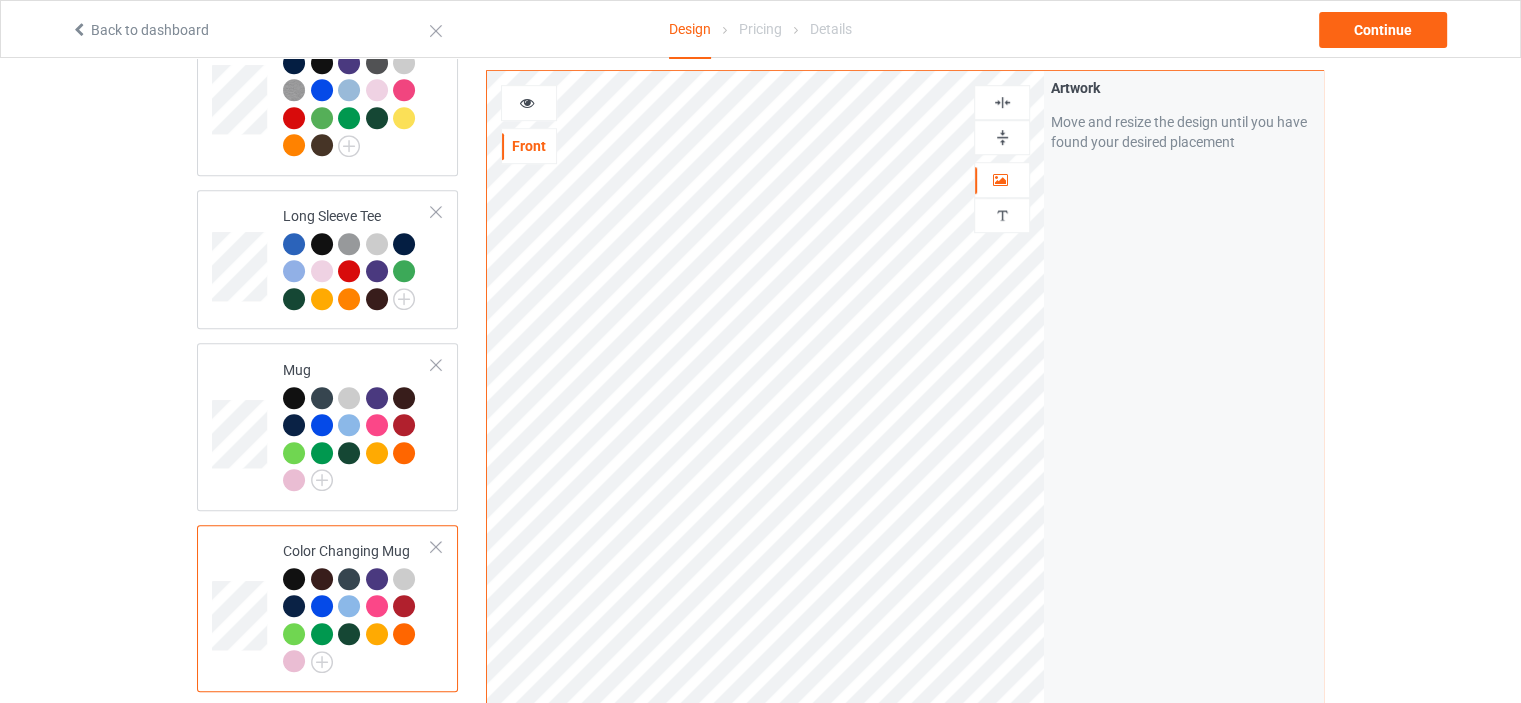 click at bounding box center [1002, 137] 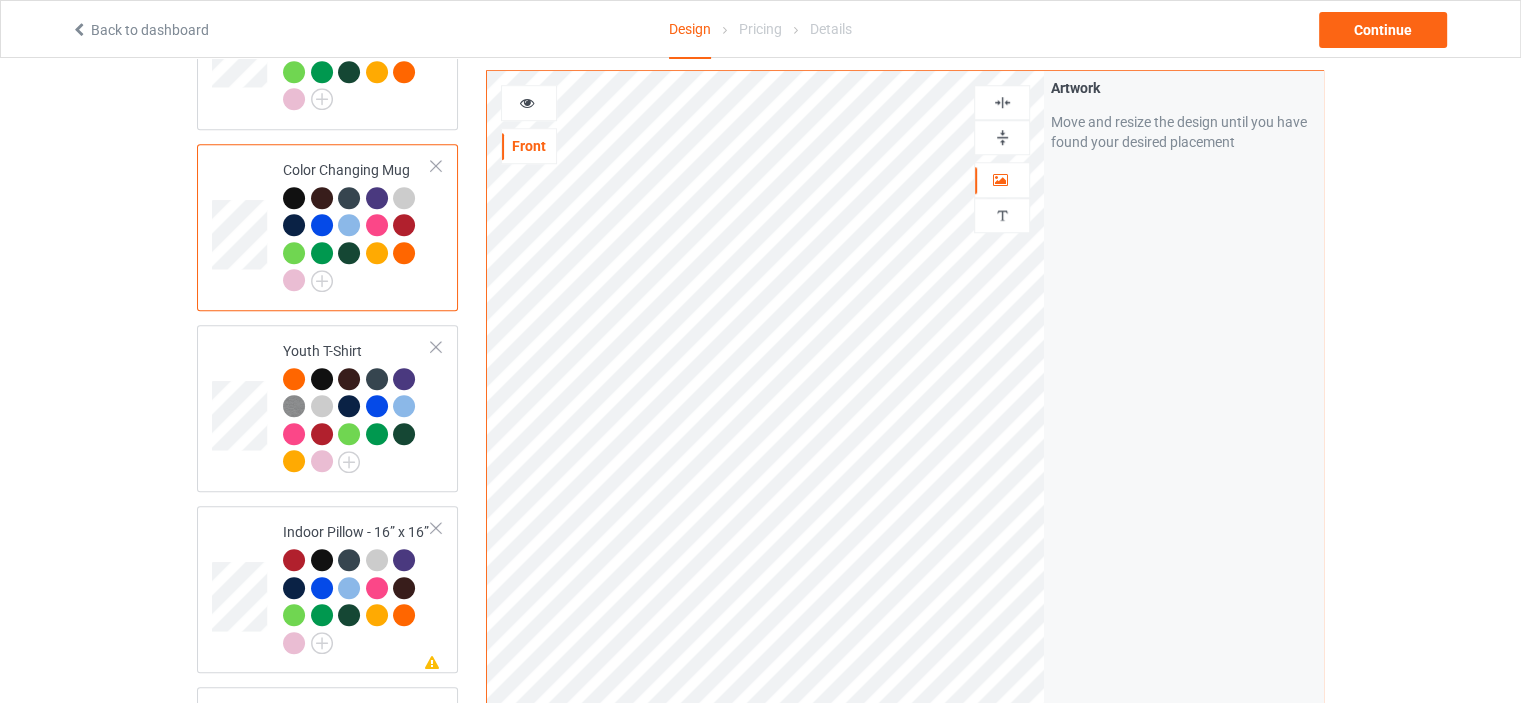 scroll, scrollTop: 1600, scrollLeft: 0, axis: vertical 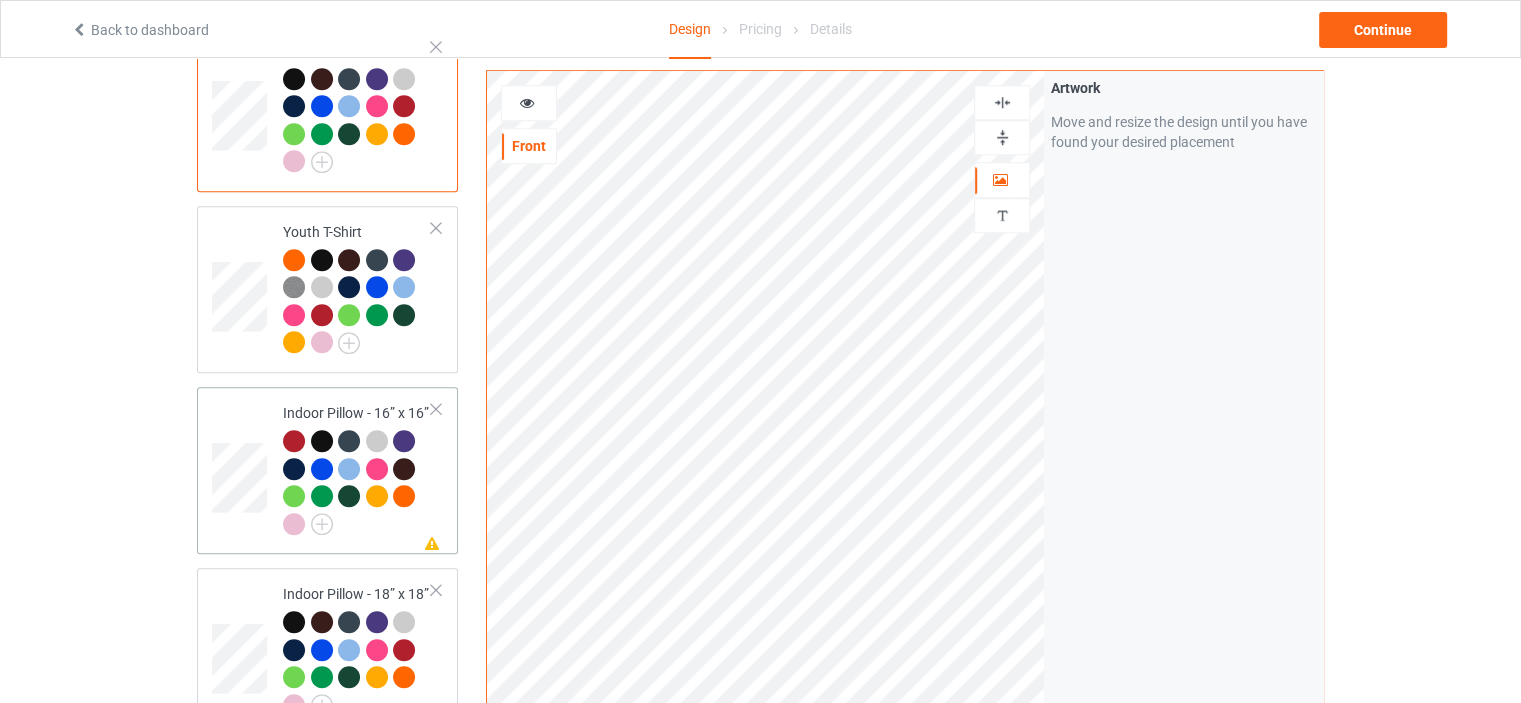 click on "Indoor Pillow - 16” x 16”" at bounding box center (357, 468) 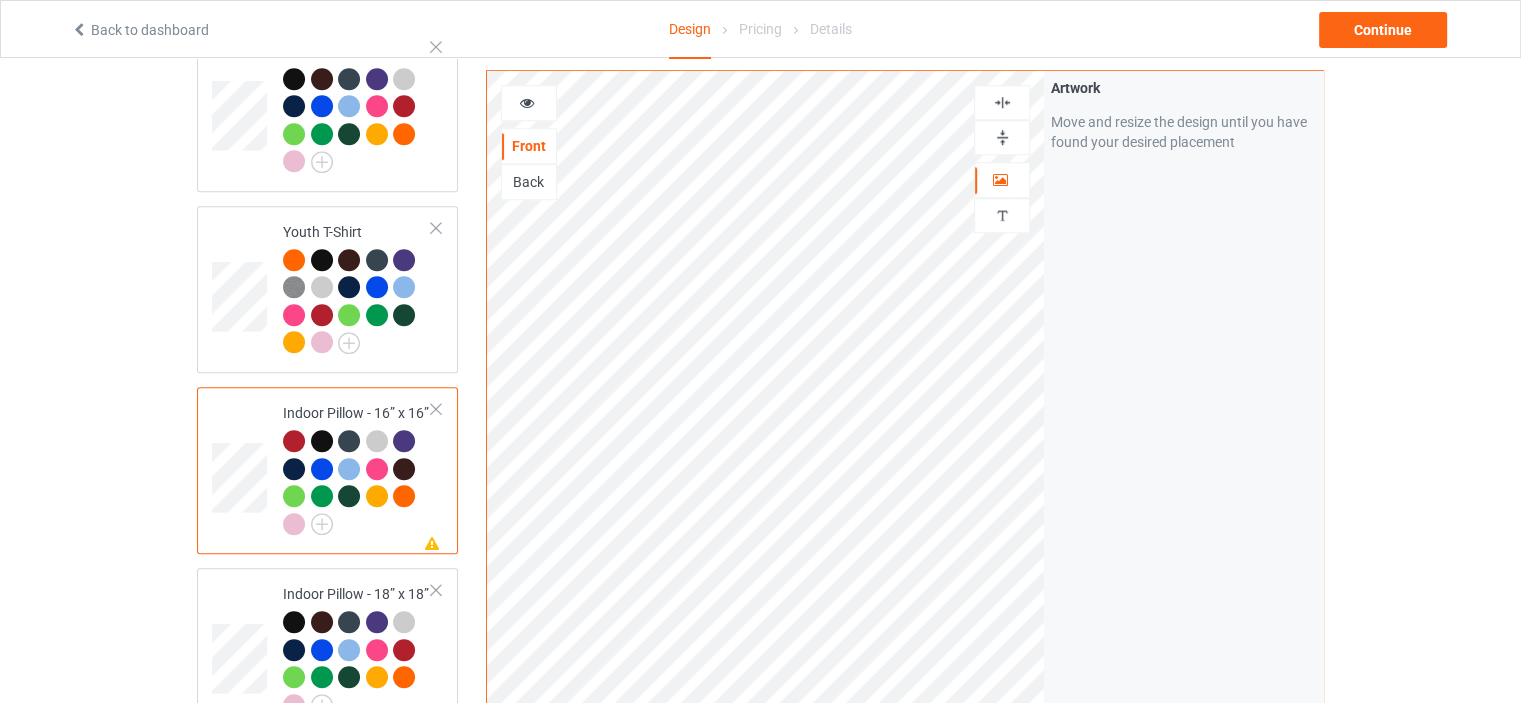 click at bounding box center [1002, 137] 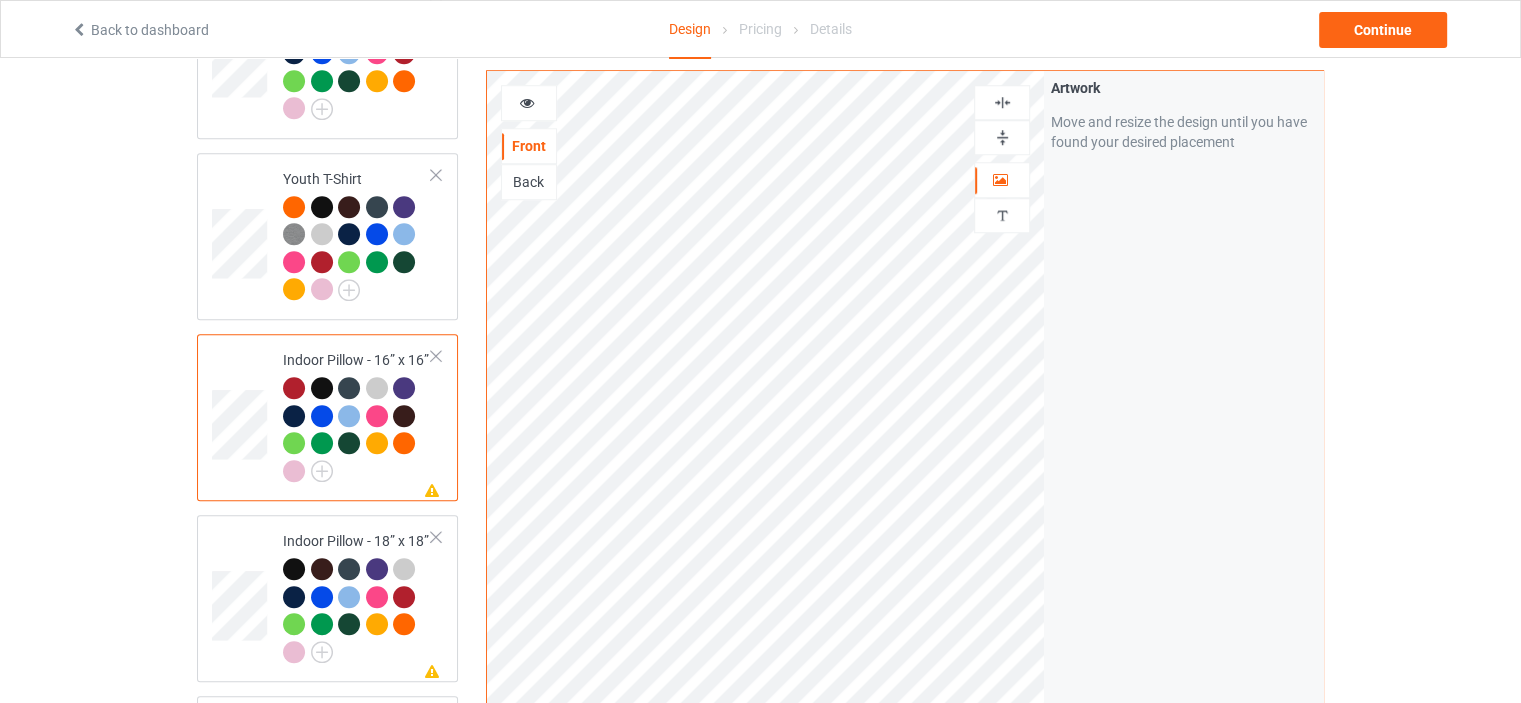 scroll, scrollTop: 1700, scrollLeft: 0, axis: vertical 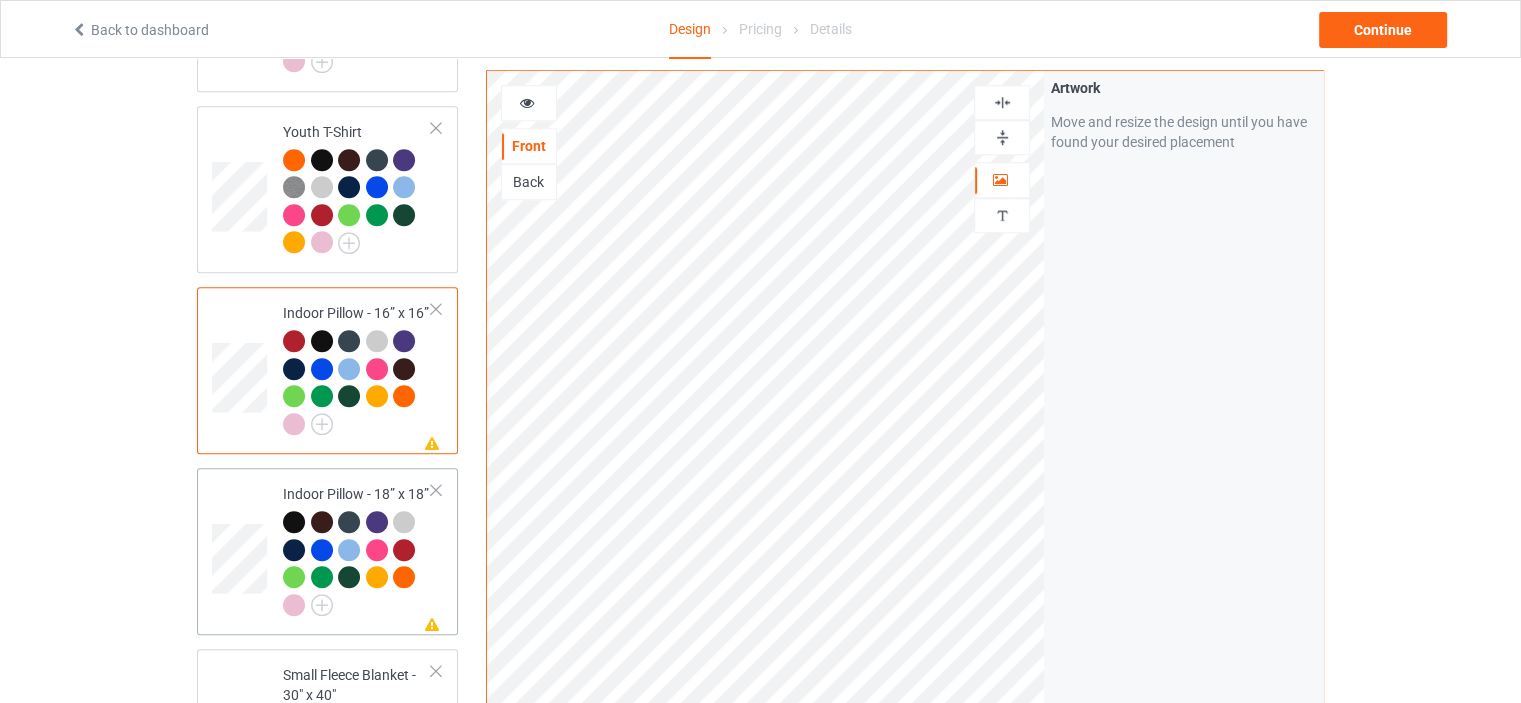 click on "Indoor Pillow - 18” x 18”" at bounding box center (357, 549) 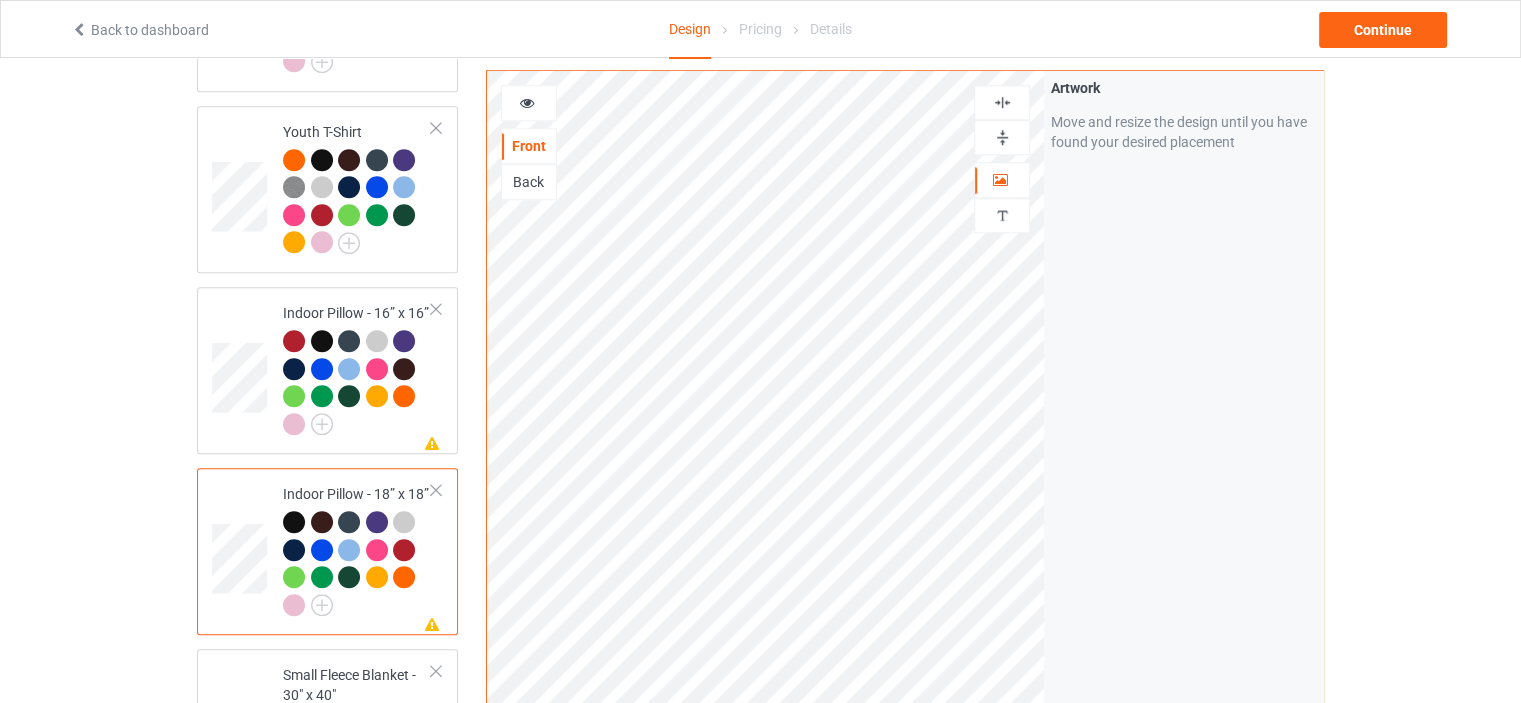 click at bounding box center [1002, 137] 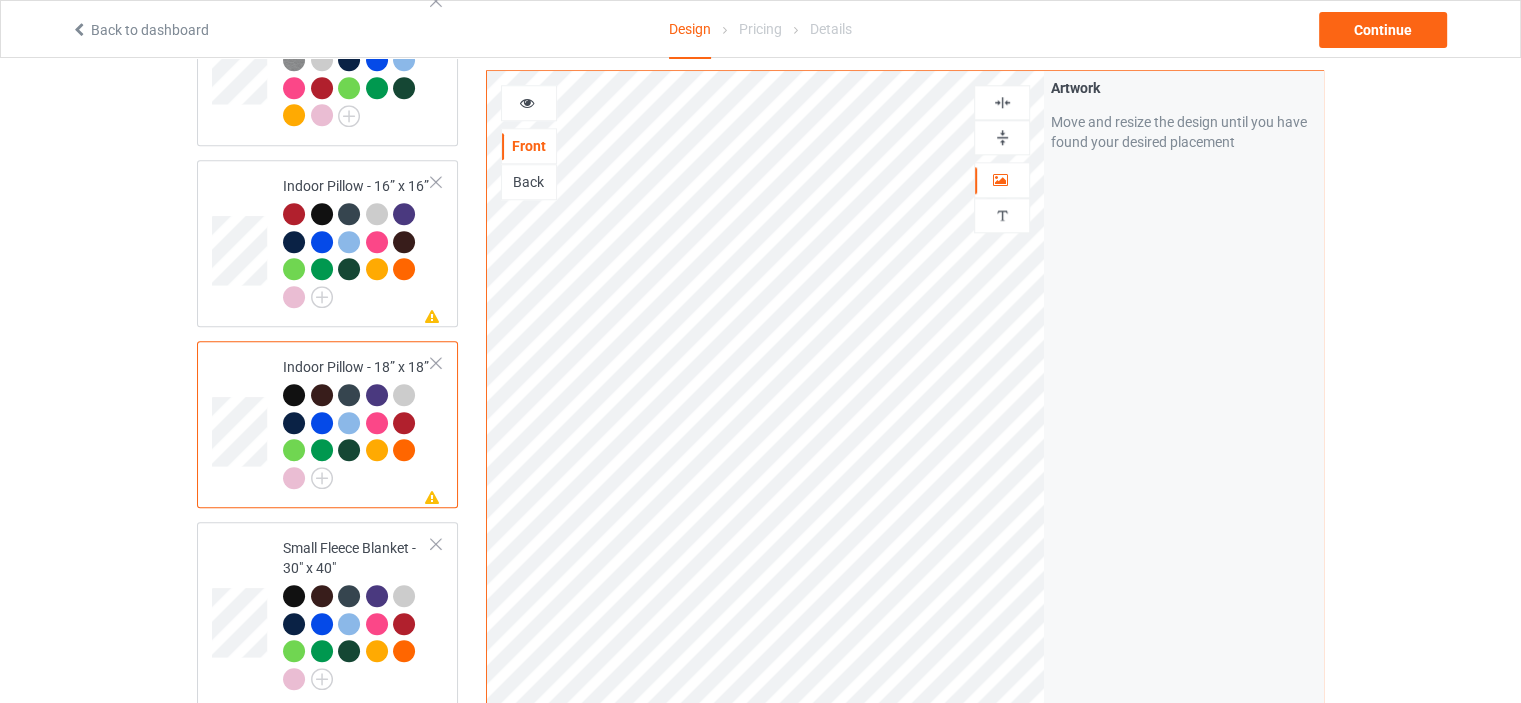 scroll, scrollTop: 1900, scrollLeft: 0, axis: vertical 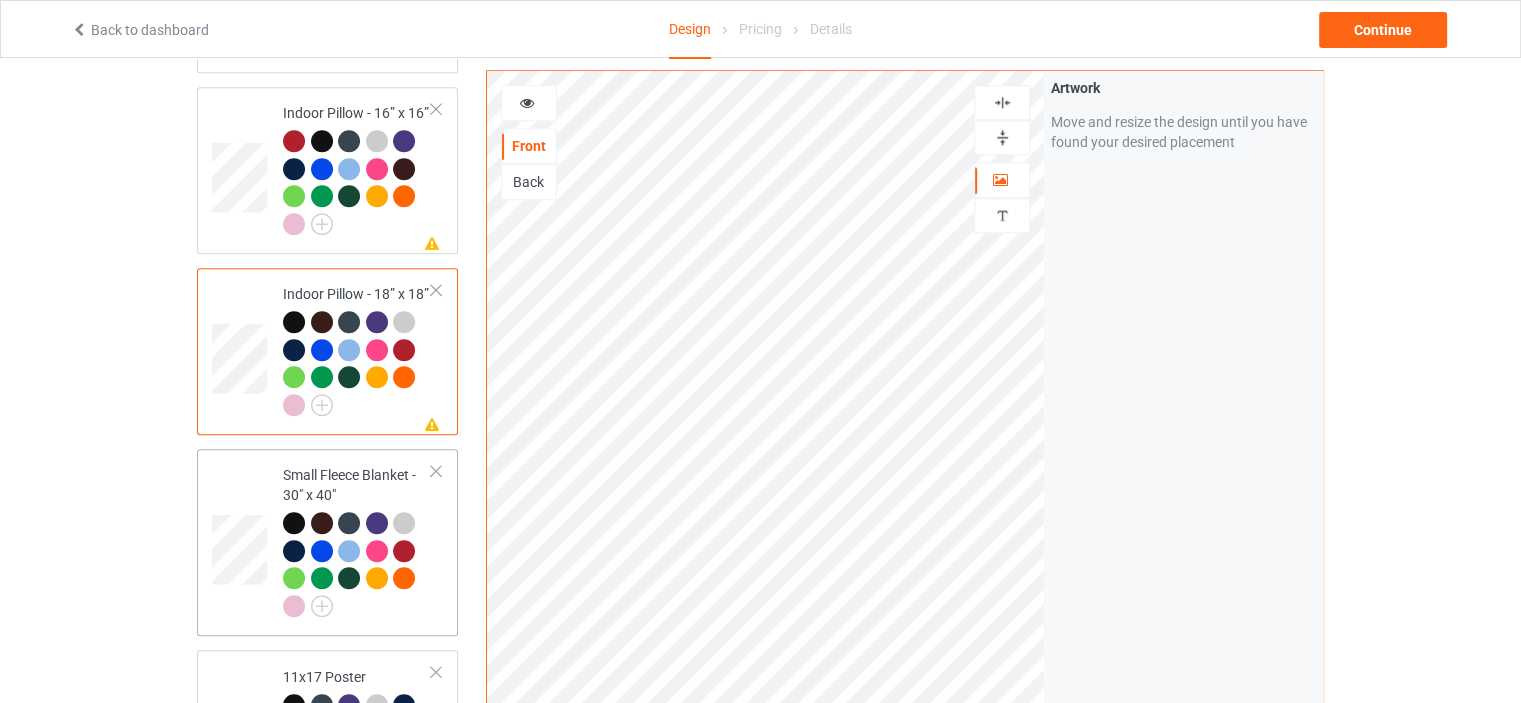 click on "Small Fleece Blanket - 30" x 40"" at bounding box center (357, 540) 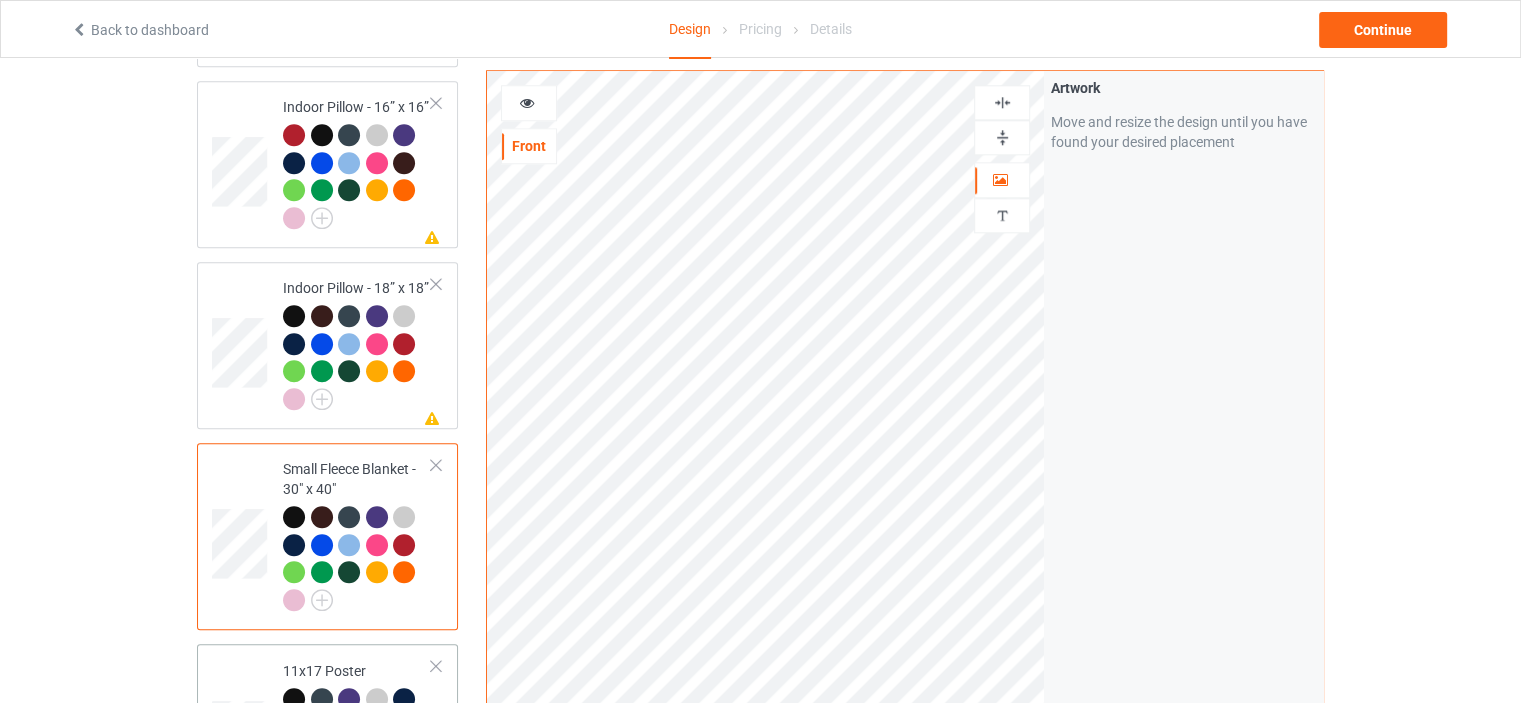 scroll, scrollTop: 2100, scrollLeft: 0, axis: vertical 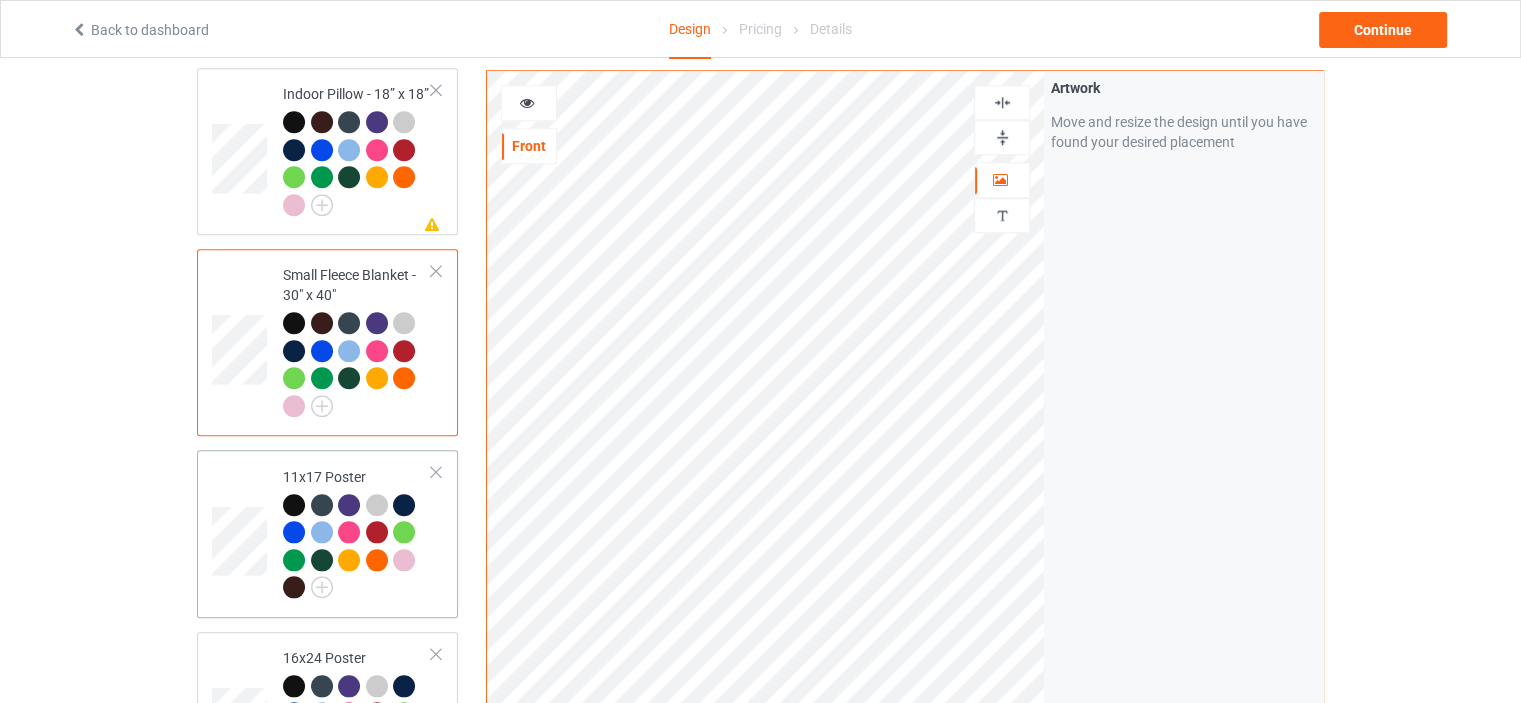 click on "11x17 Poster" at bounding box center [357, 532] 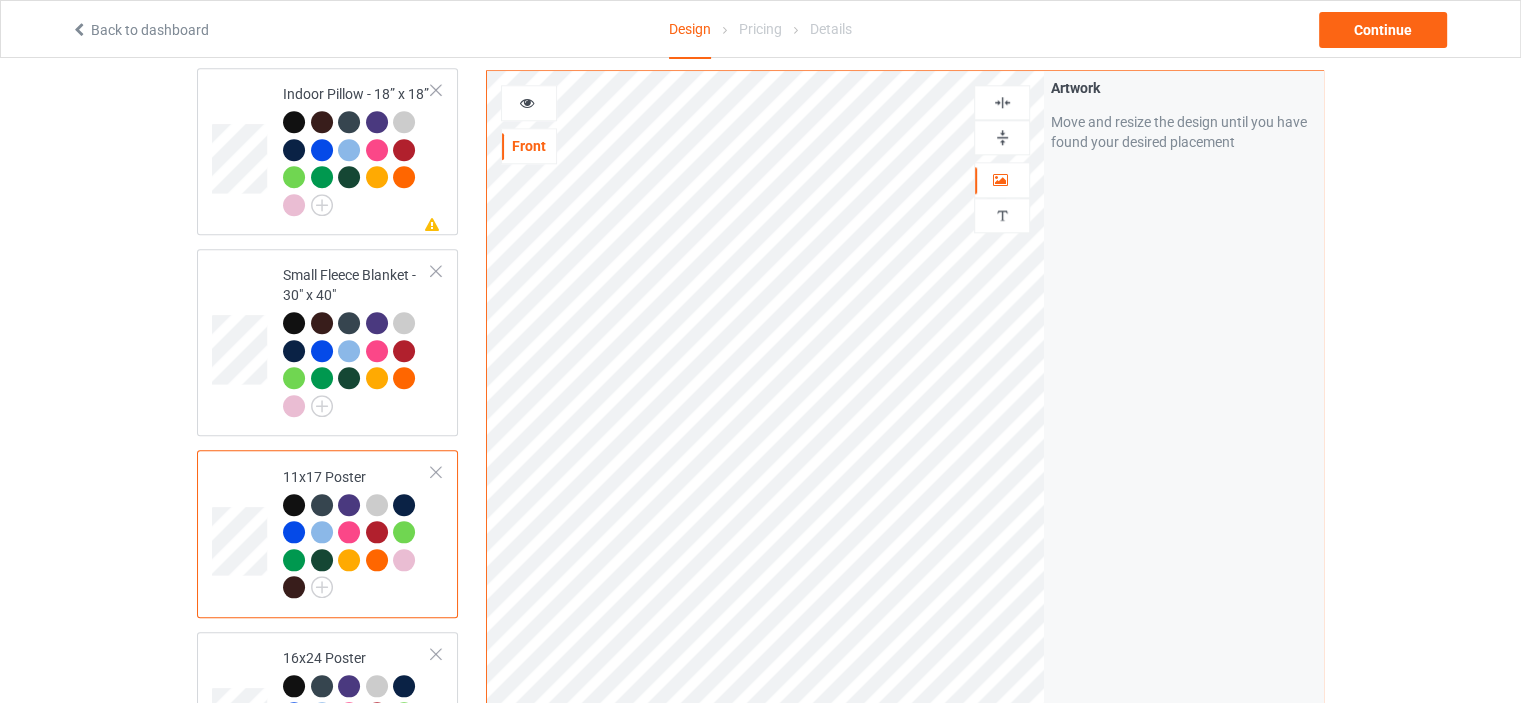 click at bounding box center [1002, 137] 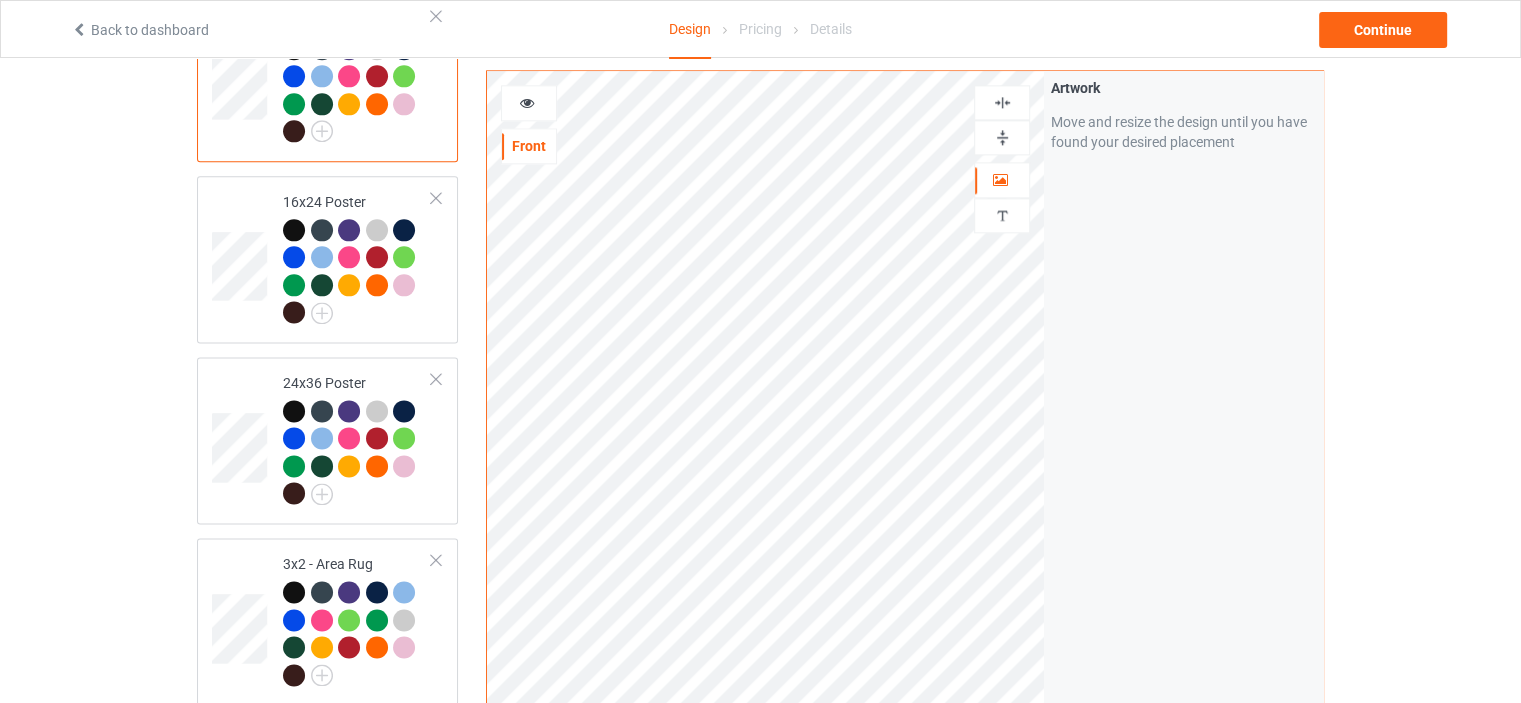 scroll, scrollTop: 2600, scrollLeft: 0, axis: vertical 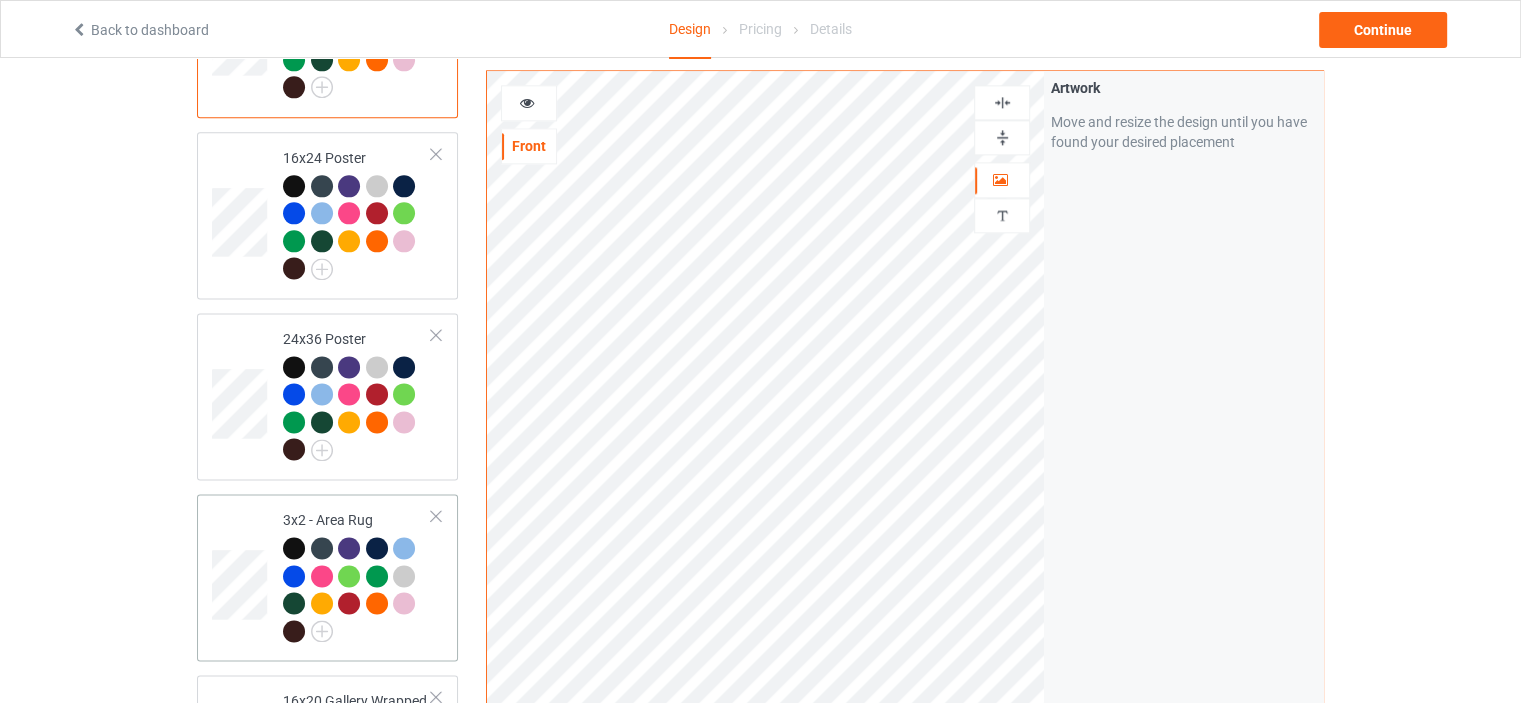 click on "3x2 - Area Rug" at bounding box center [357, 575] 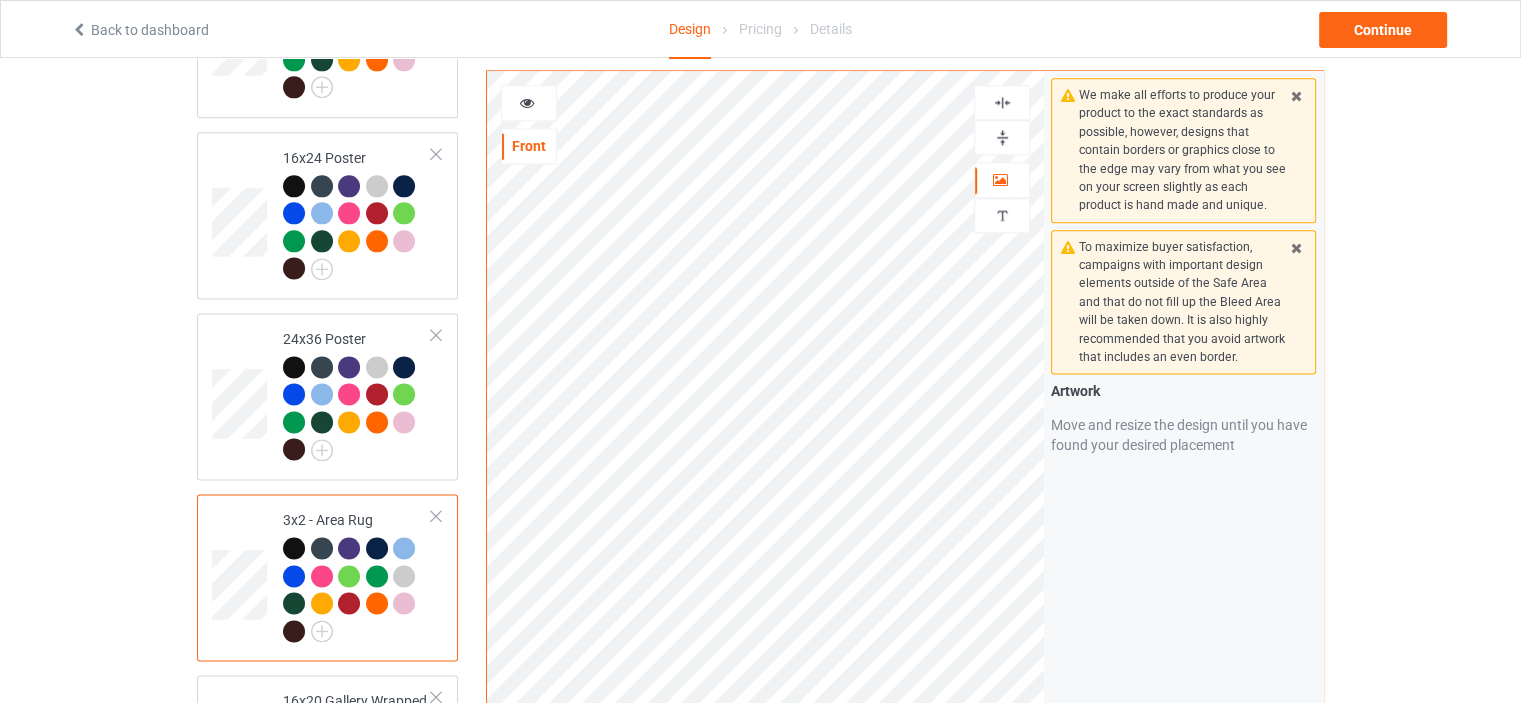 click at bounding box center (1002, 137) 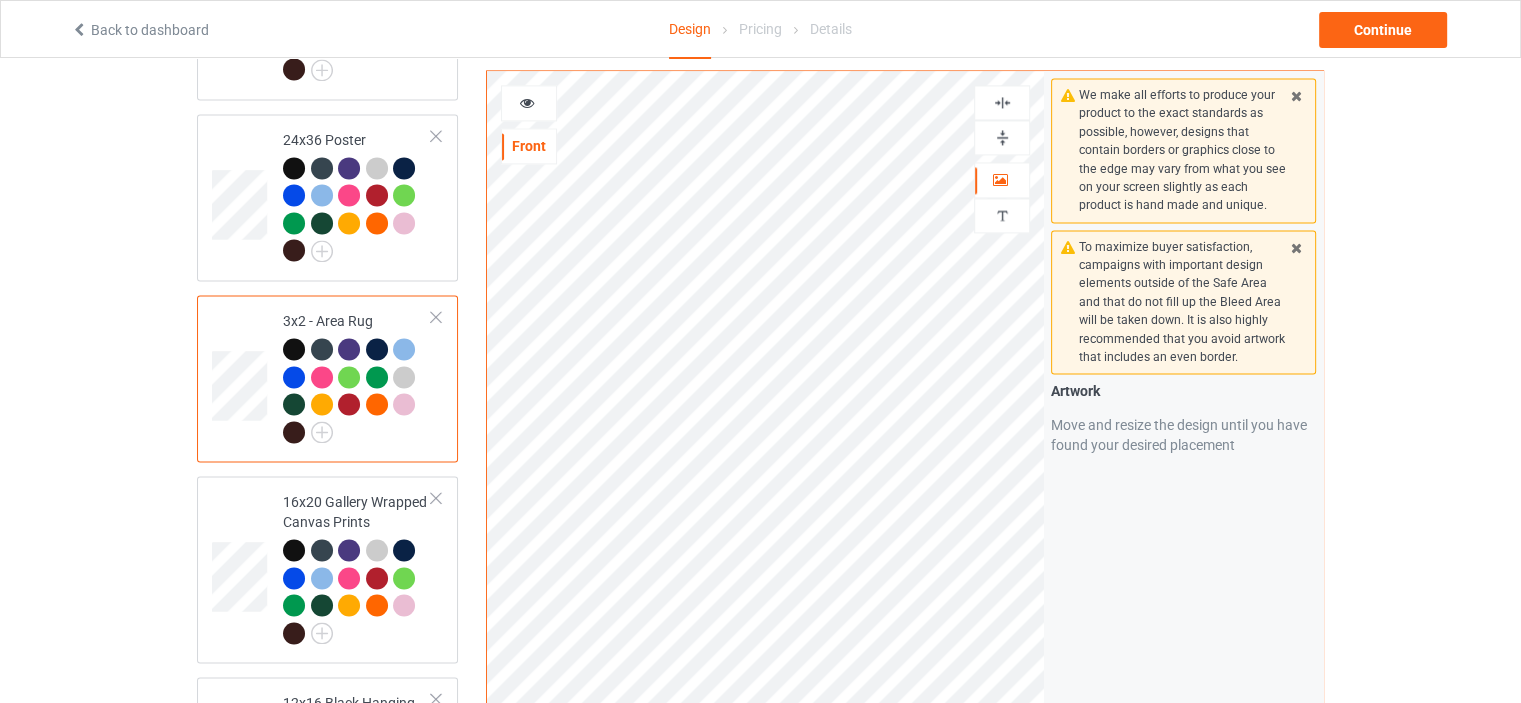 scroll, scrollTop: 2800, scrollLeft: 0, axis: vertical 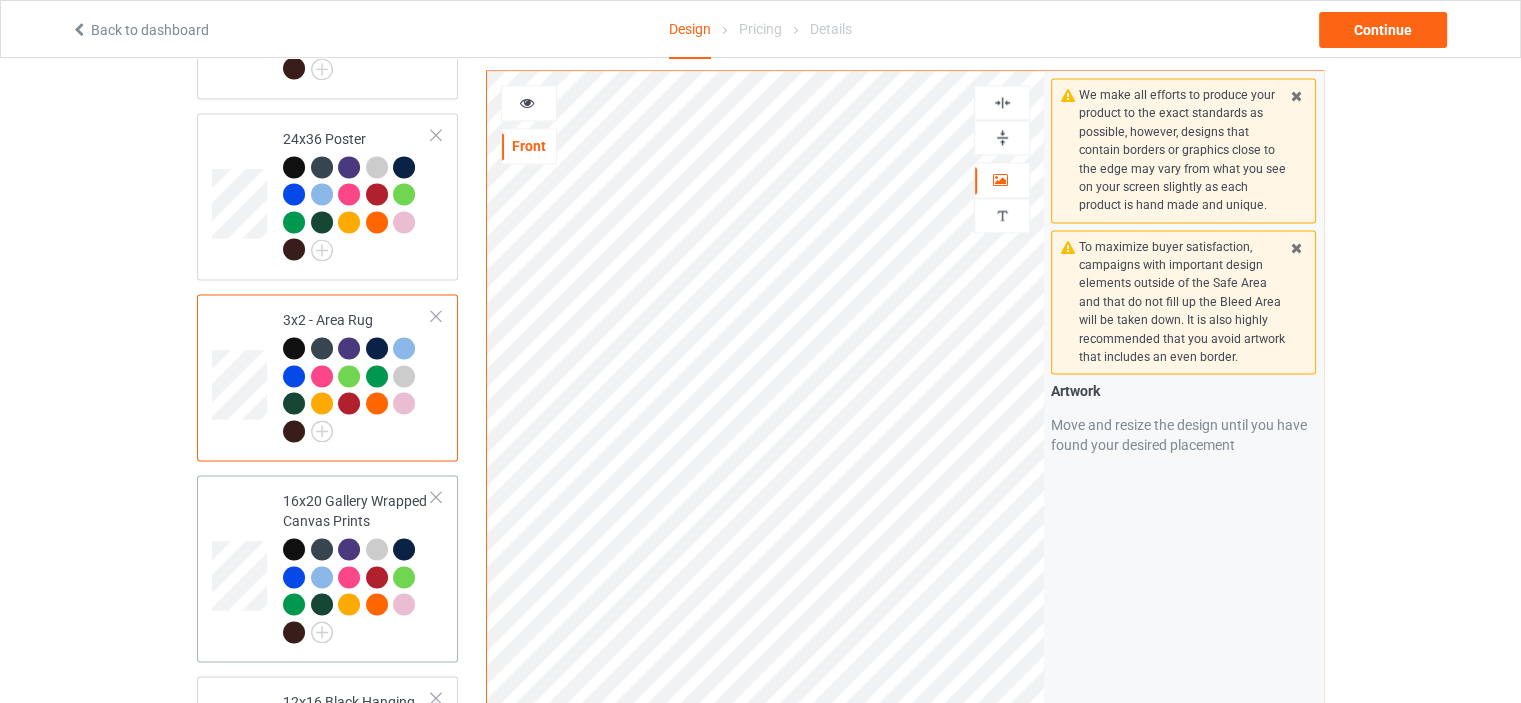 click on "16x20 Gallery Wrapped Canvas Prints" at bounding box center (357, 566) 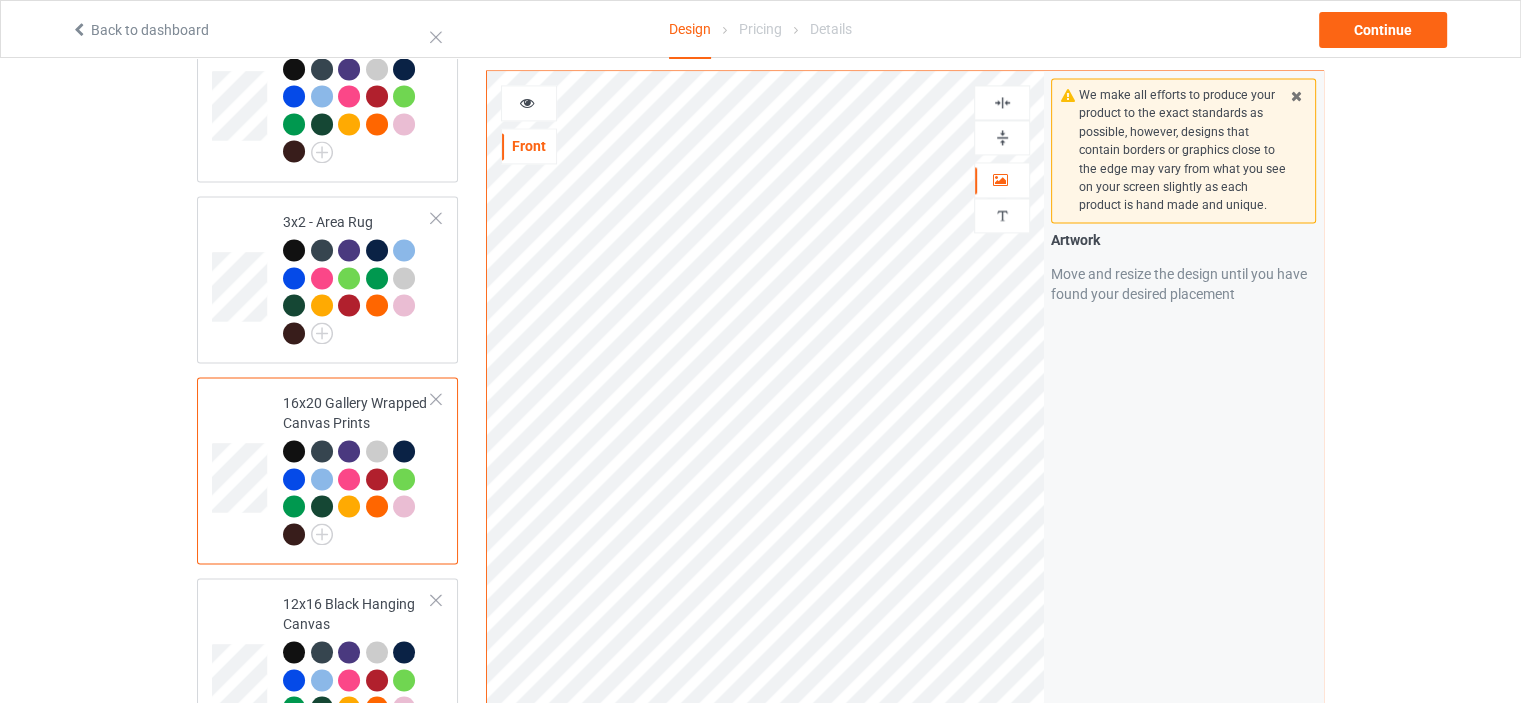 scroll, scrollTop: 3000, scrollLeft: 0, axis: vertical 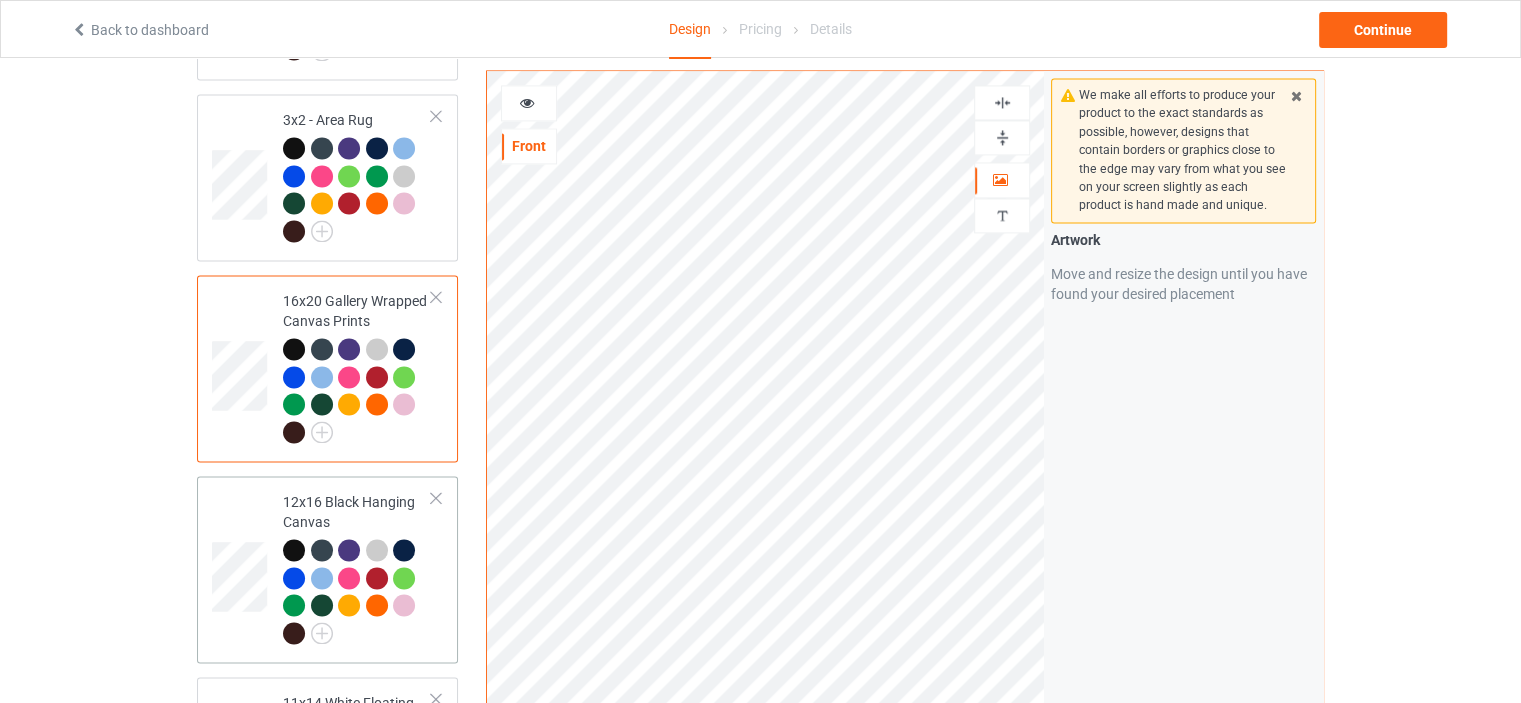 click on "12x16 Black Hanging Canvas" at bounding box center [357, 567] 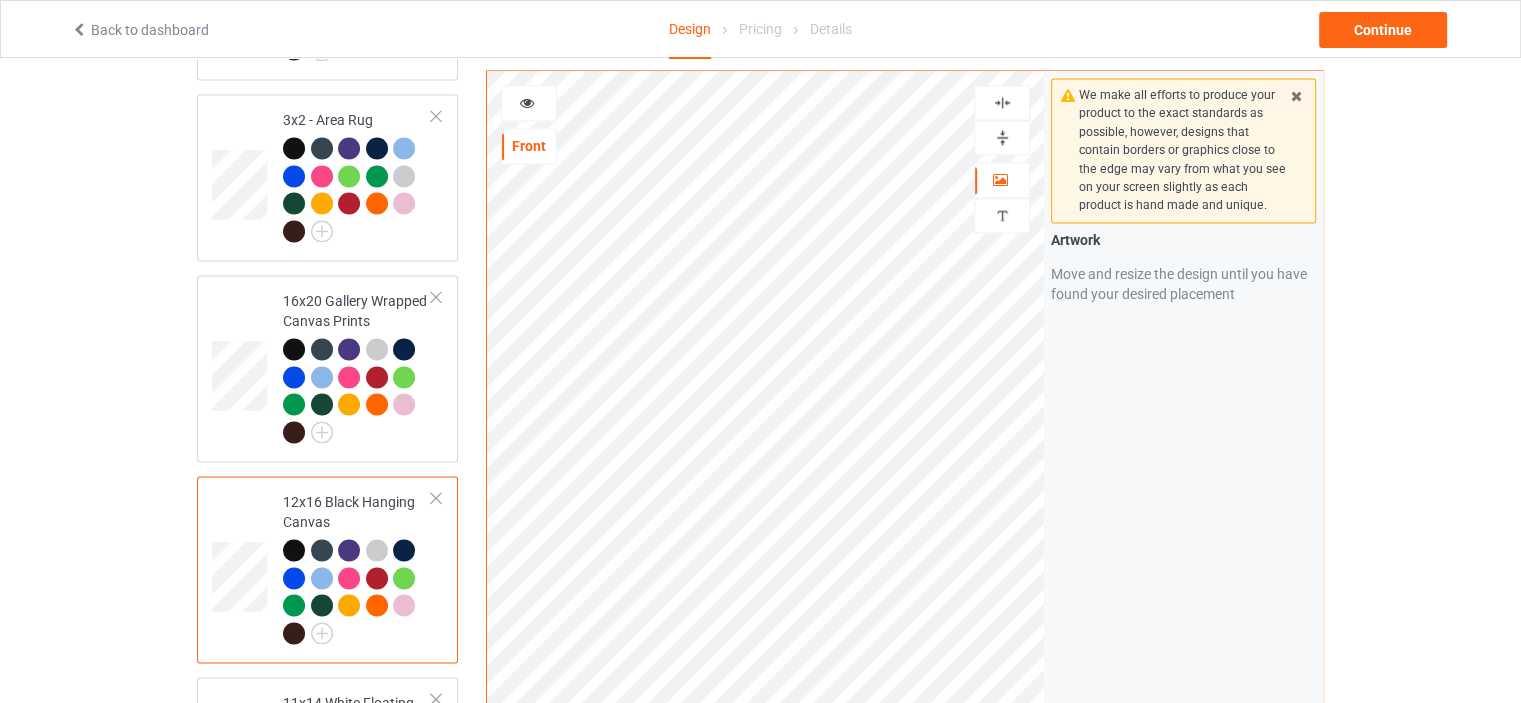 click at bounding box center [1002, 137] 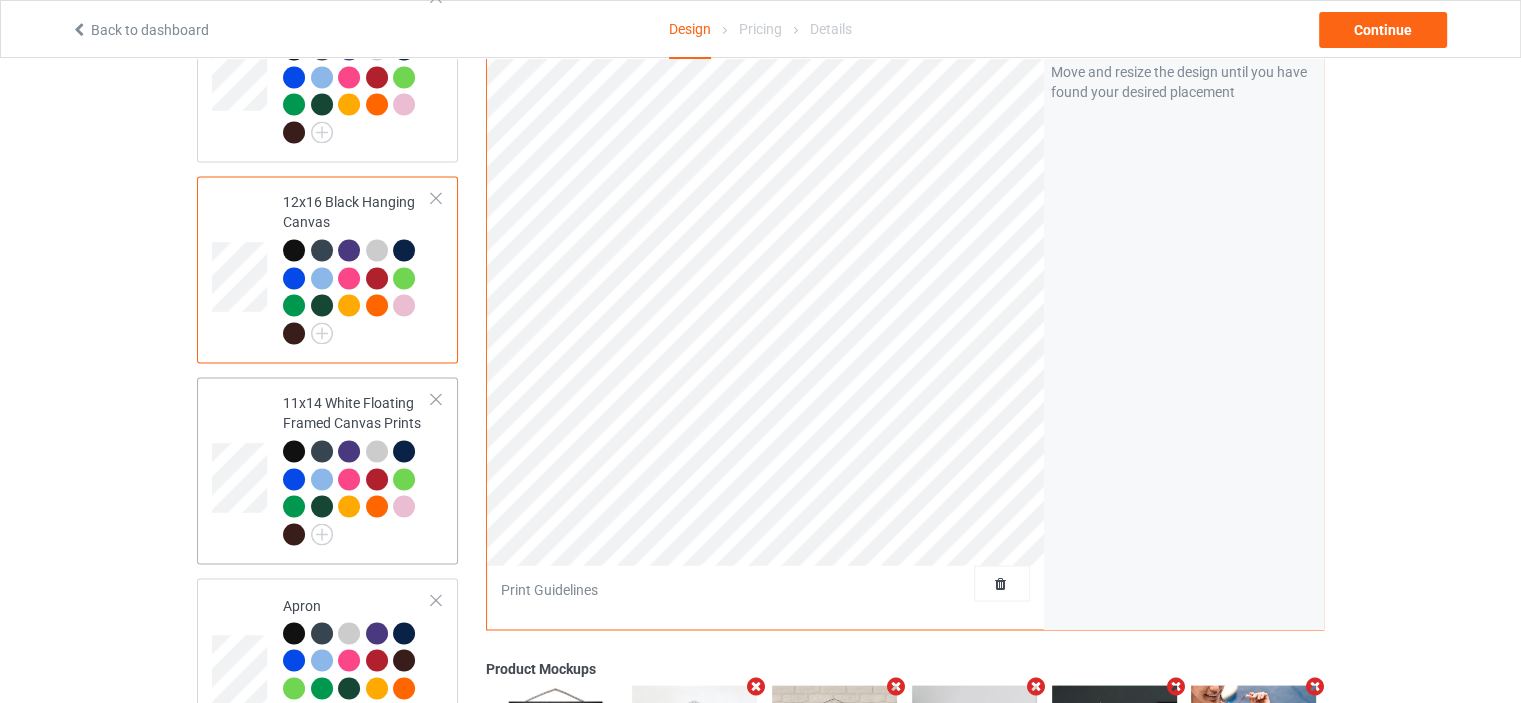 click on "11x14 White Floating Framed Canvas Prints" at bounding box center (357, 468) 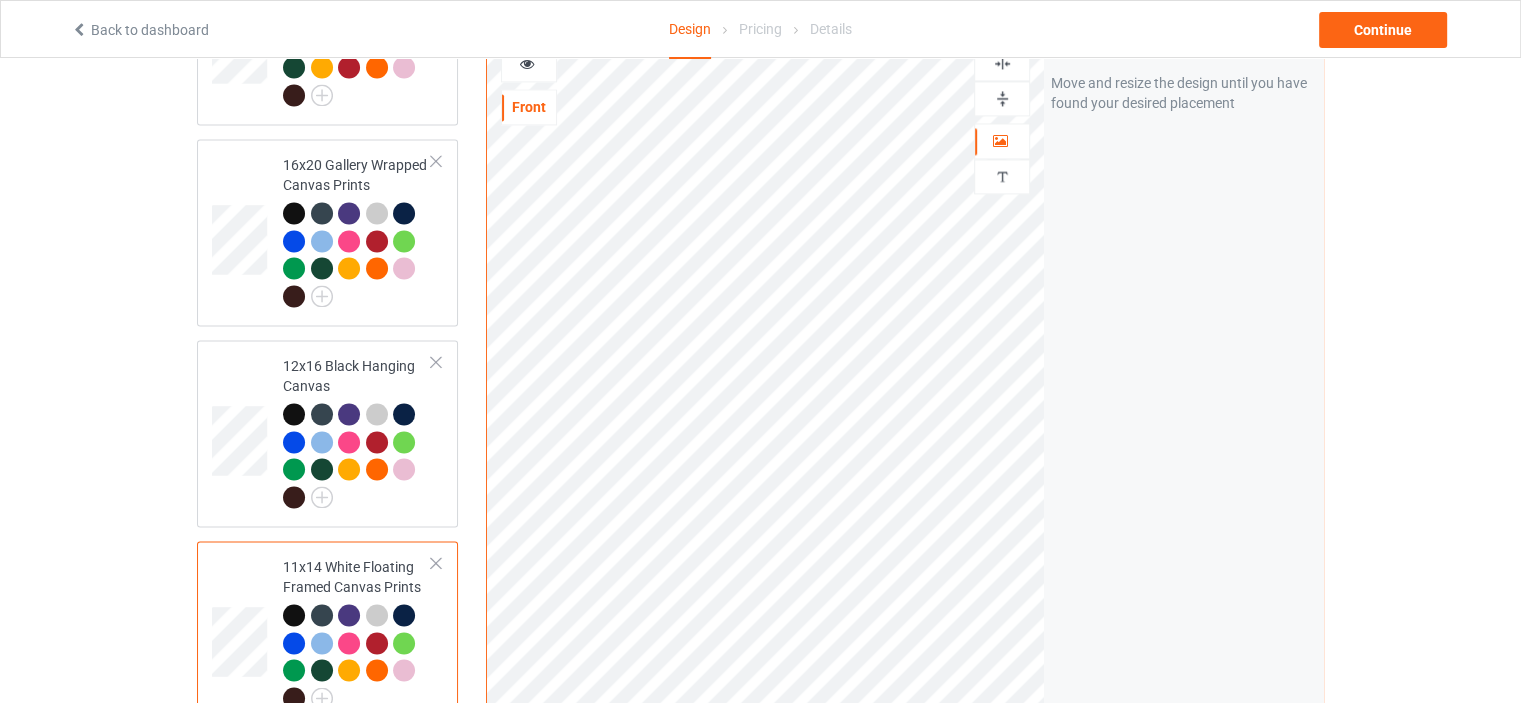 scroll, scrollTop: 3000, scrollLeft: 0, axis: vertical 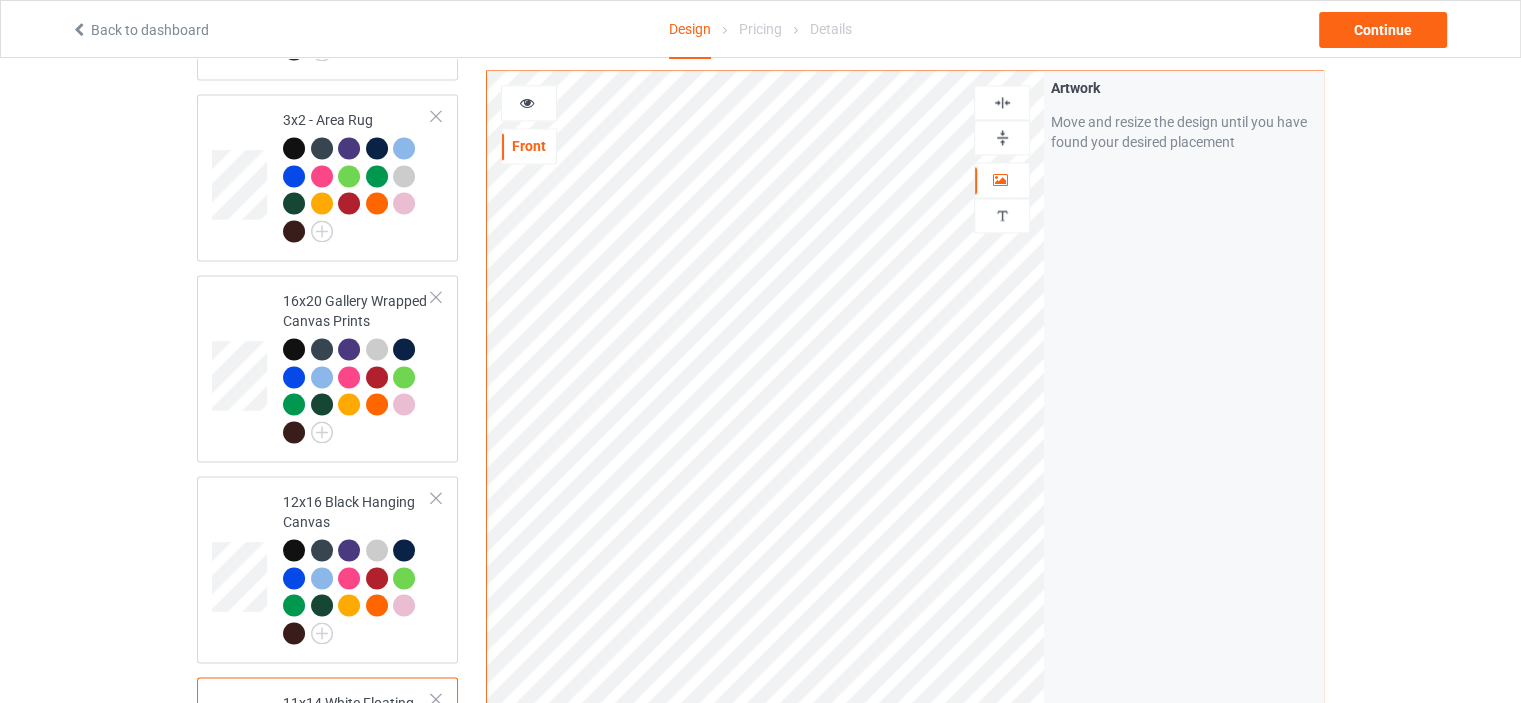 click at bounding box center (1002, 137) 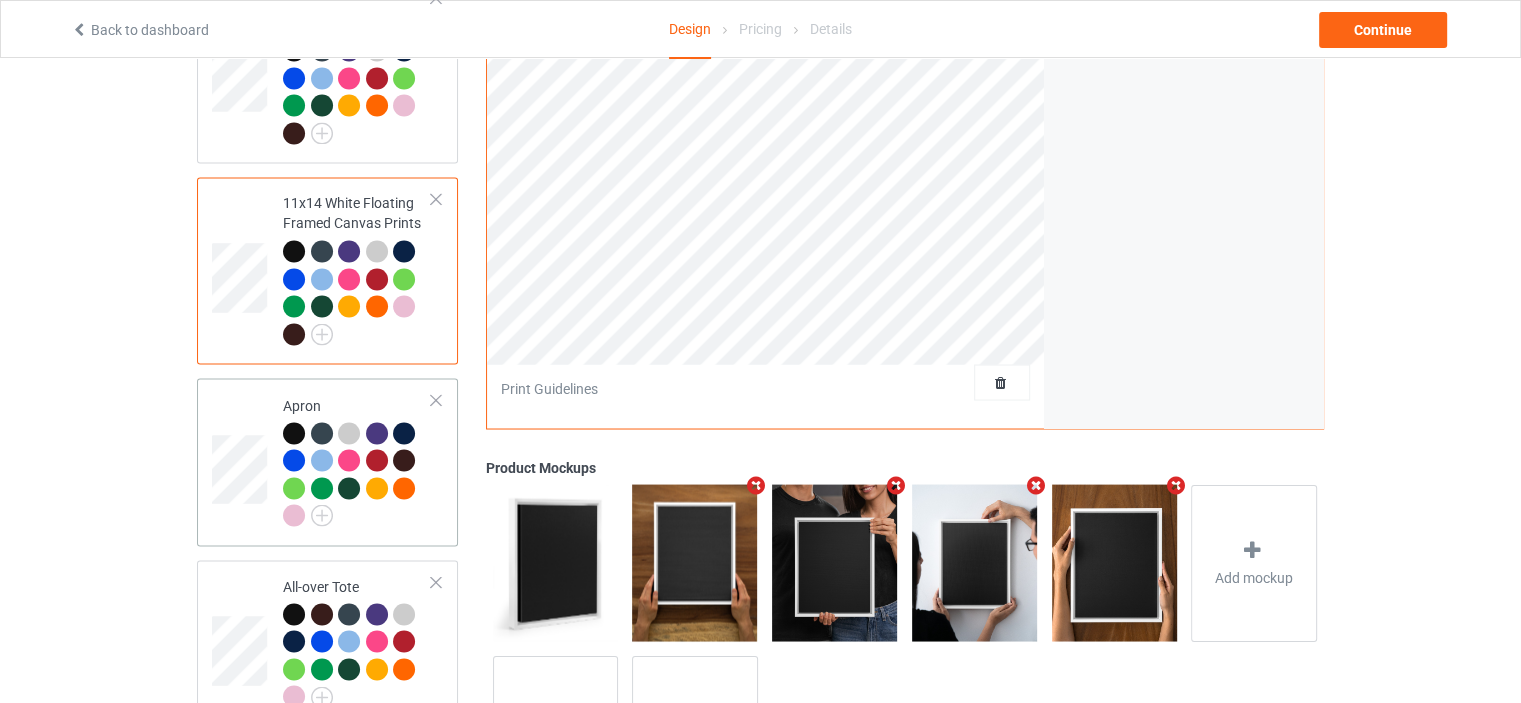 click on "Apron" at bounding box center [357, 461] 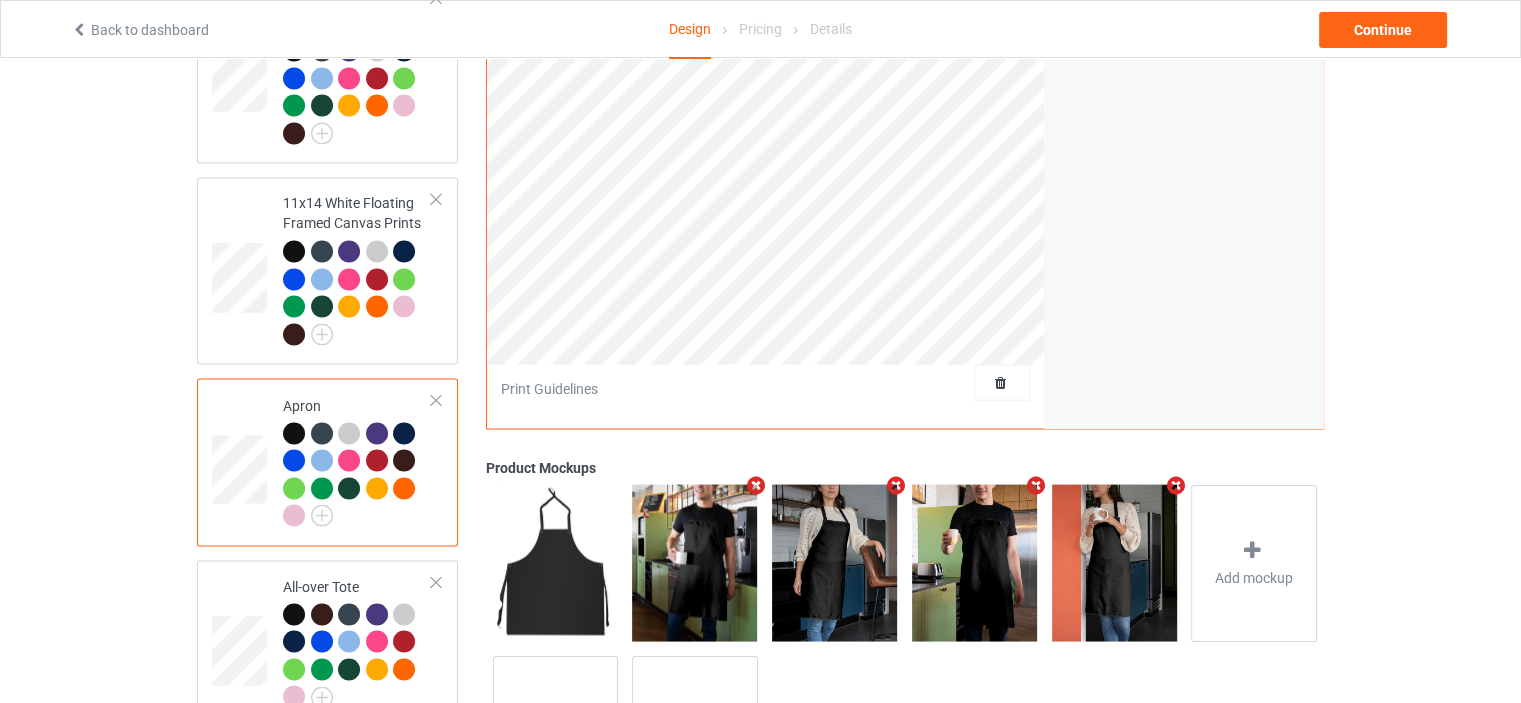scroll, scrollTop: 3000, scrollLeft: 0, axis: vertical 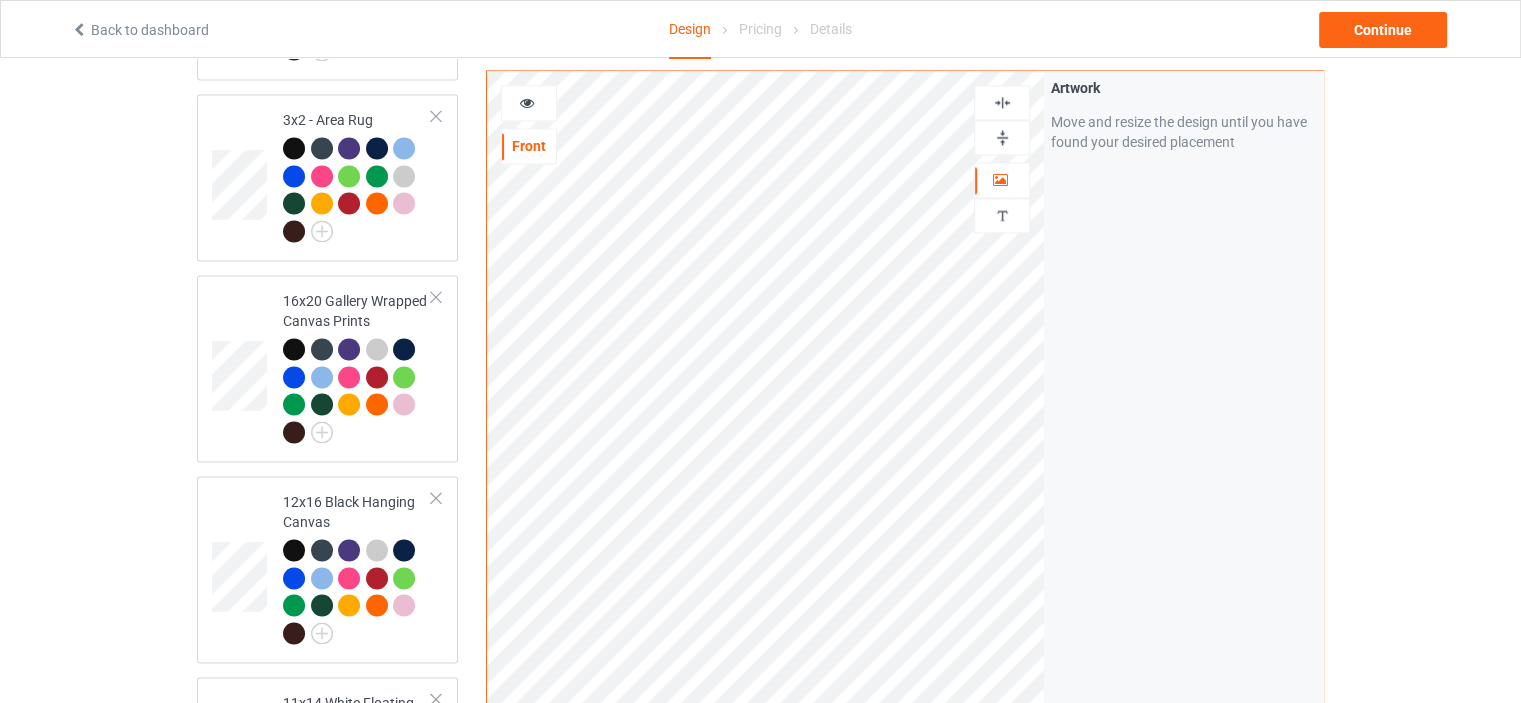click at bounding box center [1002, 102] 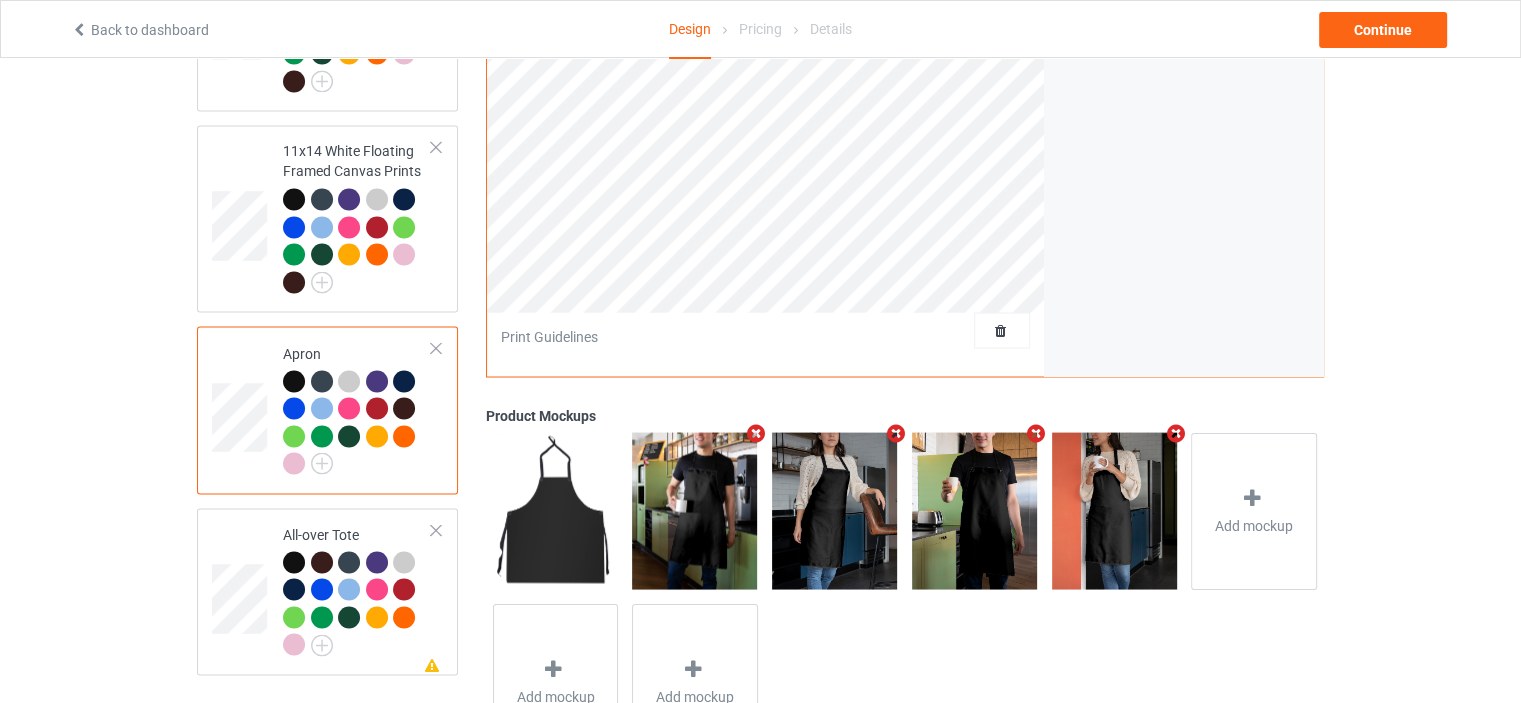 scroll, scrollTop: 3644, scrollLeft: 0, axis: vertical 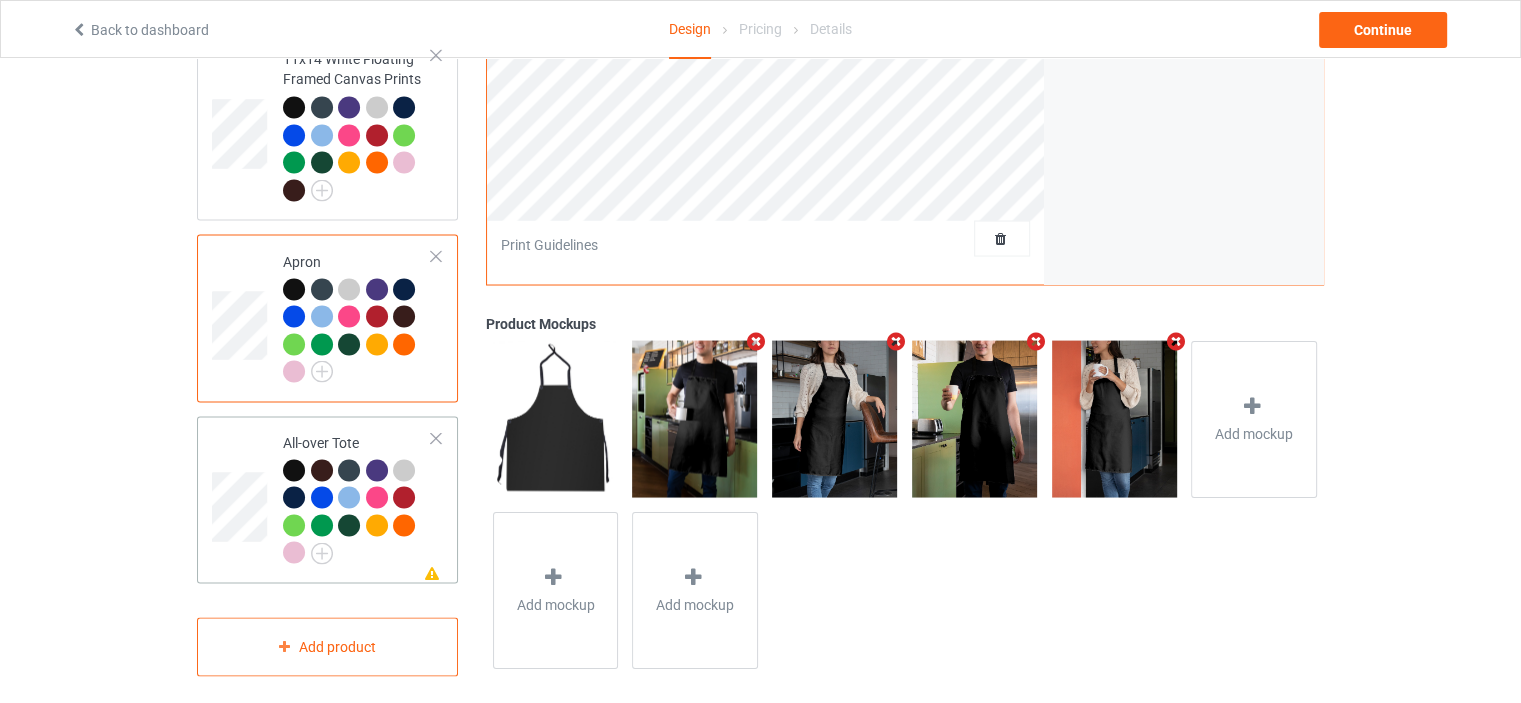 click on "All-over Tote" at bounding box center (357, 497) 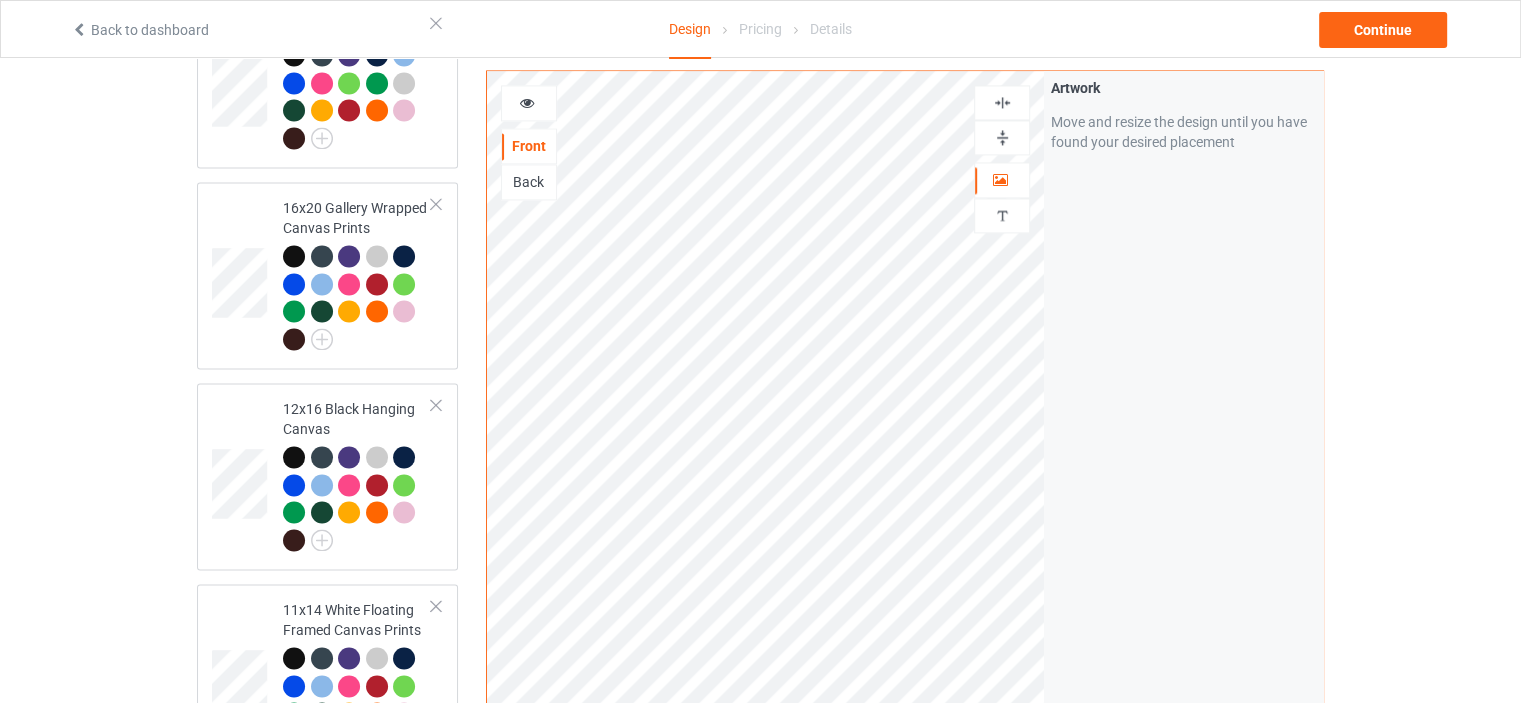 scroll, scrollTop: 3044, scrollLeft: 0, axis: vertical 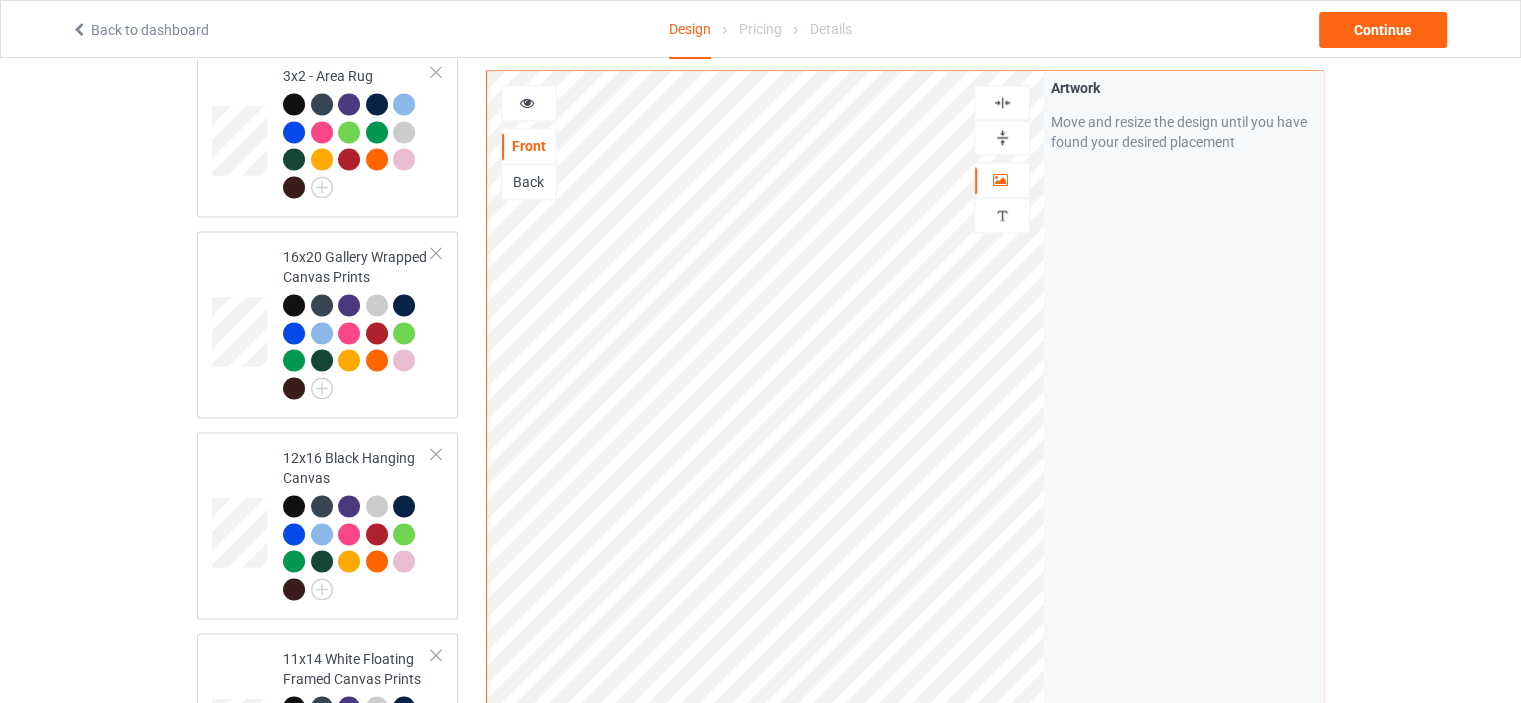 click at bounding box center (1002, 102) 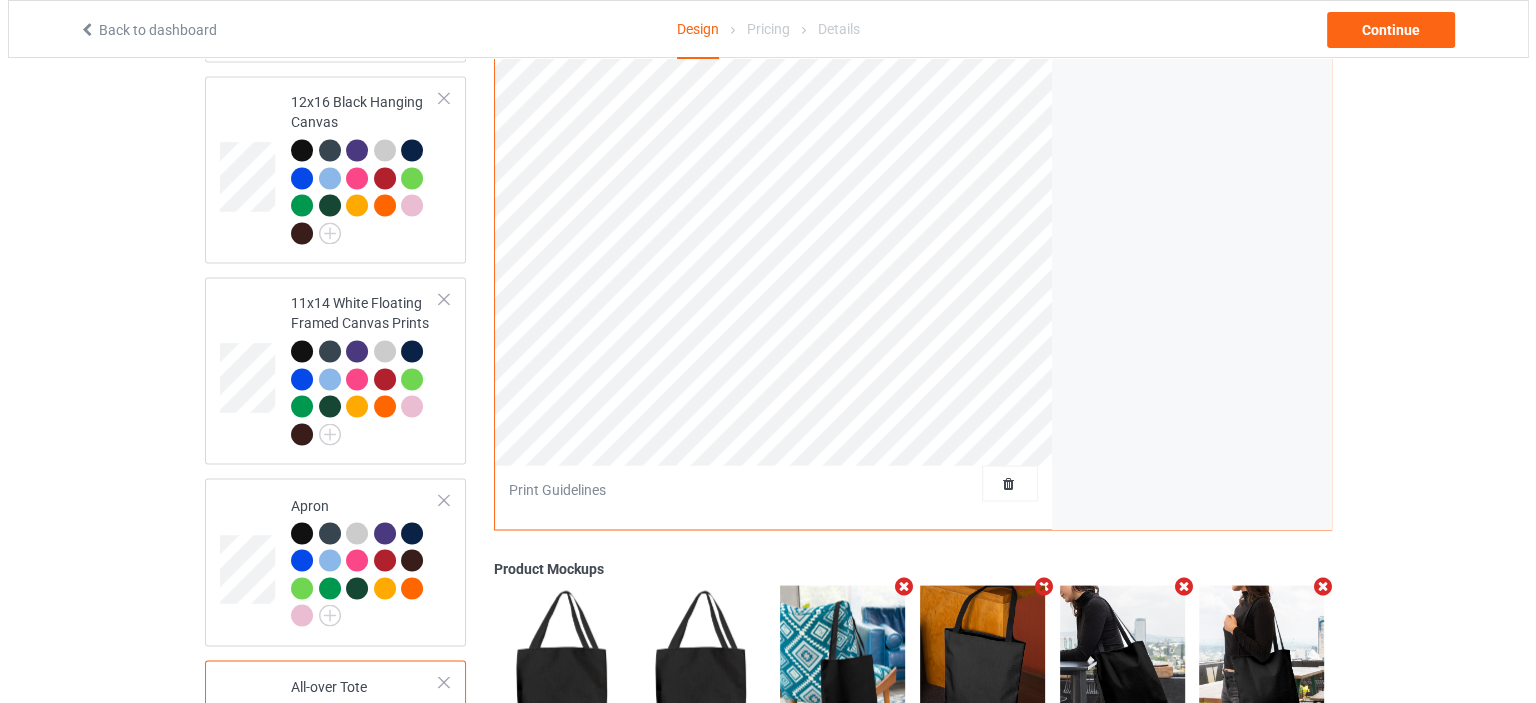 scroll, scrollTop: 3644, scrollLeft: 0, axis: vertical 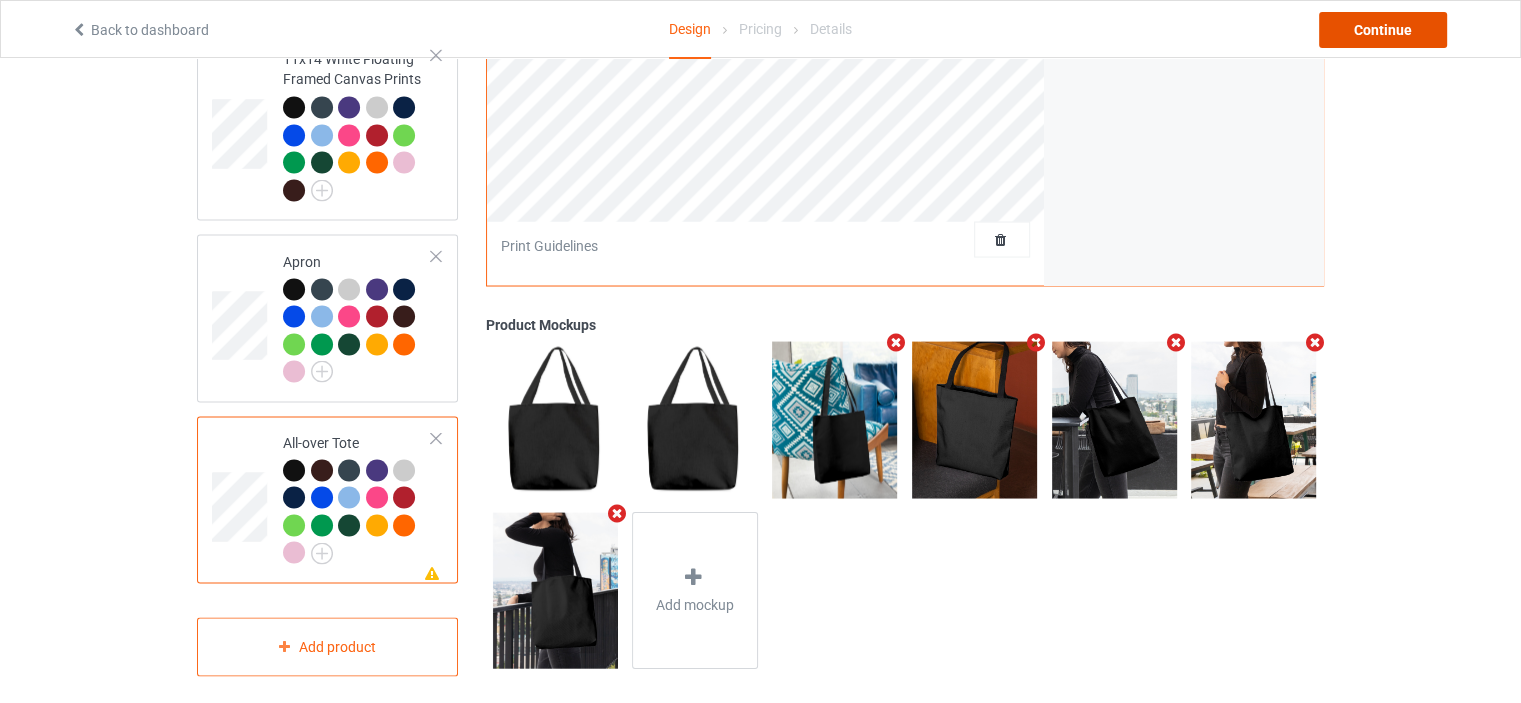 click on "Continue" at bounding box center (1383, 30) 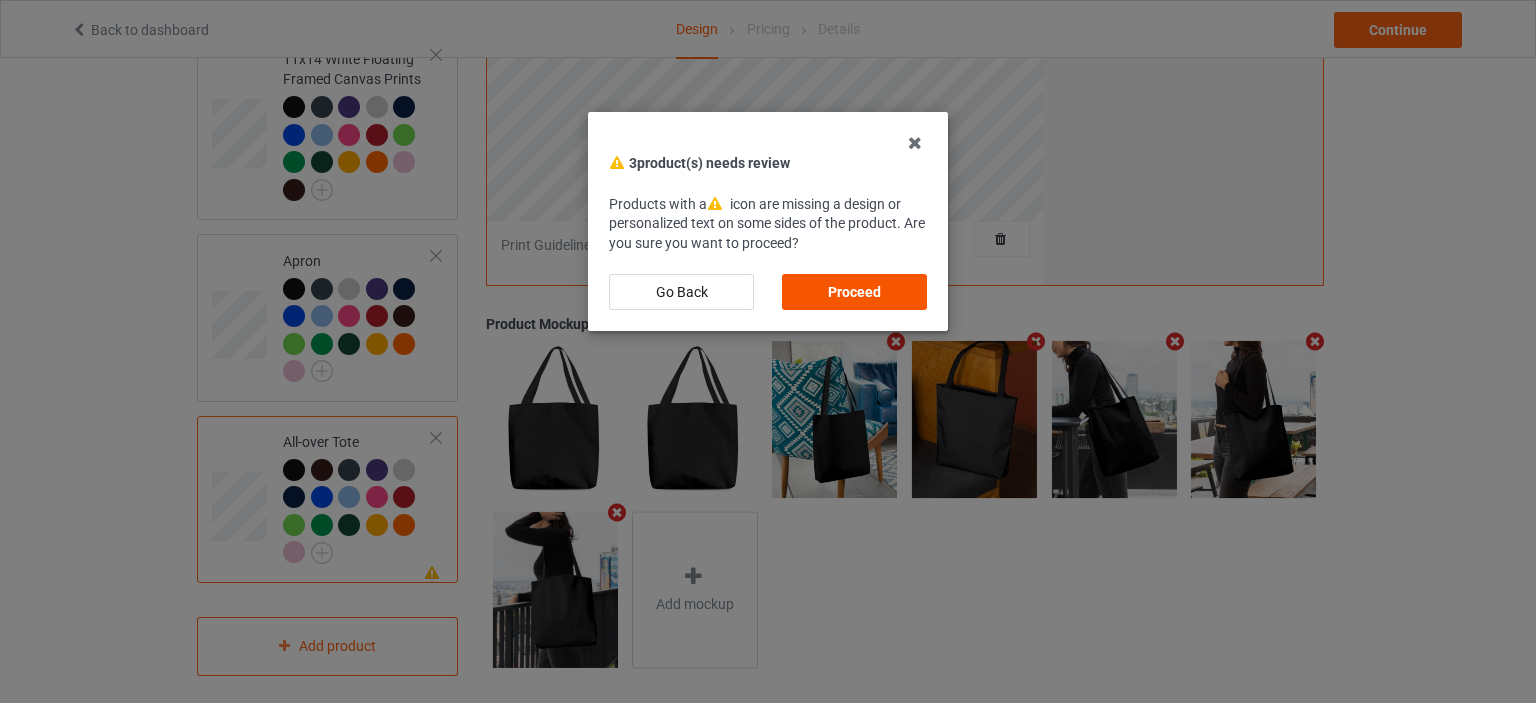 click on "Proceed" at bounding box center (854, 292) 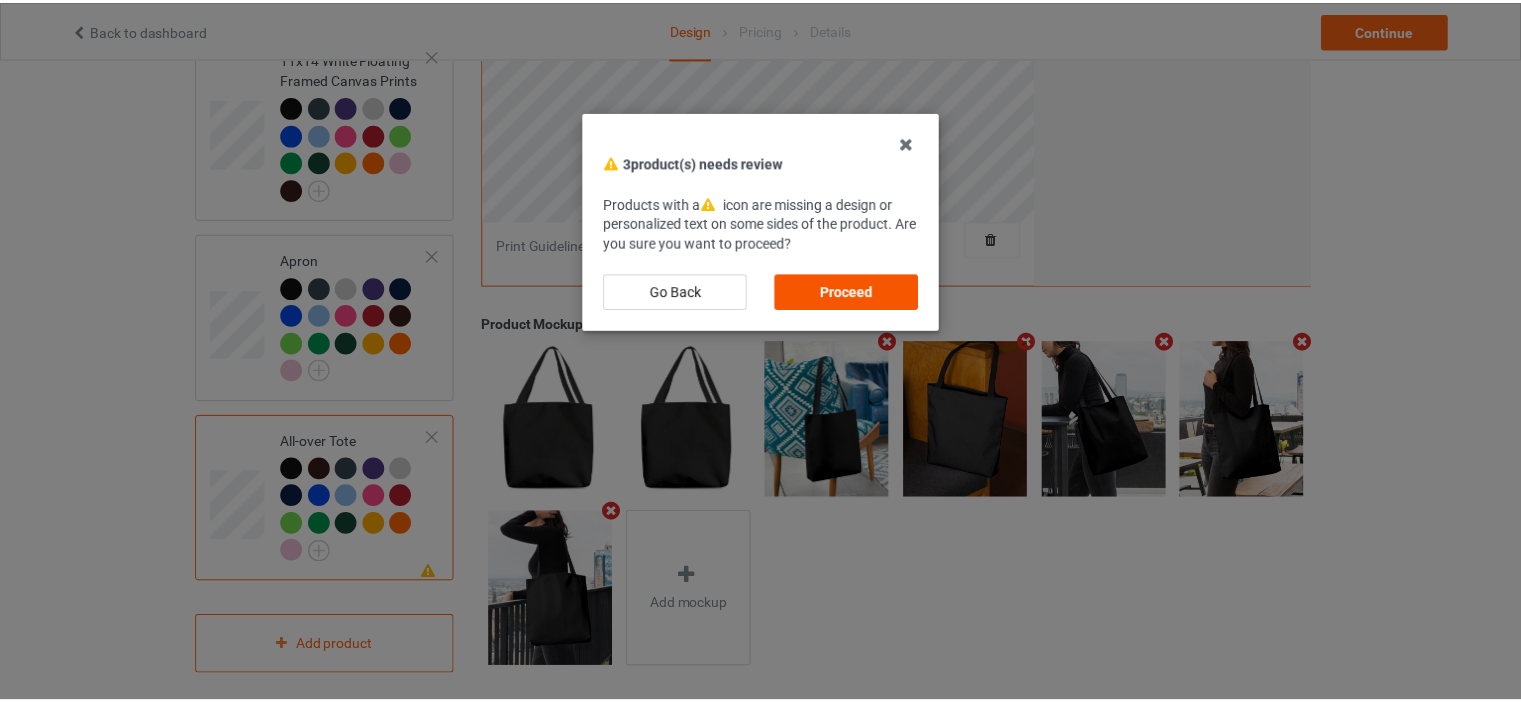 scroll, scrollTop: 0, scrollLeft: 0, axis: both 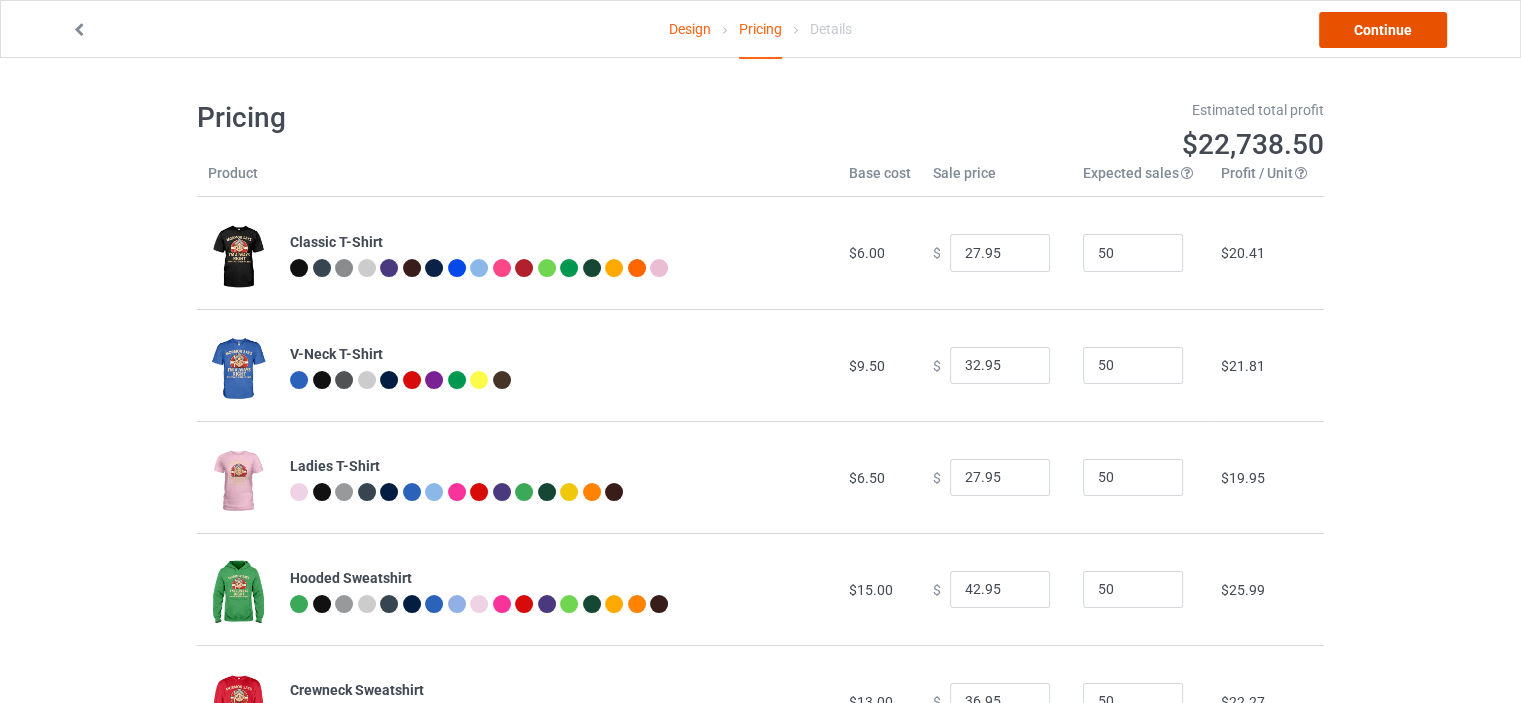 click on "Continue" at bounding box center (1383, 30) 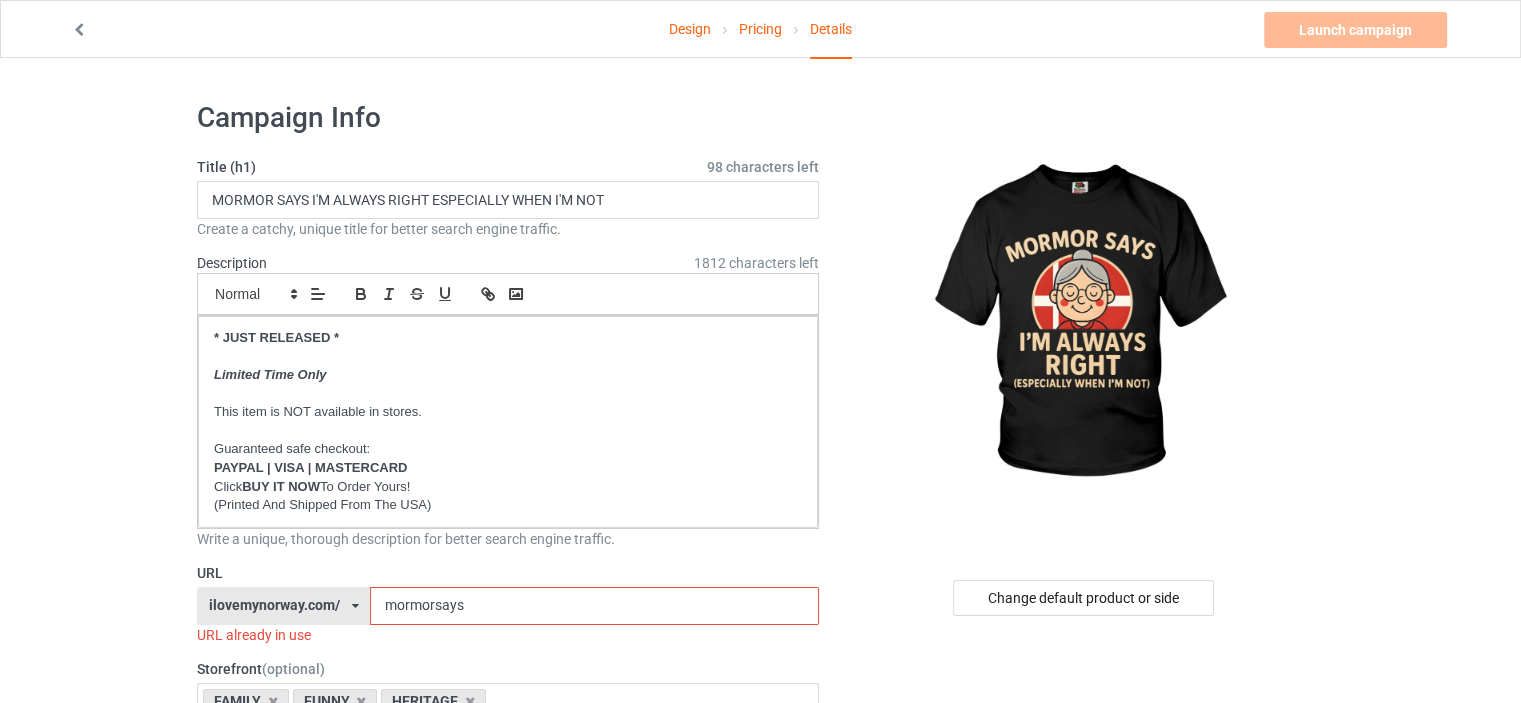 scroll, scrollTop: 200, scrollLeft: 0, axis: vertical 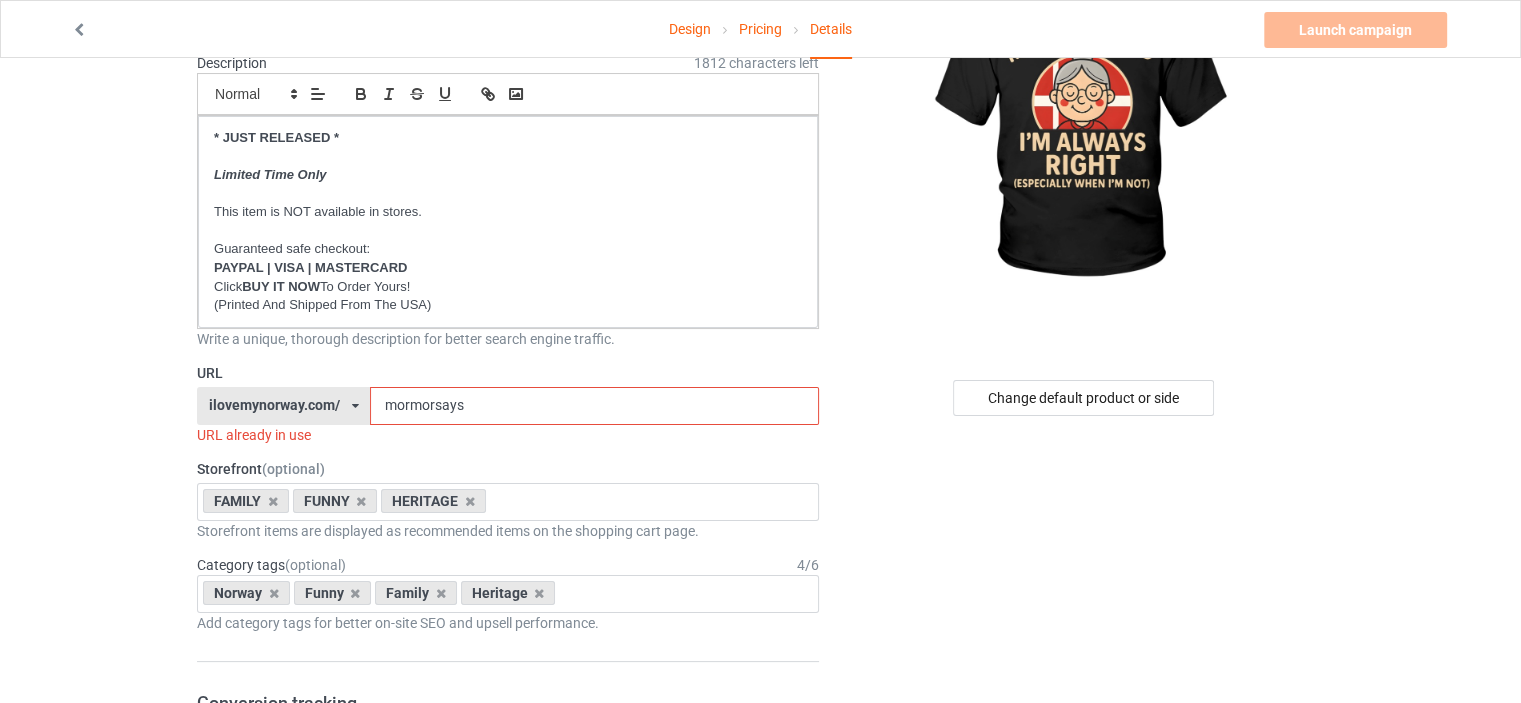 click on "ilovemynorway.com/" at bounding box center [274, 405] 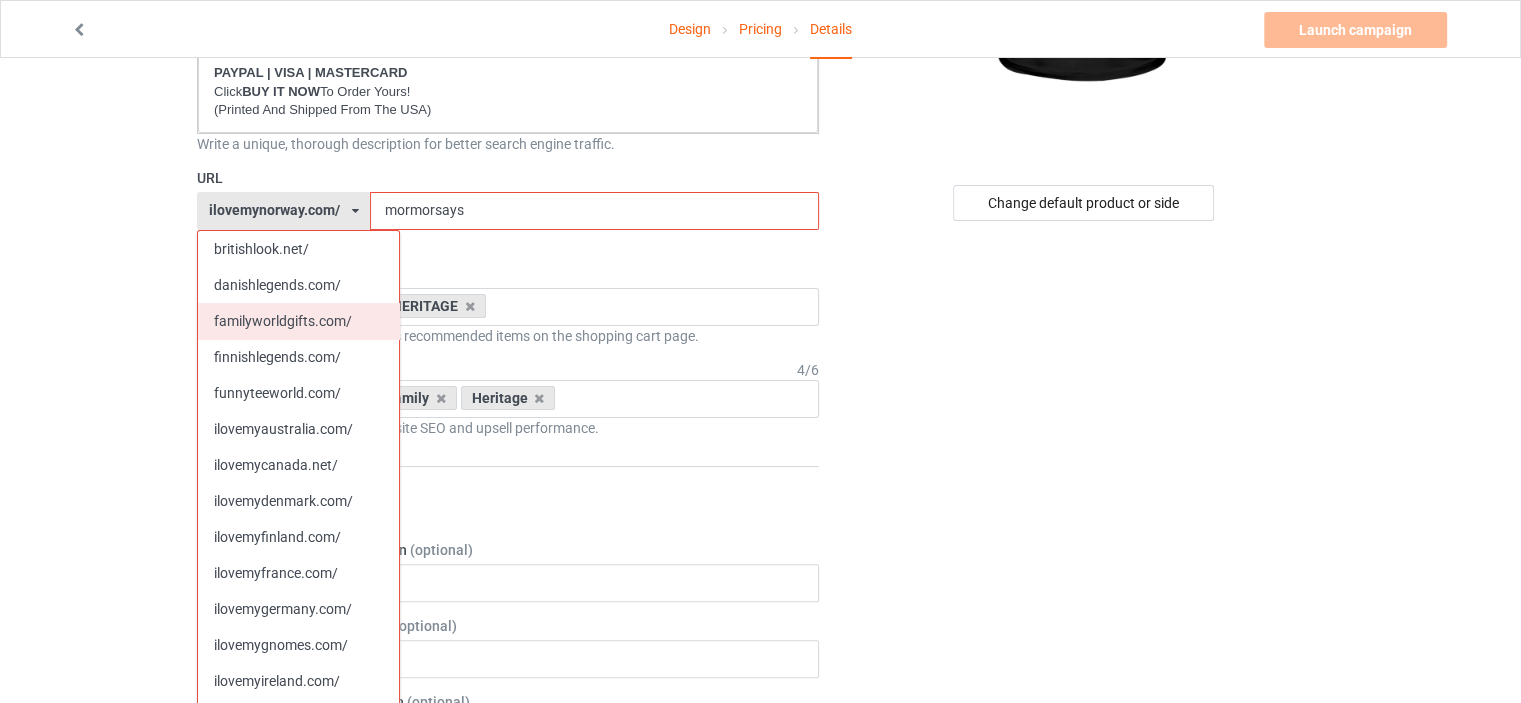 scroll, scrollTop: 400, scrollLeft: 0, axis: vertical 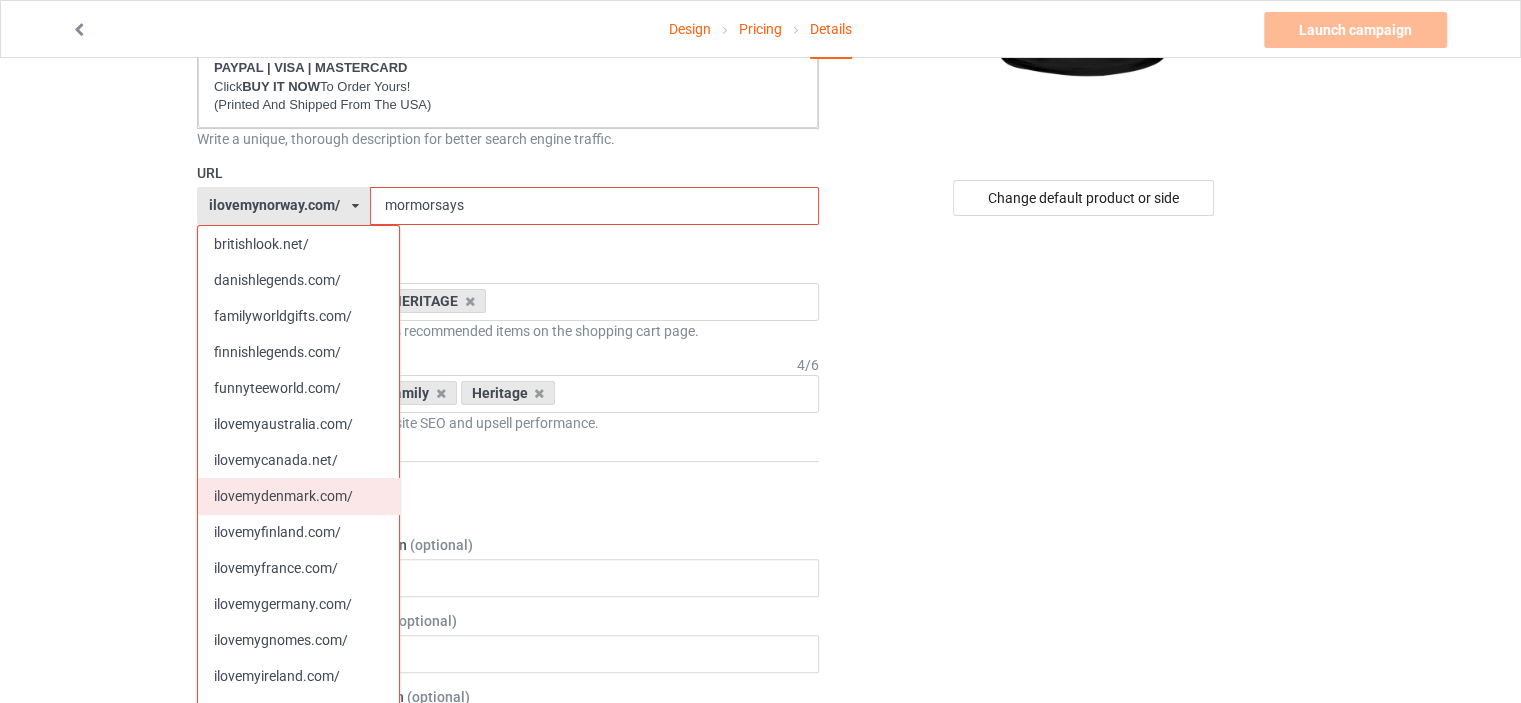 click on "ilovemydenmark.com/" at bounding box center [298, 496] 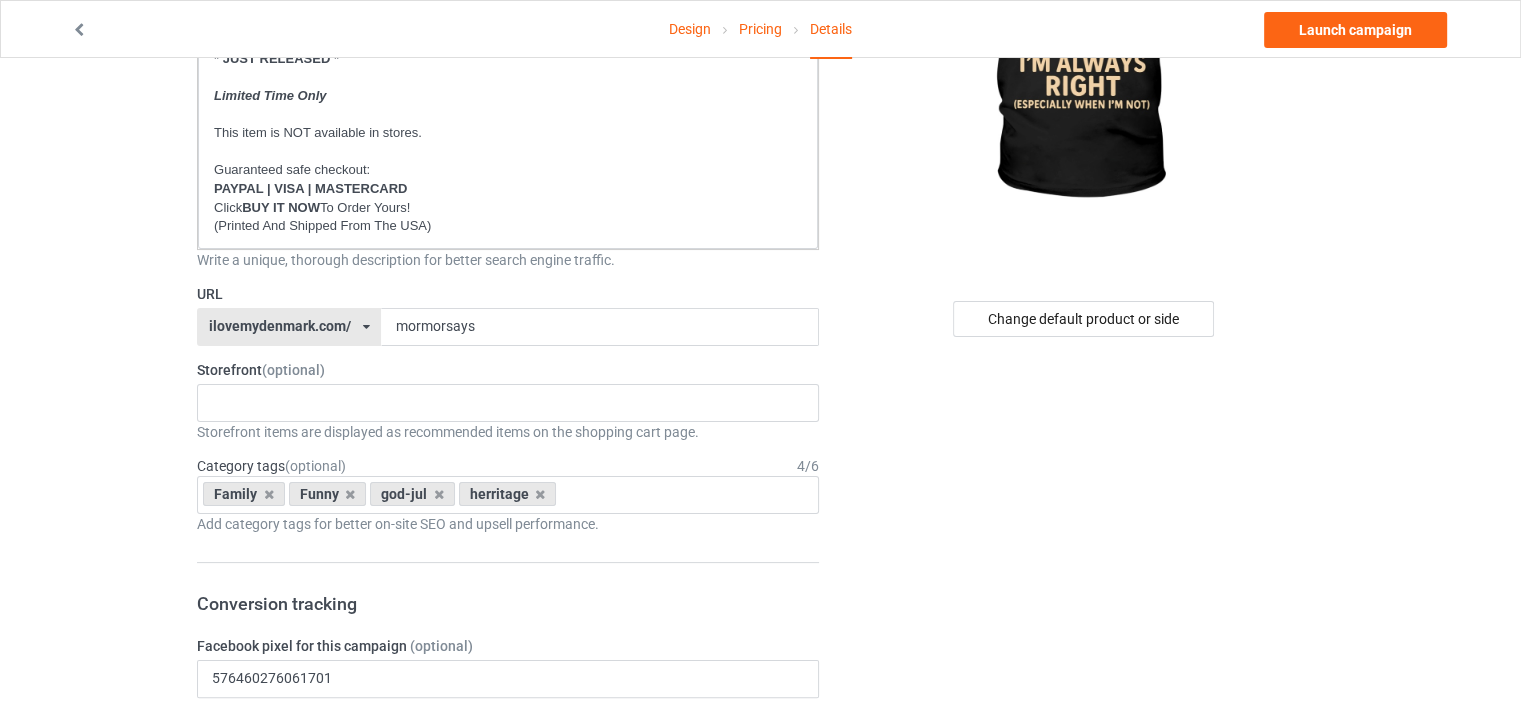 scroll, scrollTop: 400, scrollLeft: 0, axis: vertical 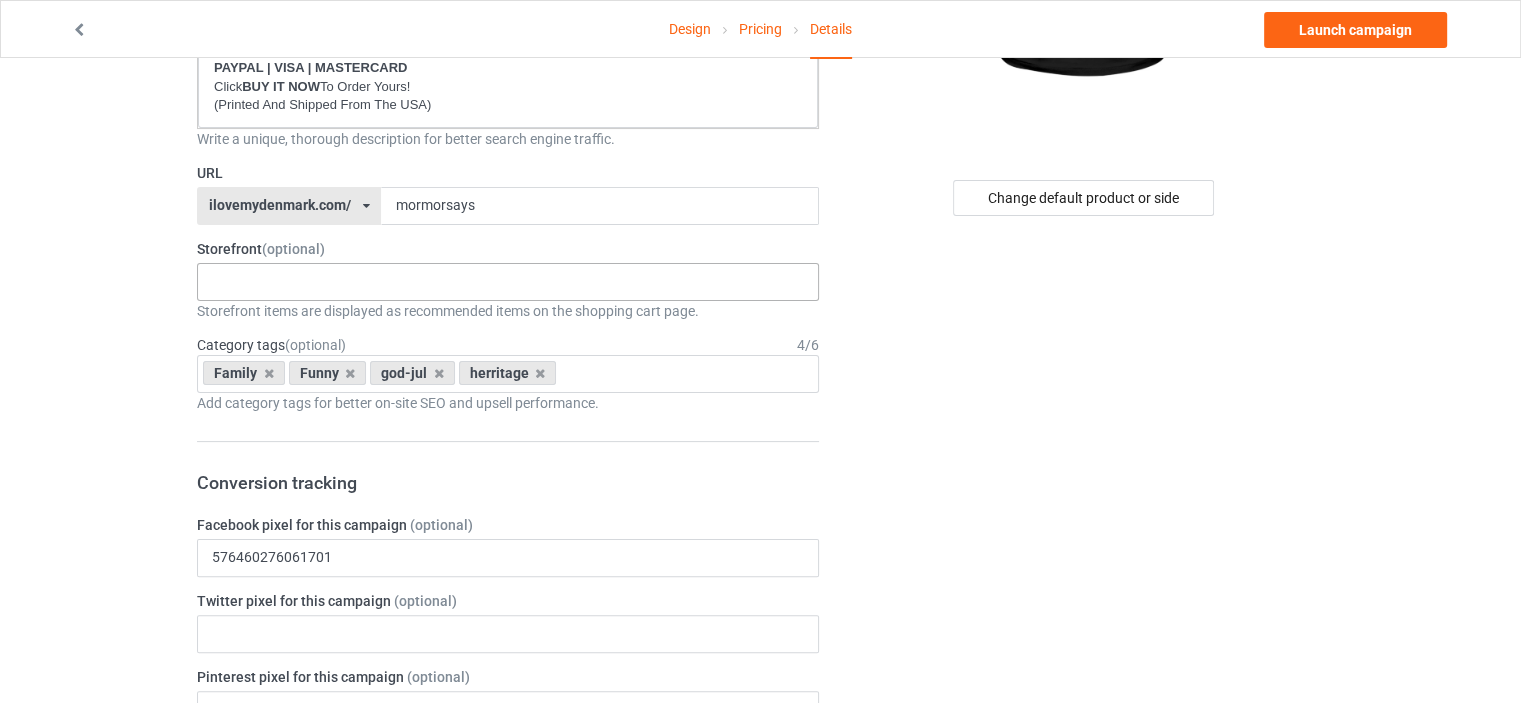 click on "HERITAGE FUNNY FAMILY GLAEDELIG JUL 5dc3581dfd46227d59c33a57 5dc350229502f405c2357303 5dc3467691ac617f49ec8348 5dc33288f675f505c3e7b3ef" at bounding box center [508, 282] 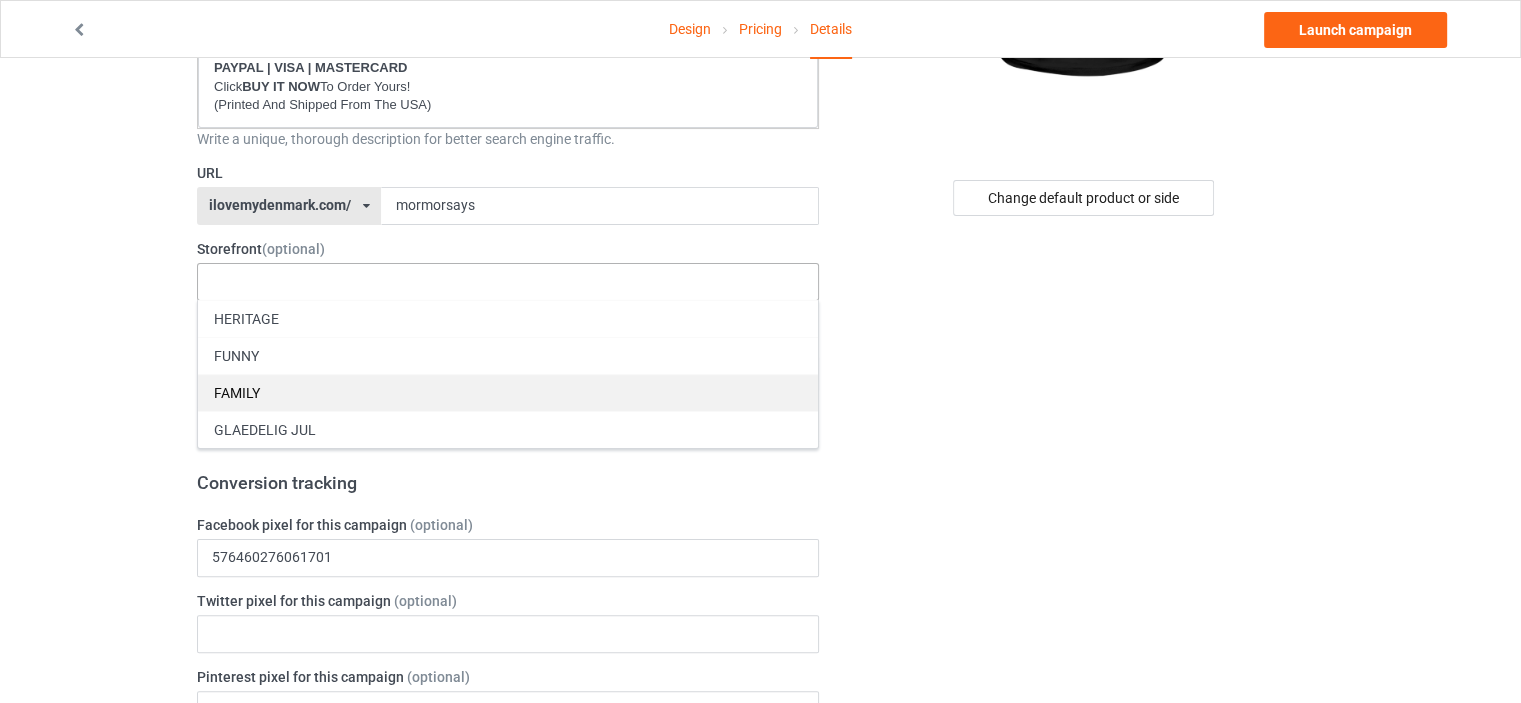 click on "FAMILY" at bounding box center [508, 392] 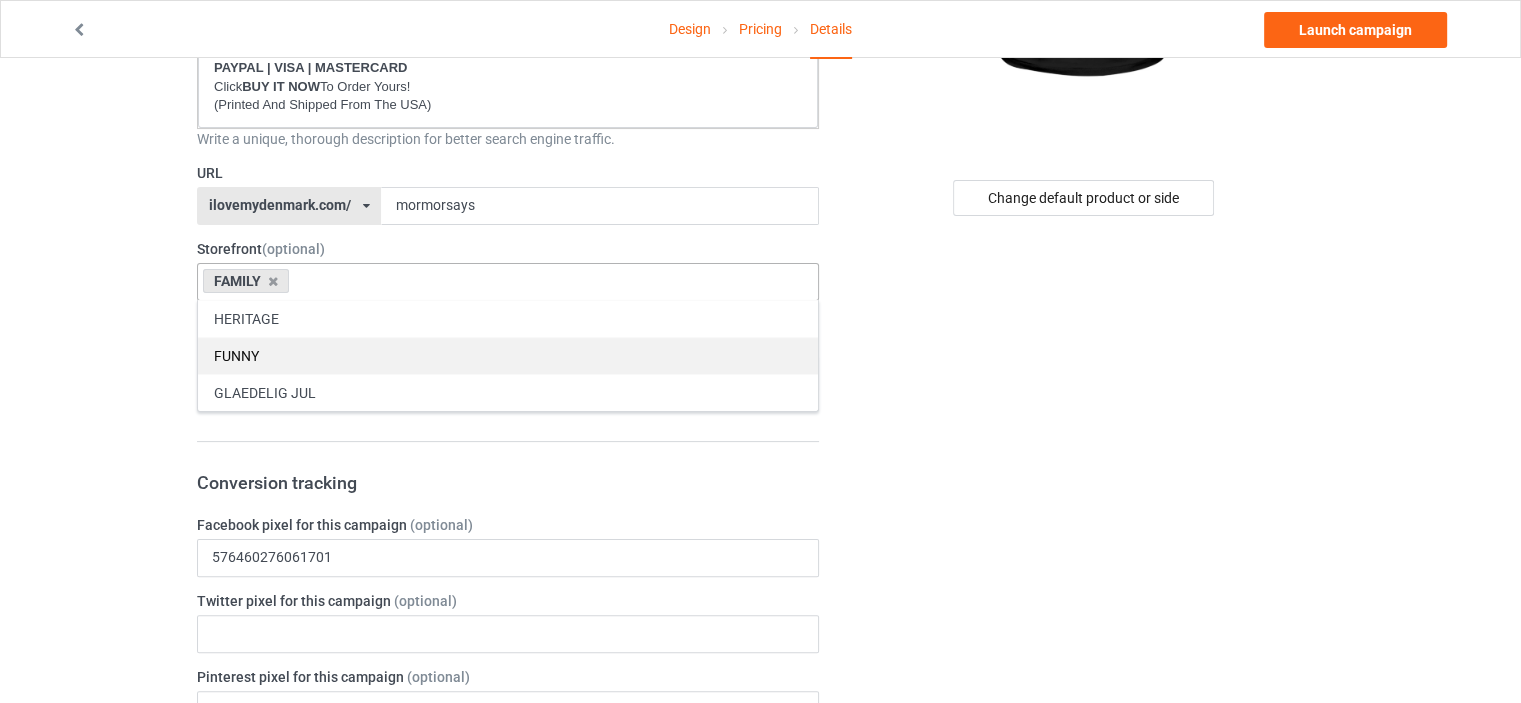 click on "FUNNY" at bounding box center [508, 355] 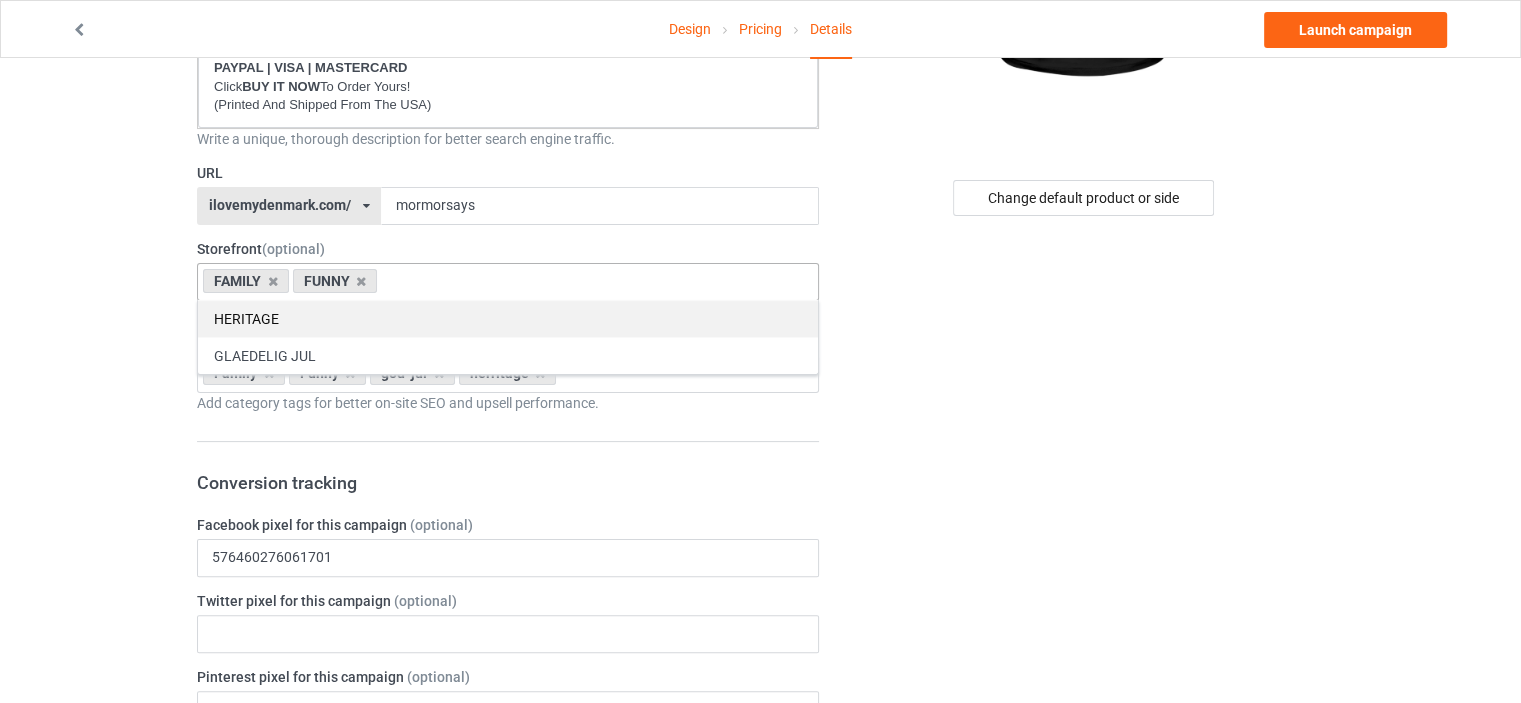 click on "HERITAGE" at bounding box center [508, 318] 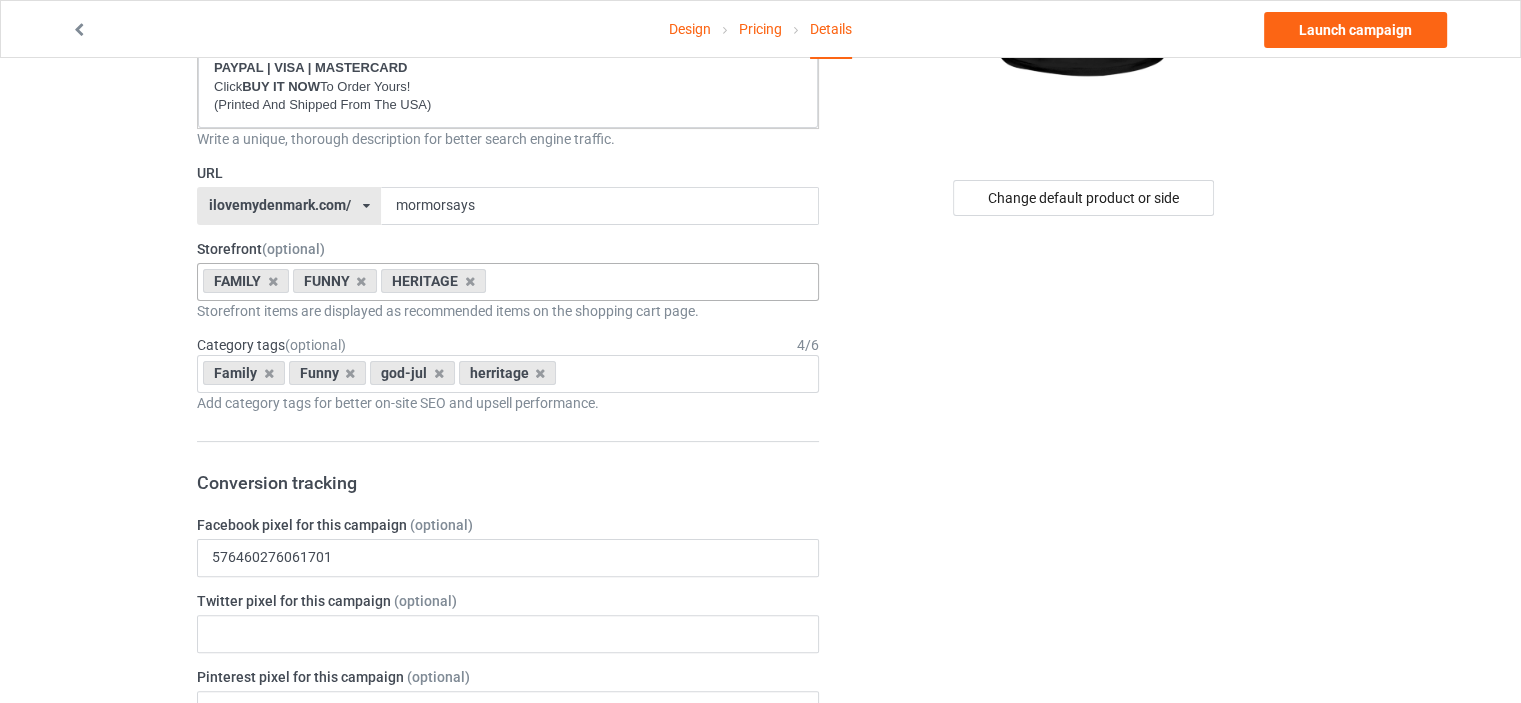 click on "Design Pricing Details Launch campaign Campaign Info Title (h1) 98   characters left MORMOR SAYS I'M ALWAYS RIGHT ESPECIALLY WHEN I'M NOT Create a catchy, unique title for better search engine traffic. Description 1812   characters left       Small Normal Large Big Huge                                                                                     * JUST RELEASED * Limited Time Only This item is NOT available in stores. Guaranteed safe checkout: PAYPAL | VISA | MASTERCARD Click  BUY IT NOW  To Order Yours! (Printed And Shipped From The USA) Write a unique, thorough description for better search engine traffic. URL ilovemydenmark.com/ britishlook.net/ danishlegends.com/ familyworldgifts.com/ finnishlegends.com/ funnyteeworld.com/ ilovemyaustralia.com/ ilovemycanada.net/ ilovemydenmark.com/ ilovemyfinland.com/ ilovemyfrance.com/ ilovemygermany.com/ ilovemygnomes.com/ ilovemyireland.com/ ilovemyitaly.com/ ilovemynetherlands.com/ ilovemynorway.com/ ilovemypoland.com/ ilovemyredhair.net/ ilovemysweden.com/" at bounding box center (760, 758) 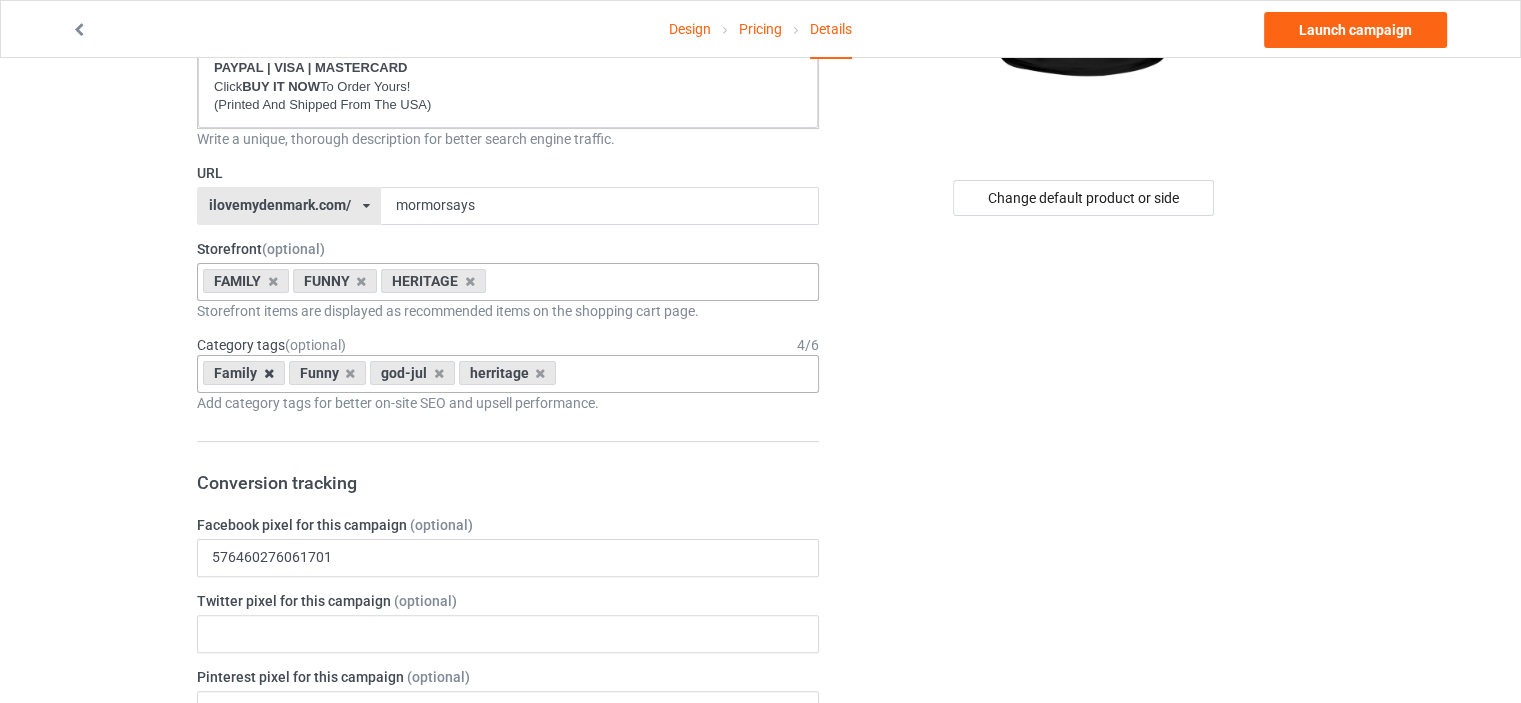 click at bounding box center (269, 373) 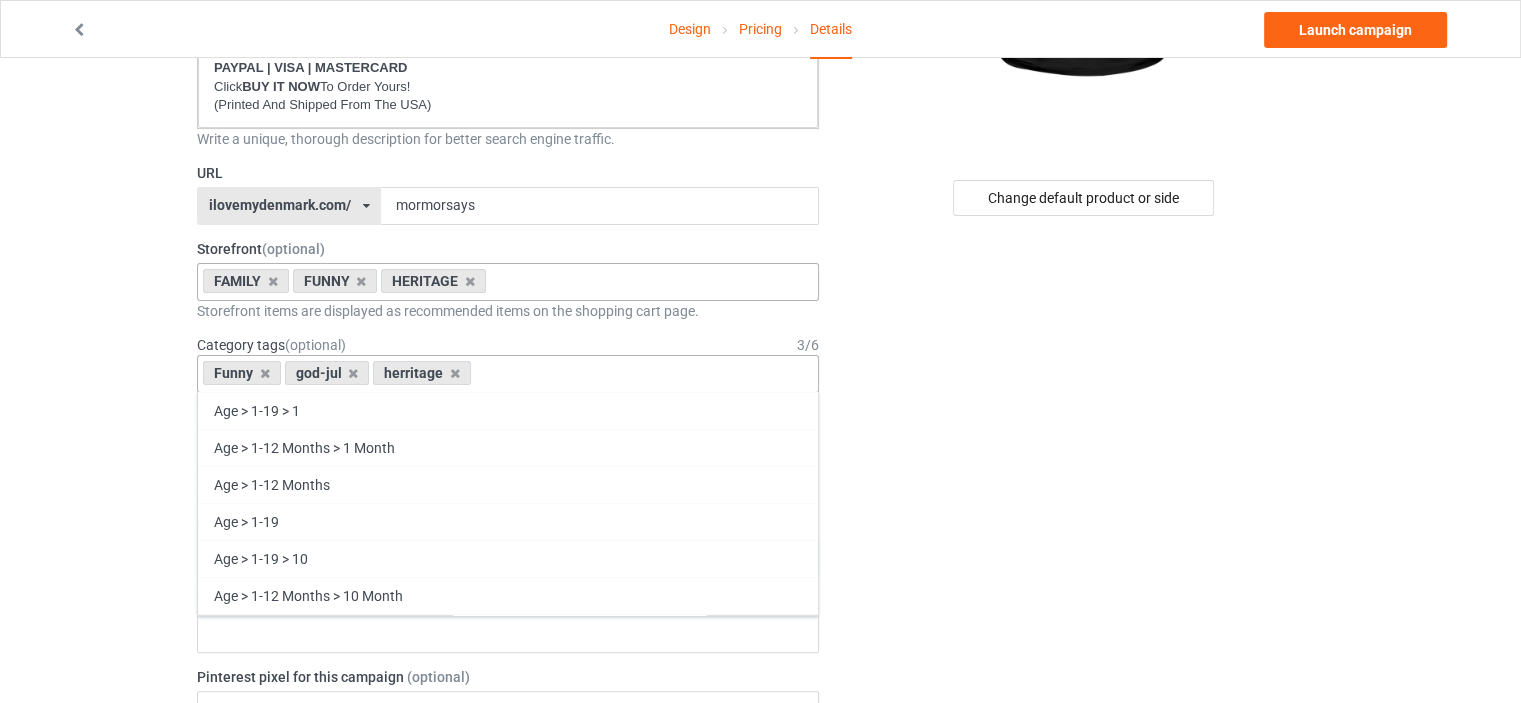 click at bounding box center [265, 373] 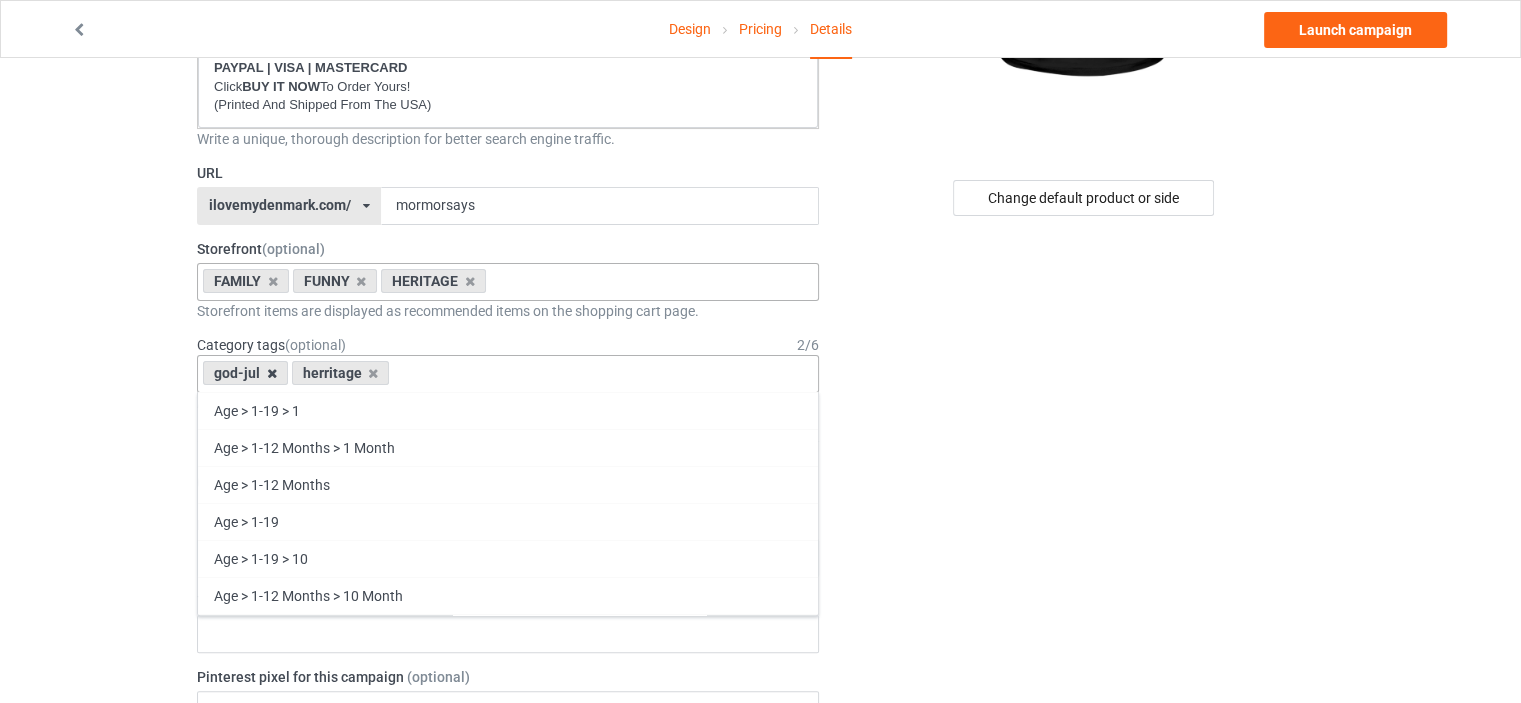 click at bounding box center [272, 373] 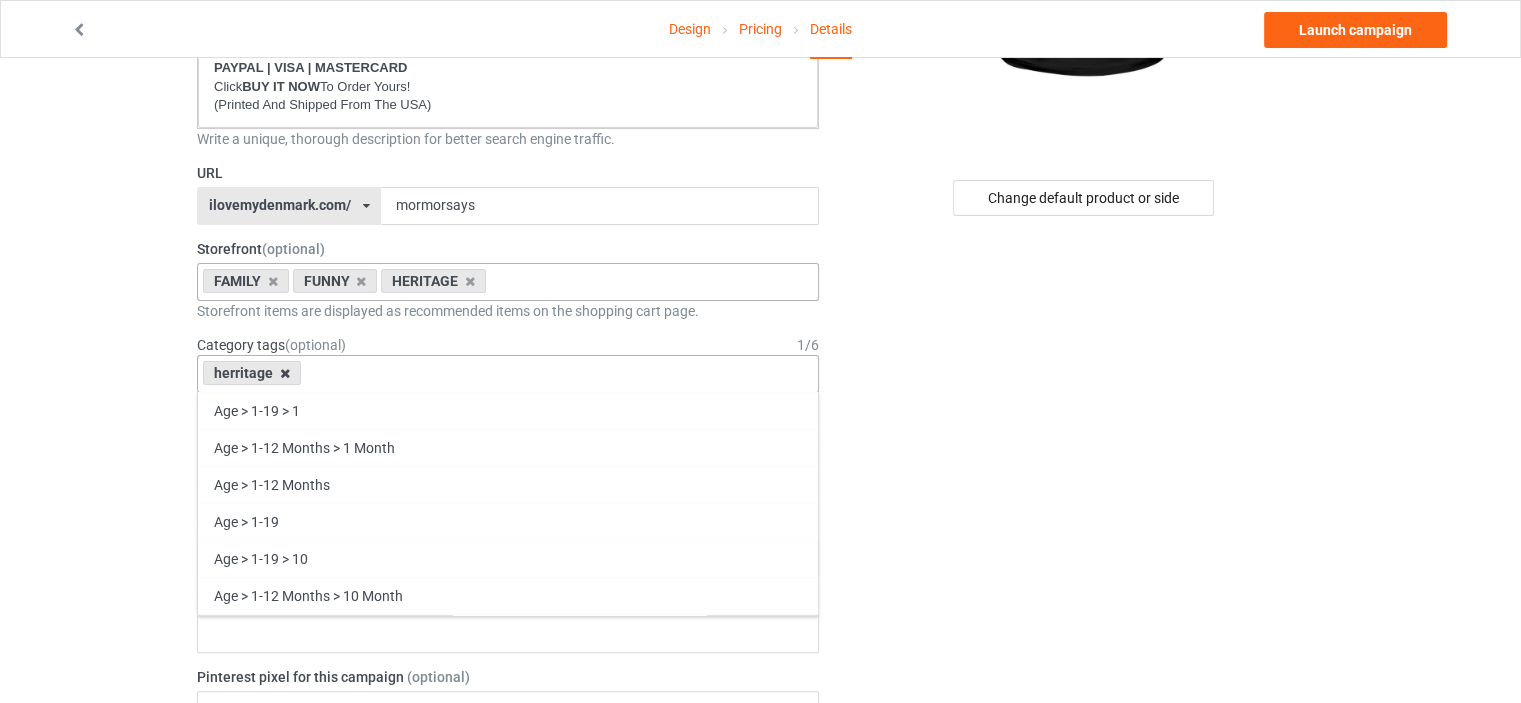 click at bounding box center [285, 373] 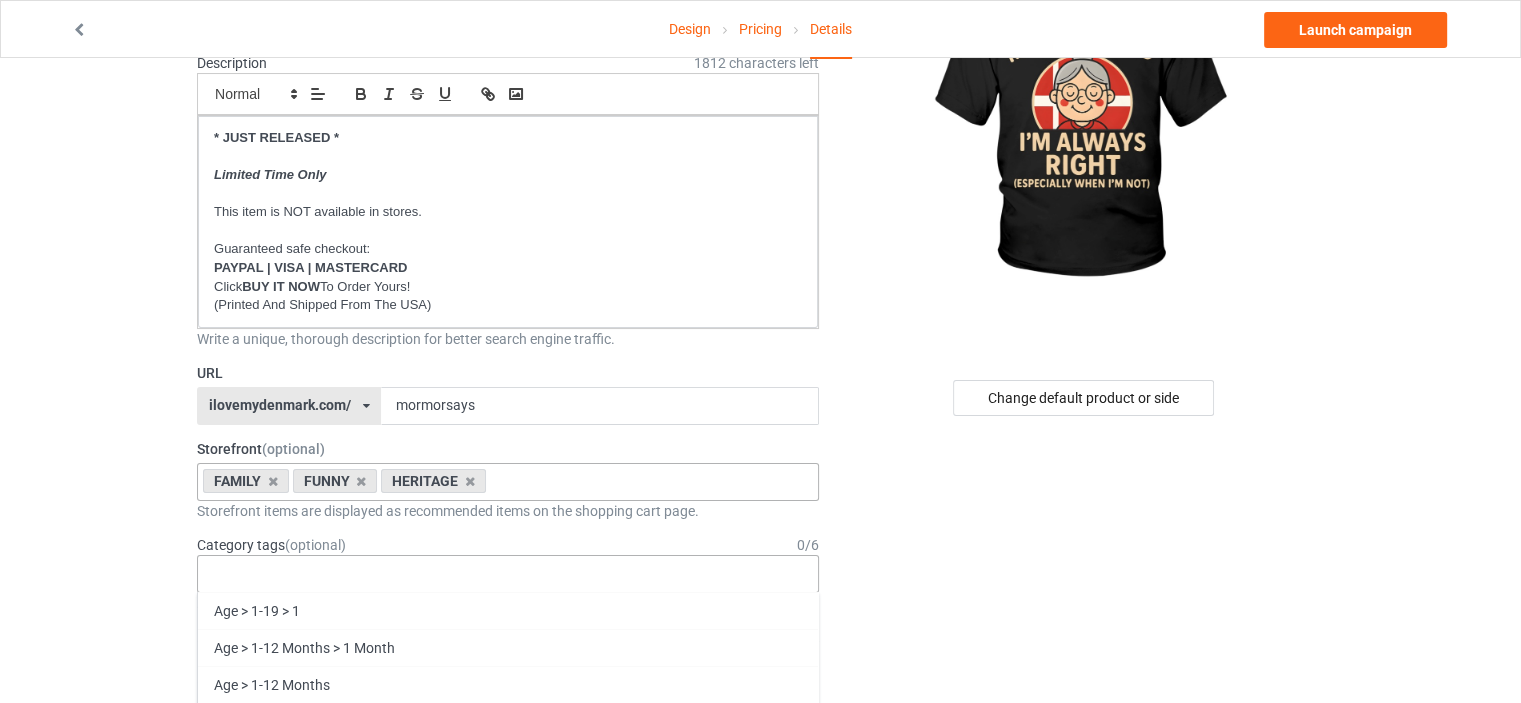 scroll, scrollTop: 500, scrollLeft: 0, axis: vertical 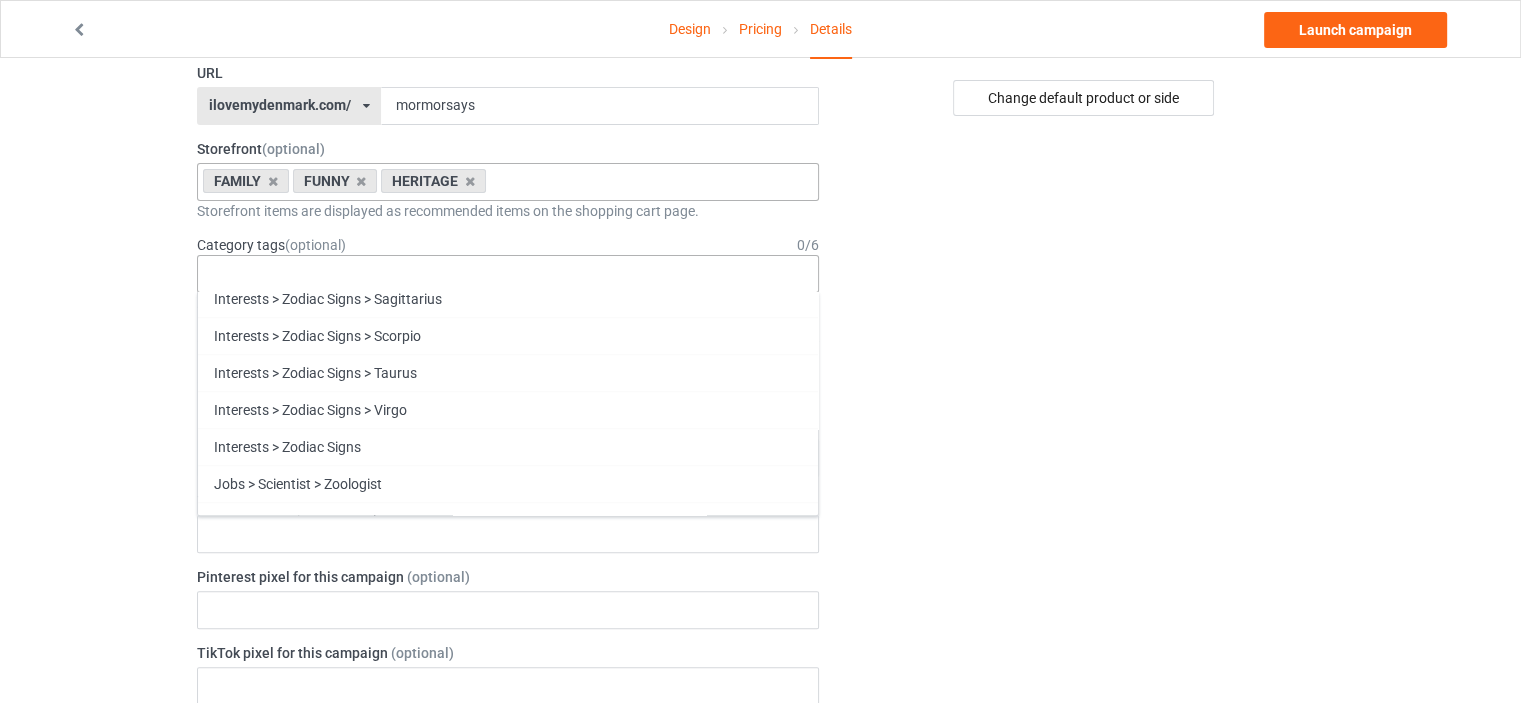 click on "Family" at bounding box center [508, 853] 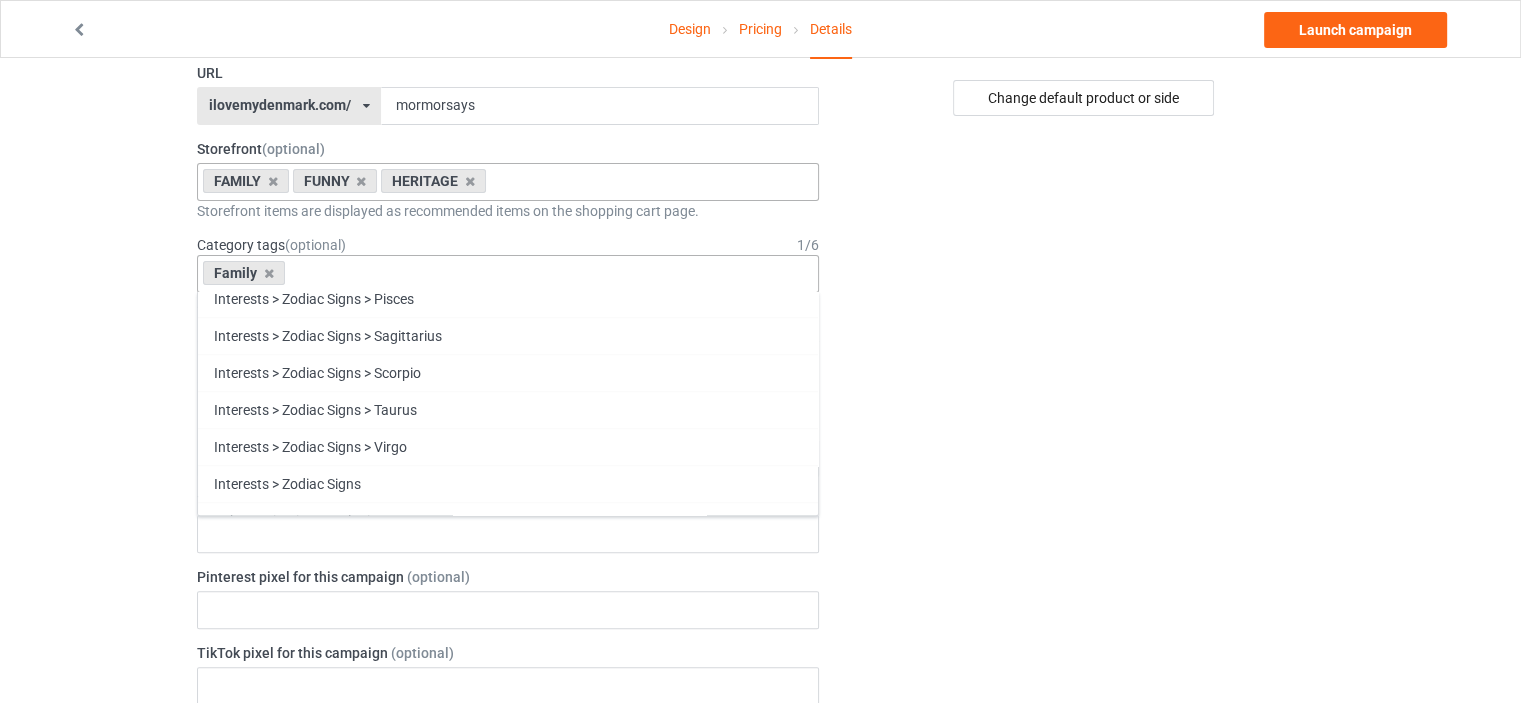 click on "Funny" at bounding box center [508, 890] 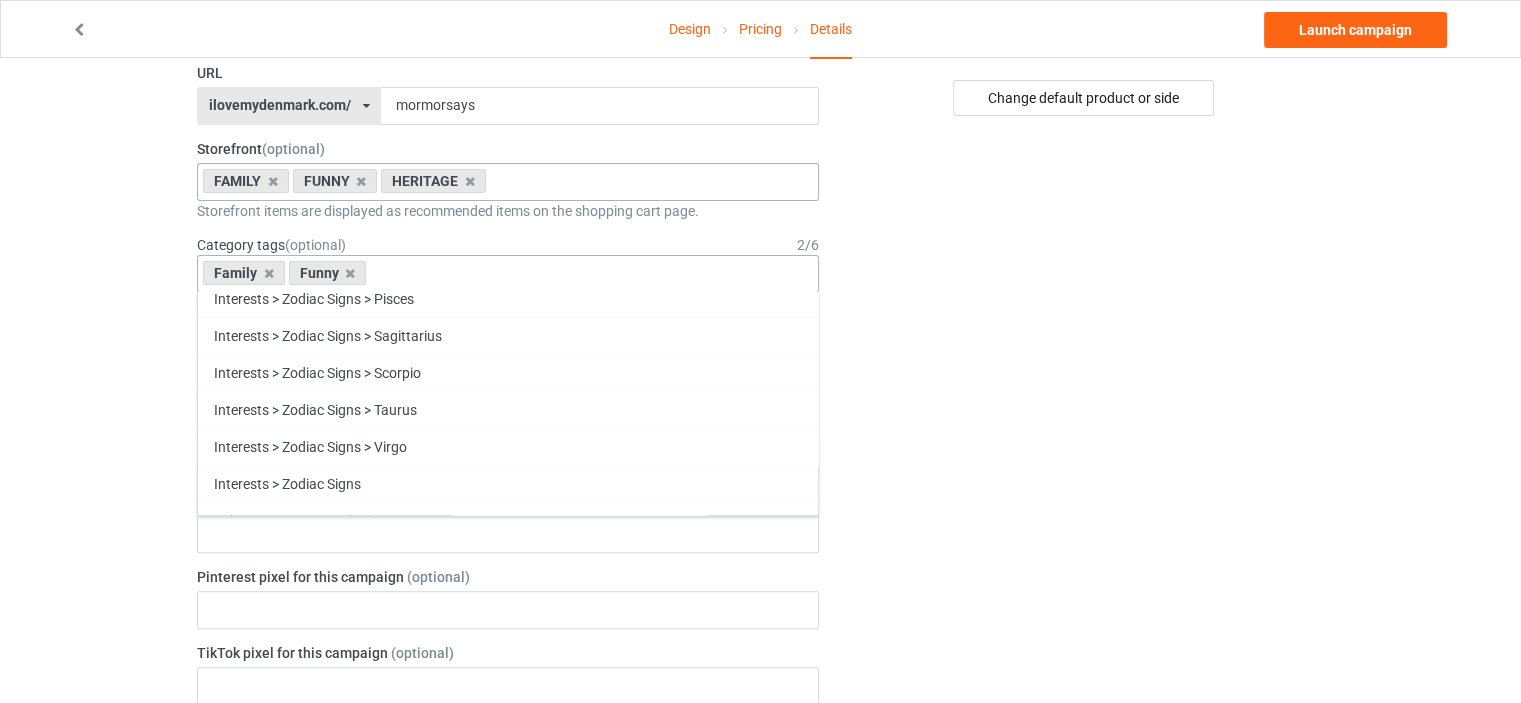scroll, scrollTop: 85630, scrollLeft: 0, axis: vertical 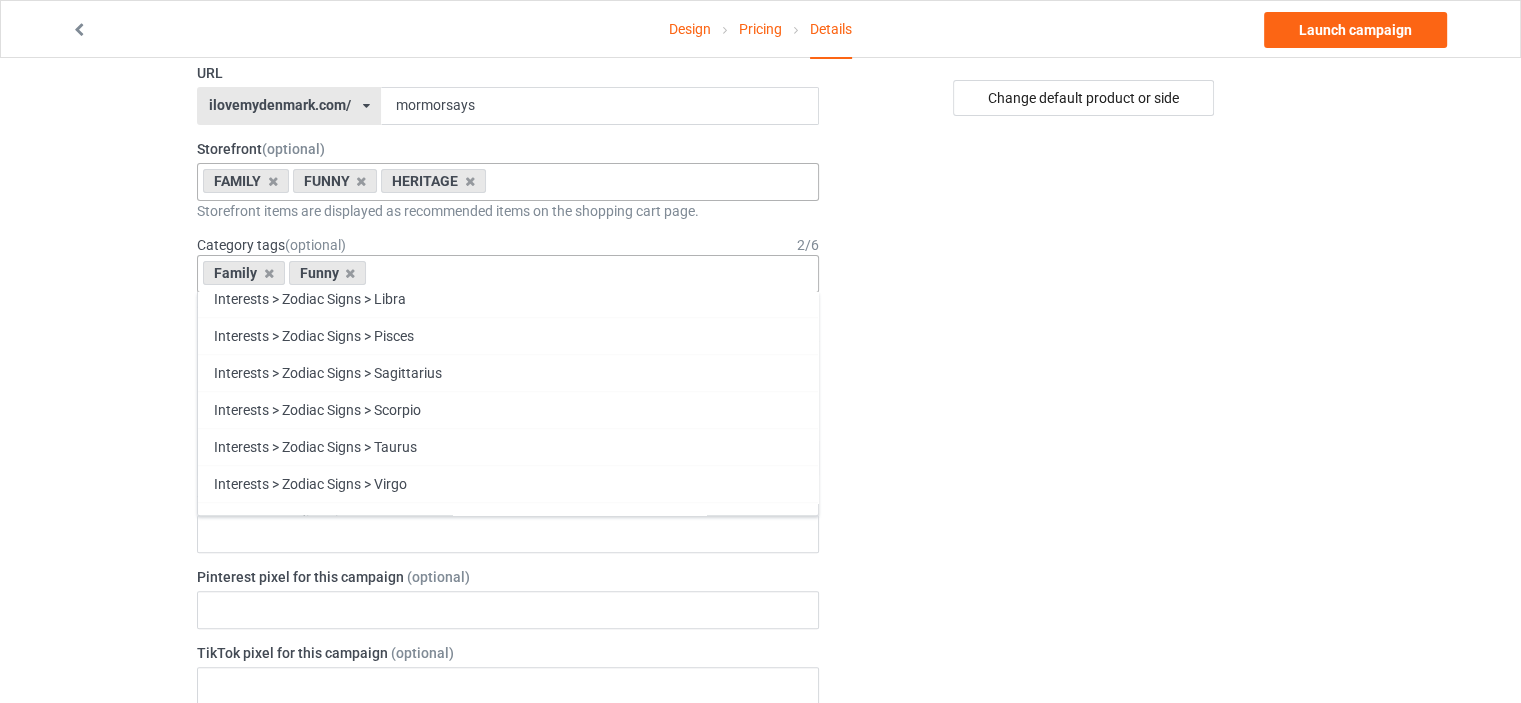 click on "Heritage" at bounding box center [508, 927] 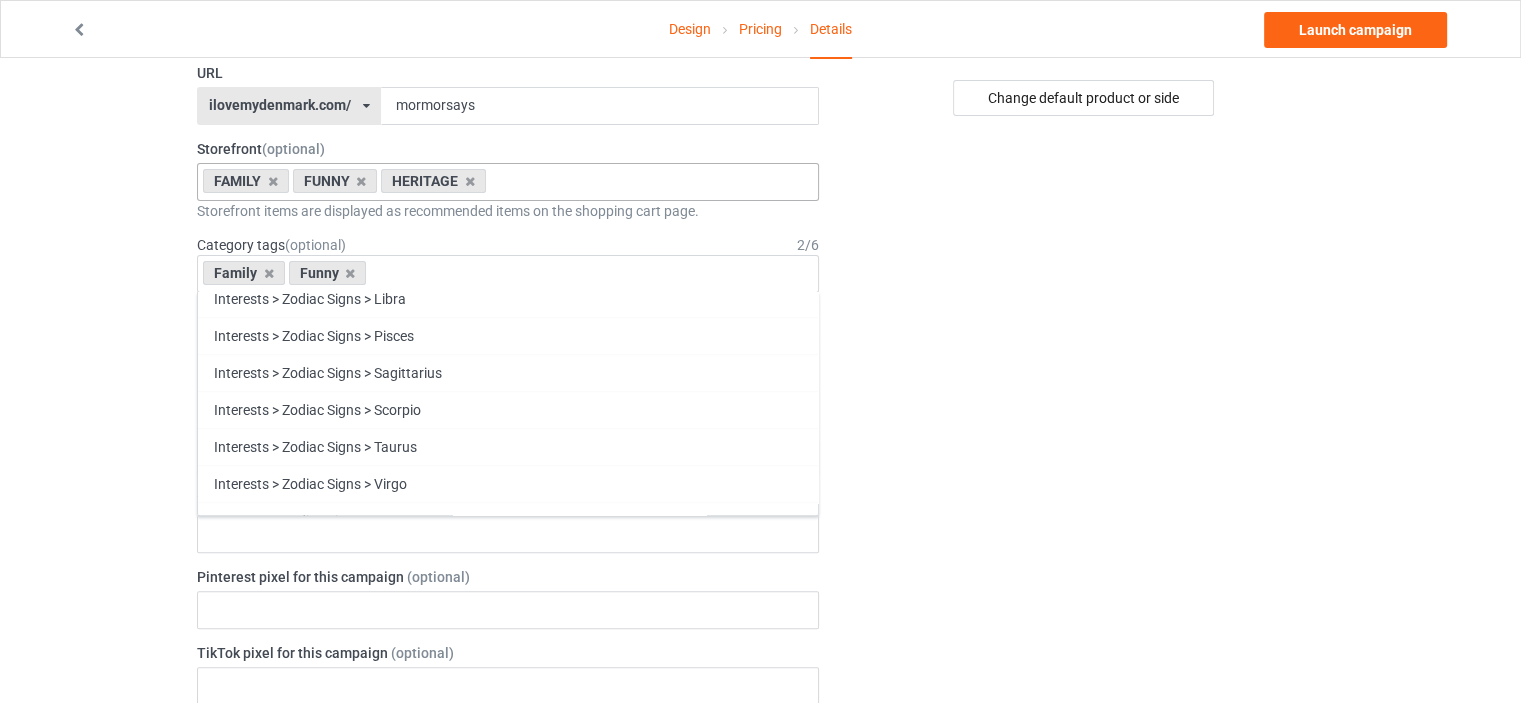 scroll, scrollTop: 85593, scrollLeft: 0, axis: vertical 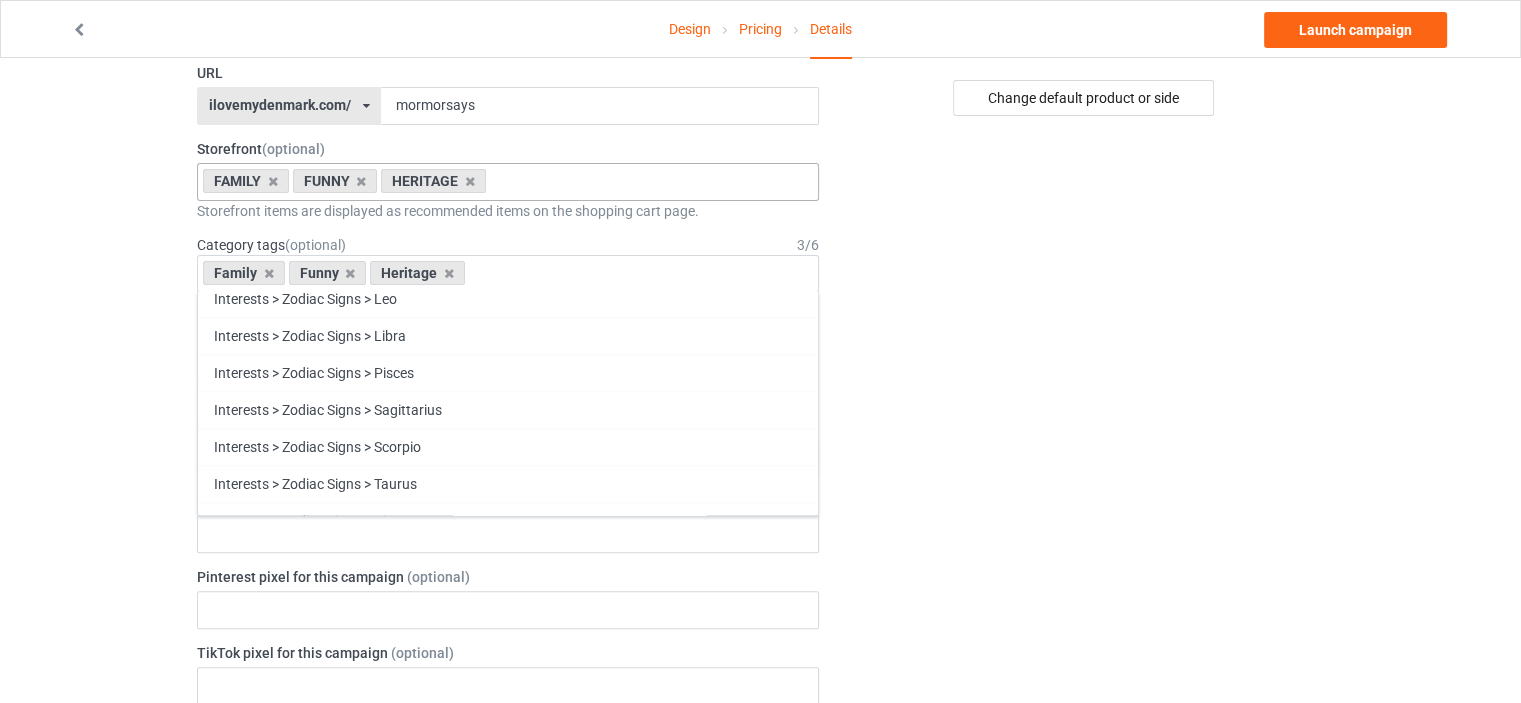 click on "Change default product or side" at bounding box center (1085, 658) 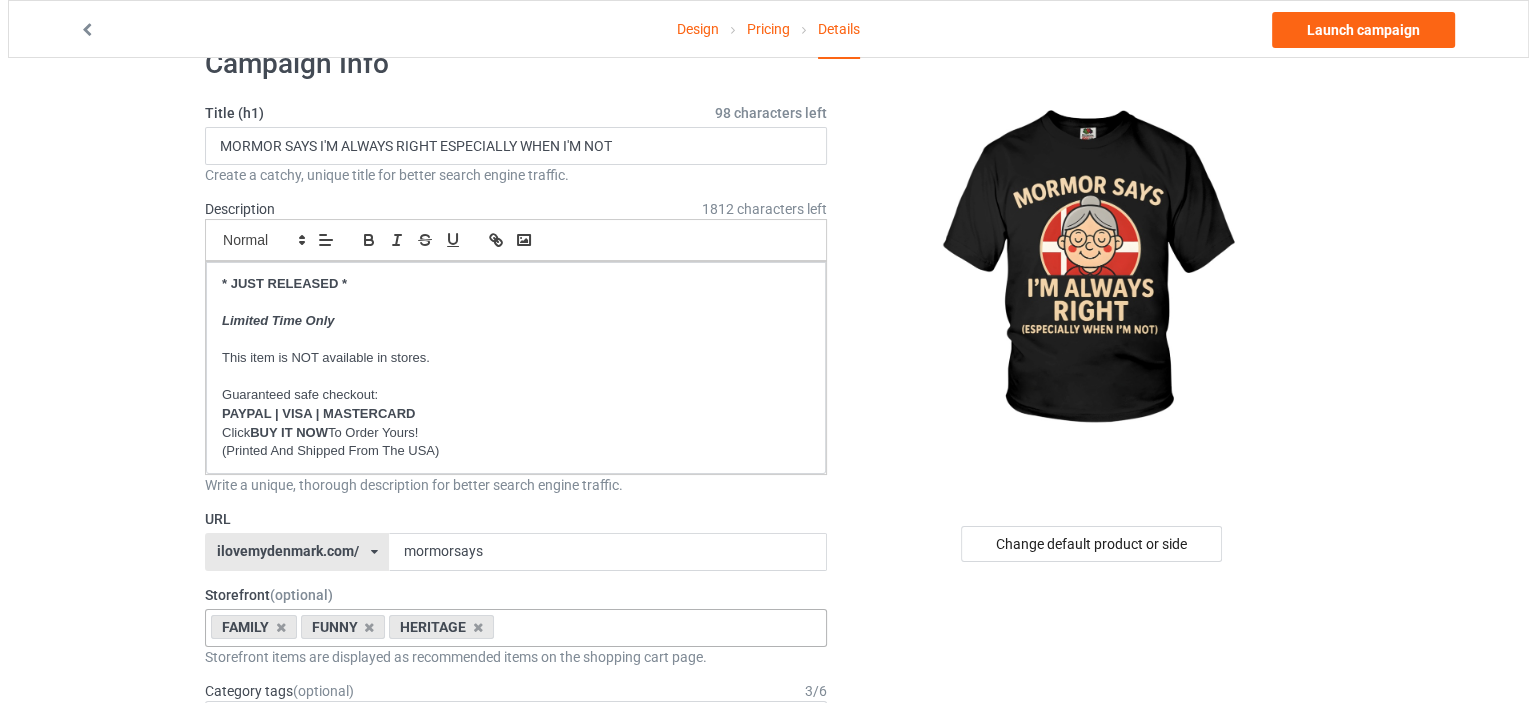 scroll, scrollTop: 0, scrollLeft: 0, axis: both 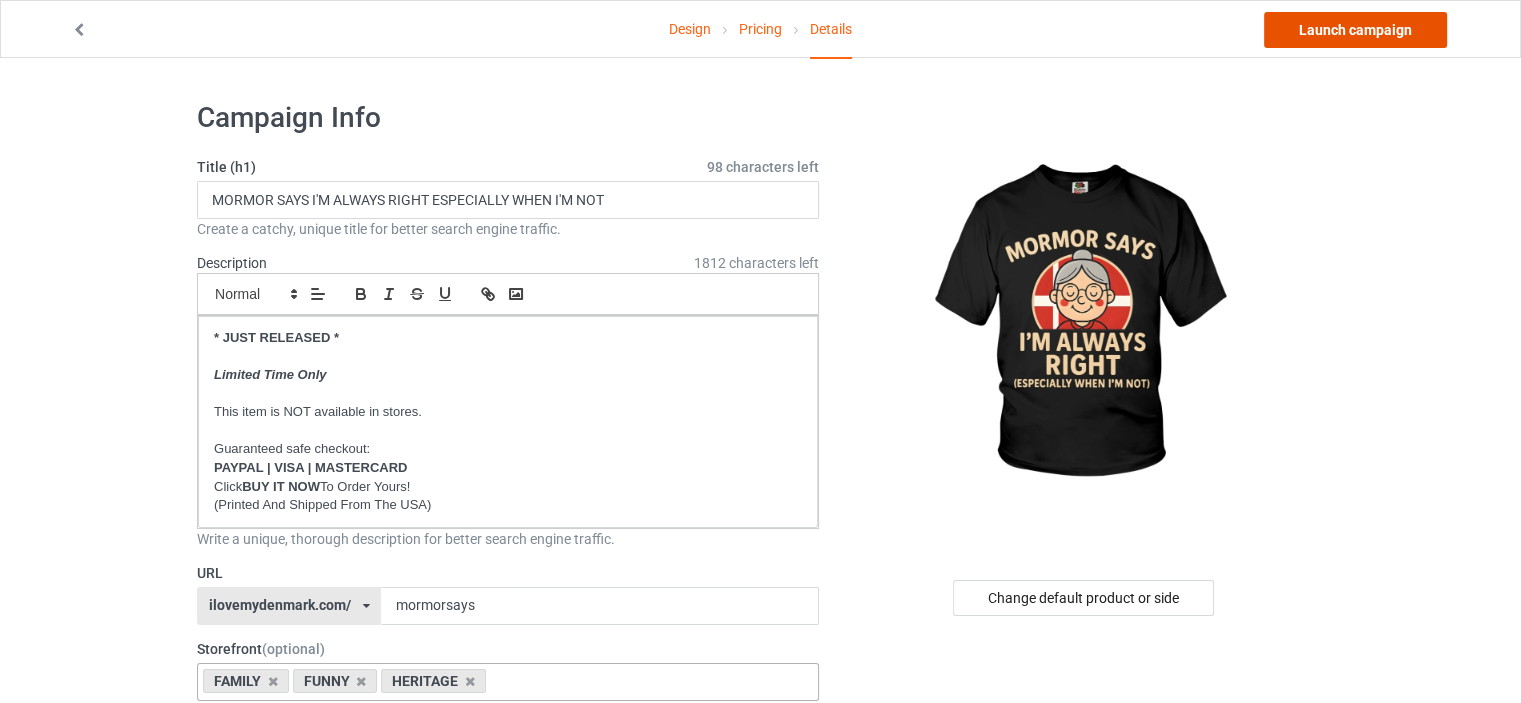 click on "Launch campaign" at bounding box center [1355, 30] 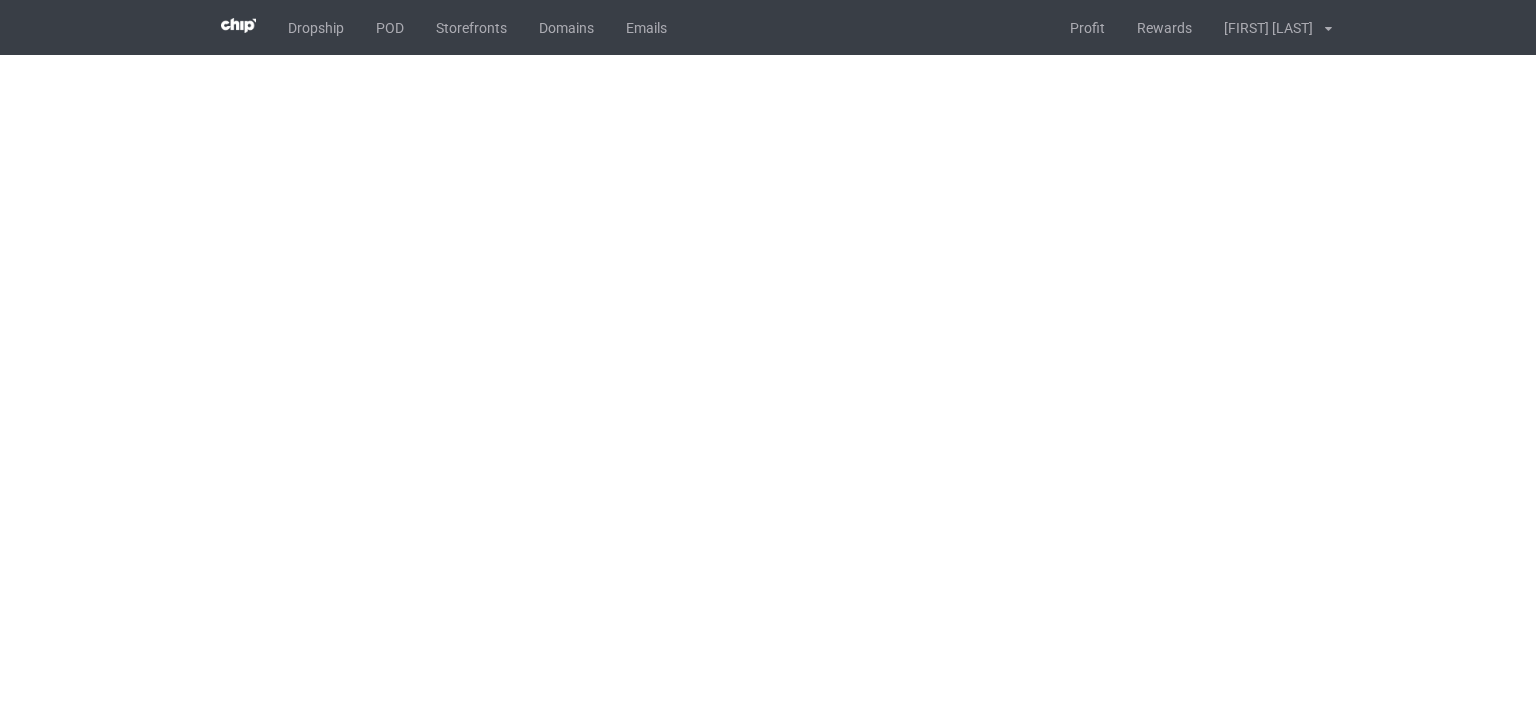 scroll, scrollTop: 0, scrollLeft: 0, axis: both 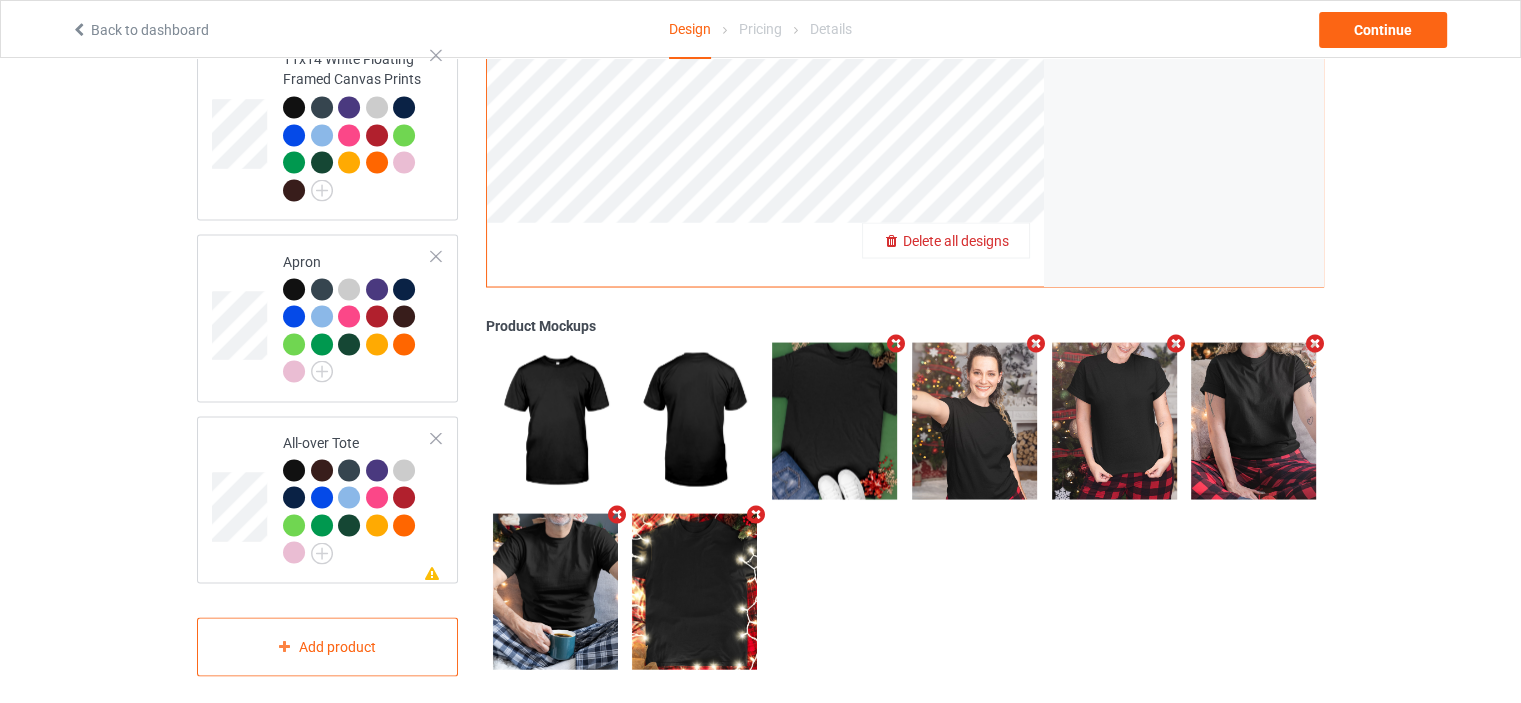 click on "Delete all designs" at bounding box center [956, 240] 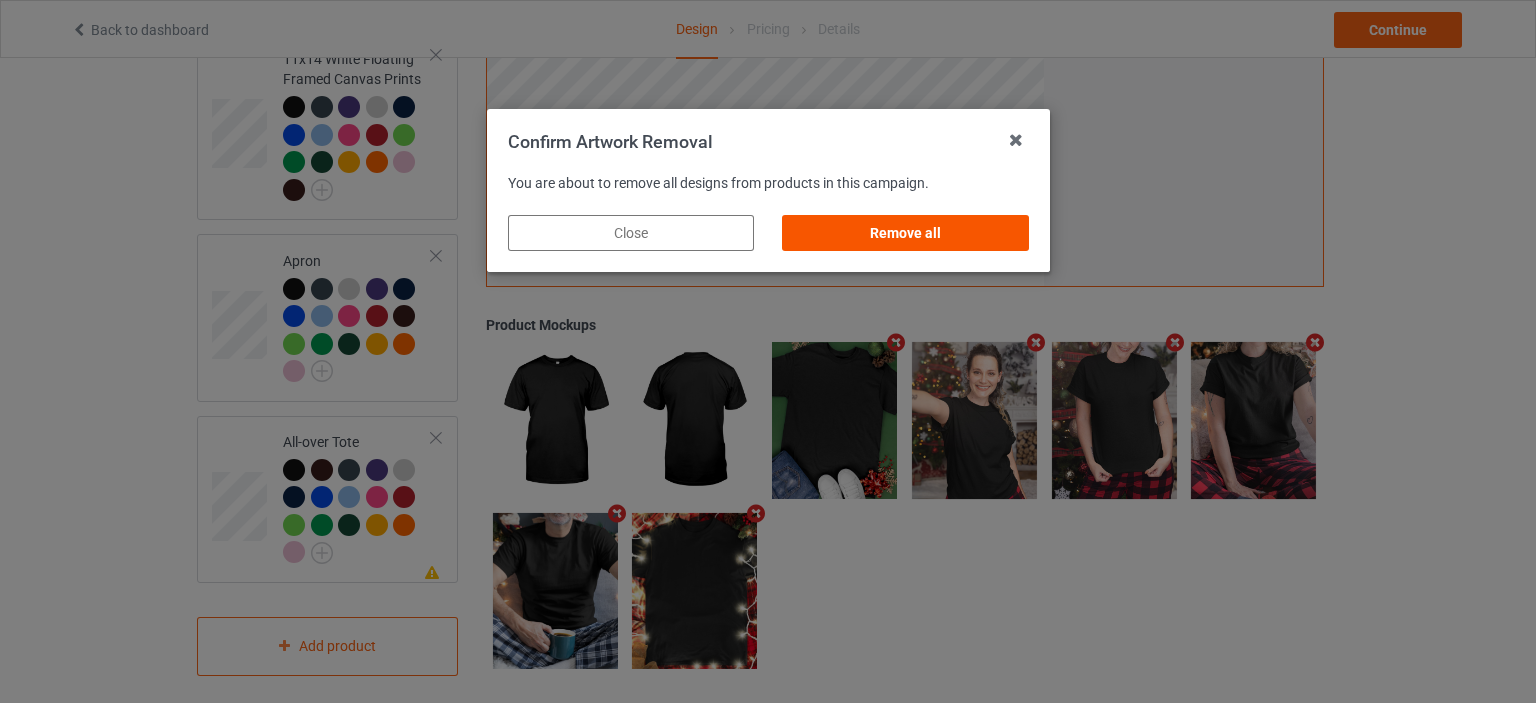 click on "Remove all" at bounding box center (905, 233) 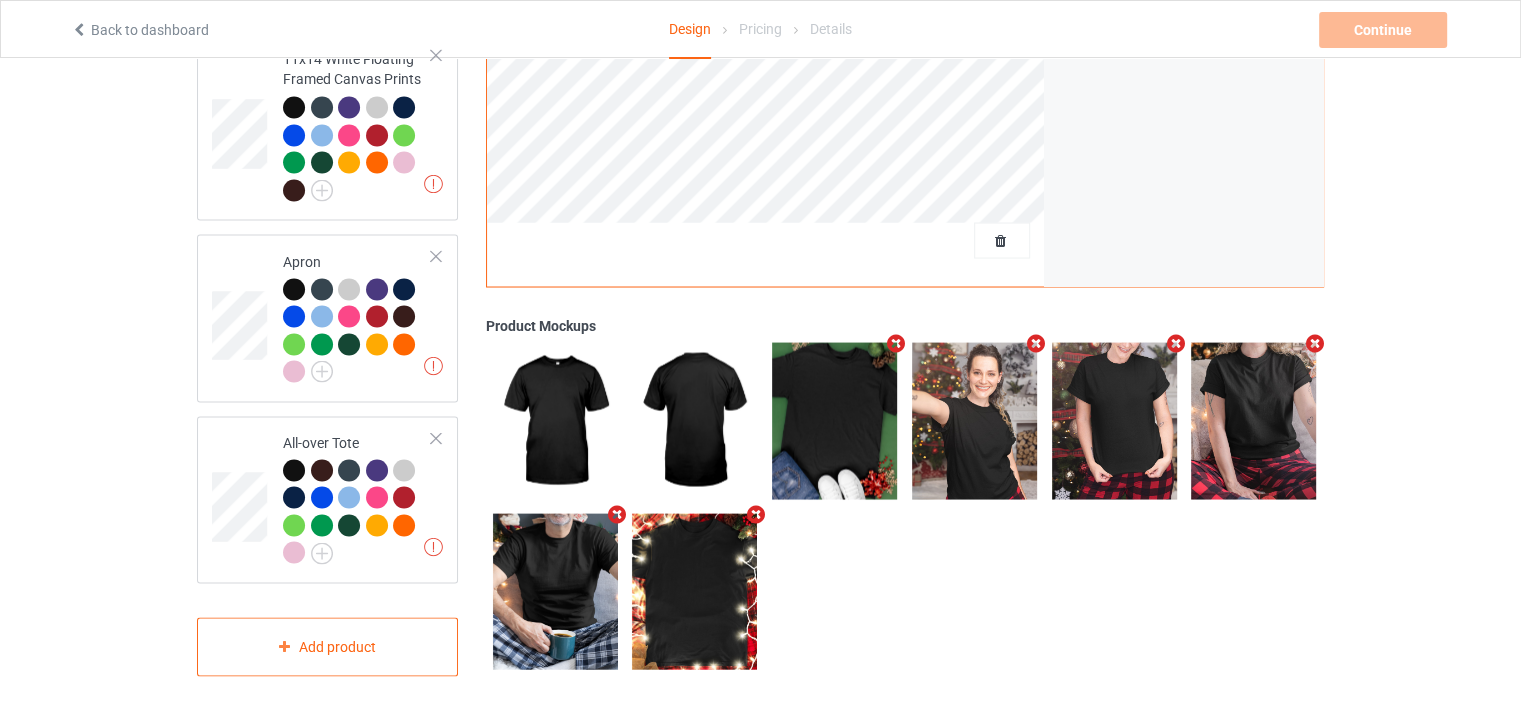 scroll, scrollTop: 1196, scrollLeft: 0, axis: vertical 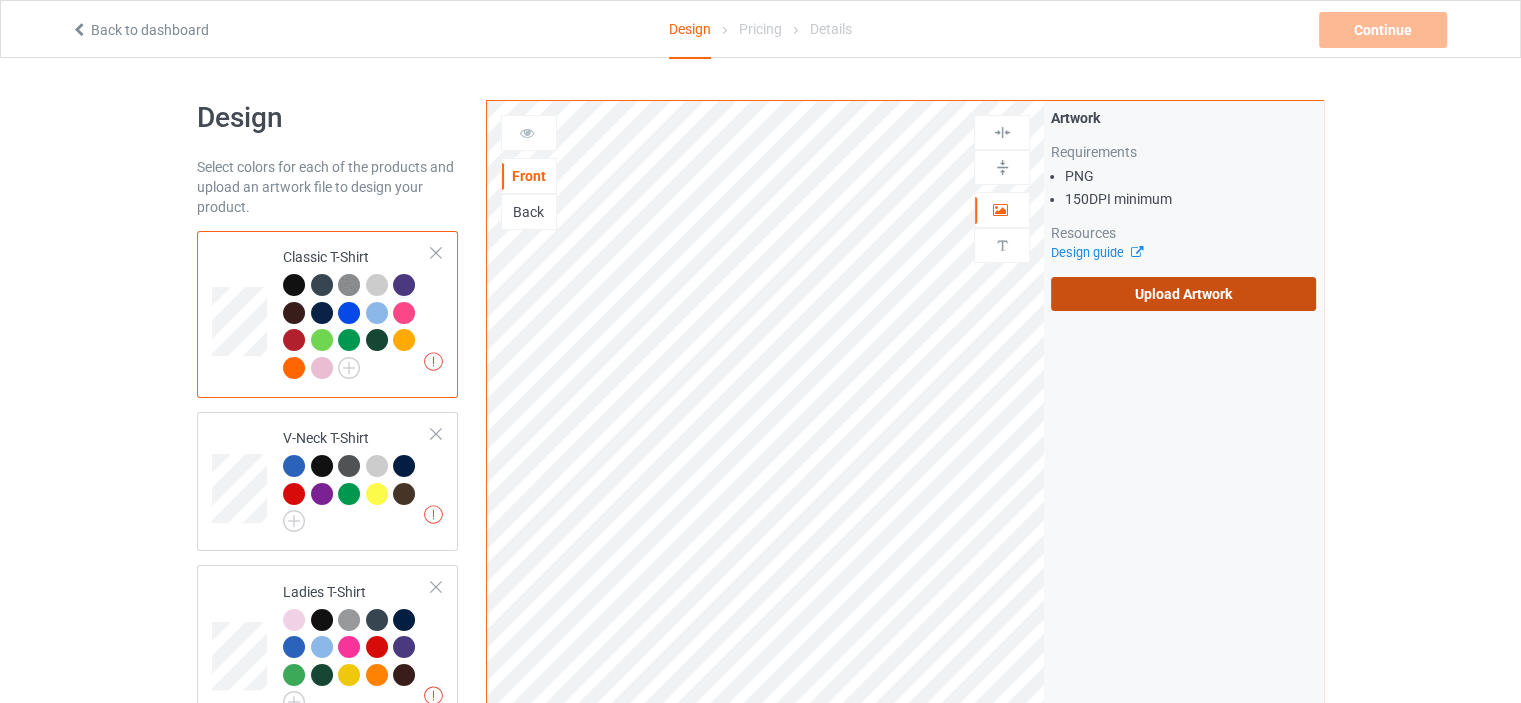 click on "Upload Artwork" at bounding box center (1183, 294) 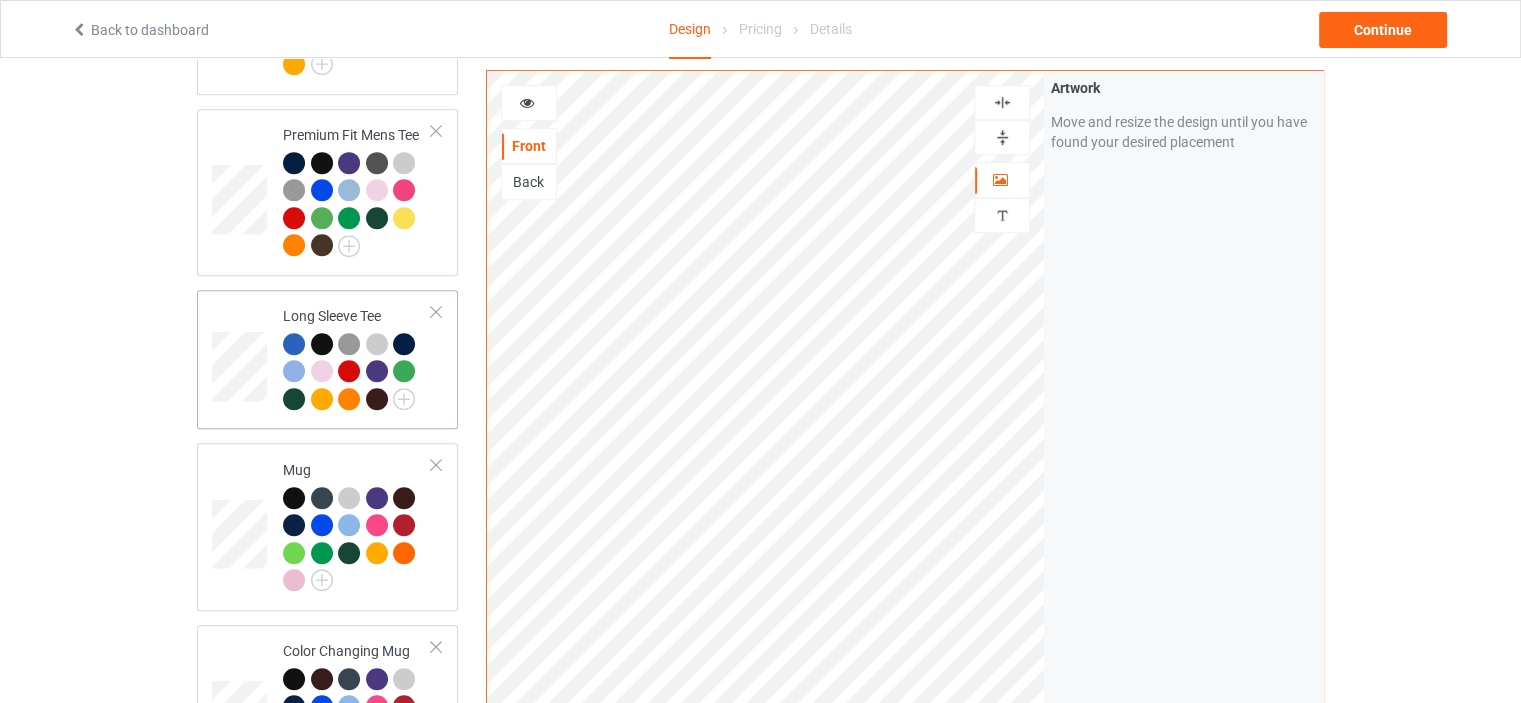 scroll, scrollTop: 1200, scrollLeft: 0, axis: vertical 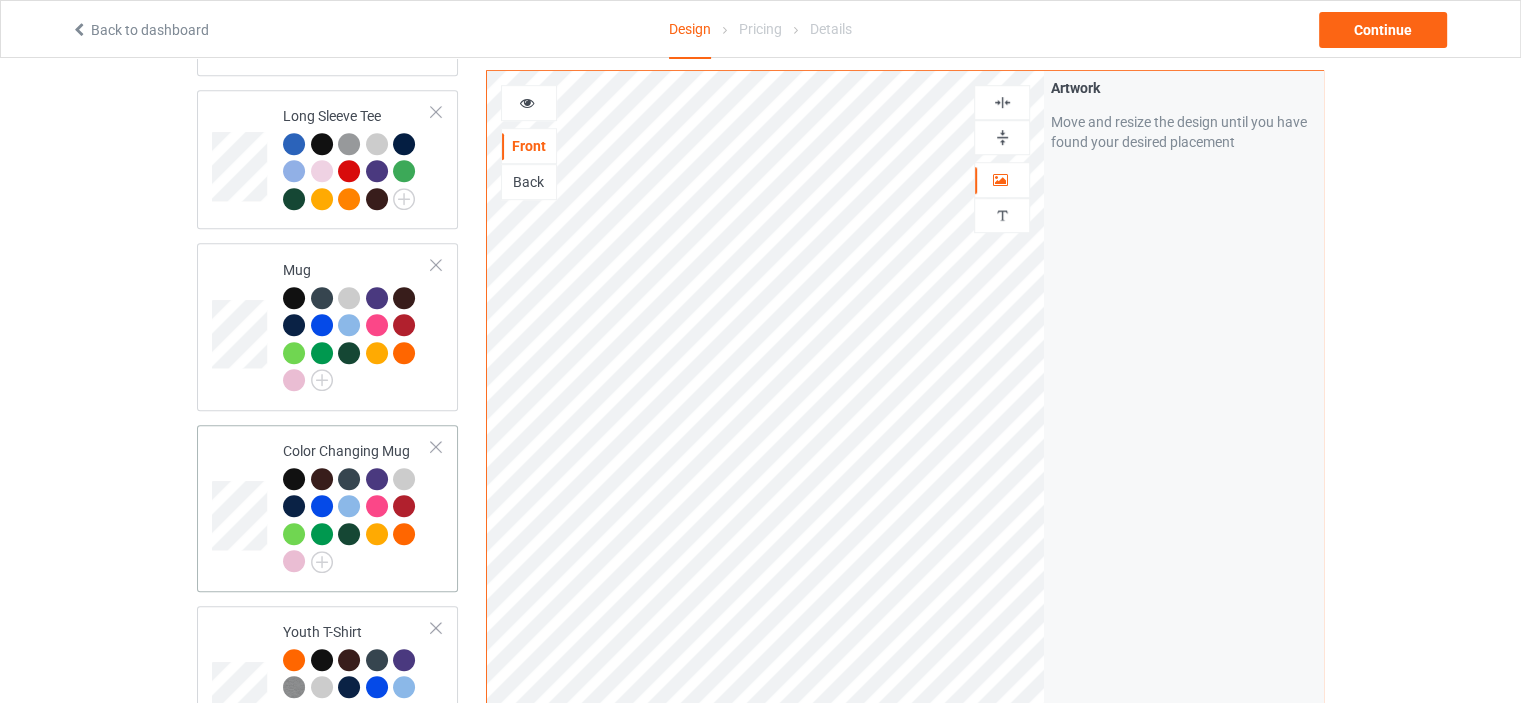 click on "Color Changing Mug" at bounding box center (357, 508) 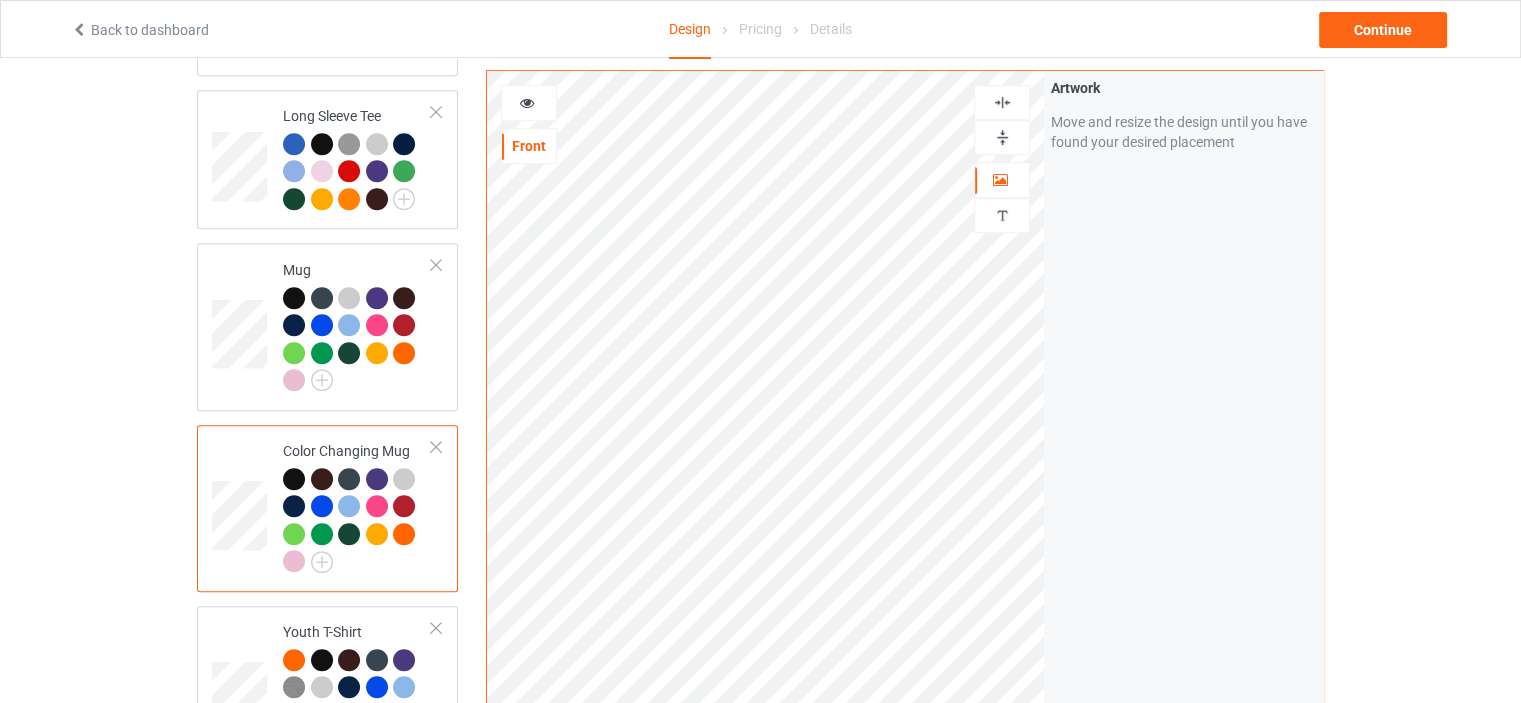 click at bounding box center (1002, 137) 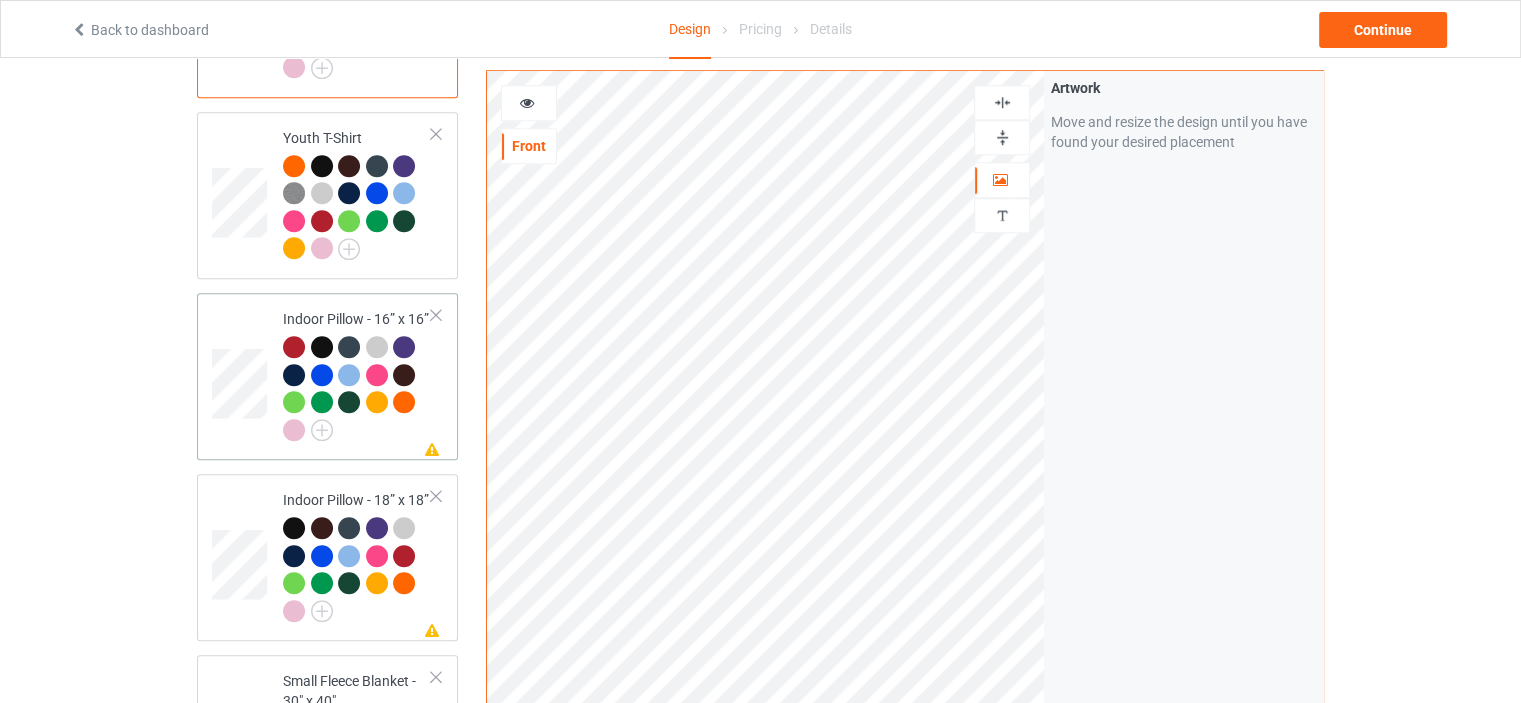 scroll, scrollTop: 1700, scrollLeft: 0, axis: vertical 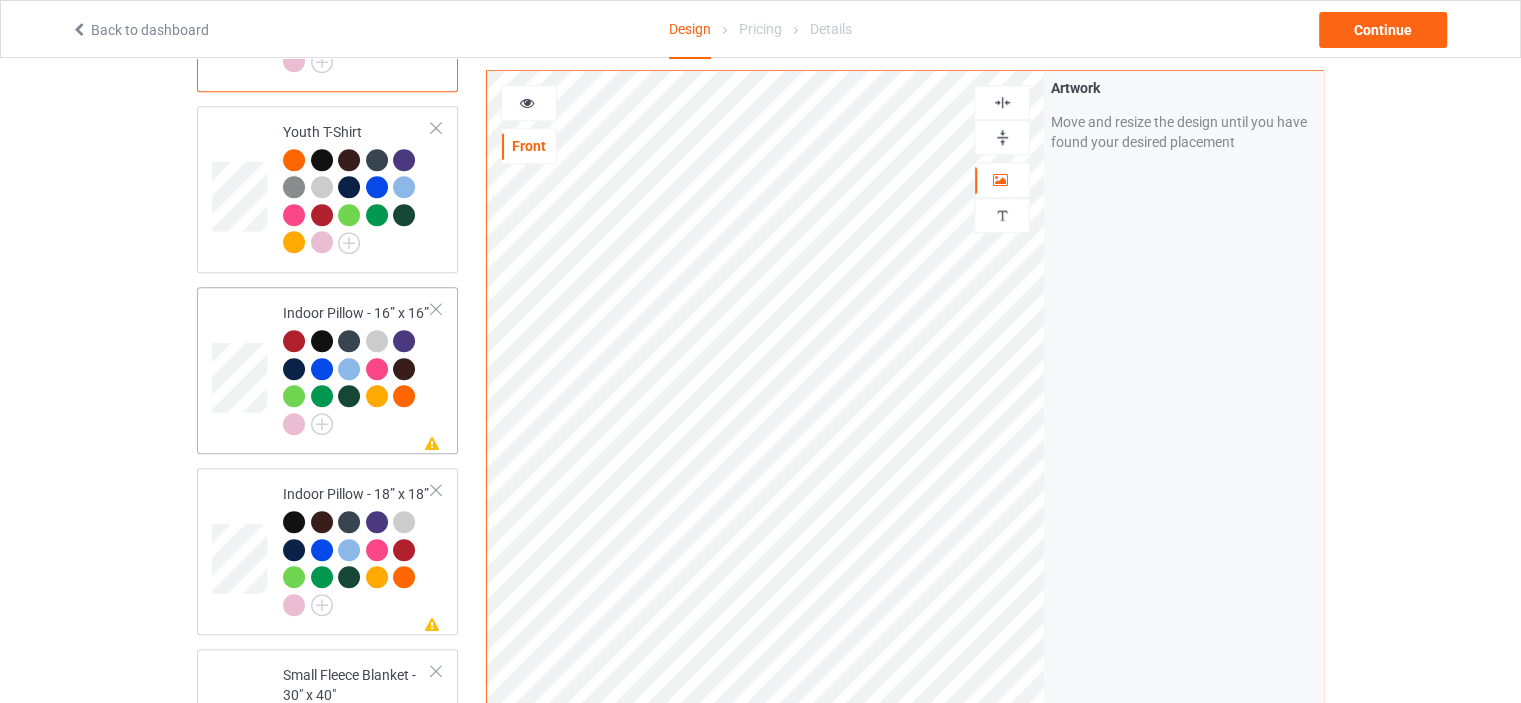 click on "Missing artwork on 1 side(s) Indoor Pillow - 16” x 16”" at bounding box center [357, 370] 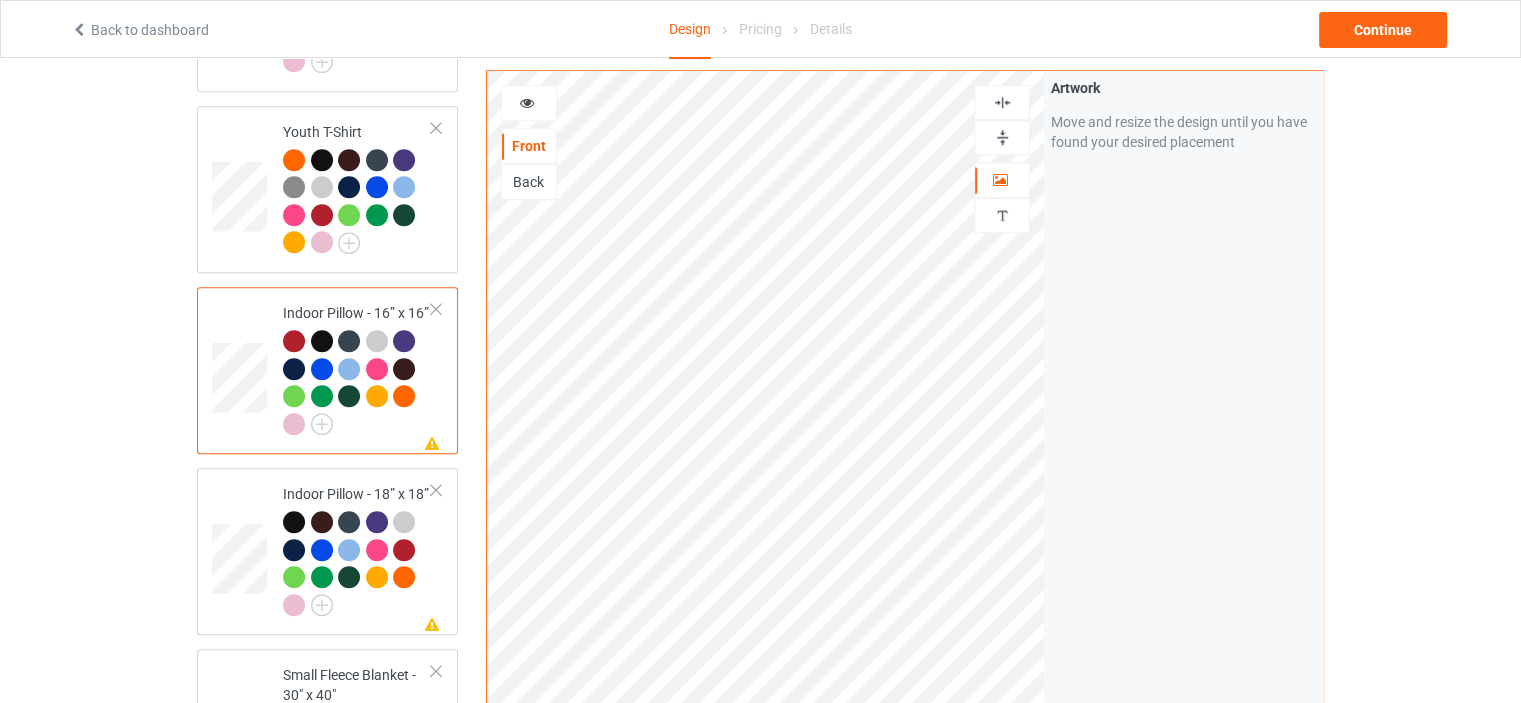 drag, startPoint x: 1003, startPoint y: 132, endPoint x: 1007, endPoint y: 119, distance: 13.601471 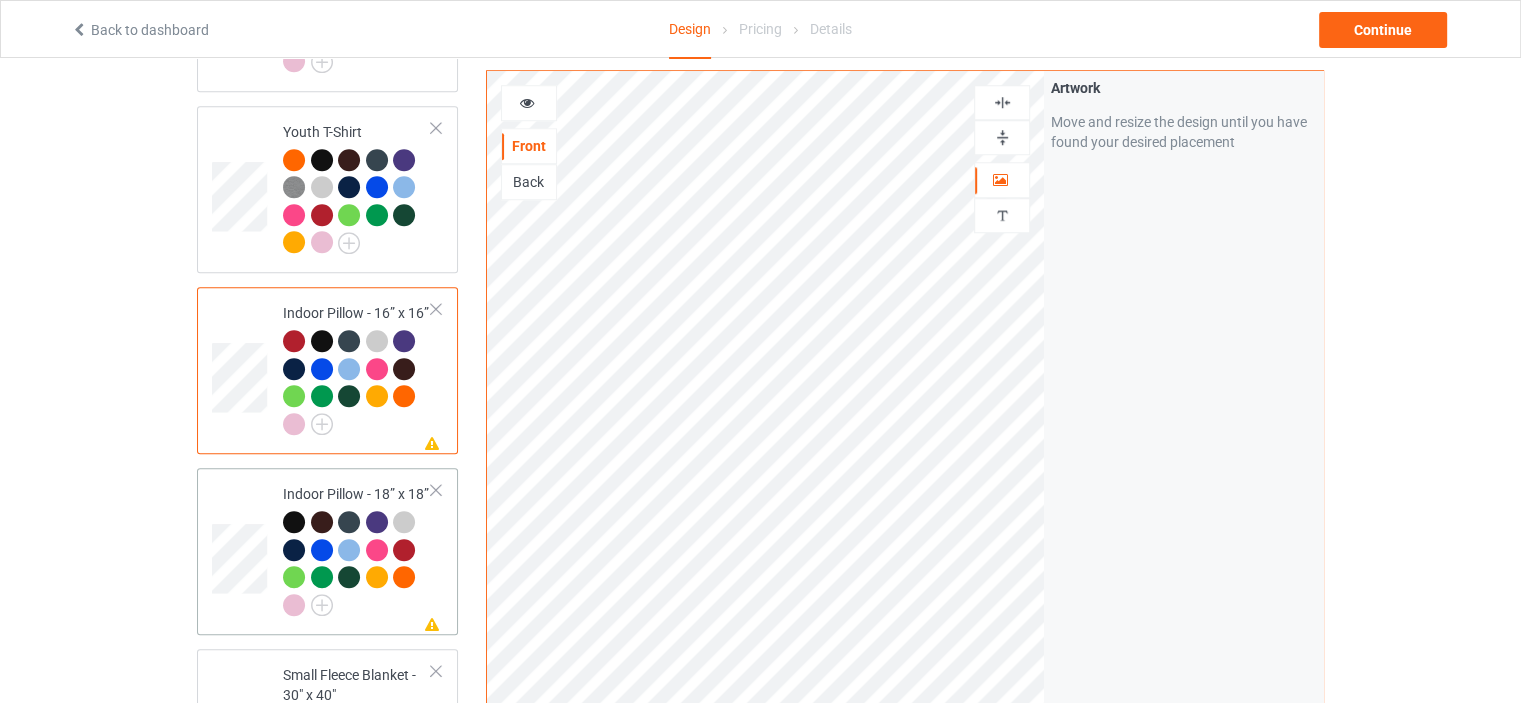 click on "Indoor Pillow - 18” x 18”" at bounding box center [357, 549] 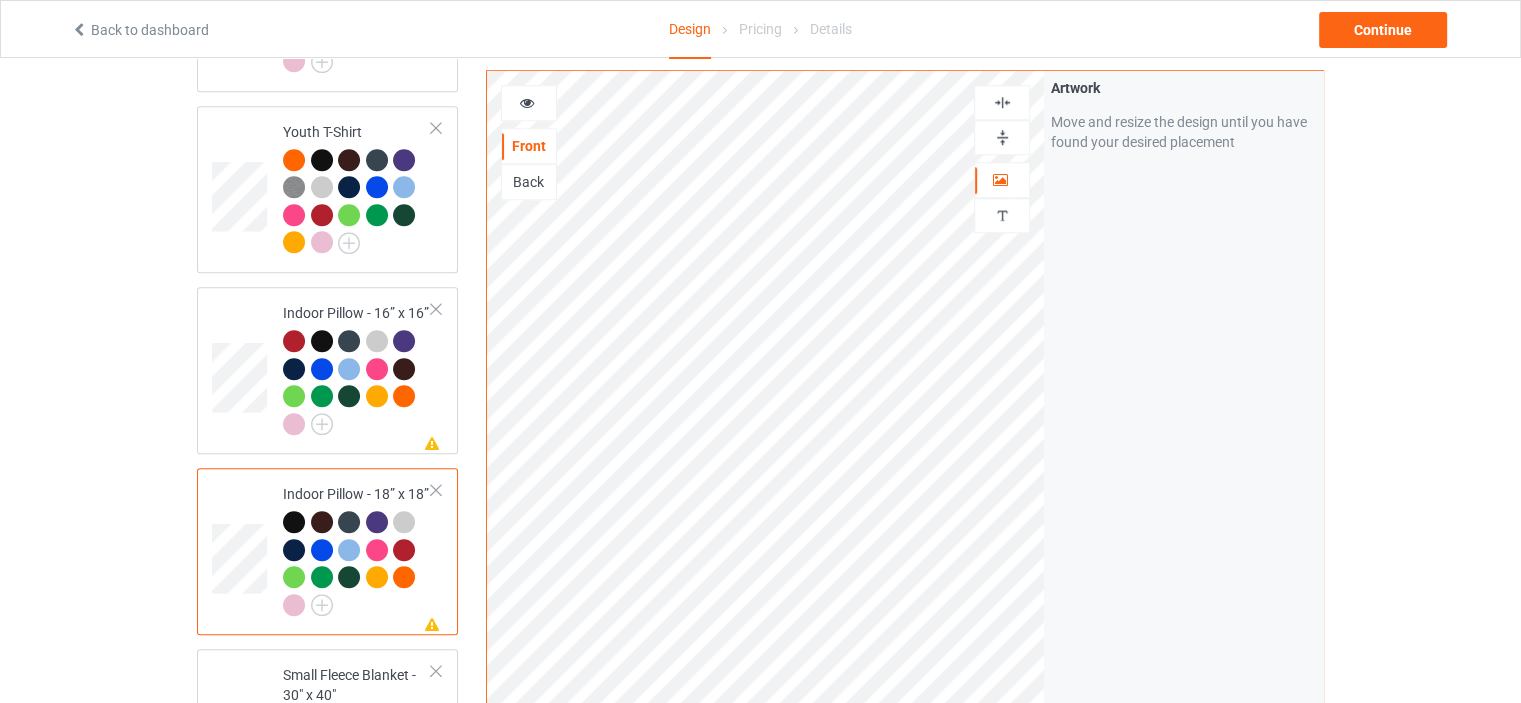 click at bounding box center (1002, 137) 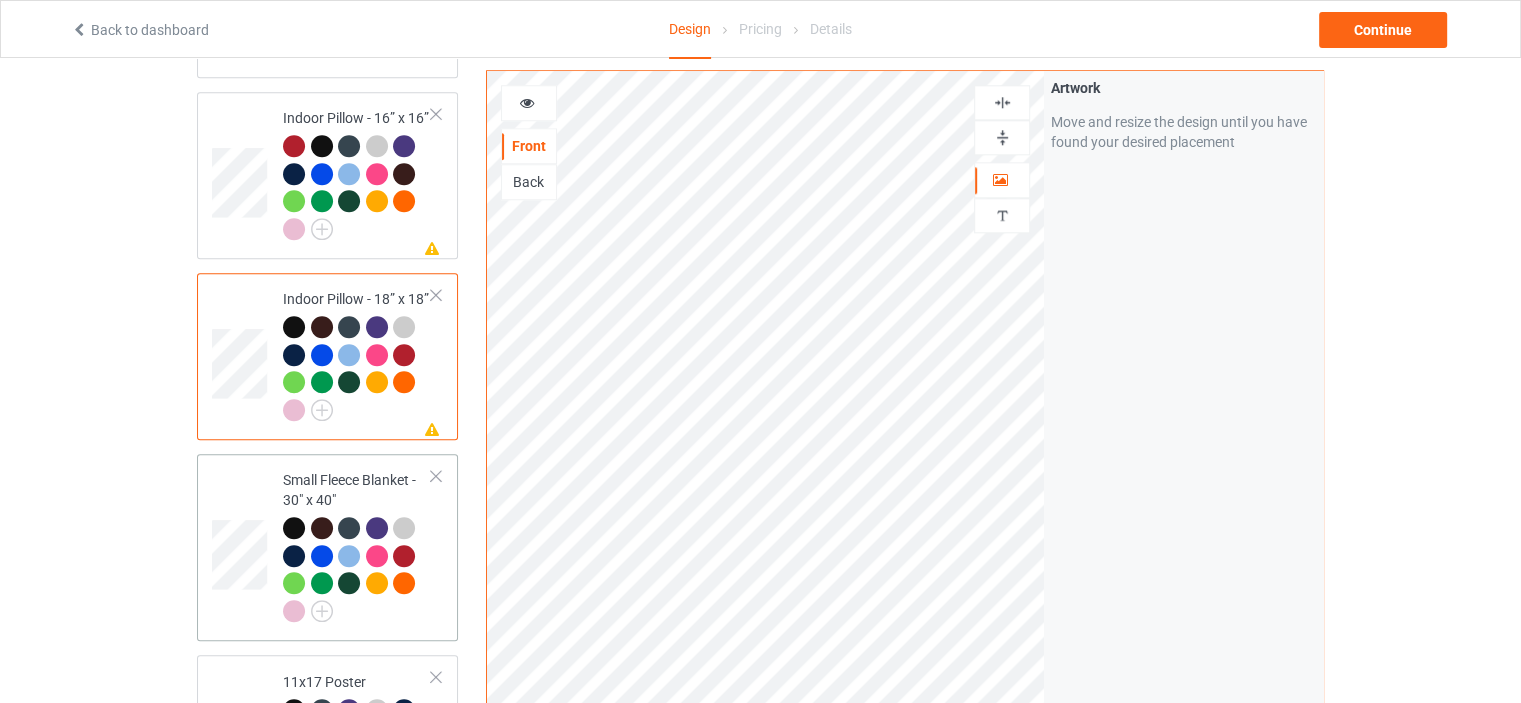 scroll, scrollTop: 1900, scrollLeft: 0, axis: vertical 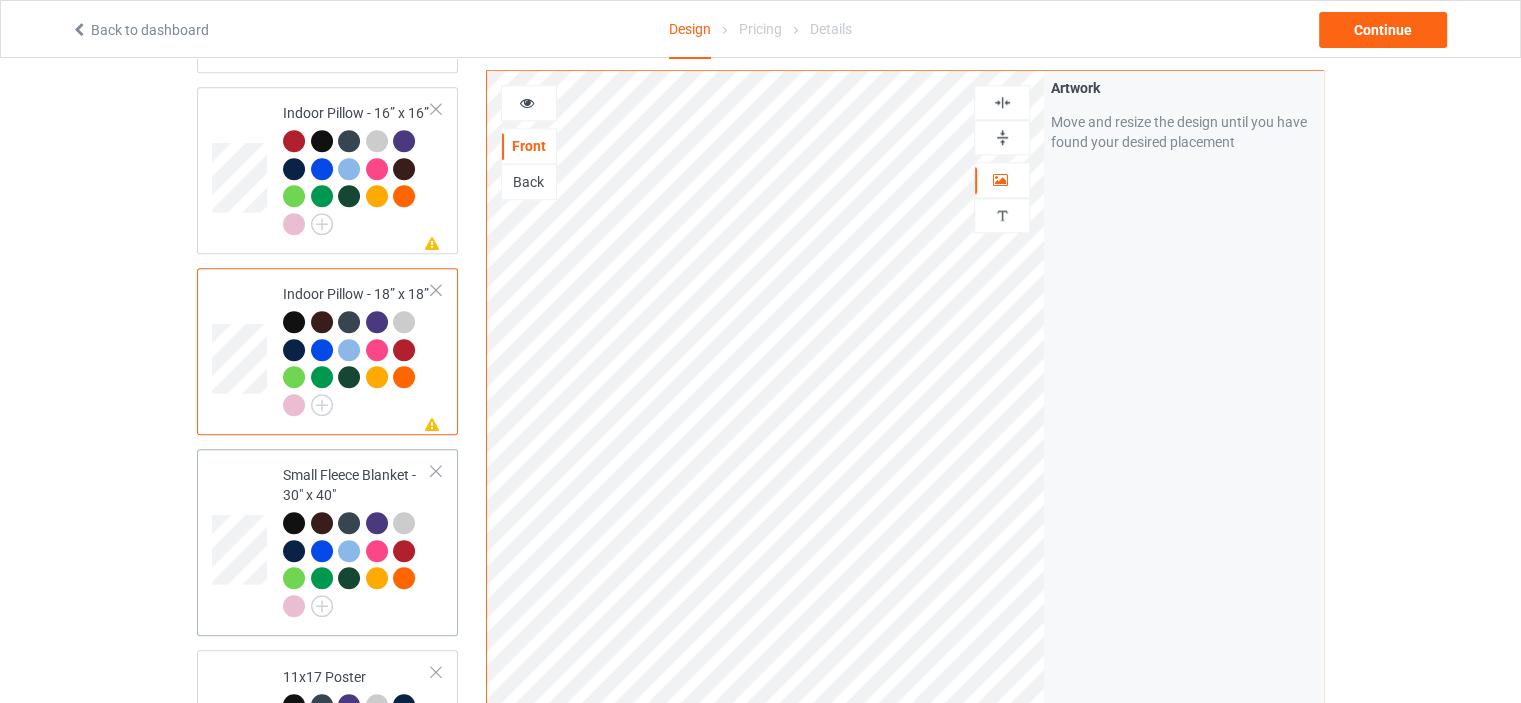 click on "Small Fleece Blanket - 30" x 40"" at bounding box center (357, 540) 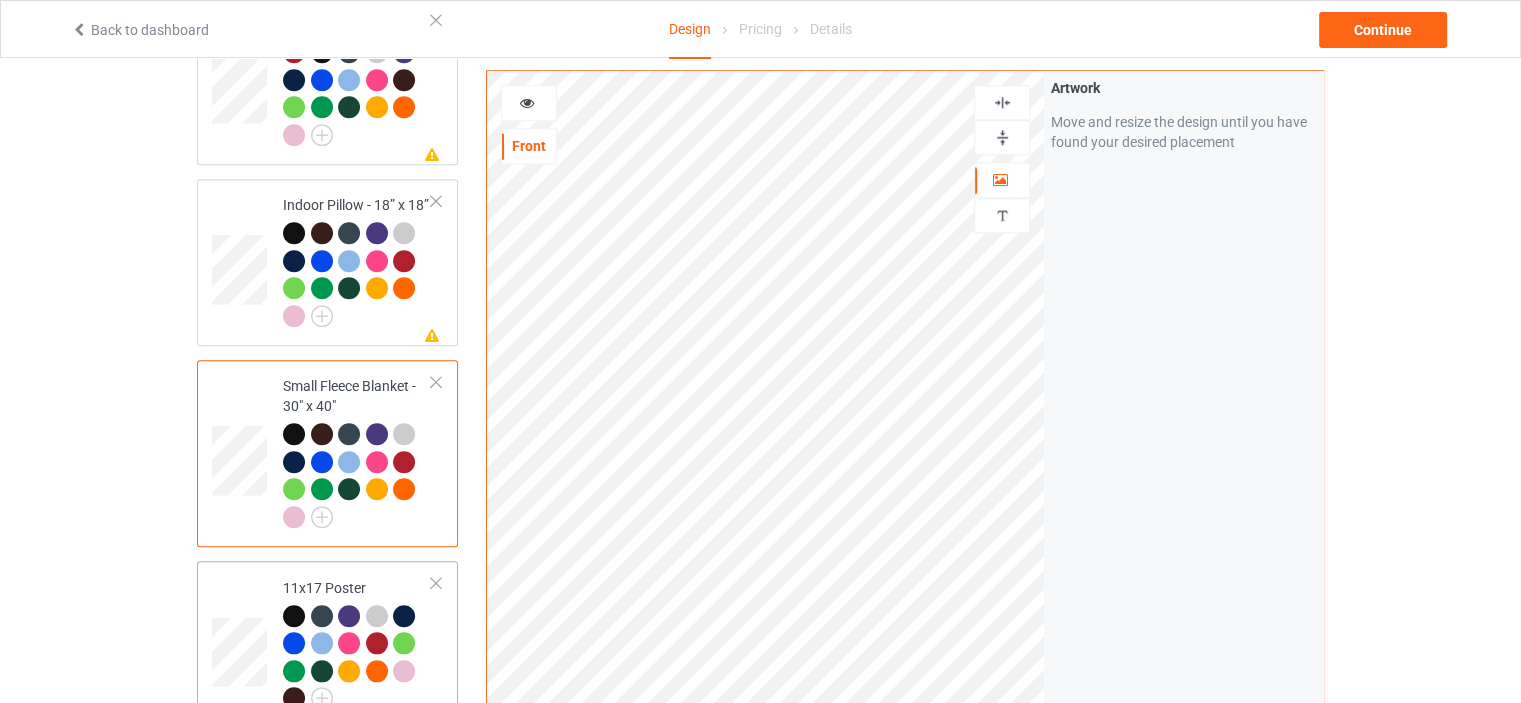 scroll, scrollTop: 2100, scrollLeft: 0, axis: vertical 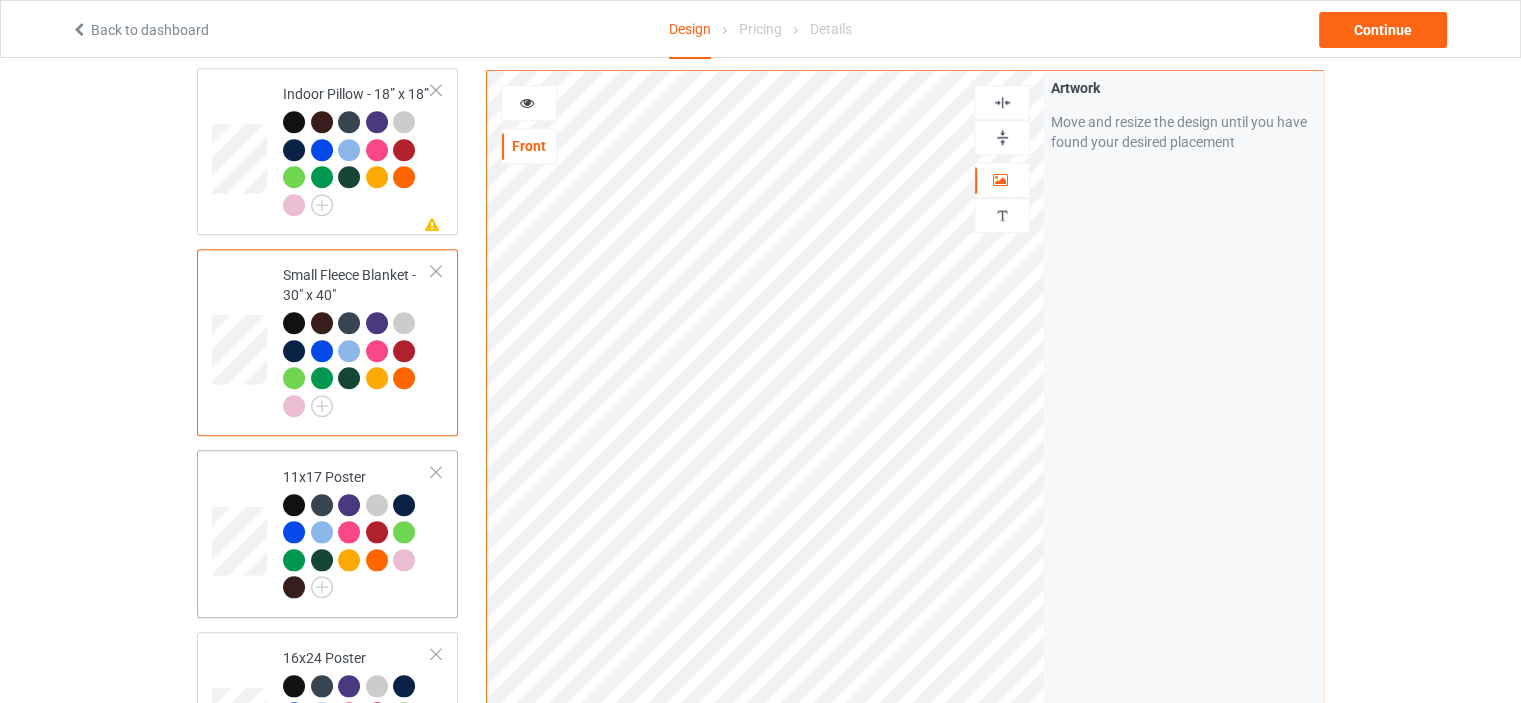 click on "11x17 Poster" at bounding box center (357, 532) 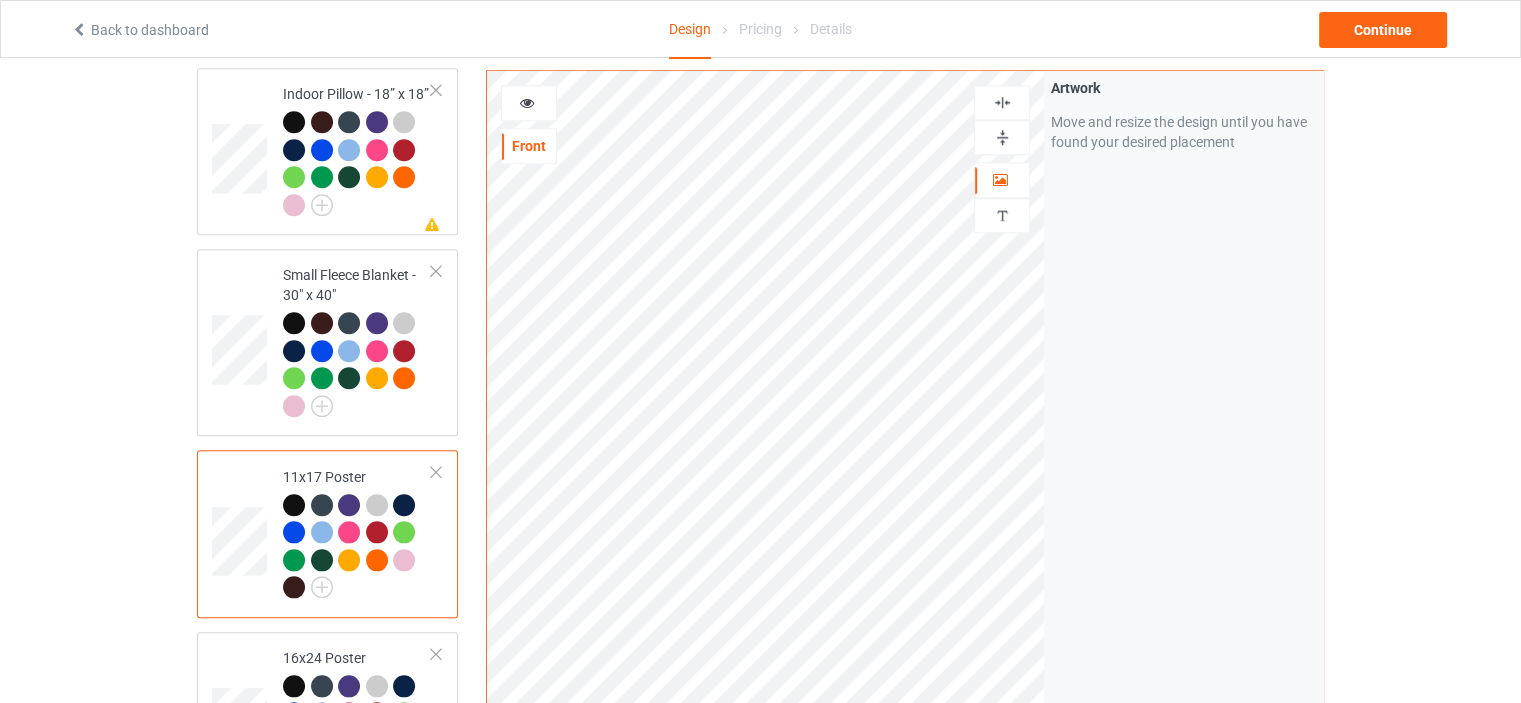 click at bounding box center (1002, 137) 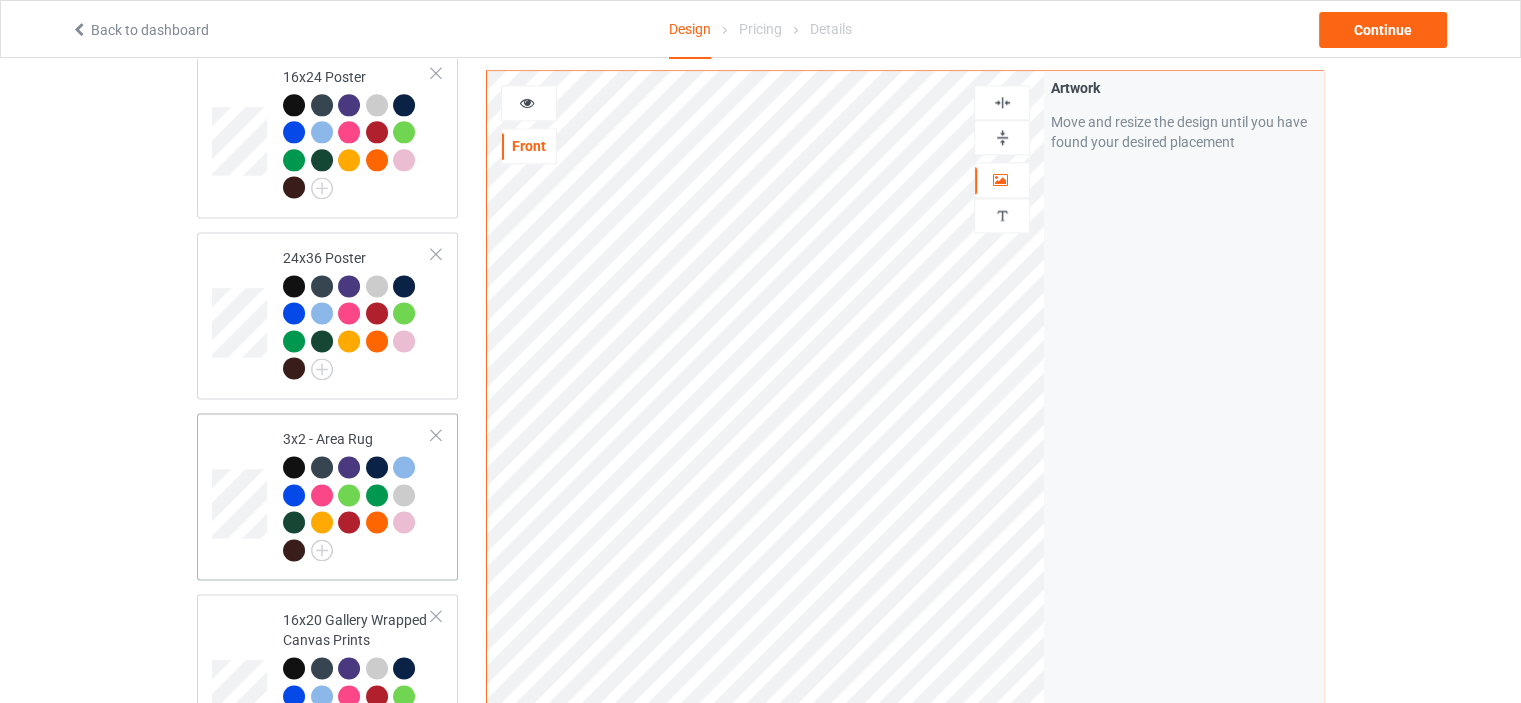 scroll, scrollTop: 2700, scrollLeft: 0, axis: vertical 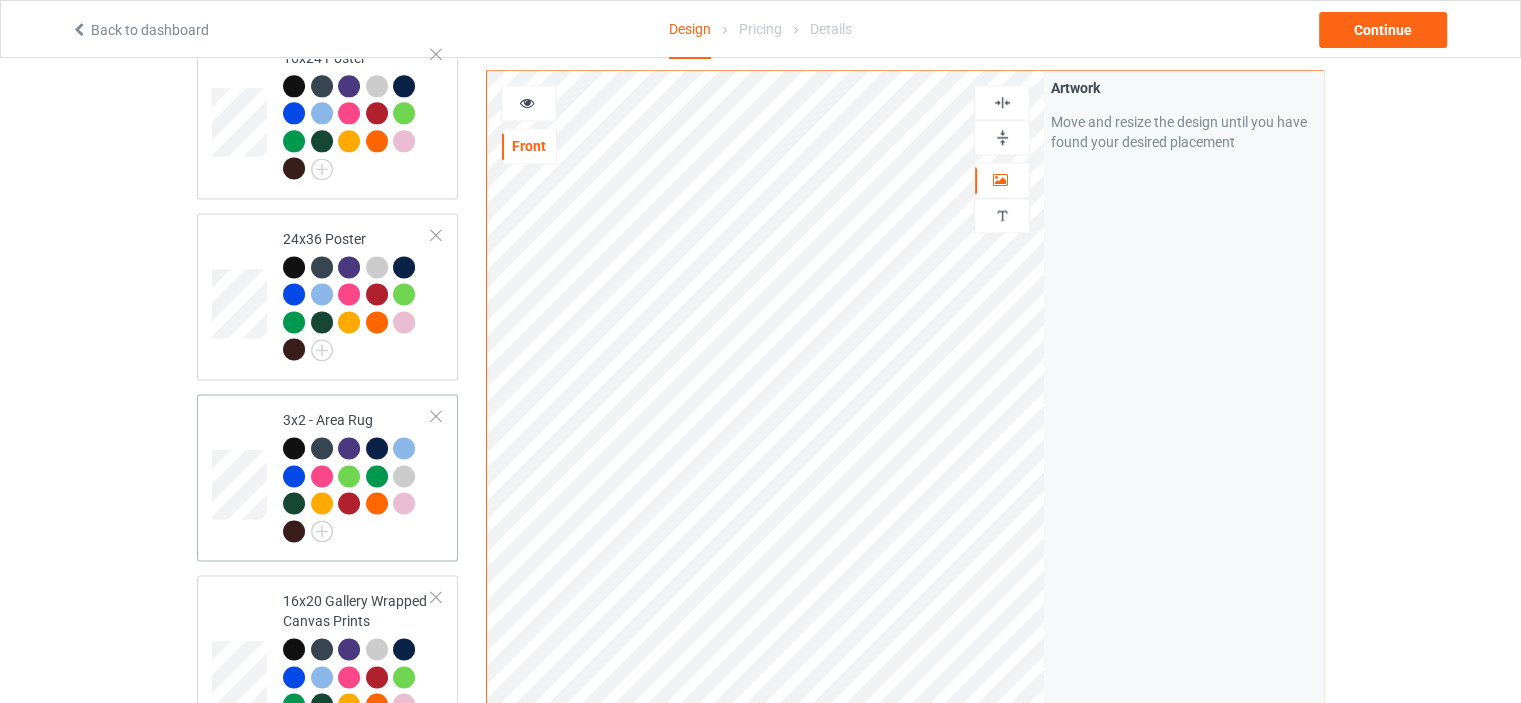 click on "3x2 - Area Rug" at bounding box center [357, 477] 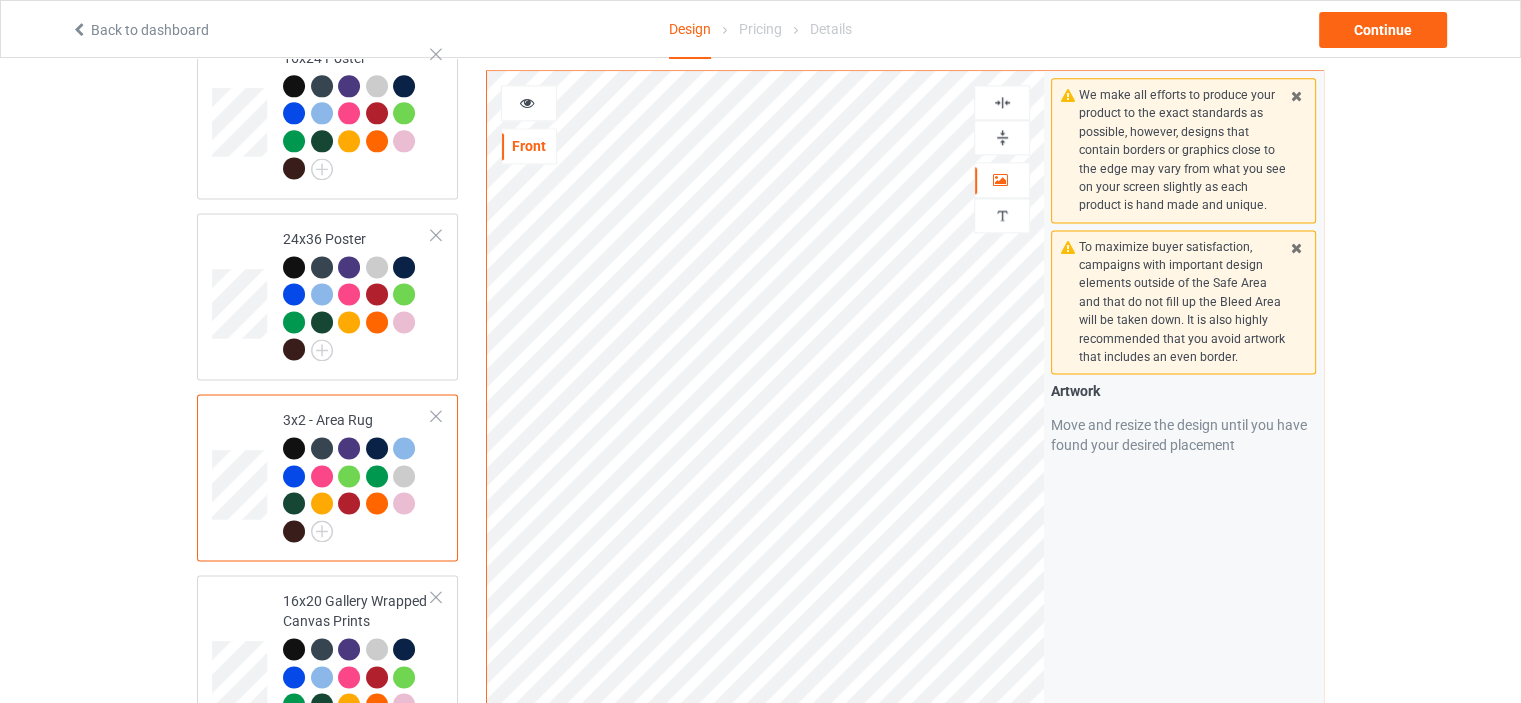 click at bounding box center [1002, 137] 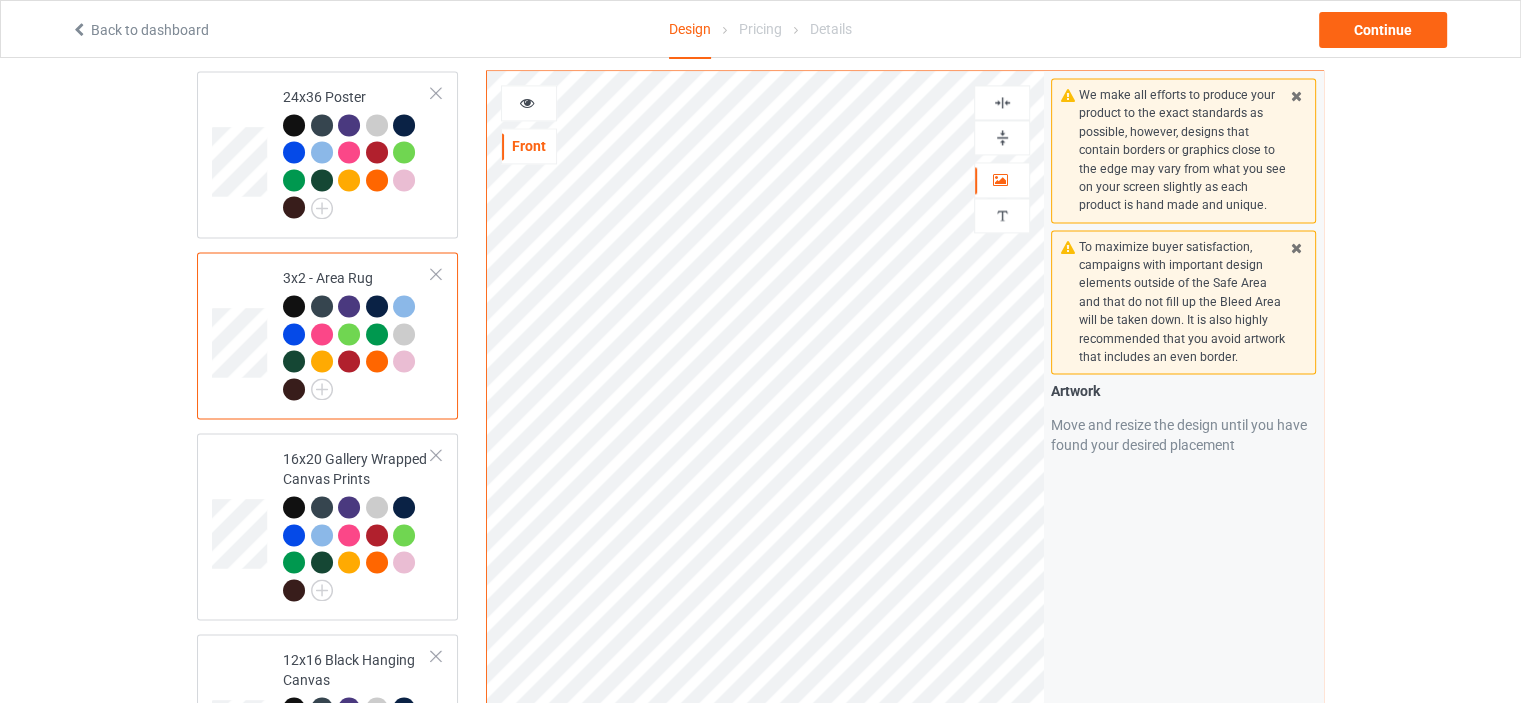 scroll, scrollTop: 2900, scrollLeft: 0, axis: vertical 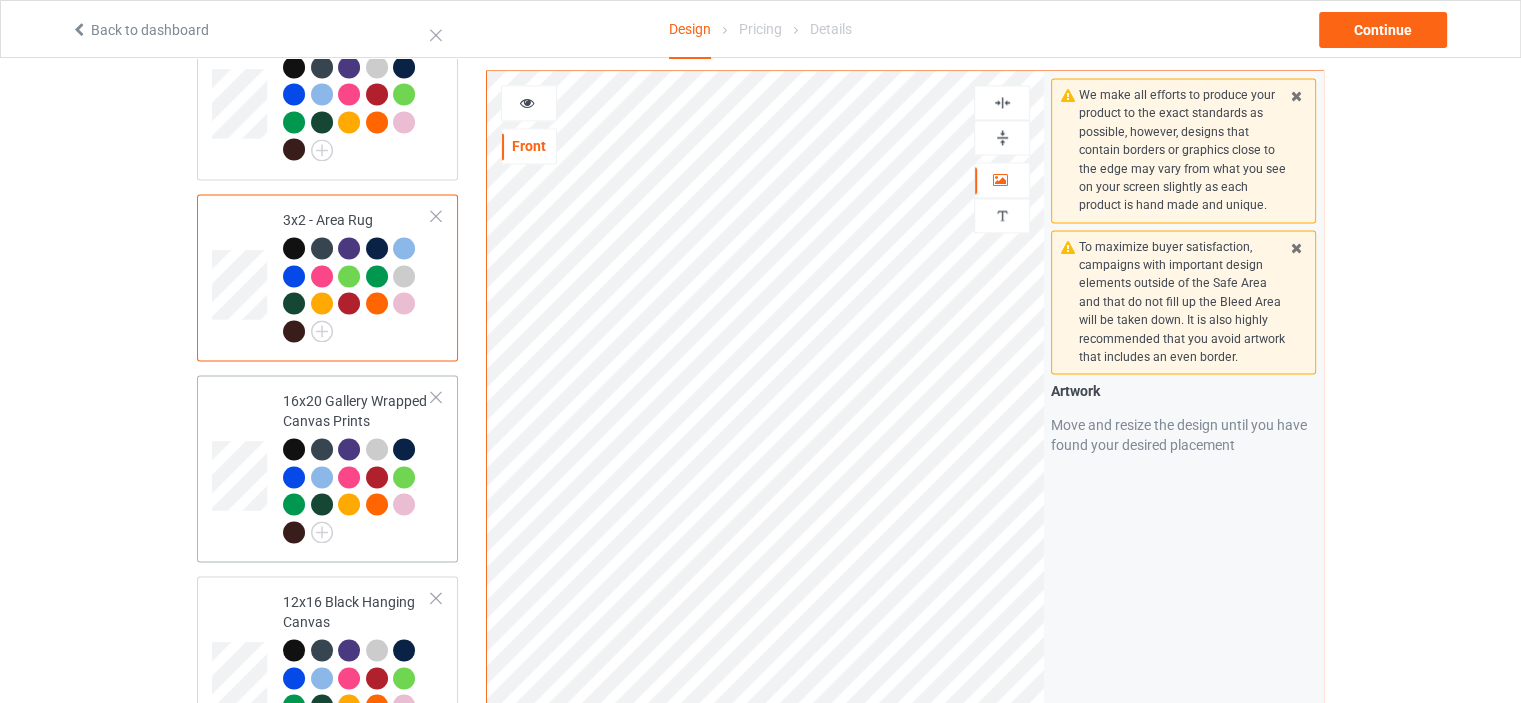 click on "16x20 Gallery Wrapped Canvas Prints" at bounding box center [357, 466] 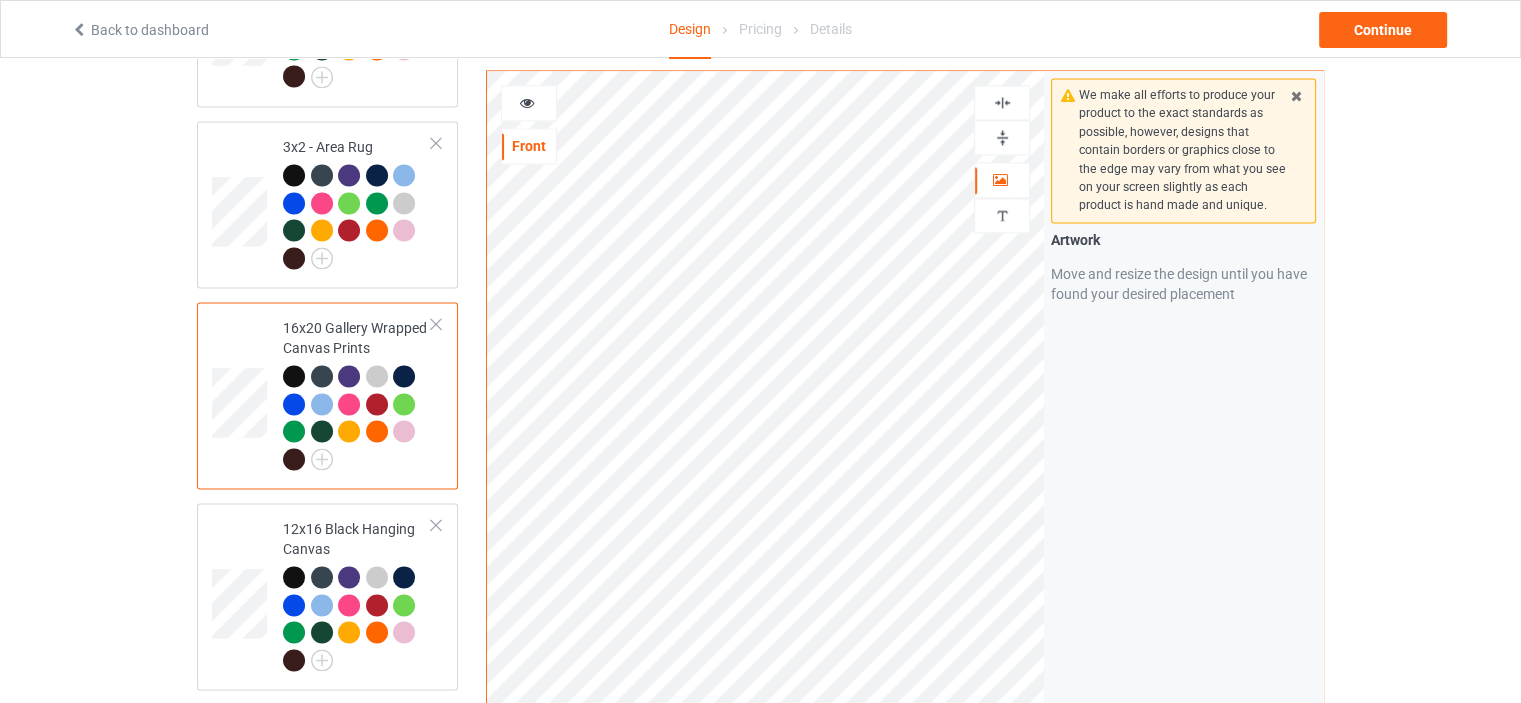 scroll, scrollTop: 3000, scrollLeft: 0, axis: vertical 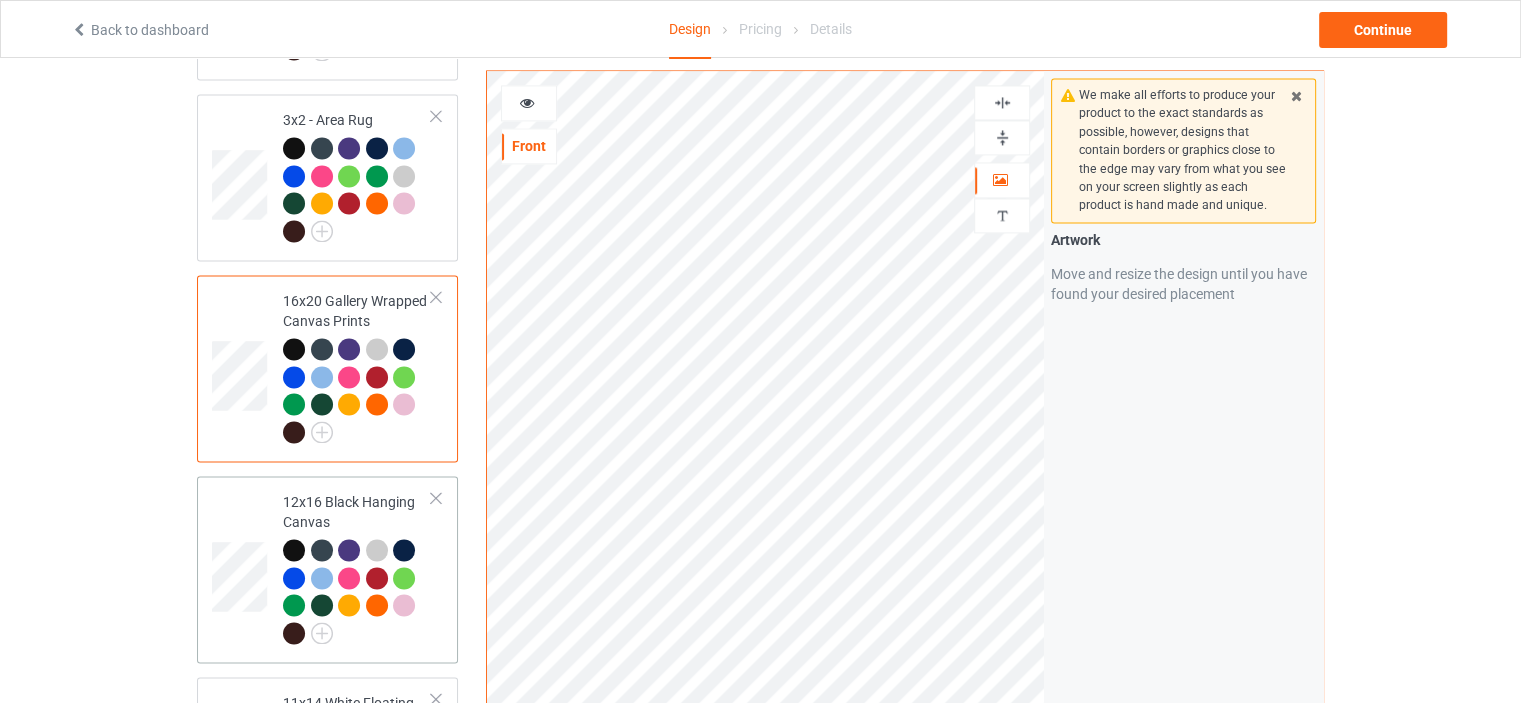 click on "12x16 Black Hanging Canvas" at bounding box center (357, 569) 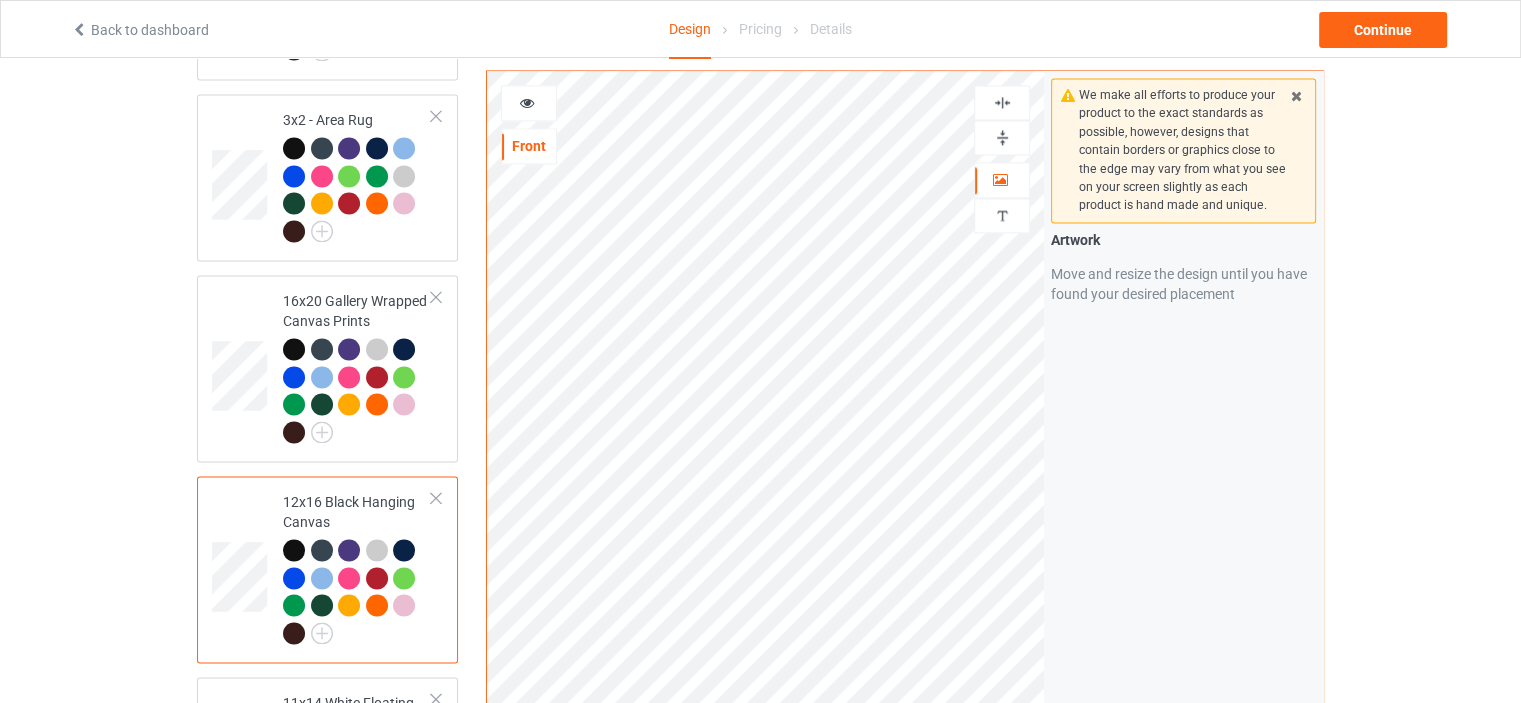 click at bounding box center (1002, 137) 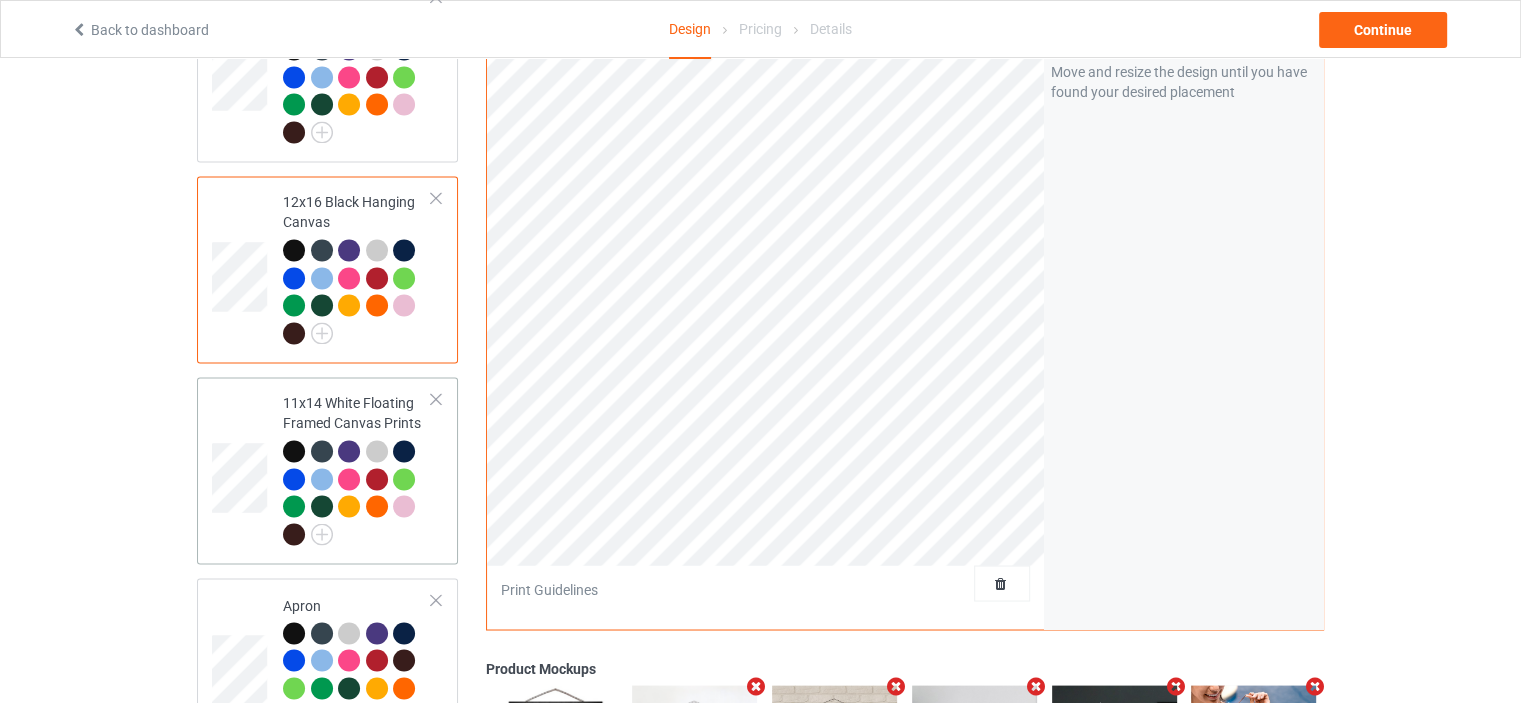 click on "11x14 White Floating Framed Canvas Prints" at bounding box center (357, 470) 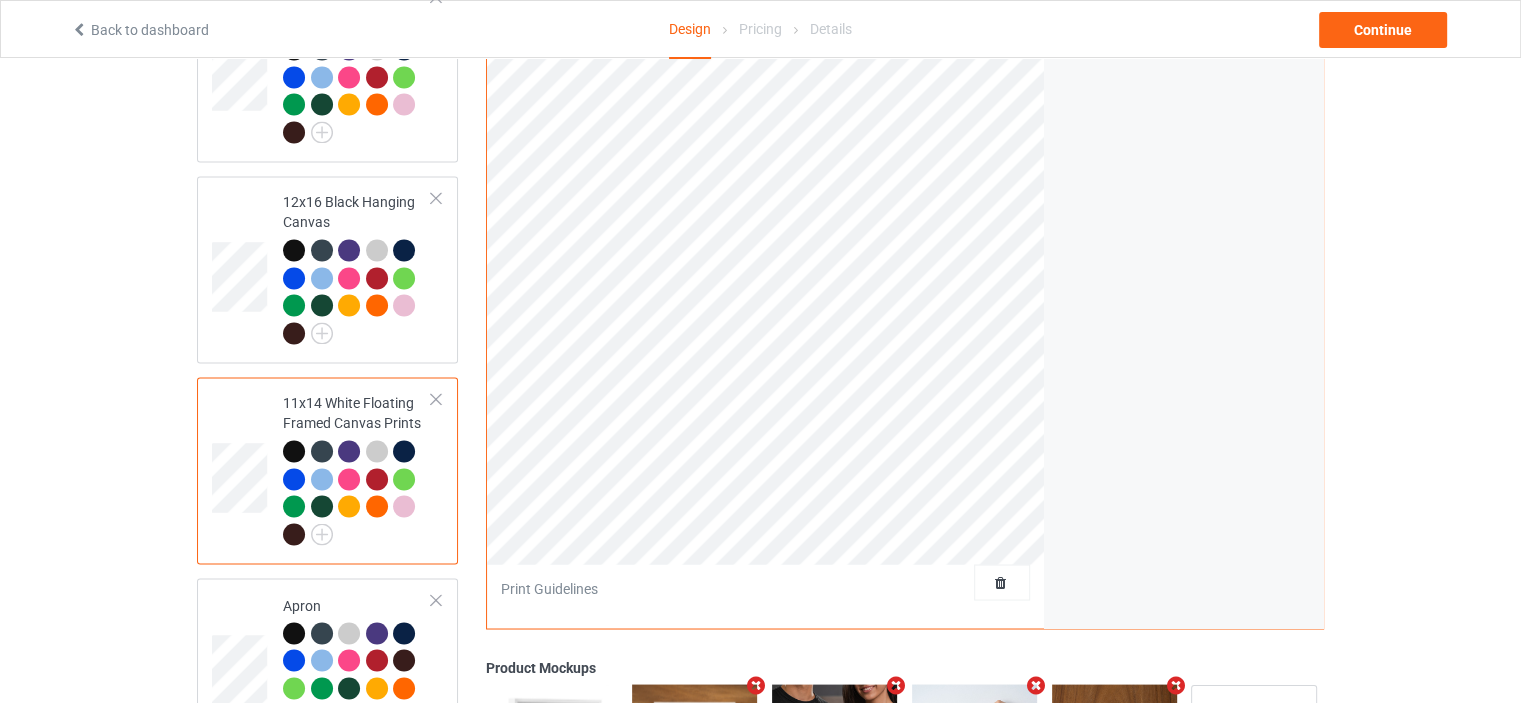 scroll, scrollTop: 3000, scrollLeft: 0, axis: vertical 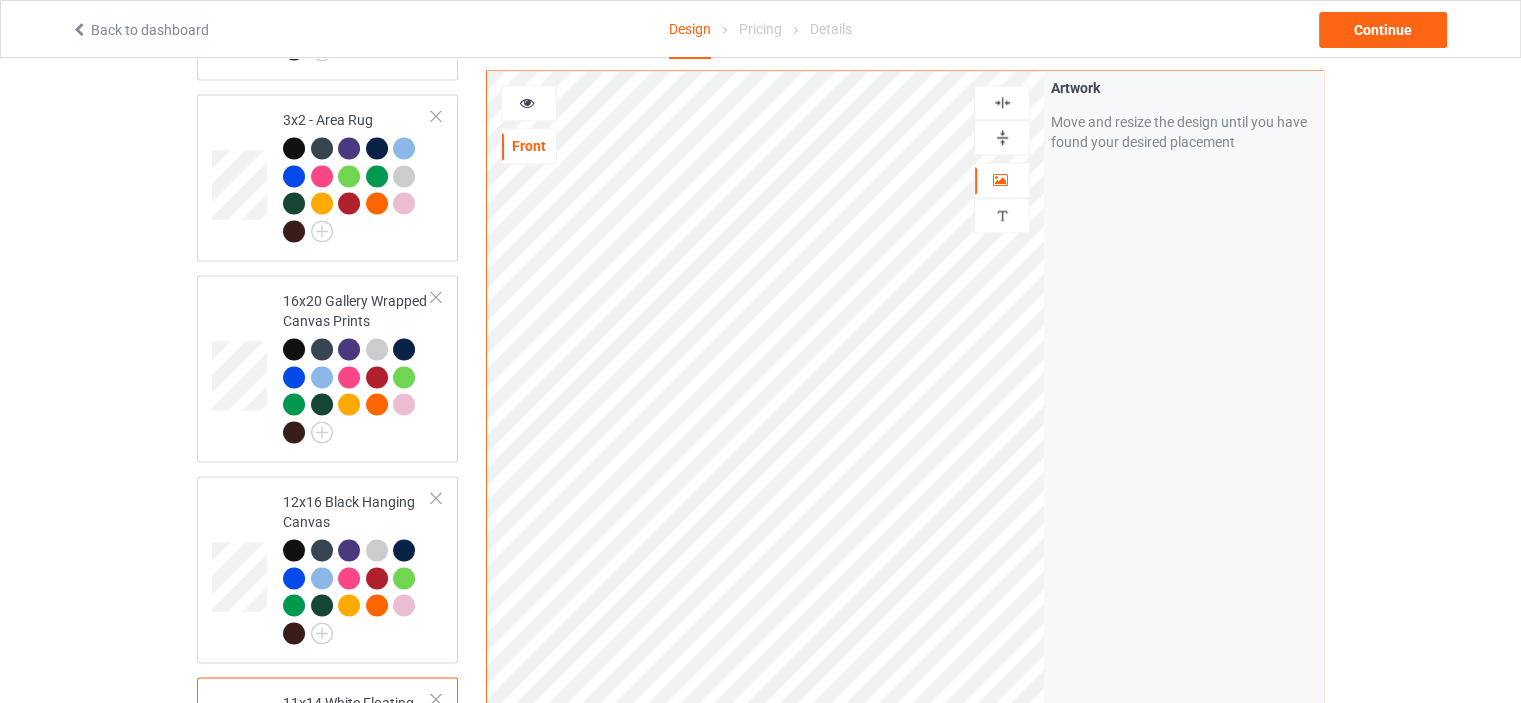 click at bounding box center [1002, 137] 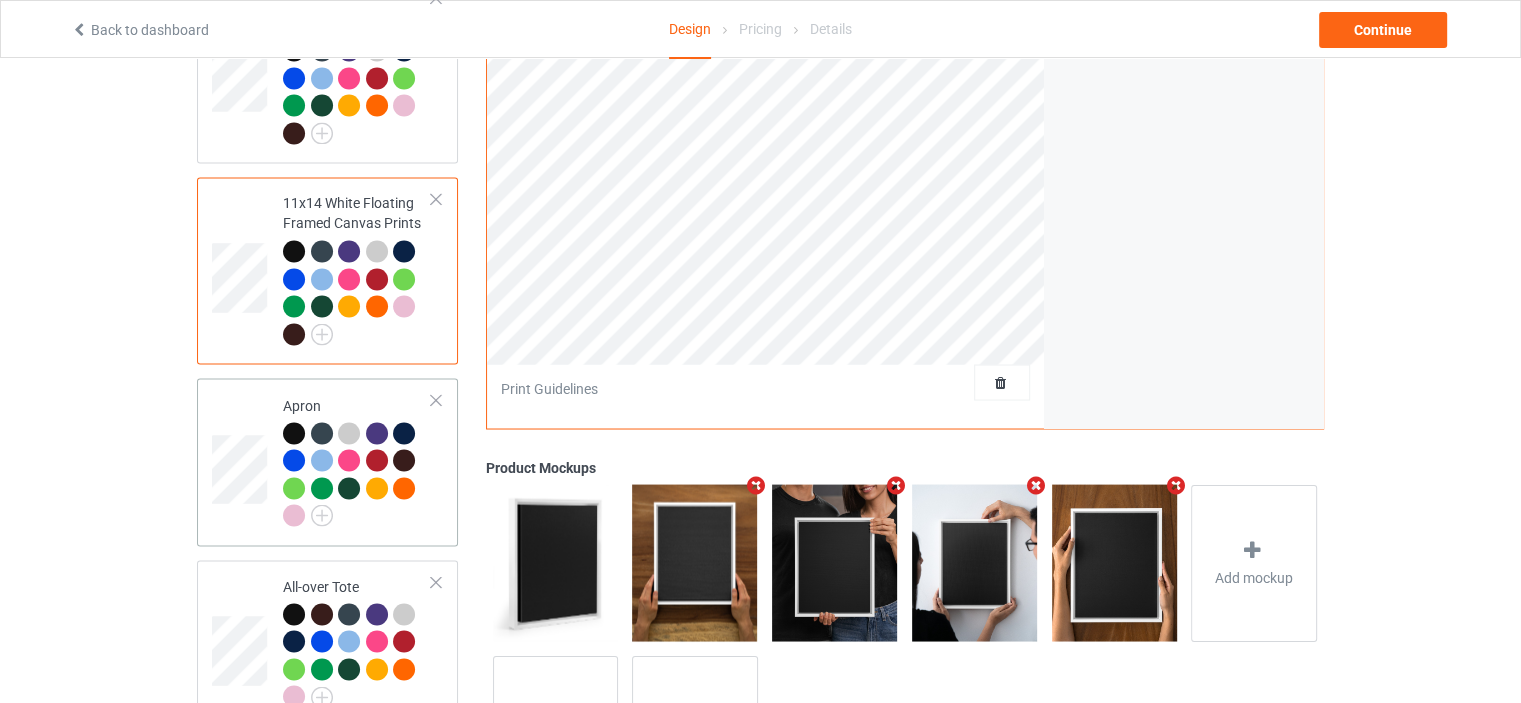 click on "Apron" at bounding box center (357, 460) 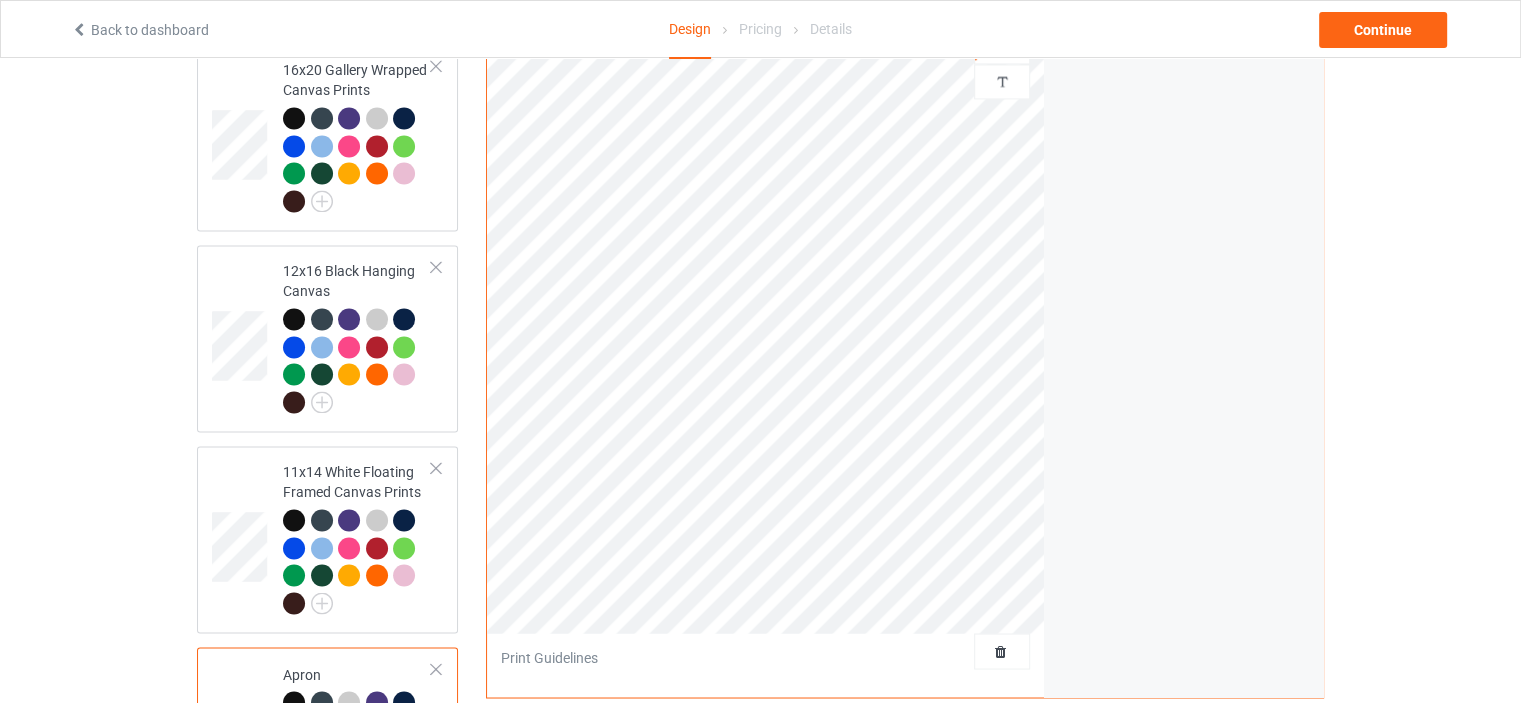 scroll, scrollTop: 3000, scrollLeft: 0, axis: vertical 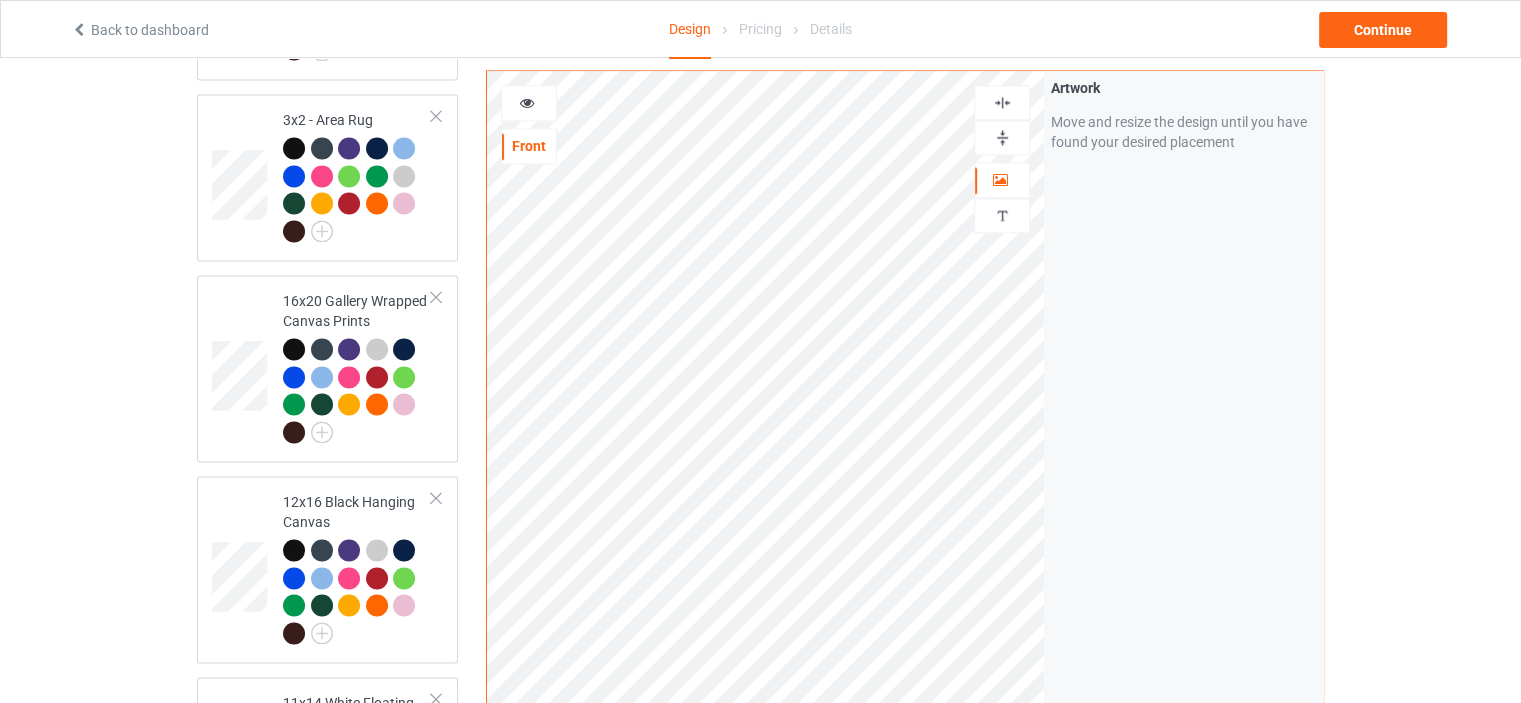 click at bounding box center (1002, 102) 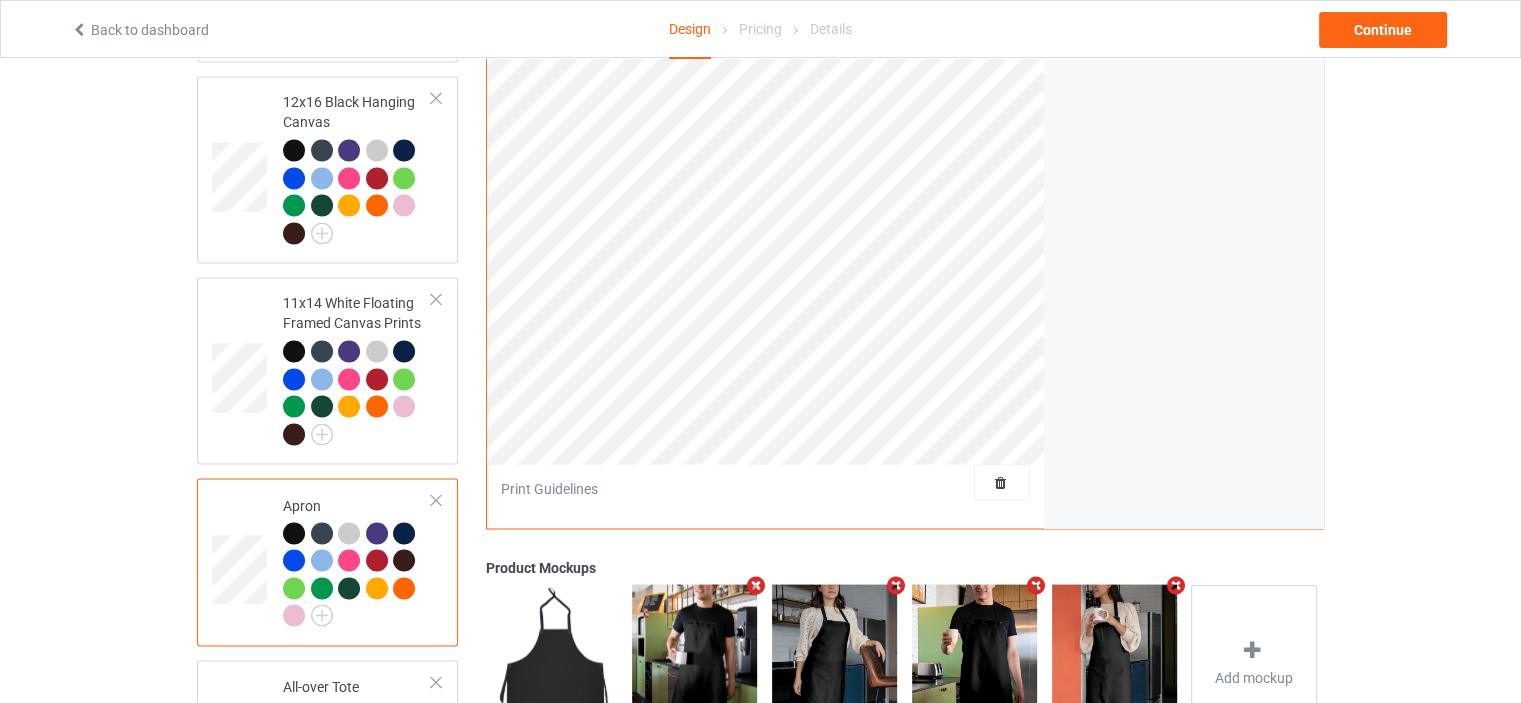 scroll, scrollTop: 3644, scrollLeft: 0, axis: vertical 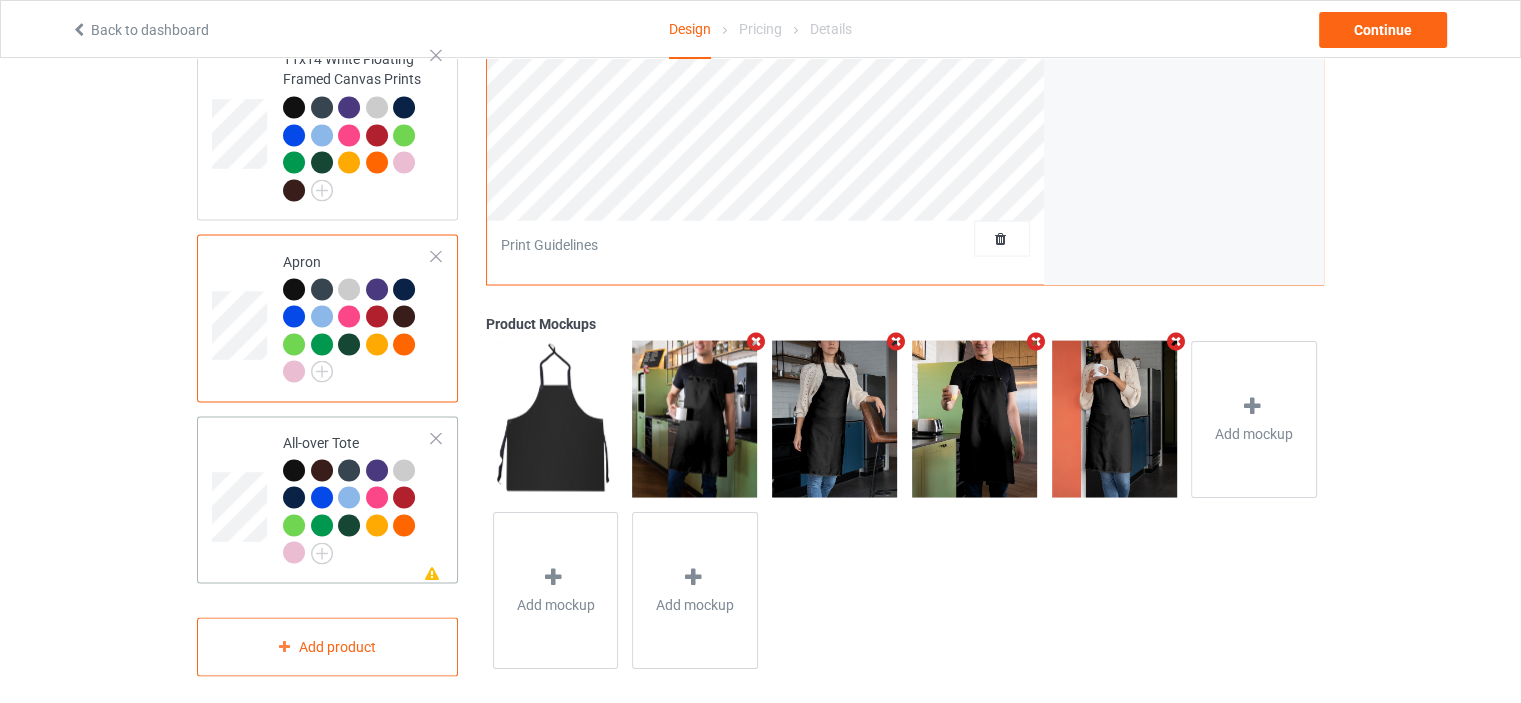 click on "All-over Tote" at bounding box center [357, 497] 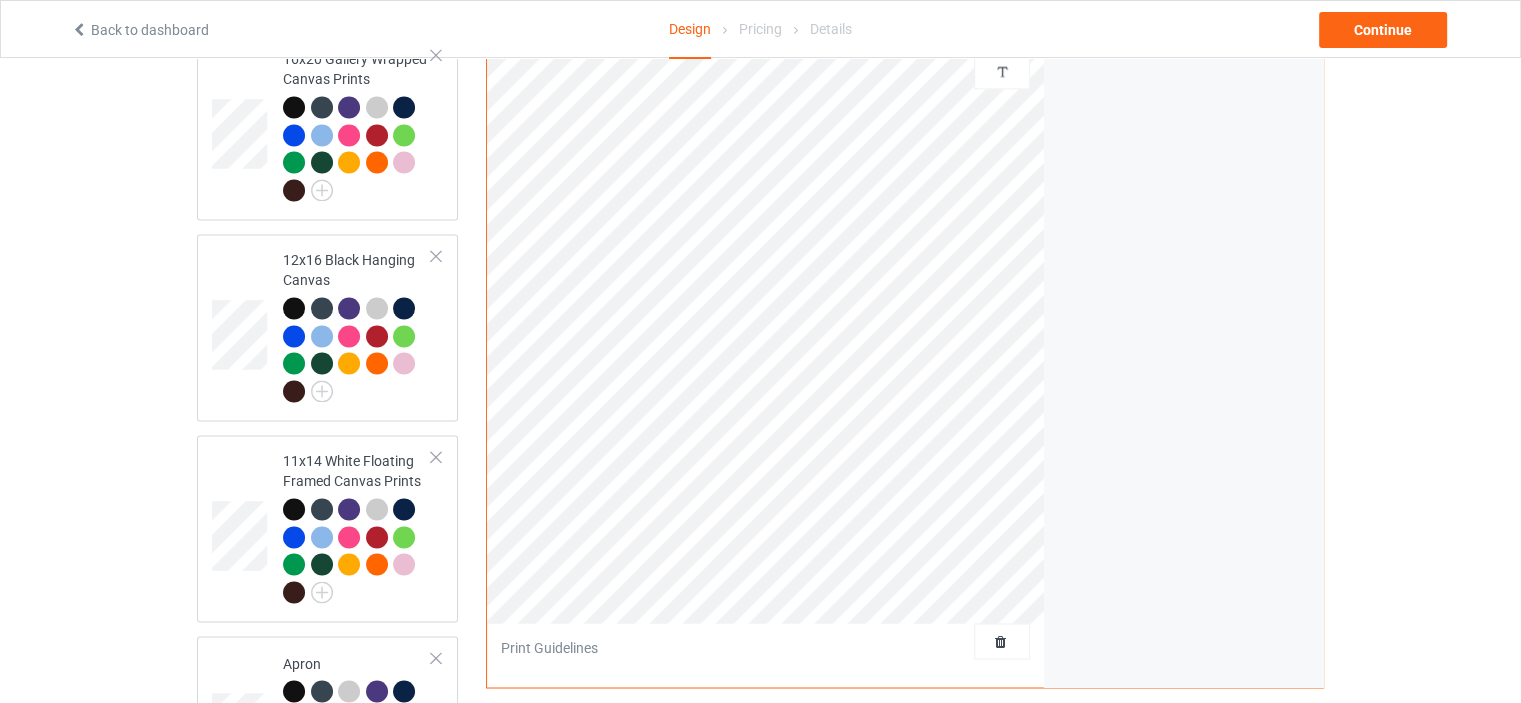 scroll, scrollTop: 3044, scrollLeft: 0, axis: vertical 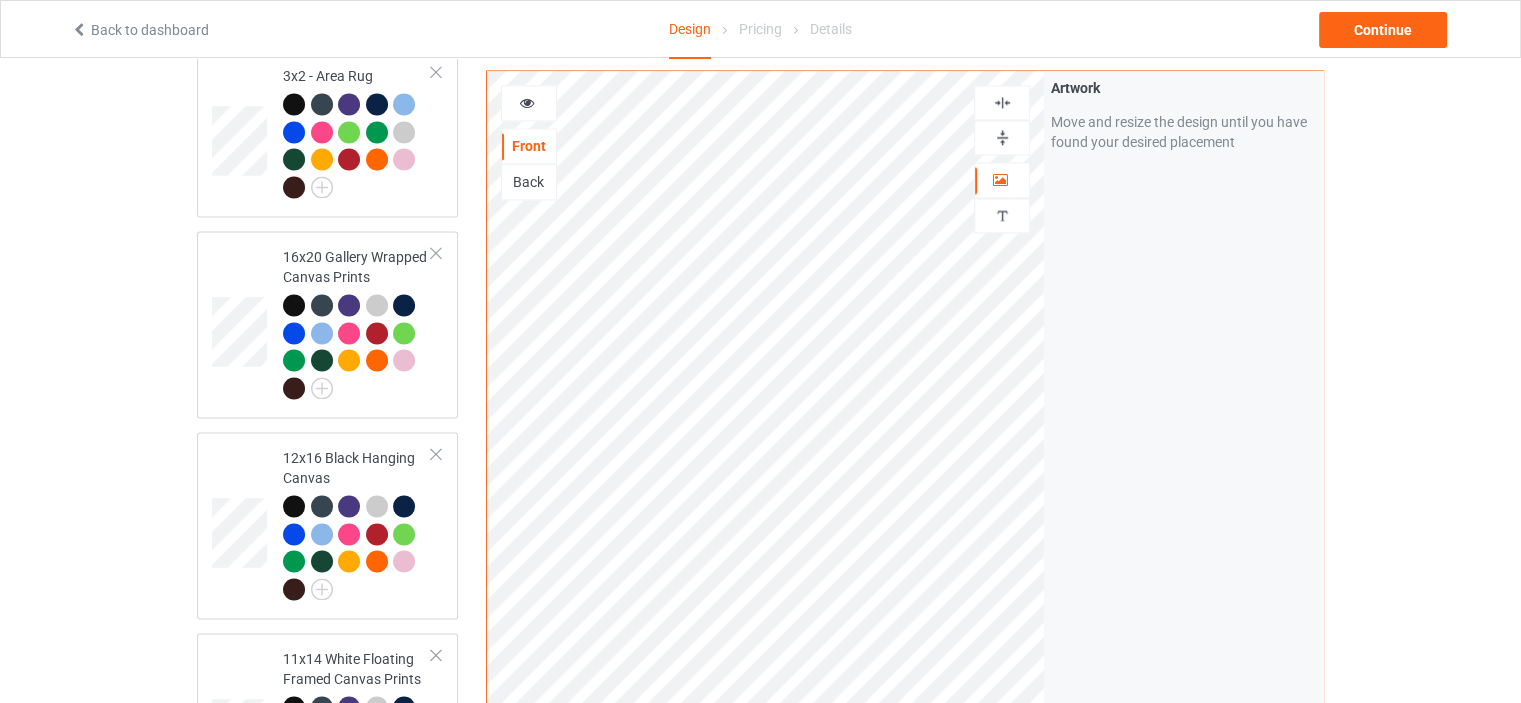 click at bounding box center [1002, 102] 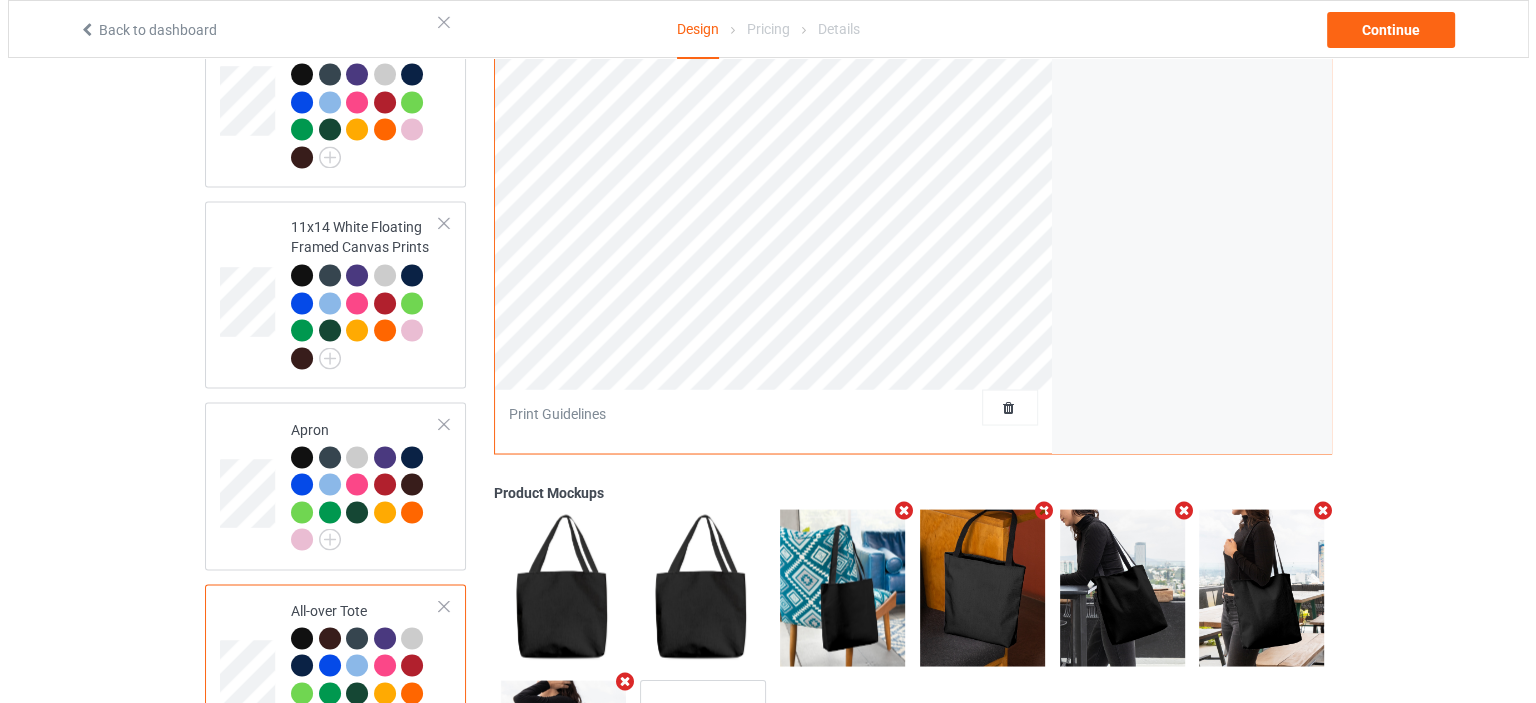 scroll, scrollTop: 3644, scrollLeft: 0, axis: vertical 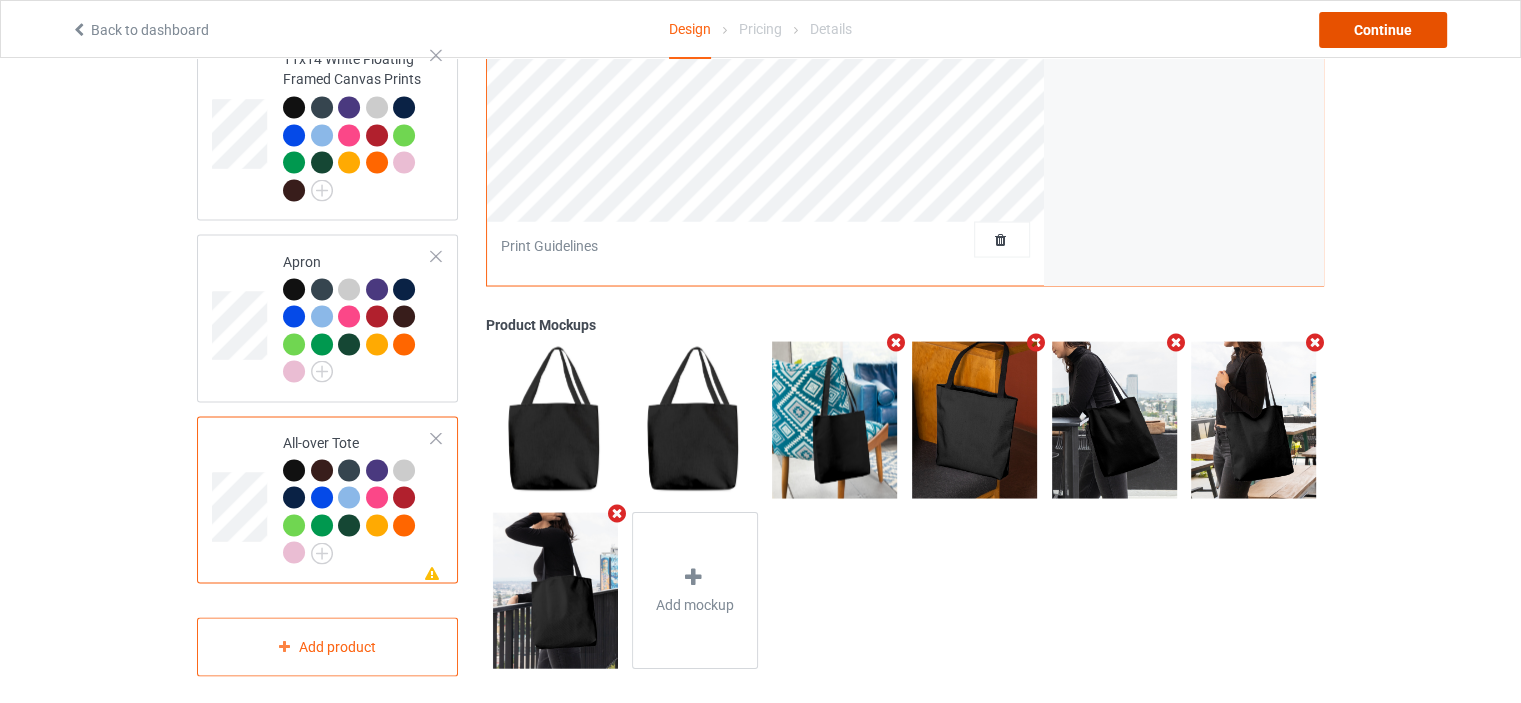 click on "Continue" at bounding box center [1383, 30] 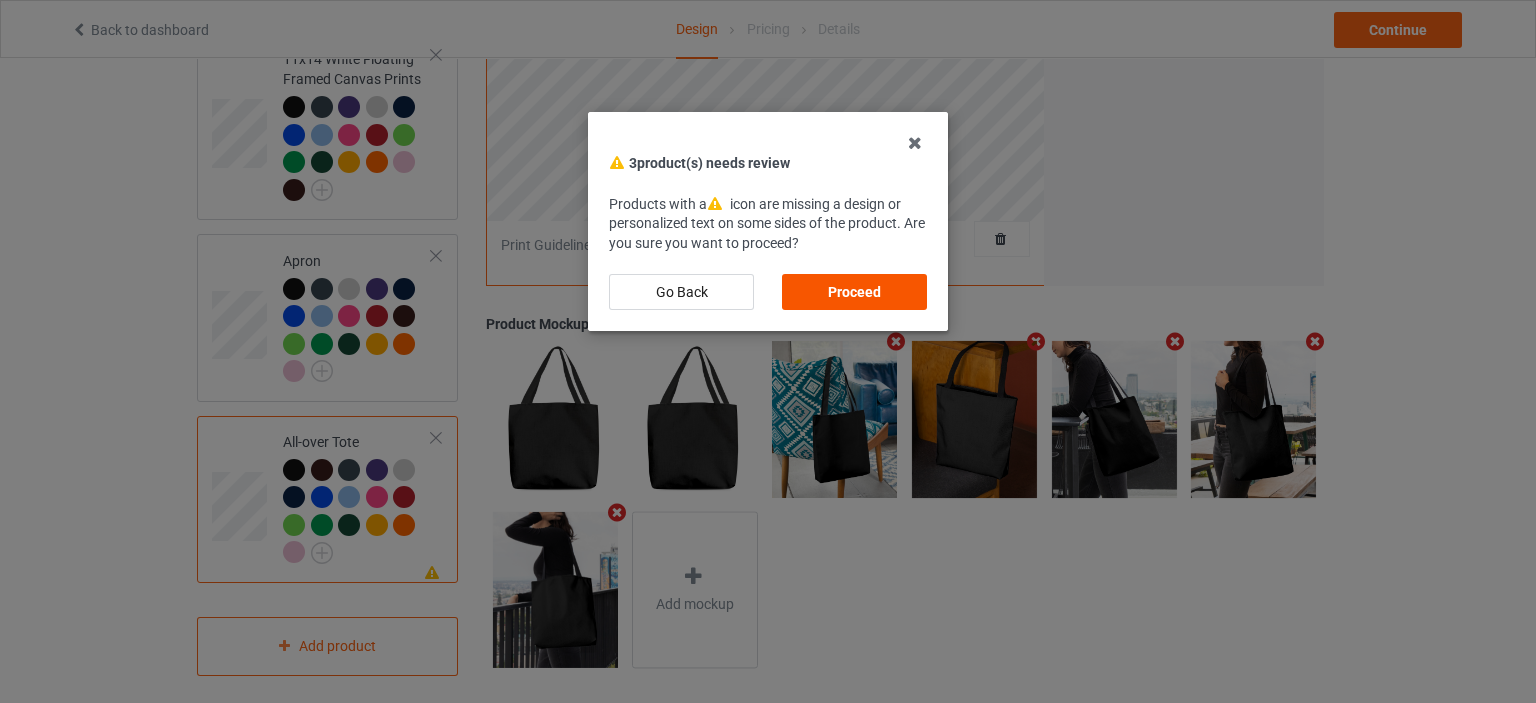 click on "Proceed" at bounding box center (854, 292) 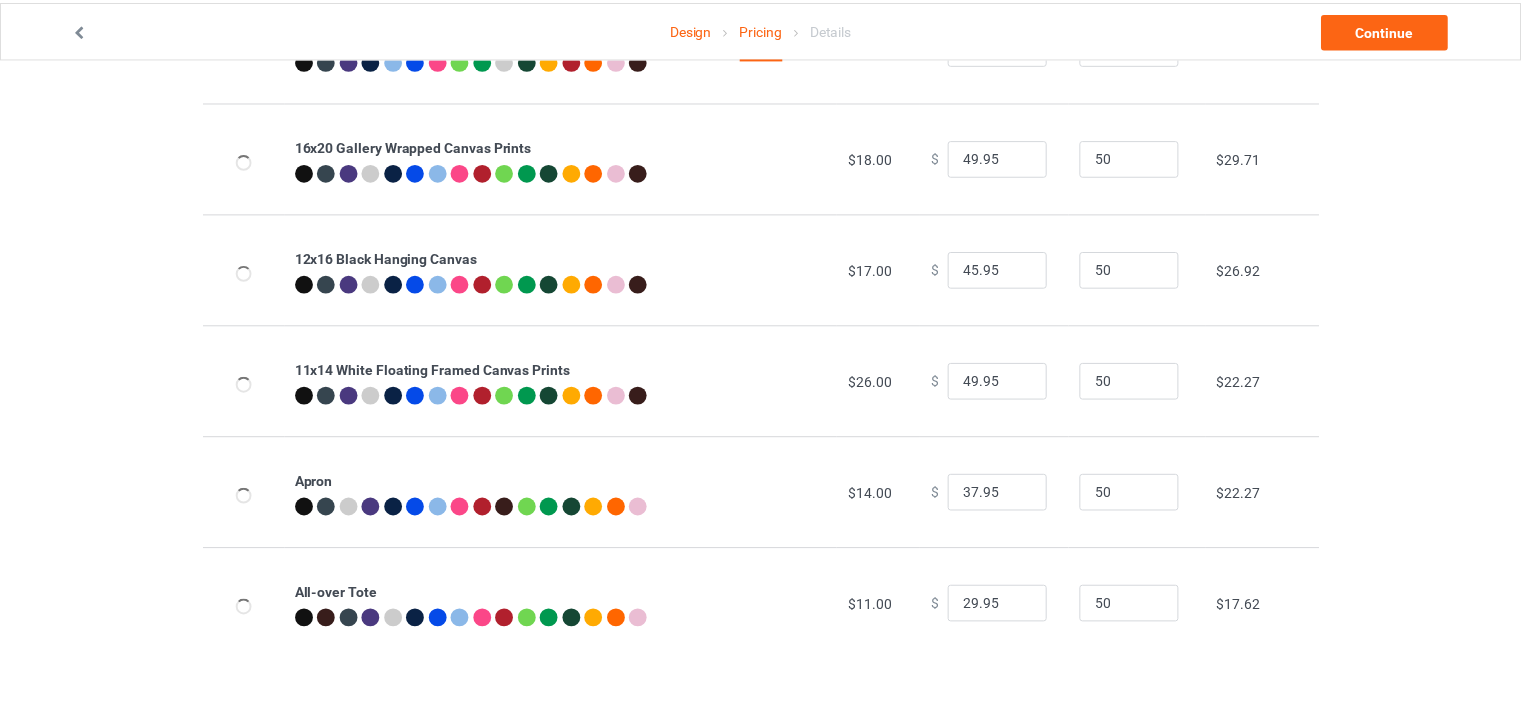 scroll, scrollTop: 0, scrollLeft: 0, axis: both 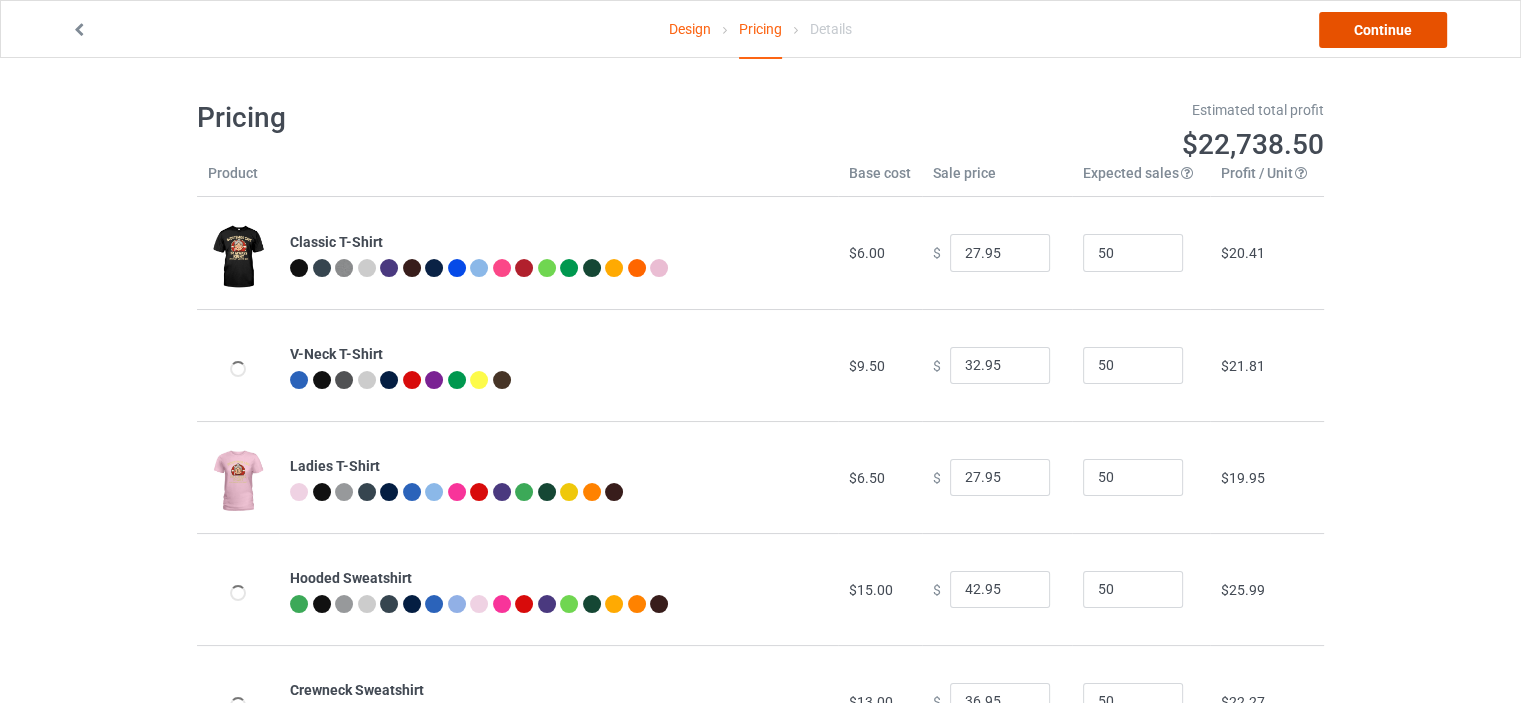 click on "Continue" at bounding box center (1383, 30) 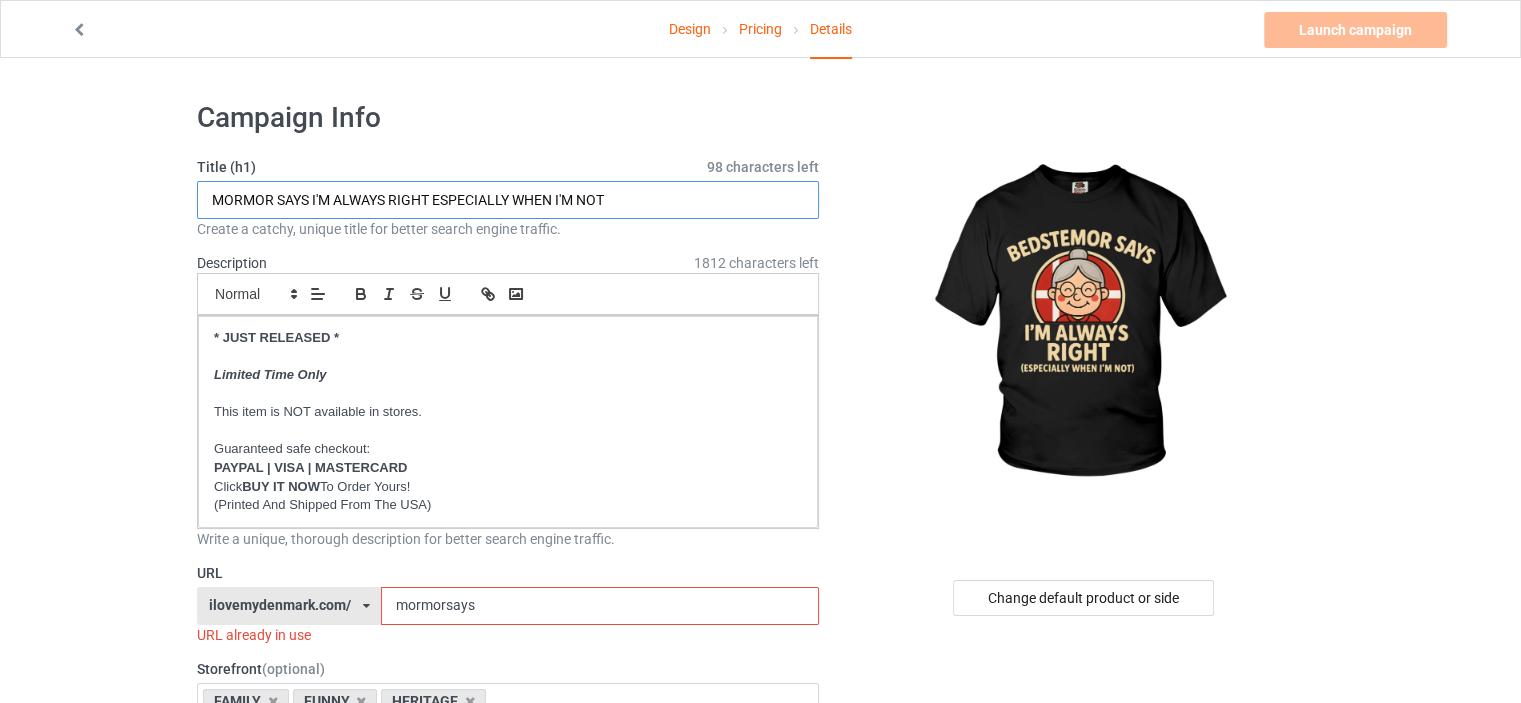 drag, startPoint x: 271, startPoint y: 197, endPoint x: 11, endPoint y: 190, distance: 260.0942 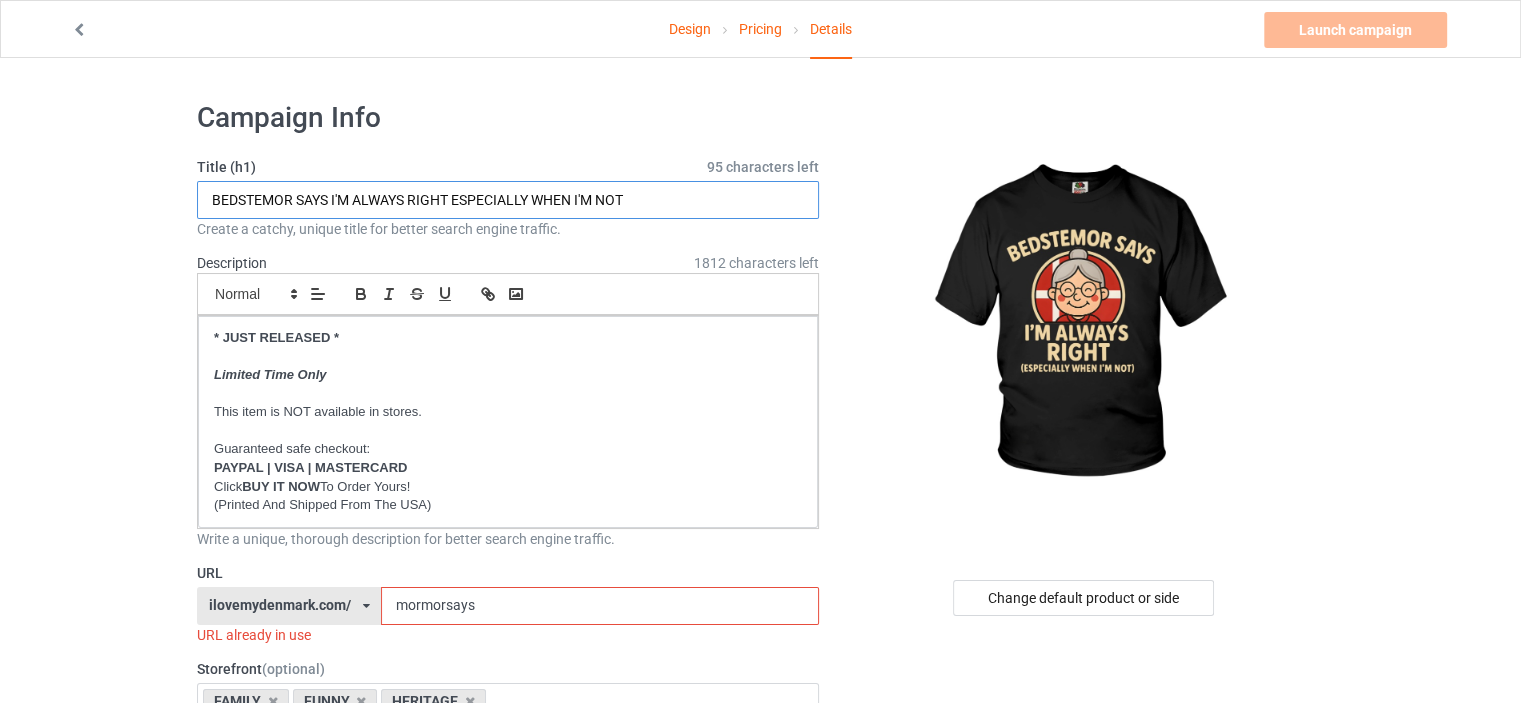 type on "BEDSTEMOR SAYS I'M ALWAYS RIGHT ESPECIALLY WHEN I'M NOT" 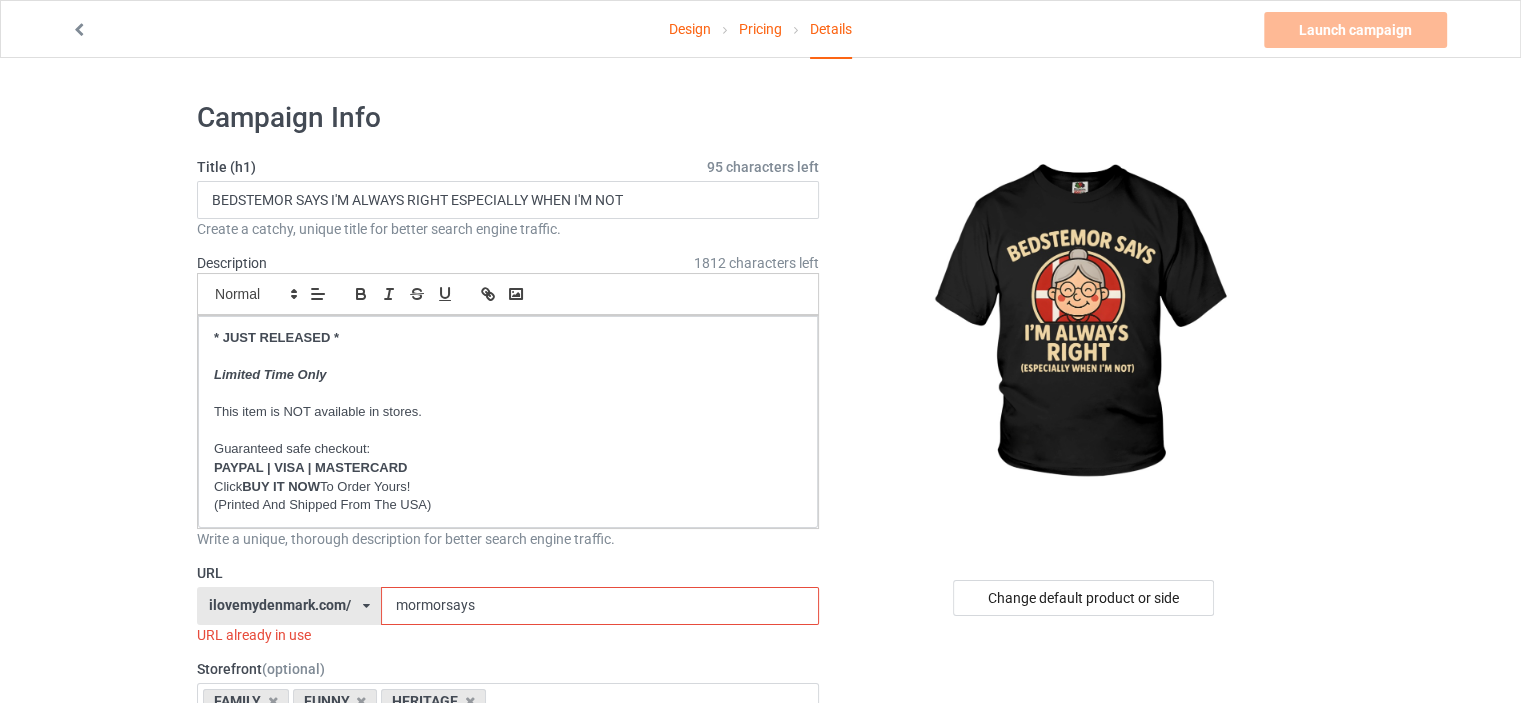 click on "Design Pricing Details Launch campaign Invalid campaign URL Campaign Info Title (h1) 95   characters left BEDSTEMOR SAYS I'M ALWAYS RIGHT ESPECIALLY WHEN I'M NOT Create a catchy, unique title for better search engine traffic. Description 1812   characters left       Small Normal Large Big Huge                                                                                     * JUST RELEASED * Limited Time Only This item is NOT available in stores. Guaranteed safe checkout: PAYPAL | VISA | MASTERCARD Click  BUY IT NOW  To Order Yours! (Printed And Shipped From The USA) Write a unique, thorough description for better search engine traffic. URL [URL] | [URL] | [URL] | [URL] | [URL] | [URL] | [URL] | [URL] | [URL] | [URL] | [URL] | [URL] | [URL] | [URL] | [URL] | [URL] | [URL] | [URL] | [URL] | [URL] | [URL] | [URL] | [URL] | [URL] | [URL] | [URL] | [URL] 5d174b1c4c18032f615b7165 61891b28b31ed9003aa46fda 607053eebeed071498c41bd0 61891b5bbc6a8d0024d08383 6016e04e8f0788156b3343ed 5d4be94f02e9b4124e55872e 5cc4488176d2e725e2ec8b0c 5d25c148f46df137c6fc1e09 5cbef3c56b0340094c45e46c 5e3c29c62de5d707d9fa562f 5c27f3ebaeea3910ebbfabc4 6435807e2c7b7900332800c1 5cc4424d7372d24b678b643d 5d496b227a698920358c3ef3 5c44878783cba350cbbd687b 5c27f29f505f8c10df7bc2db 5ed51345bb6d1e749e881d91 5c7c0744f48bec34ba82bc1f 5c4482657bbfd562159fc3a6 [NAME]" at bounding box center (760, 1168) 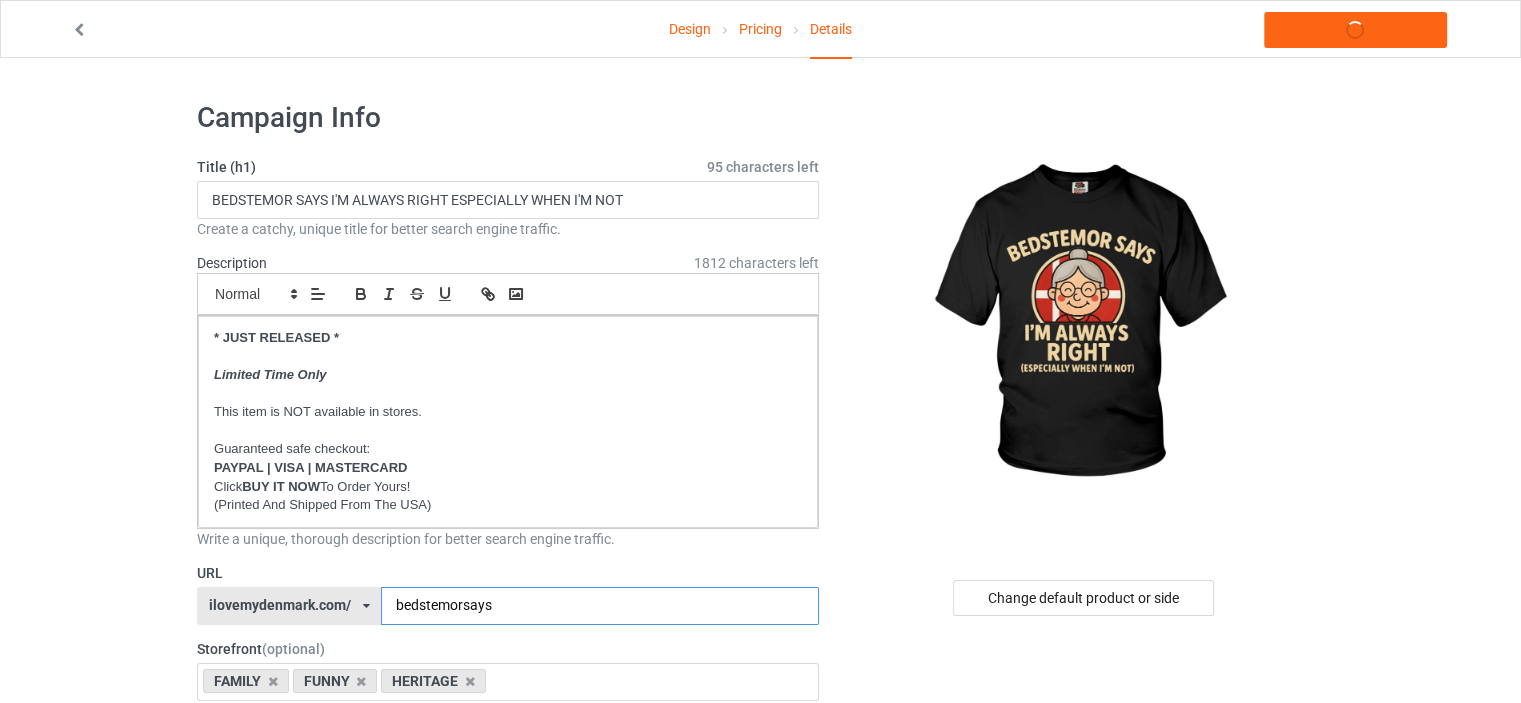 type on "bedstemorsays" 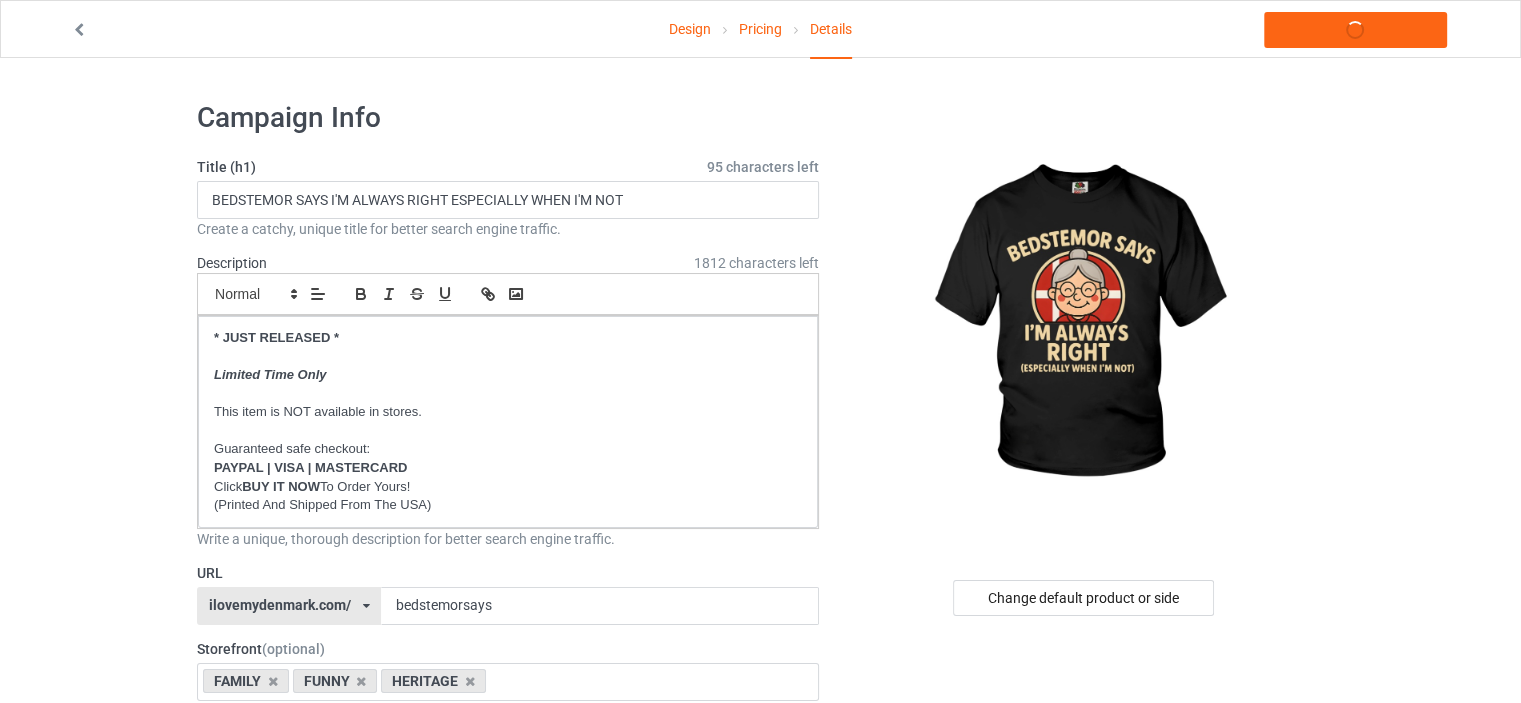 click on "Design Pricing Details Launch campaign Campaign Info Title (h1) 95   characters left BEDSTEMOR SAYS I'M ALWAYS RIGHT ESPECIALLY WHEN I'M NOT Create a catchy, unique title for better search engine traffic. Description 1812   characters left       Small Normal Large Big Huge                                                                                     * JUST RELEASED * Limited Time Only This item is NOT available in stores. Guaranteed safe checkout: PAYPAL | VISA | MASTERCARD Click  BUY IT NOW  To Order Yours! (Printed And Shipped From The USA) Write a unique, thorough description for better search engine traffic. URL [URL] | [URL] | [URL] | [URL] | [URL] | [URL] | [URL] | [URL] | [URL] | [URL] | [URL] | [URL] | [URL] | [URL] | [URL] | [URL] | [URL] | [URL] 3" at bounding box center (760, 1158) 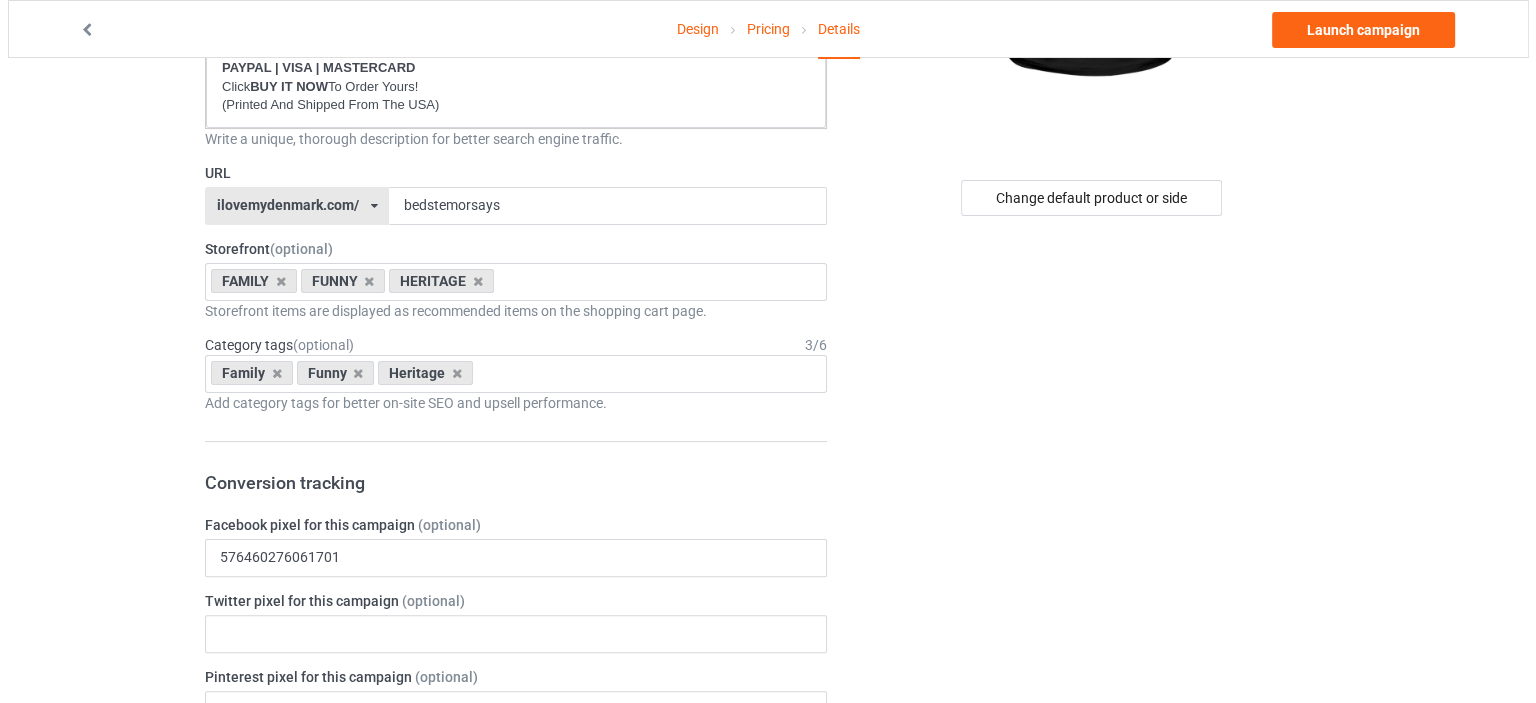 scroll, scrollTop: 0, scrollLeft: 0, axis: both 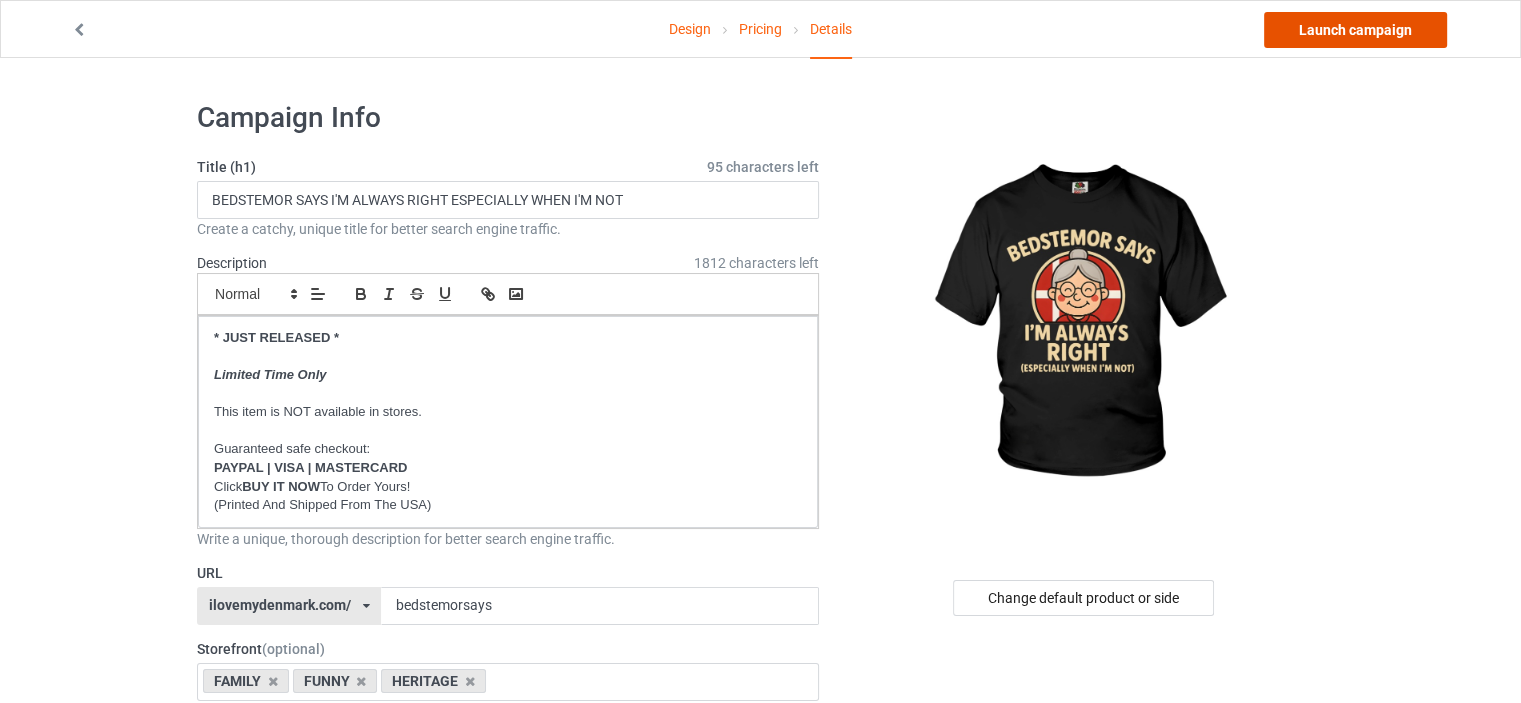 click on "Launch campaign" at bounding box center [1355, 30] 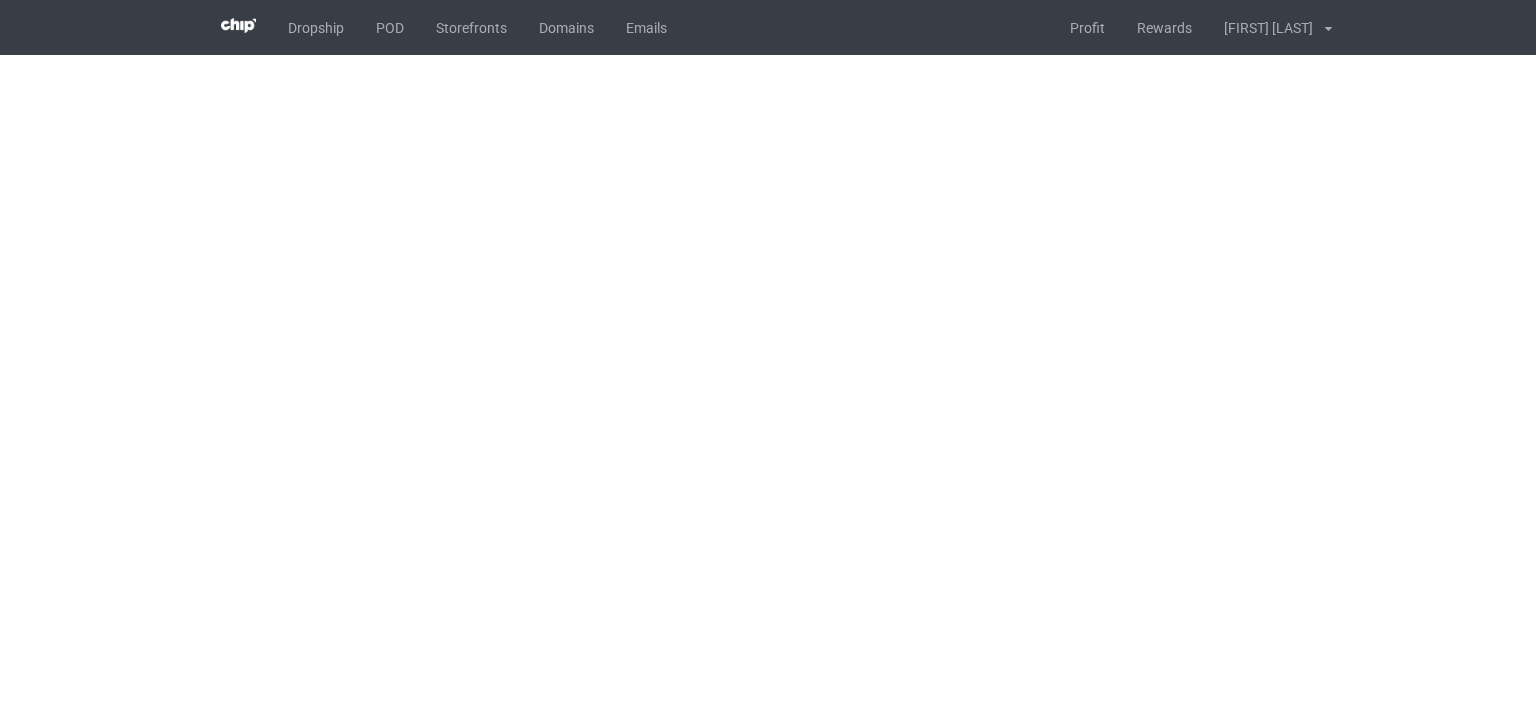 scroll, scrollTop: 0, scrollLeft: 0, axis: both 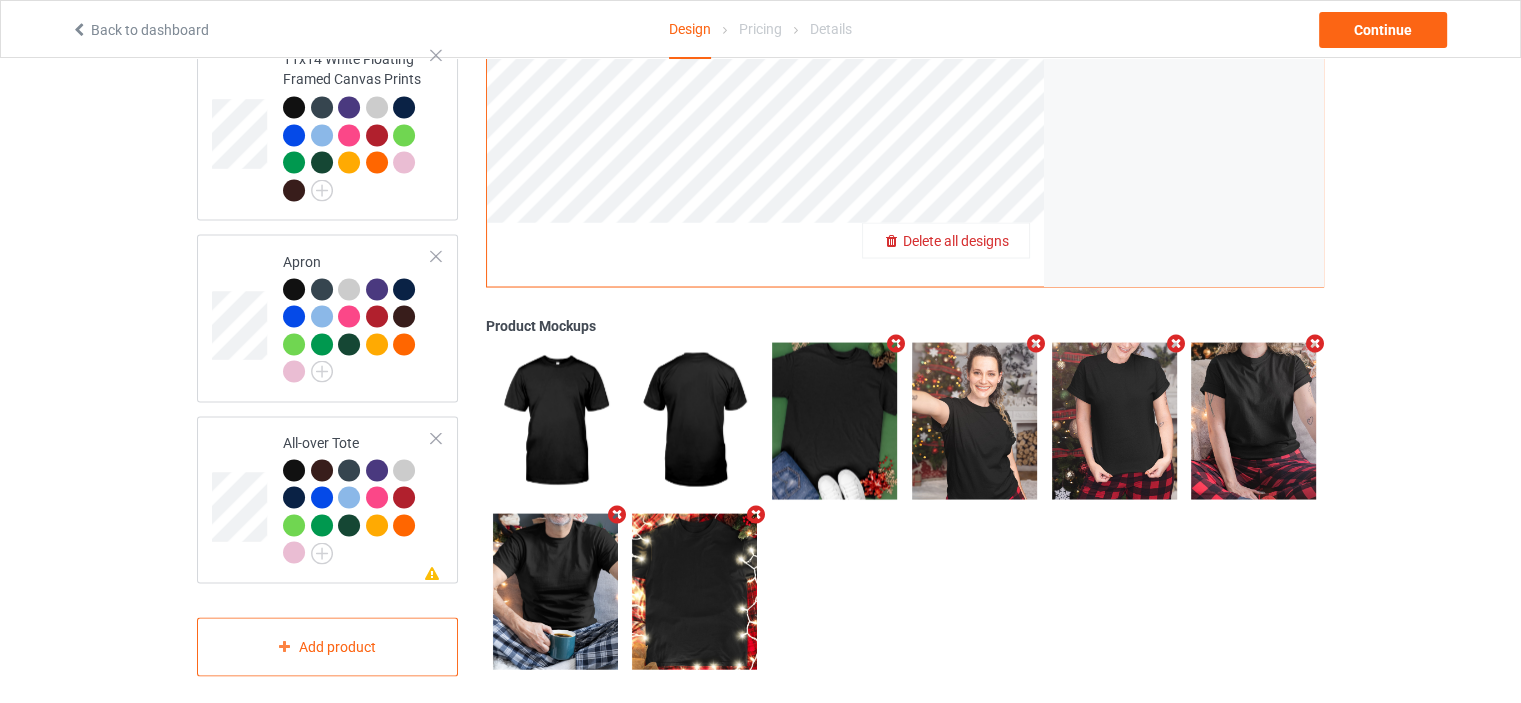 click on "Delete all designs" at bounding box center [956, 240] 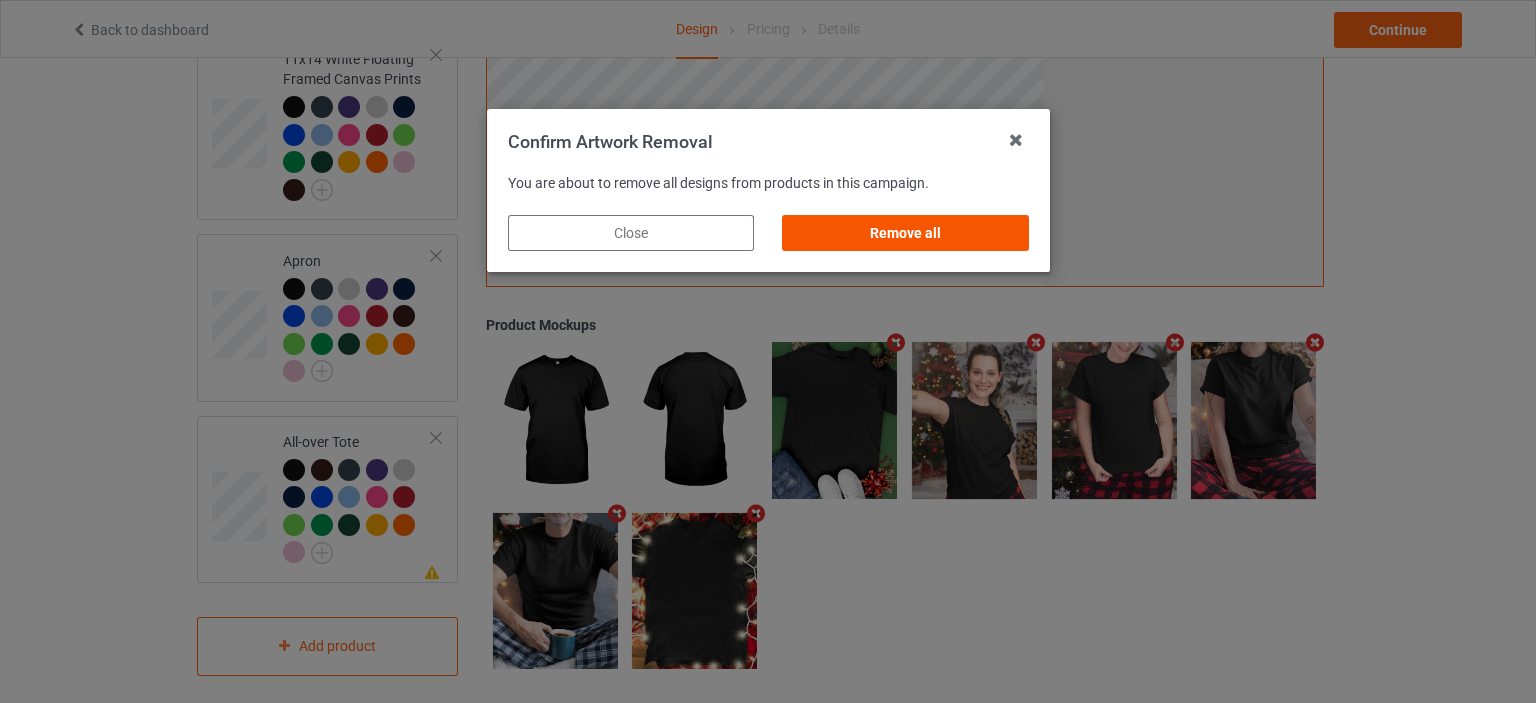 click on "Remove all" at bounding box center (905, 233) 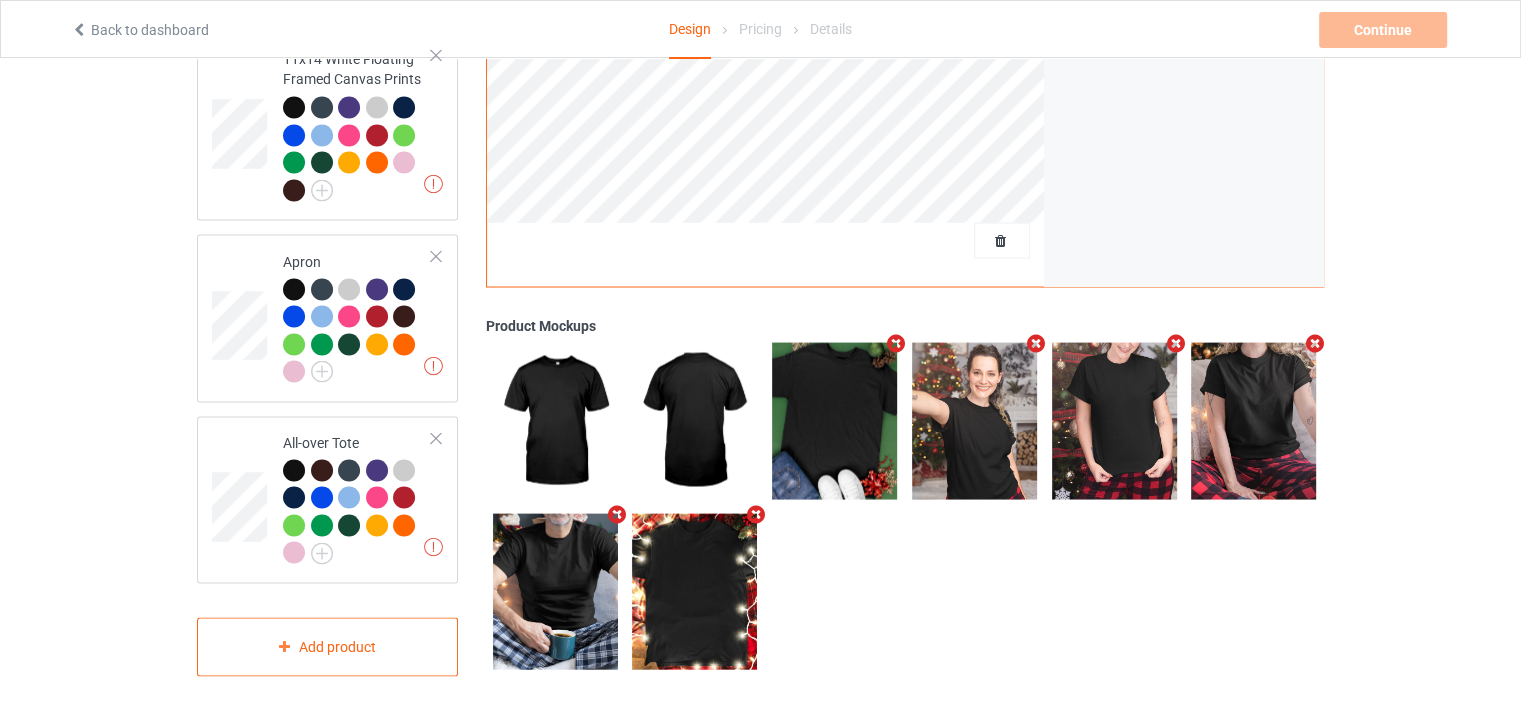 scroll, scrollTop: 0, scrollLeft: 0, axis: both 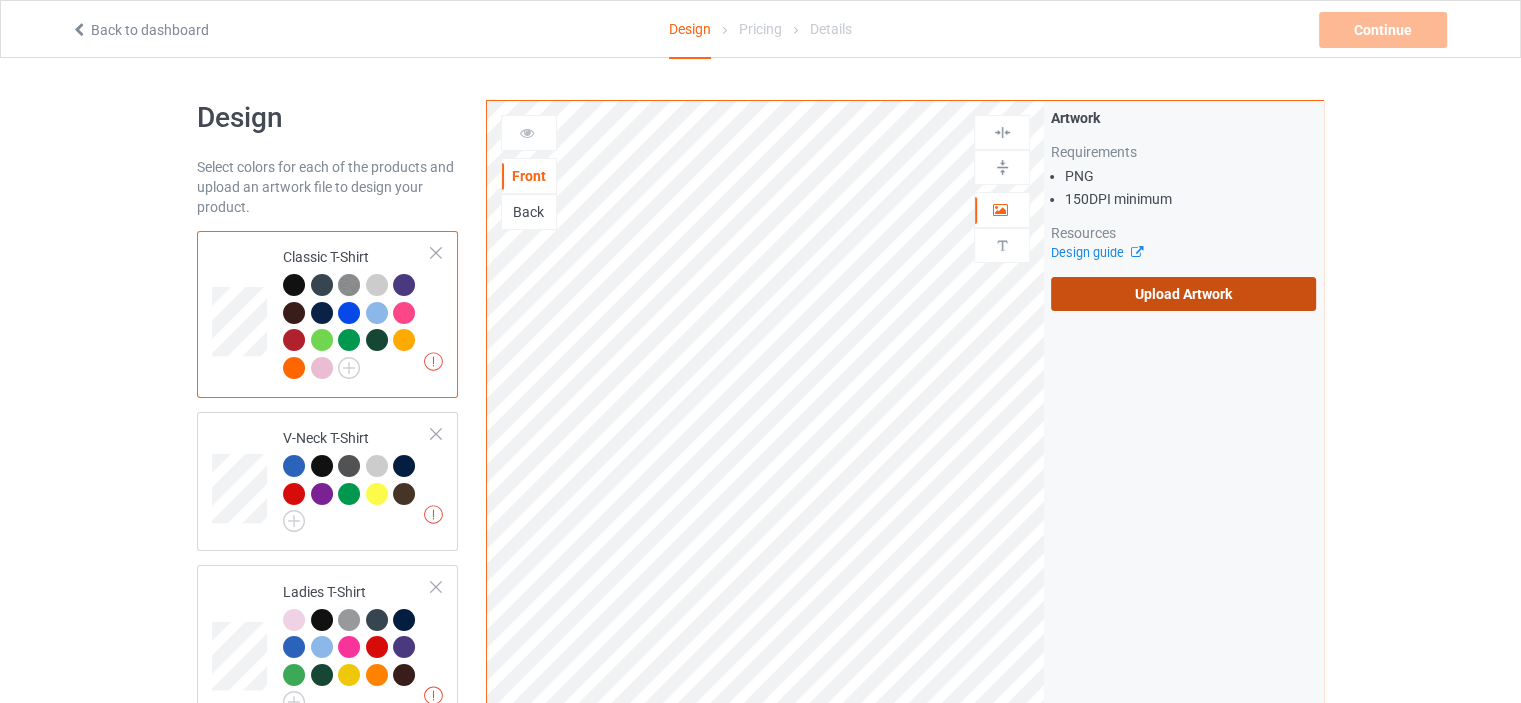 click on "Upload Artwork" at bounding box center (1183, 294) 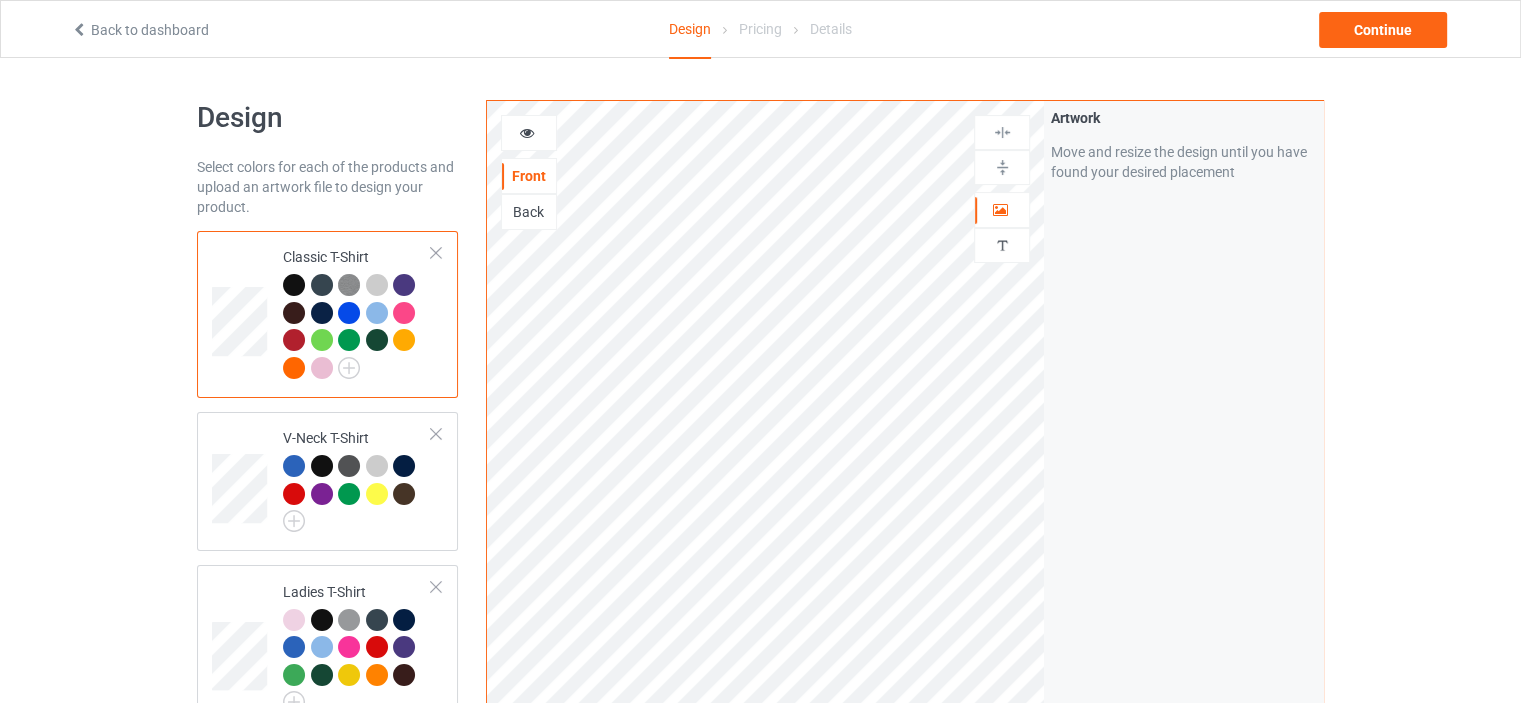 scroll, scrollTop: 3644, scrollLeft: 0, axis: vertical 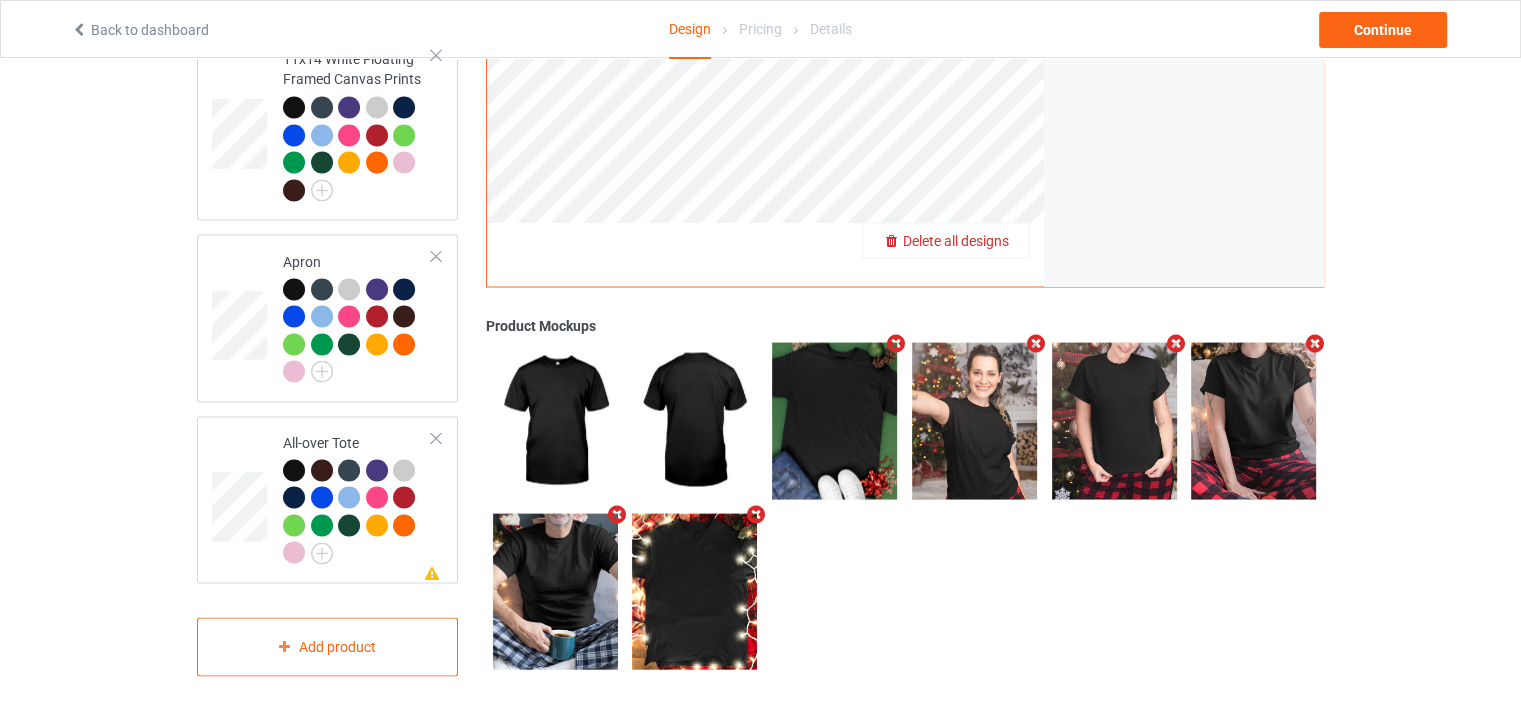click on "Delete all designs" at bounding box center [956, 240] 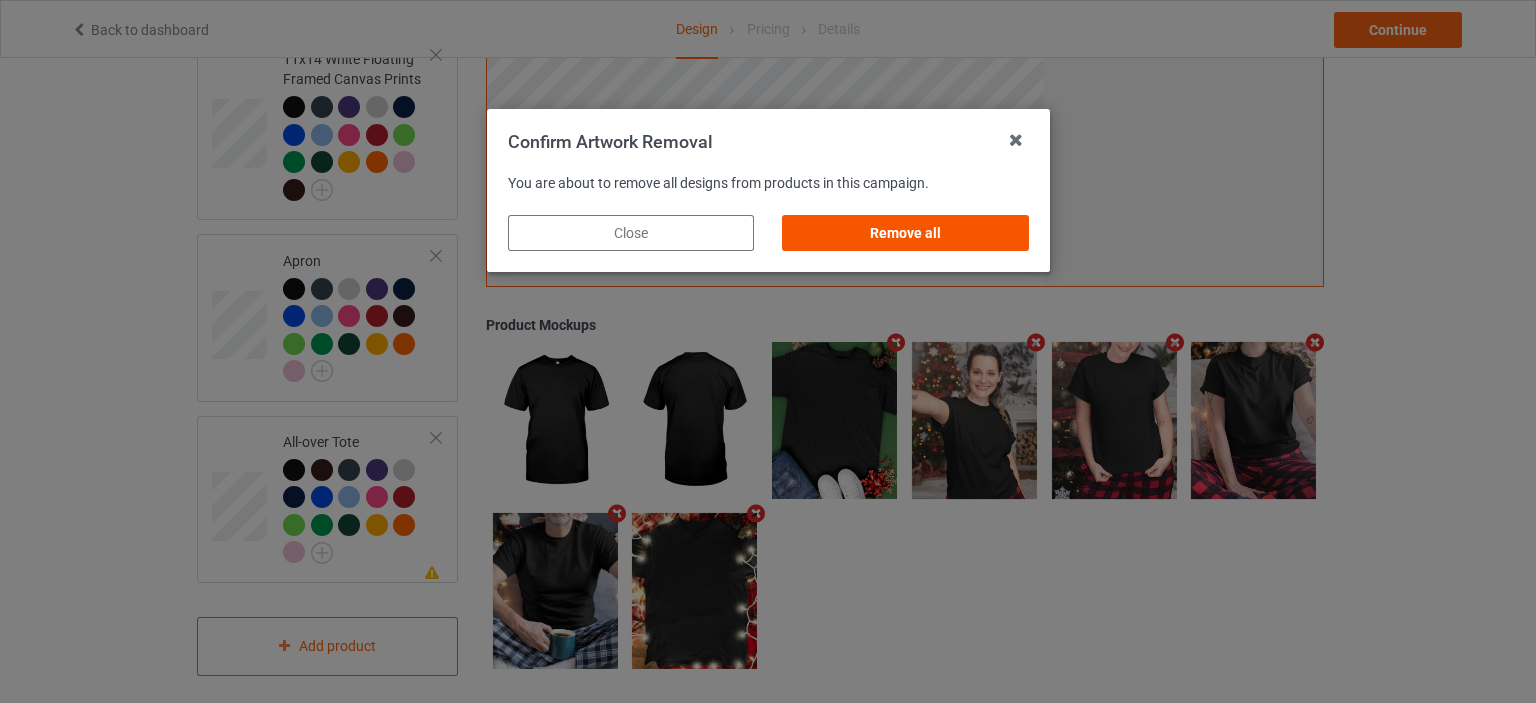 click on "Remove all" at bounding box center [905, 233] 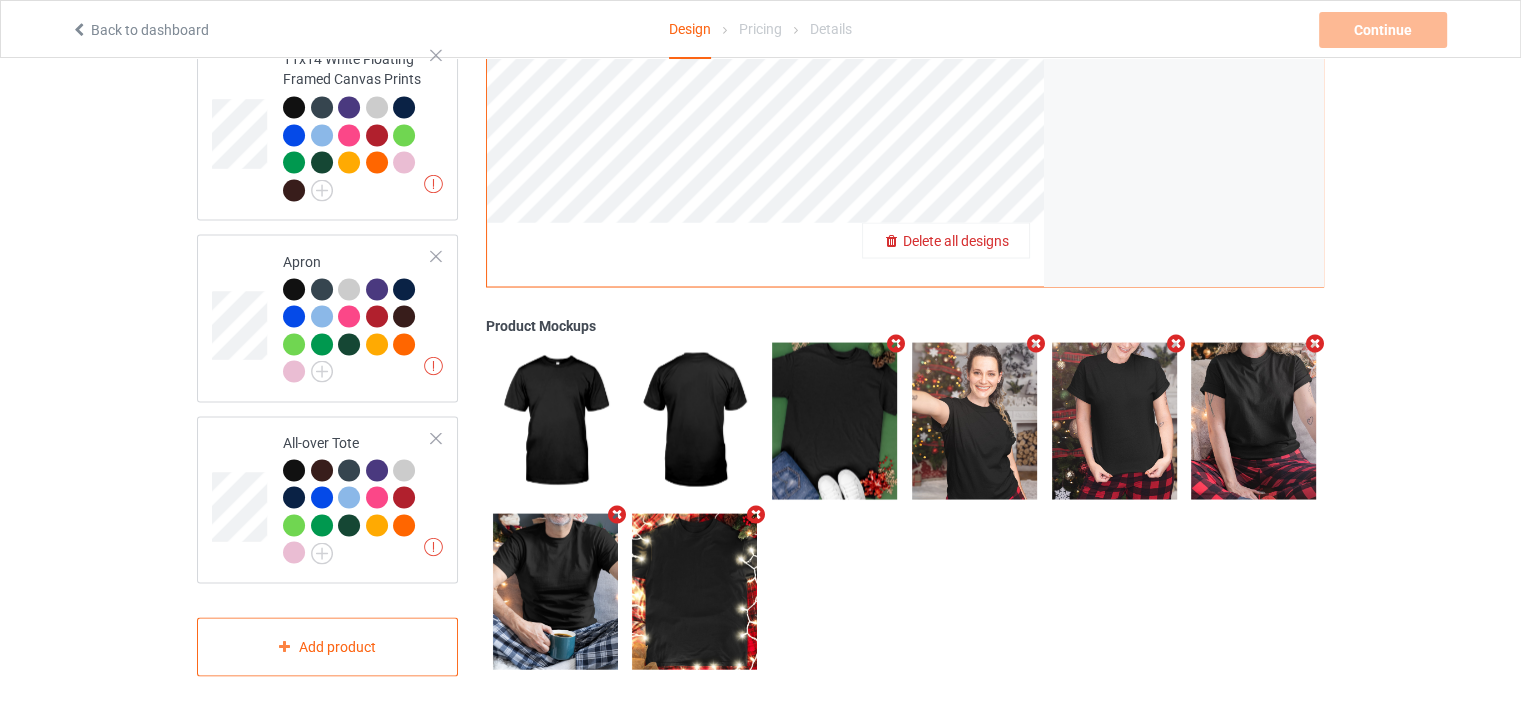 click on "Delete all designs" at bounding box center [956, 240] 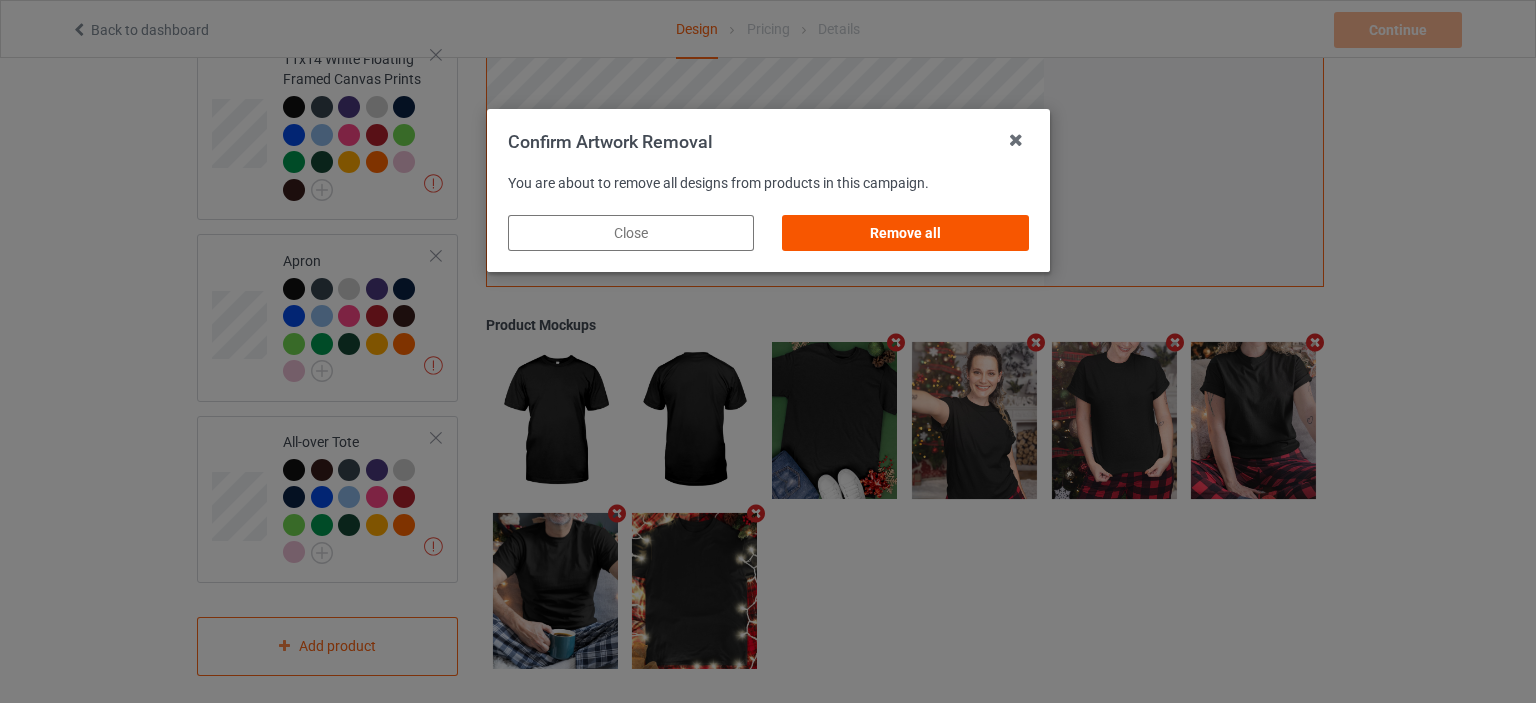 click on "Remove all" at bounding box center (905, 233) 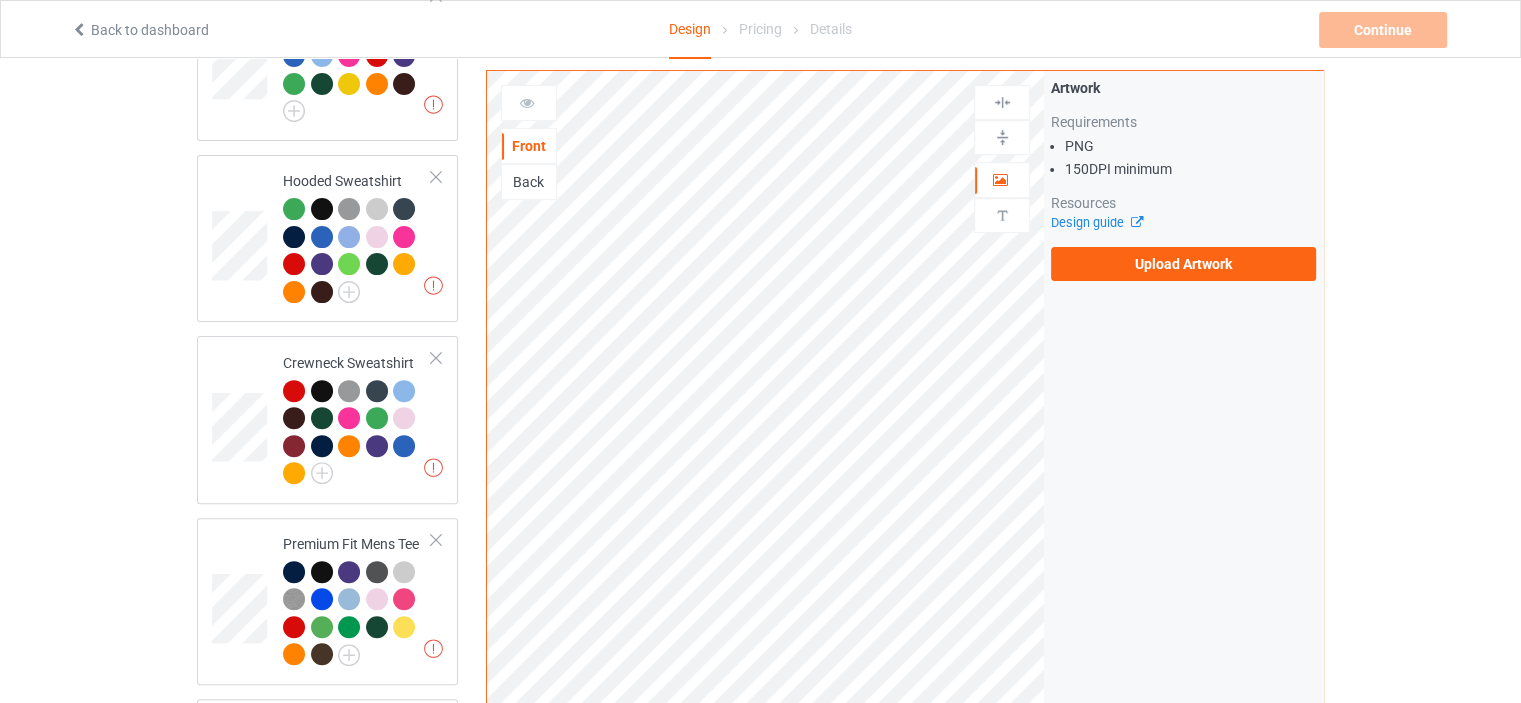scroll, scrollTop: 413, scrollLeft: 0, axis: vertical 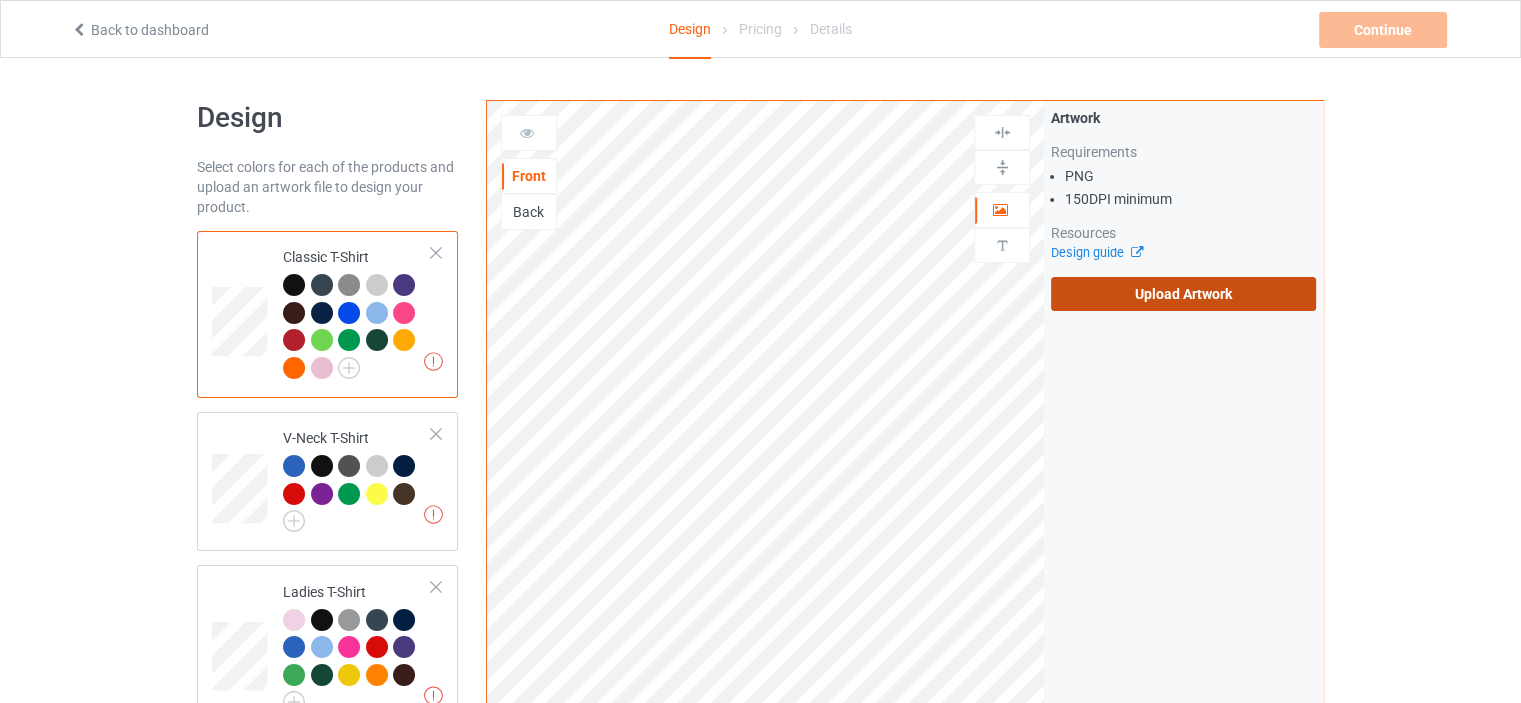 click on "Upload Artwork" at bounding box center (1183, 294) 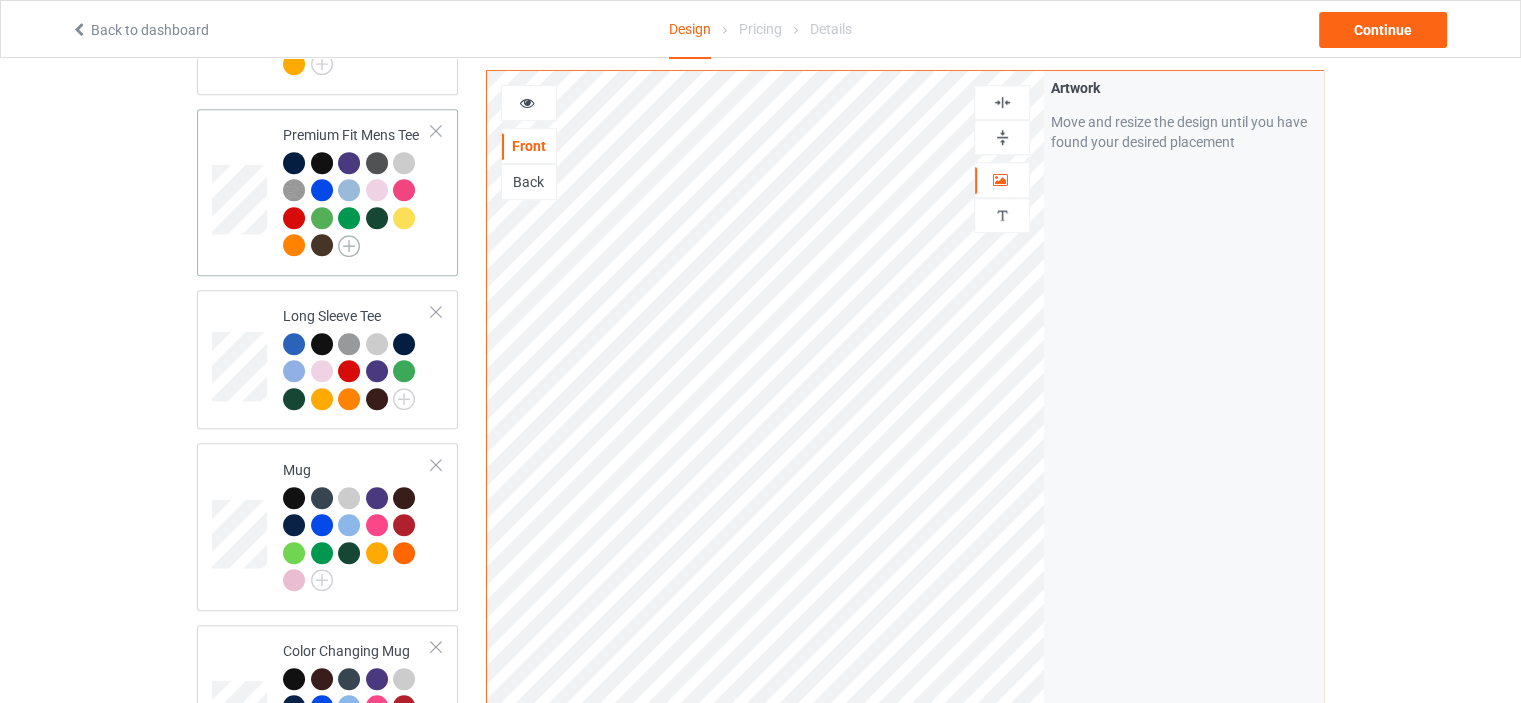 scroll, scrollTop: 1300, scrollLeft: 0, axis: vertical 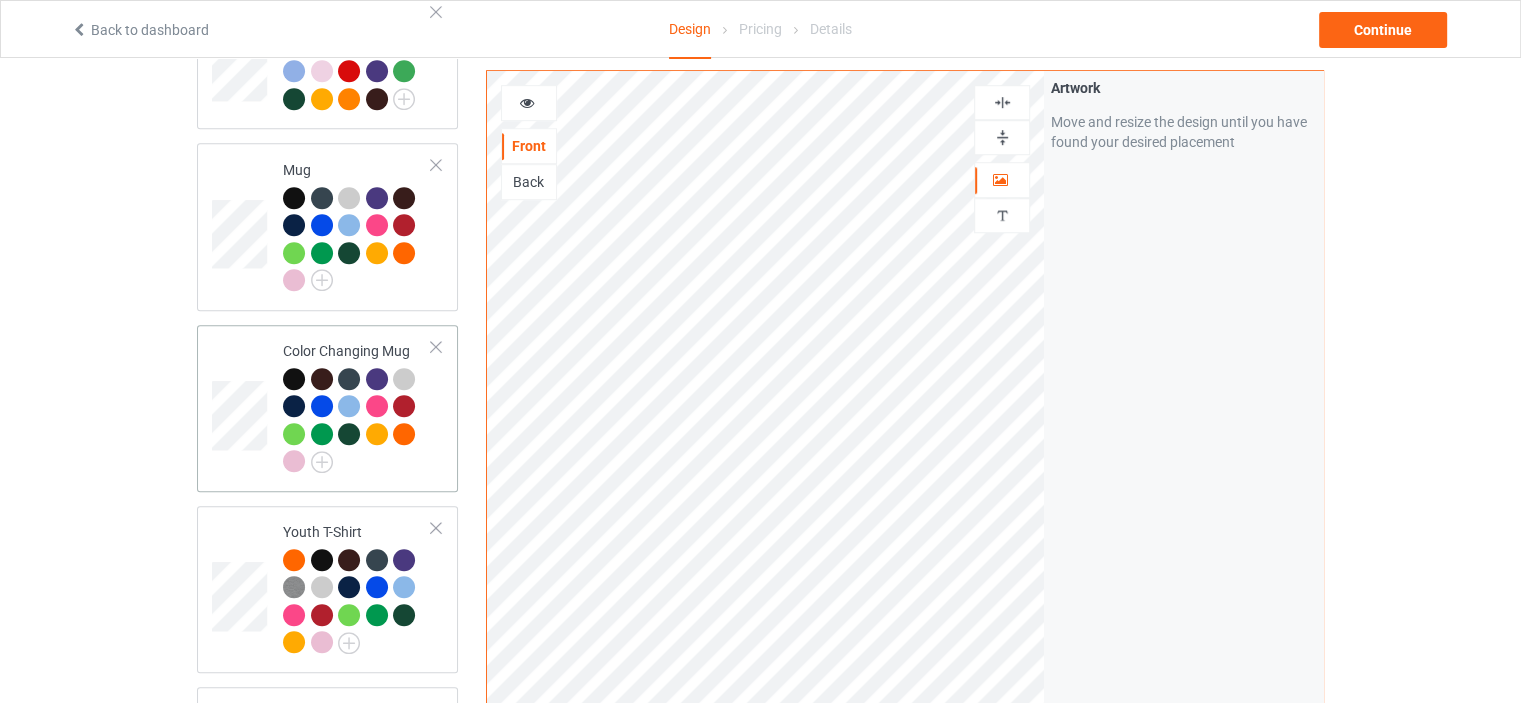 click on "Color Changing Mug" at bounding box center (357, 408) 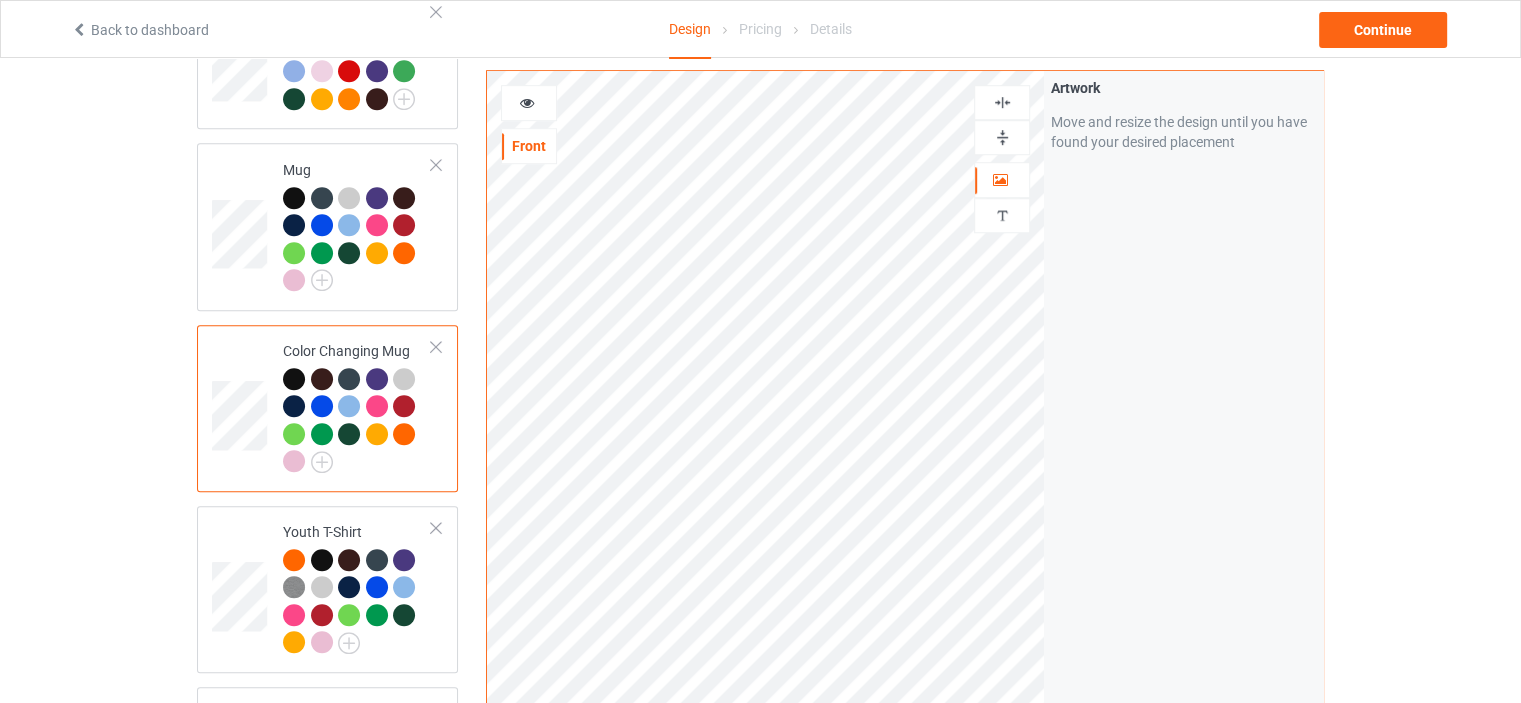 click at bounding box center [1002, 137] 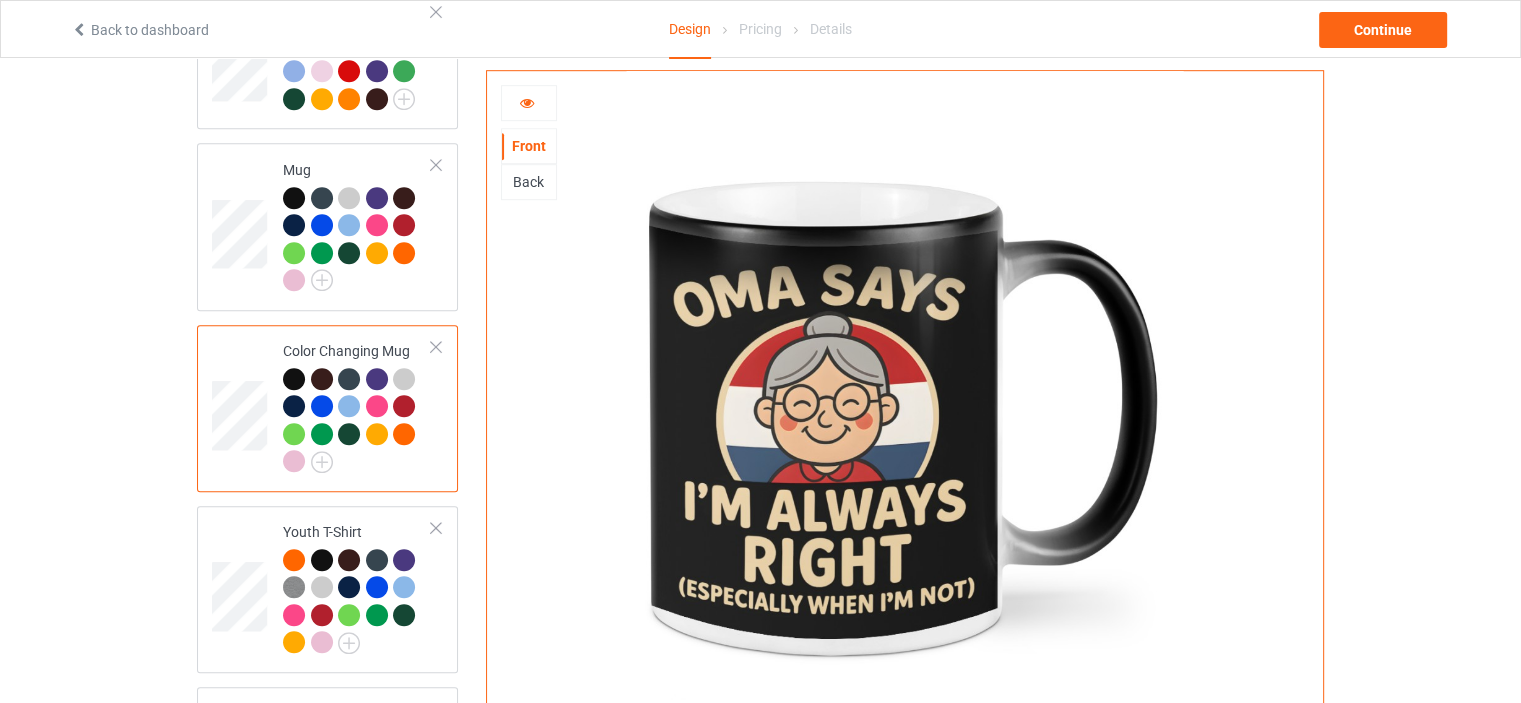 click at bounding box center (529, 103) 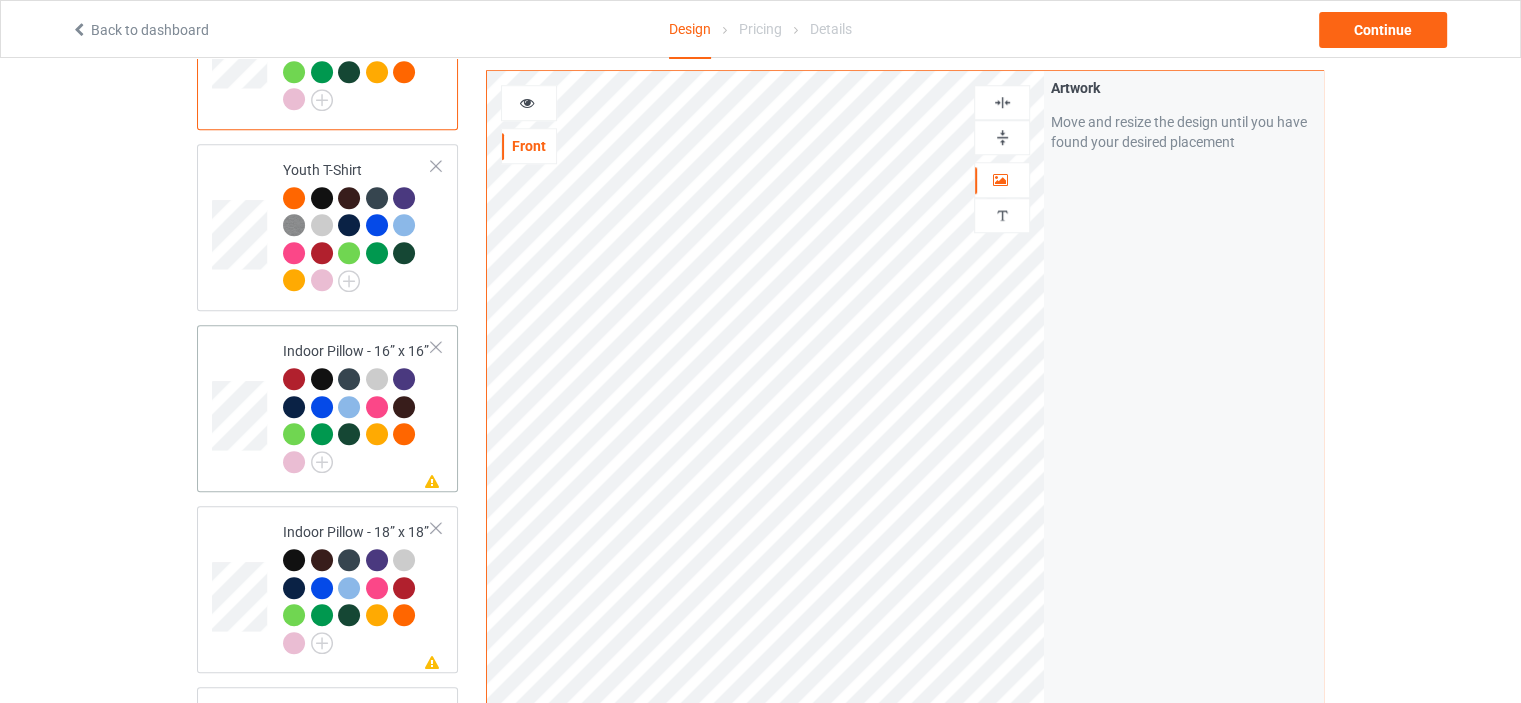 scroll, scrollTop: 1700, scrollLeft: 0, axis: vertical 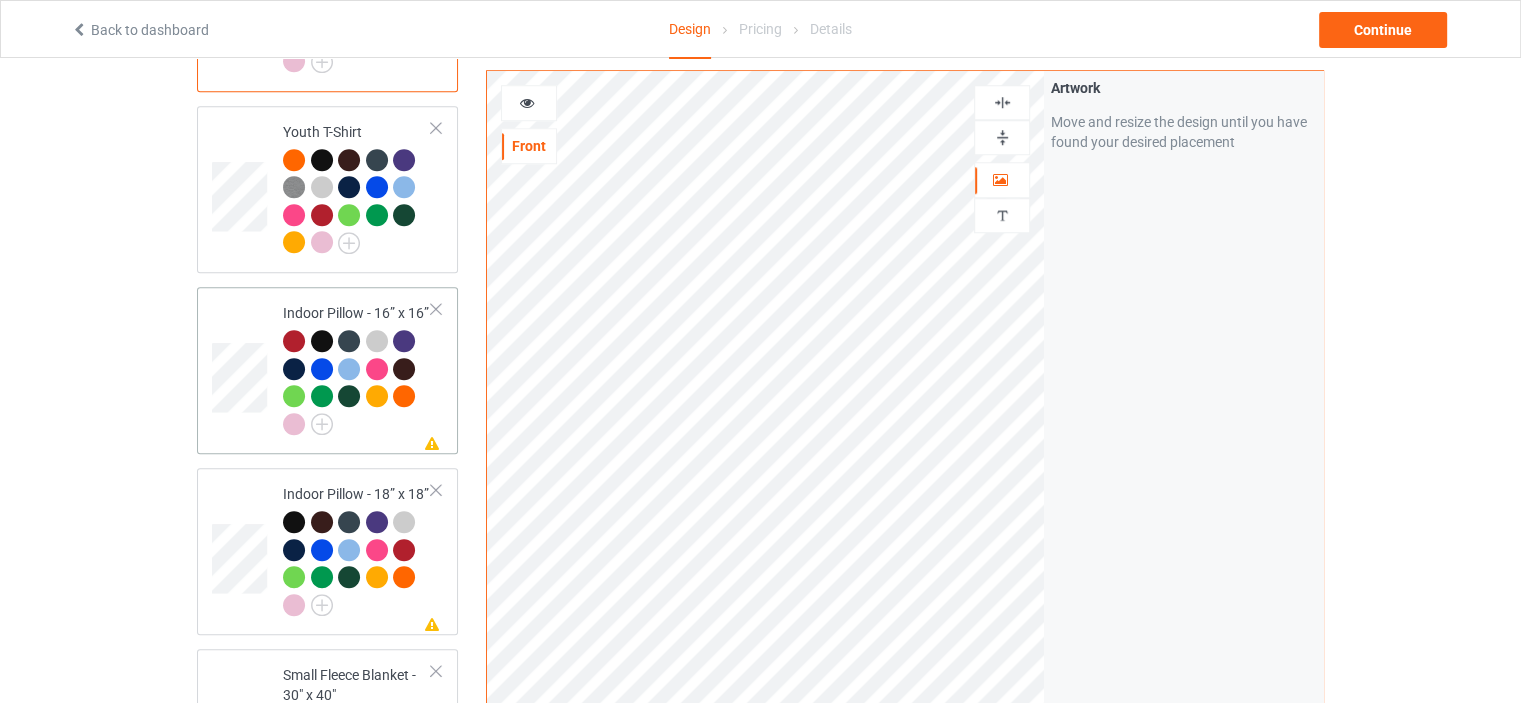 click on "Indoor Pillow - 16” x 16”" at bounding box center (357, 368) 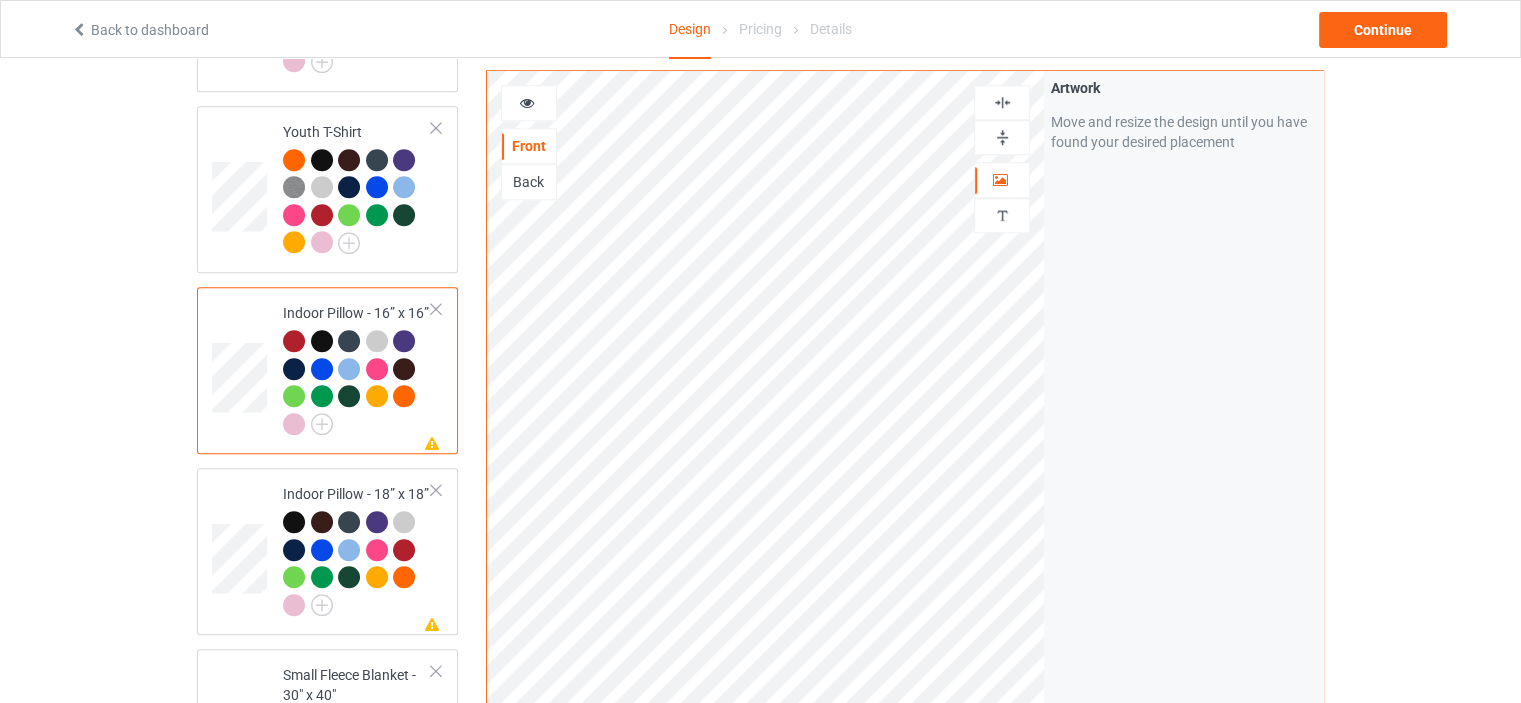click at bounding box center (1002, 137) 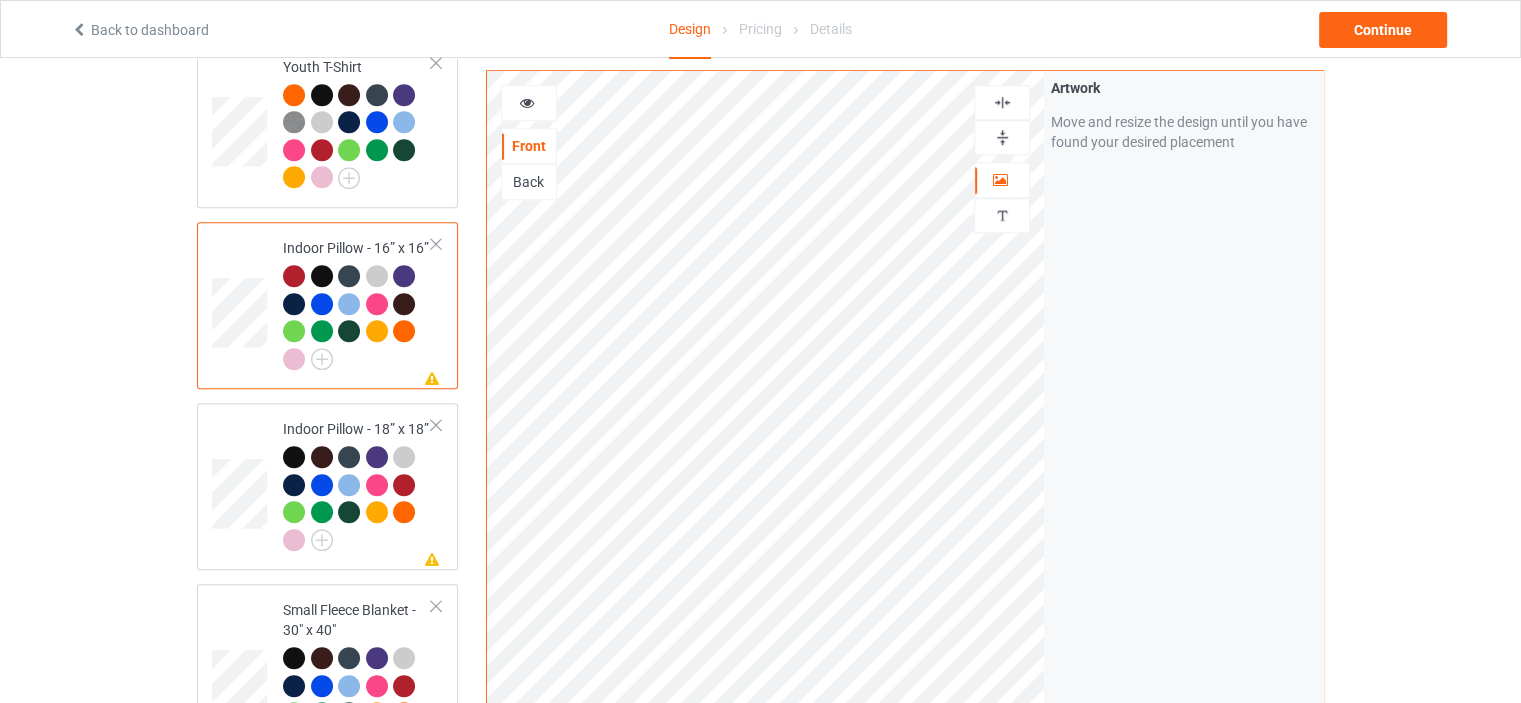 scroll, scrollTop: 1800, scrollLeft: 0, axis: vertical 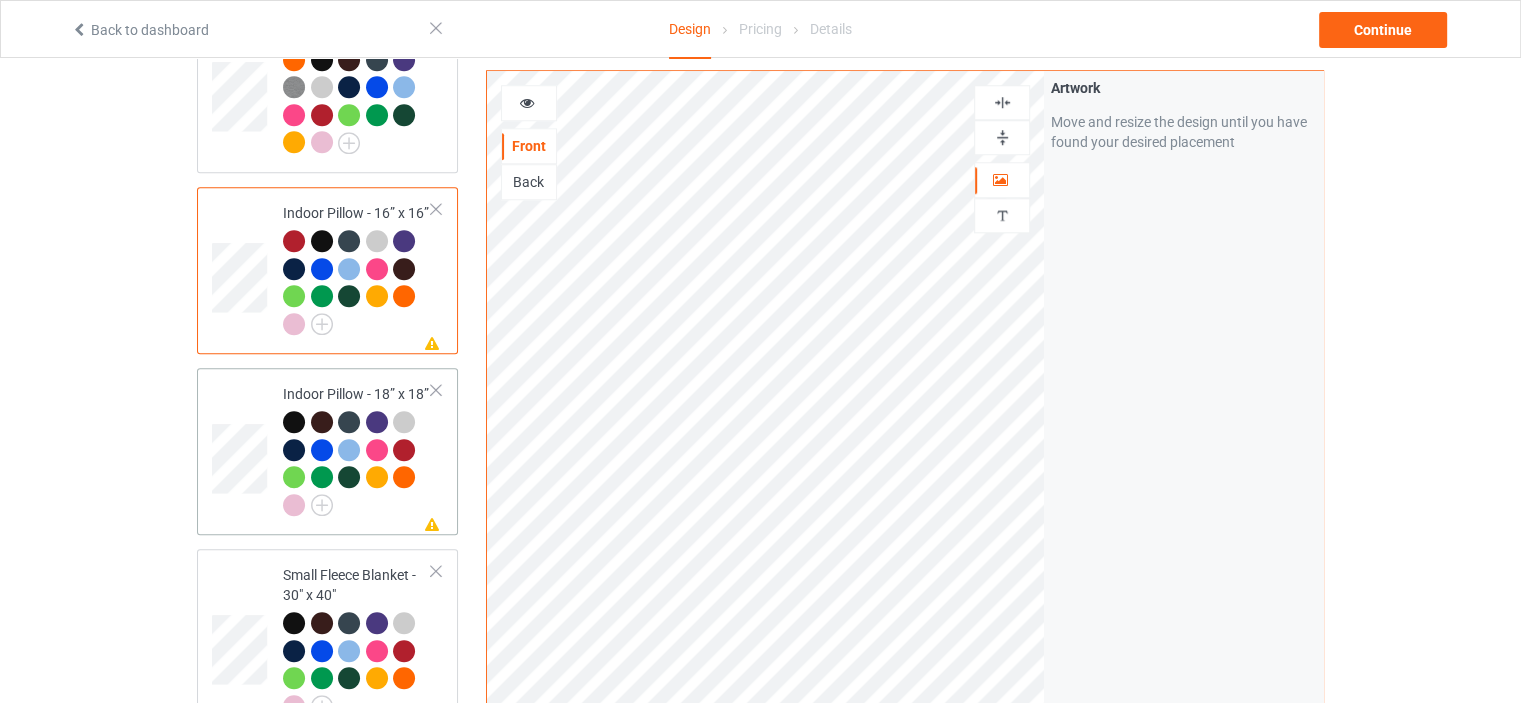 click on "Indoor Pillow - 18” x 18”" at bounding box center (357, 449) 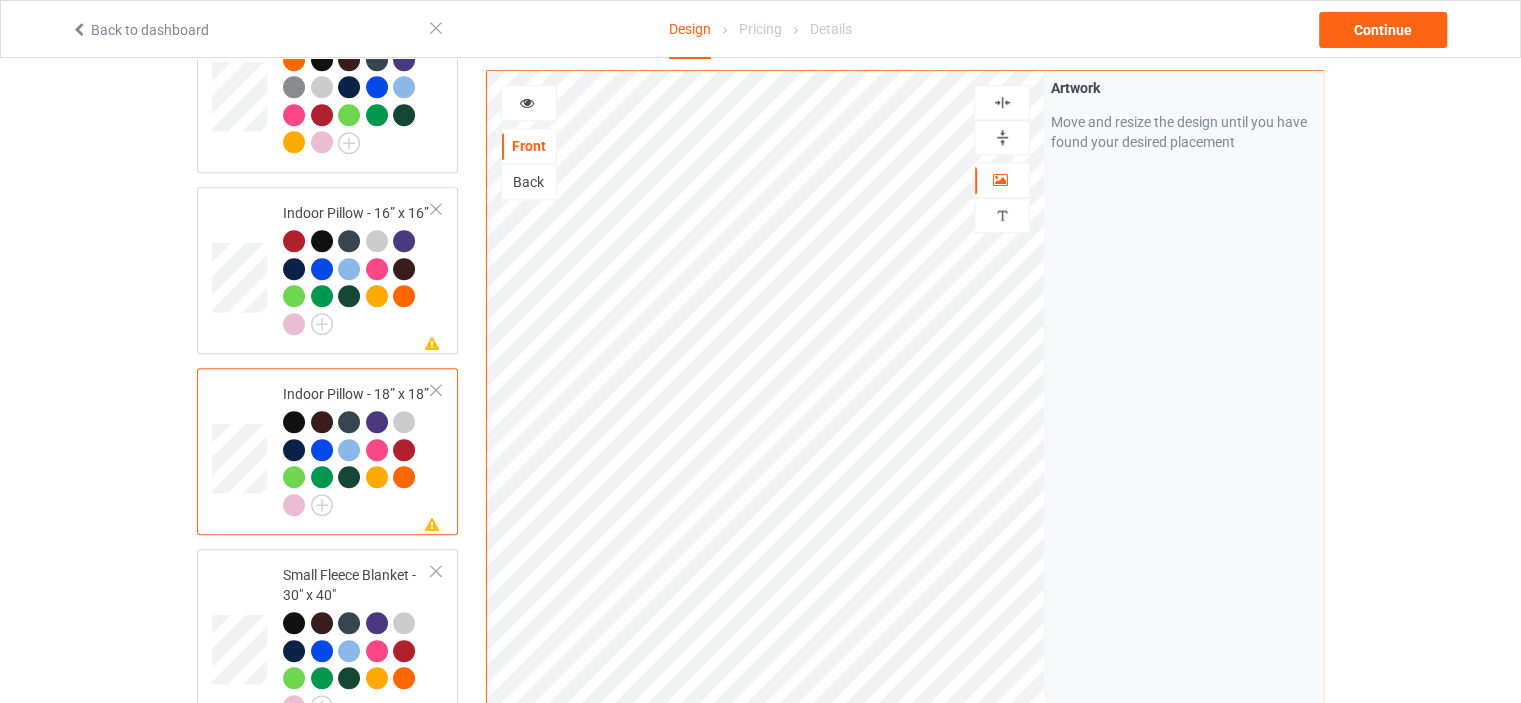click at bounding box center (1002, 137) 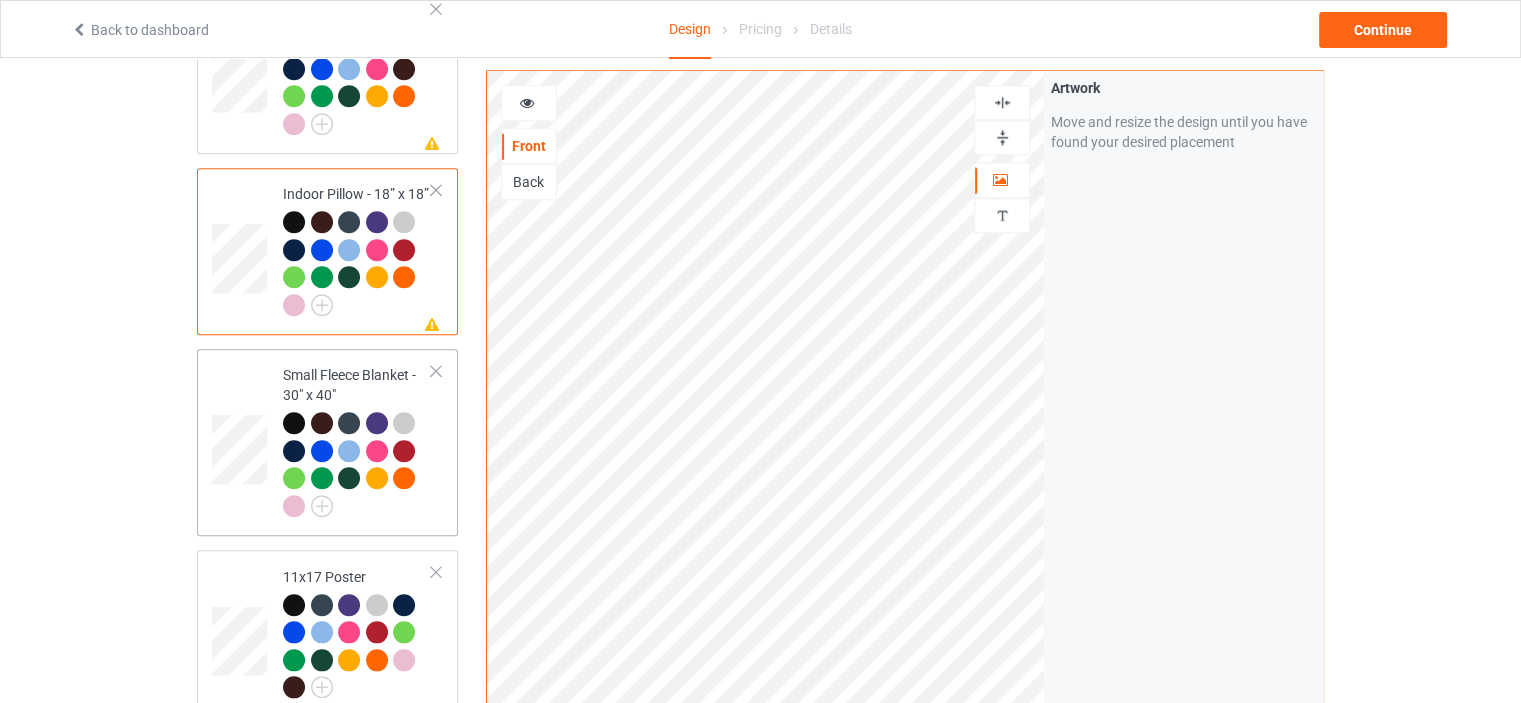 click on "Small Fleece Blanket - 30" x 40"" at bounding box center [357, 442] 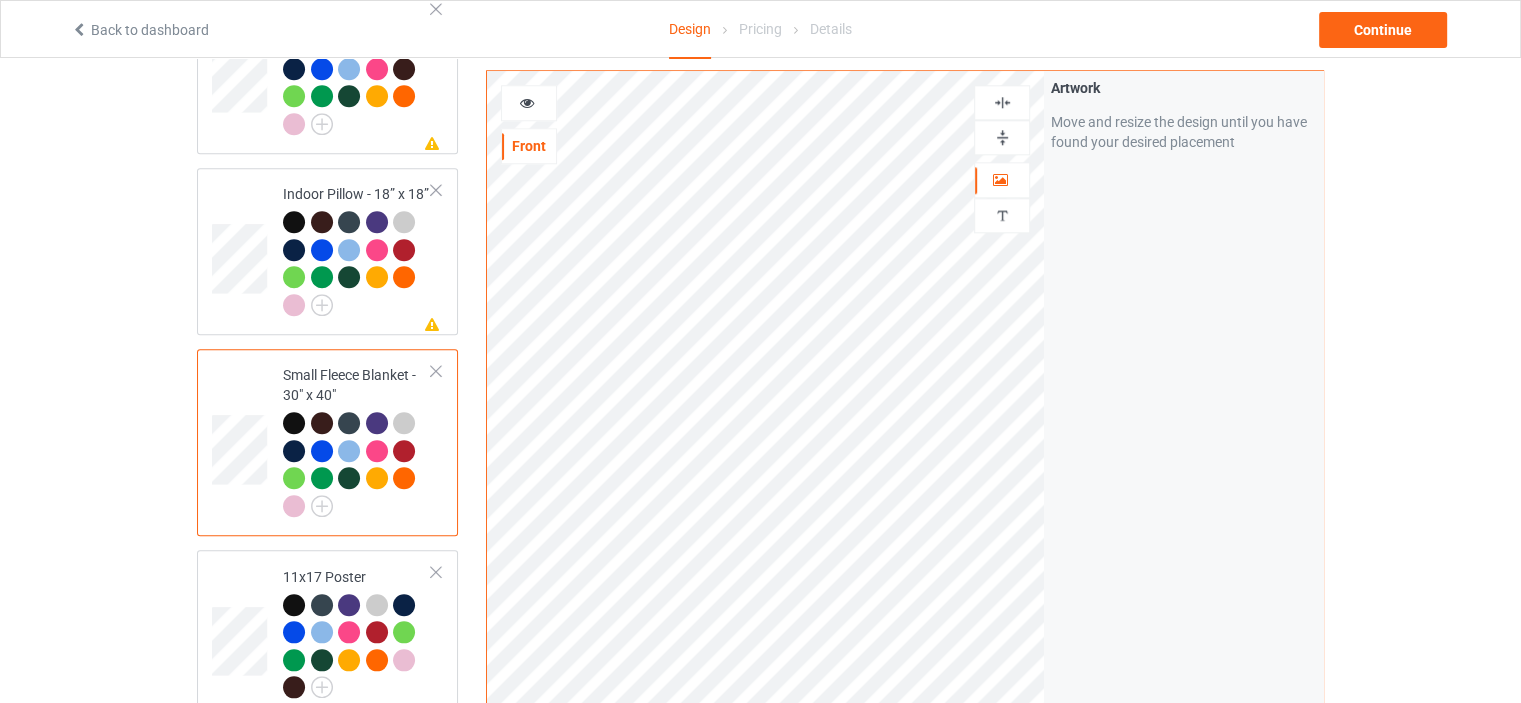 click at bounding box center [1002, 137] 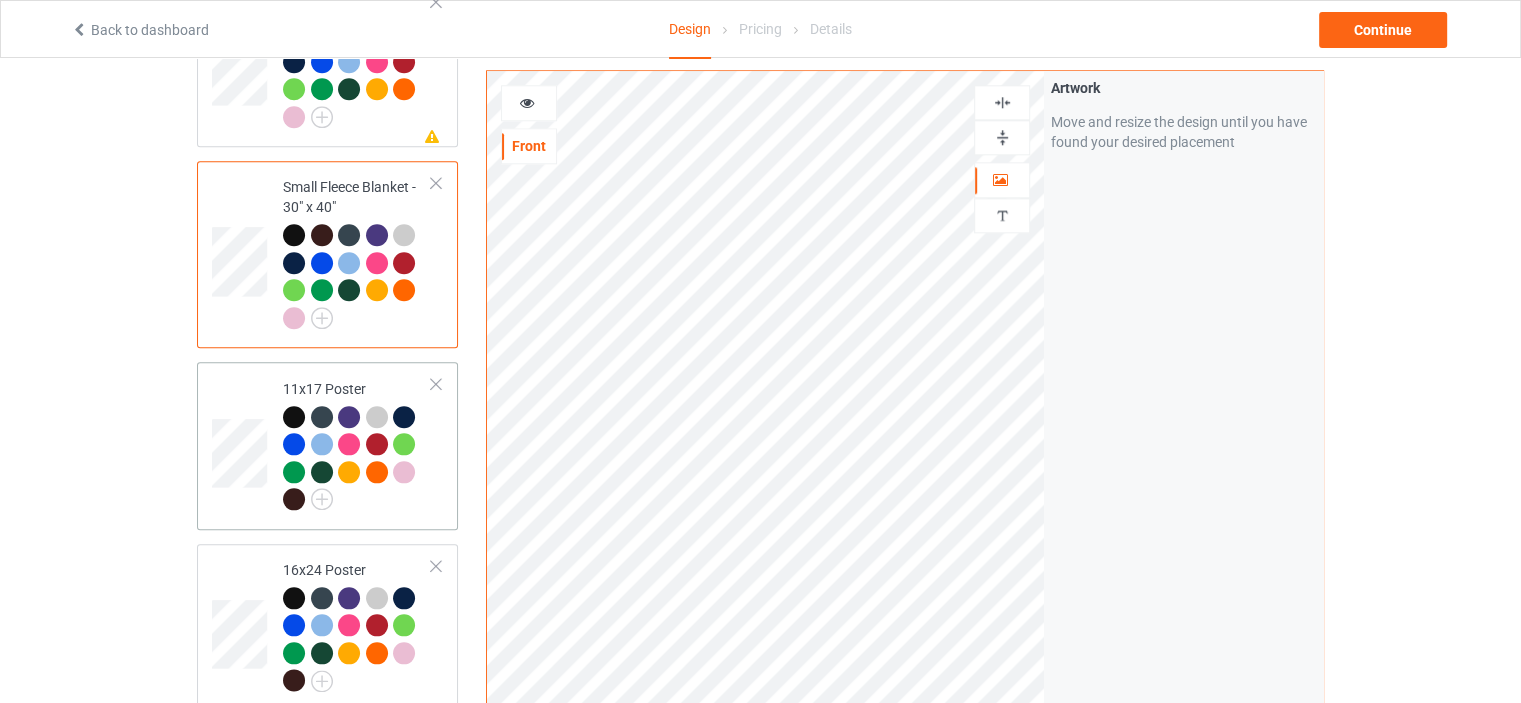 scroll, scrollTop: 2200, scrollLeft: 0, axis: vertical 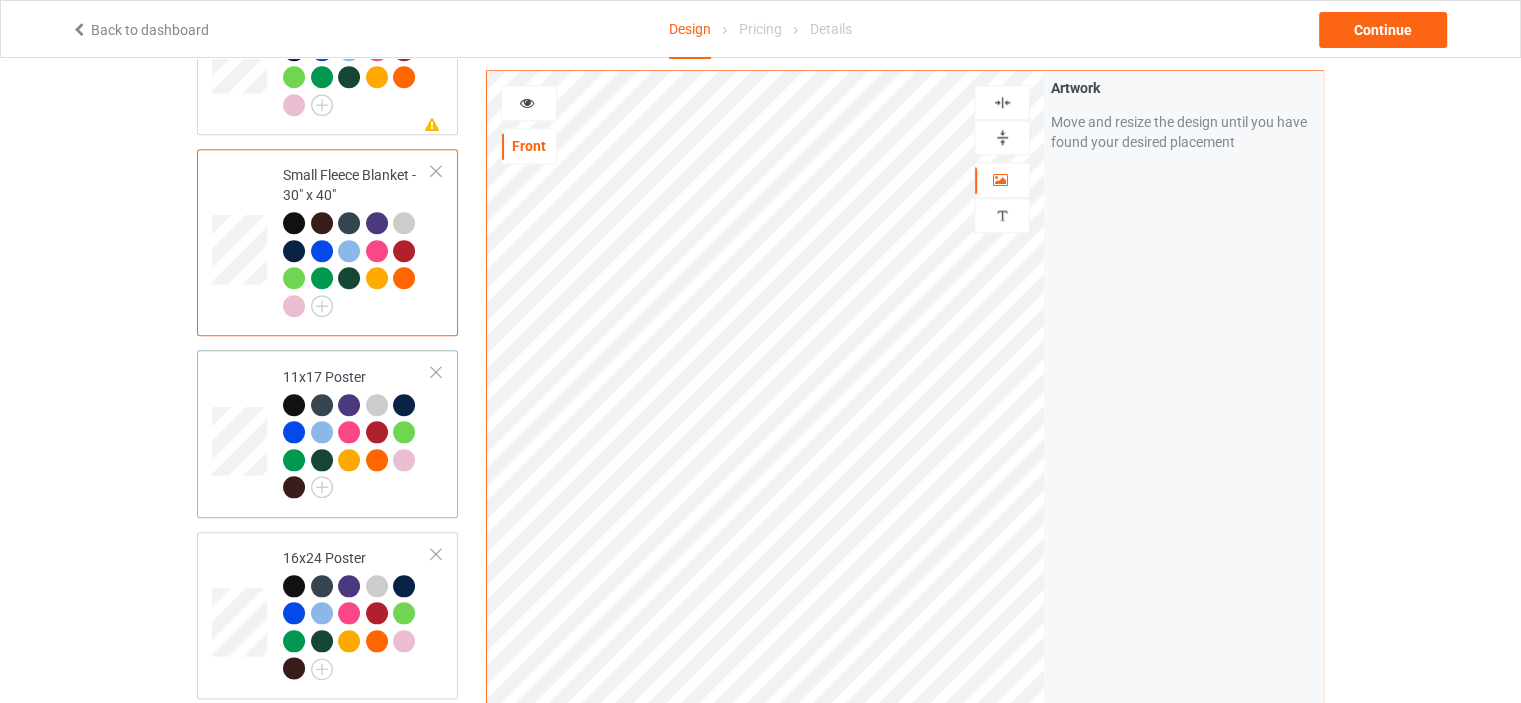 click on "11x17 Poster" at bounding box center [357, 432] 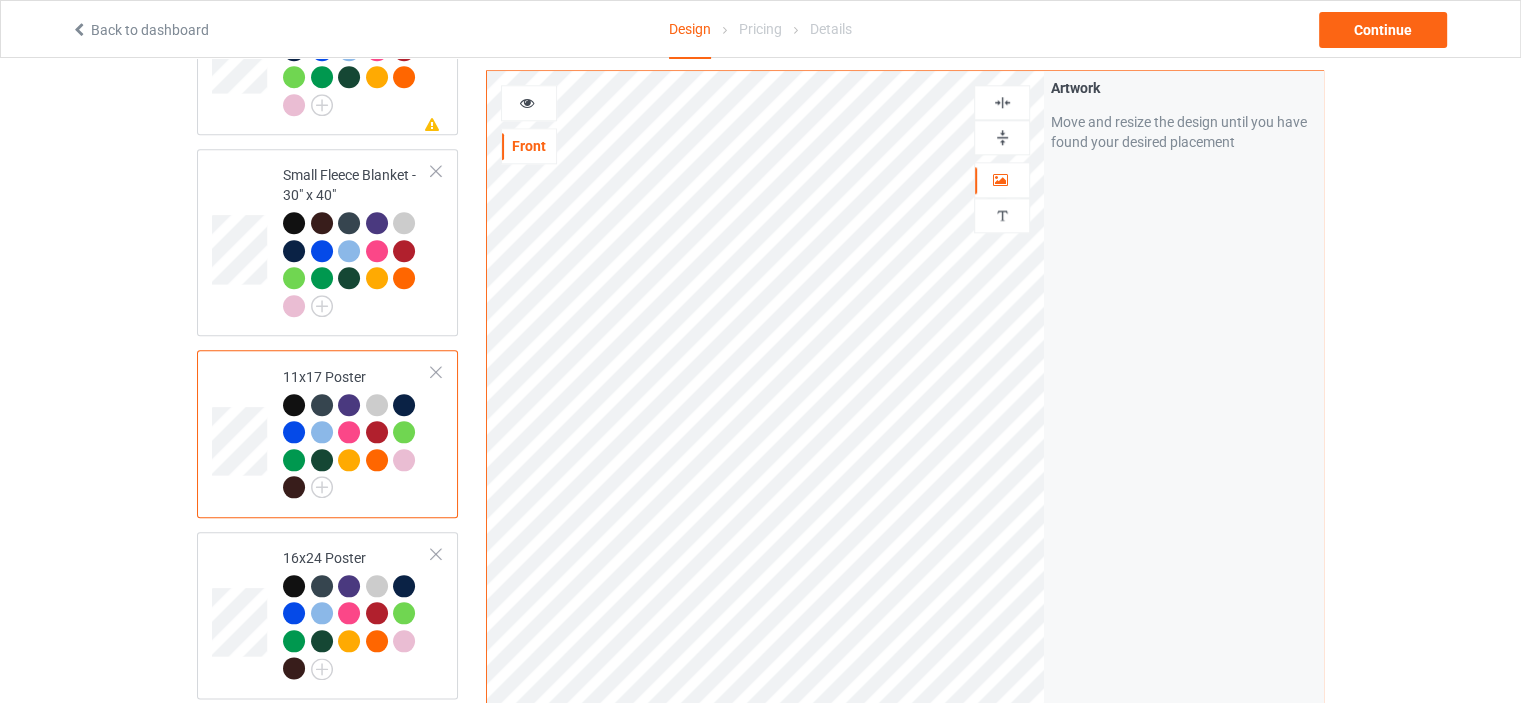 click at bounding box center (1002, 137) 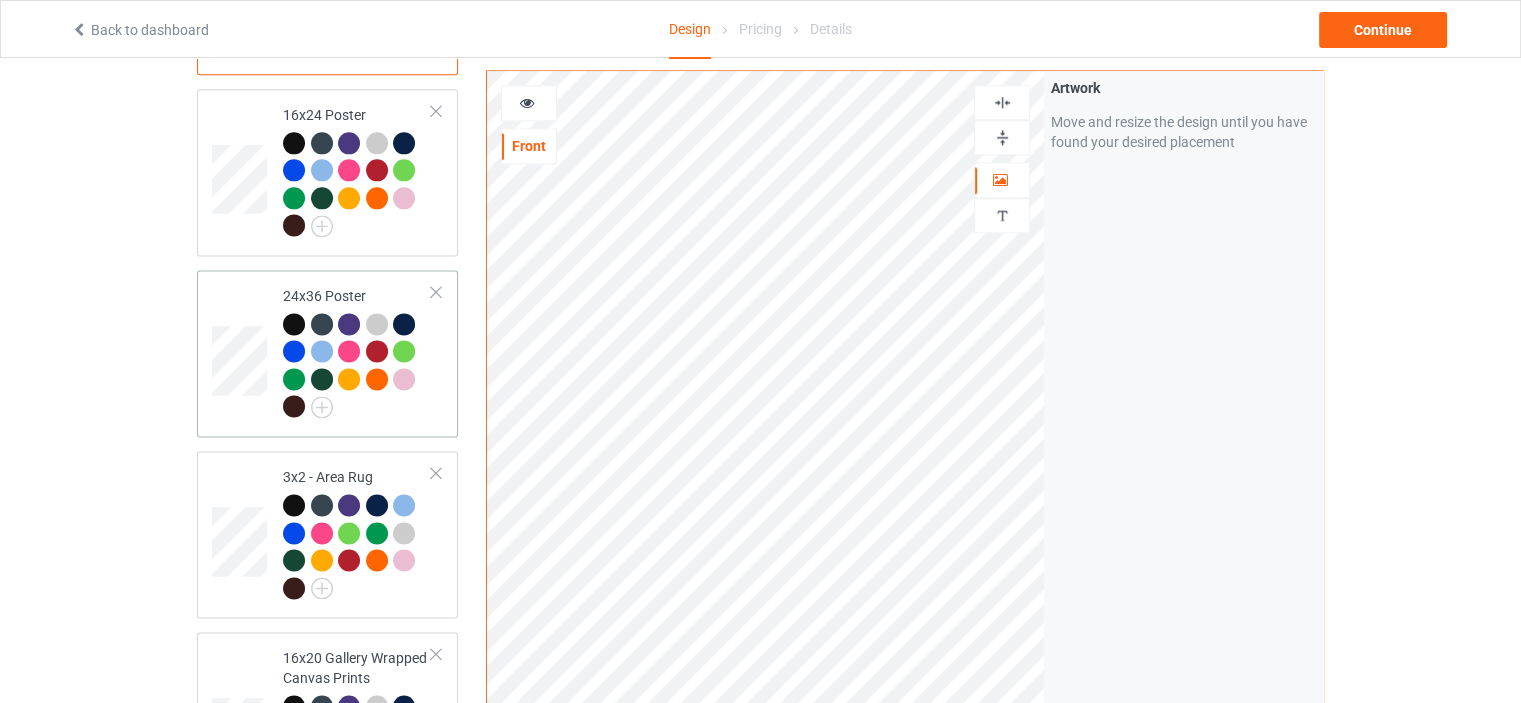 scroll, scrollTop: 2700, scrollLeft: 0, axis: vertical 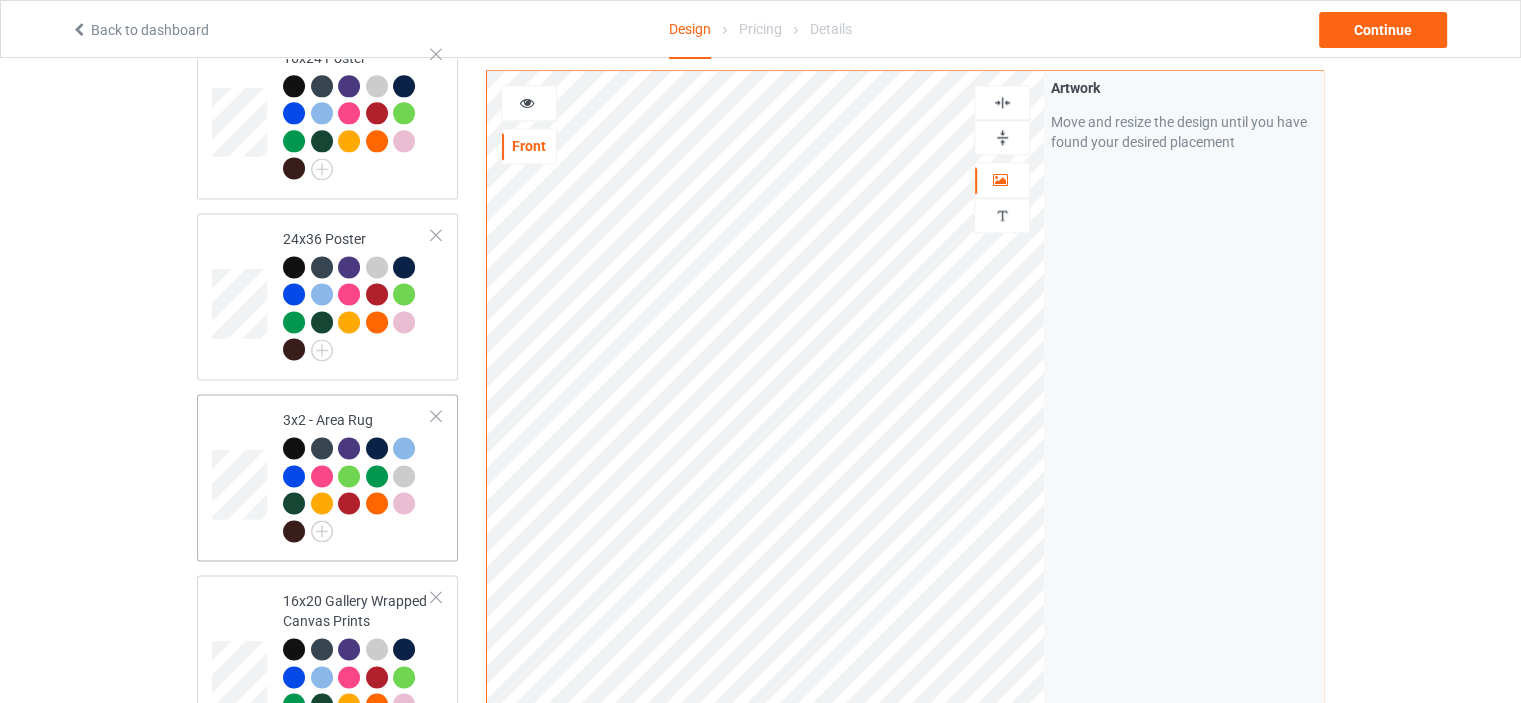 click on "3x2 - Area Rug" at bounding box center (357, 477) 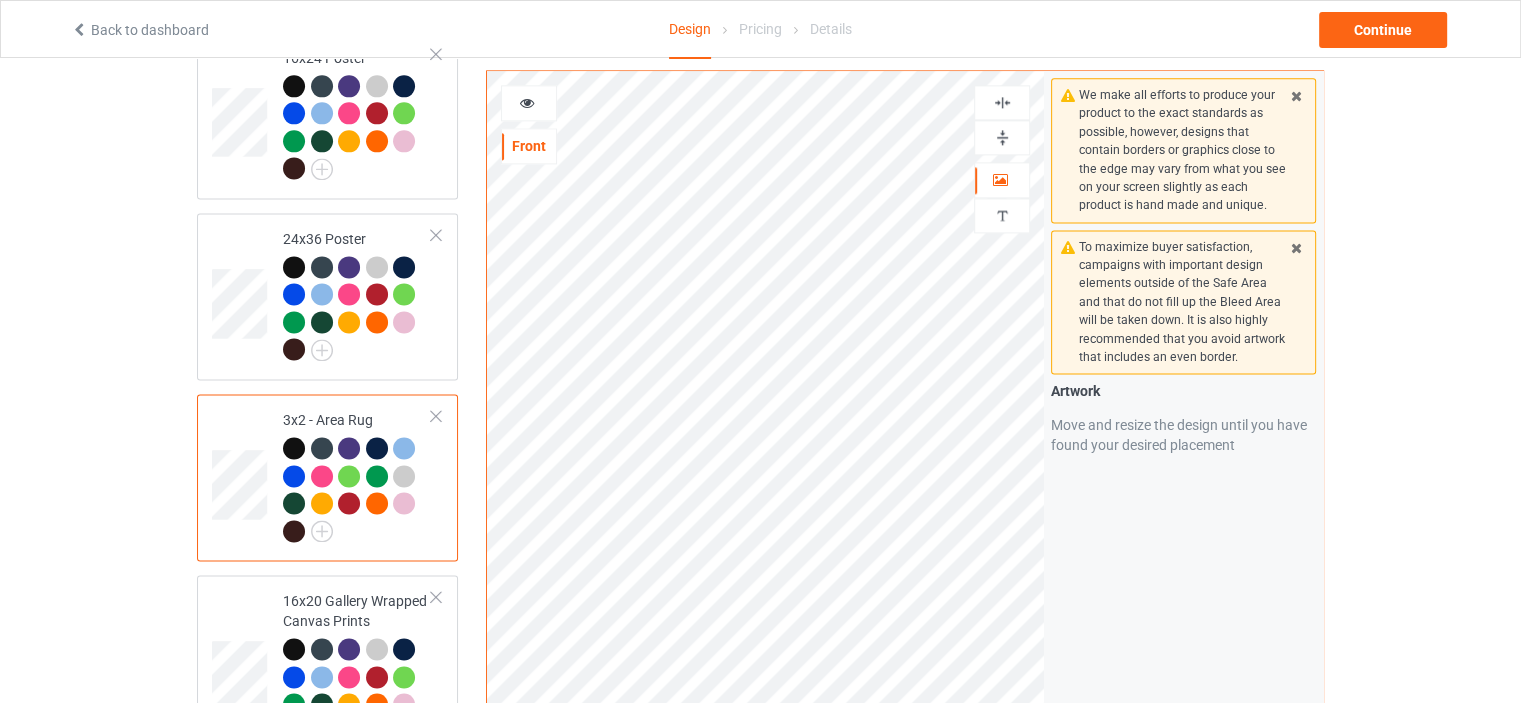 click at bounding box center [1002, 137] 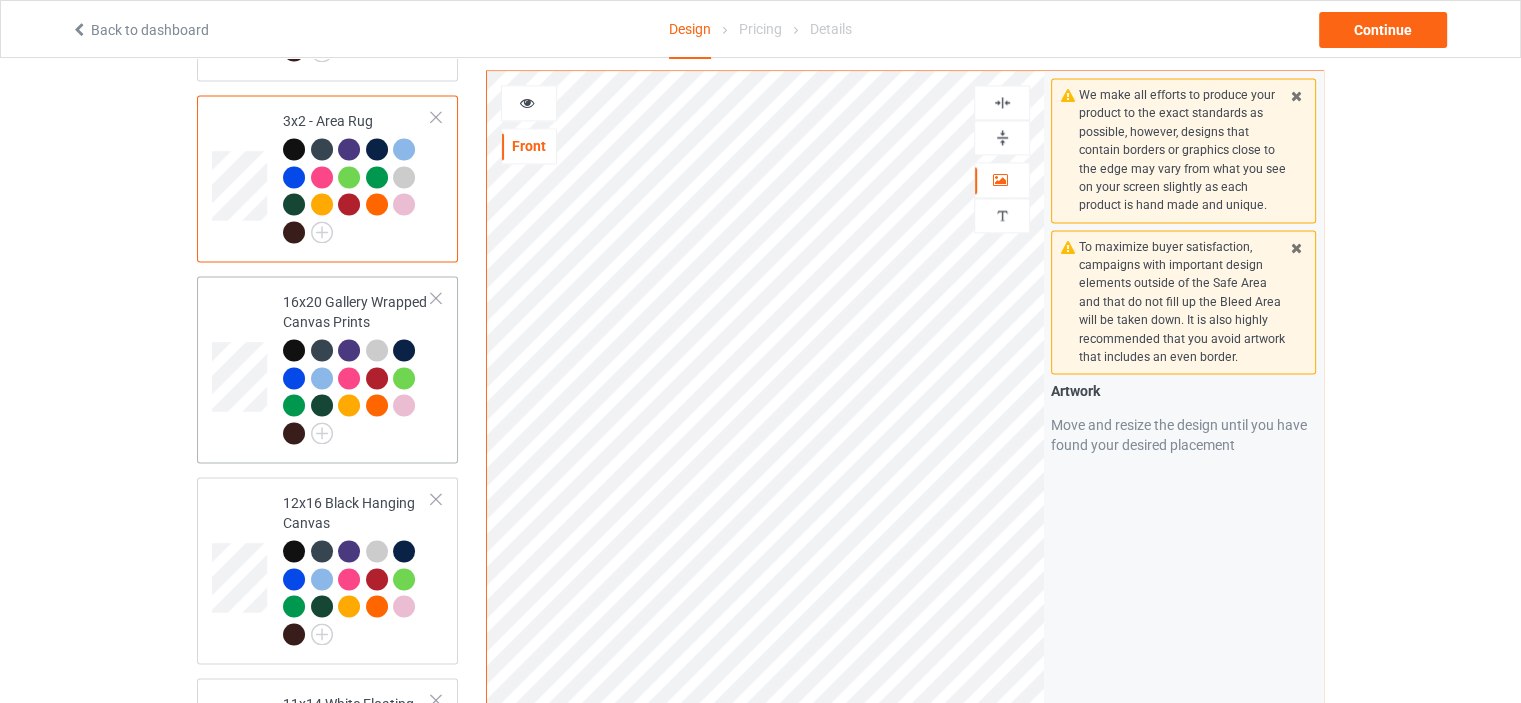 scroll, scrollTop: 3000, scrollLeft: 0, axis: vertical 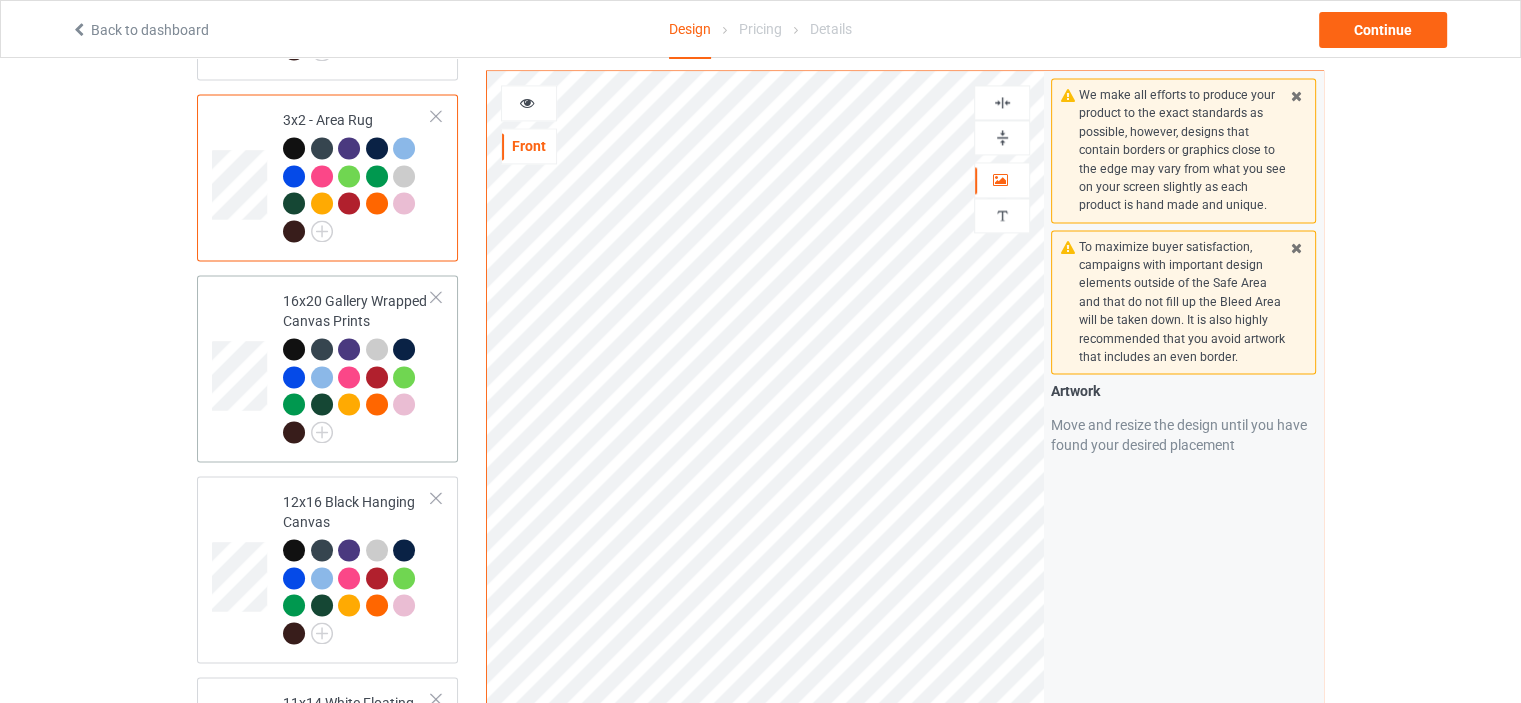 click on "16x20 Gallery Wrapped Canvas Prints" at bounding box center [357, 366] 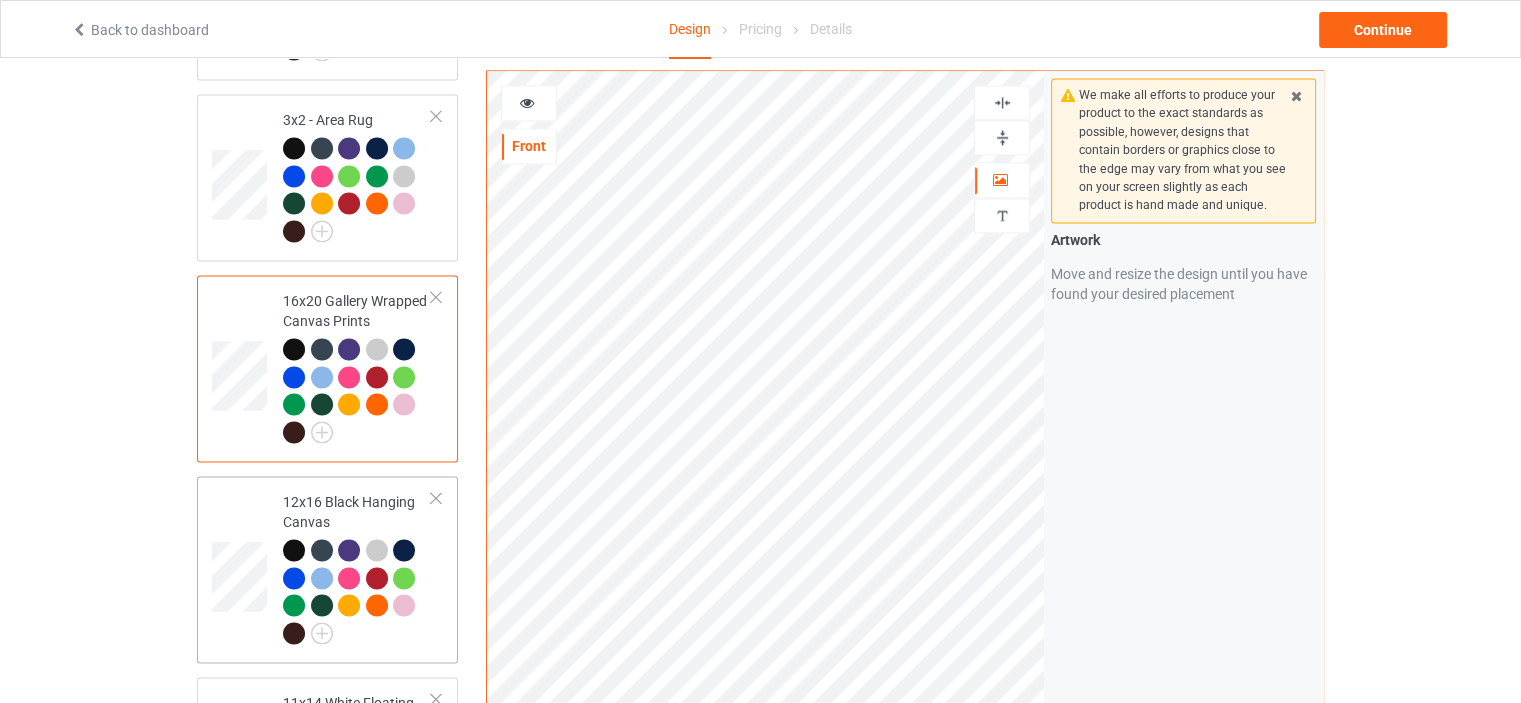 click on "12x16 Black Hanging Canvas" at bounding box center (357, 567) 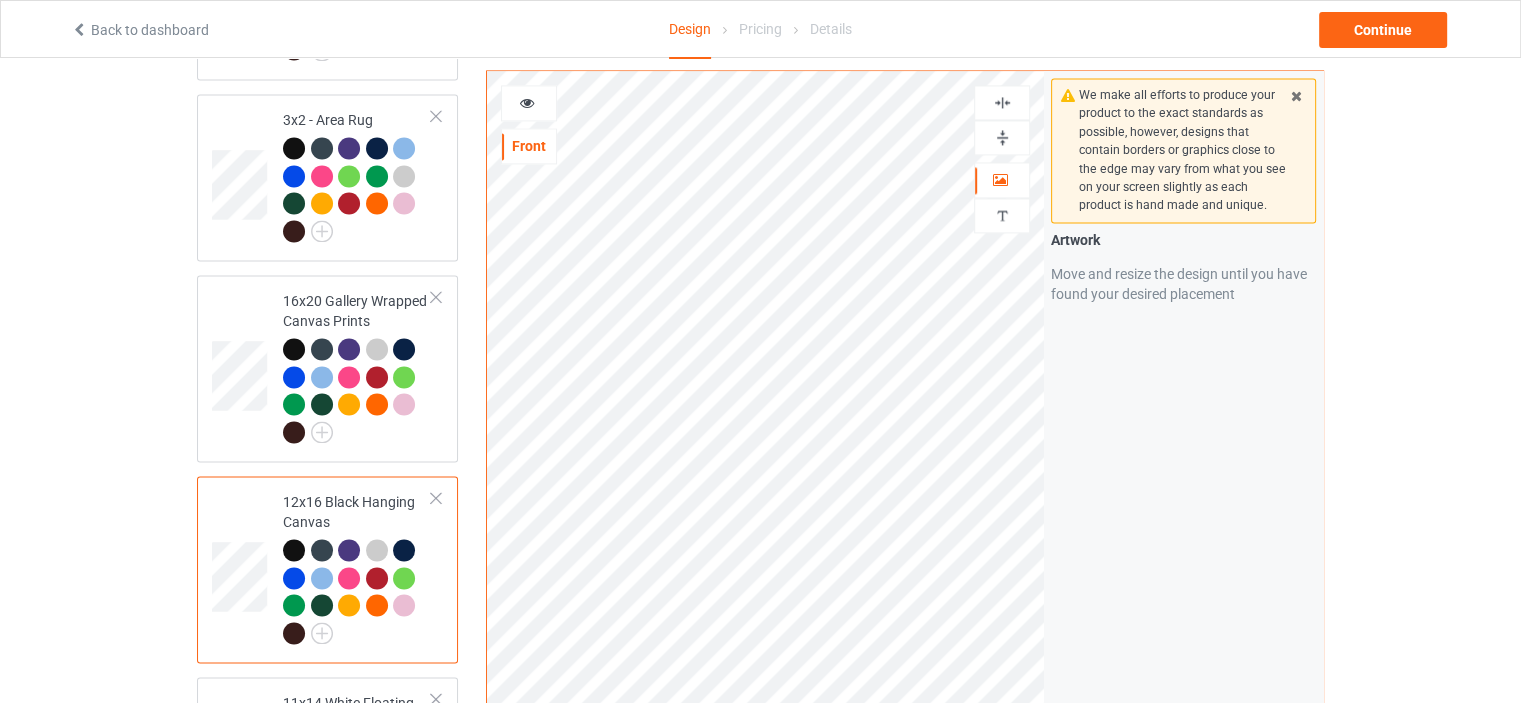 click at bounding box center [1002, 137] 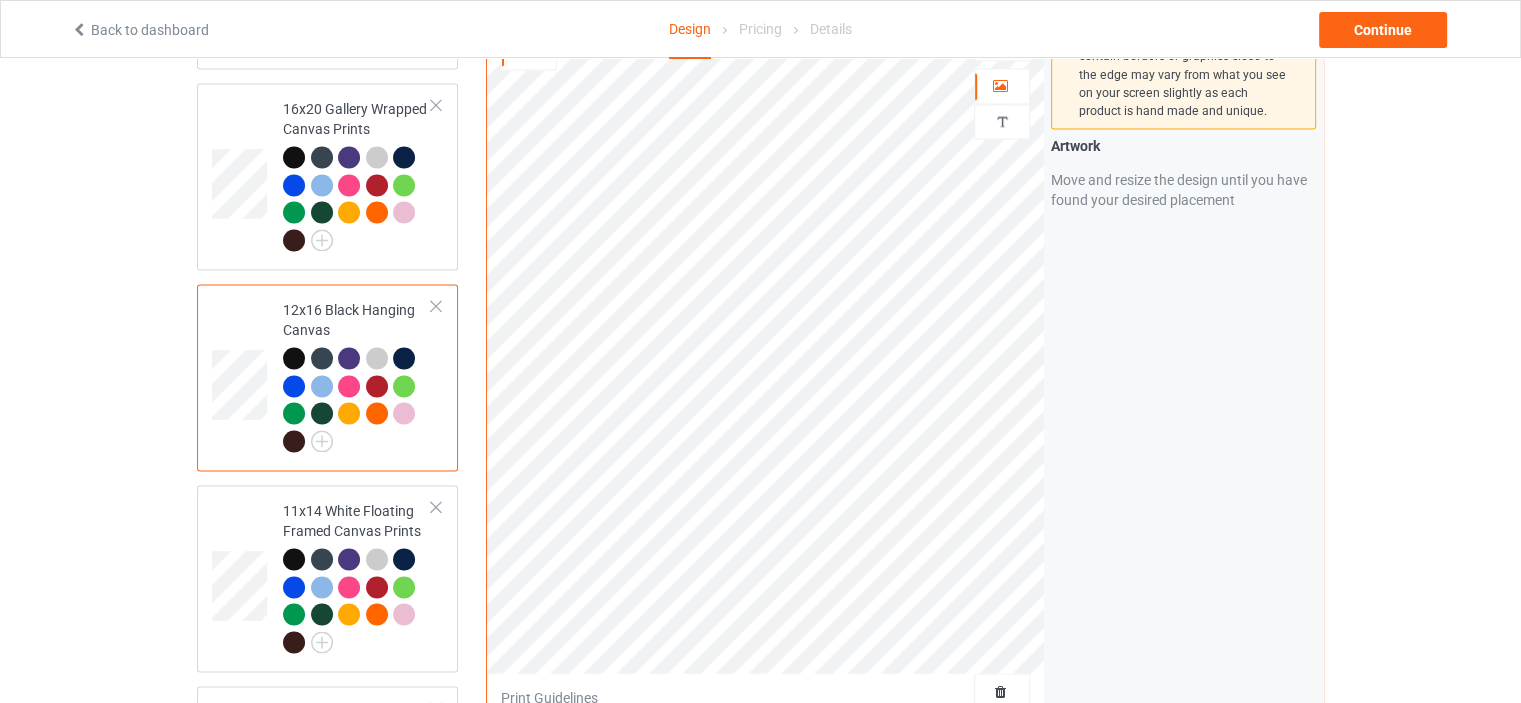 scroll, scrollTop: 3200, scrollLeft: 0, axis: vertical 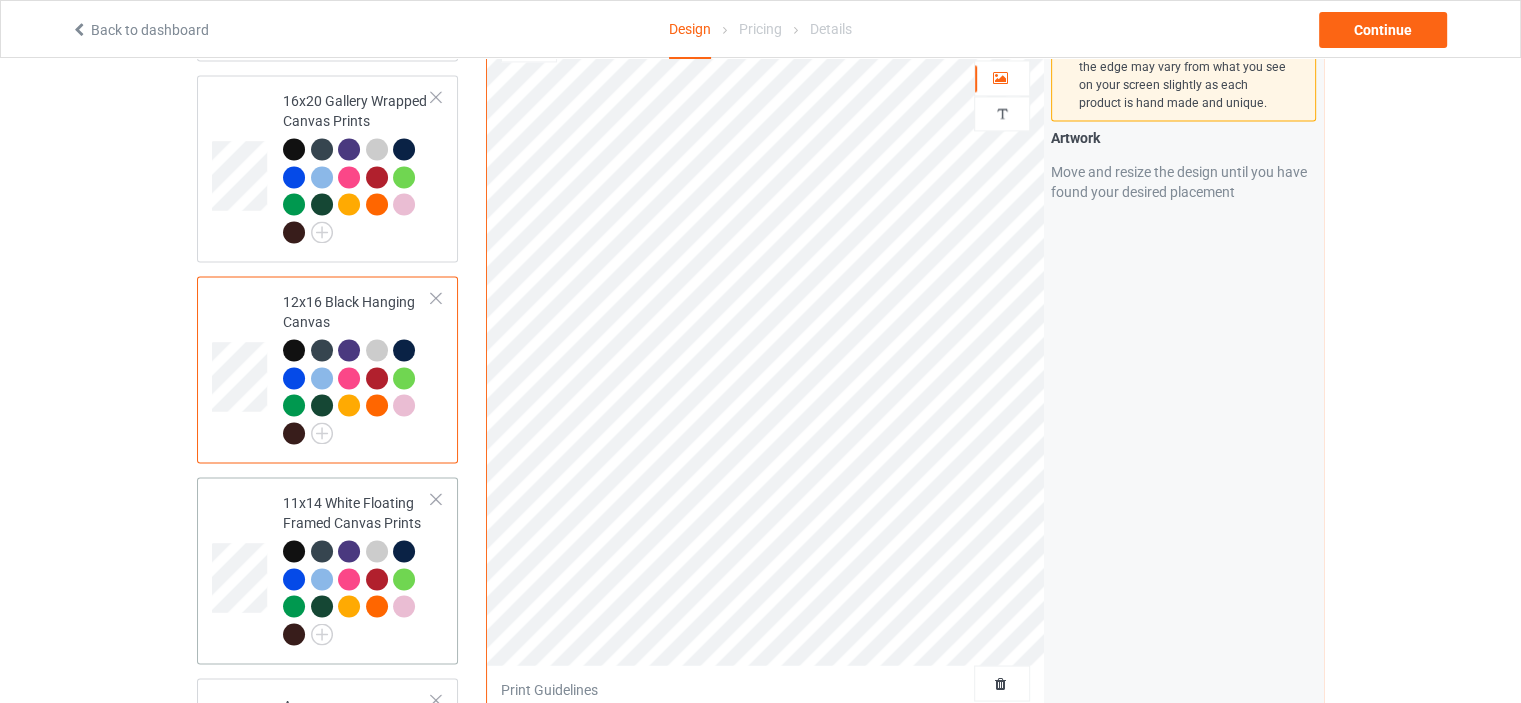 click on "11x14 White Floating Framed Canvas Prints" at bounding box center (357, 568) 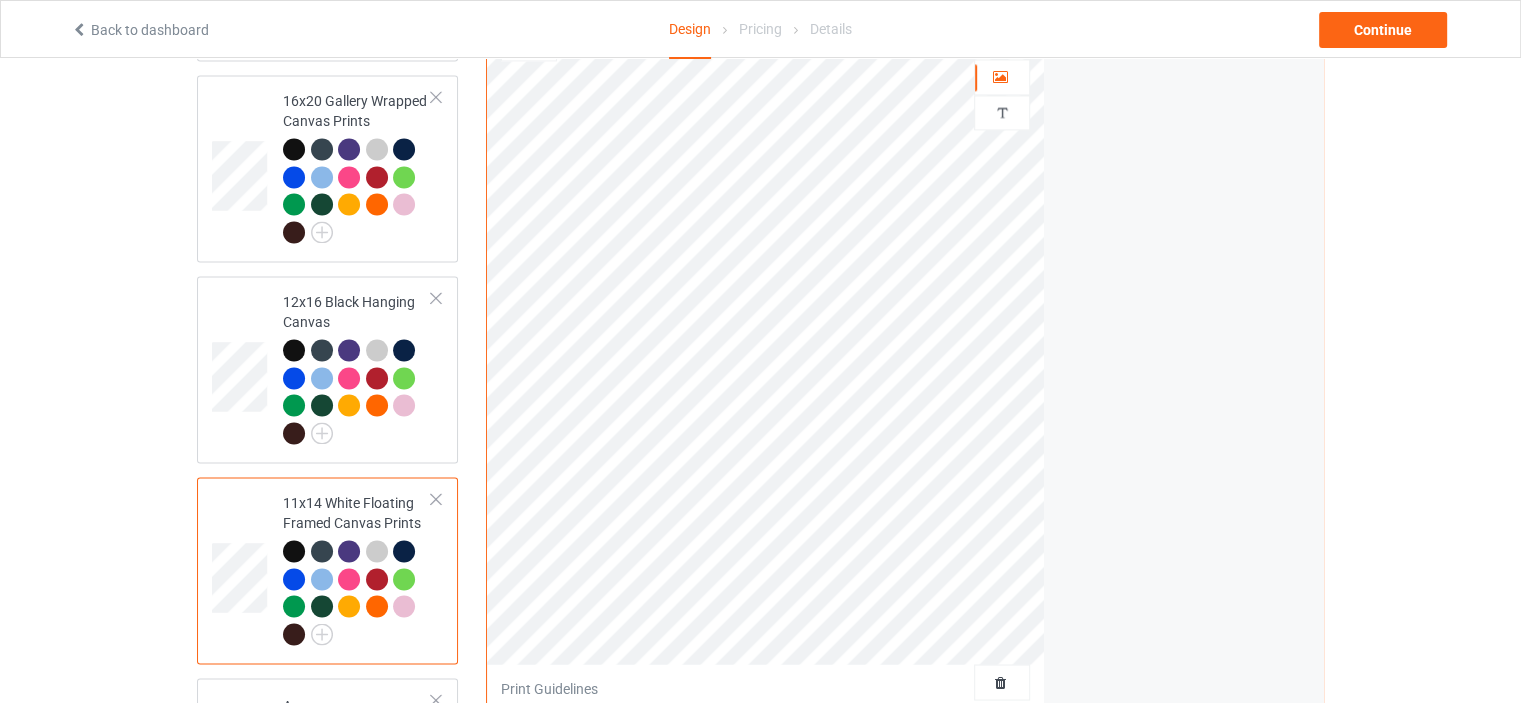 scroll, scrollTop: 3100, scrollLeft: 0, axis: vertical 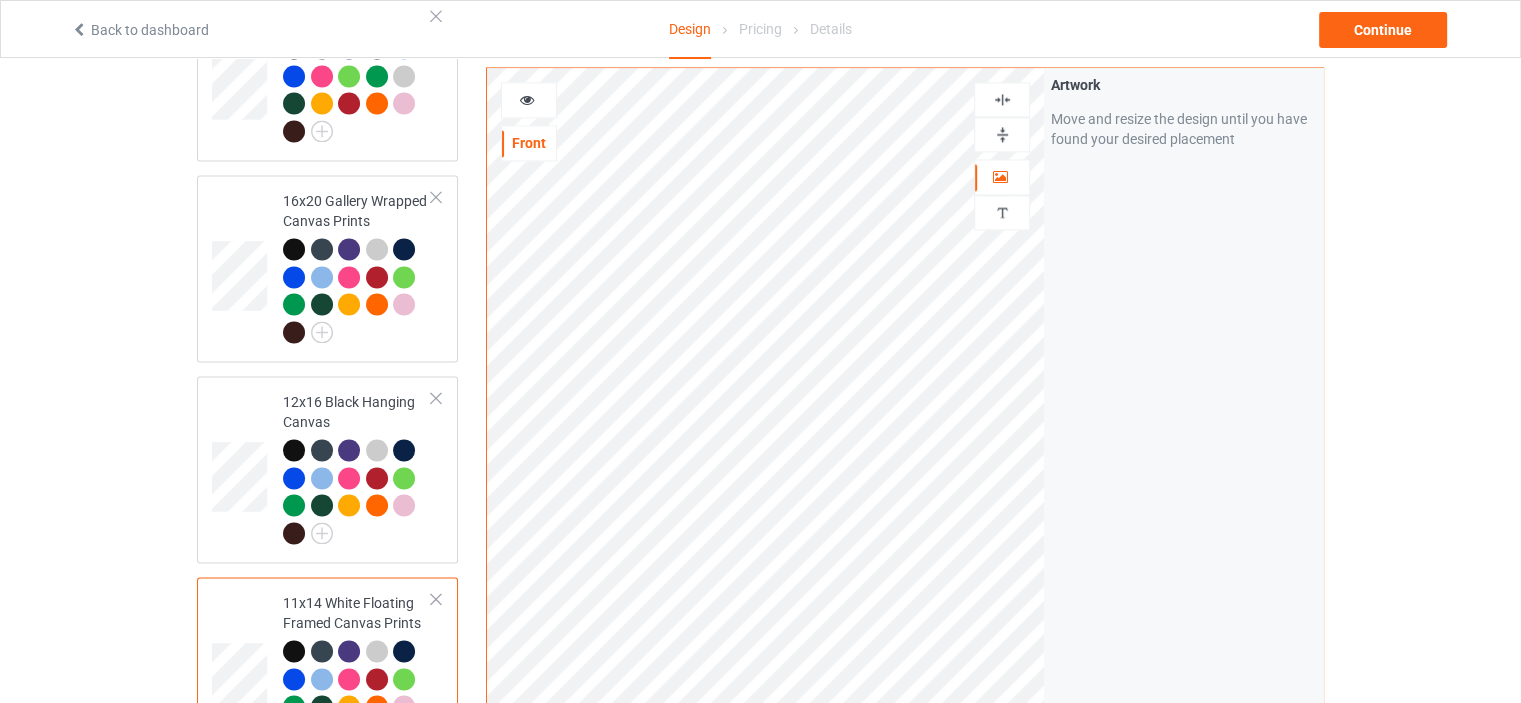 click at bounding box center (1002, 134) 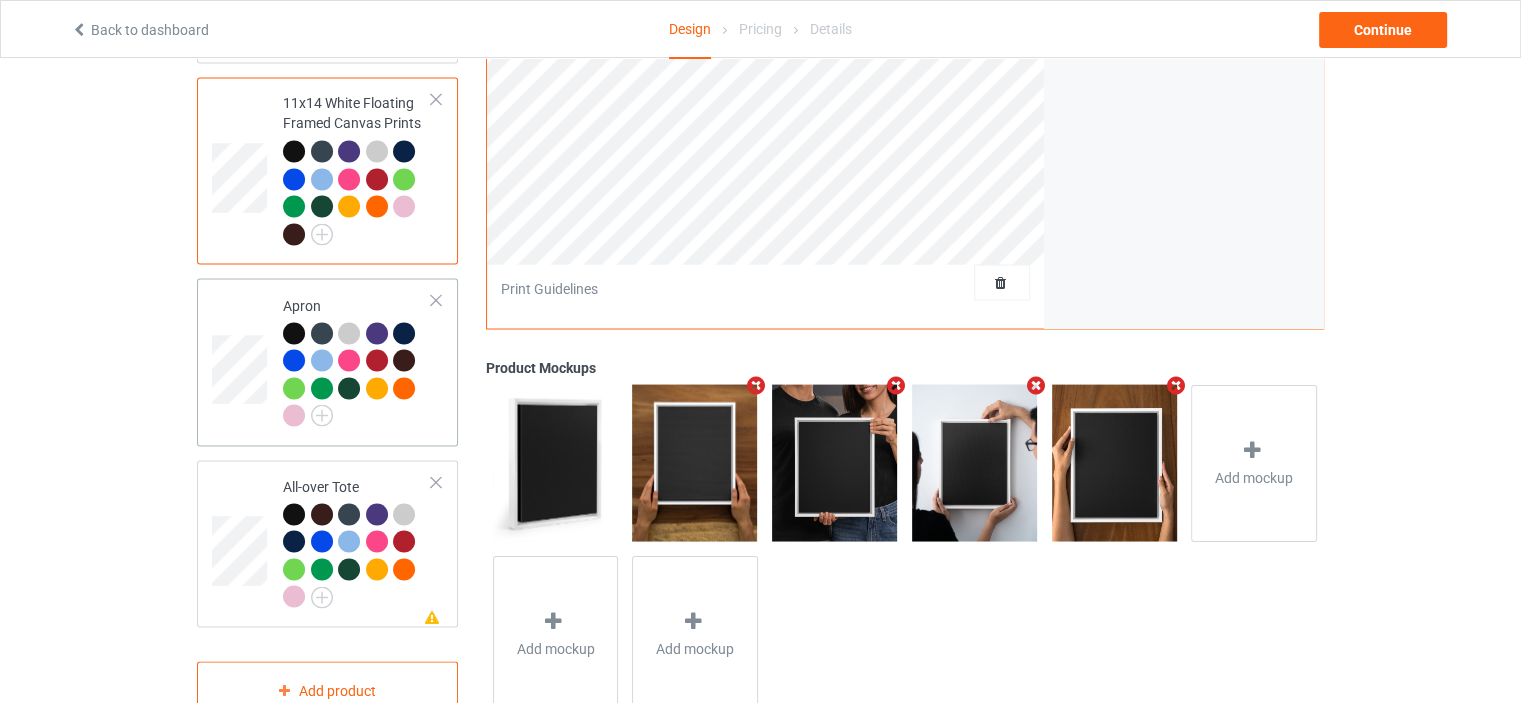 click on "Apron" at bounding box center (357, 360) 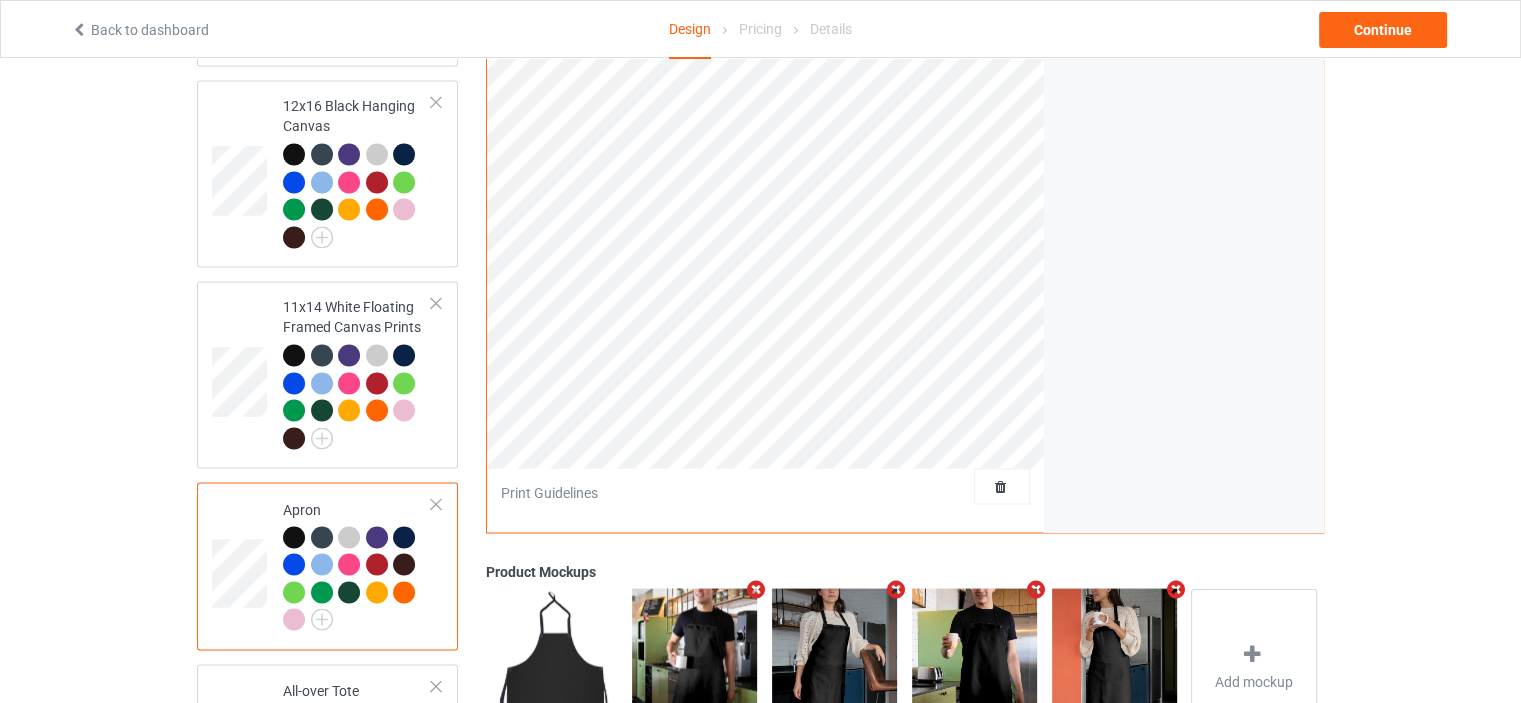 scroll, scrollTop: 3100, scrollLeft: 0, axis: vertical 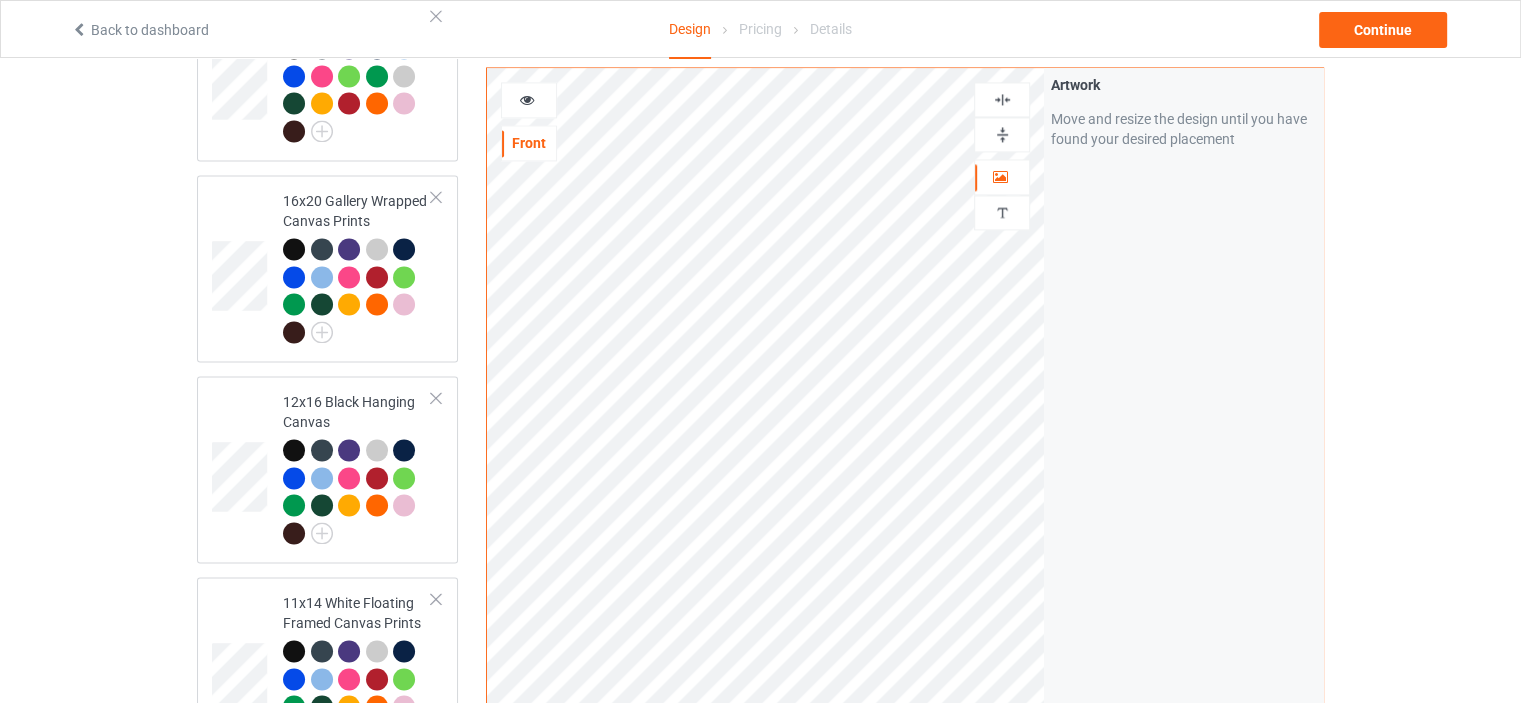 click at bounding box center (1002, 99) 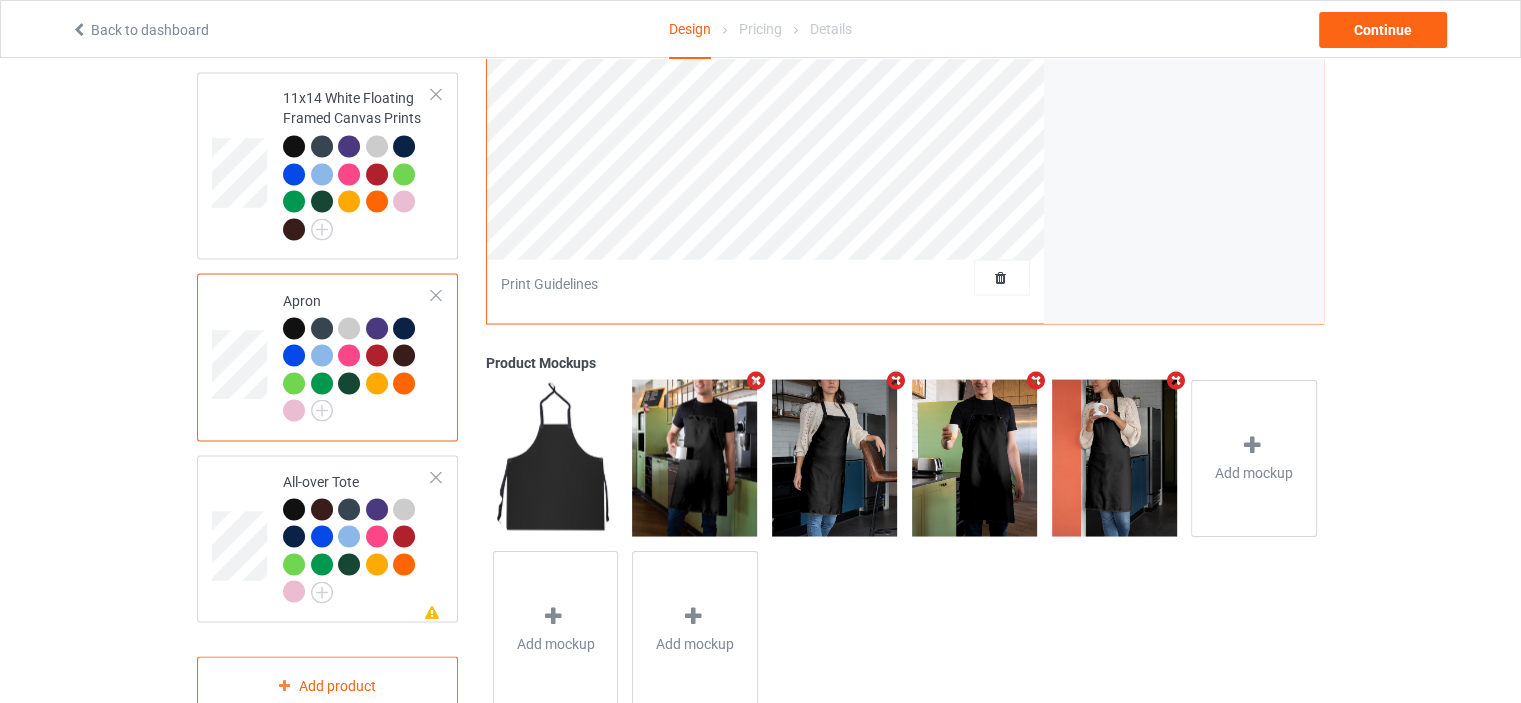 scroll, scrollTop: 3644, scrollLeft: 0, axis: vertical 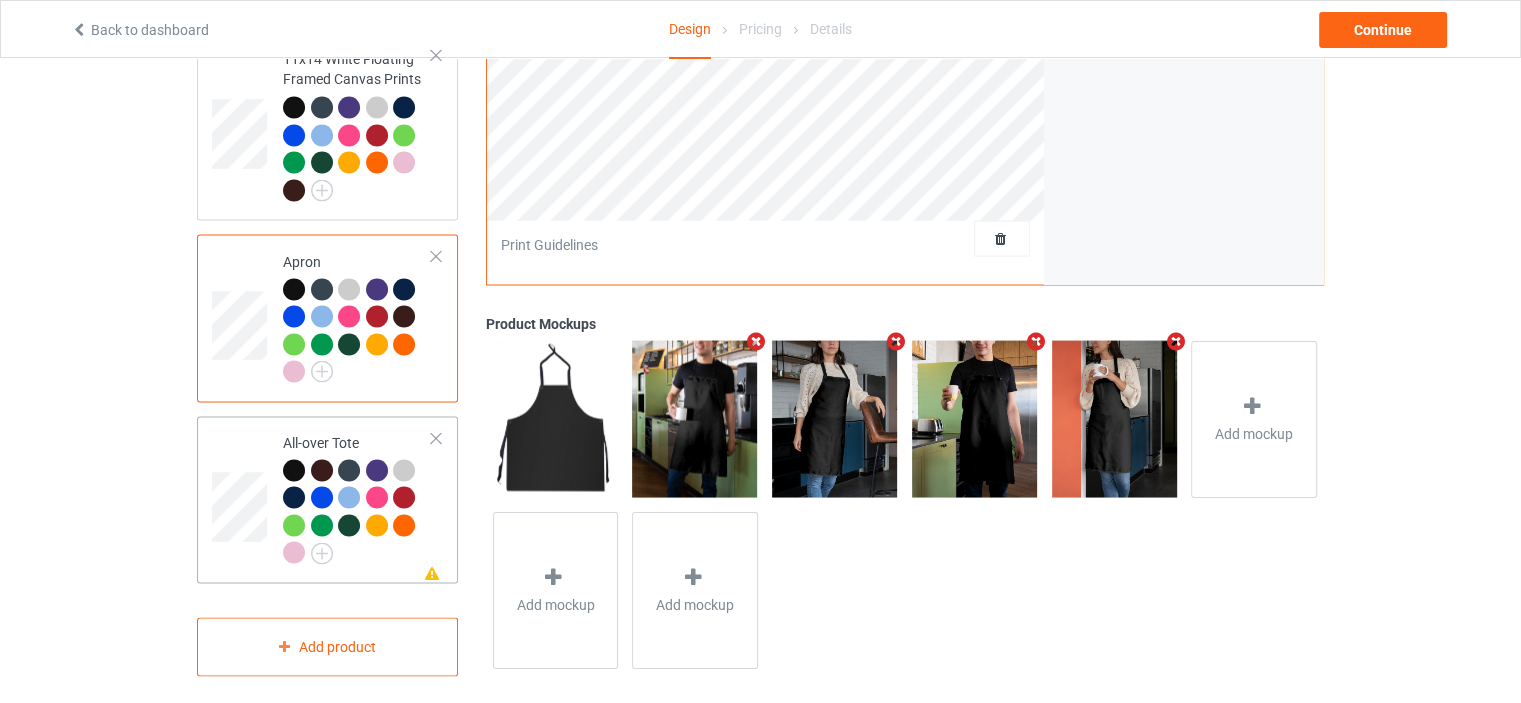 click on "Missing artwork on 1 side(s) All-over Tote" at bounding box center [357, 499] 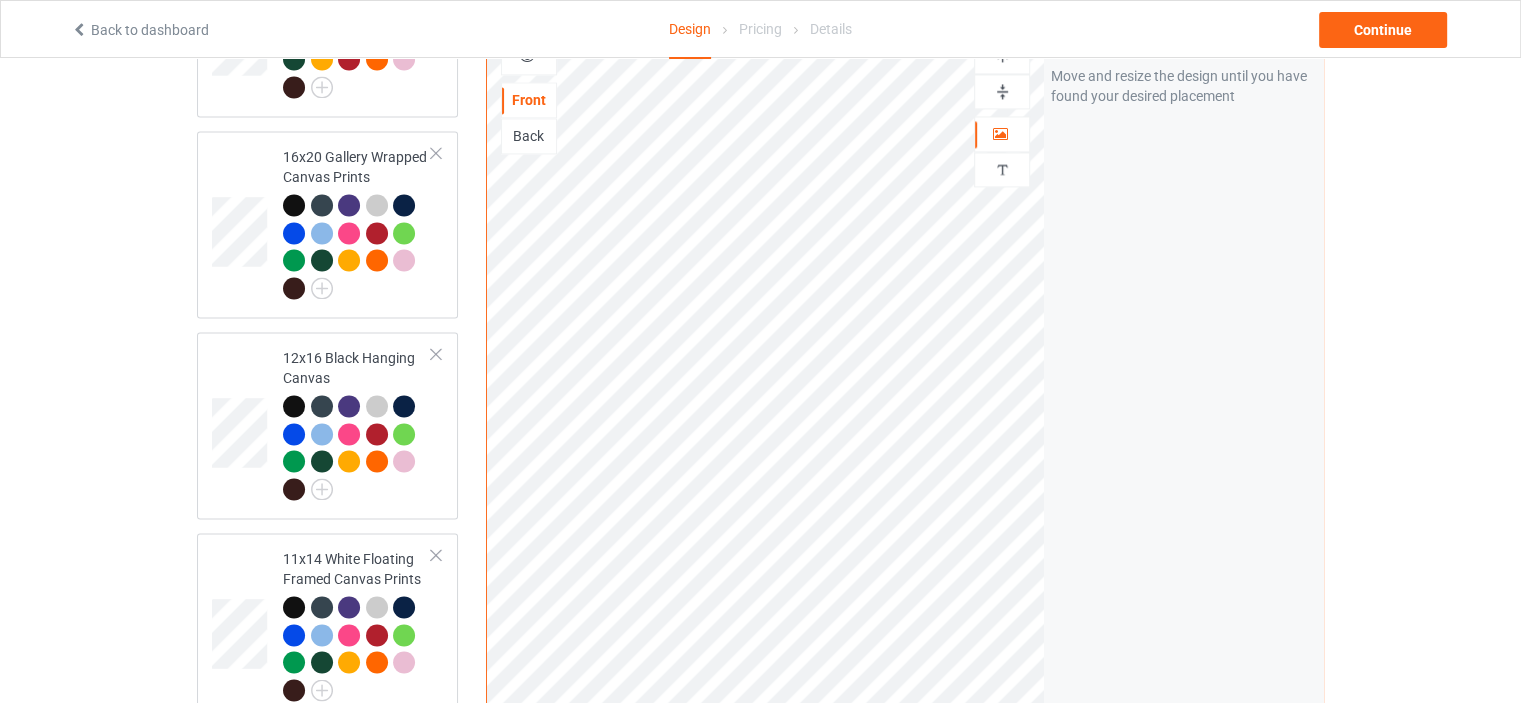 scroll, scrollTop: 3044, scrollLeft: 0, axis: vertical 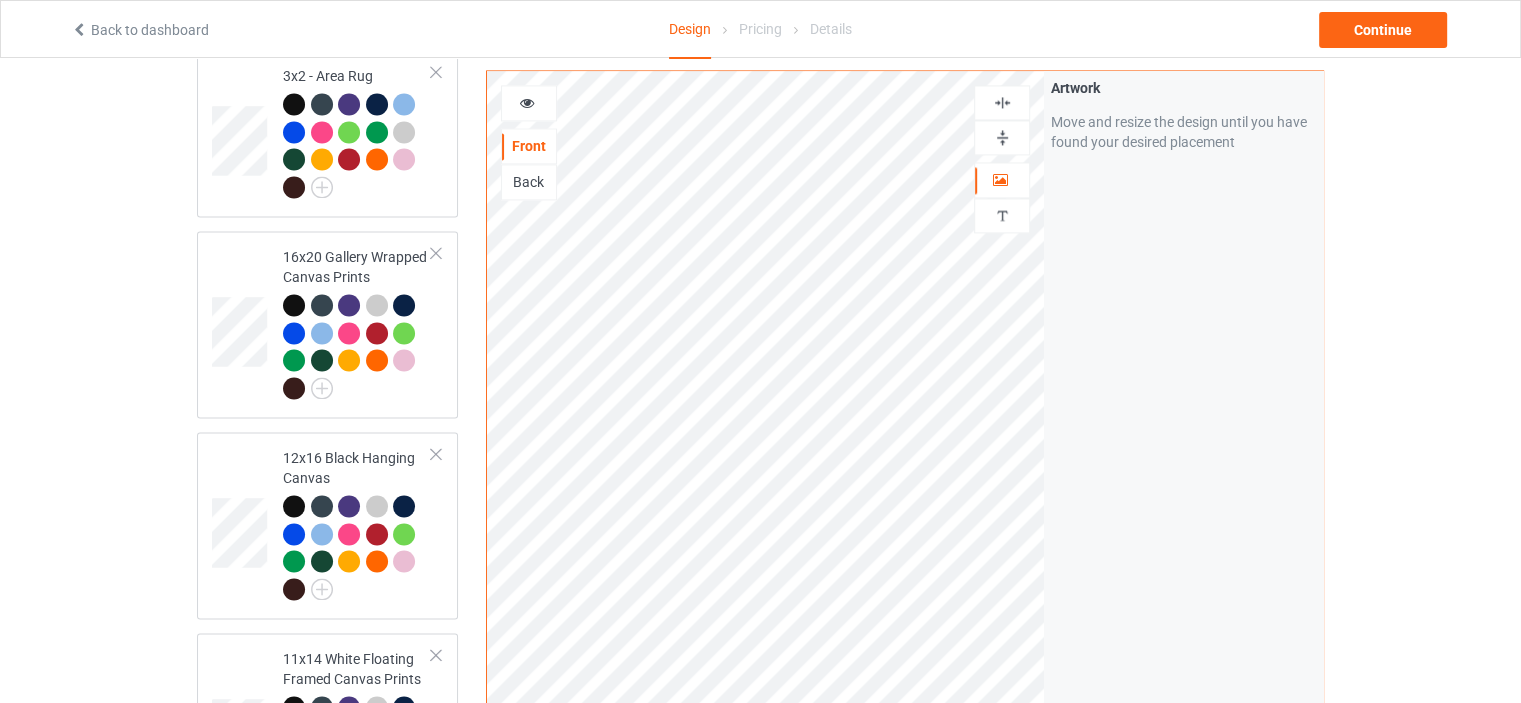 click at bounding box center (1002, 102) 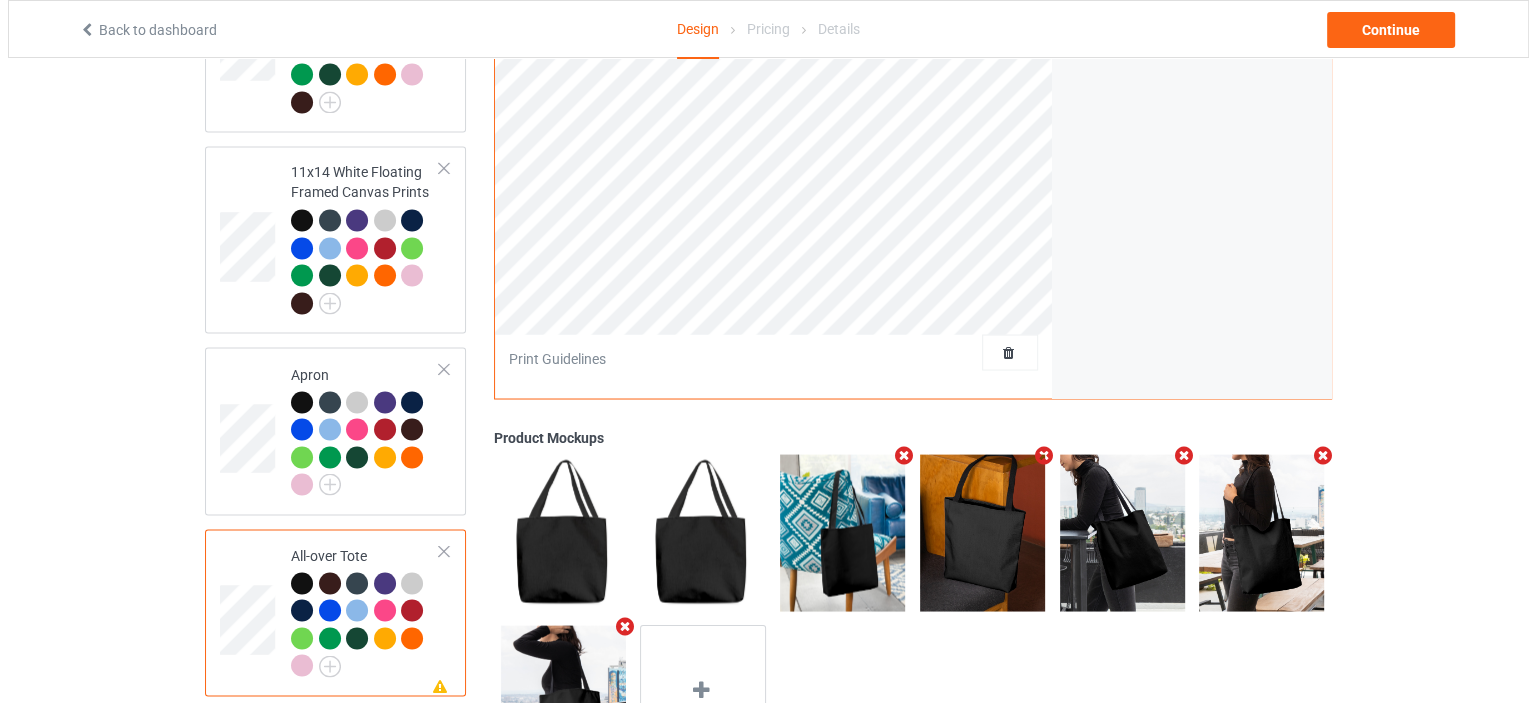 scroll, scrollTop: 3644, scrollLeft: 0, axis: vertical 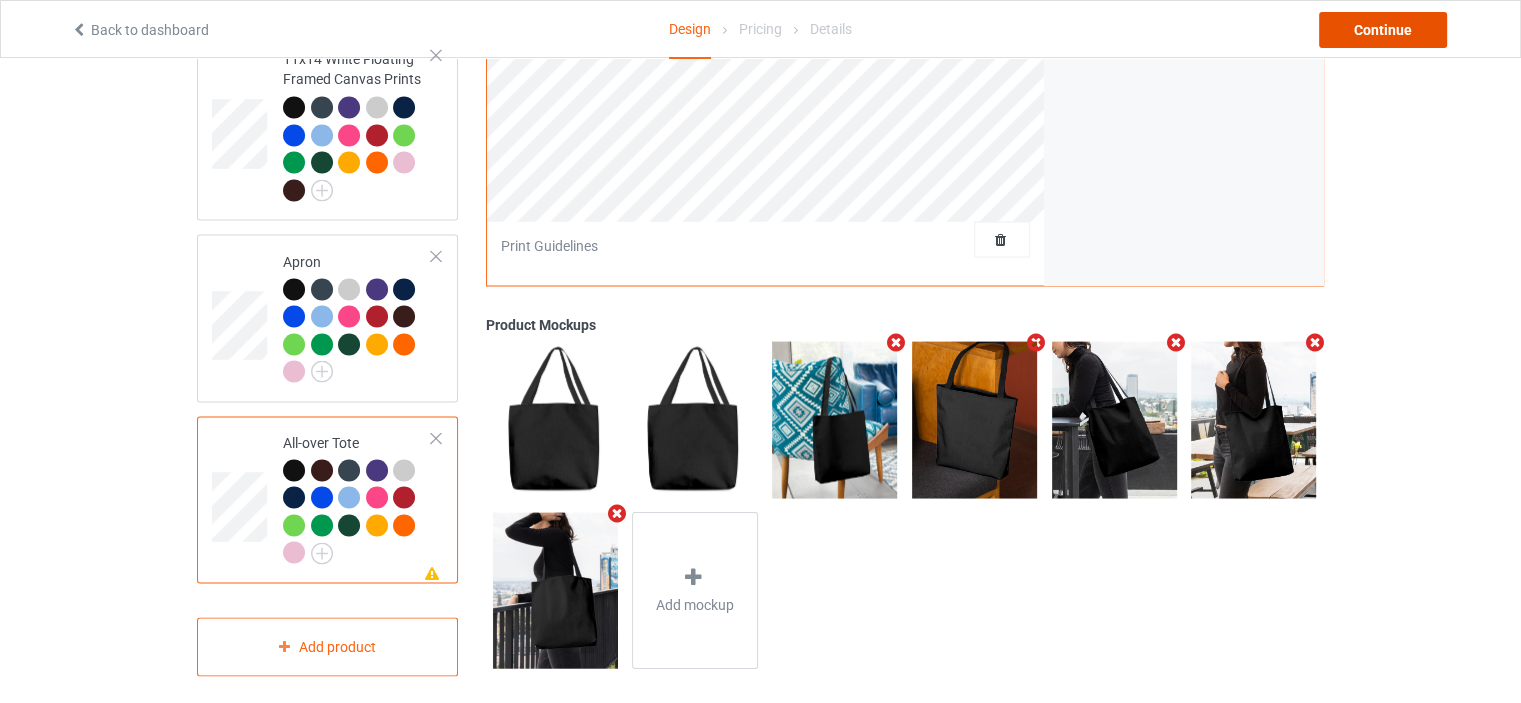 click on "Continue" at bounding box center (1383, 30) 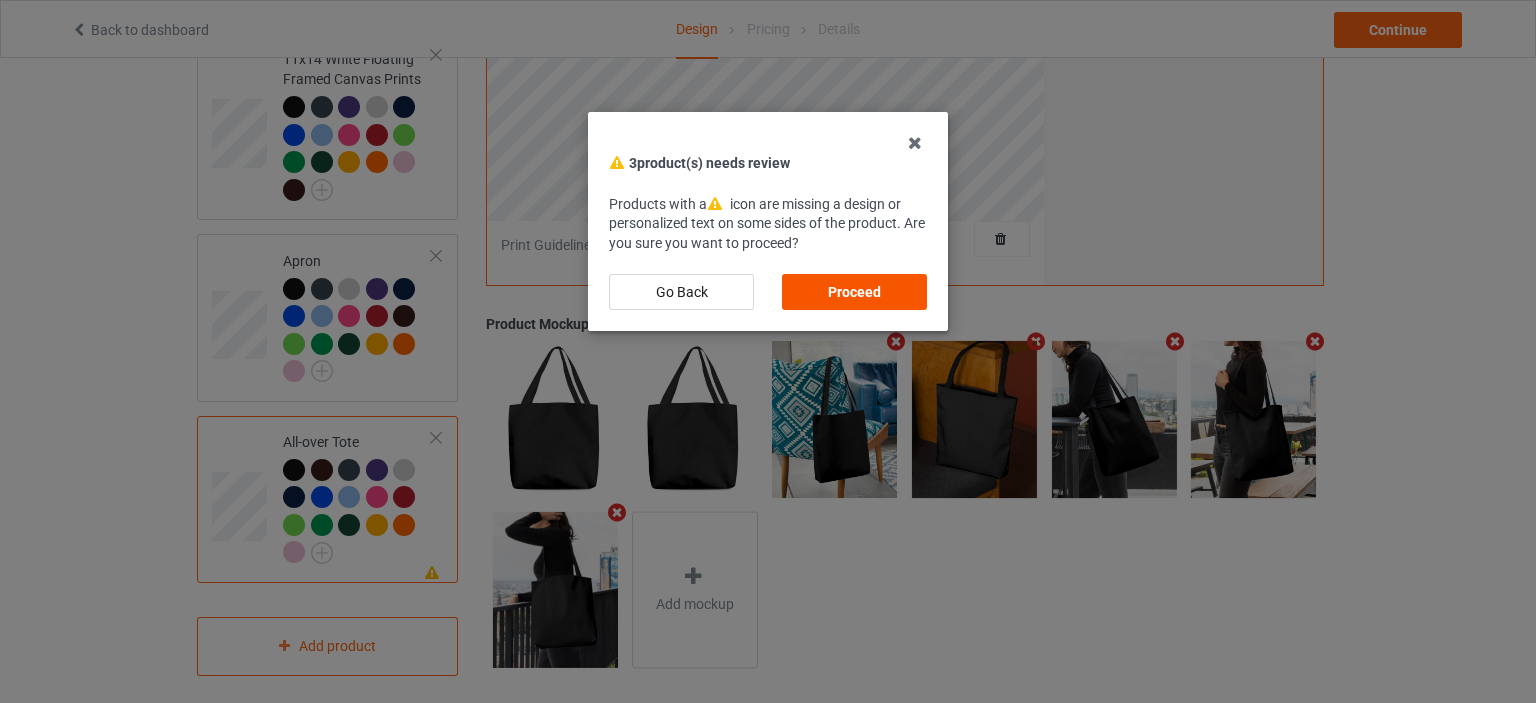 click on "Proceed" at bounding box center (854, 292) 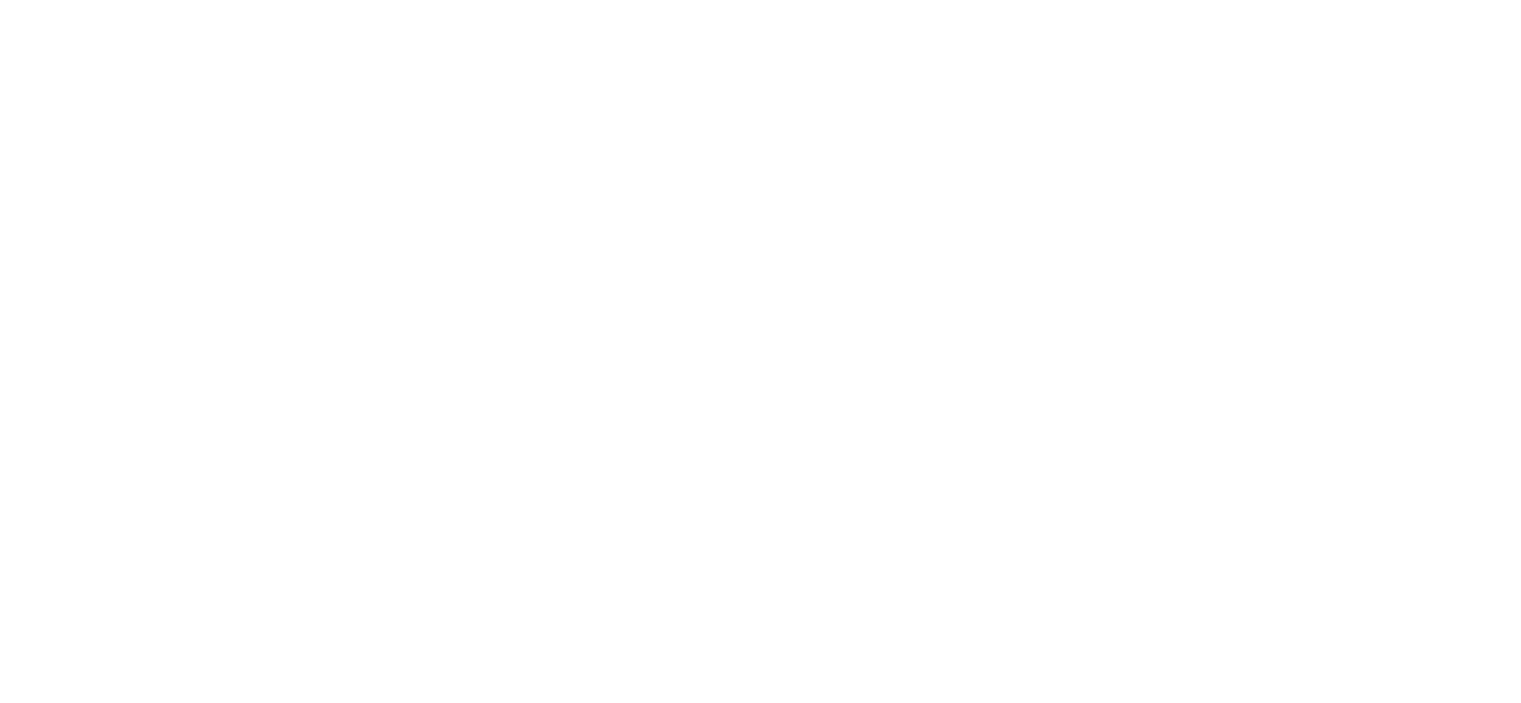 scroll, scrollTop: 0, scrollLeft: 0, axis: both 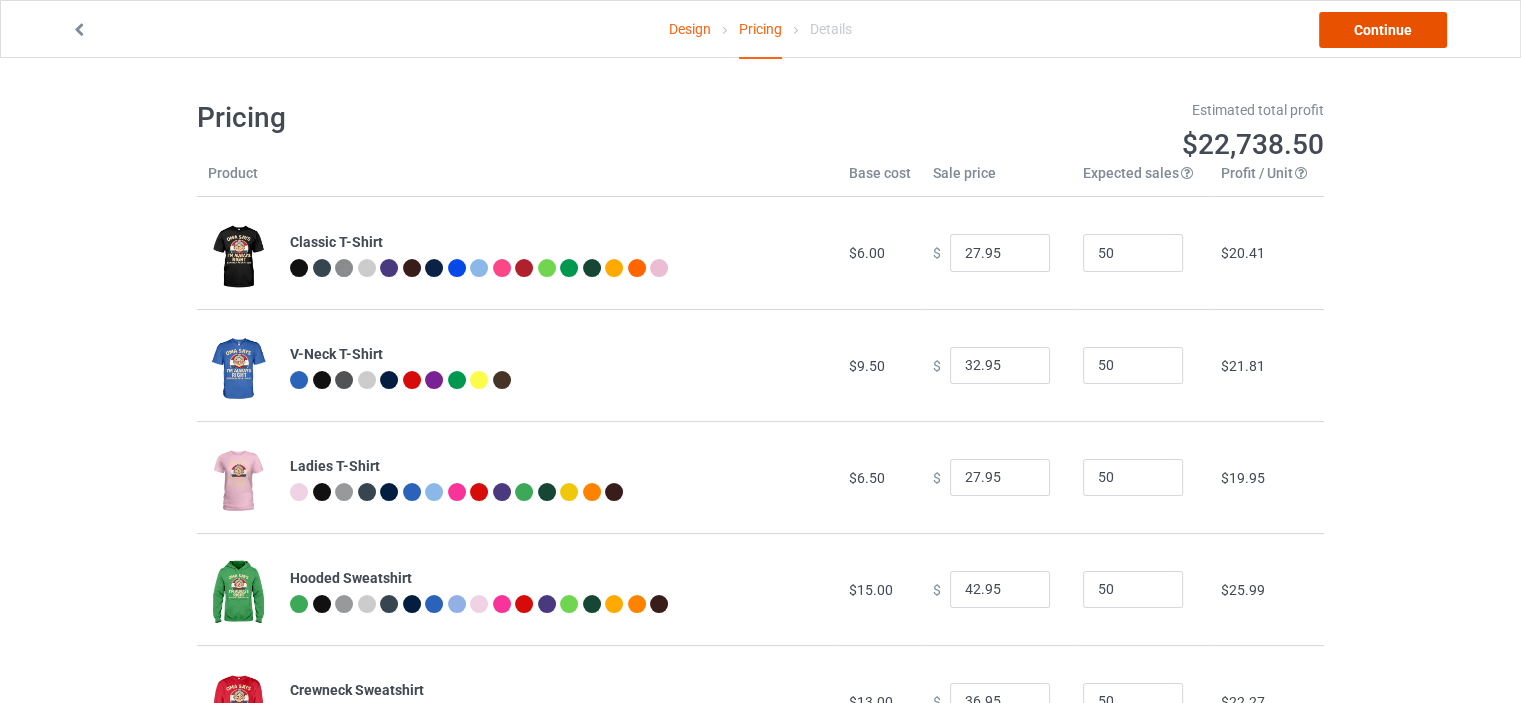 click on "Continue" at bounding box center (1383, 30) 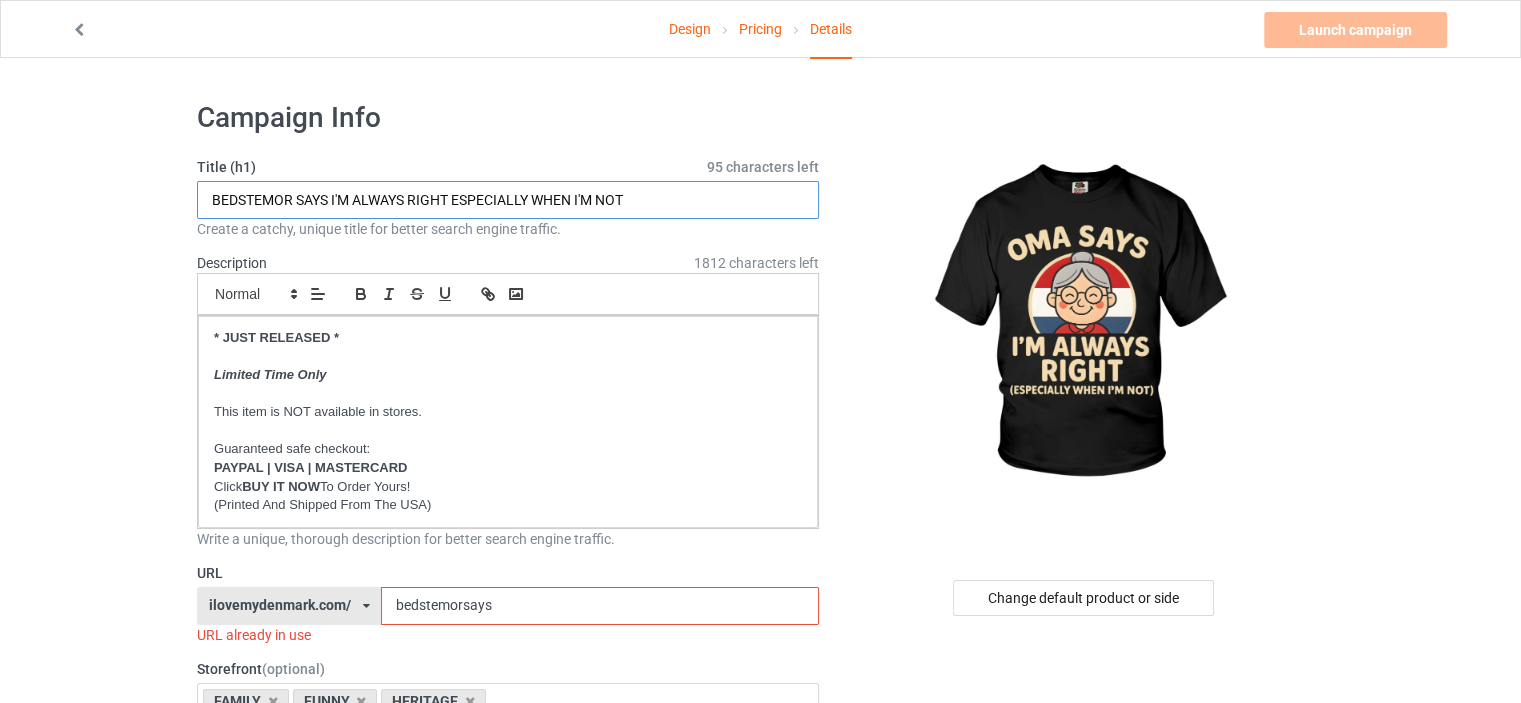 drag, startPoint x: 640, startPoint y: 199, endPoint x: 0, endPoint y: 189, distance: 640.0781 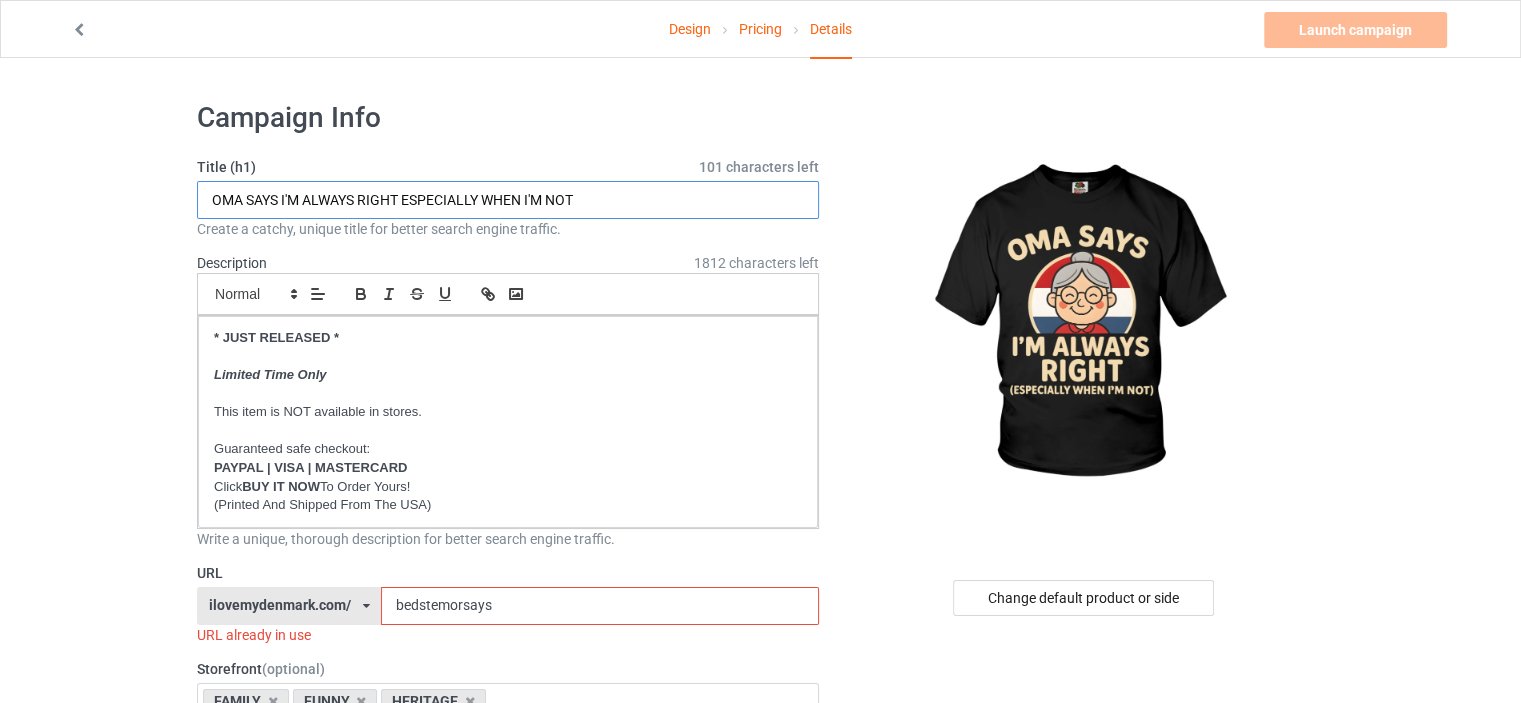 type on "OMA SAYS I'M ALWAYS RIGHT ESPECIALLY WHEN I'M NOT" 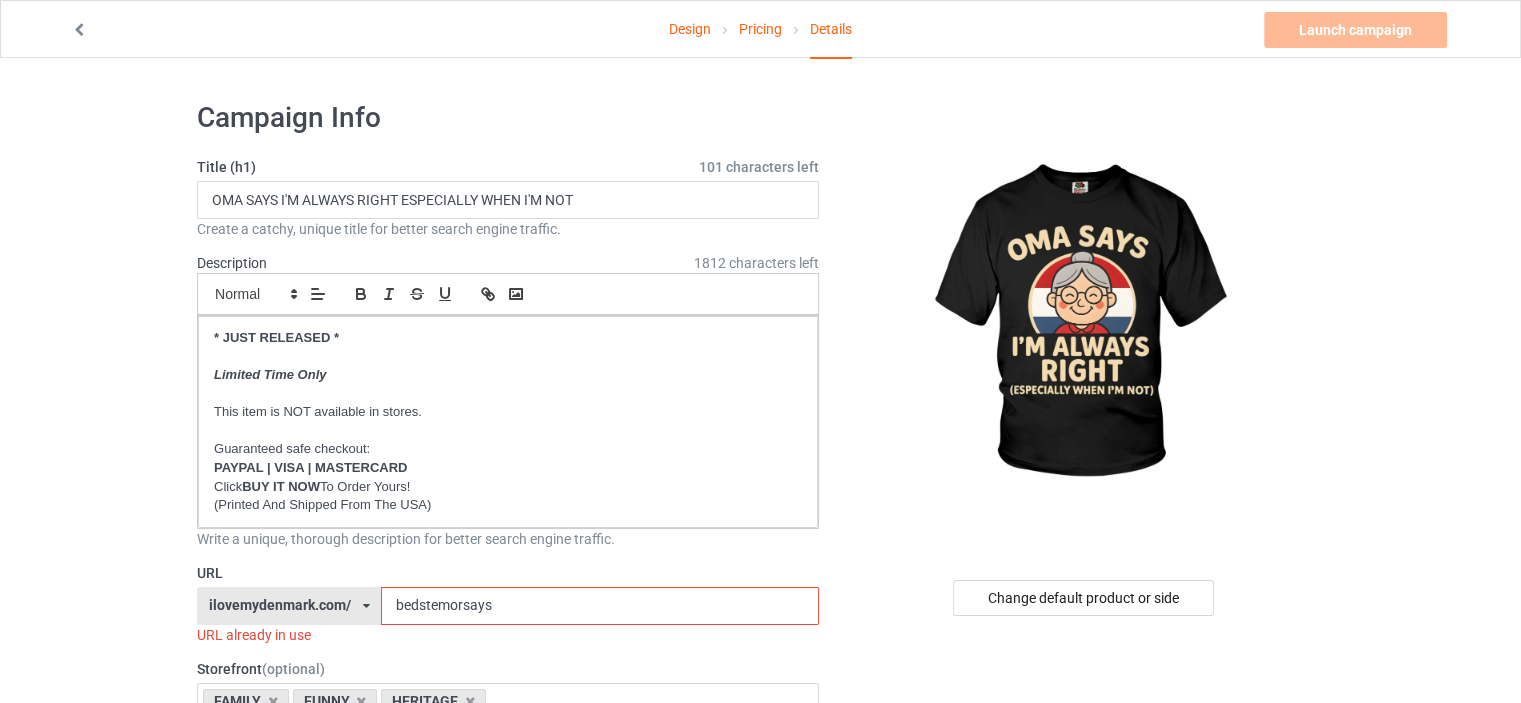 click on "Design Pricing Details Launch campaign Invalid campaign URL Campaign Info Title (h1) 101   characters left OMA SAYS I'M ALWAYS RIGHT ESPECIALLY WHEN I'M NOT Create a catchy, unique title for better search engine traffic. Description 1812   characters left       Small Normal Large Big Huge                                                                                     * JUST RELEASED * Limited Time Only This item is NOT available in stores. Guaranteed safe checkout: PAYPAL | VISA | MASTERCARD Click  BUY IT NOW  To Order Yours! (Printed And Shipped From The USA) Write a unique, thorough description for better search engine traffic. URL ilovemydenmark.com/ britishlook.net/ danishlegends.com/ familyworldgifts.com/ finnishlegends.com/ funnyteeworld.com/ ilovemyaustralia.com/ ilovemycanada.net/ ilovemydenmark.com/ ilovemyfinland.com/ ilovemyfrance.com/ ilovemygermany.com/ ilovemygnomes.com/ ilovemyireland.com/ ilovemyitaly.com/ ilovemynetherlands.com/ ilovemynorway.com/ ilovemypoland.com/ ilovemyredhair.net/" at bounding box center (760, 1168) 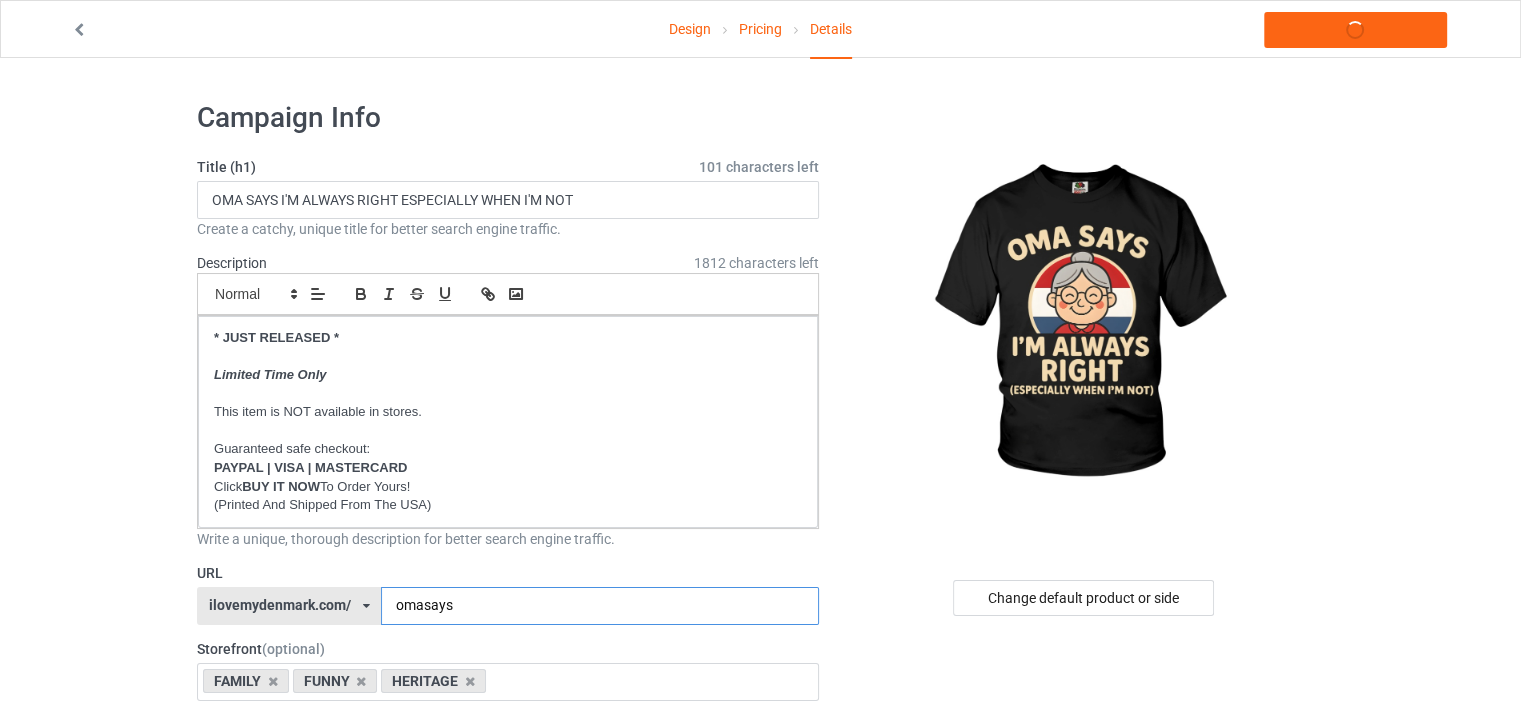 type on "omasays" 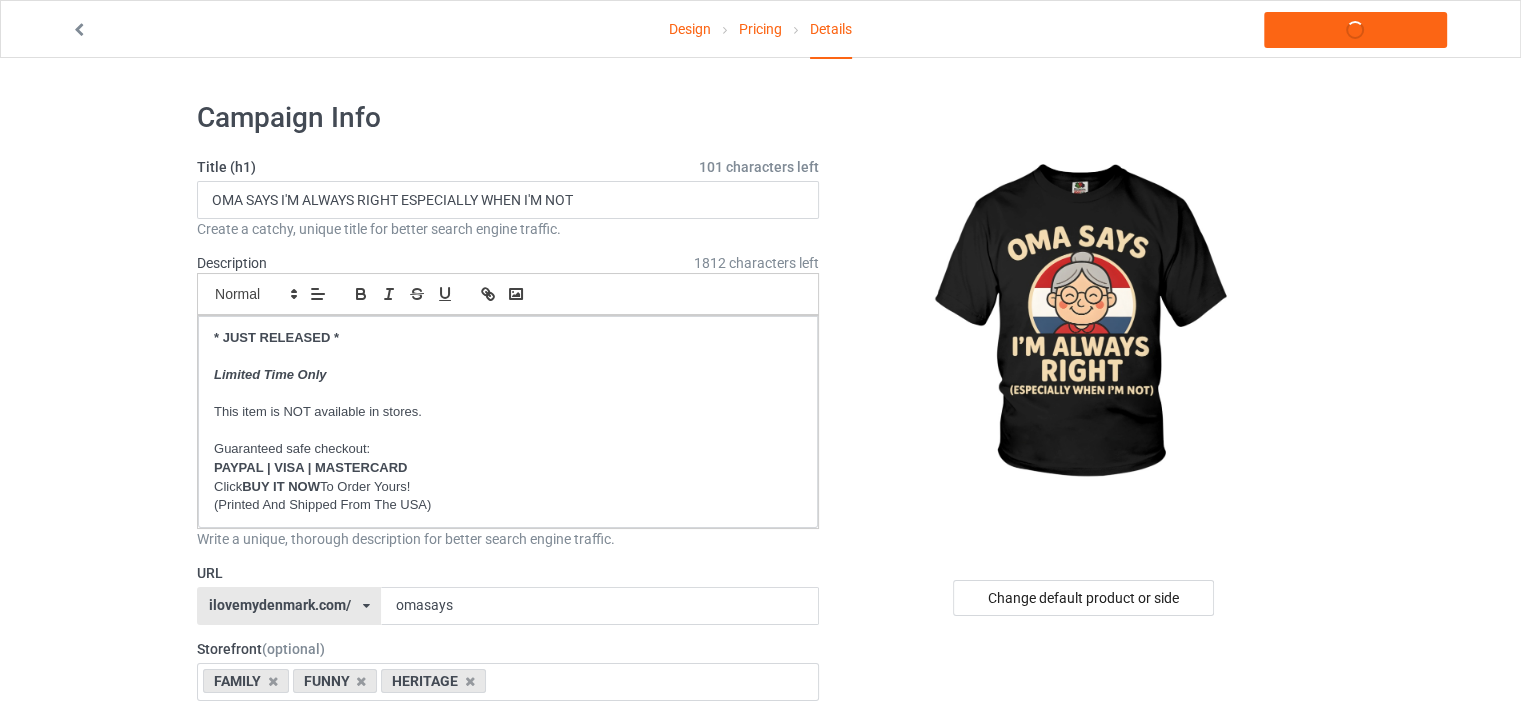 click on "Design Pricing Details Launch campaign Campaign Info Title (h1) 101   characters left OMA SAYS I'M ALWAYS RIGHT ESPECIALLY WHEN I'M NOT Create a catchy, unique title for better search engine traffic. Description 1812   characters left       Small Normal Large Big Huge                                                                                     * JUST RELEASED * Limited Time Only This item is NOT available in stores. Guaranteed safe checkout: PAYPAL | VISA | MASTERCARD Click  BUY IT NOW  To Order Yours! (Printed And Shipped From The USA) Write a unique, thorough description for better search engine traffic. URL ilovemydenmark.com/ britishlook.net/ danishlegends.com/ familyworldgifts.com/ finnishlegends.com/ funnyteeworld.com/ ilovemyaustralia.com/ ilovemycanada.net/ ilovemydenmark.com/ ilovemyfinland.com/ ilovemyfrance.com/ ilovemygermany.com/ ilovemygnomes.com/ ilovemyireland.com/ ilovemyitaly.com/ ilovemynetherlands.com/ ilovemynorway.com/ ilovemypoland.com/ ilovemyredhair.net/ ilovemyscotland.com/" at bounding box center [760, 1158] 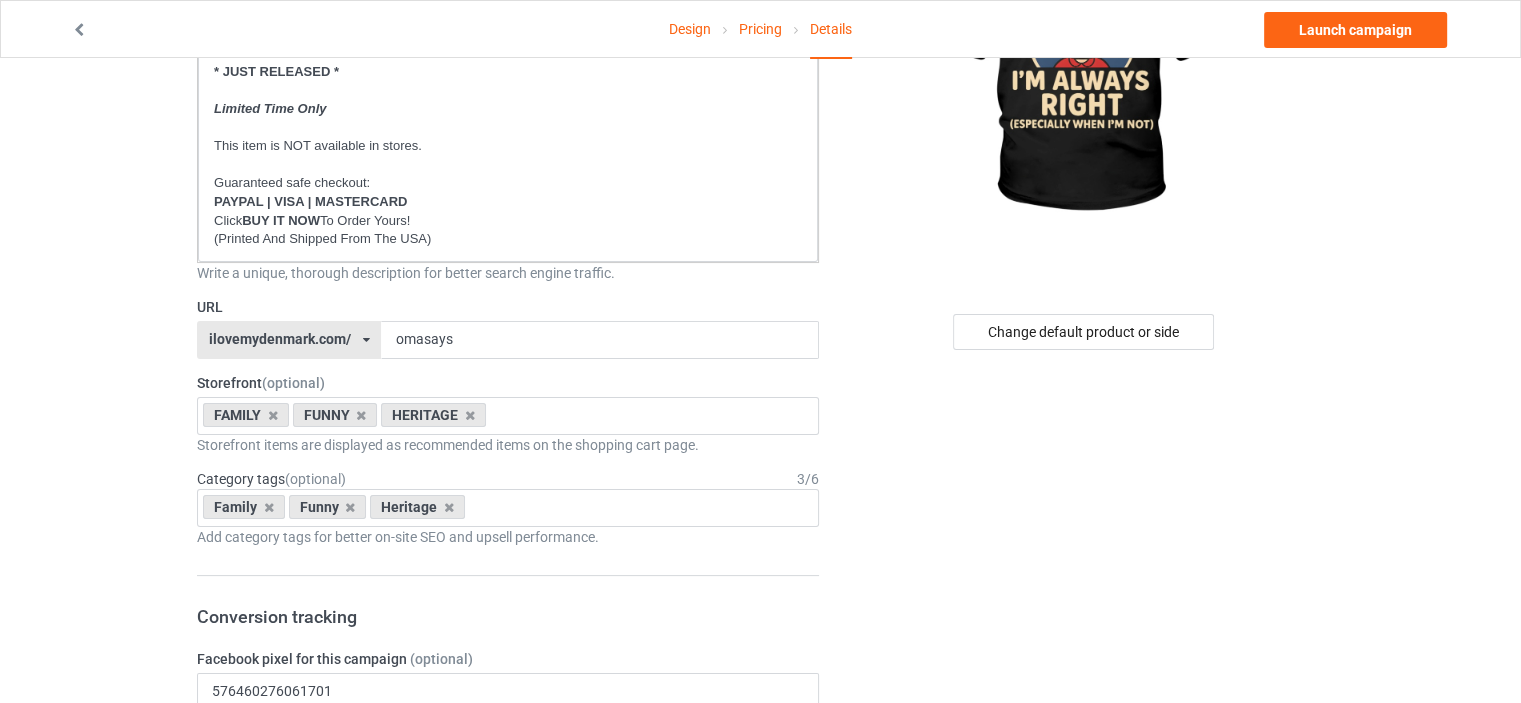 scroll, scrollTop: 300, scrollLeft: 0, axis: vertical 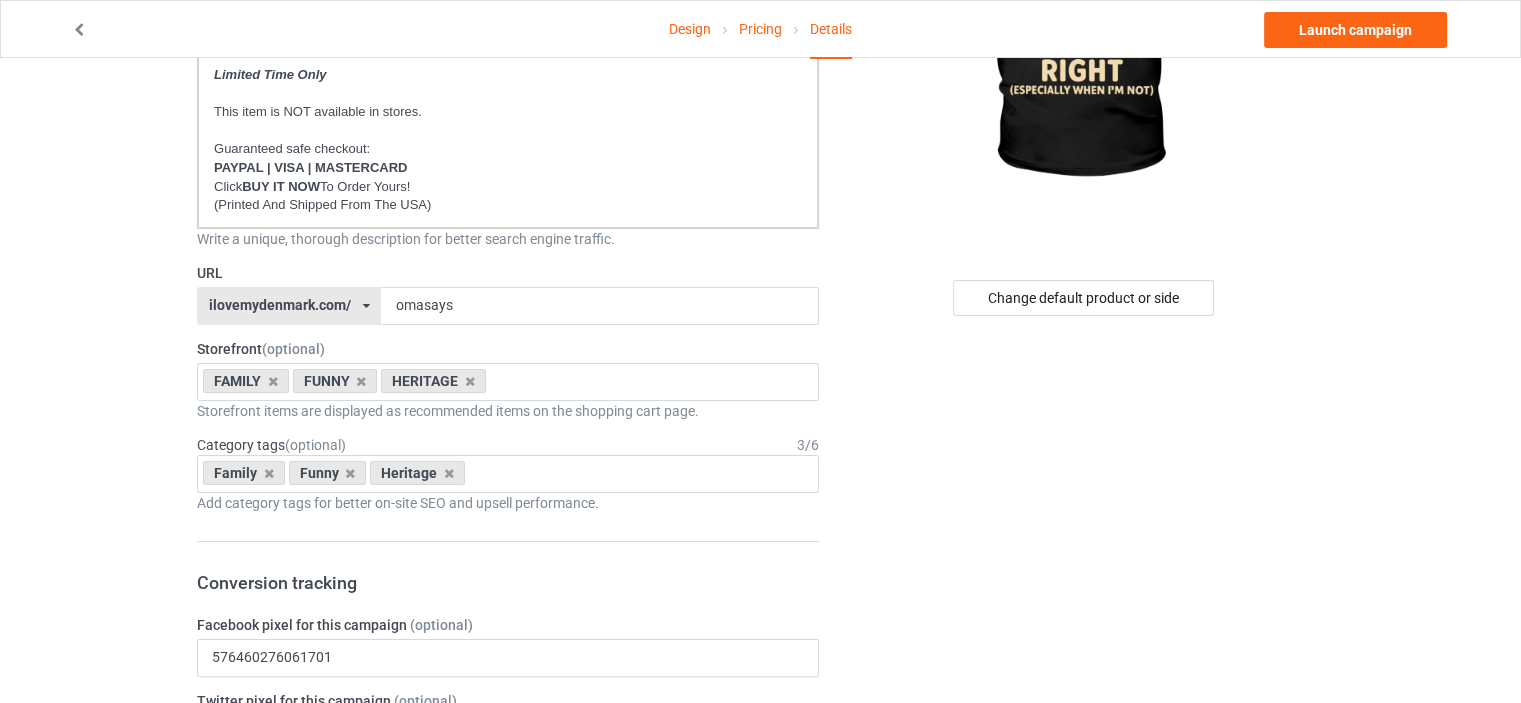 click on "ilovemydenmark.com/" at bounding box center [280, 305] 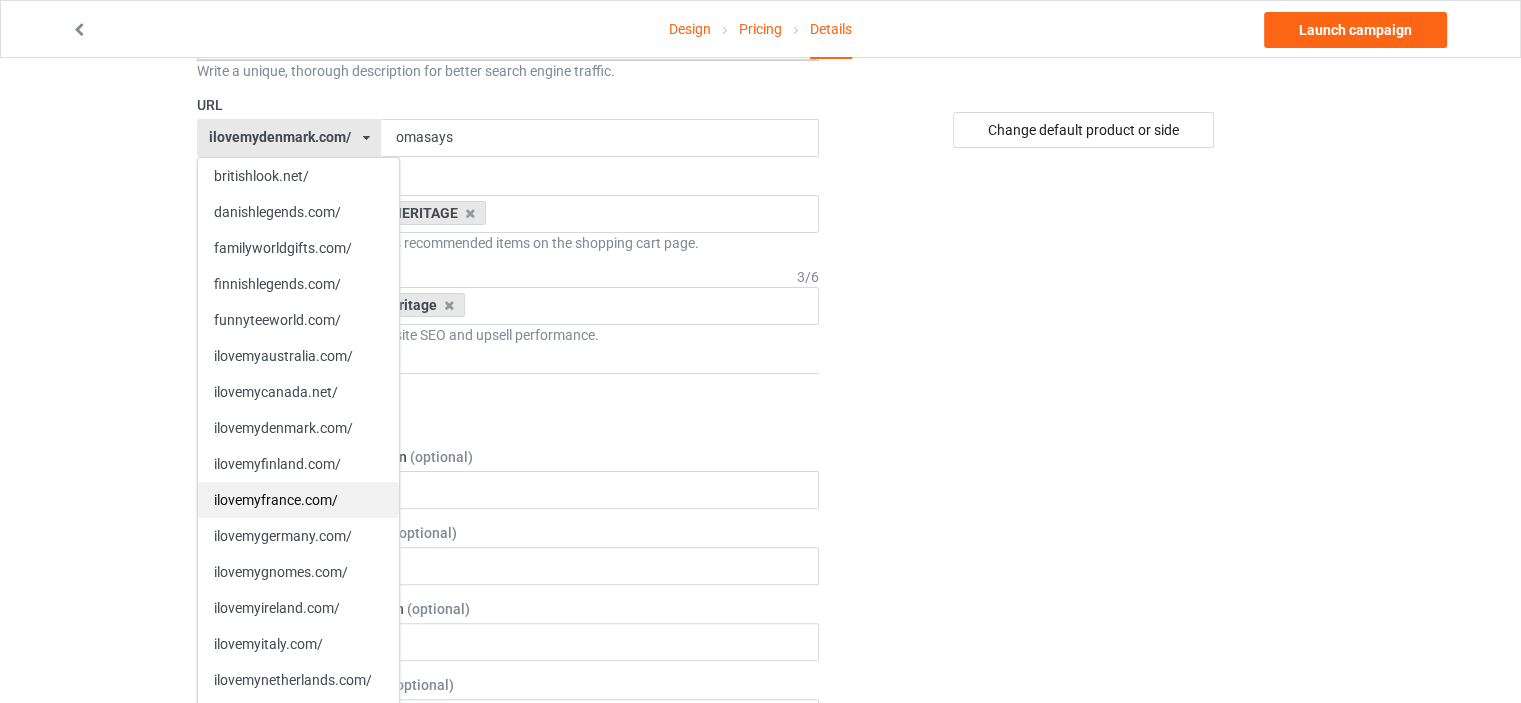 scroll, scrollTop: 600, scrollLeft: 0, axis: vertical 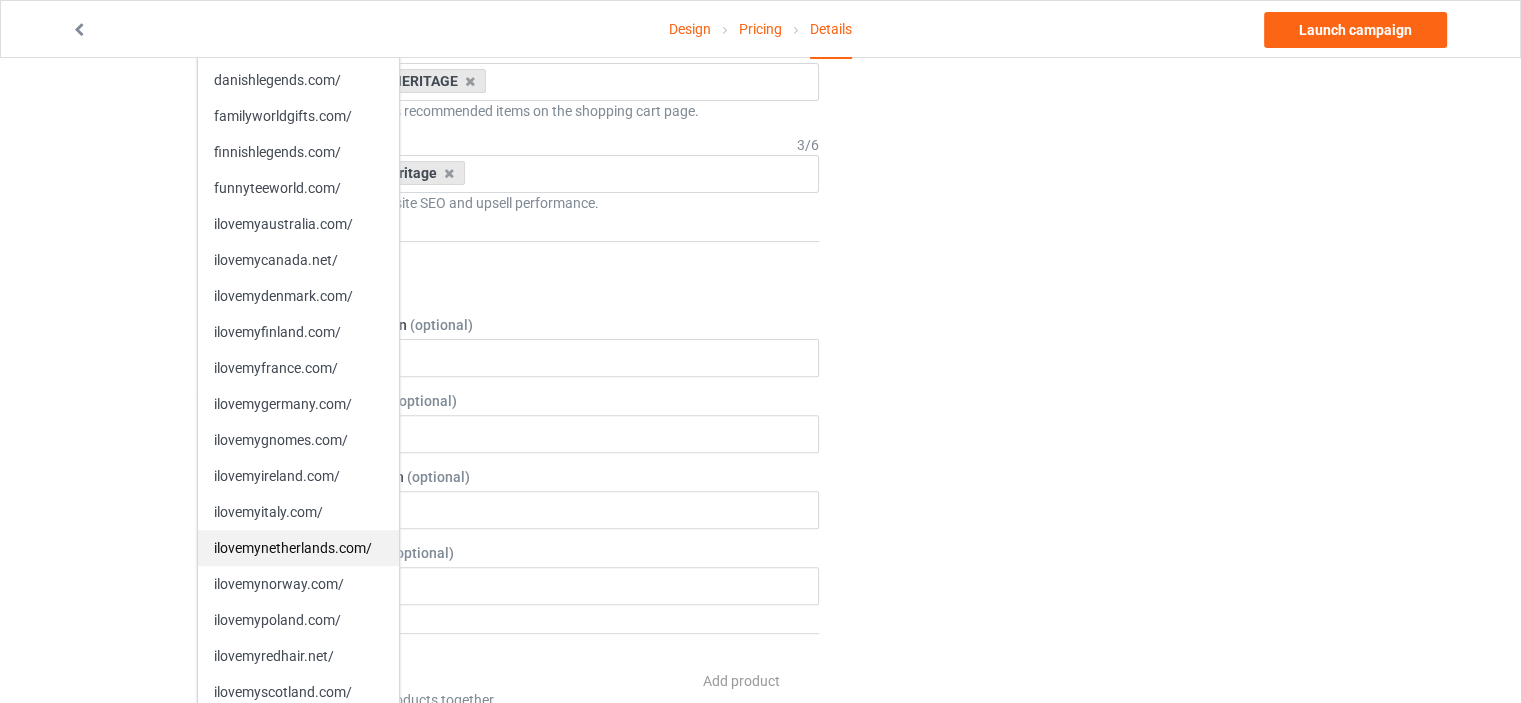 click on "ilovemynetherlands.com/" at bounding box center [298, 548] 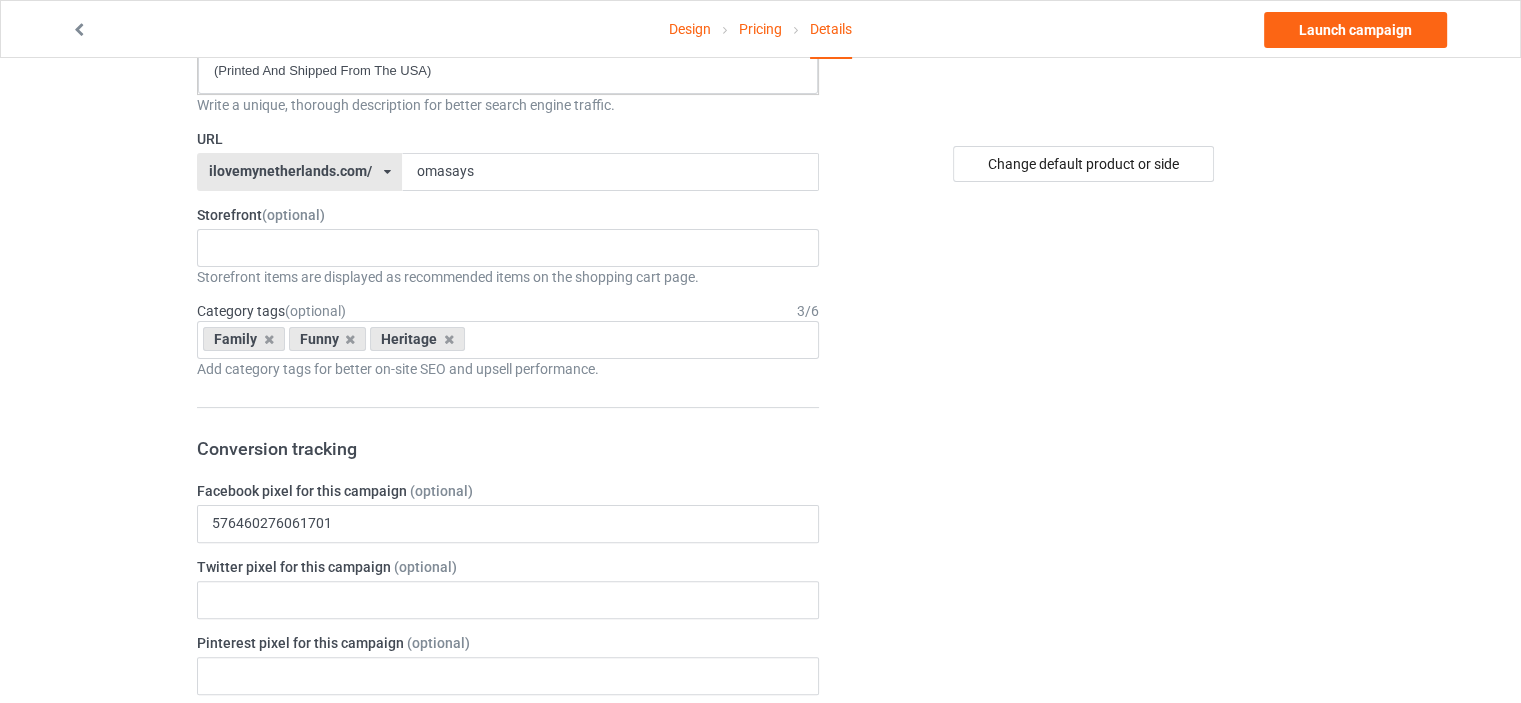 scroll, scrollTop: 400, scrollLeft: 0, axis: vertical 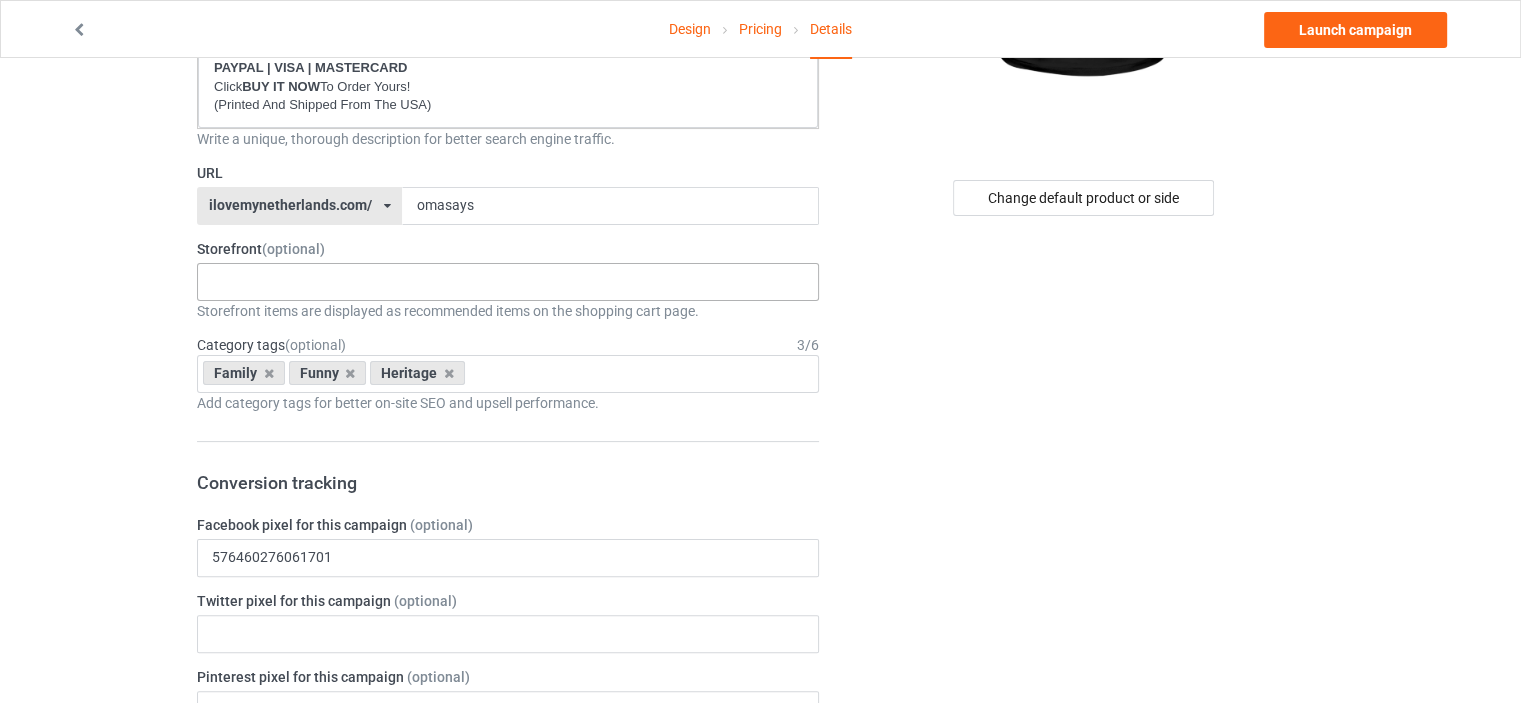 click at bounding box center [227, 281] 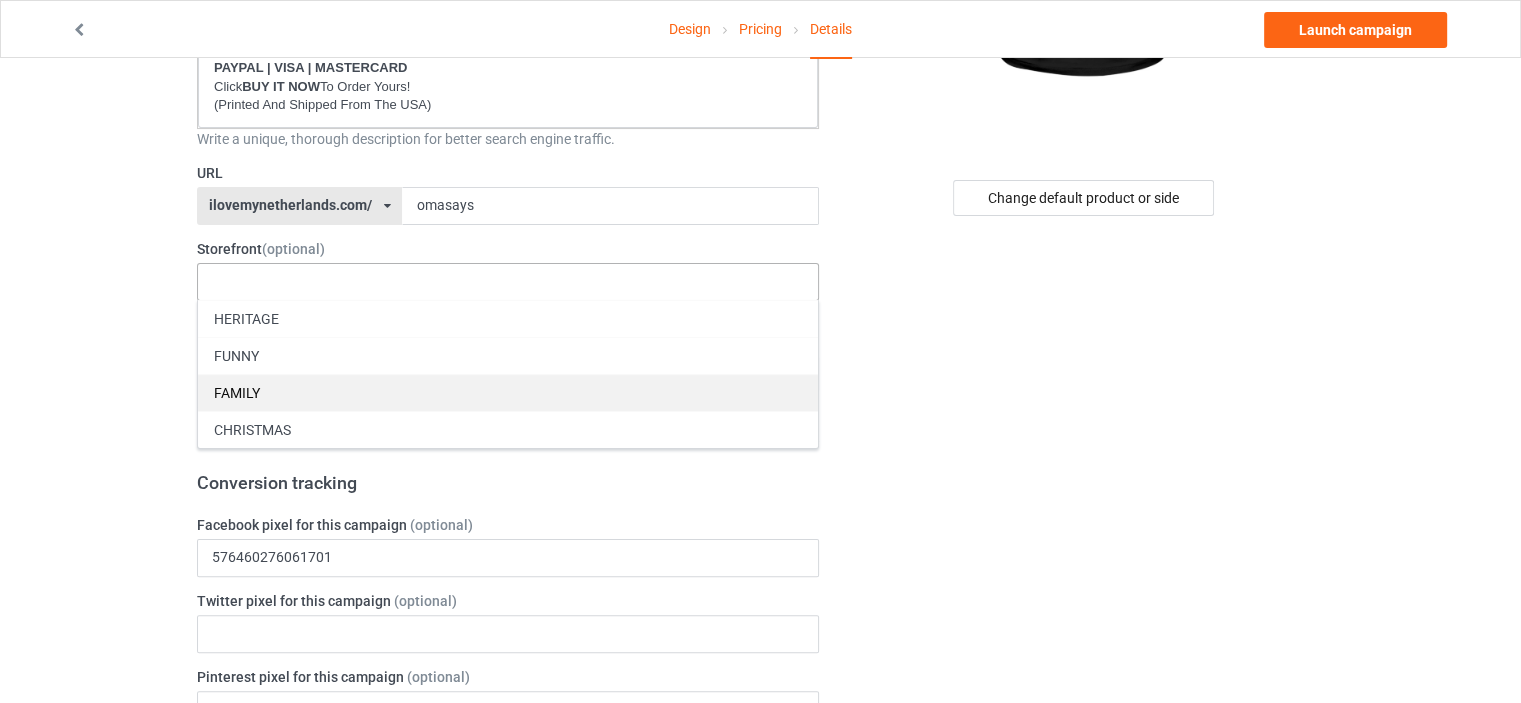 click on "FAMILY" at bounding box center (508, 392) 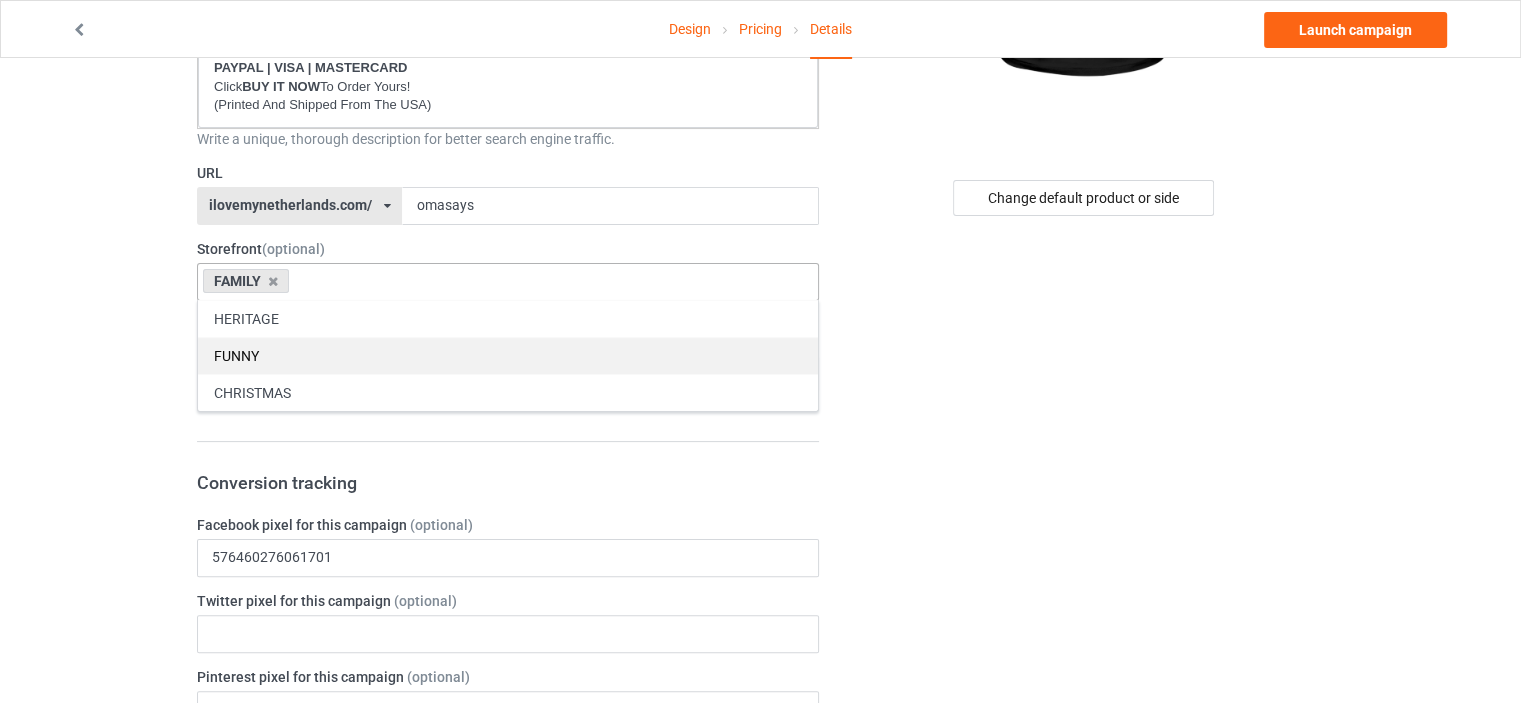click on "FUNNY" at bounding box center [508, 355] 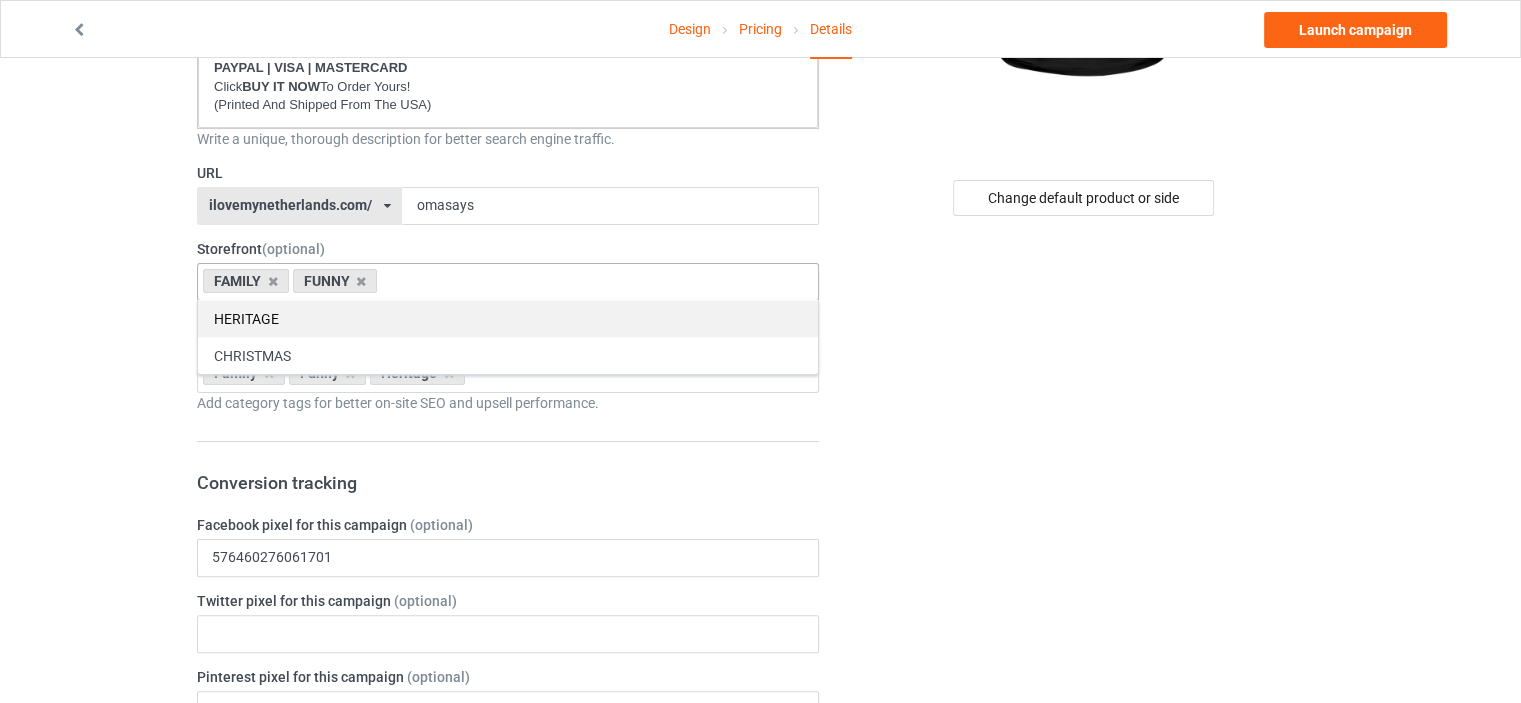 click on "HERITAGE" at bounding box center (508, 318) 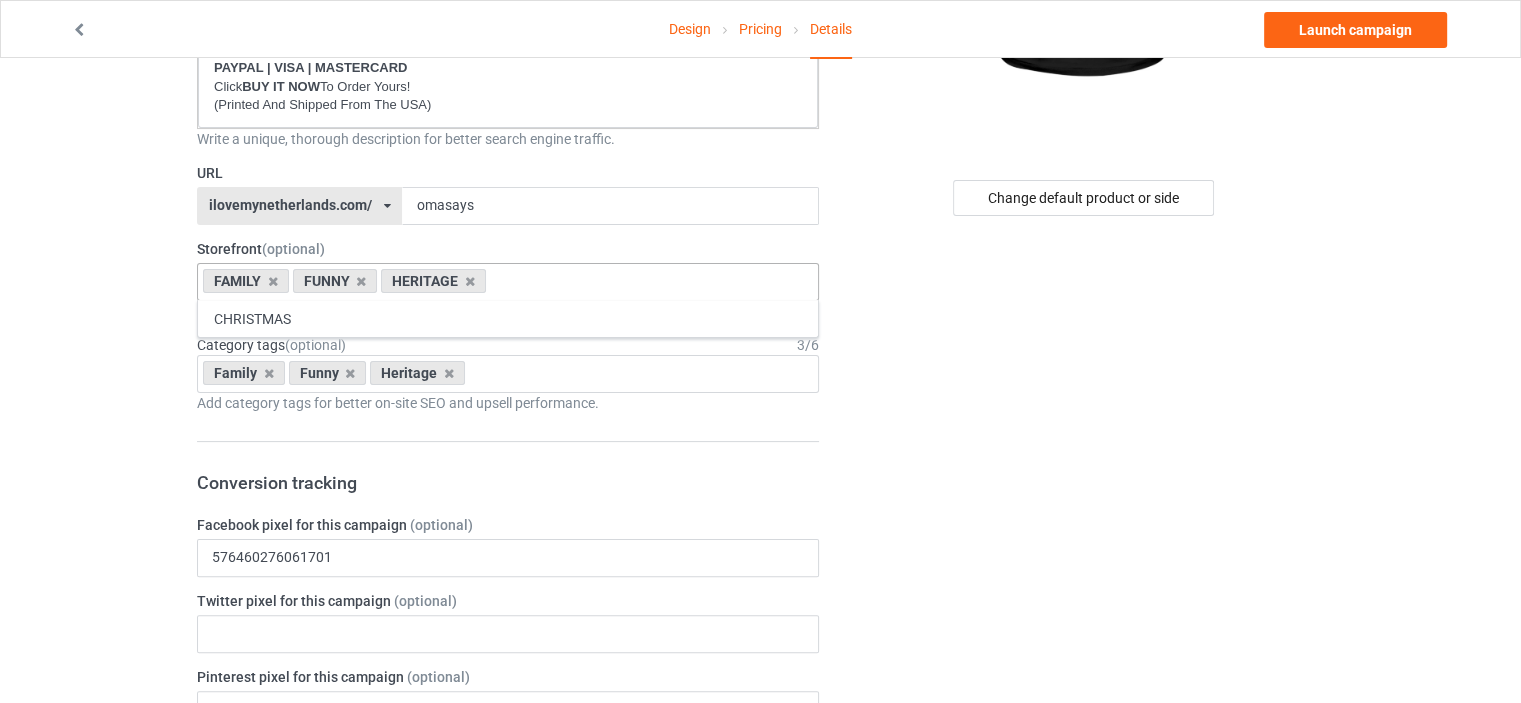 click on "Design Pricing Details Launch campaign Campaign Info Title (h1) 101   characters left OMA SAYS I'M ALWAYS RIGHT ESPECIALLY WHEN I'M NOT Create a catchy, unique title for better search engine traffic. Description 1812   characters left       Small Normal Large Big Huge                                                                                     * JUST RELEASED * Limited Time Only This item is NOT available in stores. Guaranteed safe checkout: PAYPAL | VISA | MASTERCARD Click  BUY IT NOW  To Order Yours! (Printed And Shipped From The USA) Write a unique, thorough description for better search engine traffic. URL ilovemynetherlands.com/ britishlook.net/ danishlegends.com/ familyworldgifts.com/ finnishlegends.com/ funnyteeworld.com/ ilovemyaustralia.com/ ilovemycanada.net/ ilovemydenmark.com/ ilovemyfinland.com/ ilovemyfrance.com/ ilovemygermany.com/ ilovemygnomes.com/ ilovemyireland.com/ ilovemyitaly.com/ ilovemynetherlands.com/ ilovemynorway.com/ ilovemypoland.com/ ilovemyredhair.net/ vikingproud.com/" at bounding box center [760, 758] 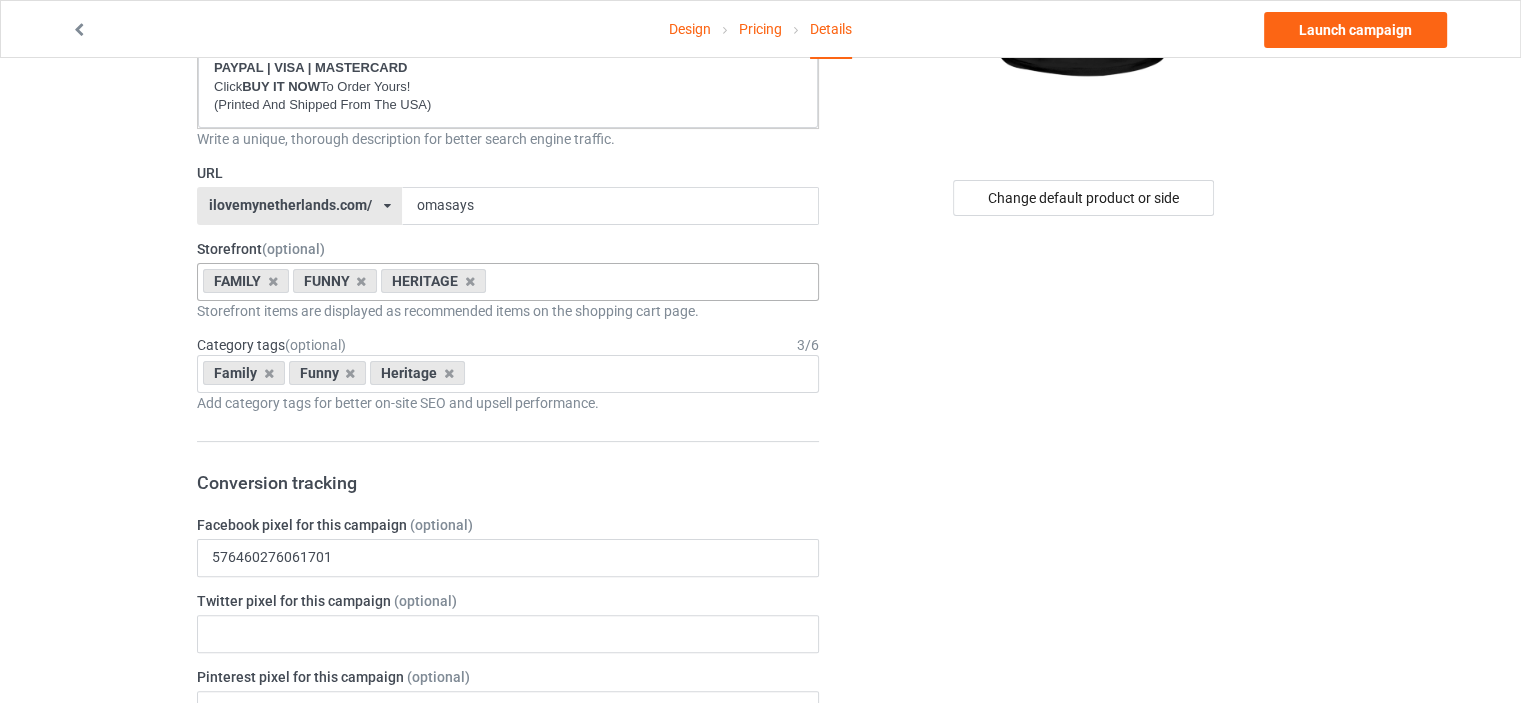 drag, startPoint x: 1191, startPoint y: 377, endPoint x: 1256, endPoint y: 339, distance: 75.29276 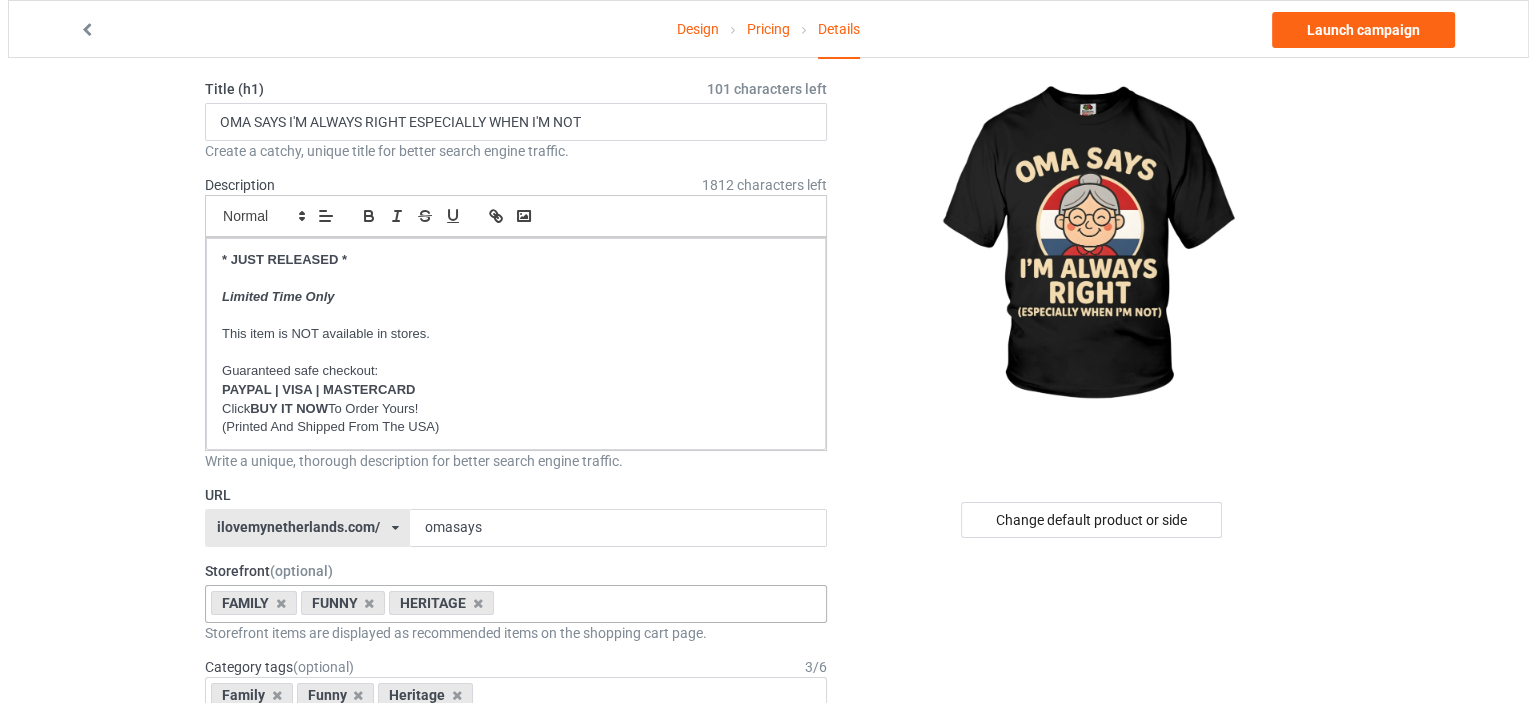 scroll, scrollTop: 0, scrollLeft: 0, axis: both 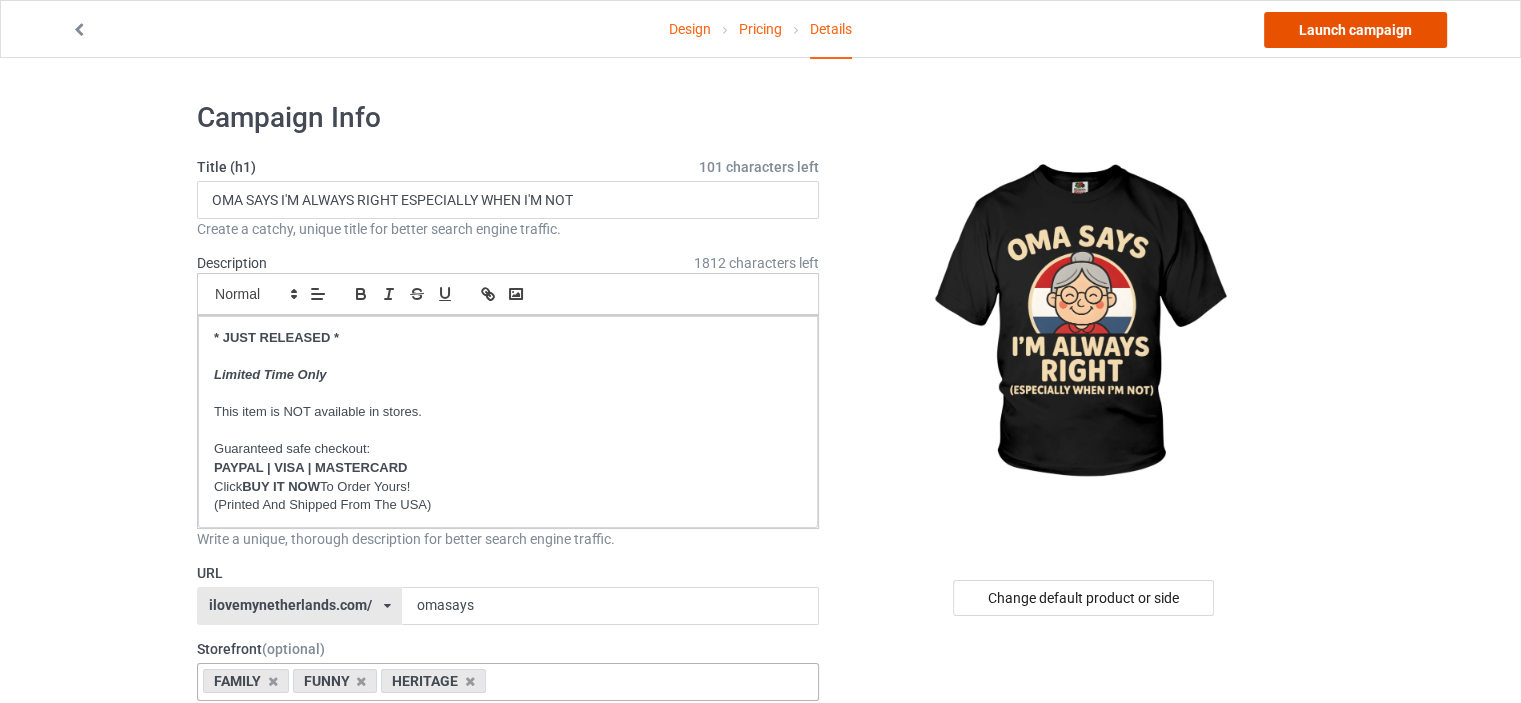 click on "Launch campaign" at bounding box center (1355, 30) 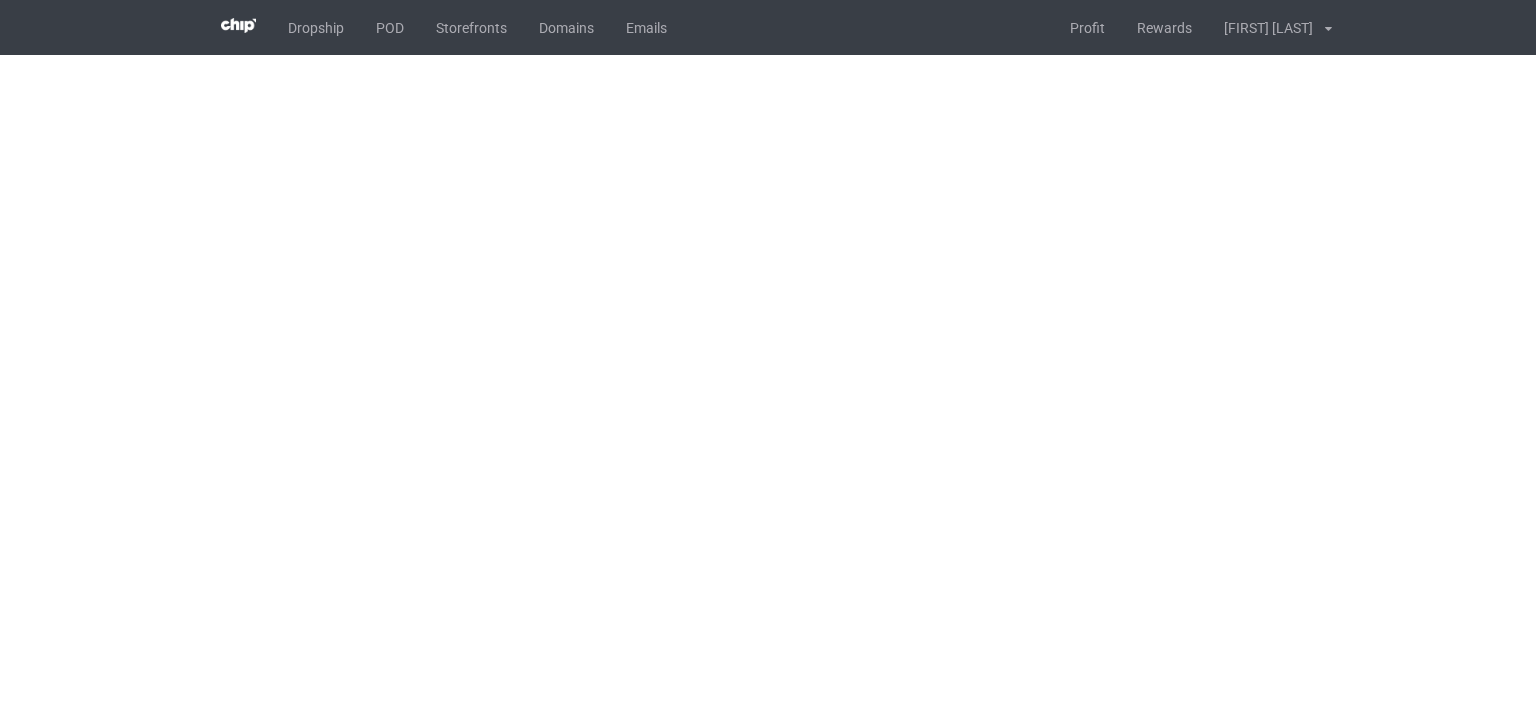 scroll, scrollTop: 0, scrollLeft: 0, axis: both 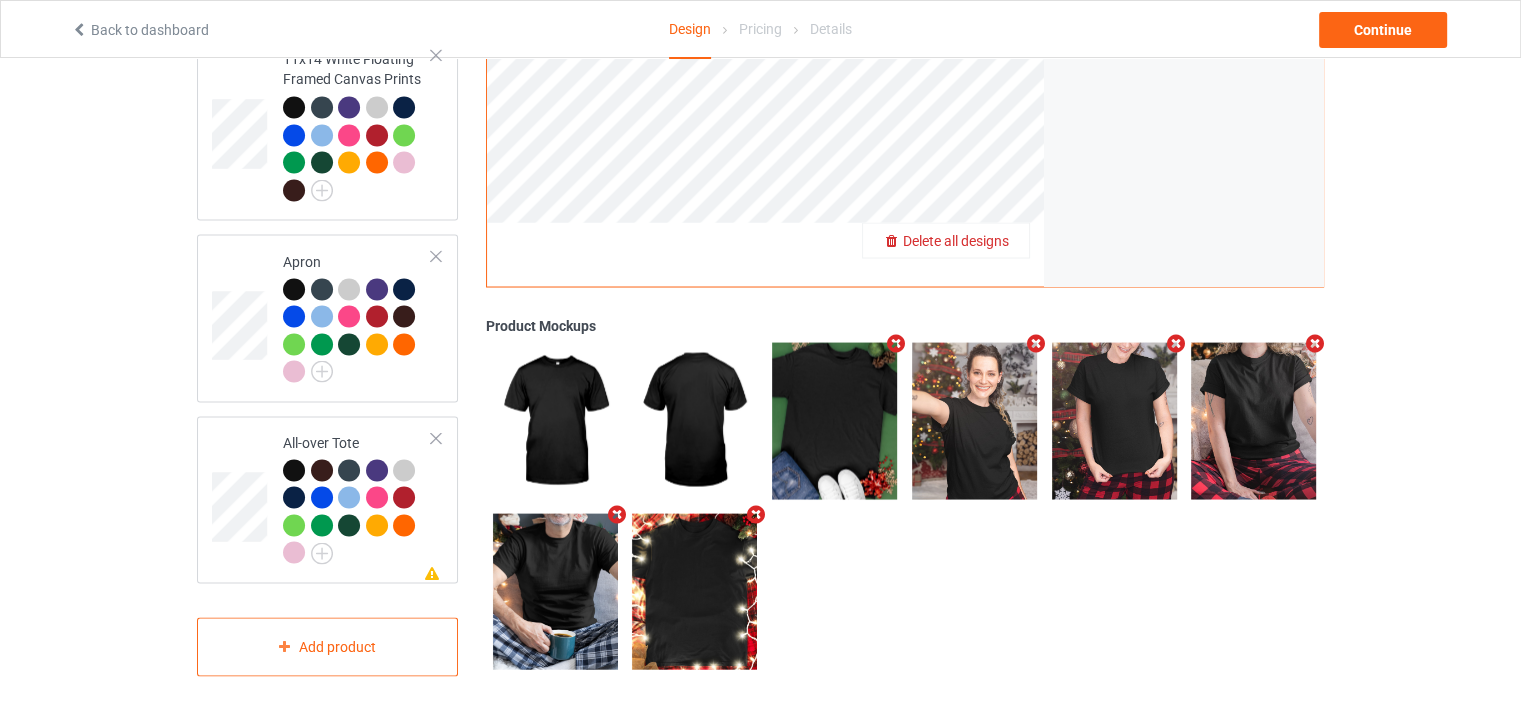click on "Delete all designs" at bounding box center [956, 240] 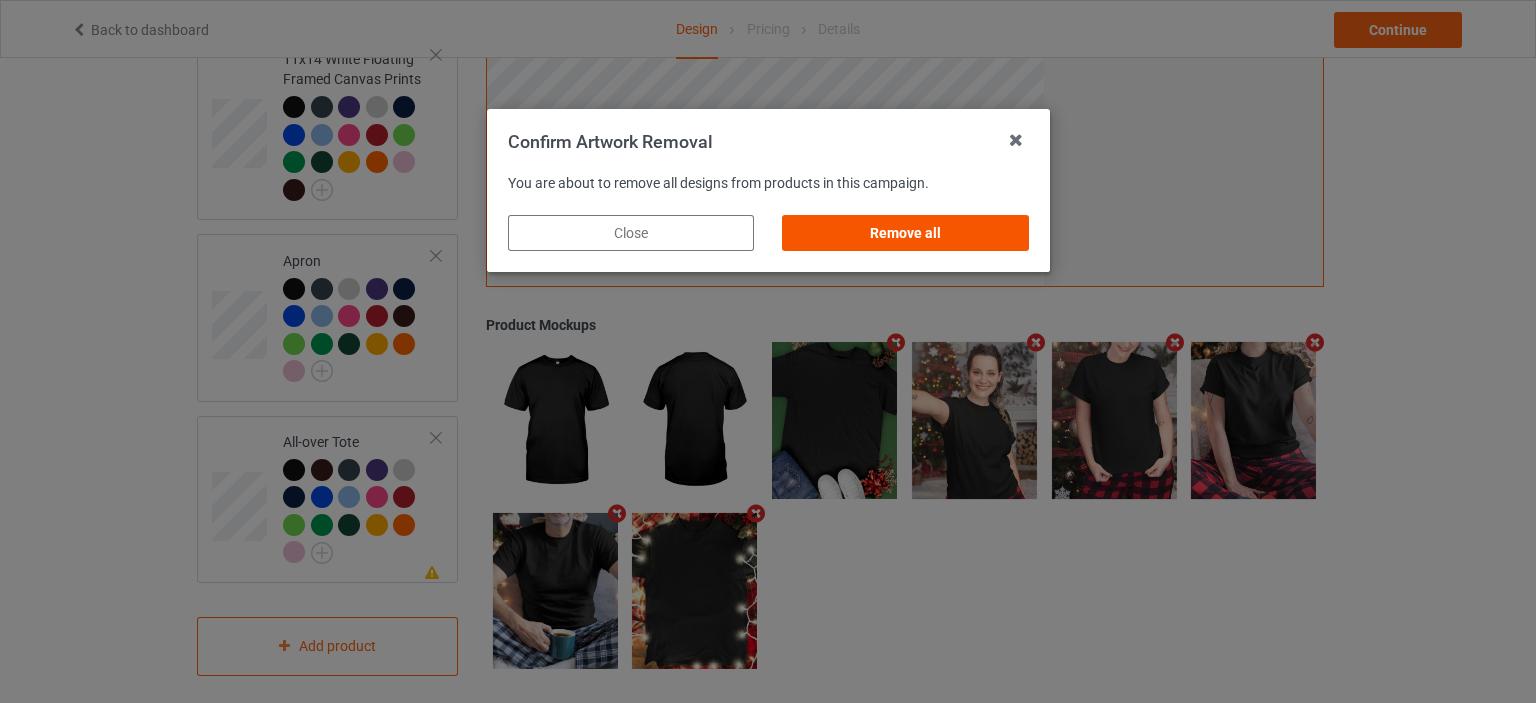 click on "Remove all" at bounding box center (905, 233) 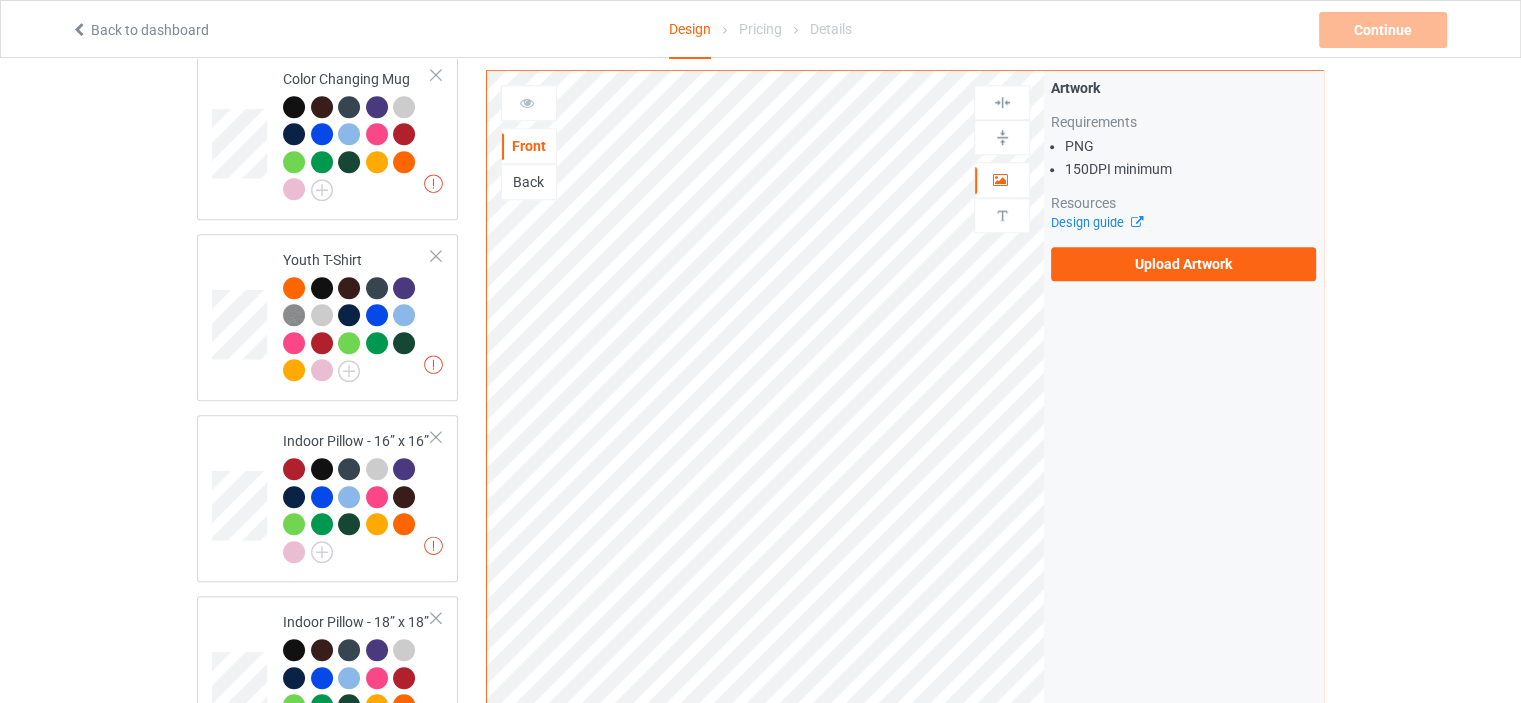 scroll, scrollTop: 0, scrollLeft: 0, axis: both 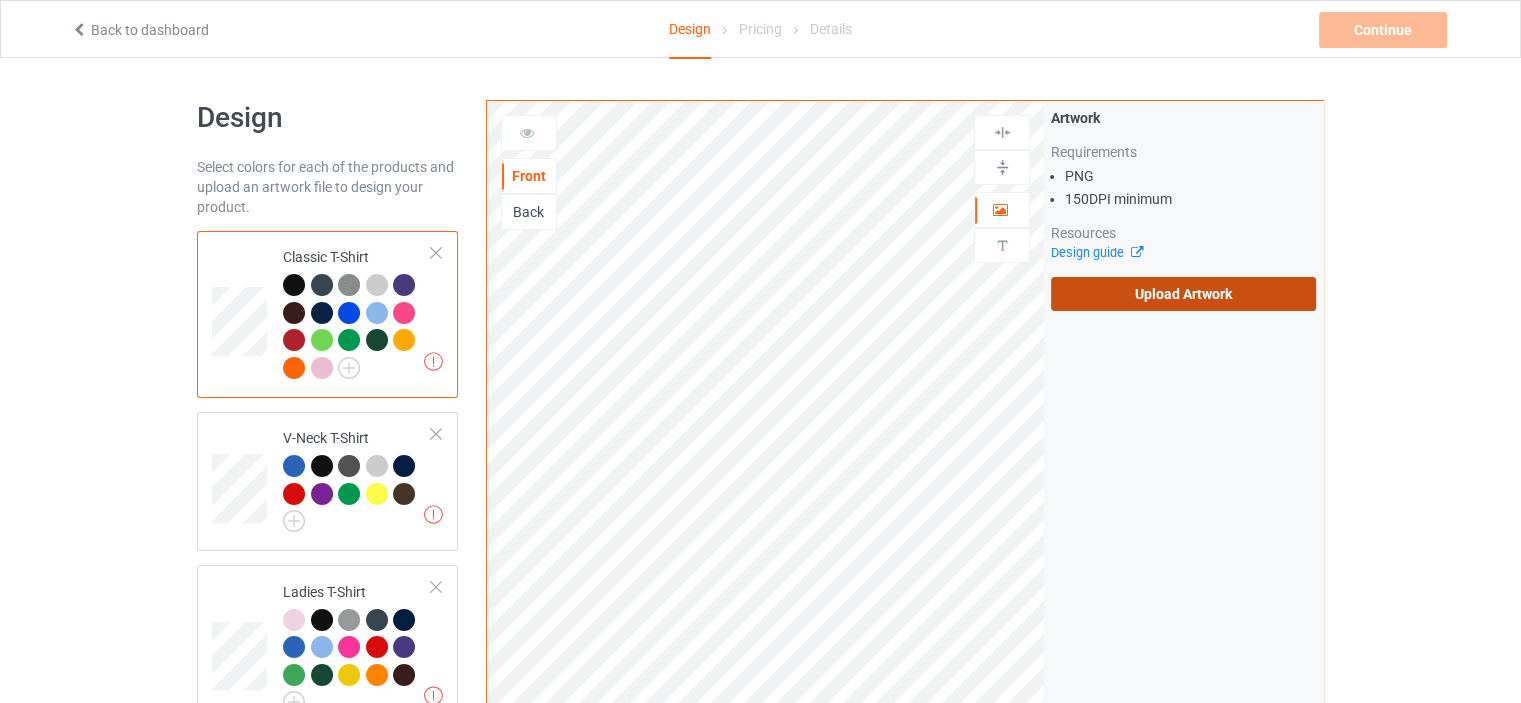 click on "Upload Artwork" at bounding box center (1183, 294) 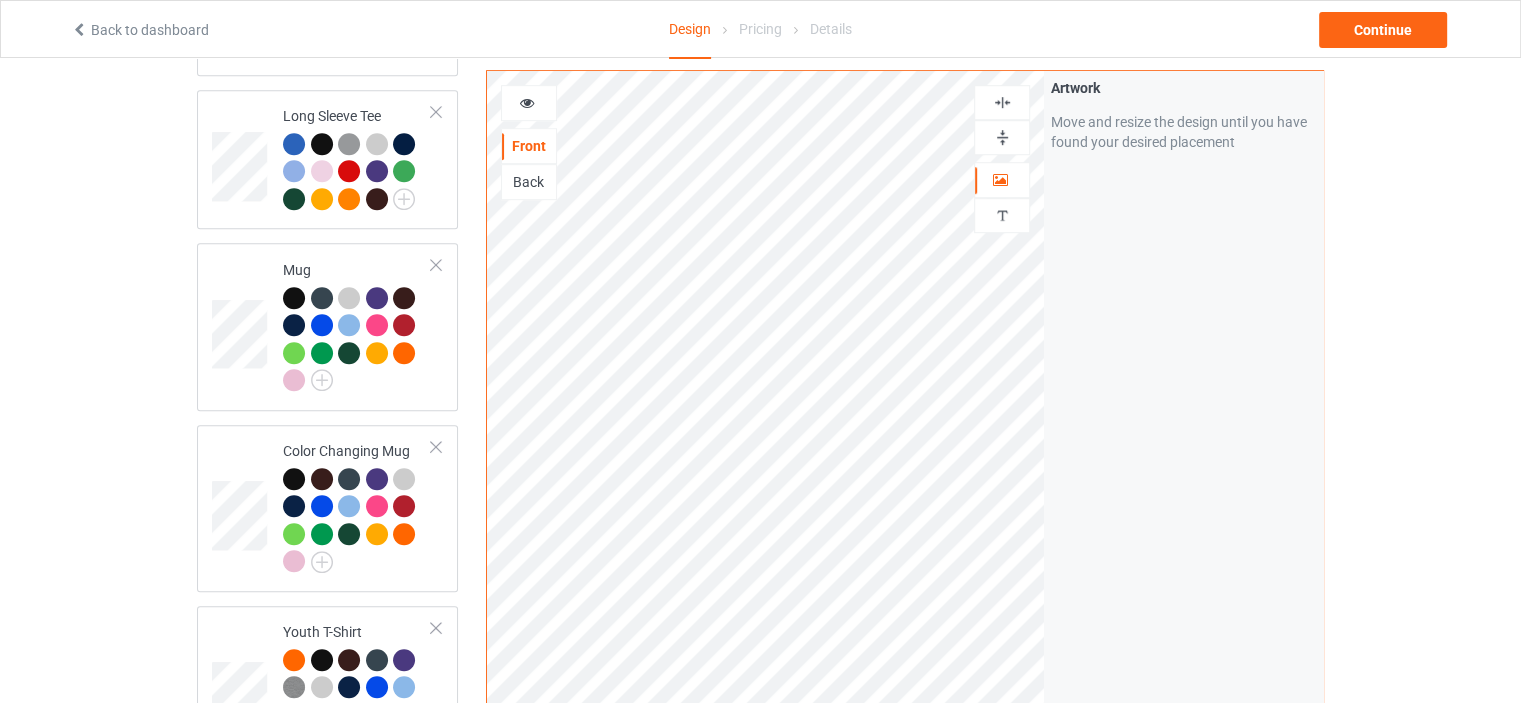 scroll, scrollTop: 1400, scrollLeft: 0, axis: vertical 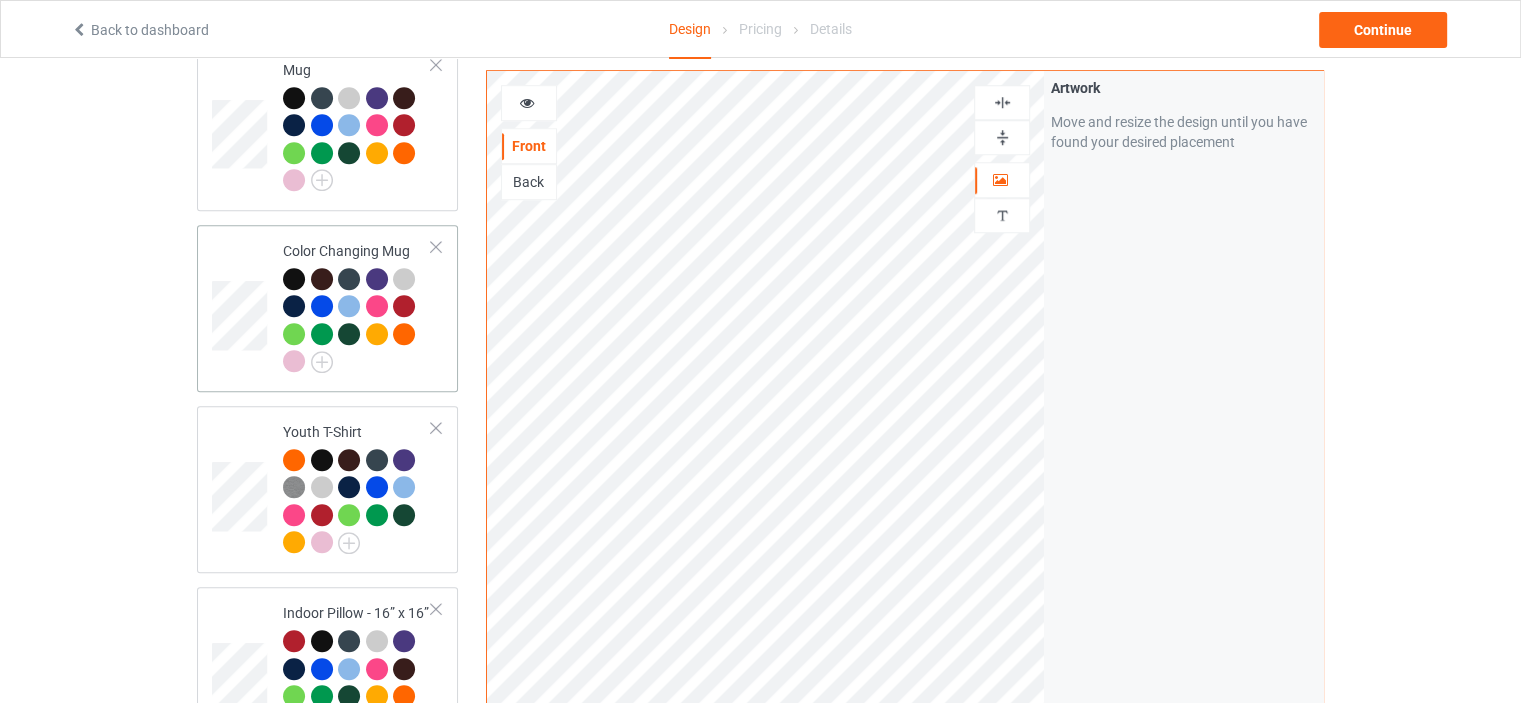 click on "Color Changing Mug" at bounding box center [357, 306] 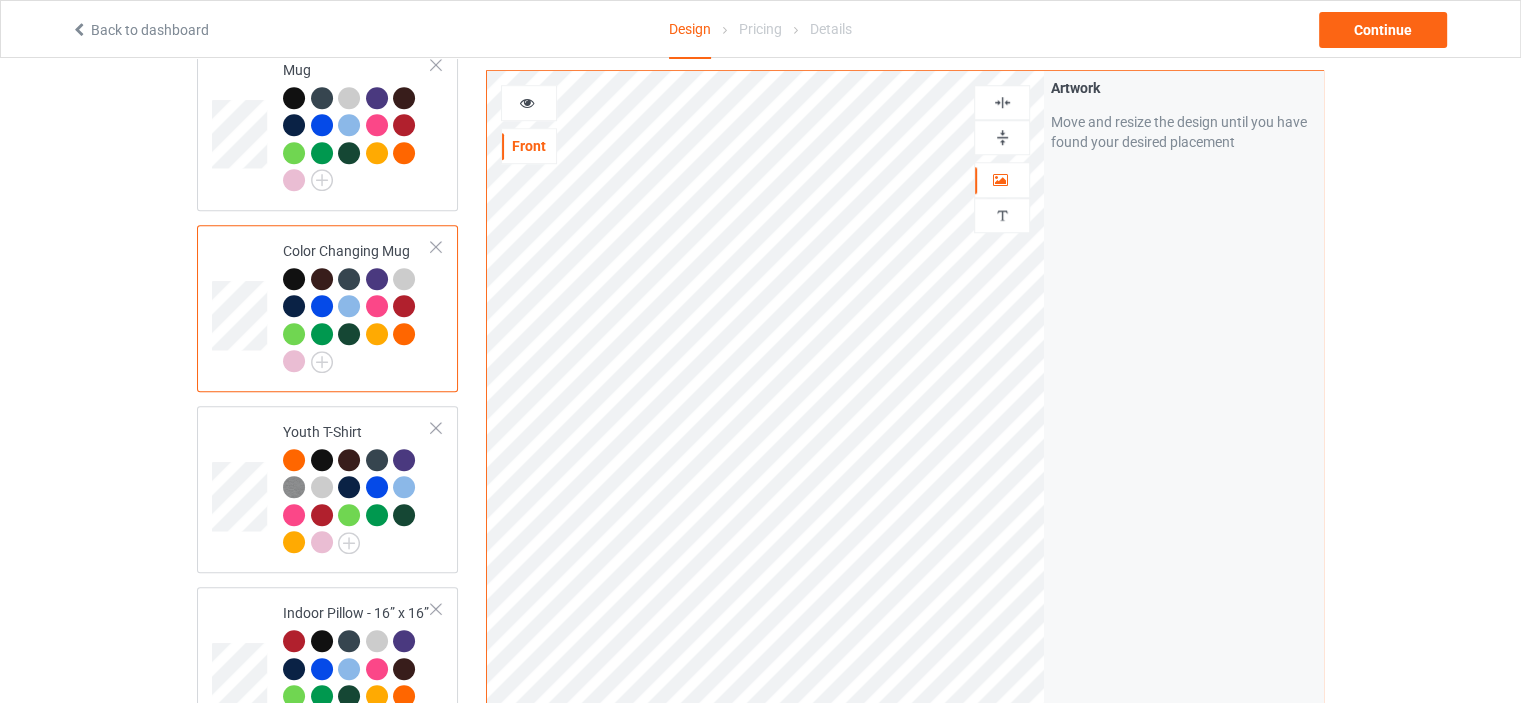 click at bounding box center (1002, 137) 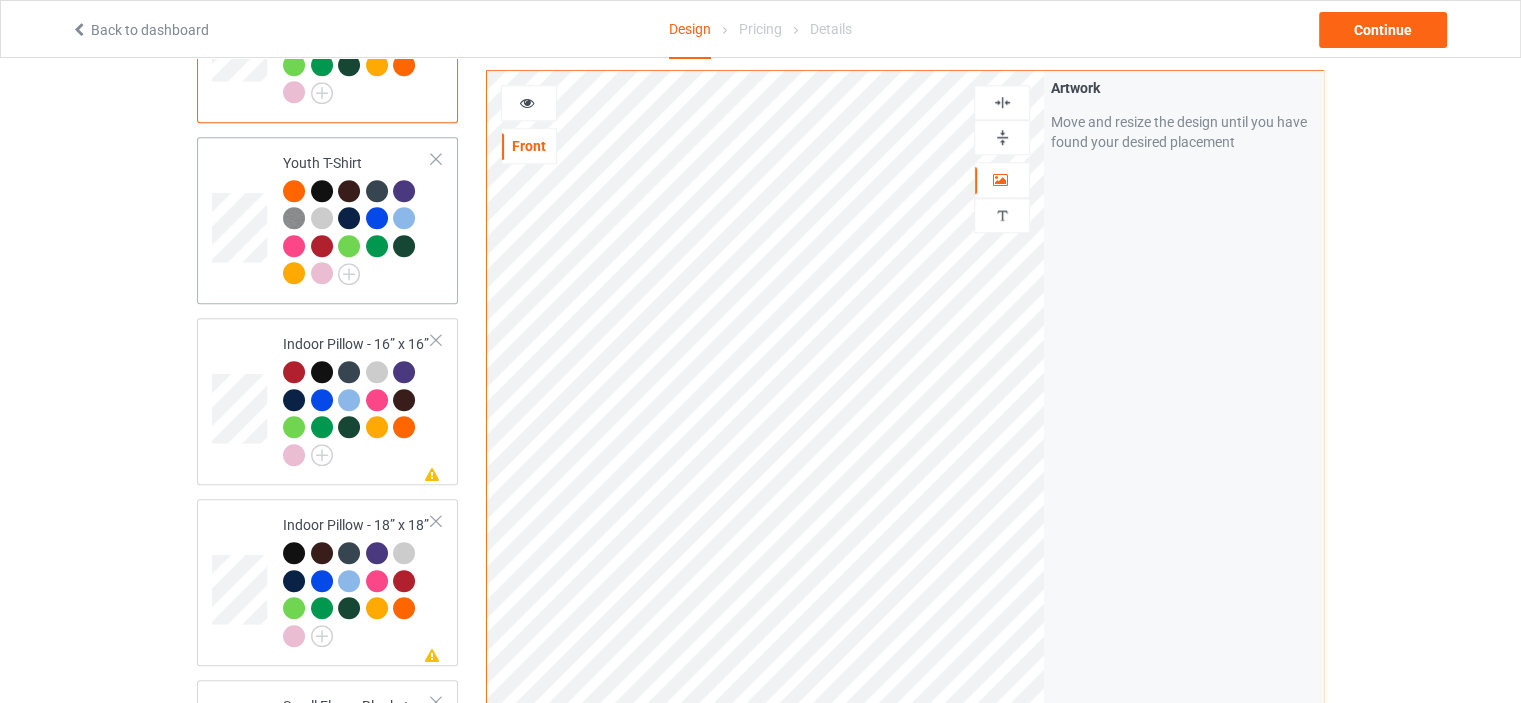 scroll, scrollTop: 1700, scrollLeft: 0, axis: vertical 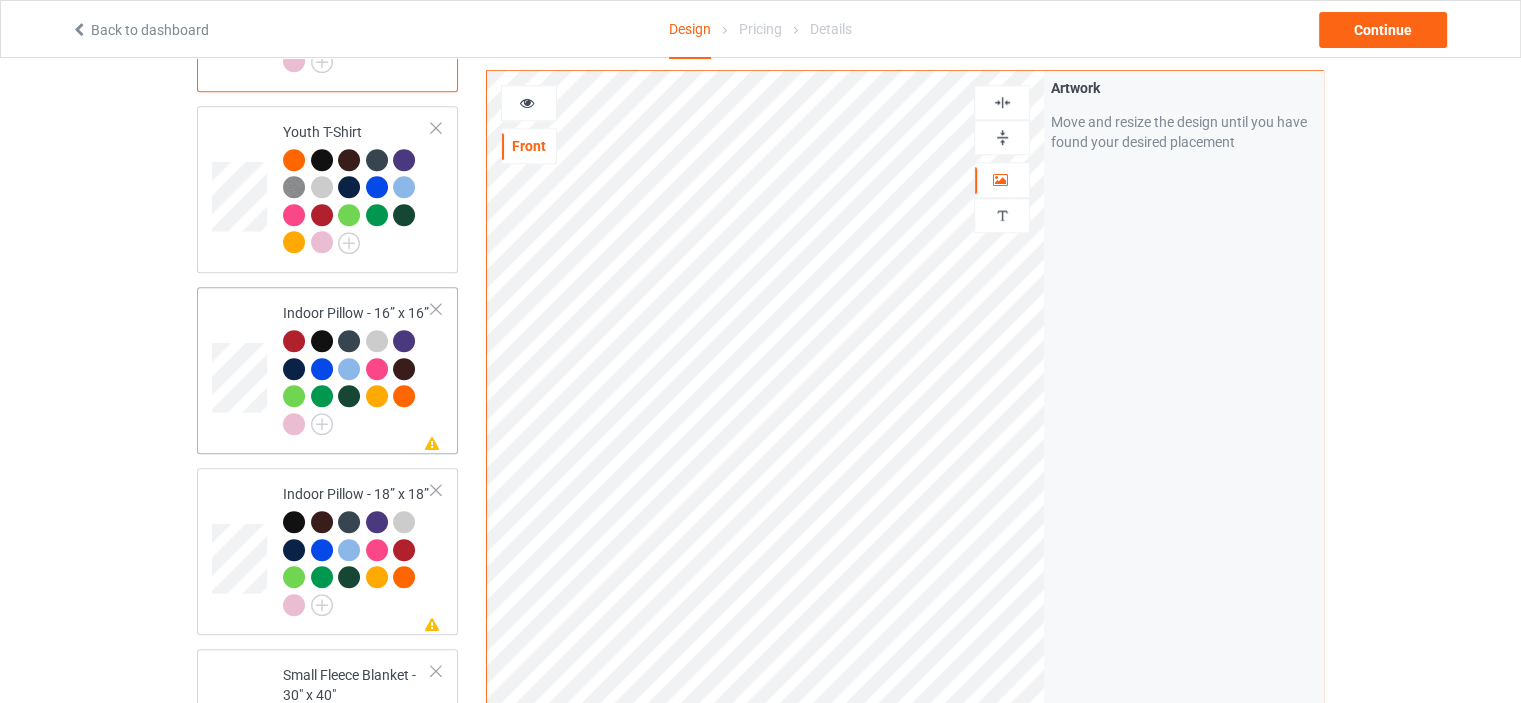 click on "Indoor Pillow - 16” x 16”" at bounding box center (357, 368) 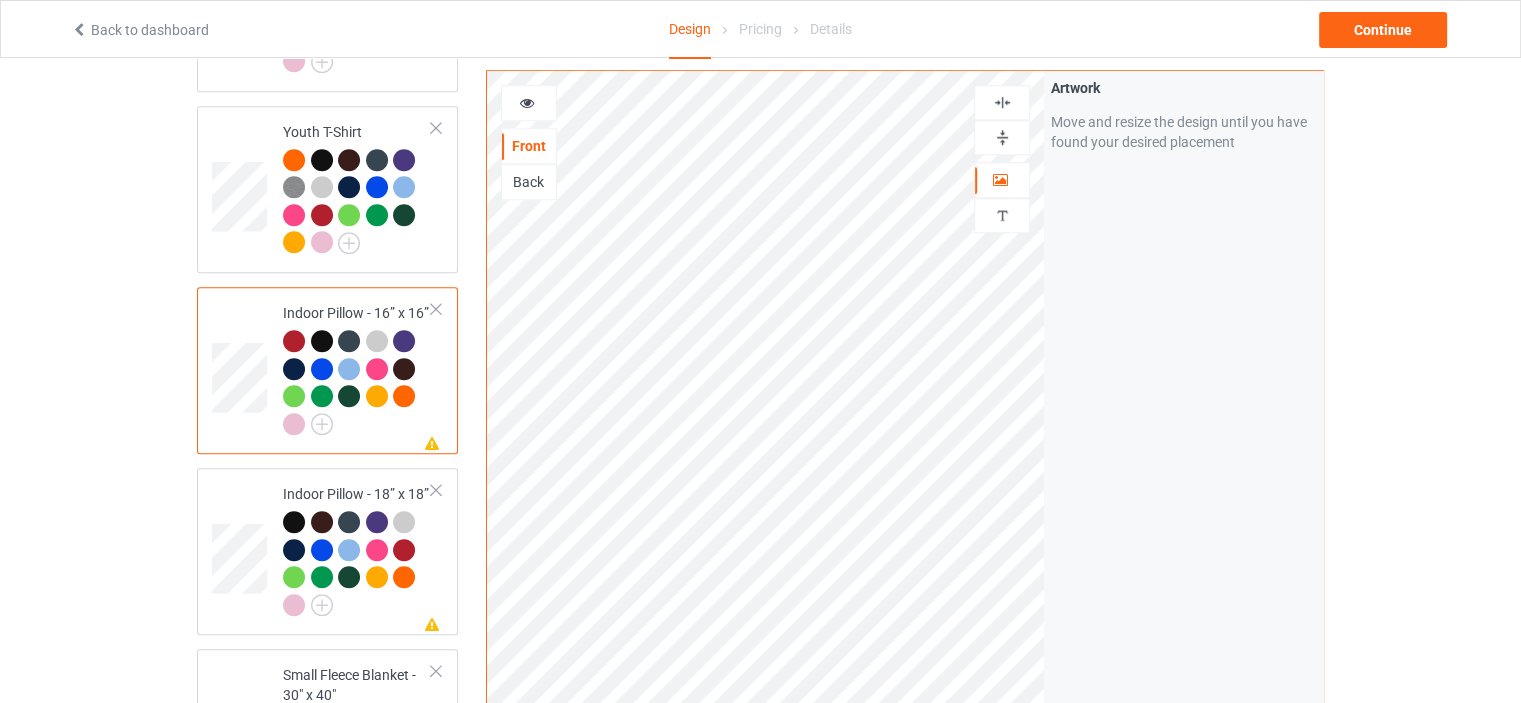 click at bounding box center [1002, 137] 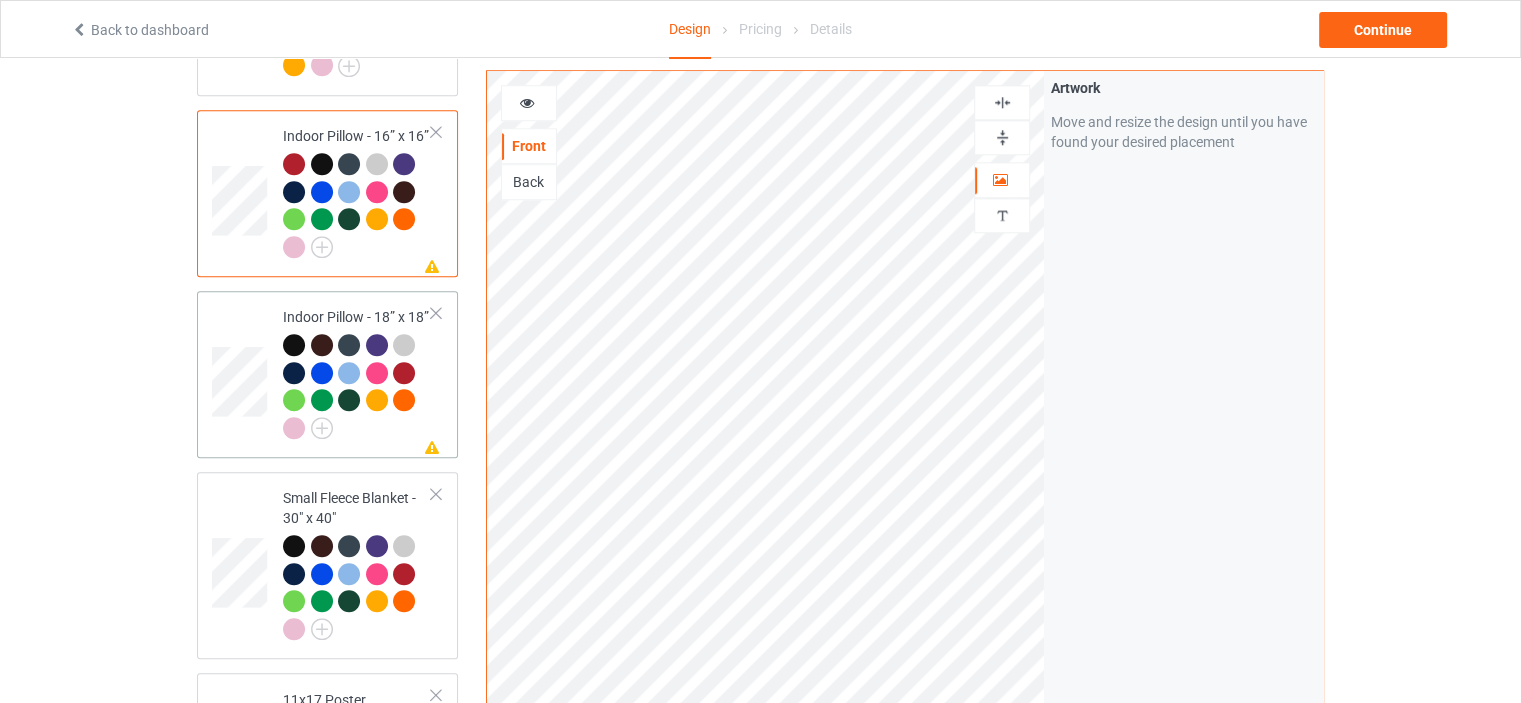 scroll, scrollTop: 1900, scrollLeft: 0, axis: vertical 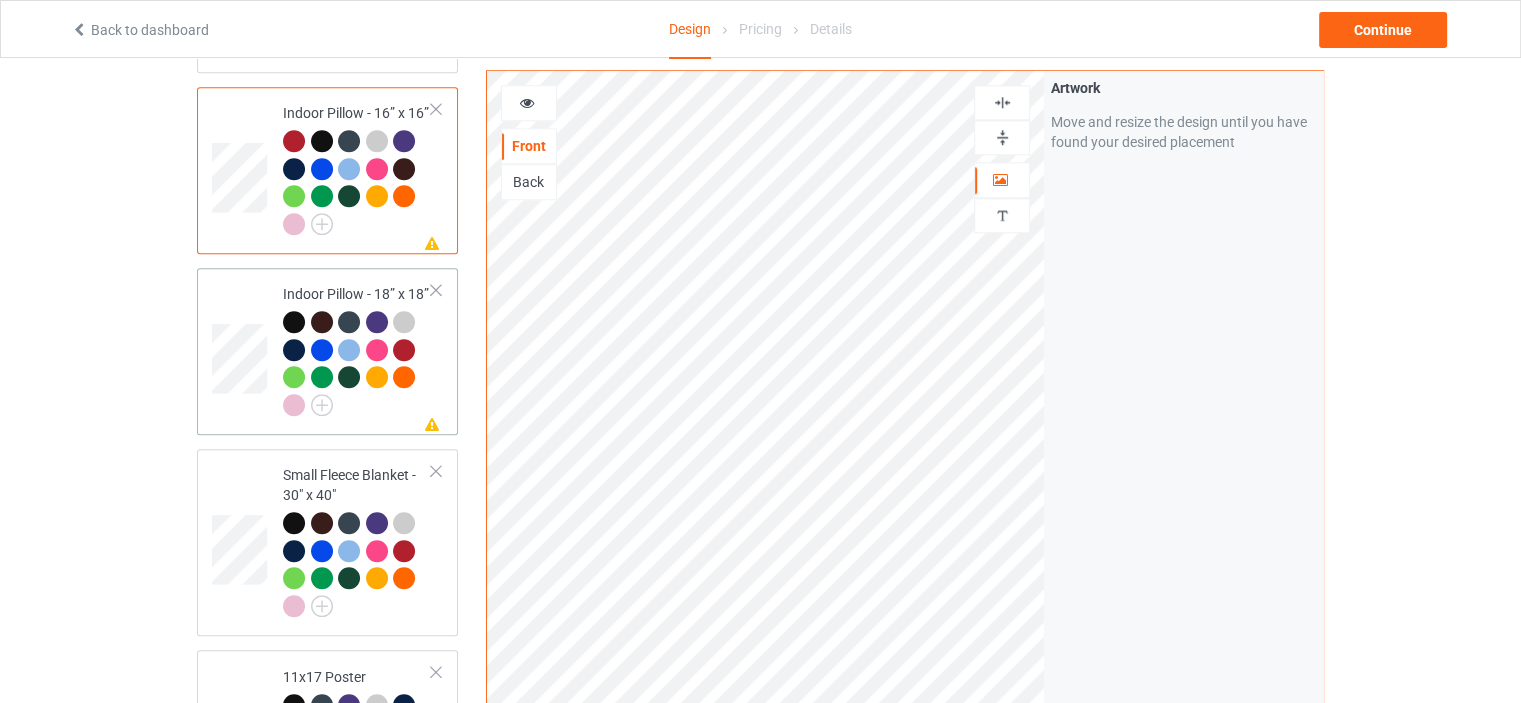 click on "Missing artwork on 1 side(s) Indoor Pillow - 18” x 18”" at bounding box center (357, 351) 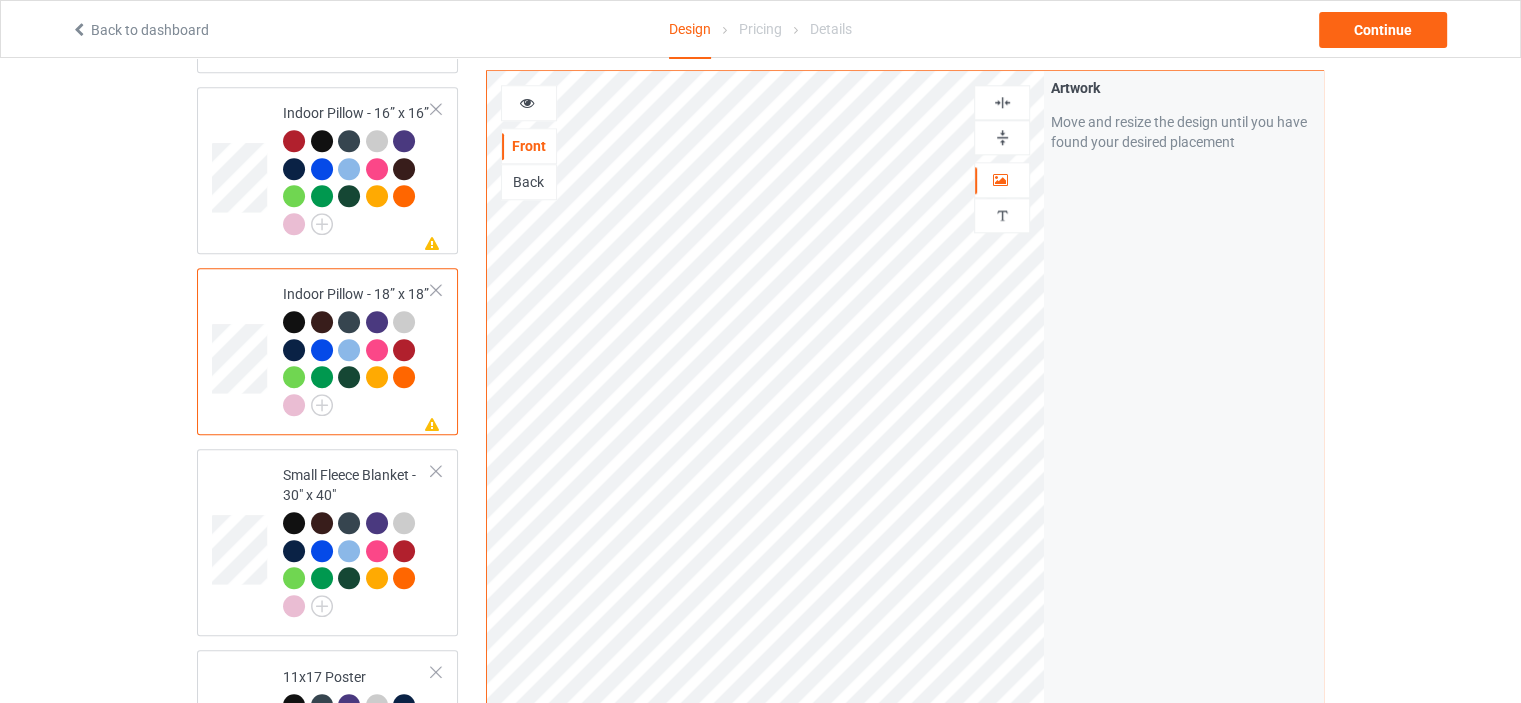 click at bounding box center (1002, 137) 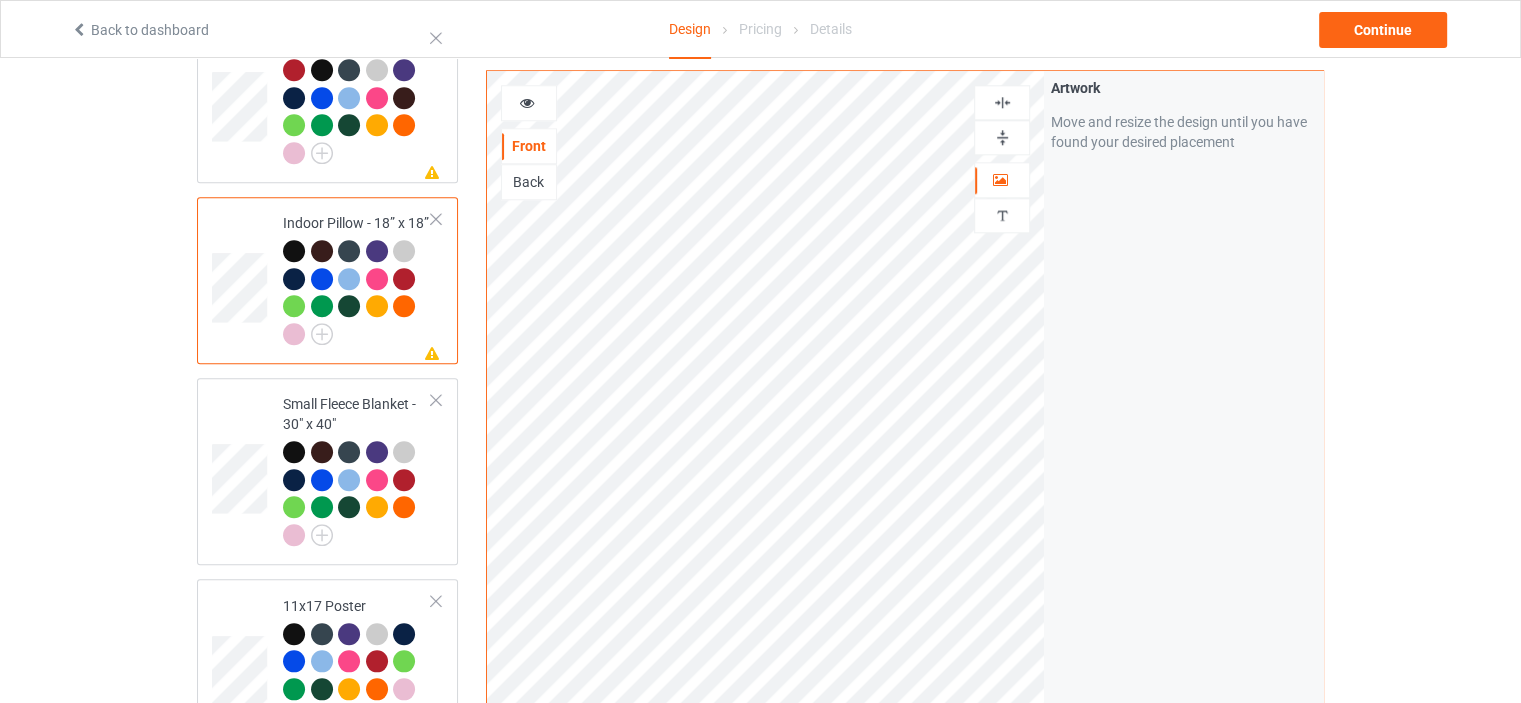 scroll, scrollTop: 2000, scrollLeft: 0, axis: vertical 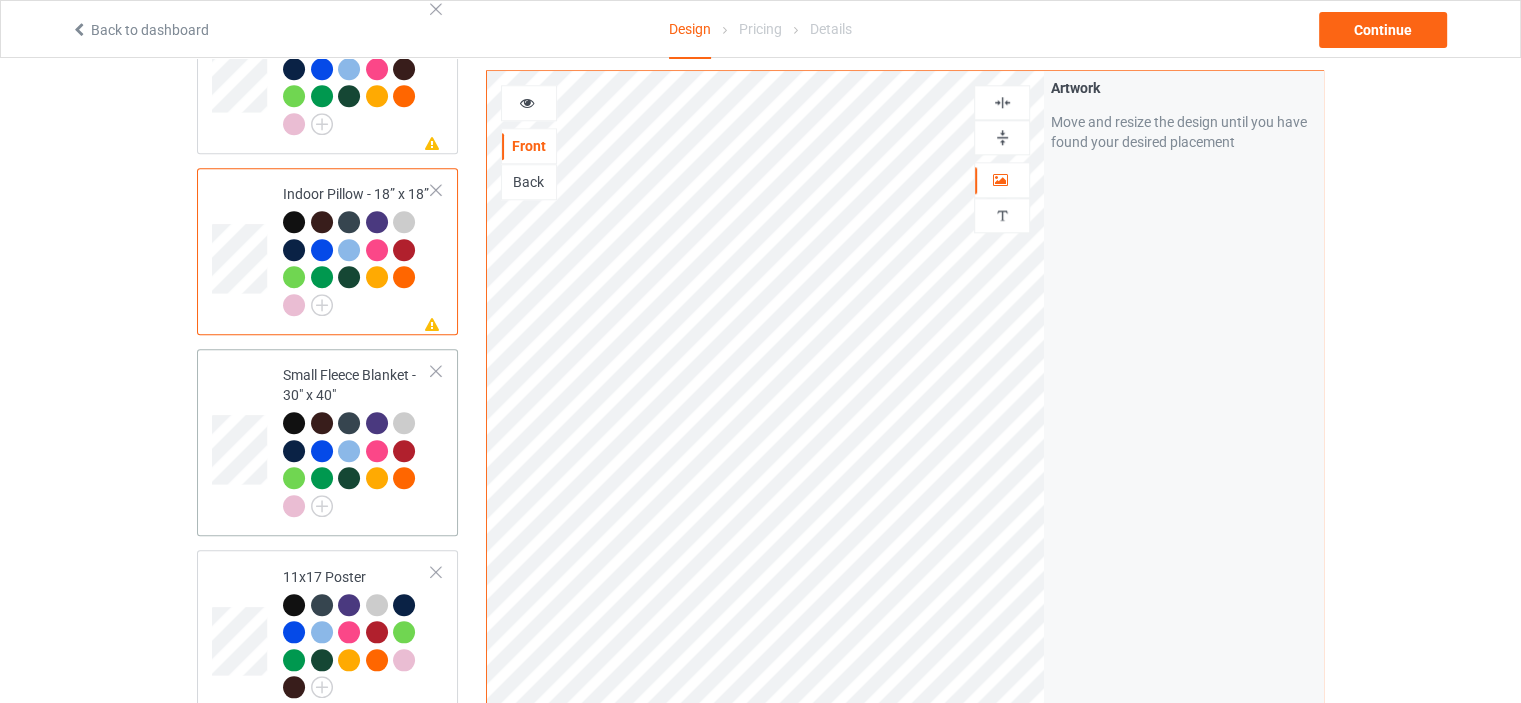 click on "Small Fleece Blanket - 30" x 40"" at bounding box center [357, 440] 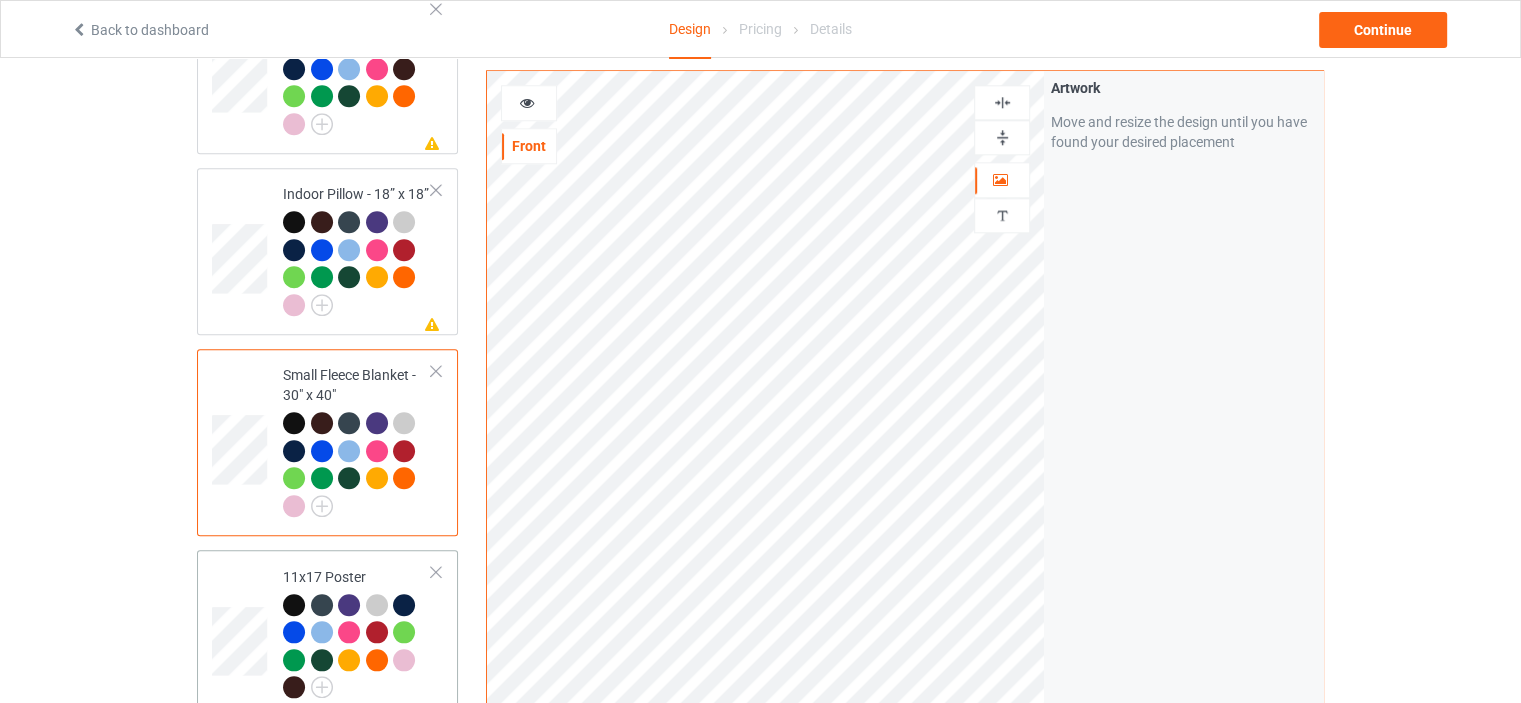 click on "11x17 Poster" at bounding box center (357, 632) 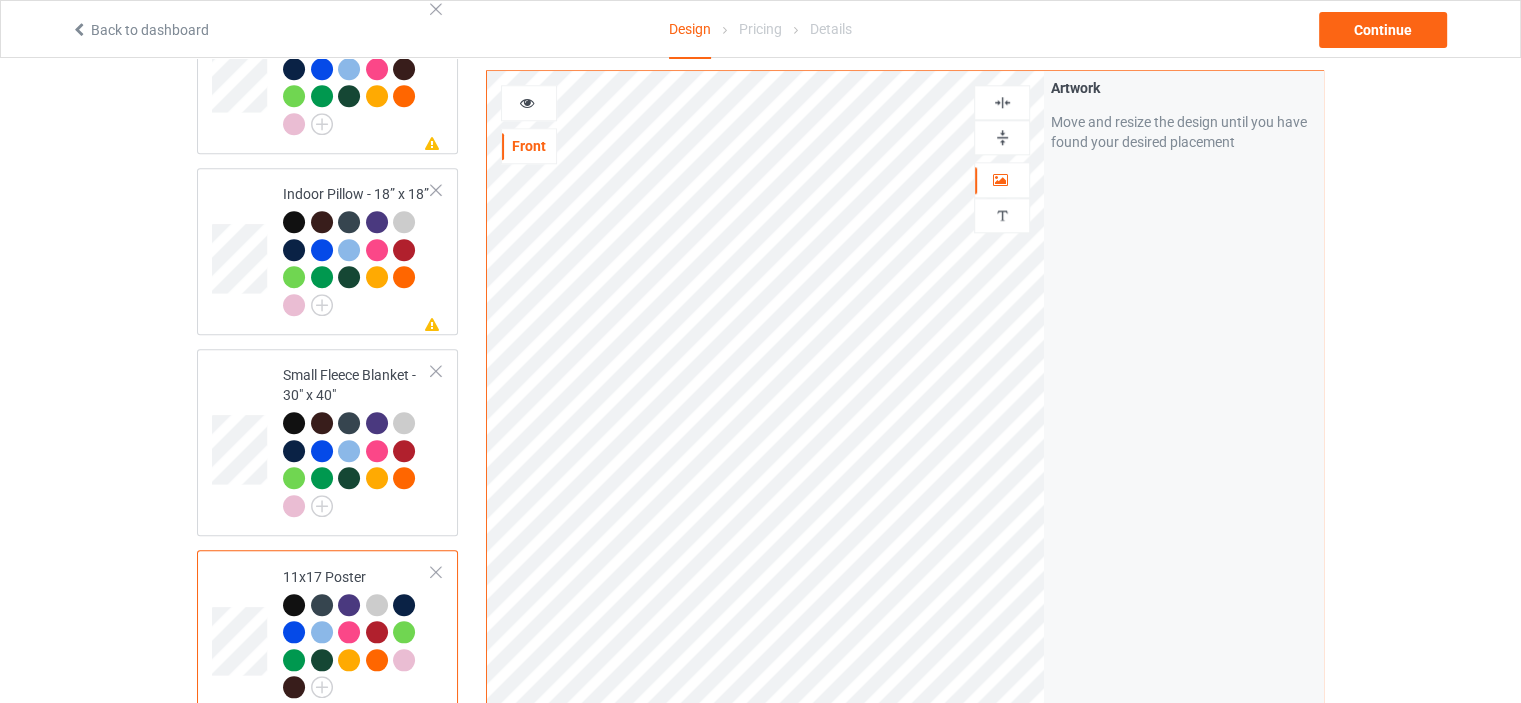 click at bounding box center (1002, 137) 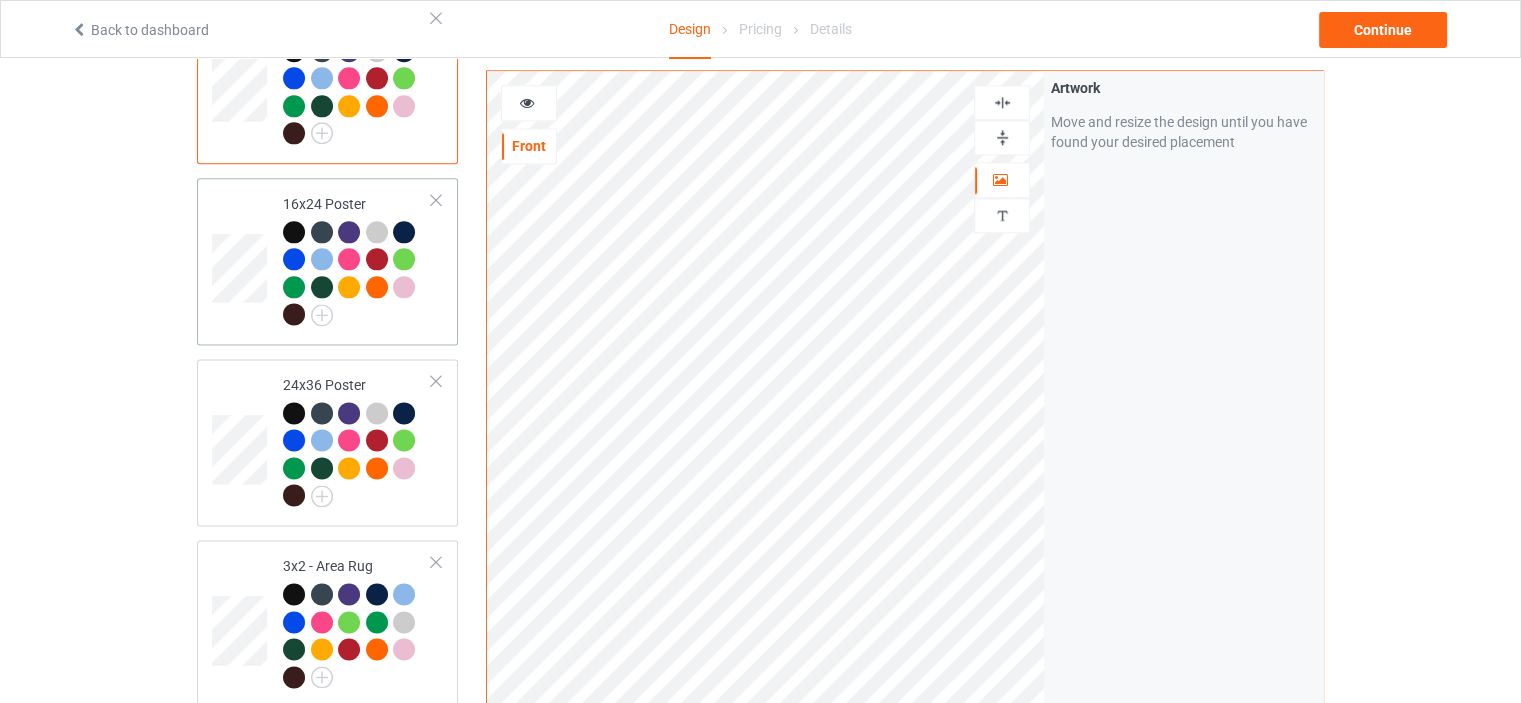 scroll, scrollTop: 2600, scrollLeft: 0, axis: vertical 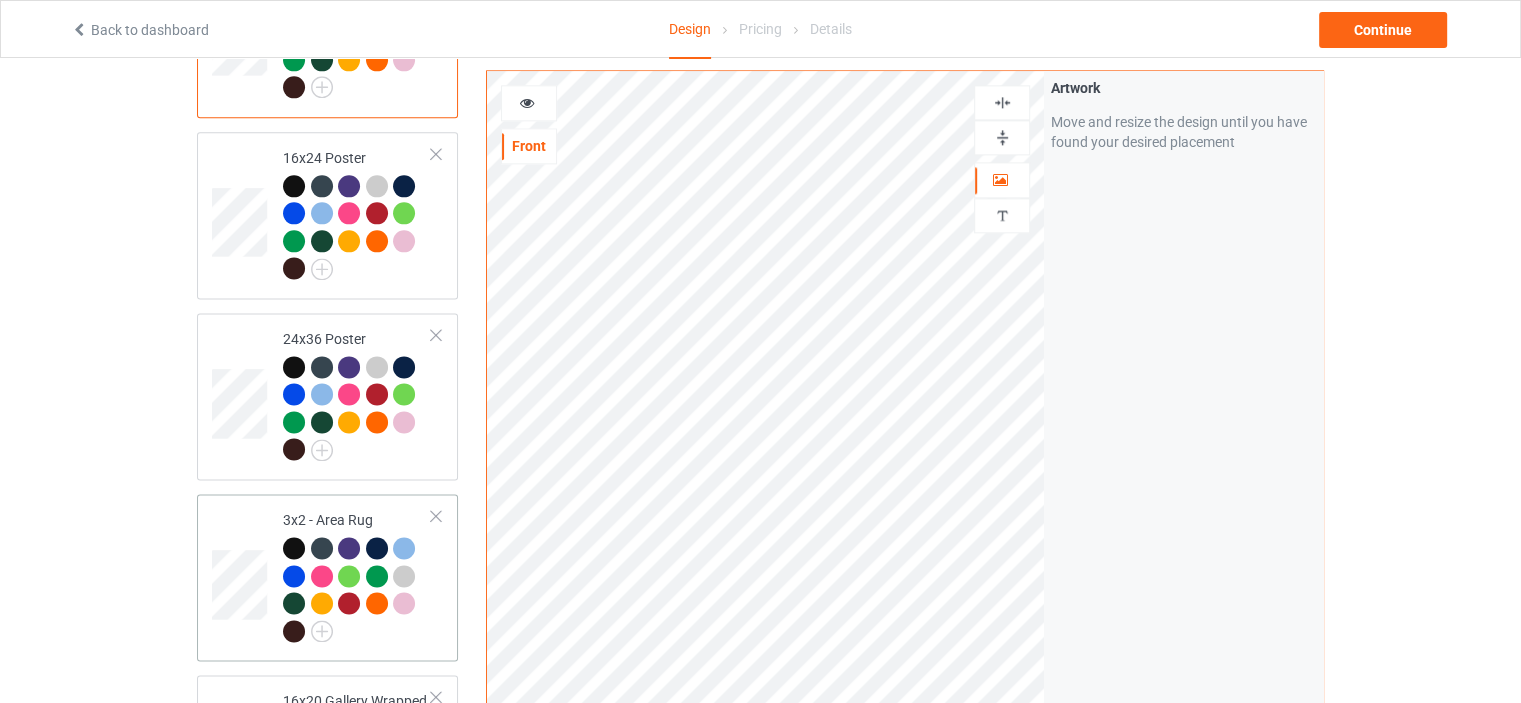 click on "3x2 - Area Rug" at bounding box center (357, 575) 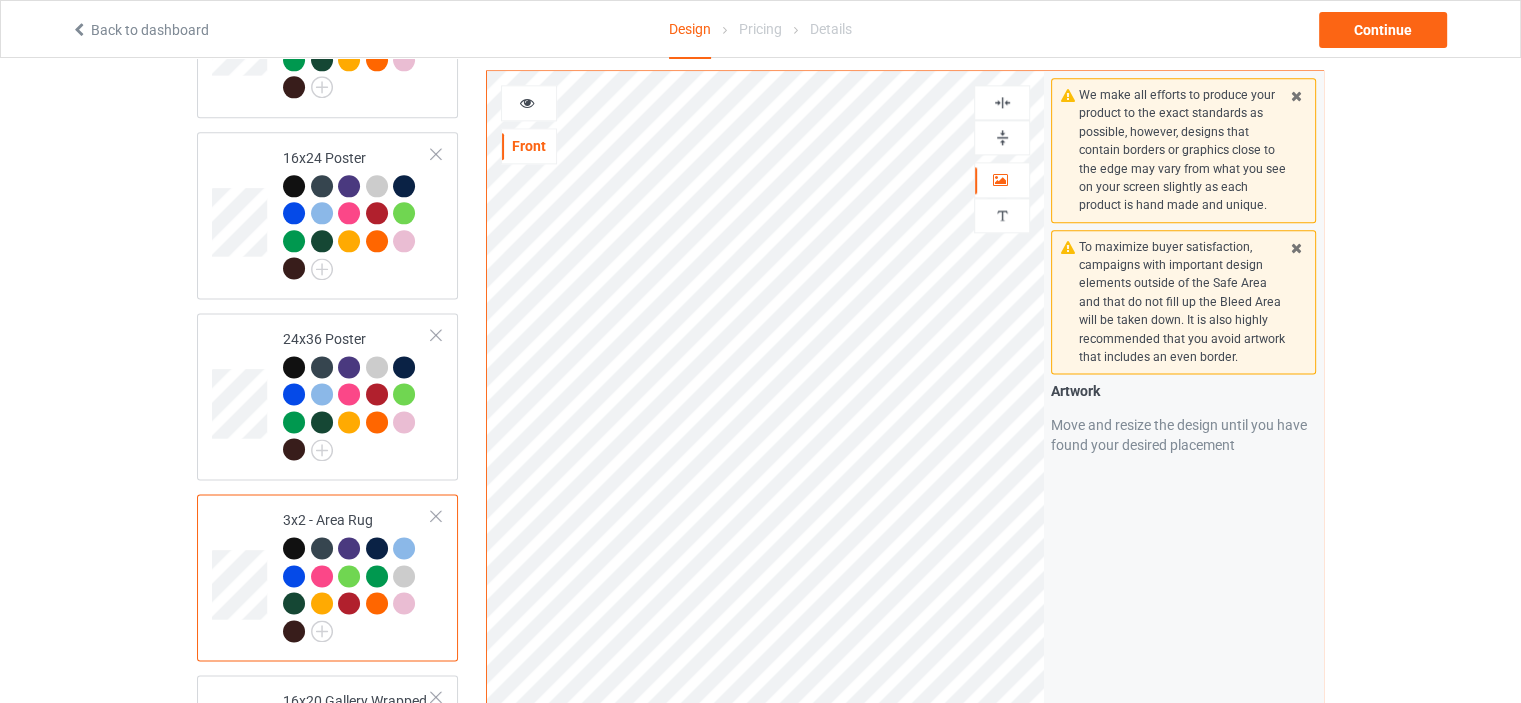 click at bounding box center (1002, 137) 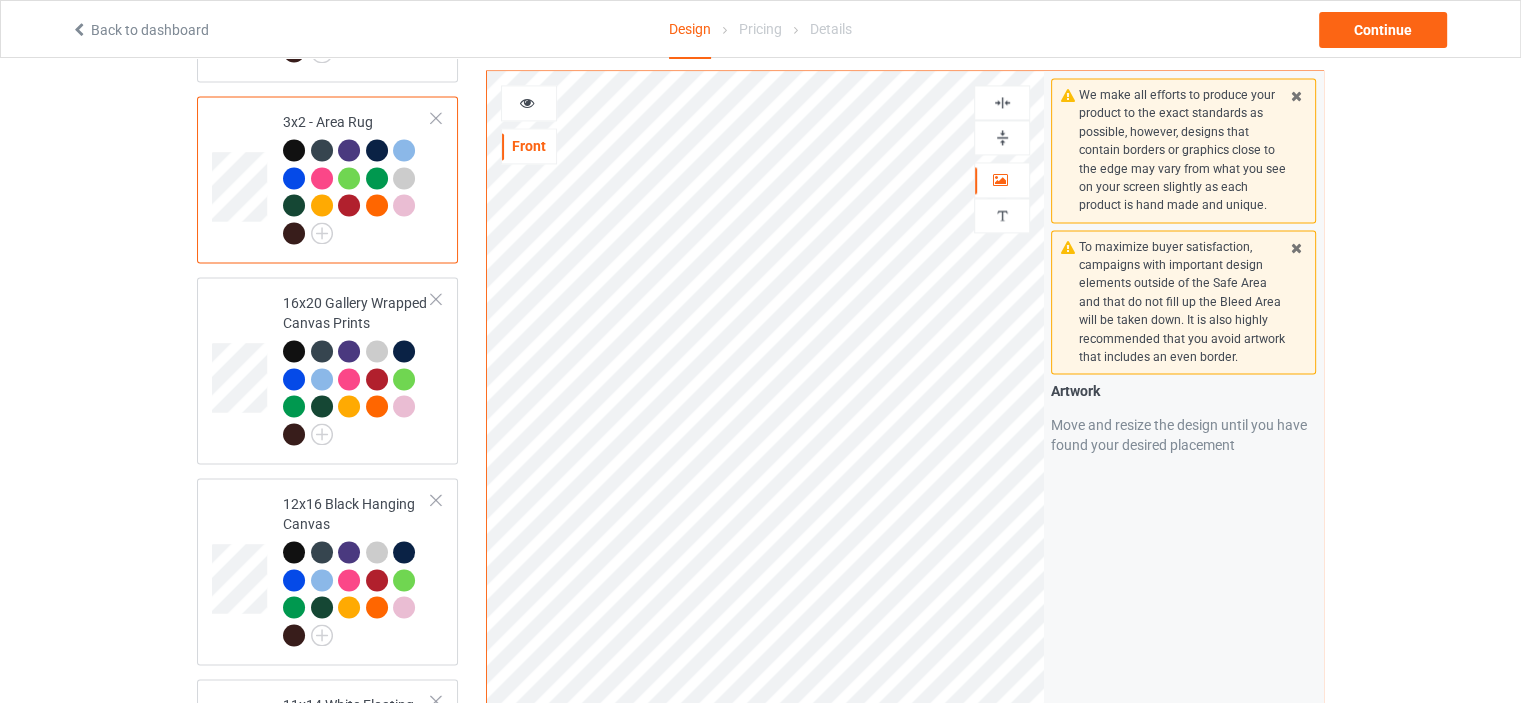 scroll, scrollTop: 3000, scrollLeft: 0, axis: vertical 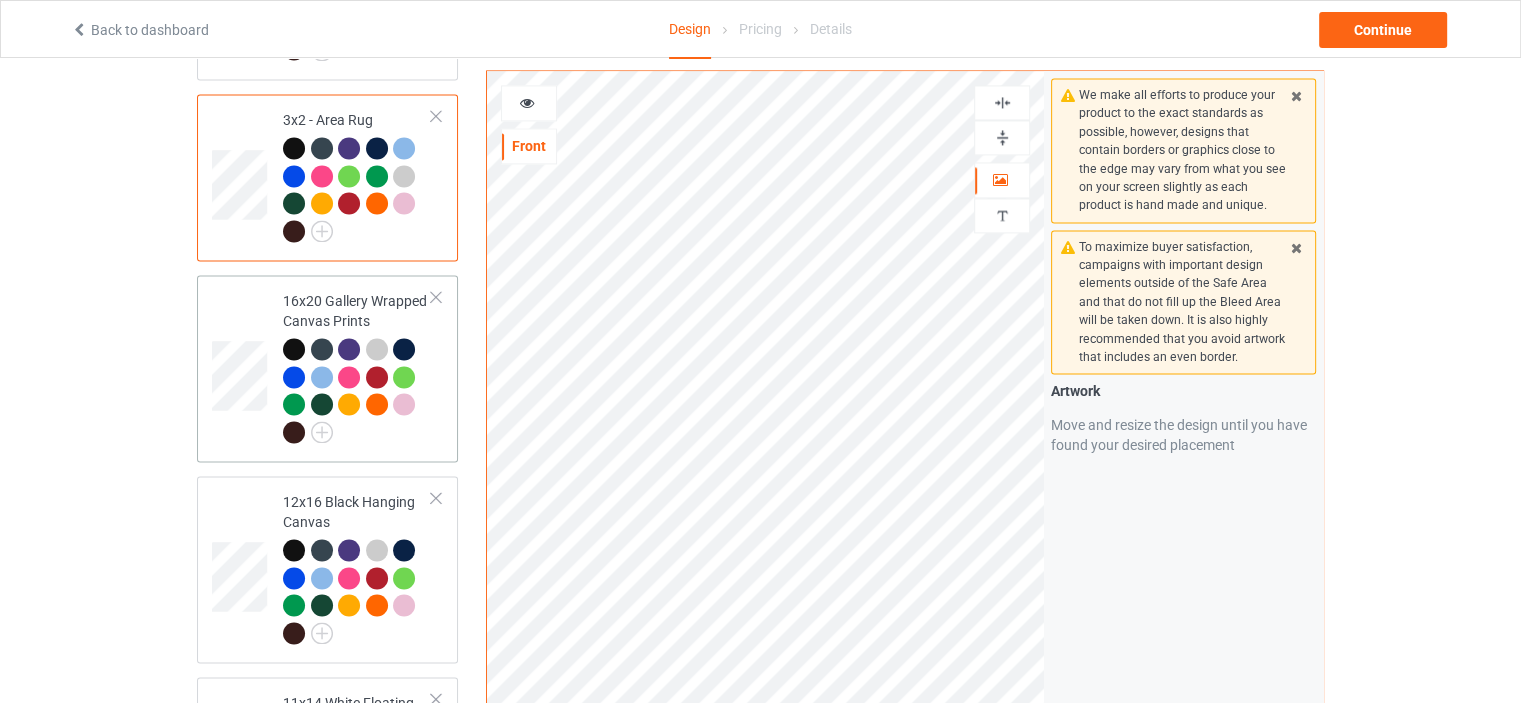 click on "16x20 Gallery Wrapped Canvas Prints" at bounding box center [357, 368] 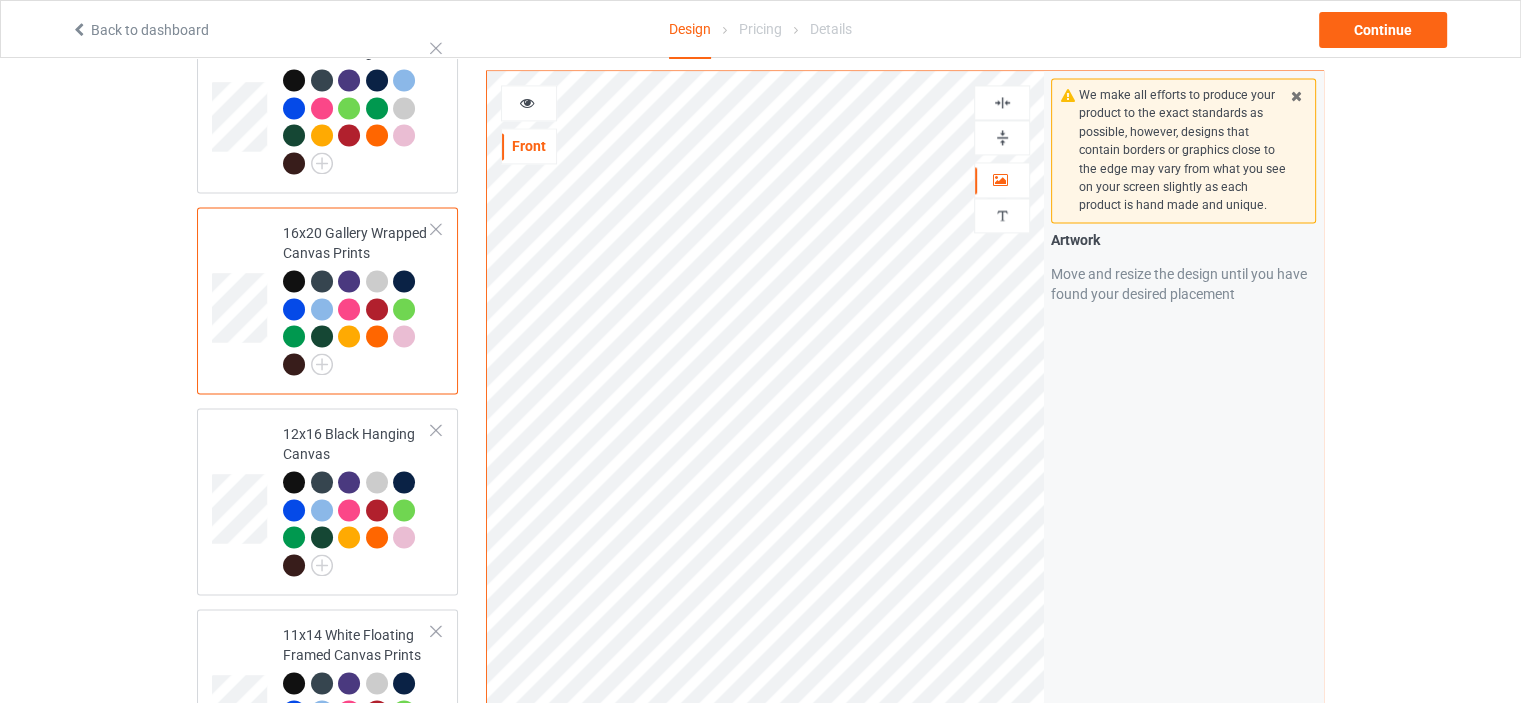 scroll, scrollTop: 3100, scrollLeft: 0, axis: vertical 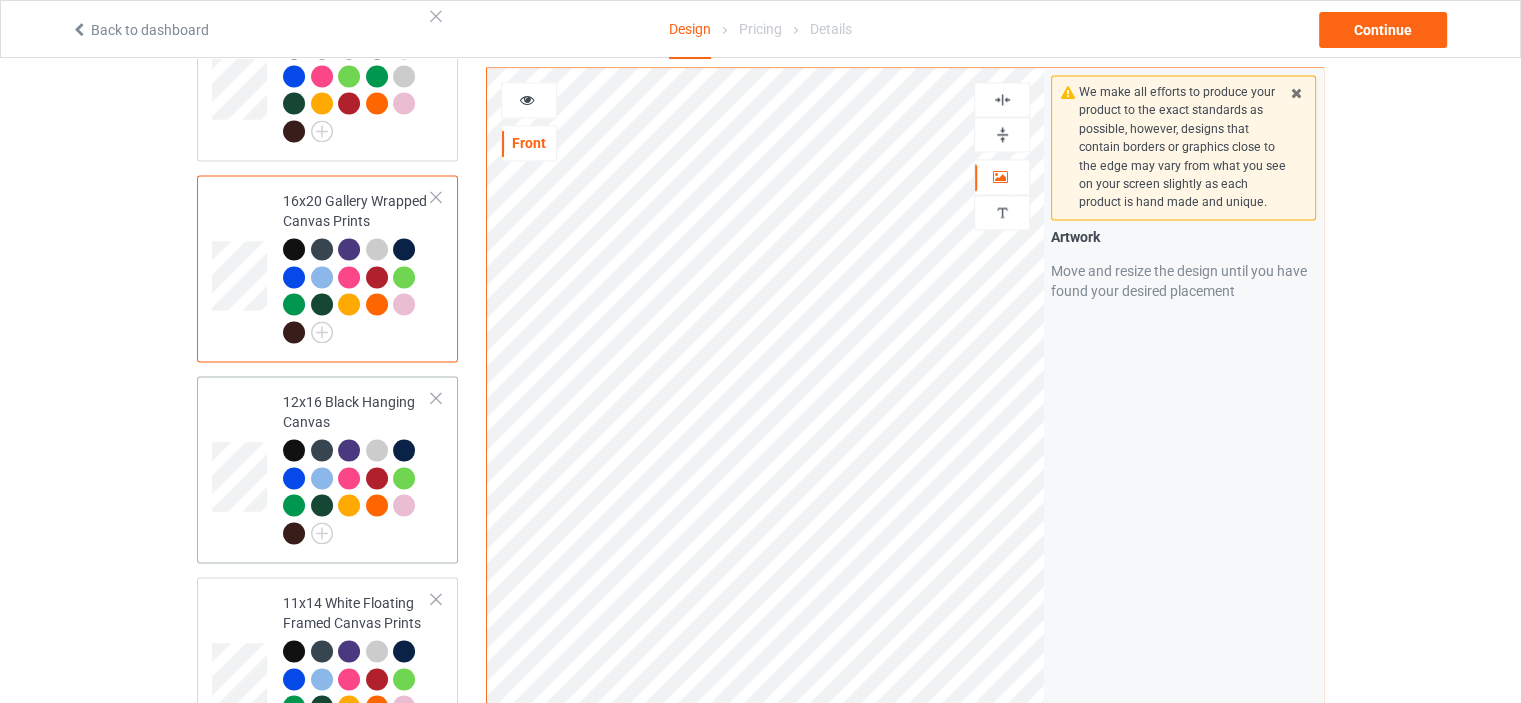 click on "12x16 Black Hanging Canvas" at bounding box center (357, 467) 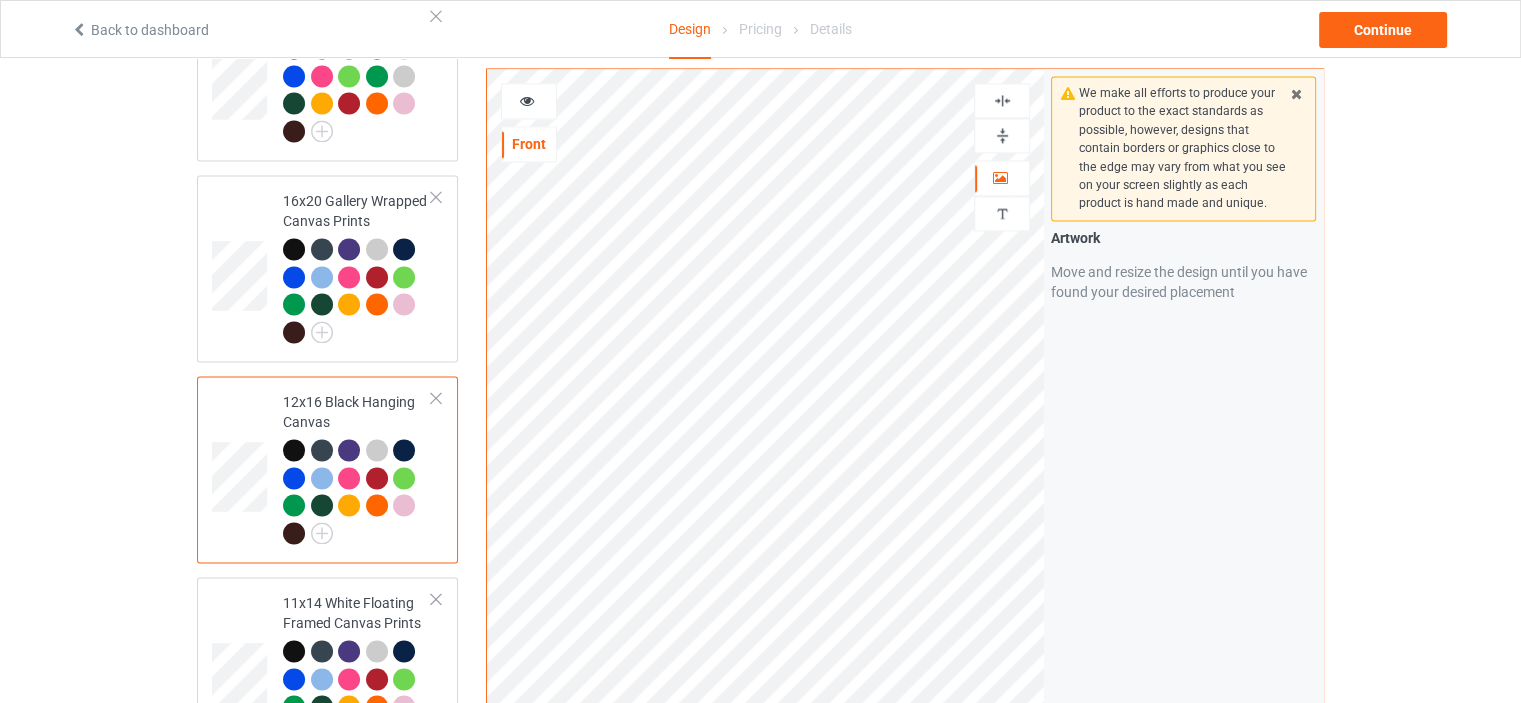 click at bounding box center (1002, 135) 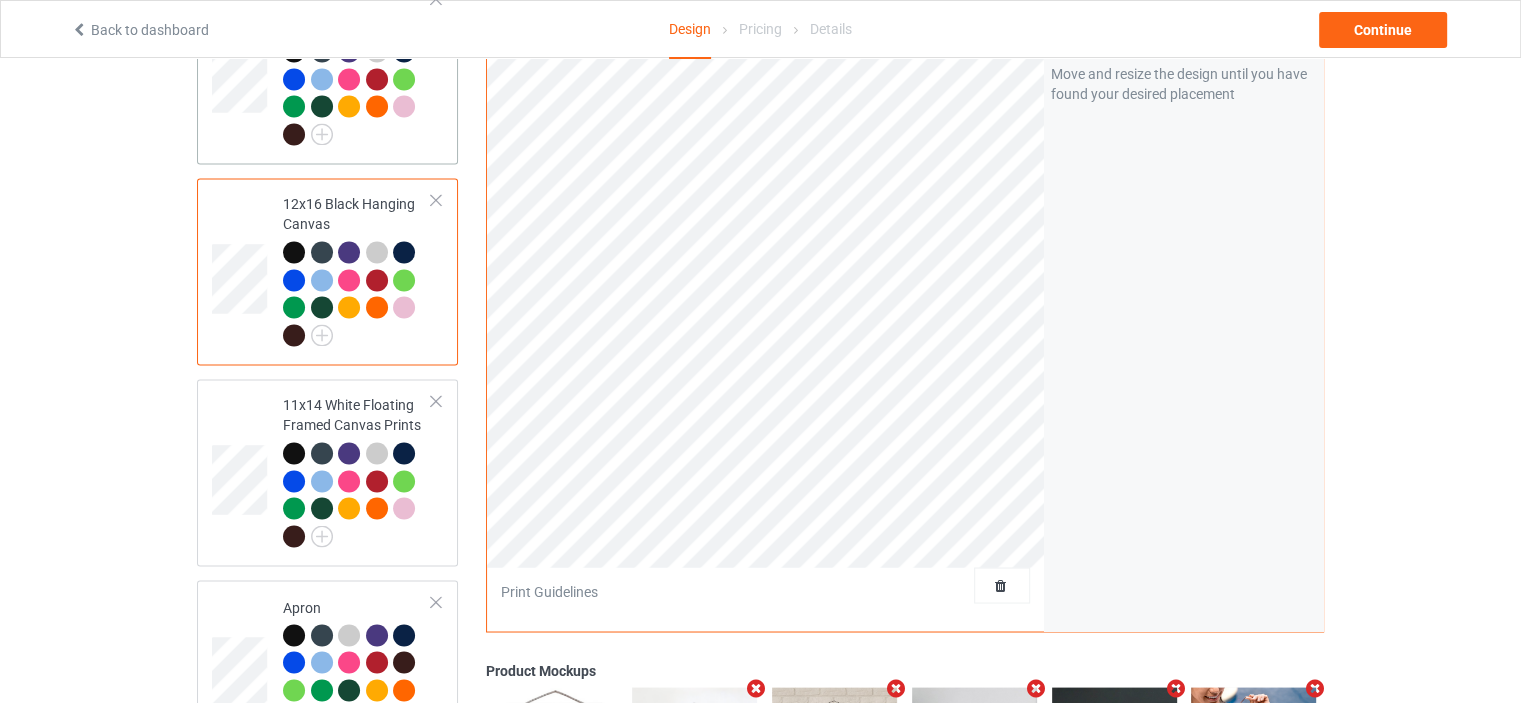 scroll, scrollTop: 3300, scrollLeft: 0, axis: vertical 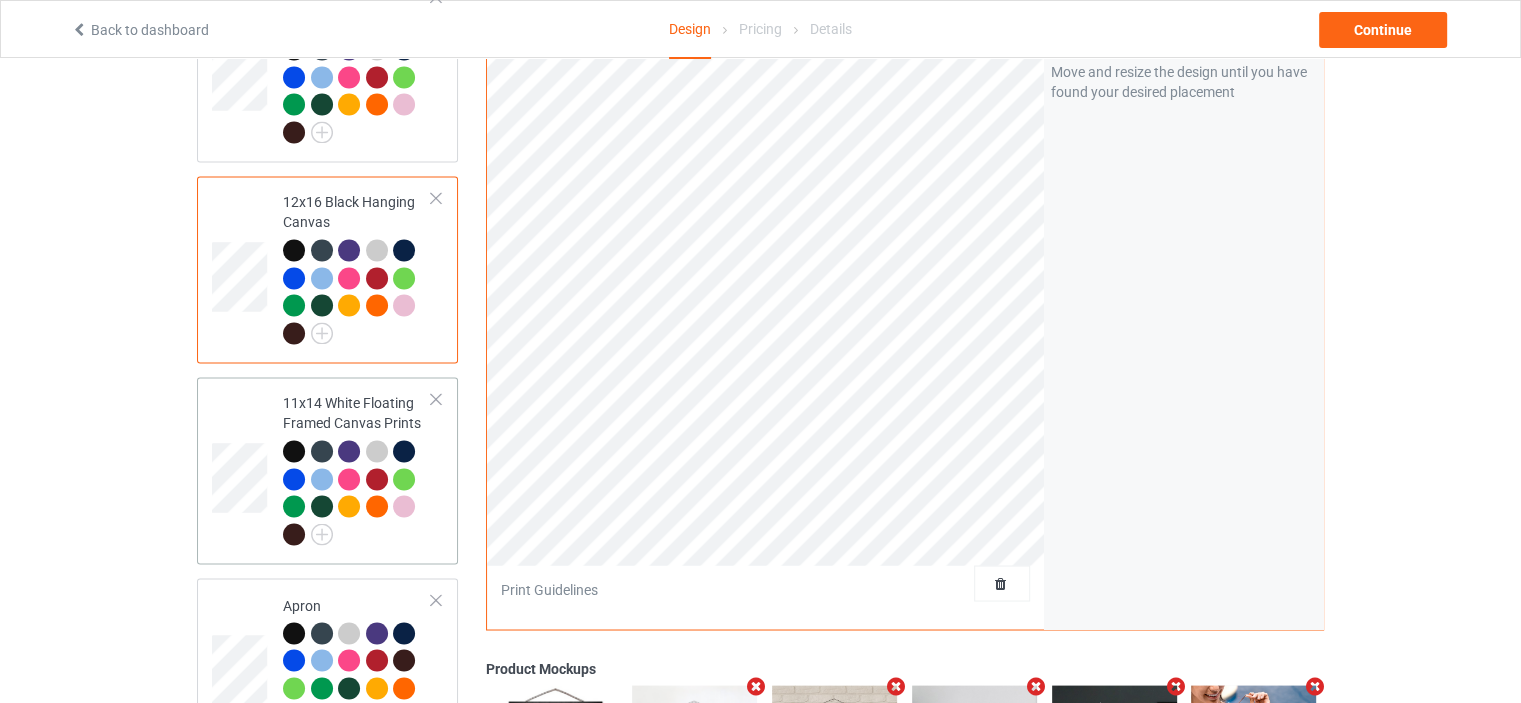click on "11x14 White Floating Framed Canvas Prints" at bounding box center (357, 468) 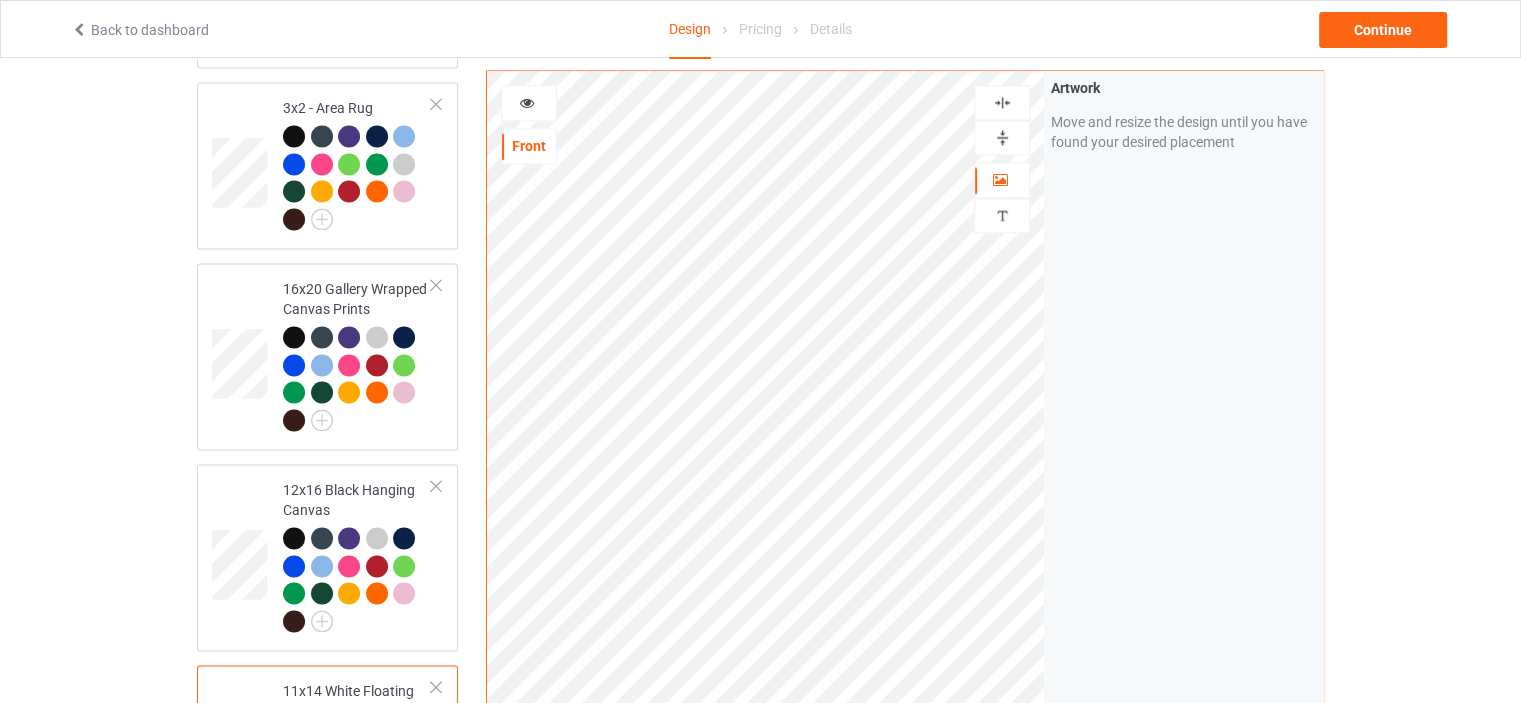 scroll, scrollTop: 3000, scrollLeft: 0, axis: vertical 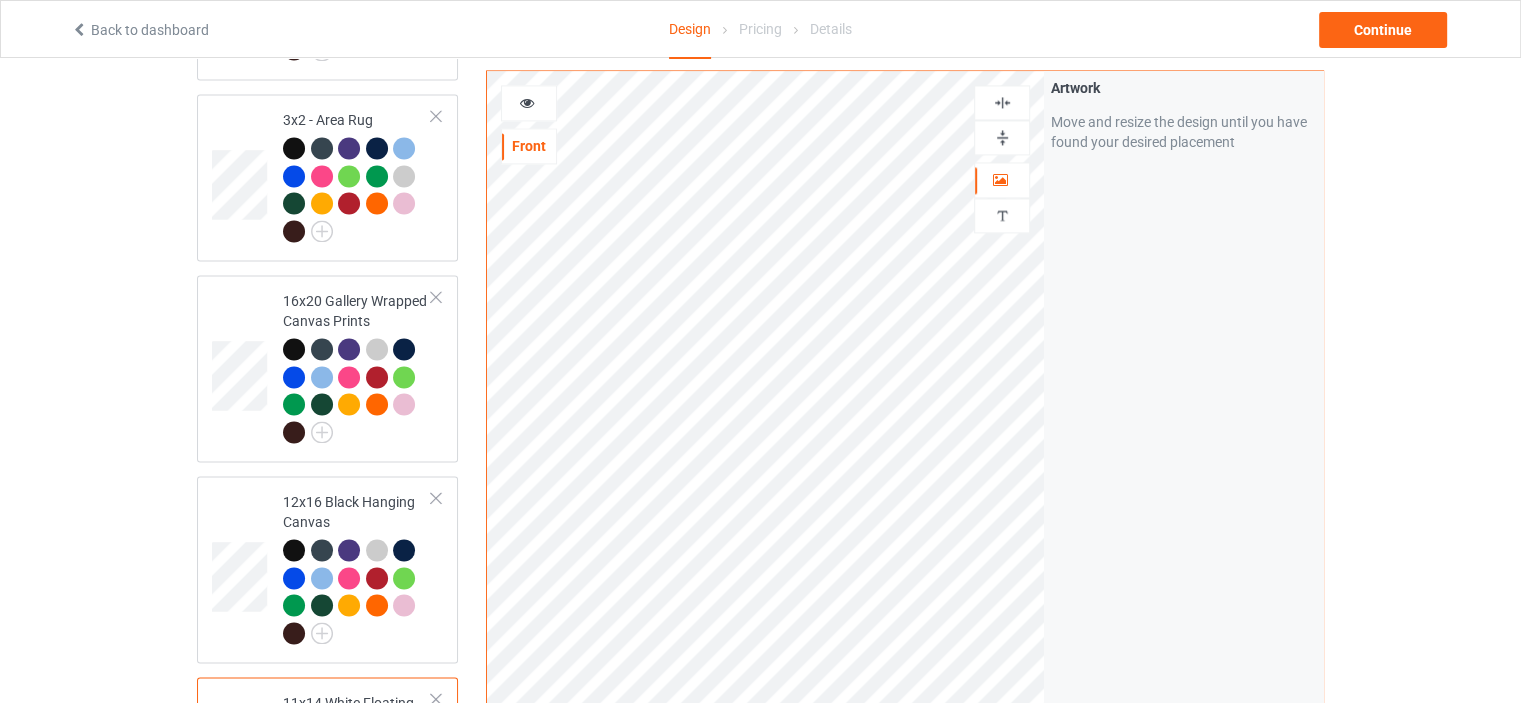 click at bounding box center (1002, 137) 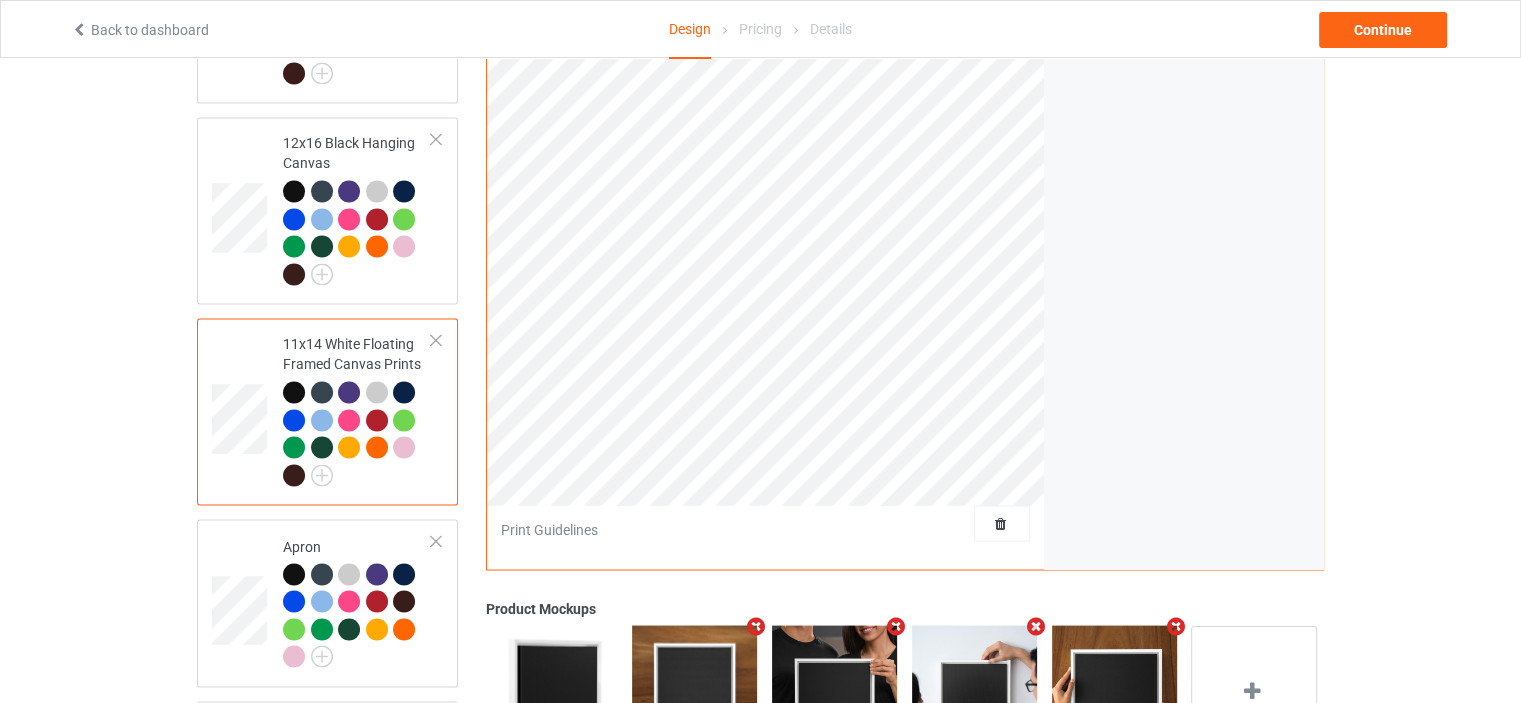 scroll, scrollTop: 3500, scrollLeft: 0, axis: vertical 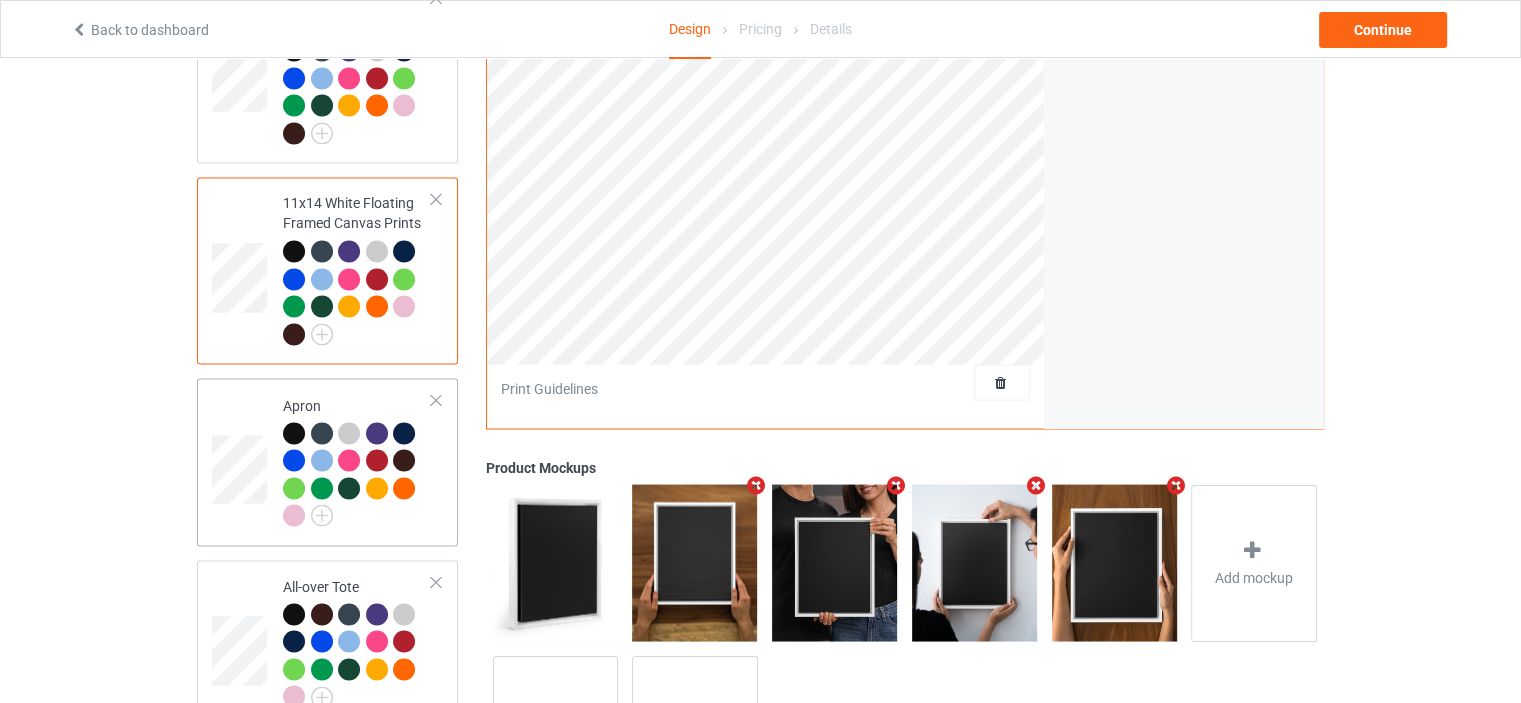 click on "Apron" at bounding box center (357, 461) 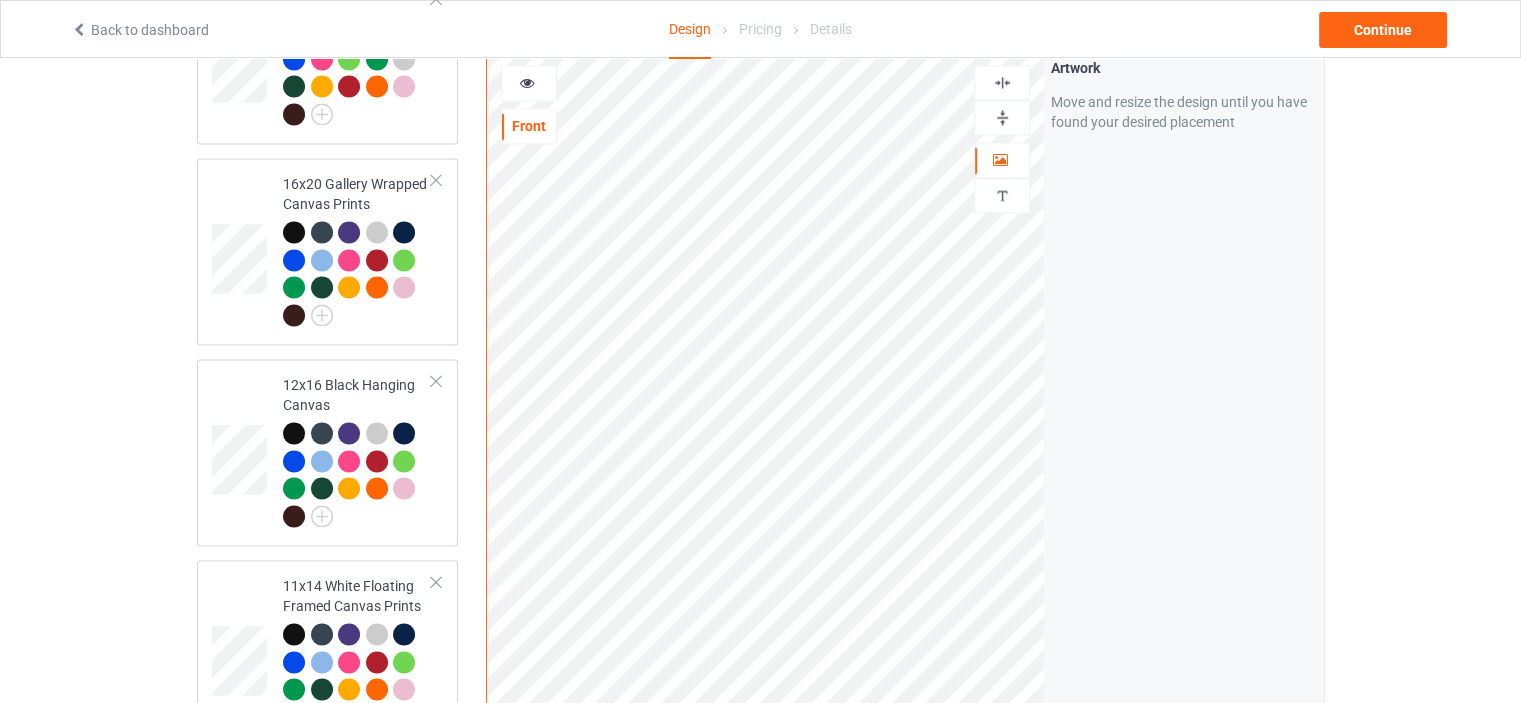 scroll, scrollTop: 3000, scrollLeft: 0, axis: vertical 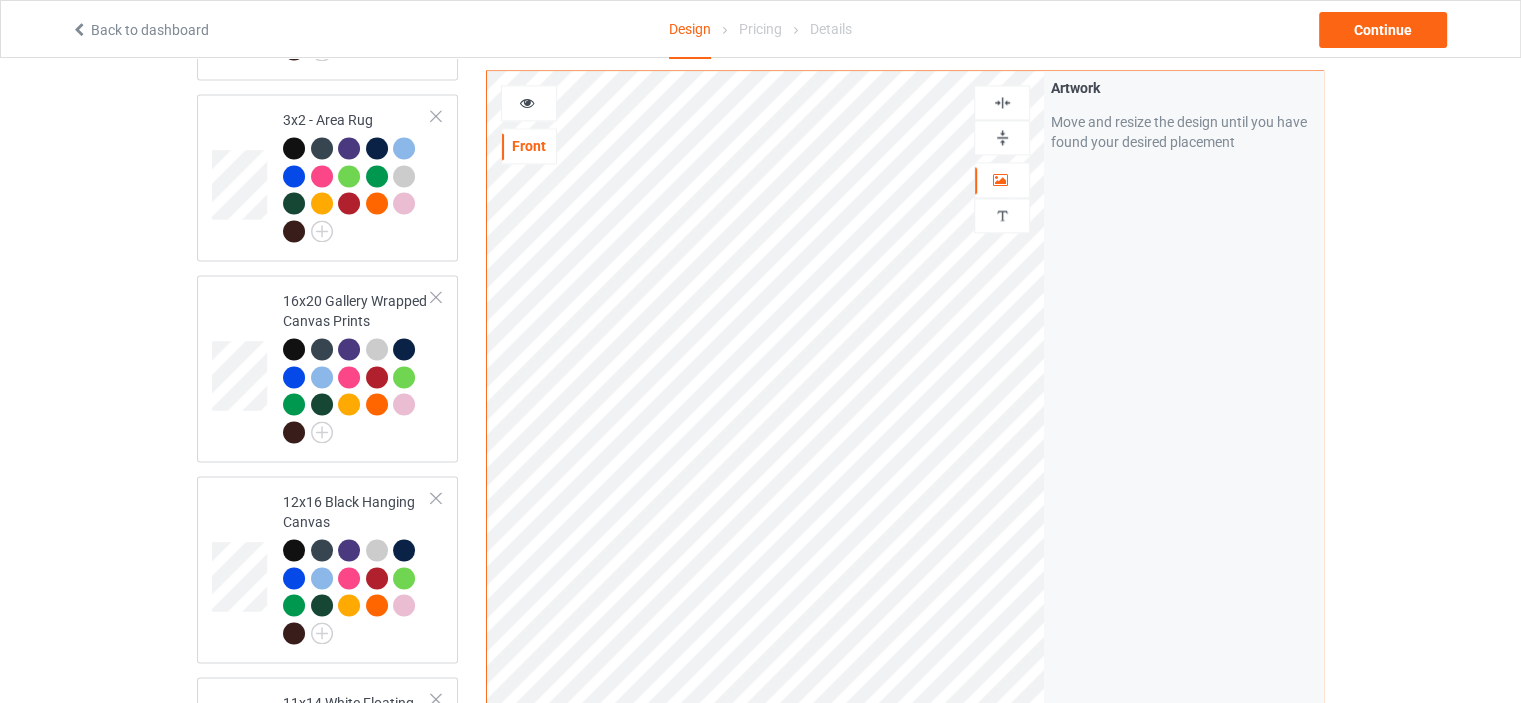 click at bounding box center [1002, 102] 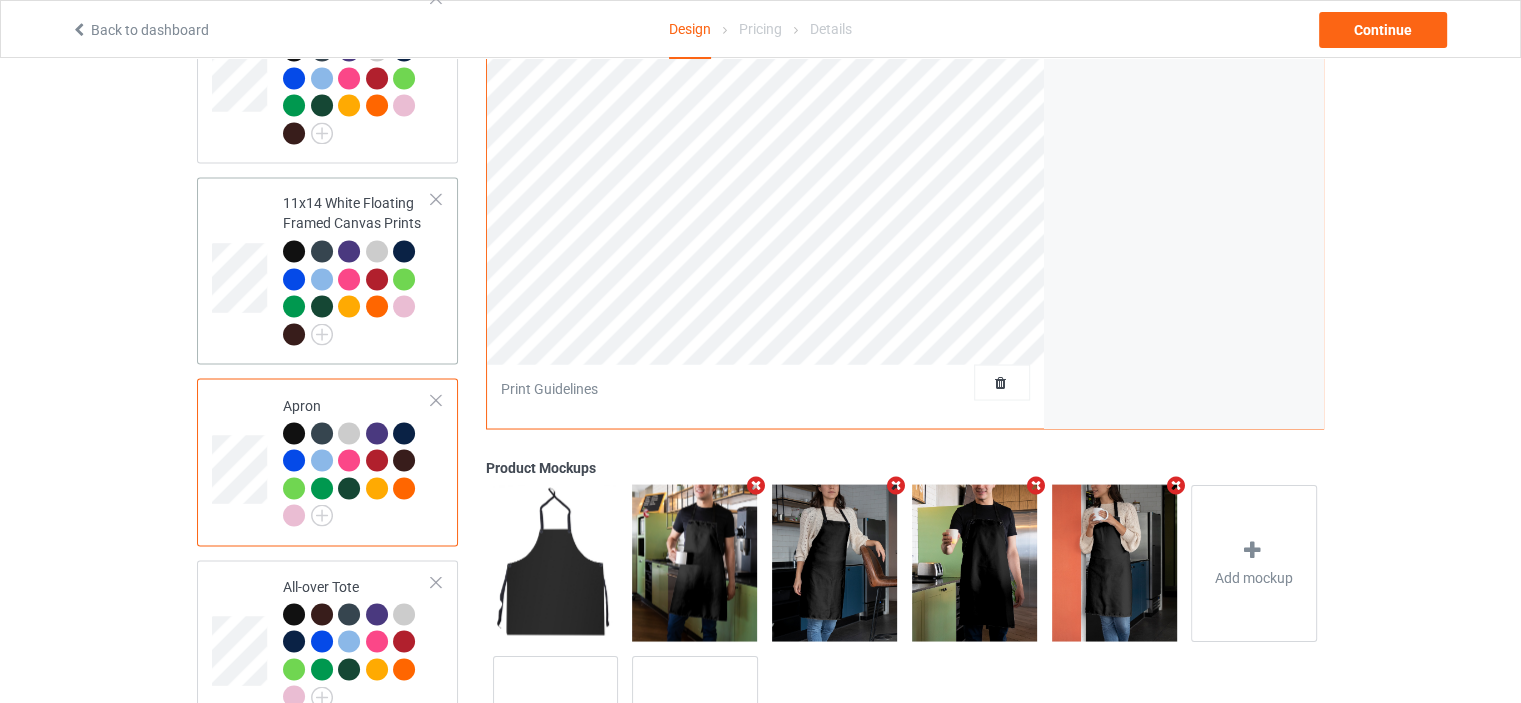 scroll, scrollTop: 3644, scrollLeft: 0, axis: vertical 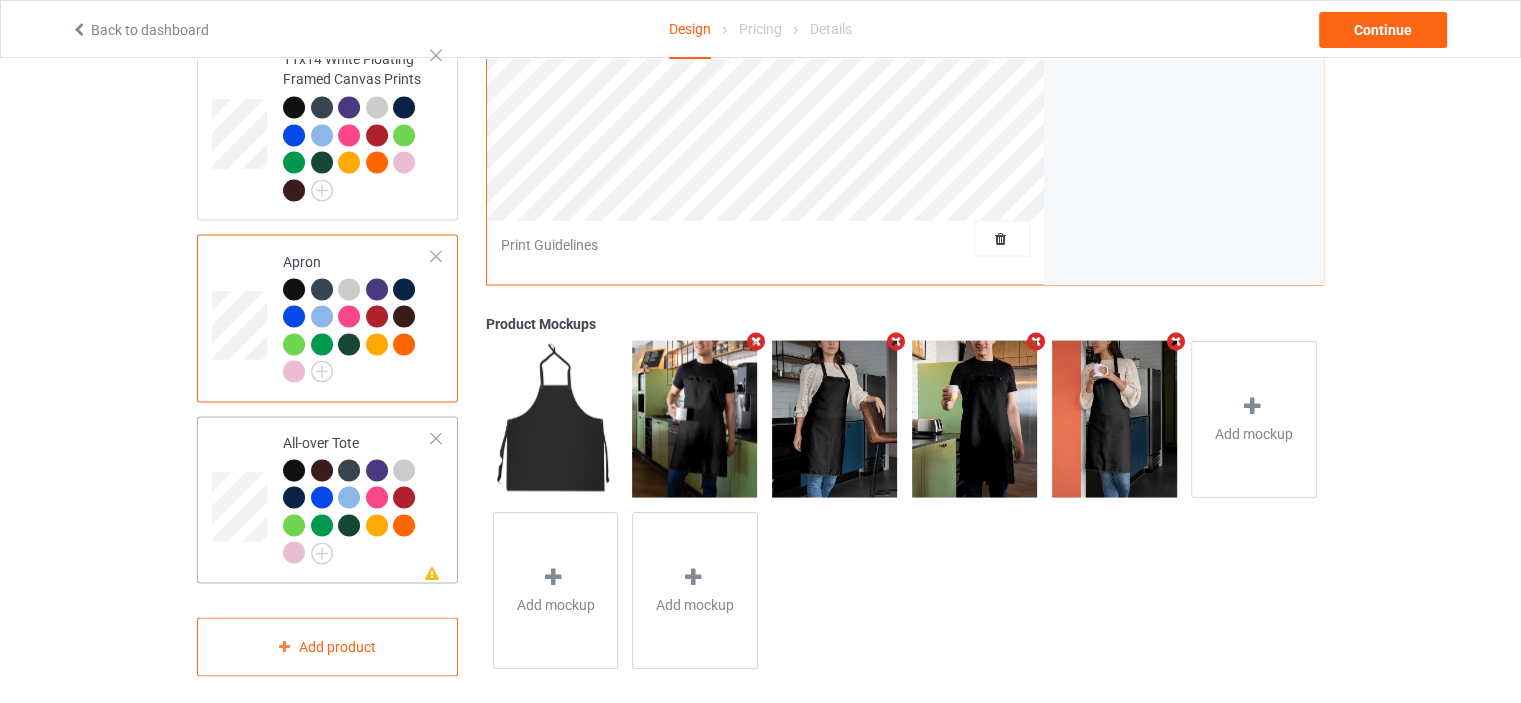 click on "All-over Tote" at bounding box center [357, 497] 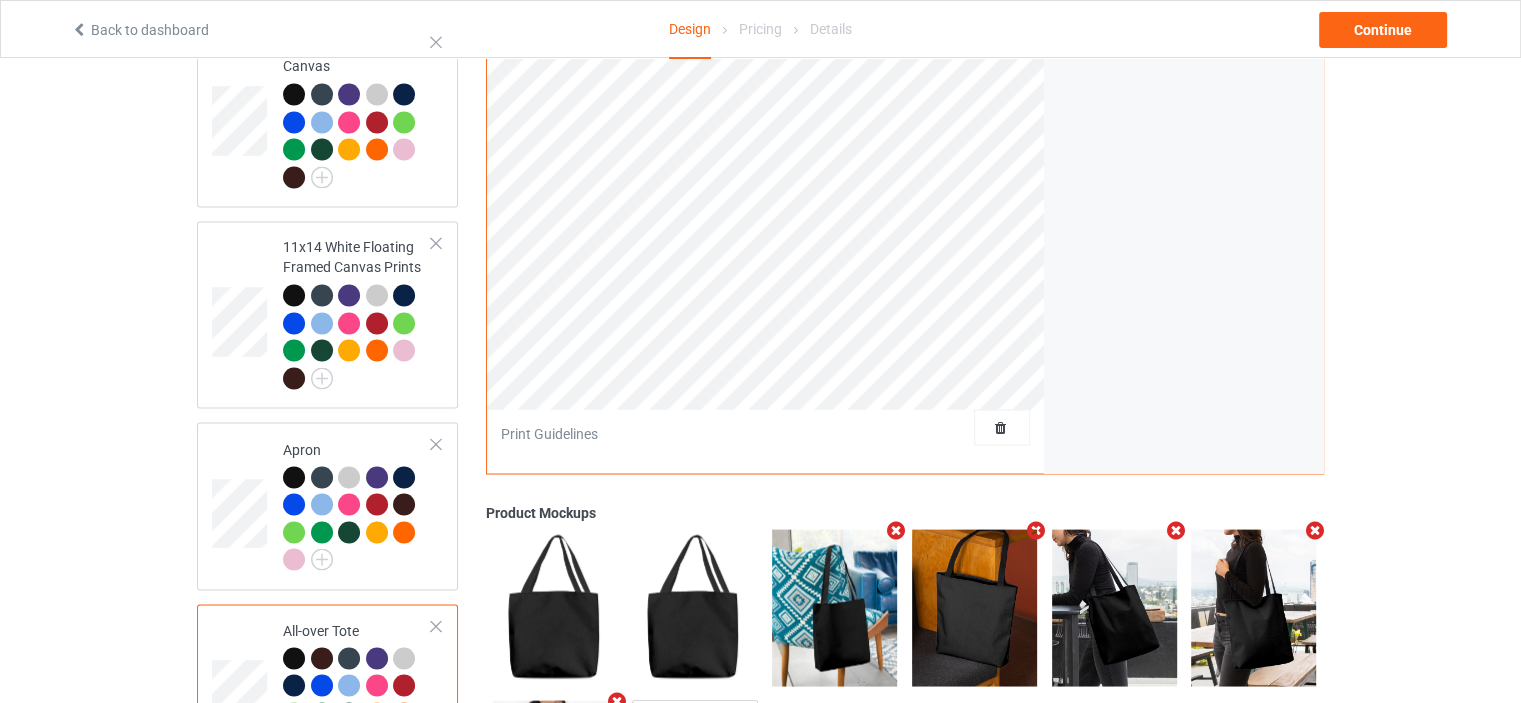 scroll, scrollTop: 3144, scrollLeft: 0, axis: vertical 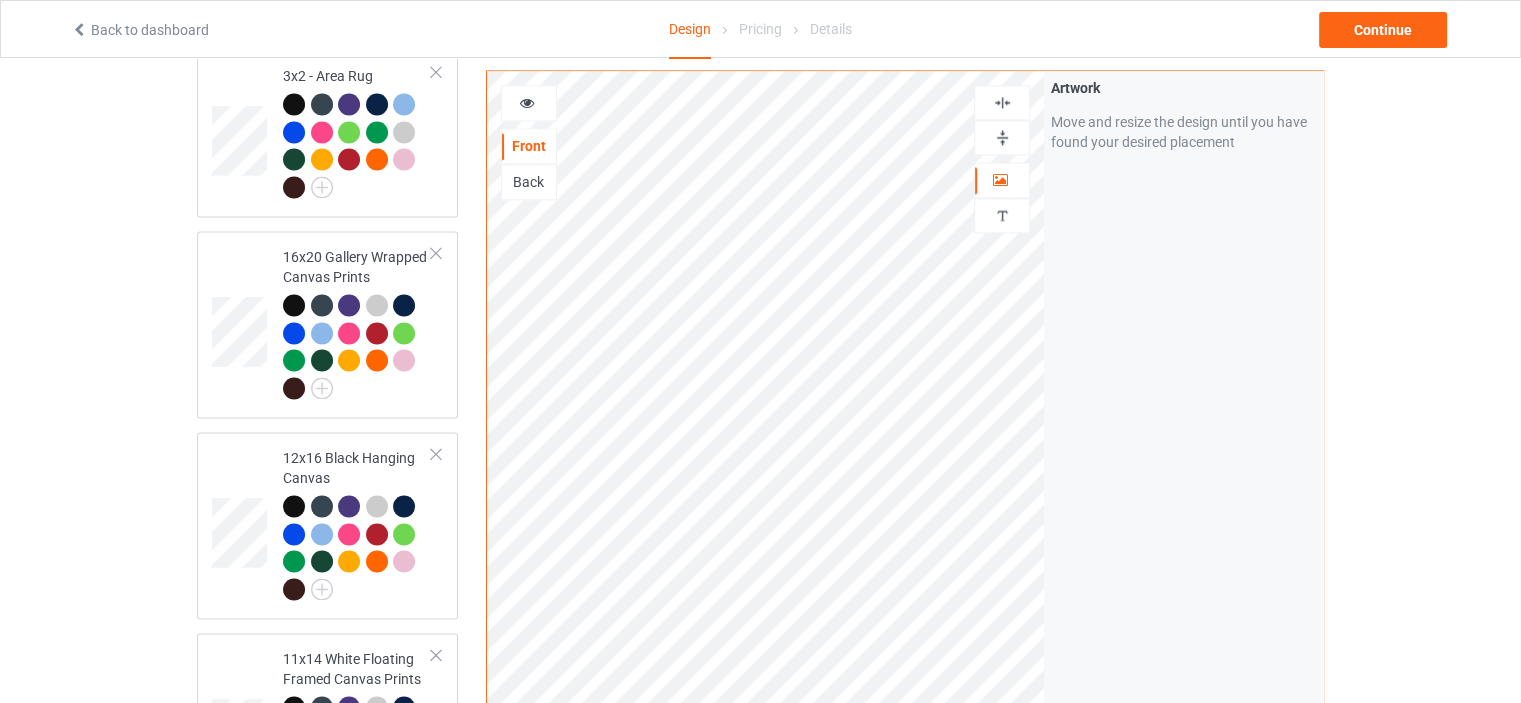 click at bounding box center (1002, 102) 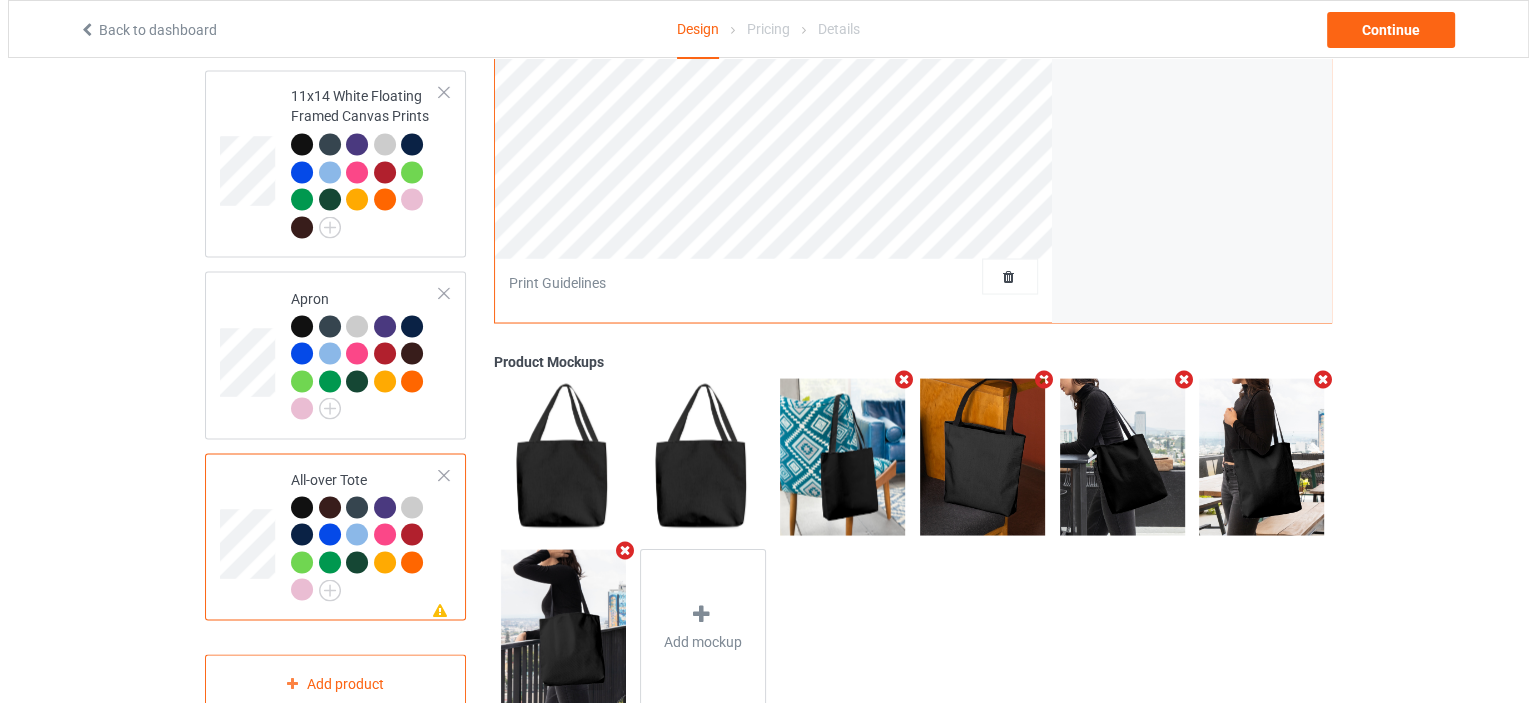 scroll, scrollTop: 3644, scrollLeft: 0, axis: vertical 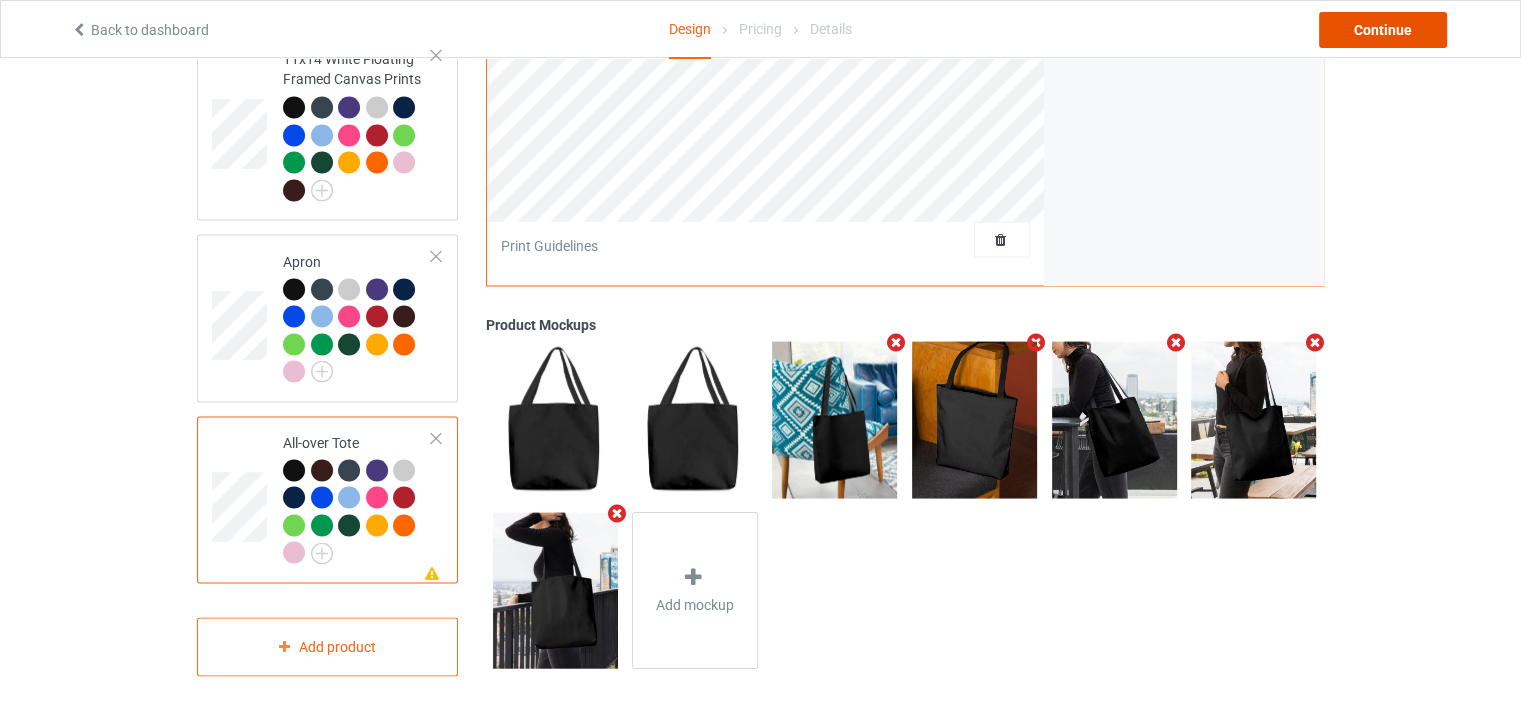 click on "Continue" at bounding box center [1383, 30] 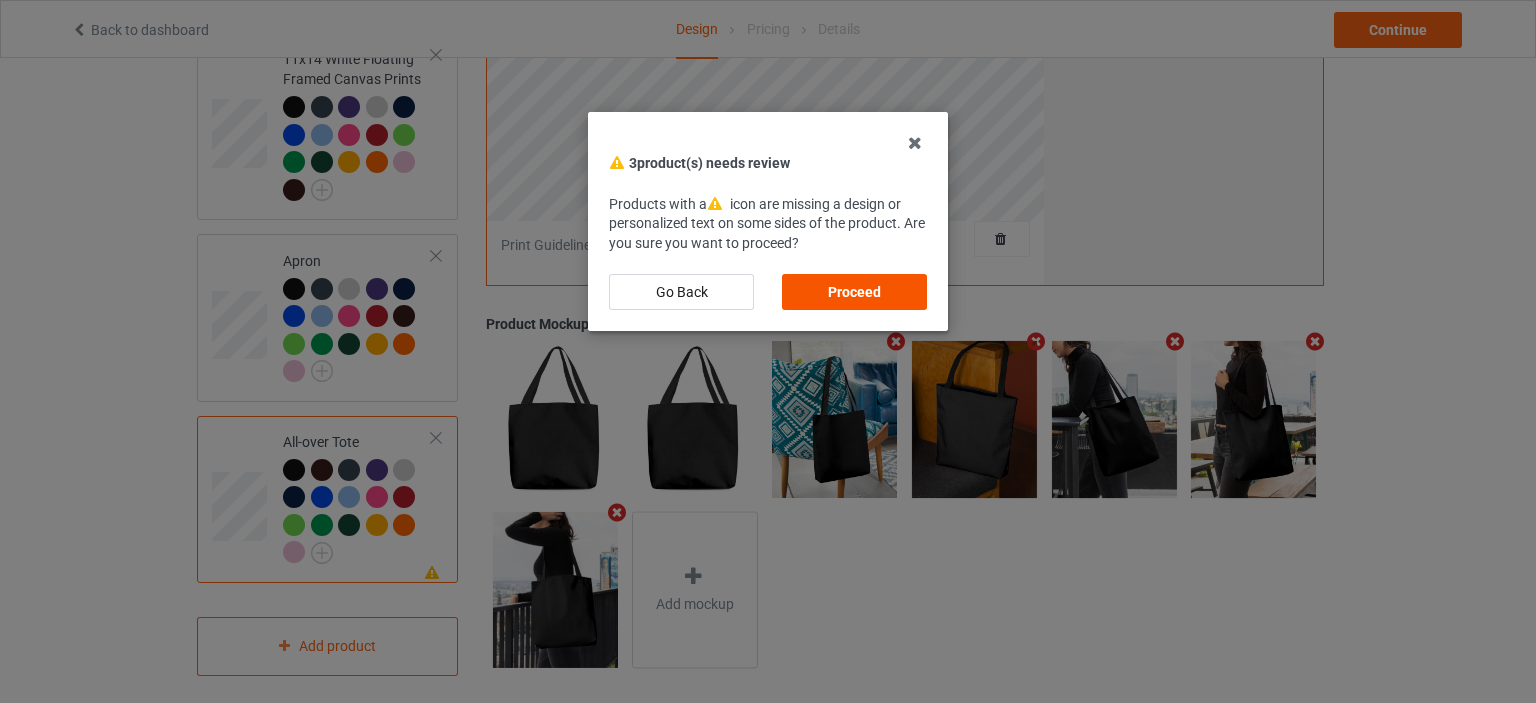 click on "Proceed" at bounding box center [854, 292] 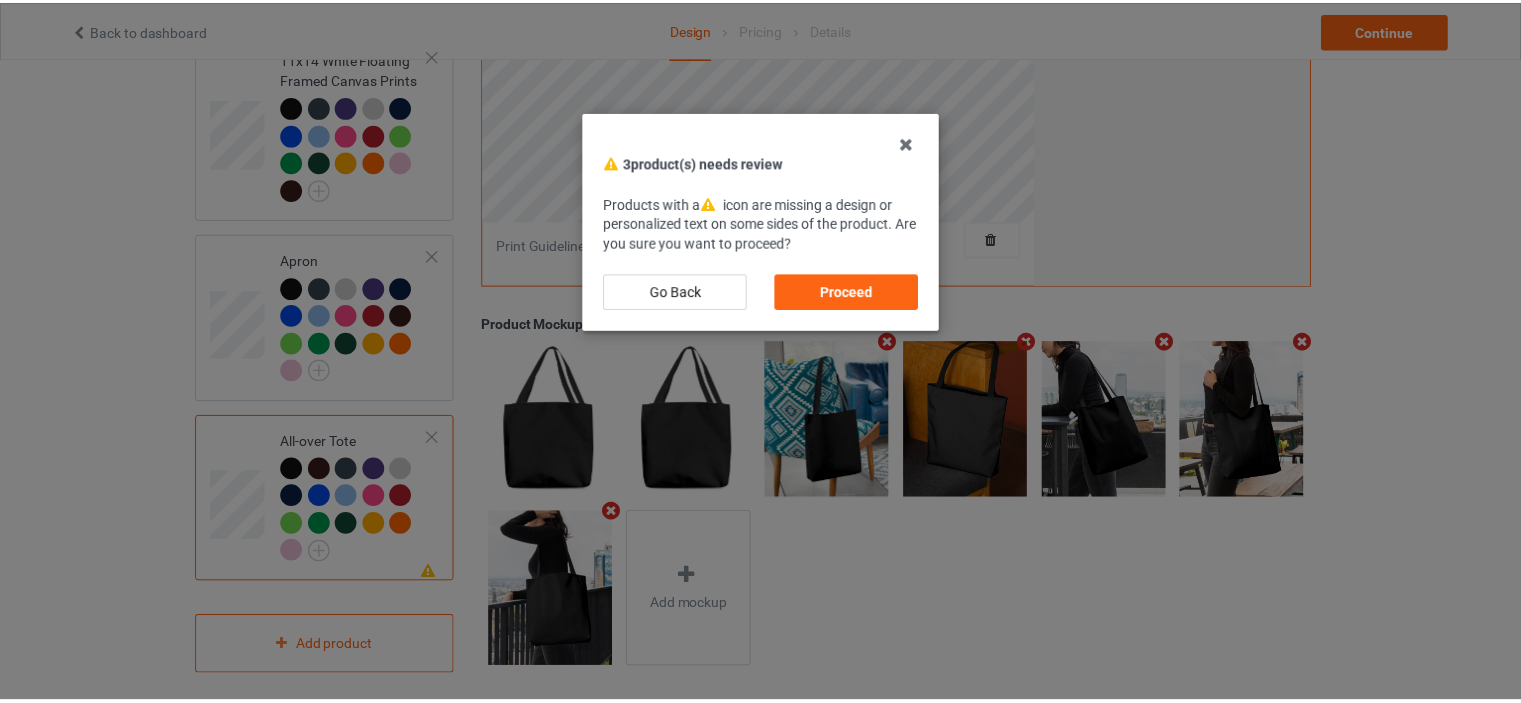 scroll, scrollTop: 0, scrollLeft: 0, axis: both 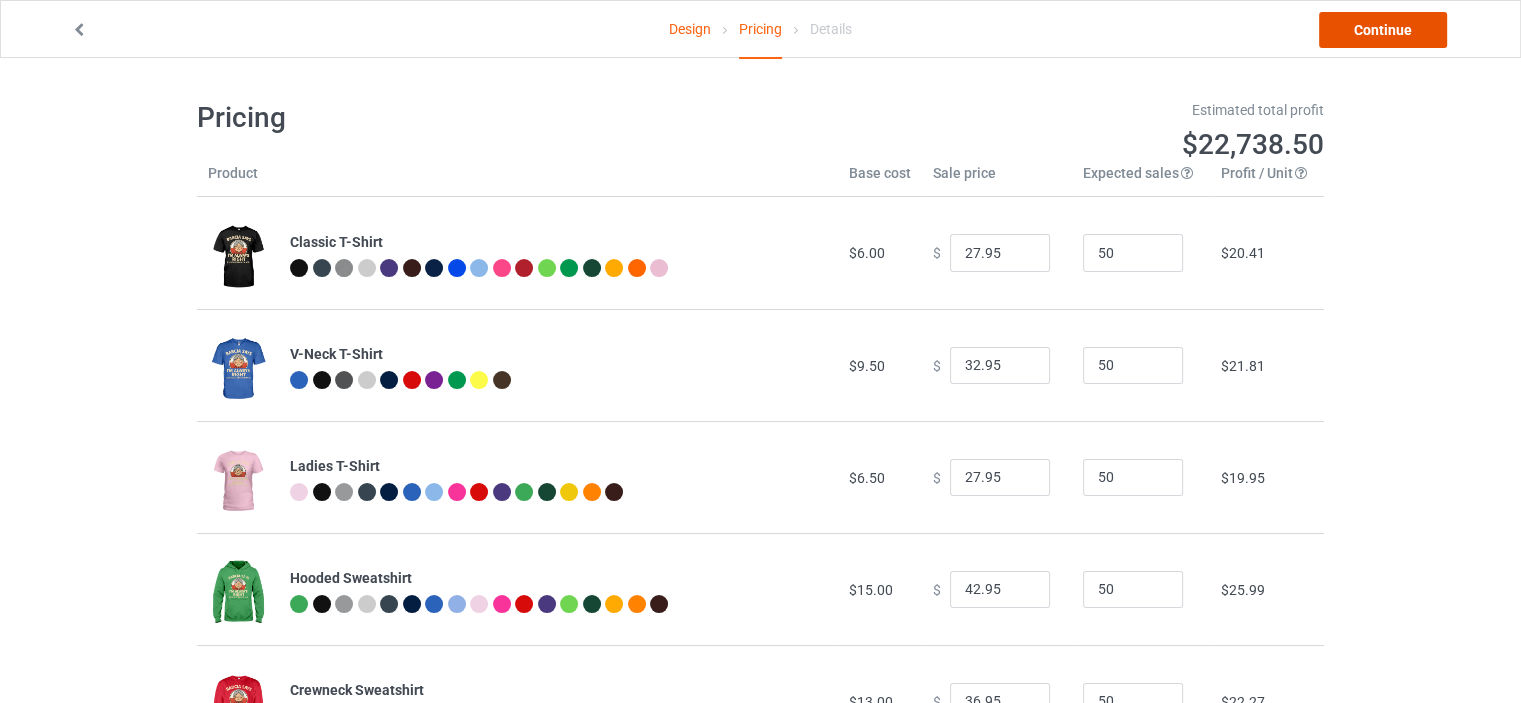click on "Continue" at bounding box center (1383, 30) 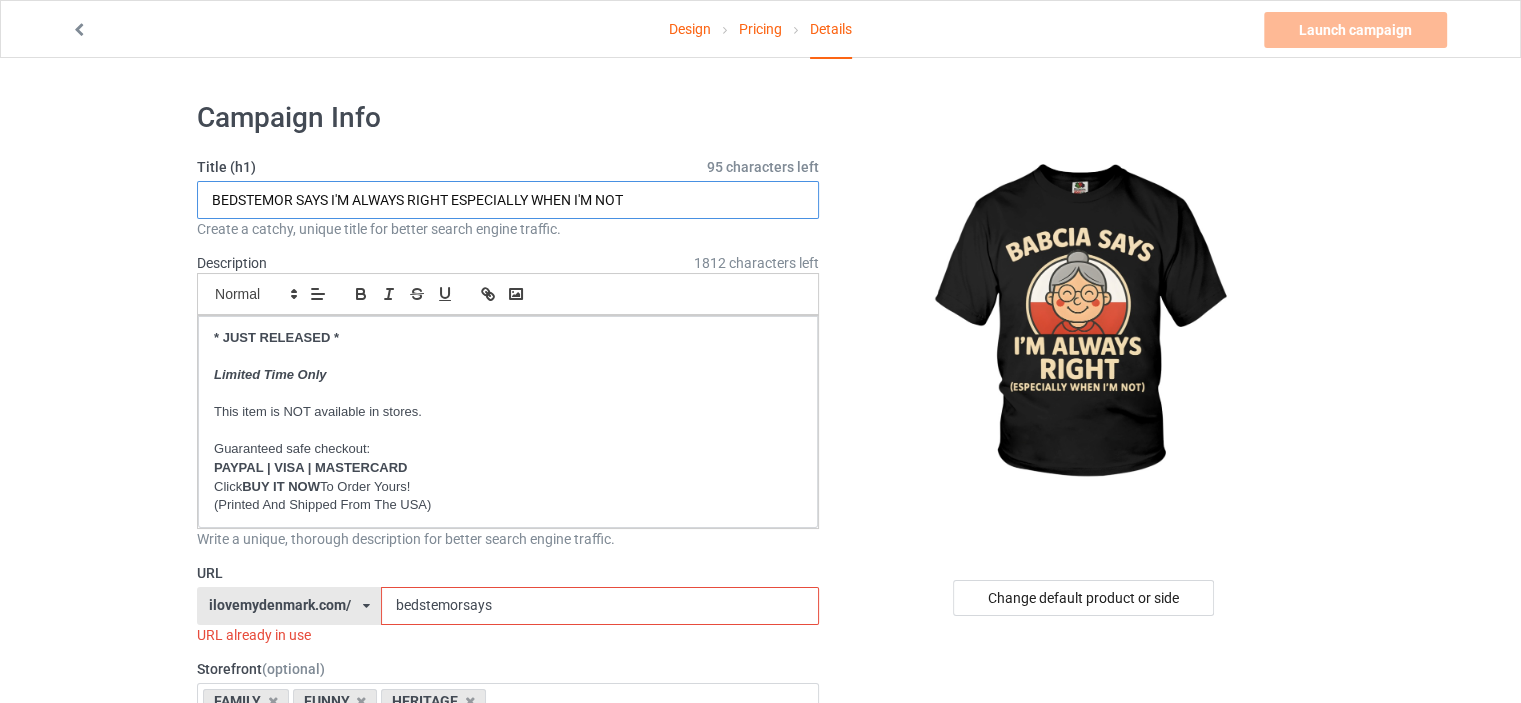 drag, startPoint x: 288, startPoint y: 201, endPoint x: 68, endPoint y: 191, distance: 220.22716 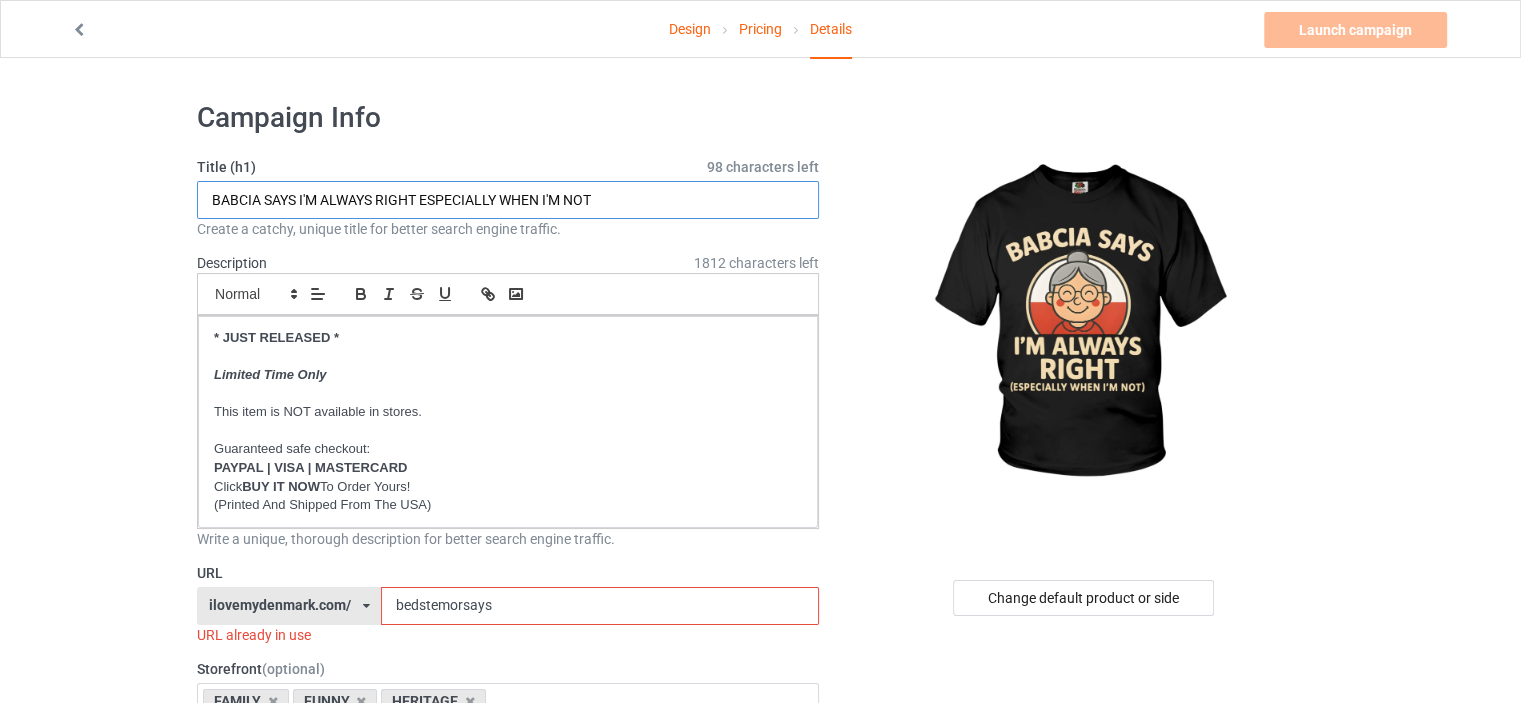 type on "BABCIA SAYS I'M ALWAYS RIGHT ESPECIALLY WHEN I'M NOT" 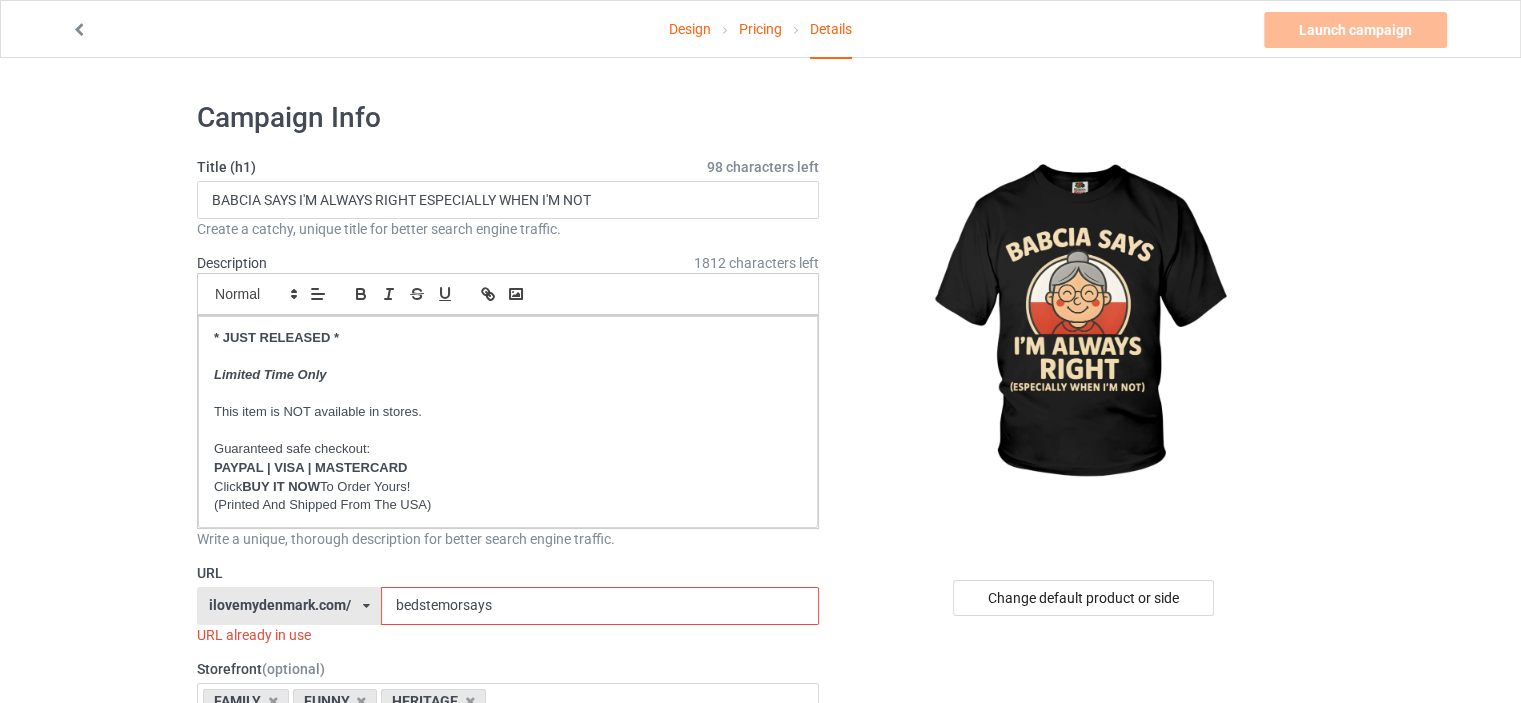 click on "Design Pricing Details Launch campaign Invalid campaign URL Campaign Info Title (h1) 98   characters left BABCIA SAYS I'M ALWAYS RIGHT ESPECIALLY WHEN I'M NOT Create a catchy, unique title for better search engine traffic. Description 1812   characters left       Small Normal Large Big Huge                                                                                     * JUST RELEASED * Limited Time Only This item is NOT available in stores. Guaranteed safe checkout: PAYPAL | VISA | MASTERCARD Click  BUY IT NOW  To Order Yours! (Printed And Shipped From The USA) Write a unique, thorough description for better search engine traffic. URL ilovemydenmark.com/ britishlook.net/ danishlegends.com/ familyworldgifts.com/ finnishlegends.com/ funnyteeworld.com/ ilovemyaustralia.com/ ilovemycanada.net/ ilovemydenmark.com/ ilovemyfinland.com/ ilovemyfrance.com/ ilovemygermany.com/ ilovemygnomes.com/ ilovemyireland.com/ ilovemyitaly.com/ ilovemynetherlands.com/ ilovemynorway.com/ ilovemypoland.com/ ilovemyredhair.net/ ilovemysweden.com/" at bounding box center (760, 1168) 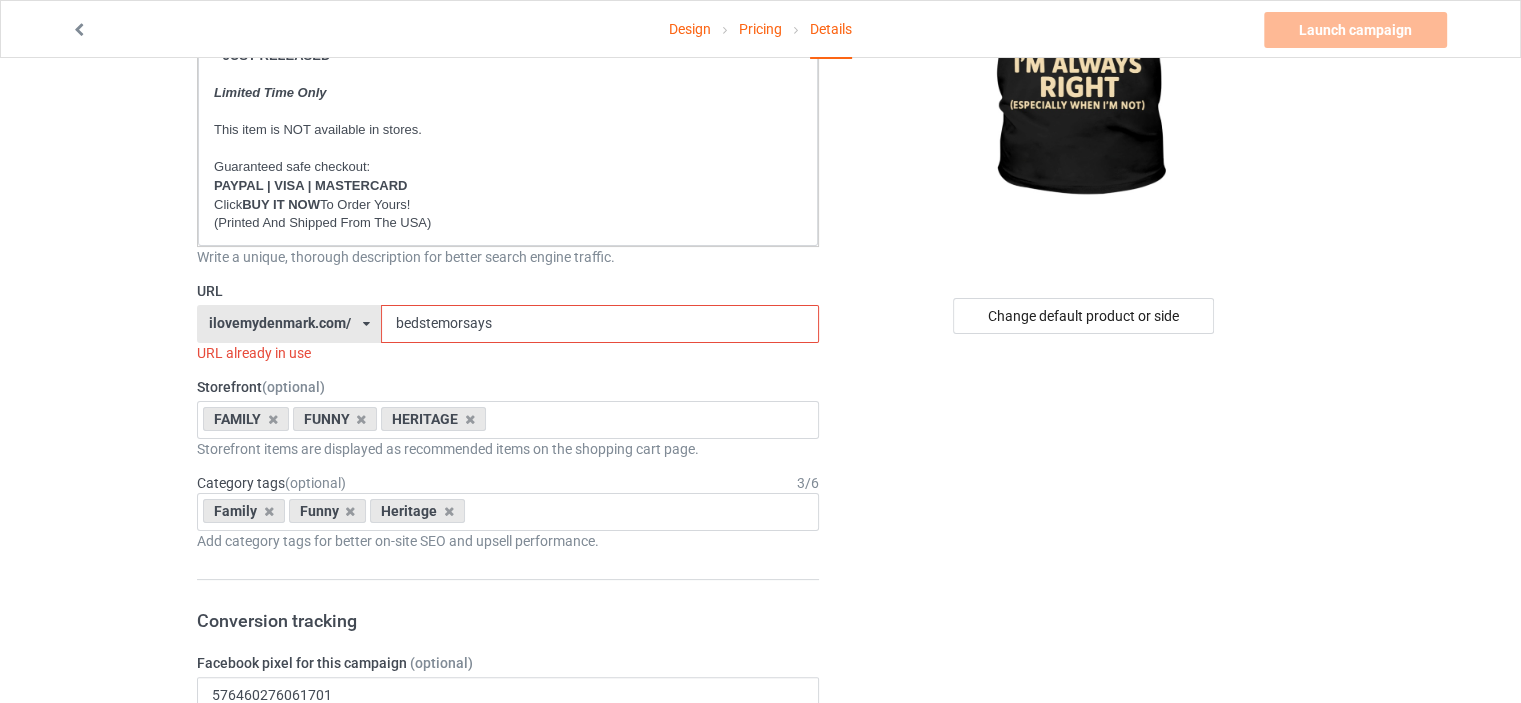 scroll, scrollTop: 300, scrollLeft: 0, axis: vertical 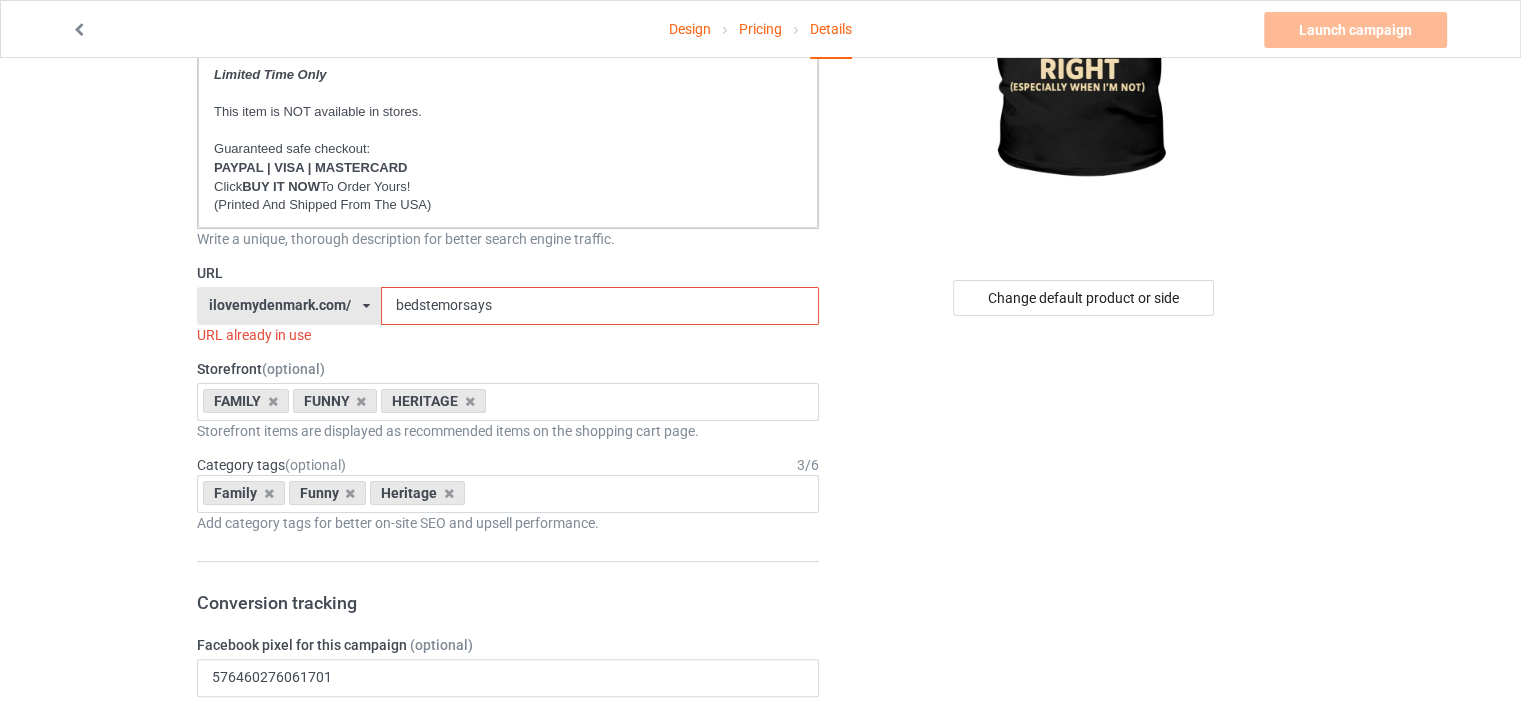 drag, startPoint x: 462, startPoint y: 301, endPoint x: 151, endPoint y: 301, distance: 311 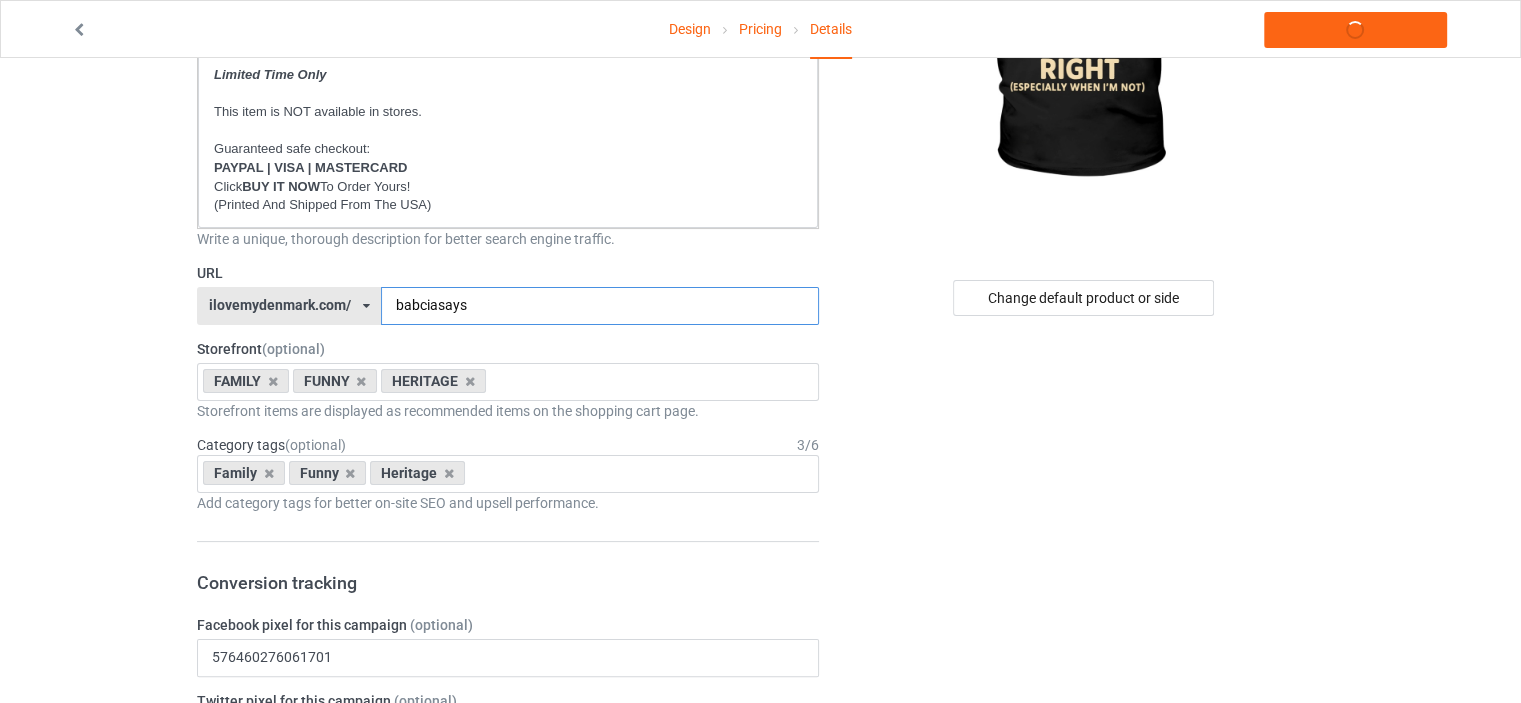 type on "babciasays" 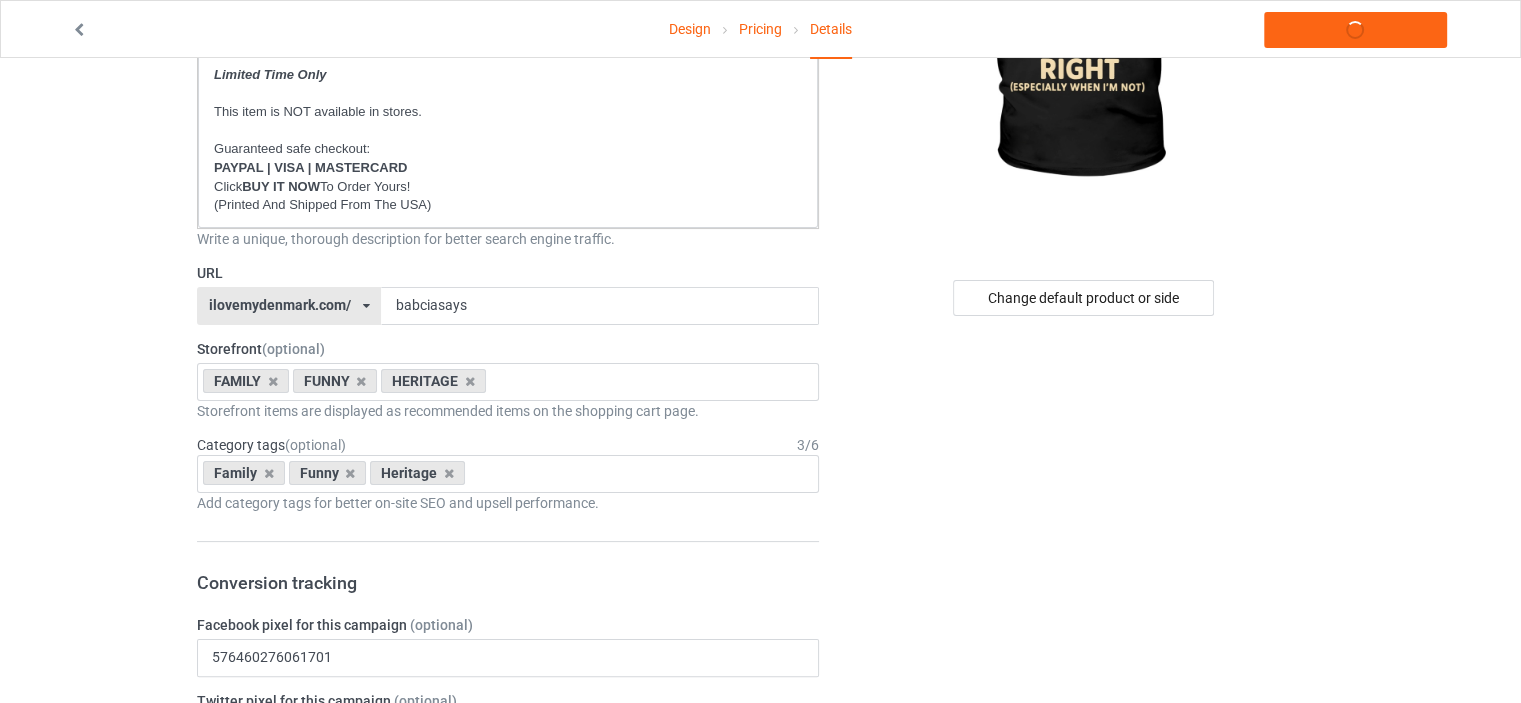 click on "Design Pricing Details Launch campaign Campaign Info Title (h1) 98   characters left BABCIA SAYS I'M ALWAYS RIGHT ESPECIALLY WHEN I'M NOT Create a catchy, unique title for better search engine traffic. Description 1812   characters left       Small Normal Large Big Huge                                                                                     * JUST RELEASED * Limited Time Only This item is NOT available in stores. Guaranteed safe checkout: PAYPAL | VISA | MASTERCARD Click  BUY IT NOW  To Order Yours! (Printed And Shipped From The USA) Write a unique, thorough description for better search engine traffic. URL ilovemydenmark.com/ britishlook.net/ danishlegends.com/ familyworldgifts.com/ finnishlegends.com/ funnyteeworld.com/ ilovemyaustralia.com/ ilovemycanada.net/ ilovemydenmark.com/ ilovemyfinland.com/ ilovemyfrance.com/ ilovemygermany.com/ ilovemygnomes.com/ ilovemyireland.com/ ilovemyitaly.com/ ilovemynetherlands.com/ ilovemynorway.com/ ilovemypoland.com/ ilovemyredhair.net/ ilovemysweden.com/" at bounding box center (760, 858) 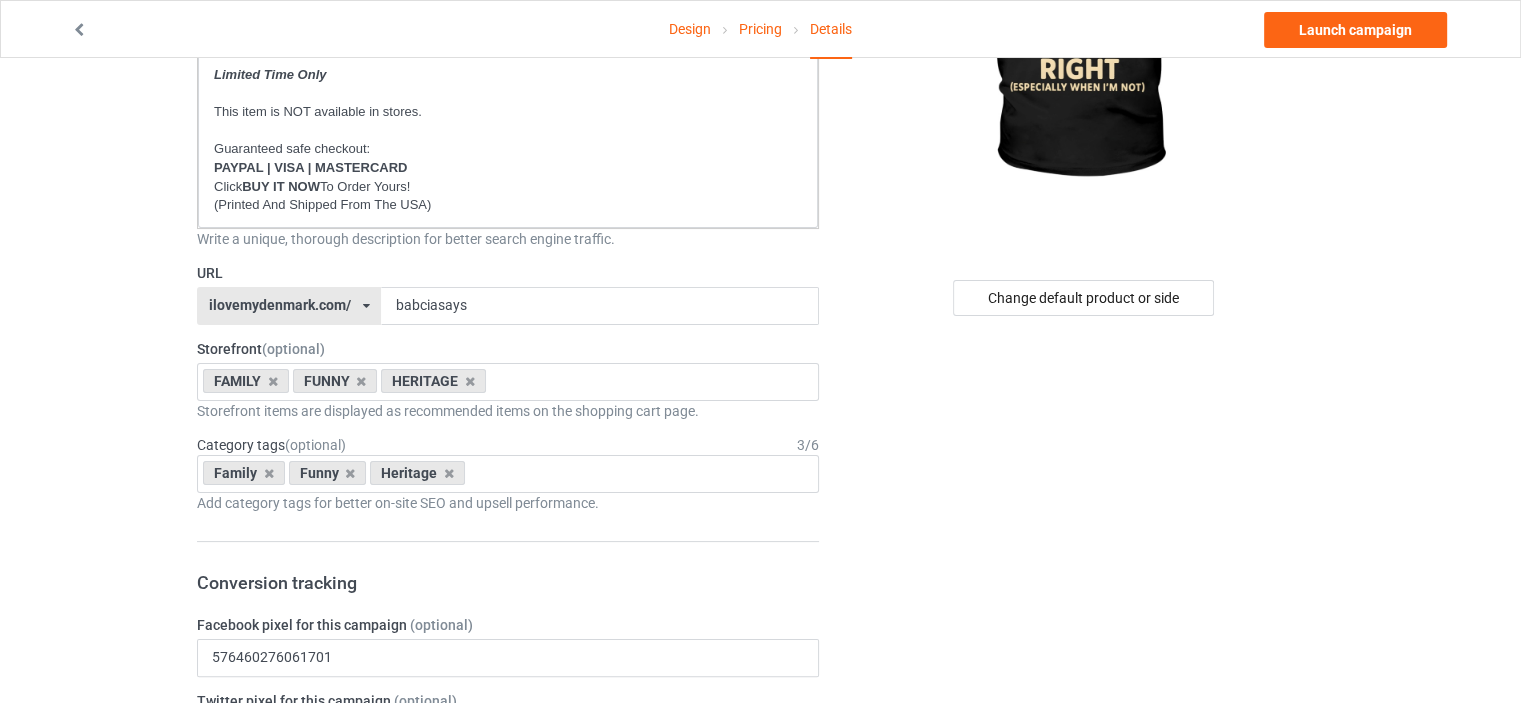 click on "ilovemydenmark.com/" at bounding box center [280, 305] 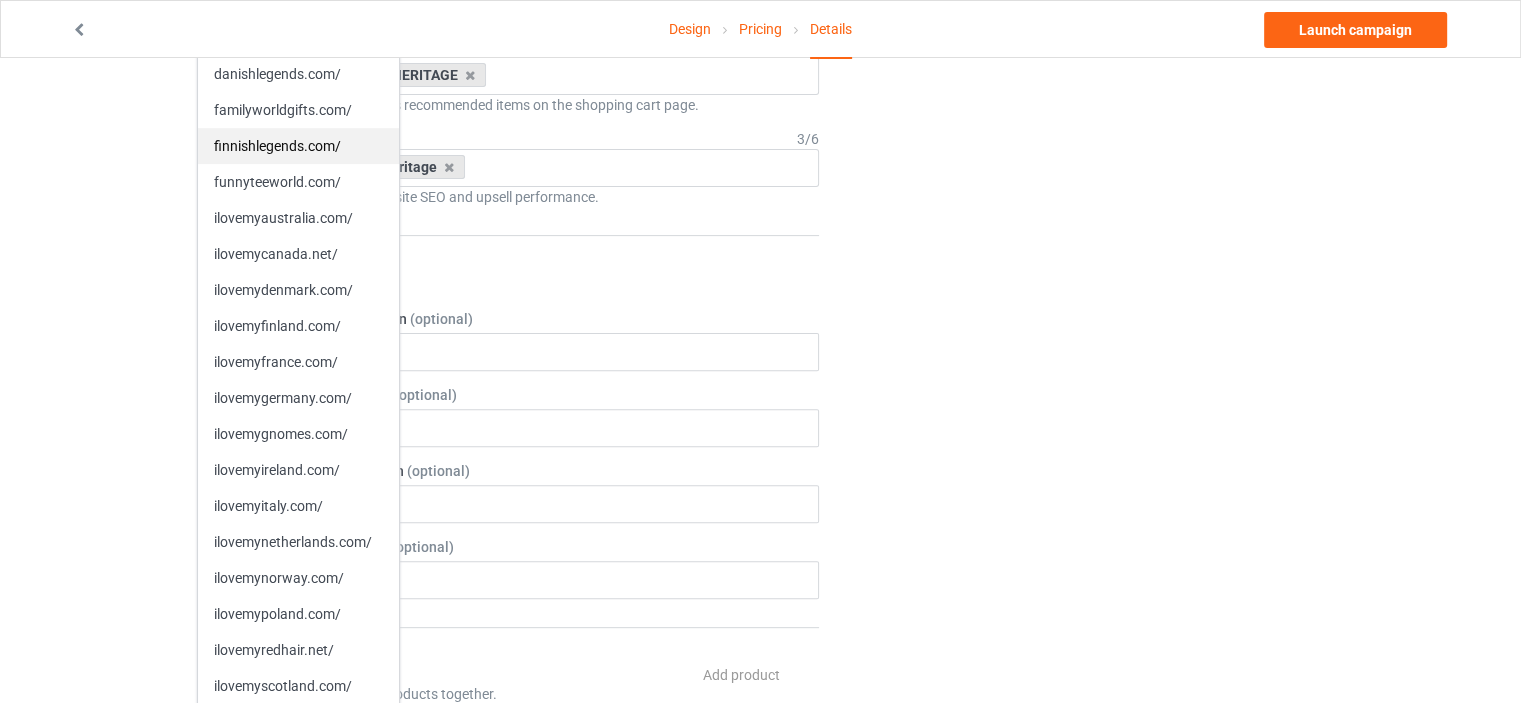 scroll, scrollTop: 900, scrollLeft: 0, axis: vertical 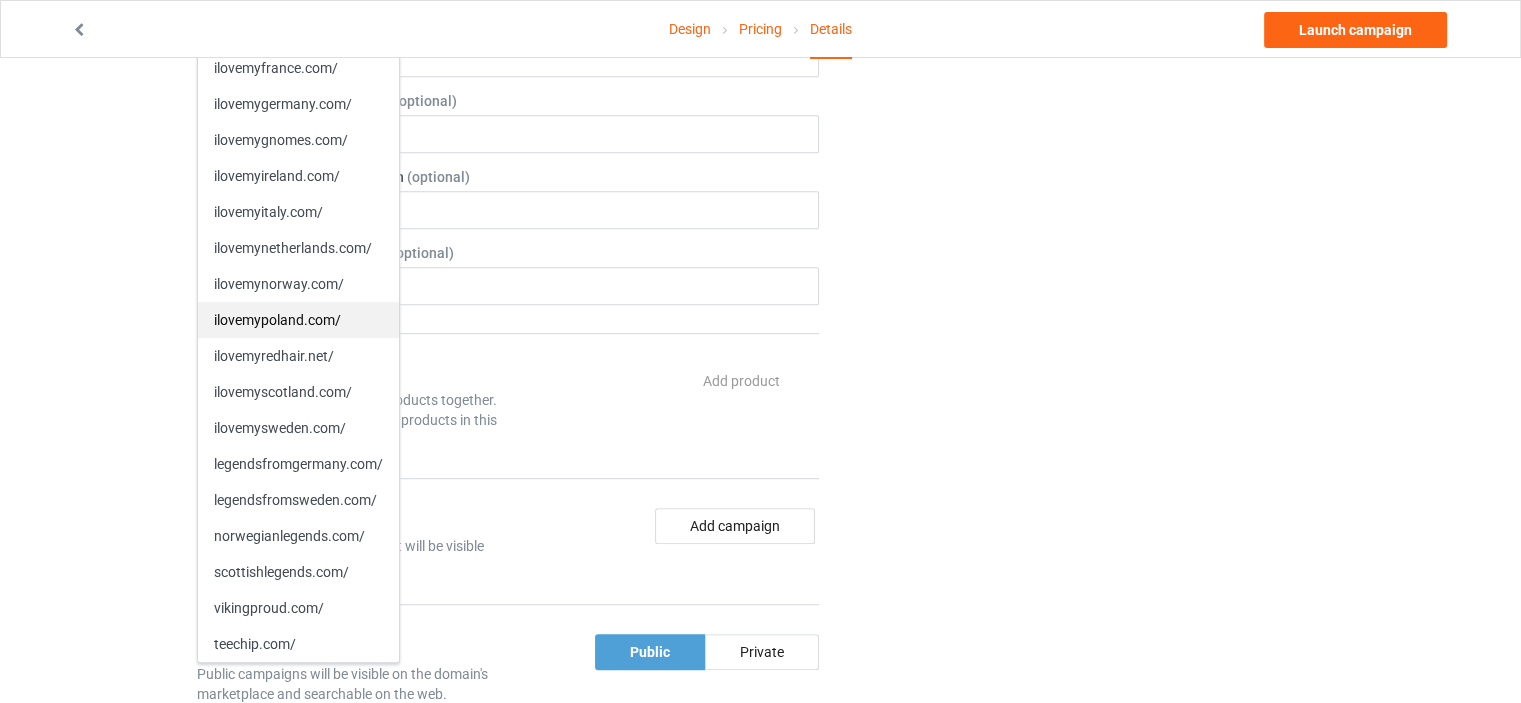 click on "ilovemypoland.com/" at bounding box center [298, 320] 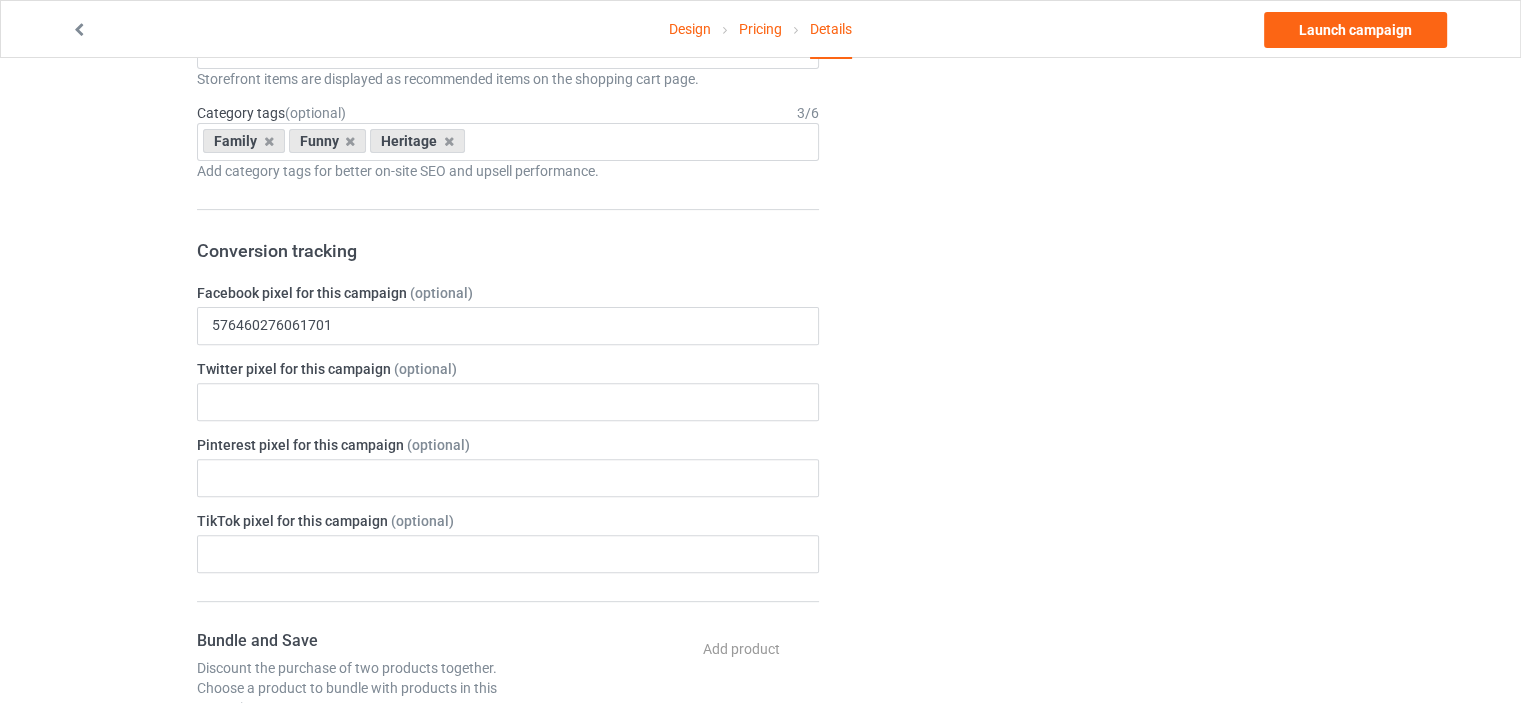 scroll, scrollTop: 500, scrollLeft: 0, axis: vertical 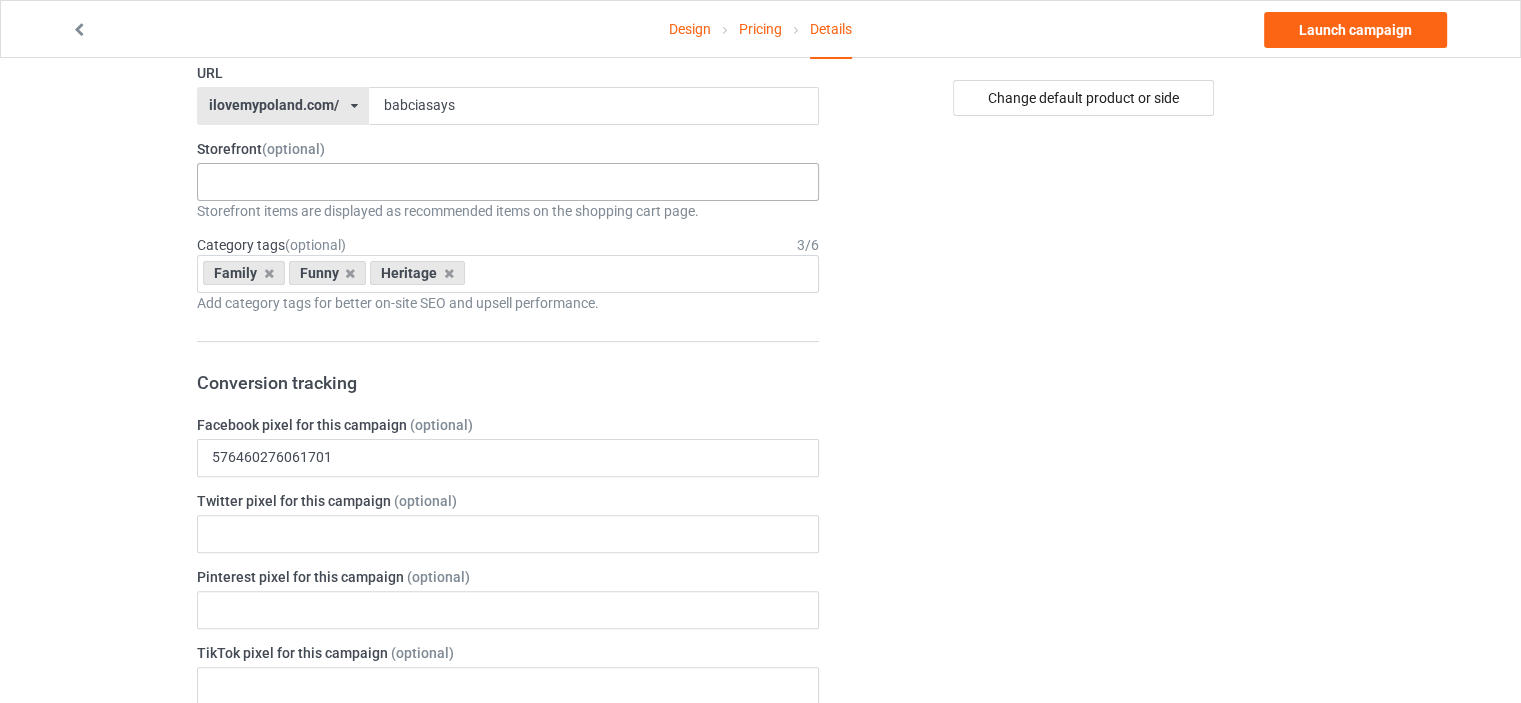 click on "No result found" at bounding box center [508, 182] 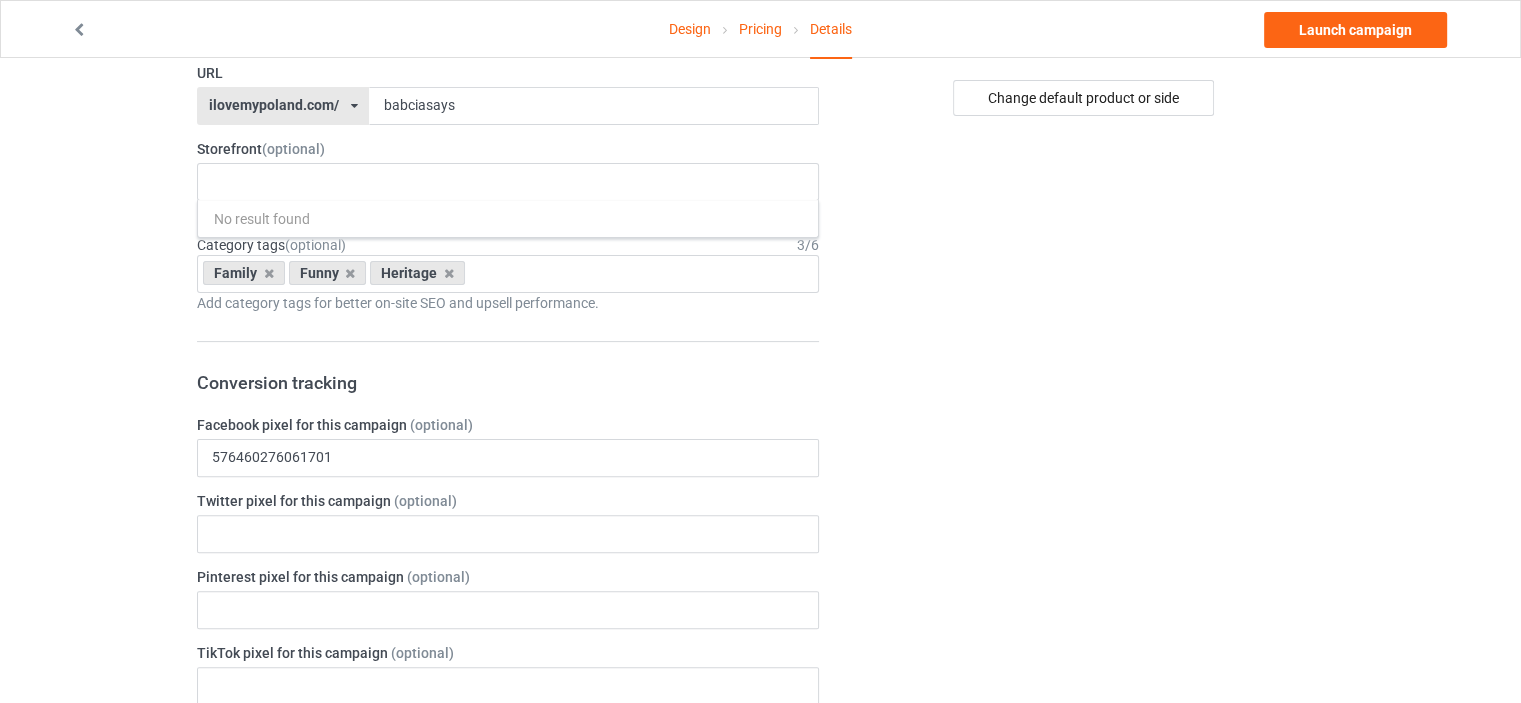 click on "Design Pricing Details Launch campaign Campaign Info Title (h1) 98   characters left BABCIA SAYS I'M ALWAYS RIGHT ESPECIALLY WHEN I'M NOT Create a catchy, unique title for better search engine traffic. Description 1812   characters left       Small Normal Large Big Huge                                                                                     * JUST RELEASED * Limited Time Only This item is NOT available in stores. Guaranteed safe checkout: PAYPAL | VISA | MASTERCARD Click  BUY IT NOW  To Order Yours! (Printed And Shipped From The USA) Write a unique, thorough description for better search engine traffic. URL ilovemypoland.com/ britishlook.net/ danishlegends.com/ familyworldgifts.com/ finnishlegends.com/ funnyteeworld.com/ ilovemyaustralia.com/ ilovemycanada.net/ ilovemydenmark.com/ ilovemyfinland.com/ ilovemyfrance.com/ ilovemygermany.com/ ilovemygnomes.com/ ilovemyireland.com/ ilovemyitaly.com/ ilovemynetherlands.com/ ilovemynorway.com/ ilovemypoland.com/ ilovemyredhair.net/ ilovemysweden.com/" at bounding box center (760, 658) 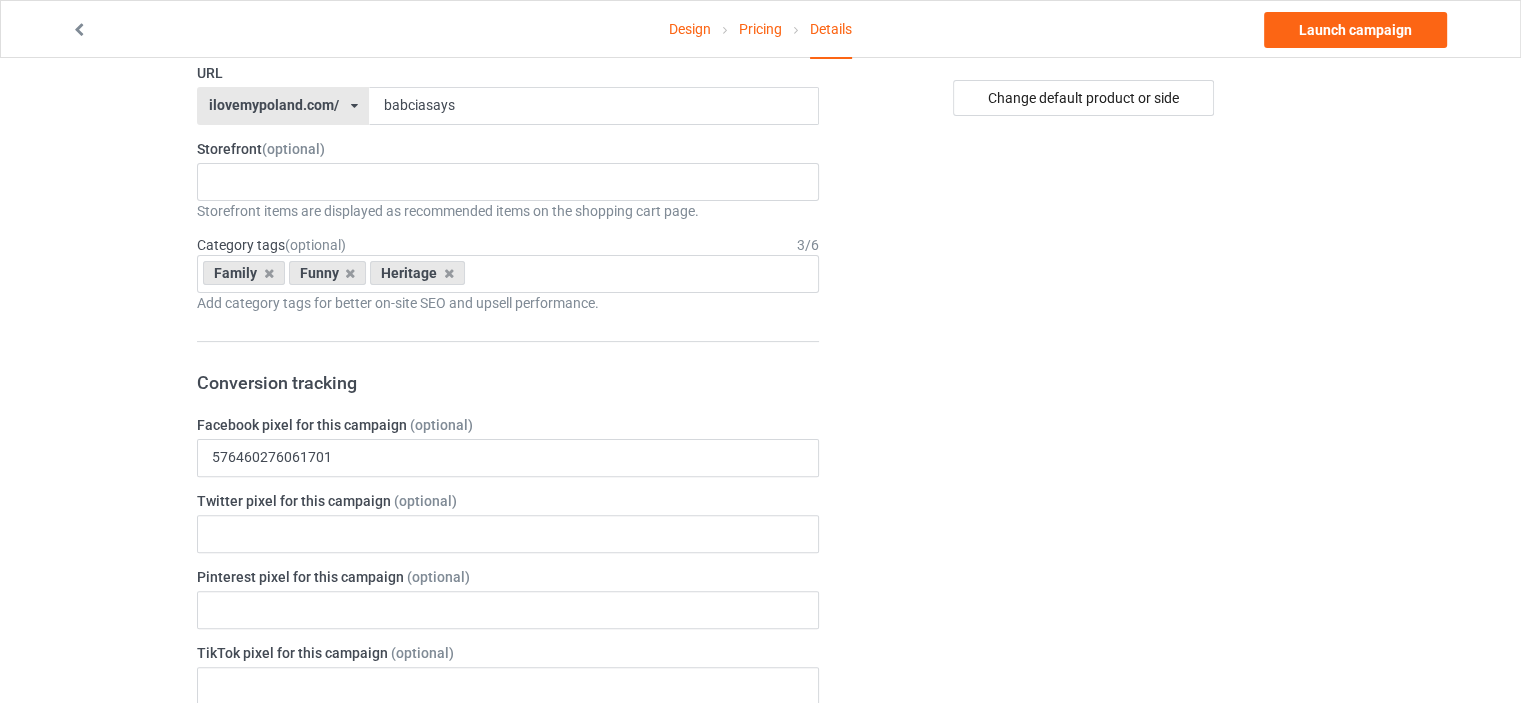click on "Change default product or side" at bounding box center [1085, 658] 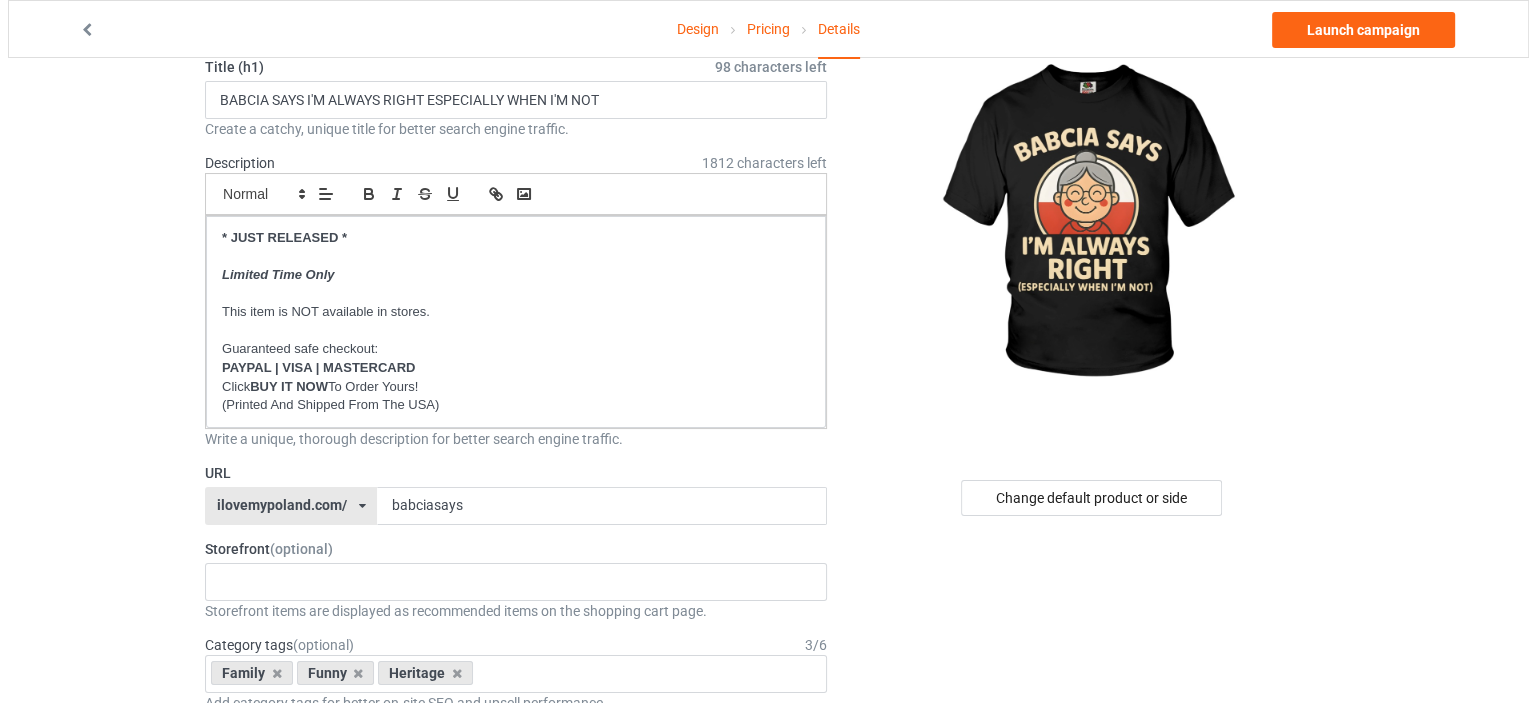 scroll, scrollTop: 0, scrollLeft: 0, axis: both 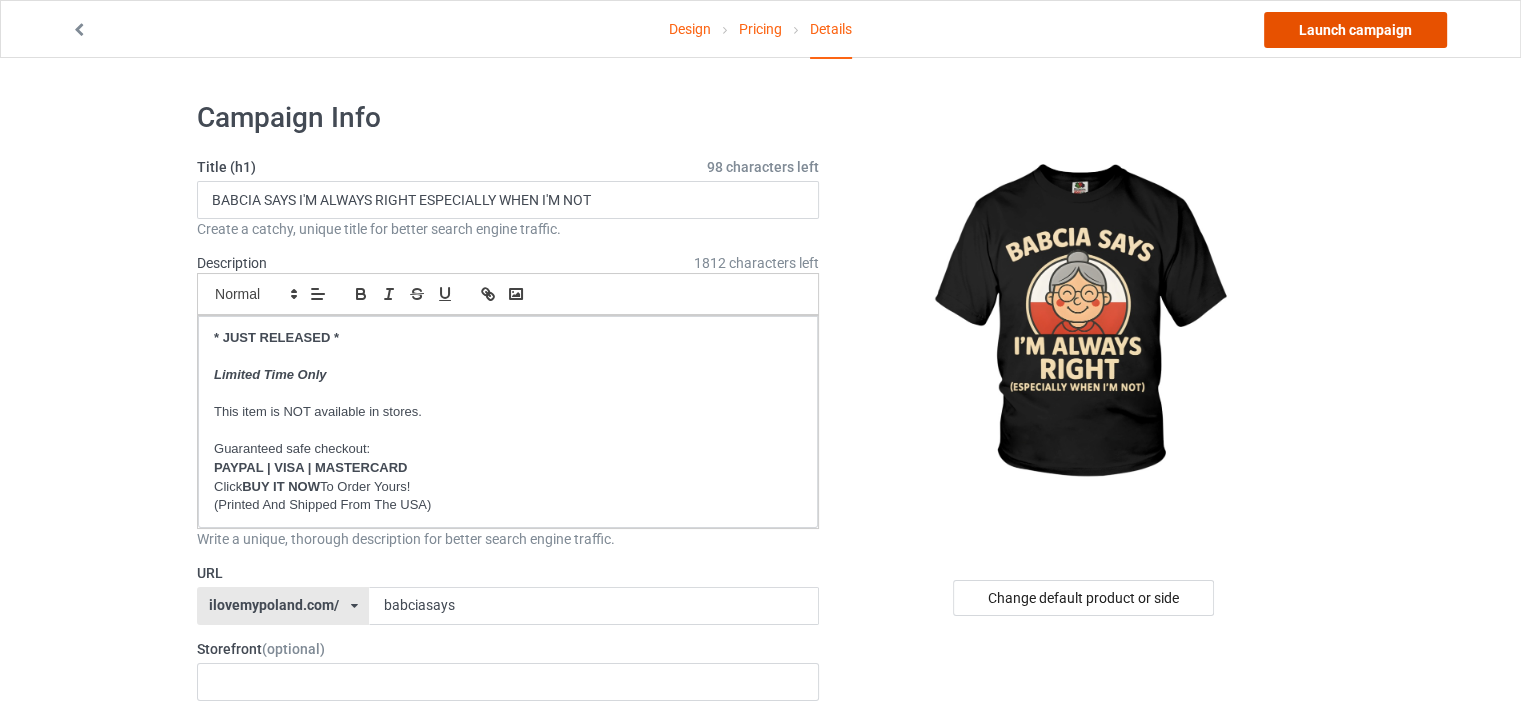 click on "Launch campaign" at bounding box center [1355, 30] 